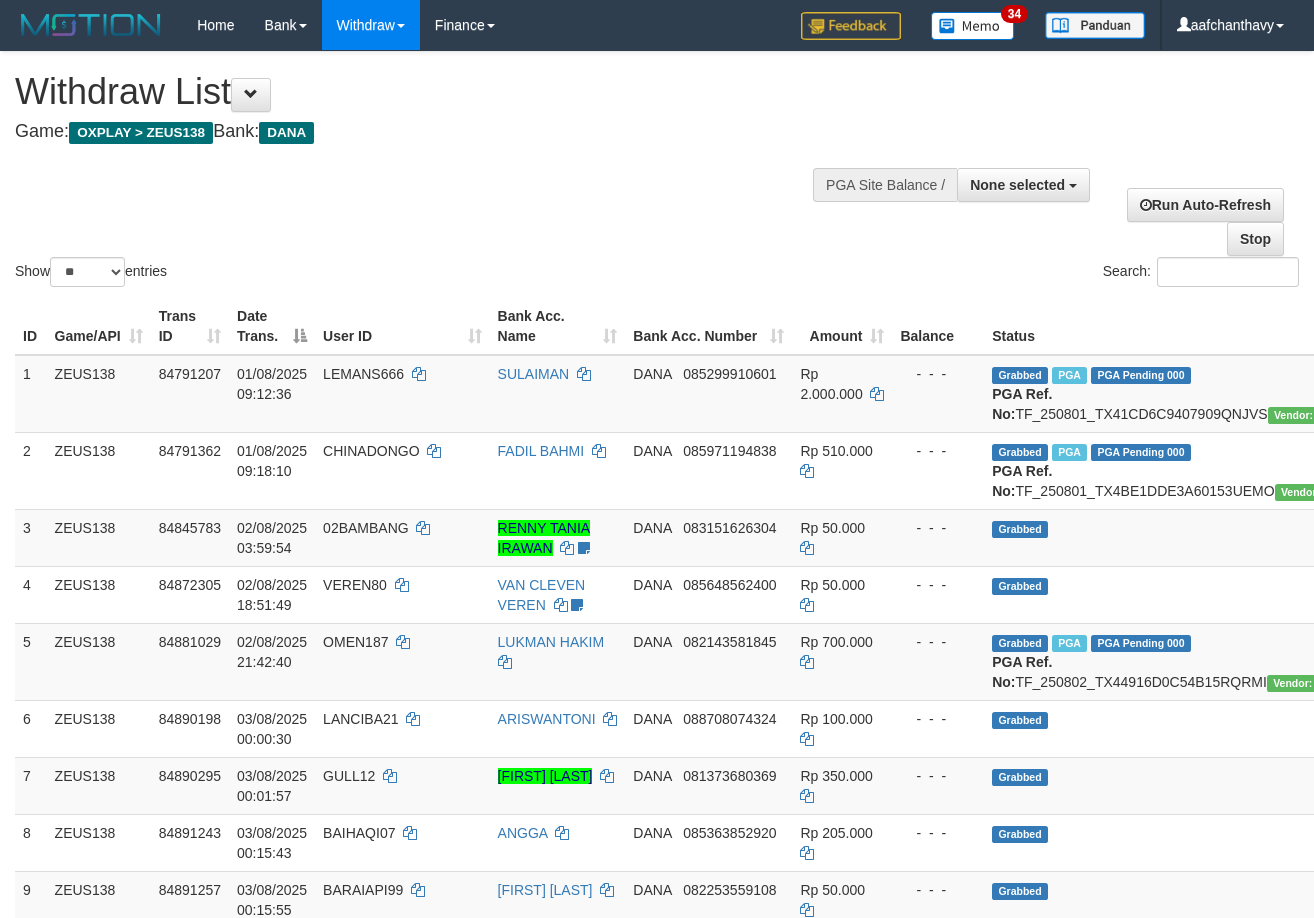select 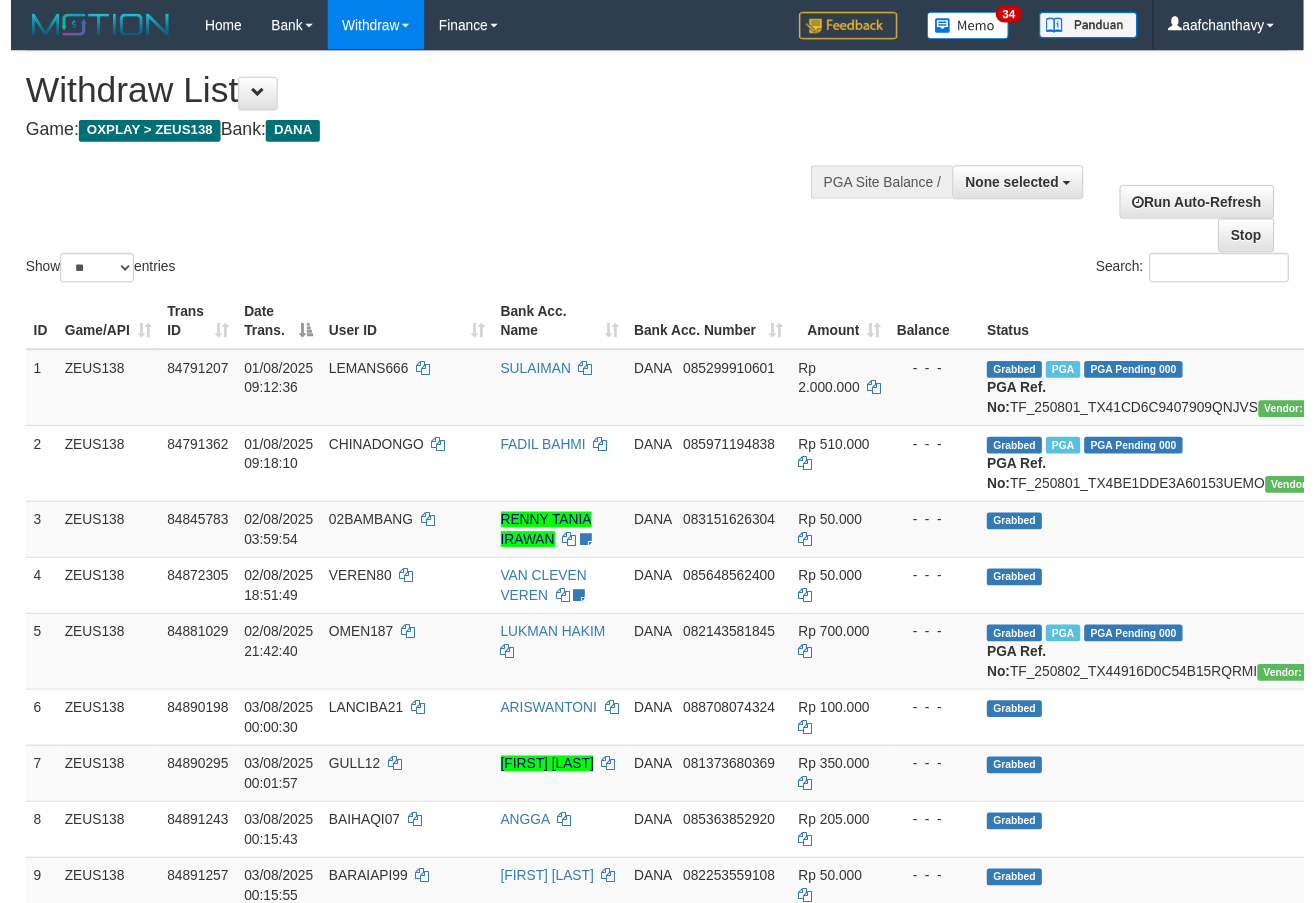 scroll, scrollTop: 0, scrollLeft: 0, axis: both 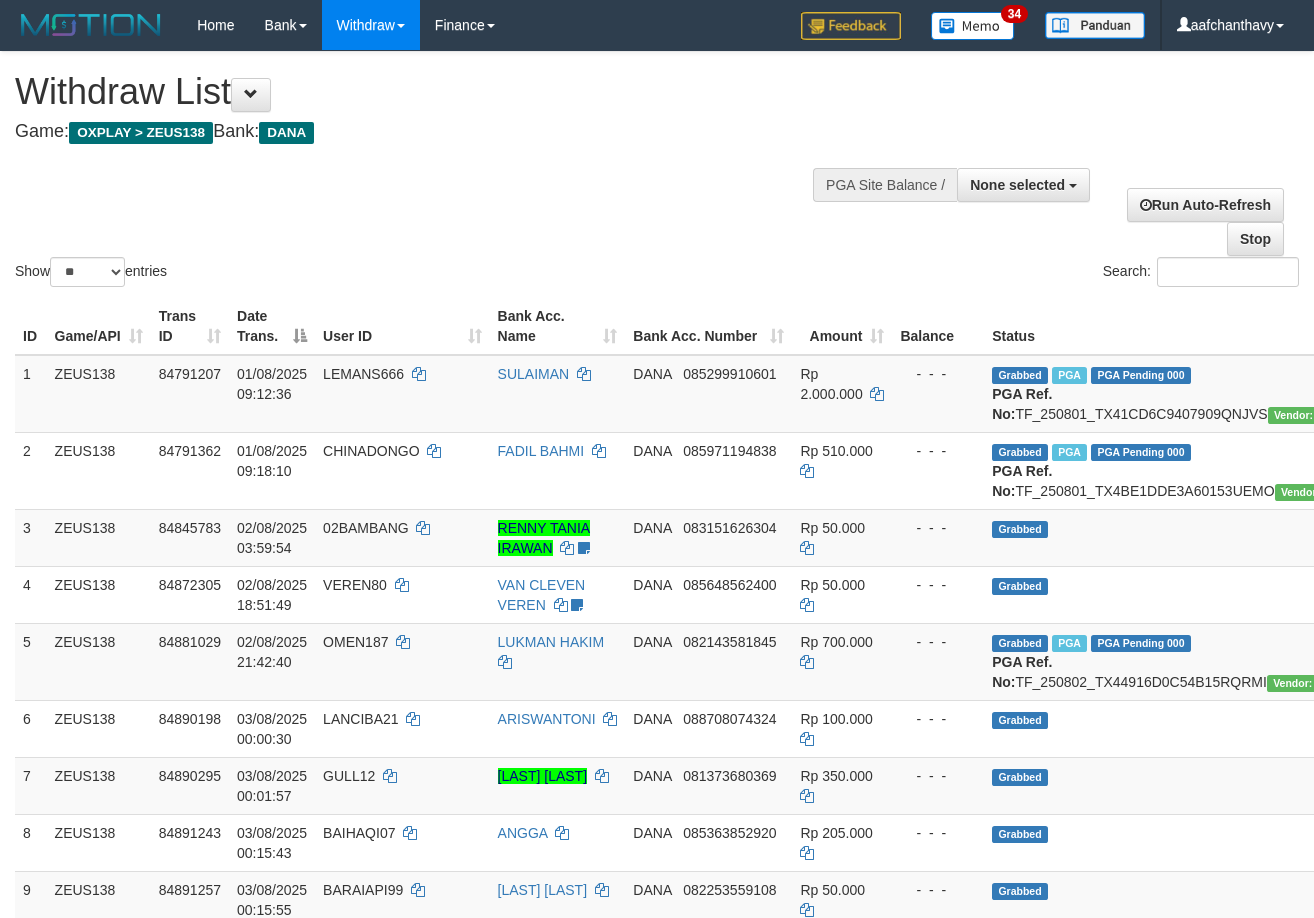 select 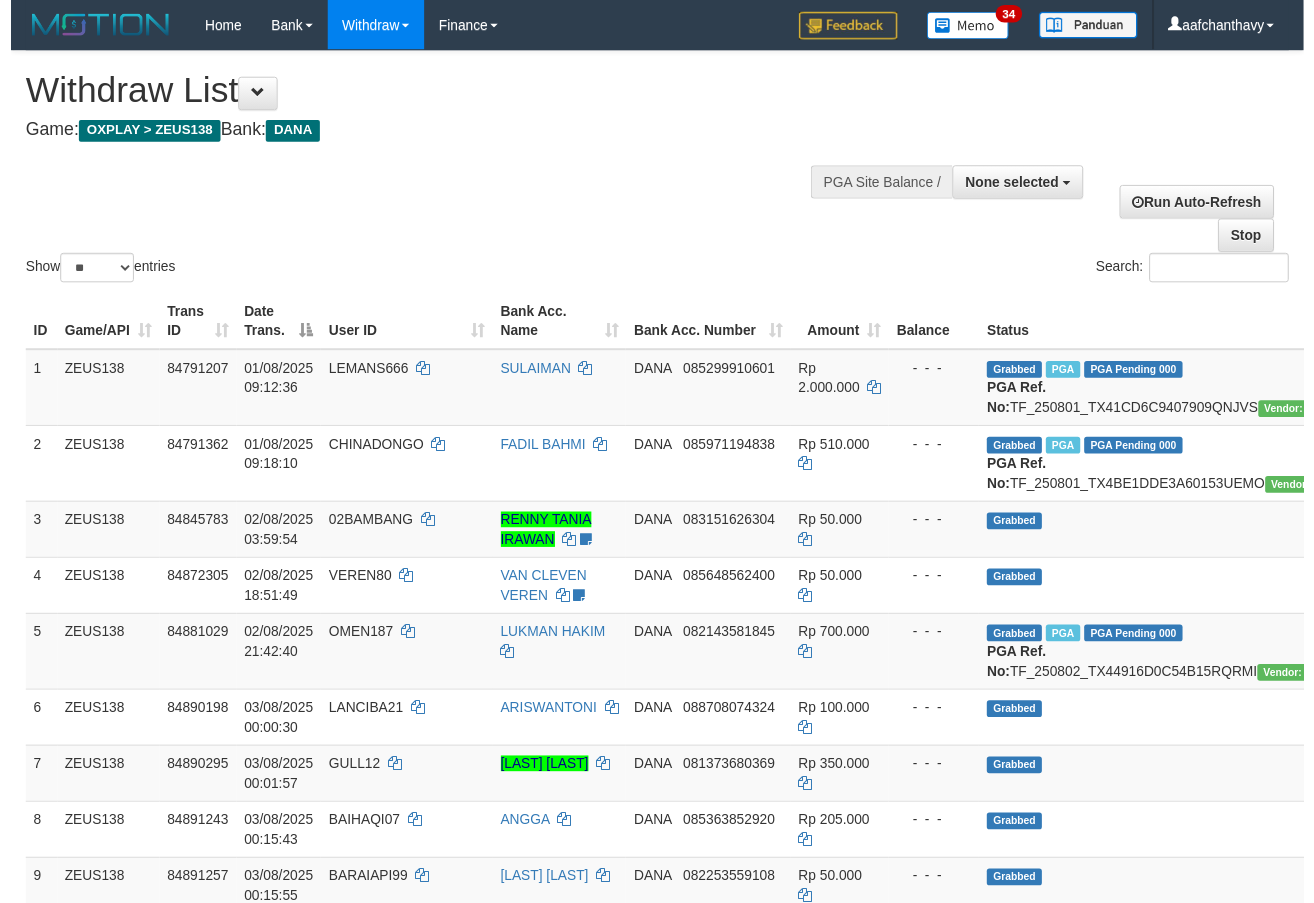 scroll, scrollTop: 0, scrollLeft: 0, axis: both 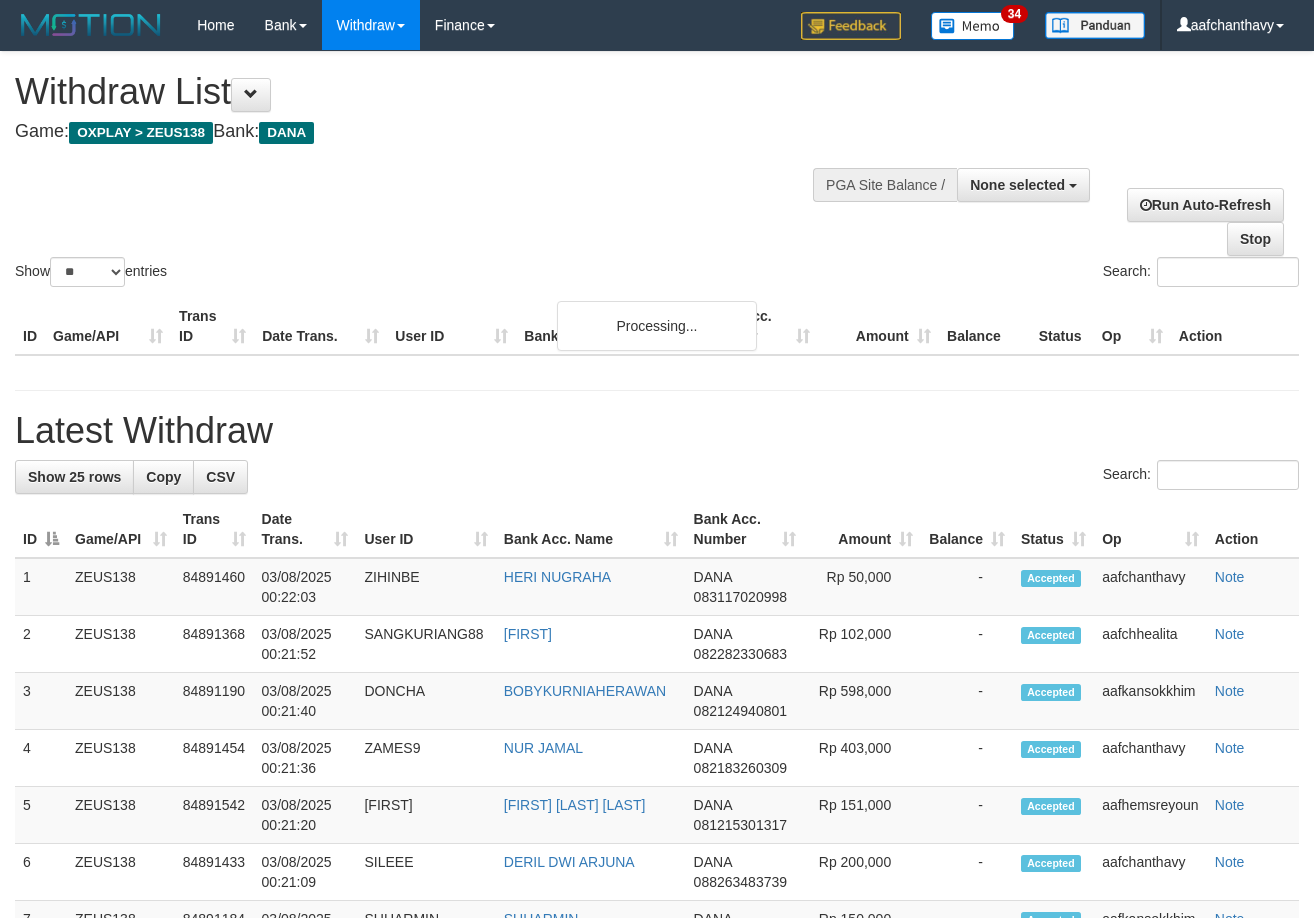 select 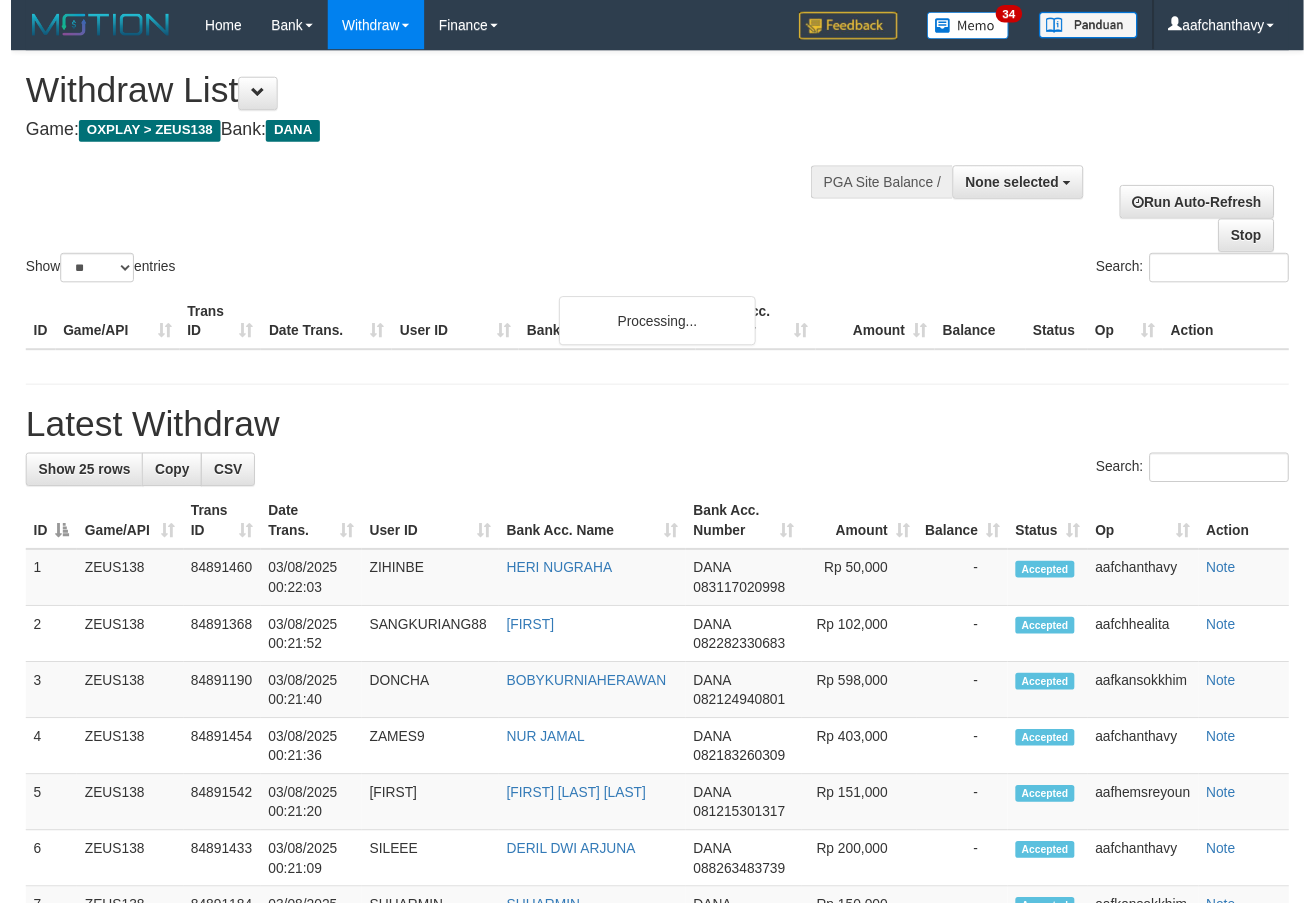 scroll, scrollTop: 0, scrollLeft: 0, axis: both 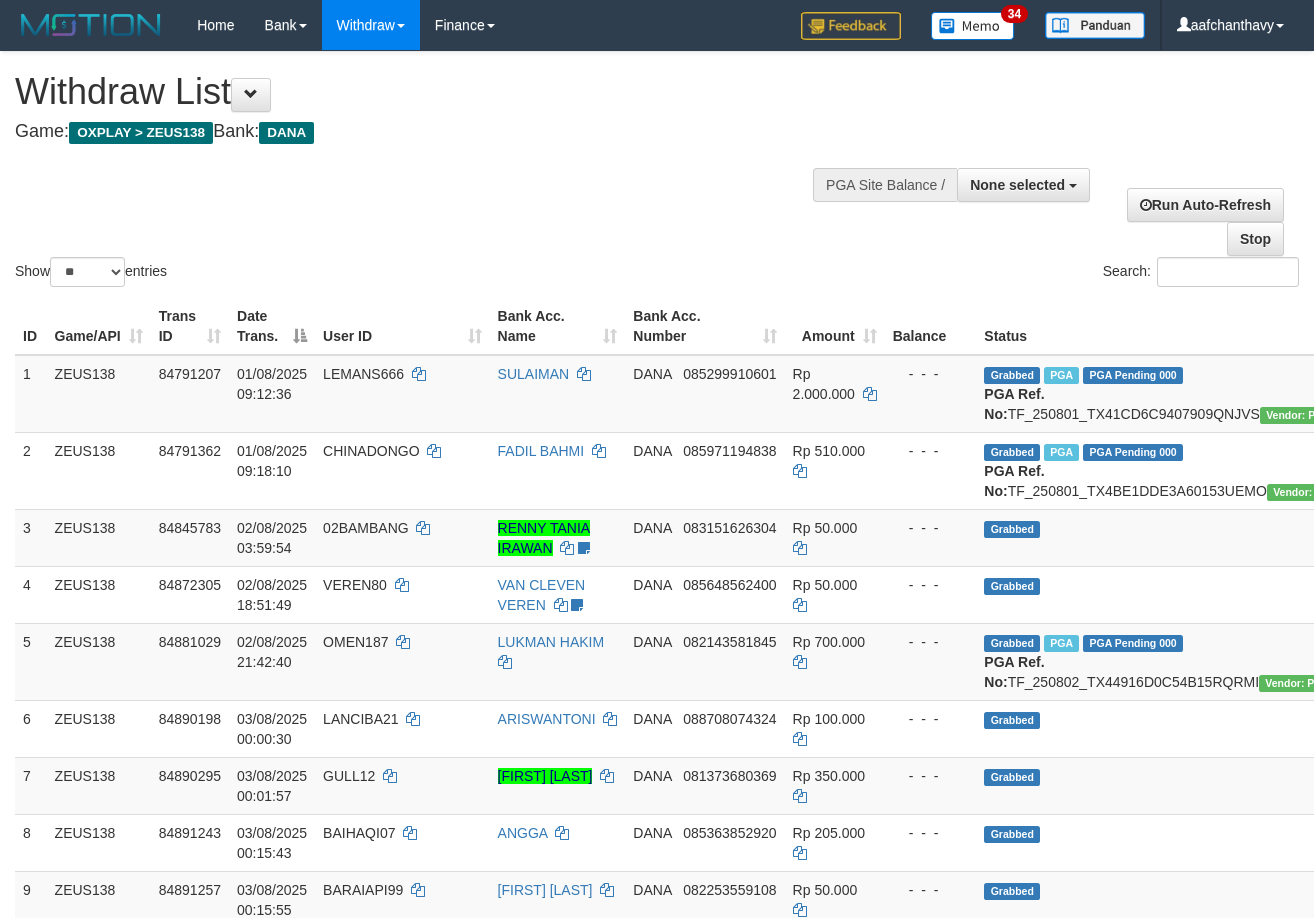 select 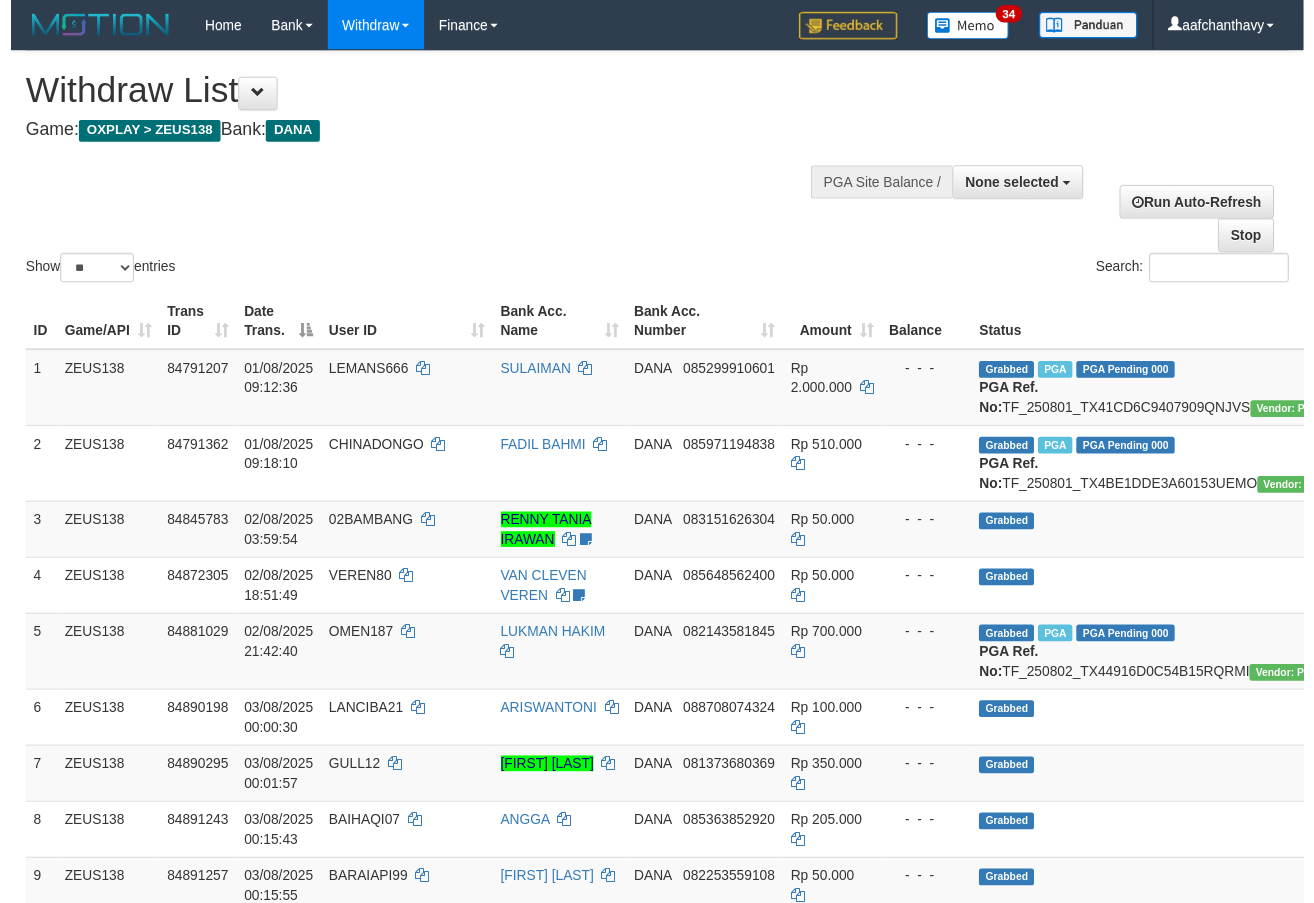 scroll, scrollTop: 0, scrollLeft: 0, axis: both 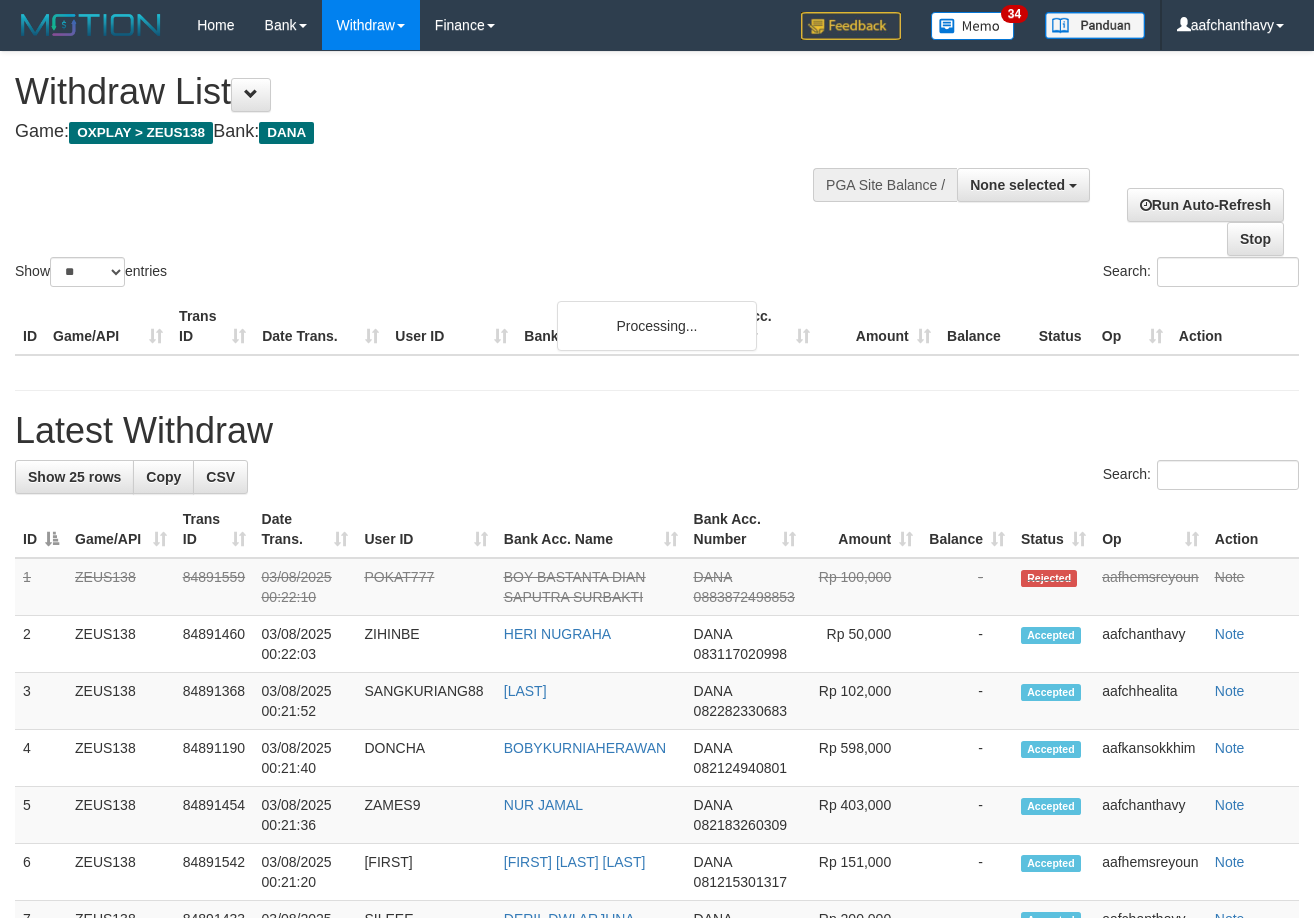 select 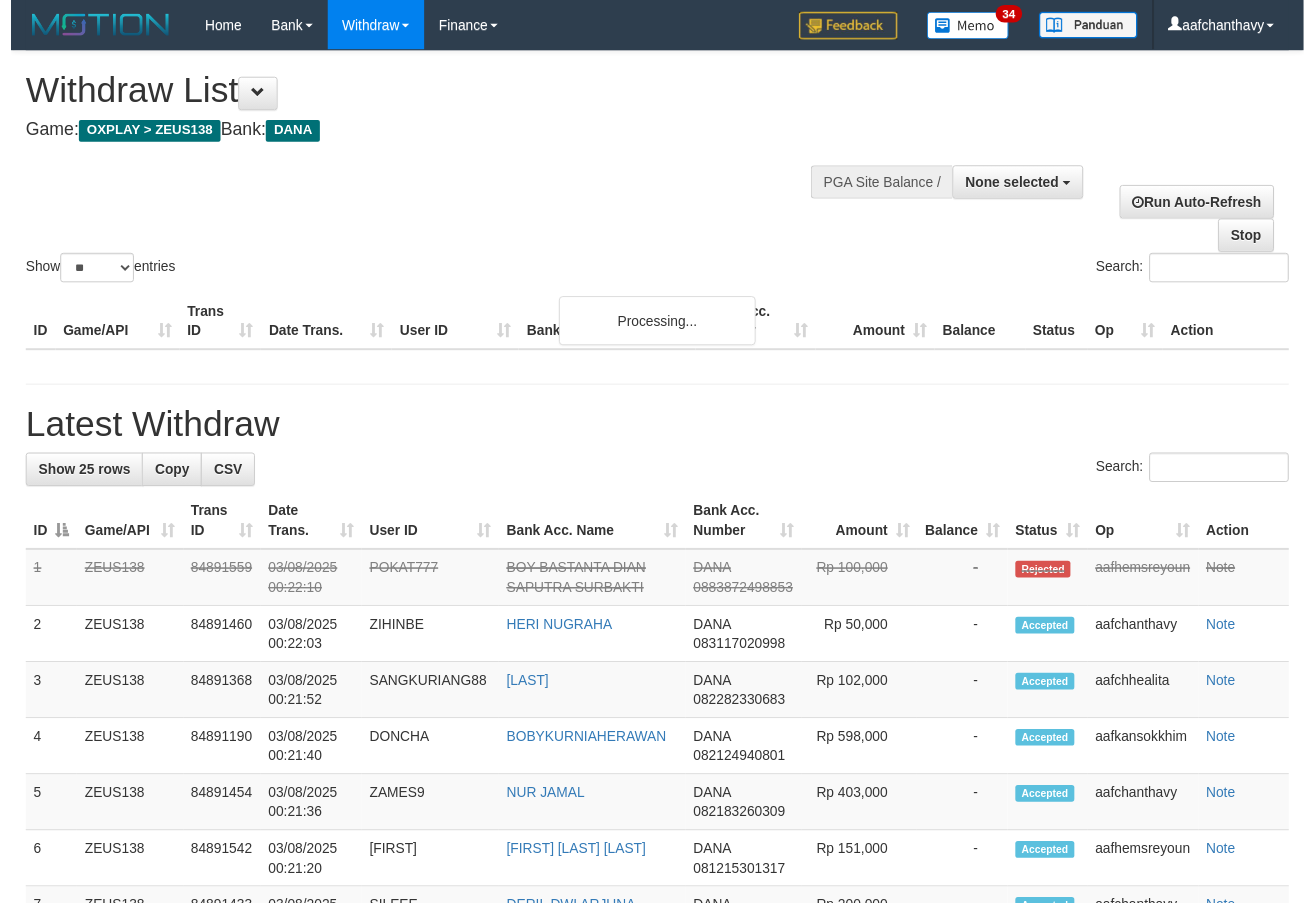 scroll, scrollTop: 0, scrollLeft: 0, axis: both 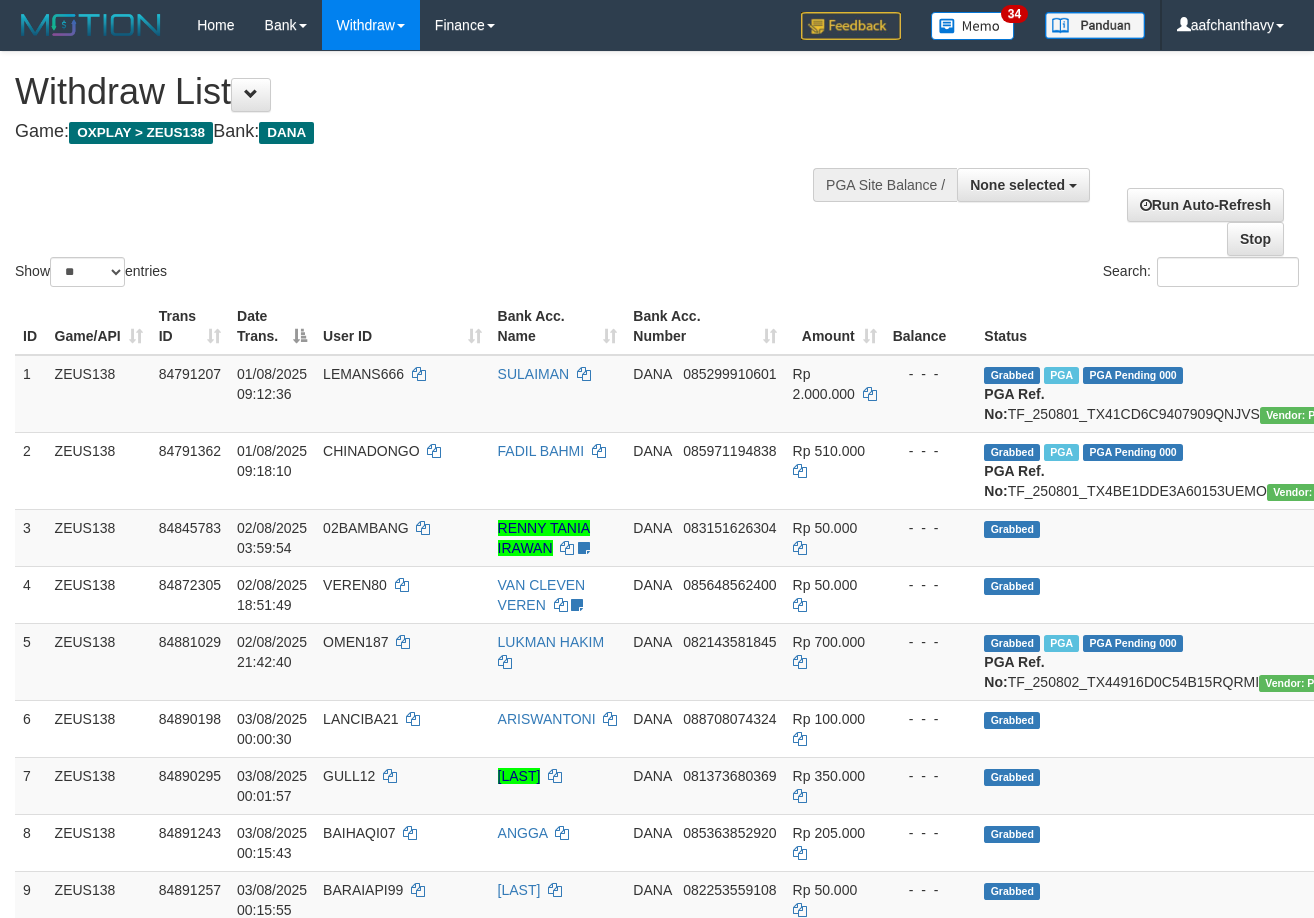 select 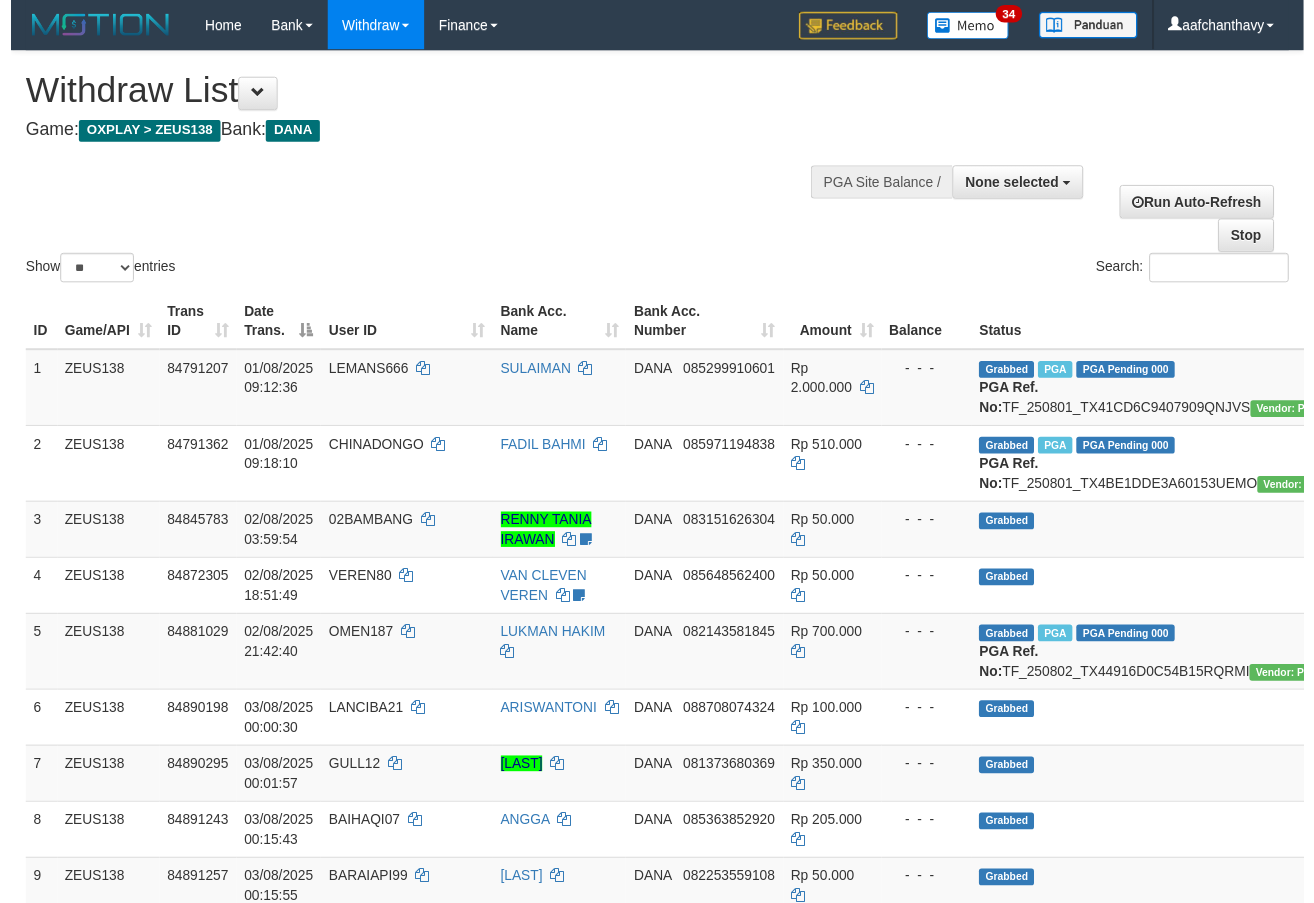 scroll, scrollTop: 0, scrollLeft: 0, axis: both 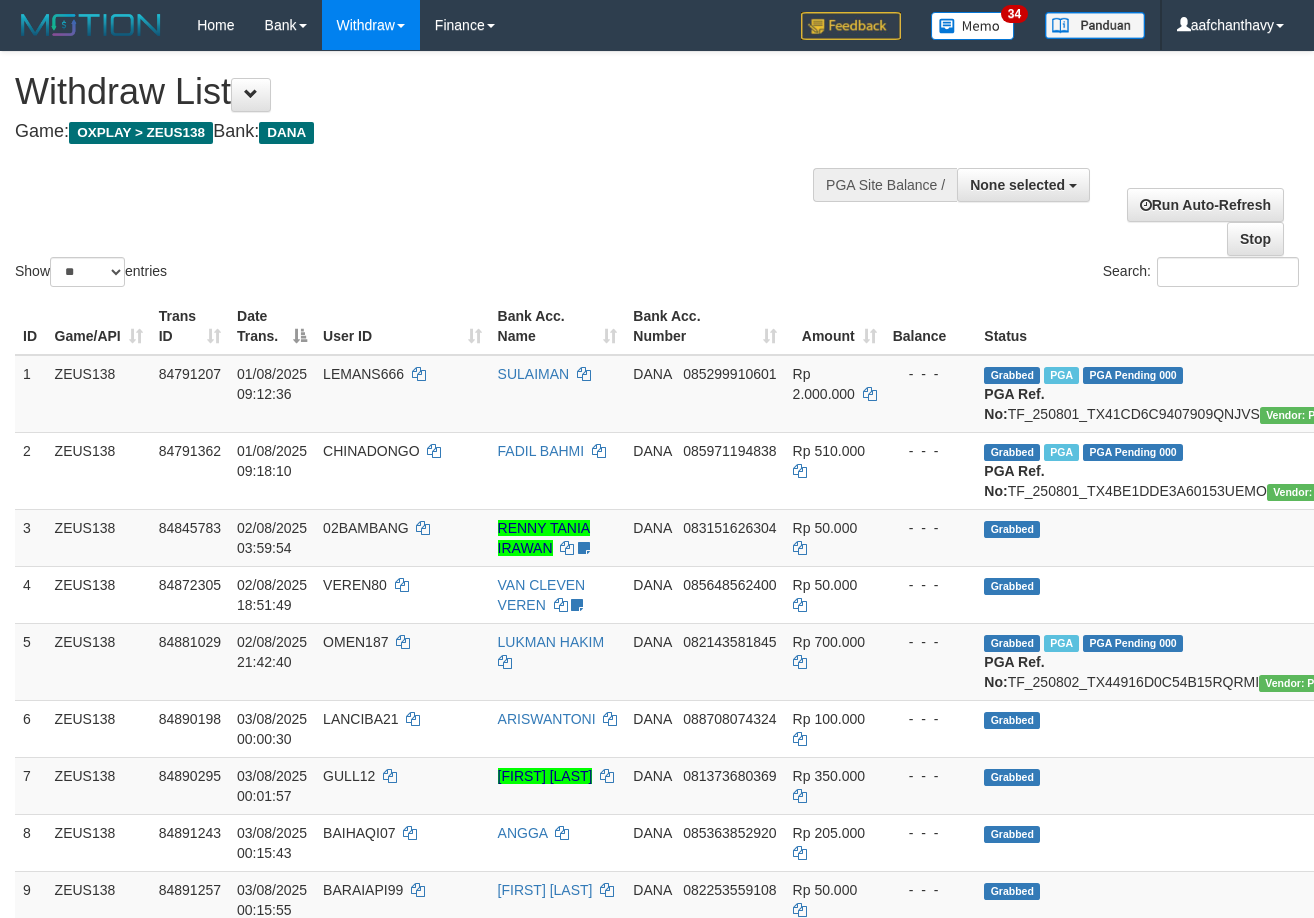 select 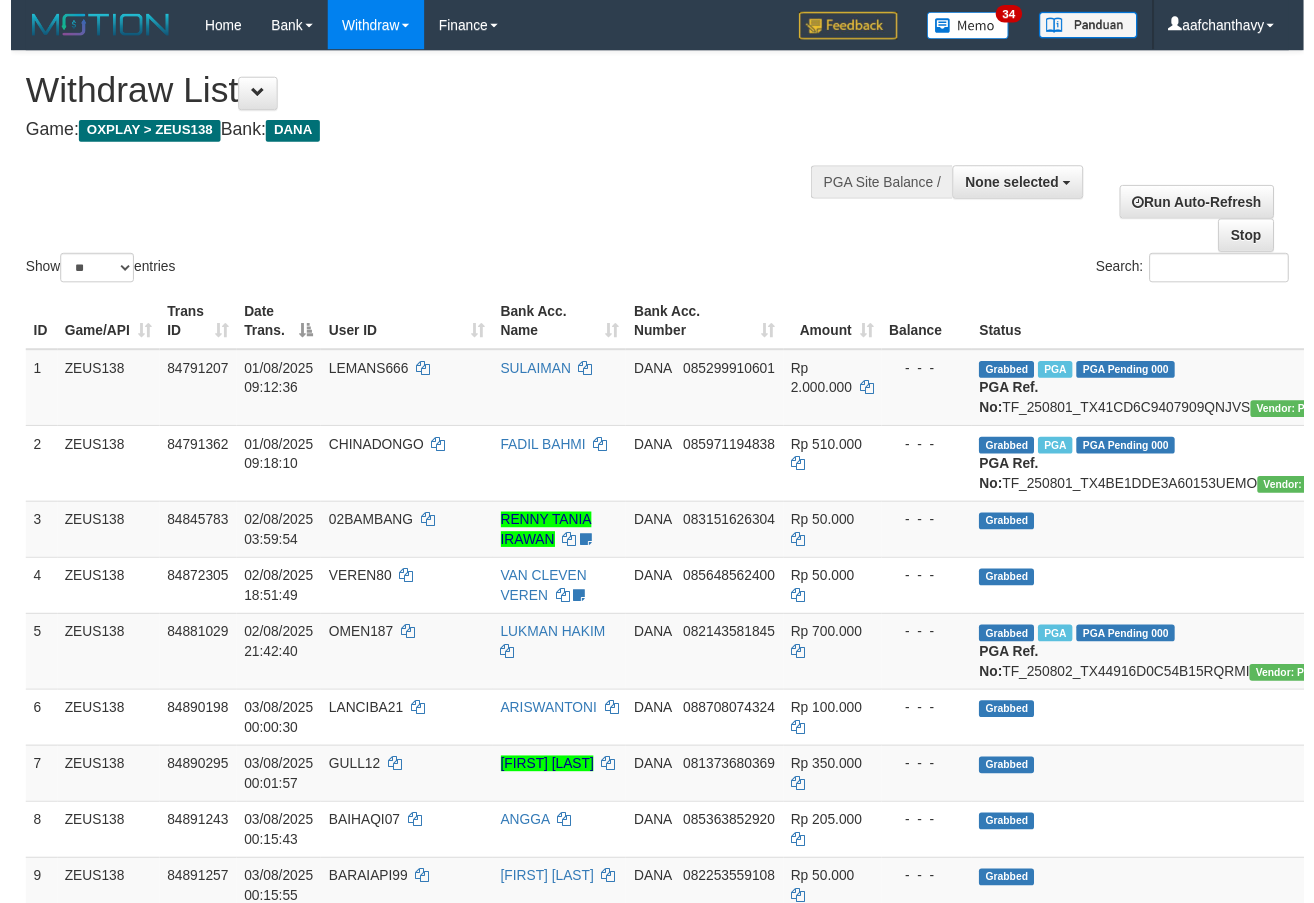 scroll, scrollTop: 0, scrollLeft: 0, axis: both 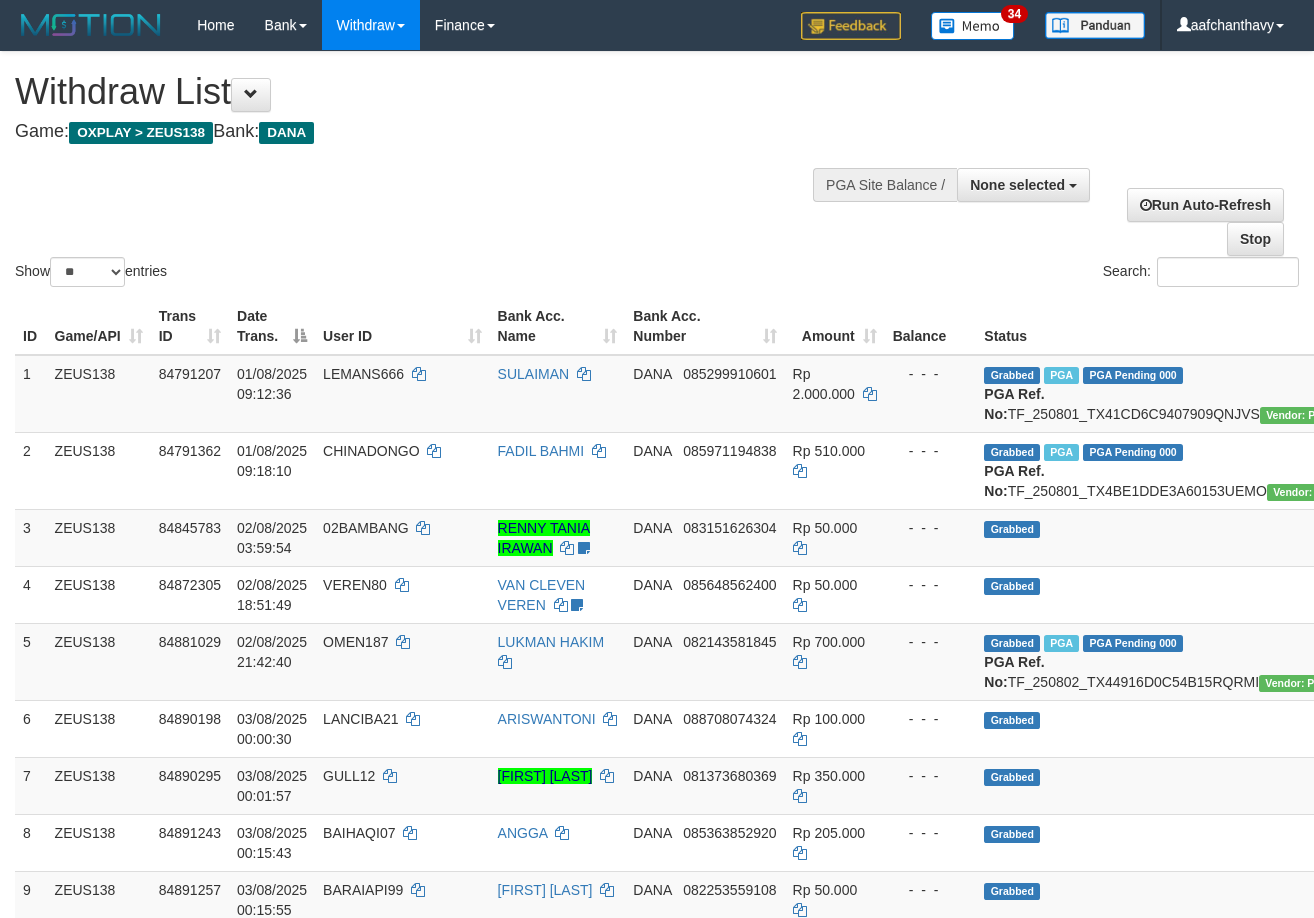 select 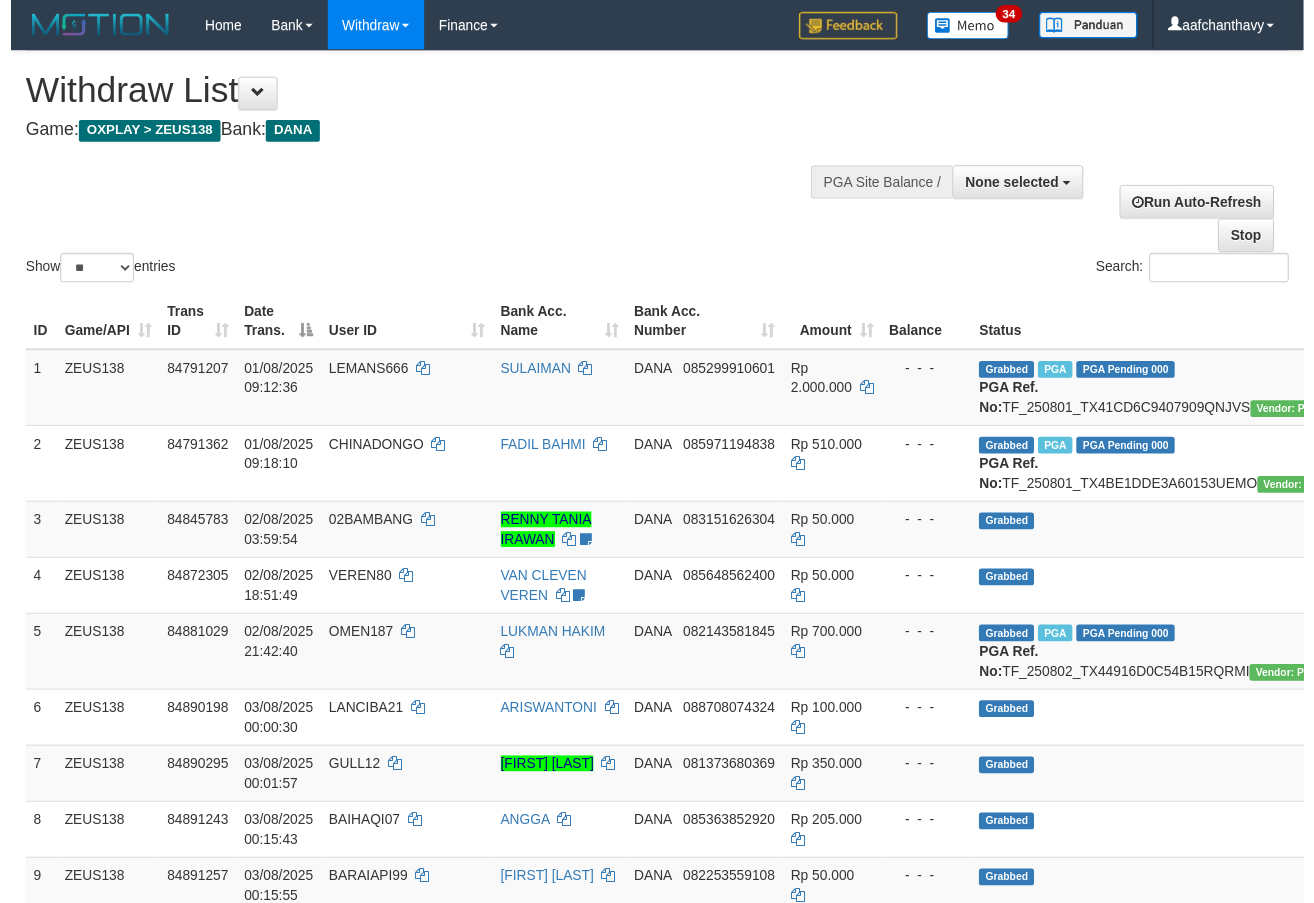 scroll, scrollTop: 0, scrollLeft: 0, axis: both 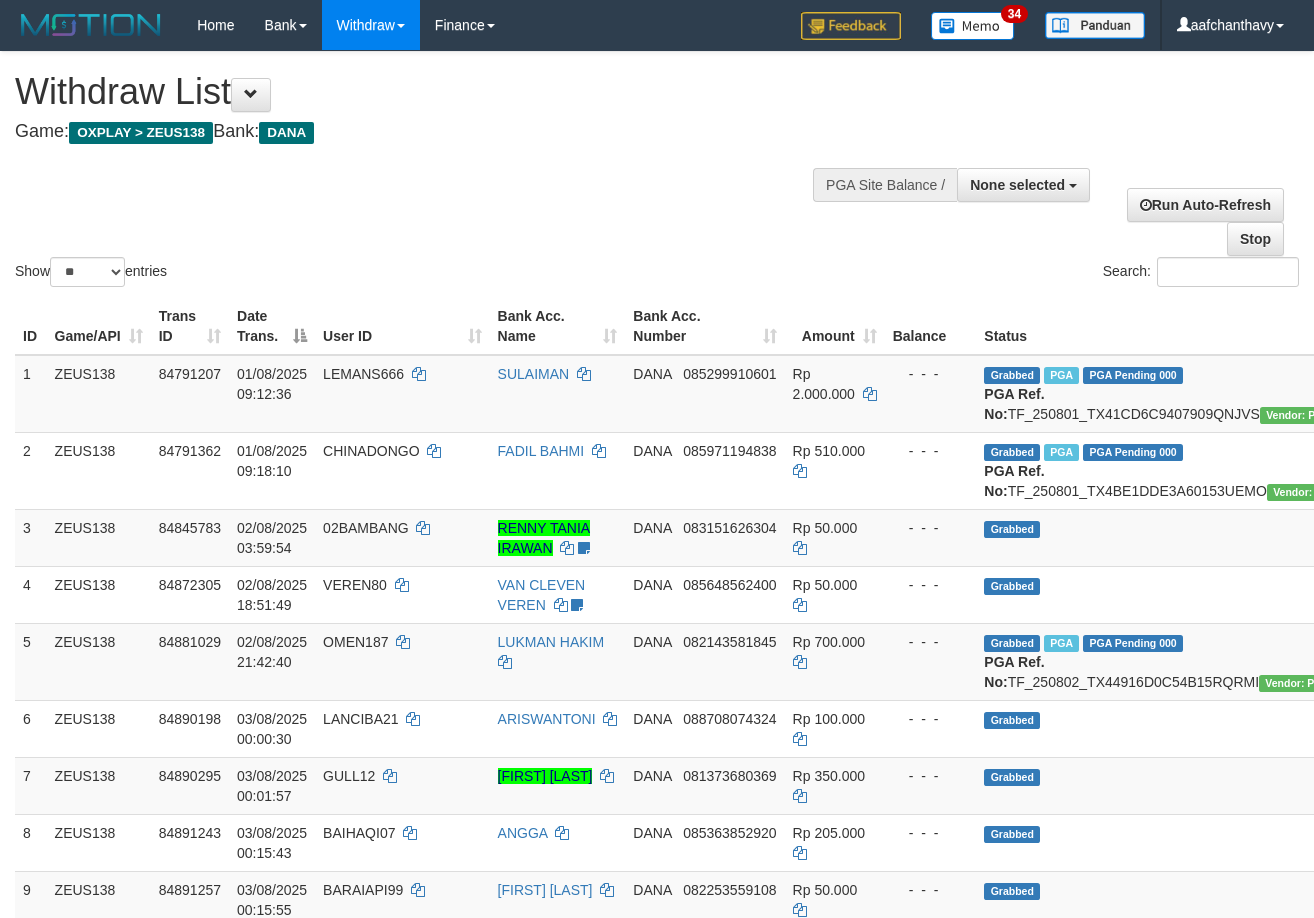 select 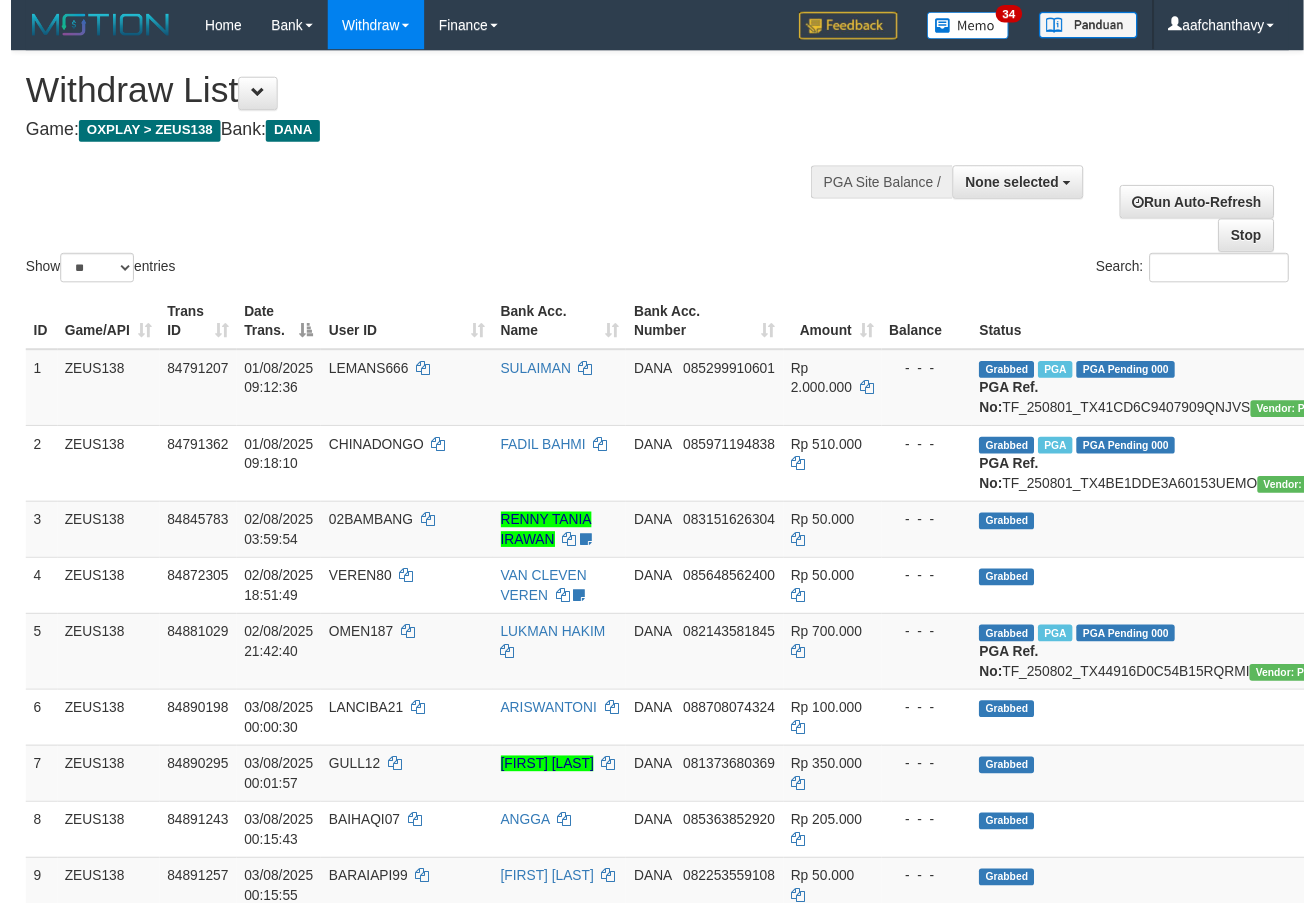 scroll, scrollTop: 0, scrollLeft: 0, axis: both 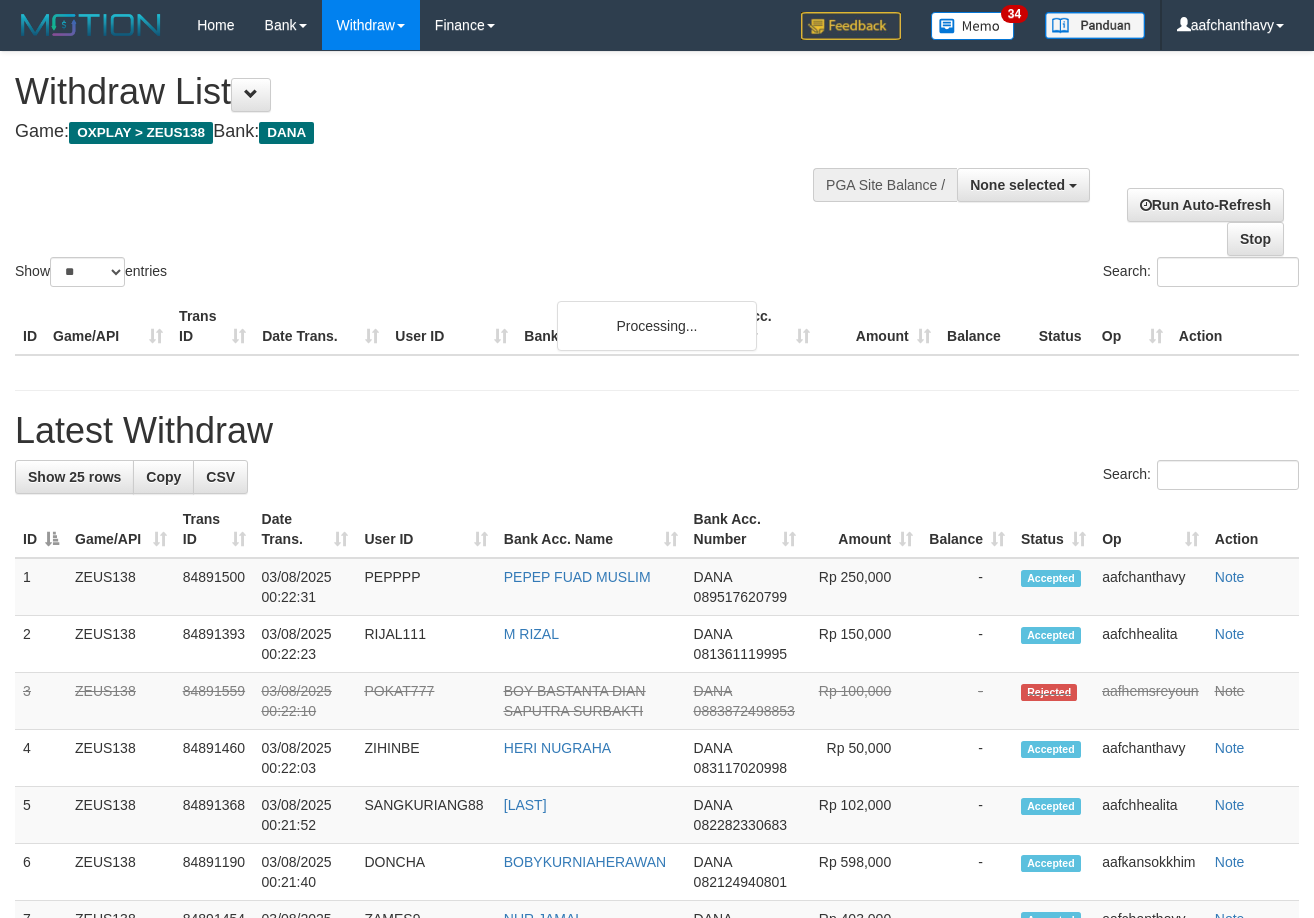 select 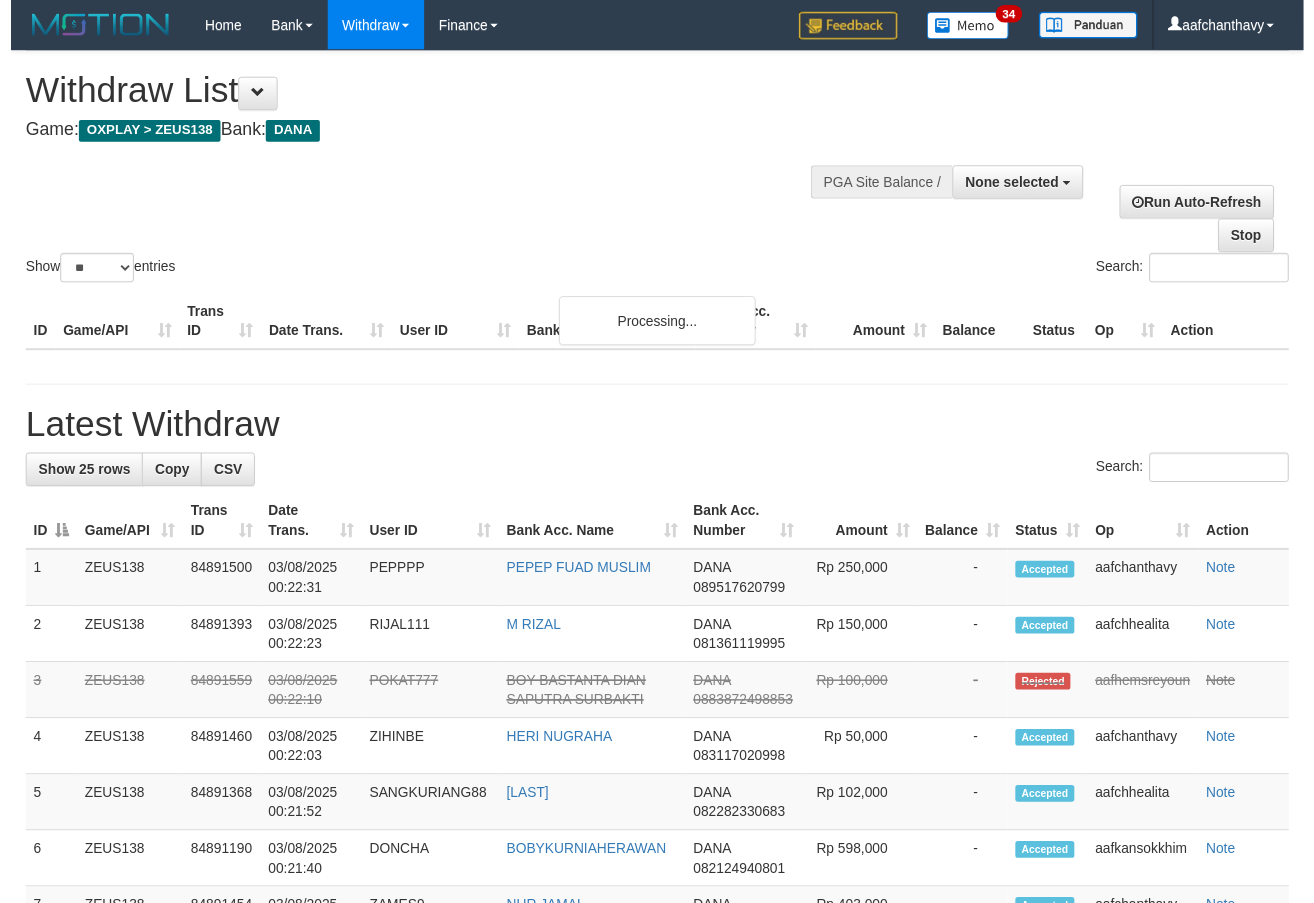 scroll, scrollTop: 0, scrollLeft: 0, axis: both 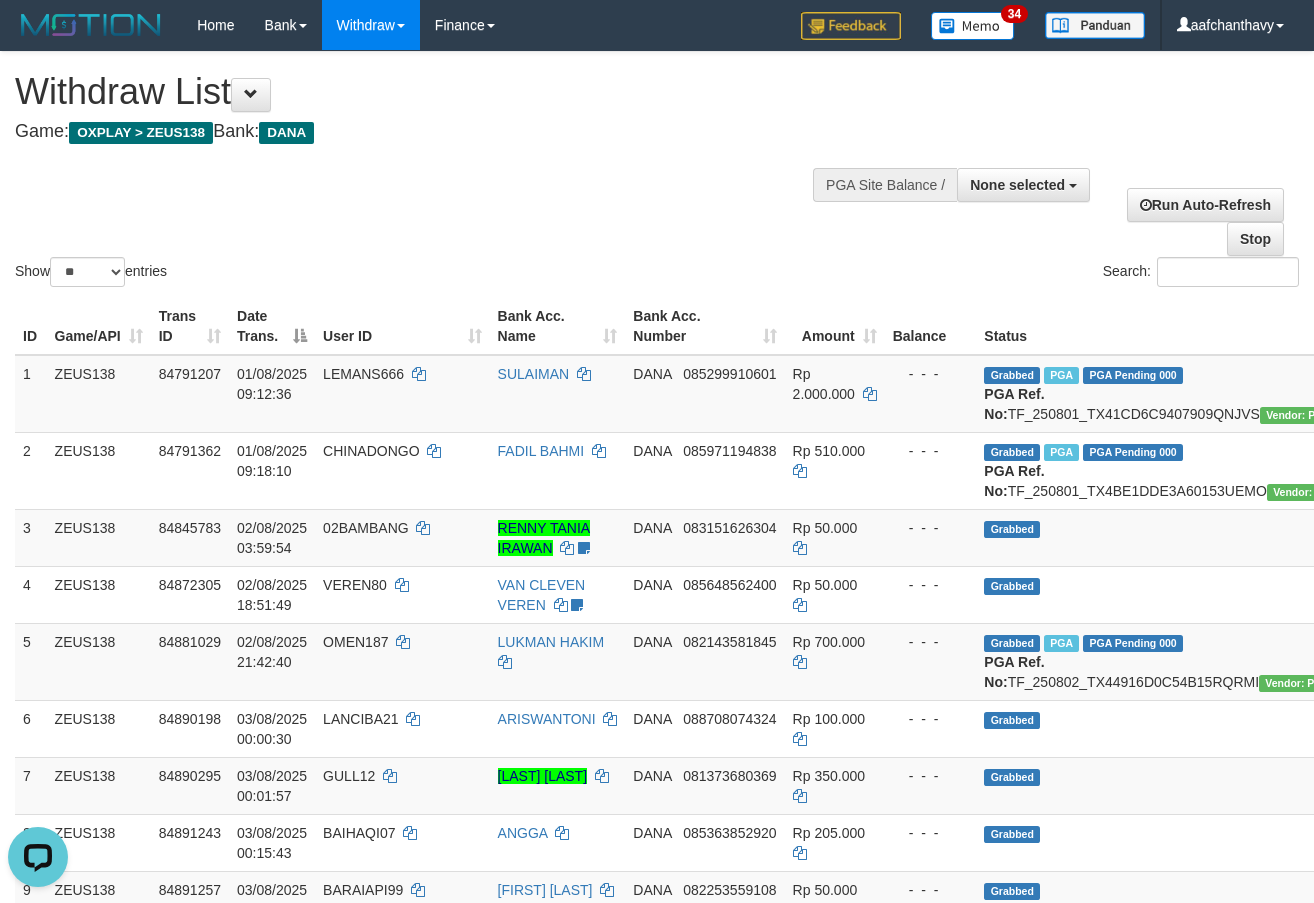 click on "**********" at bounding box center [1100, 204] 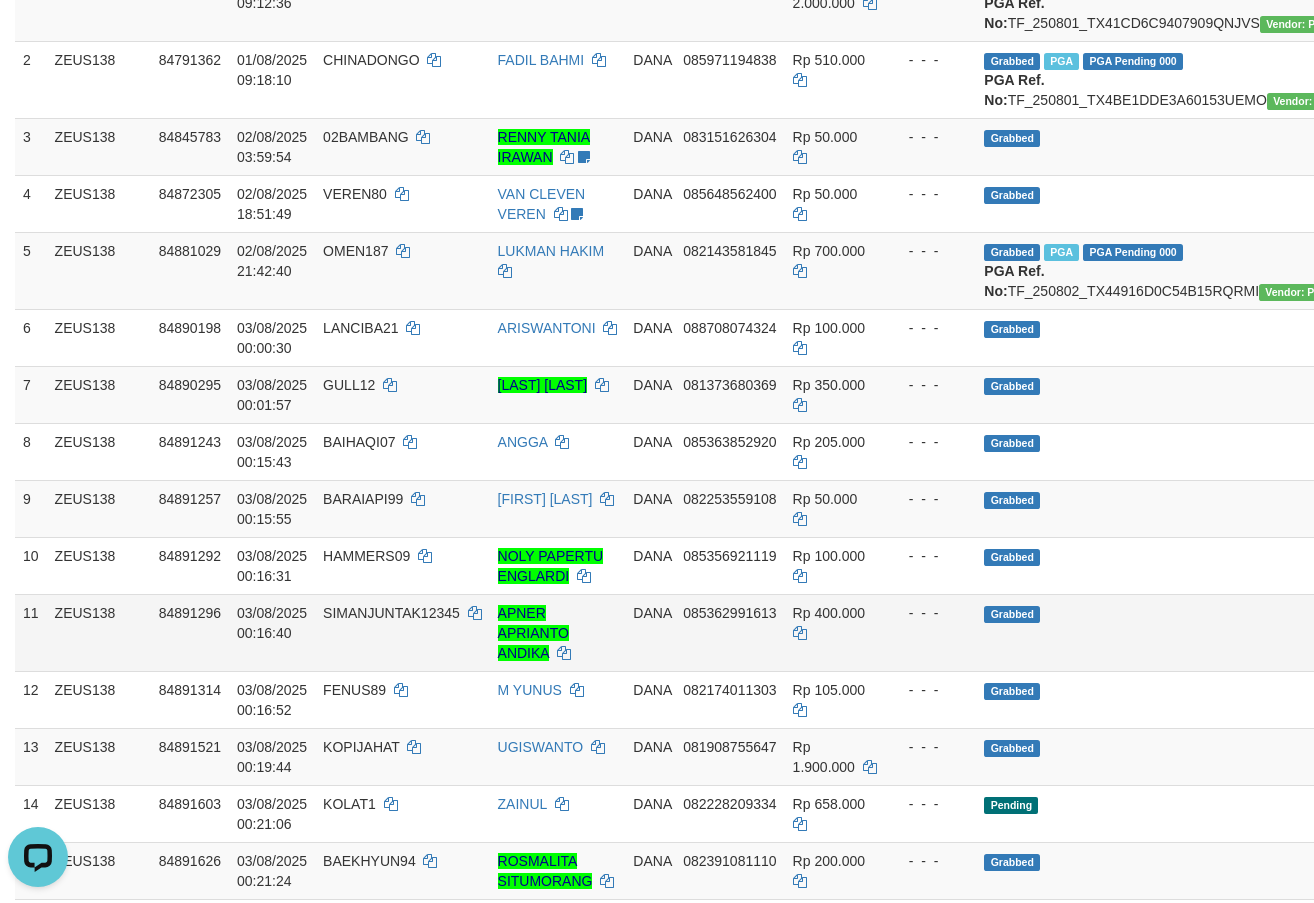 scroll, scrollTop: 401, scrollLeft: 0, axis: vertical 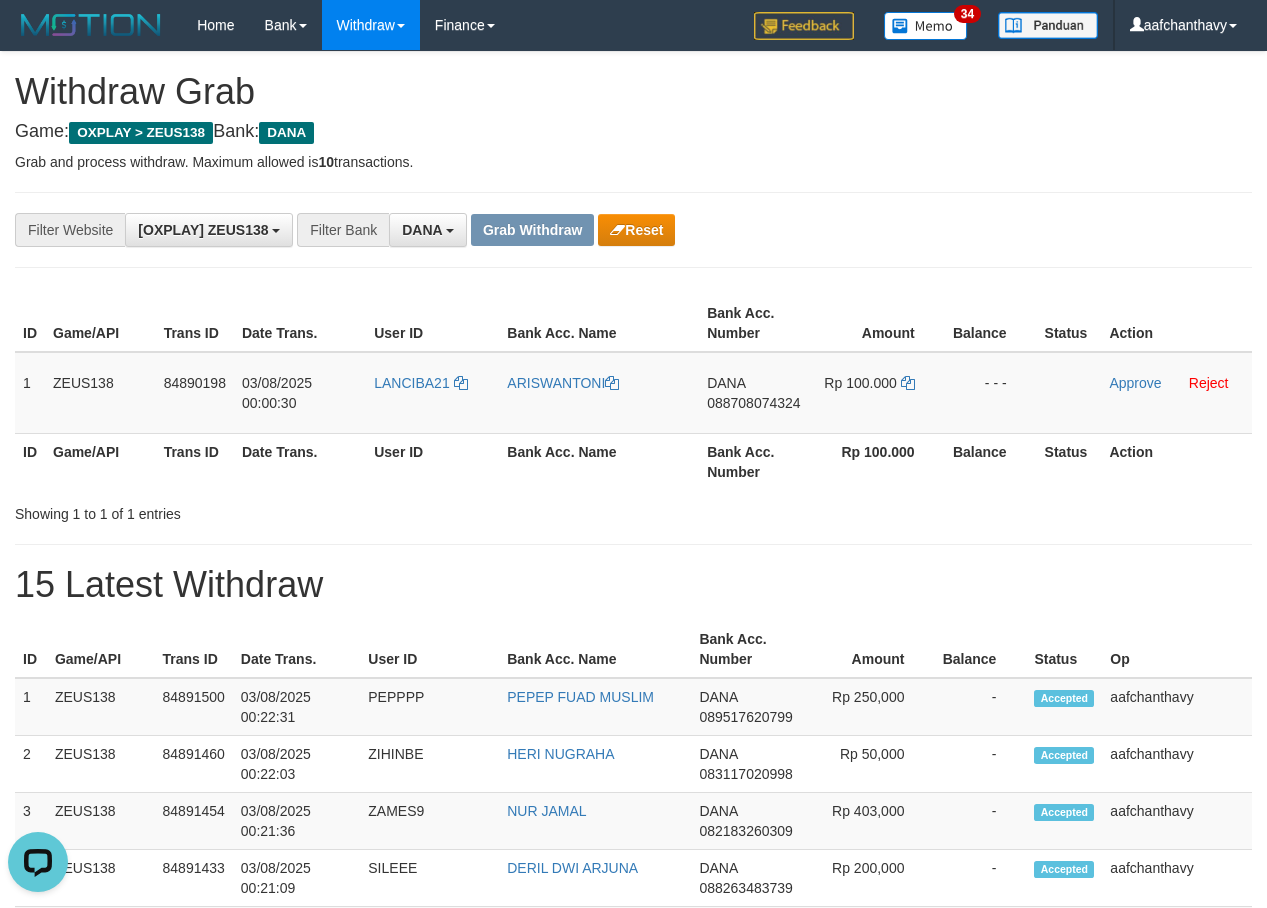 click on "ID Game/API Trans ID Date Trans. User ID Bank Acc. Name Bank Acc. Number Amount Balance Status Action
1
ZEUS138
84890198
03/08/2025 00:00:30
LANCIBA21
ARISWANTONI
DANA
088708074324
Rp 100.000
- - -
Approve
Reject
ID Game/API Trans ID Date Trans. User ID Bank Acc. Name Bank Acc. Number Rp 100.000 Balance Status Action" at bounding box center (633, 392) 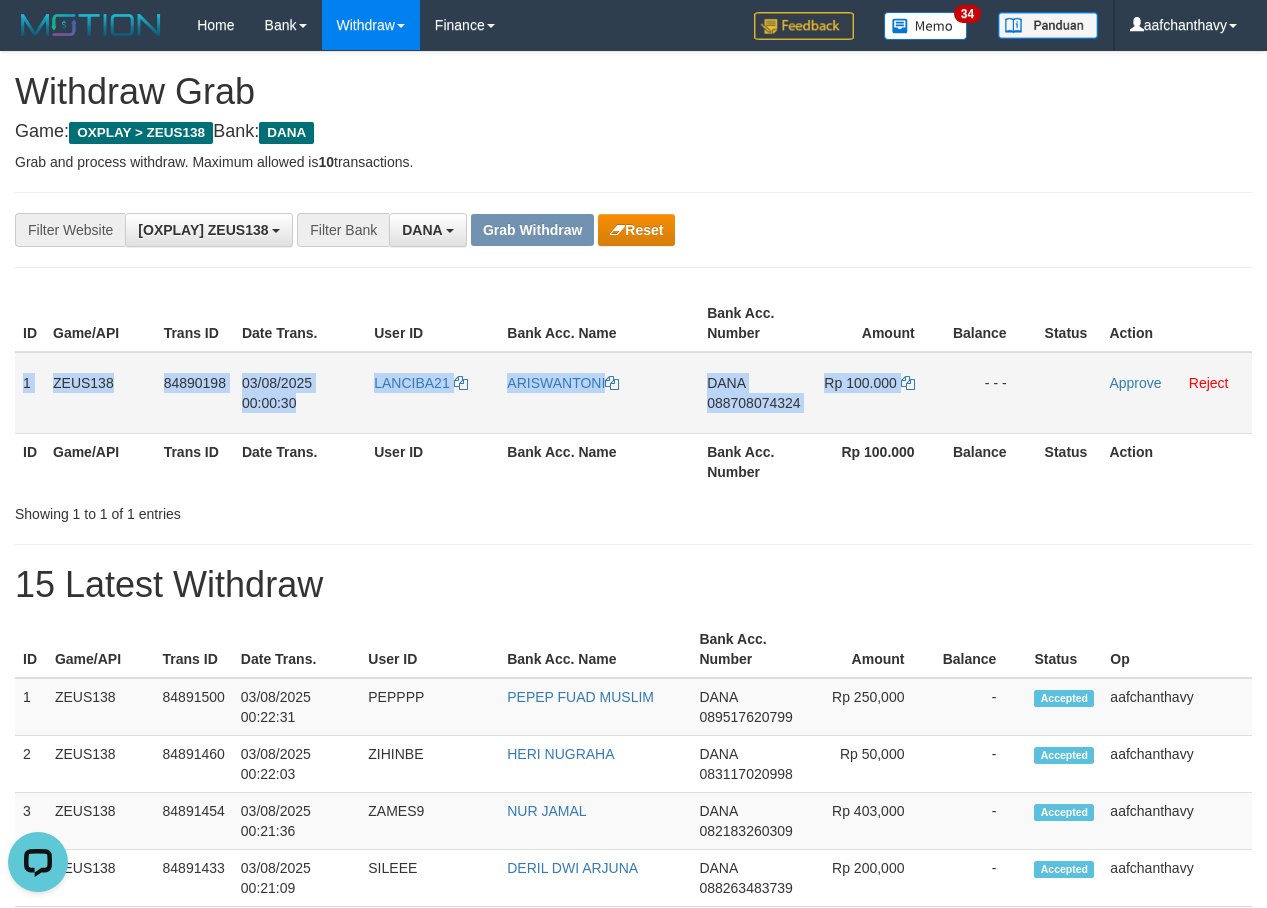 drag, startPoint x: 18, startPoint y: 372, endPoint x: 922, endPoint y: 396, distance: 904.31854 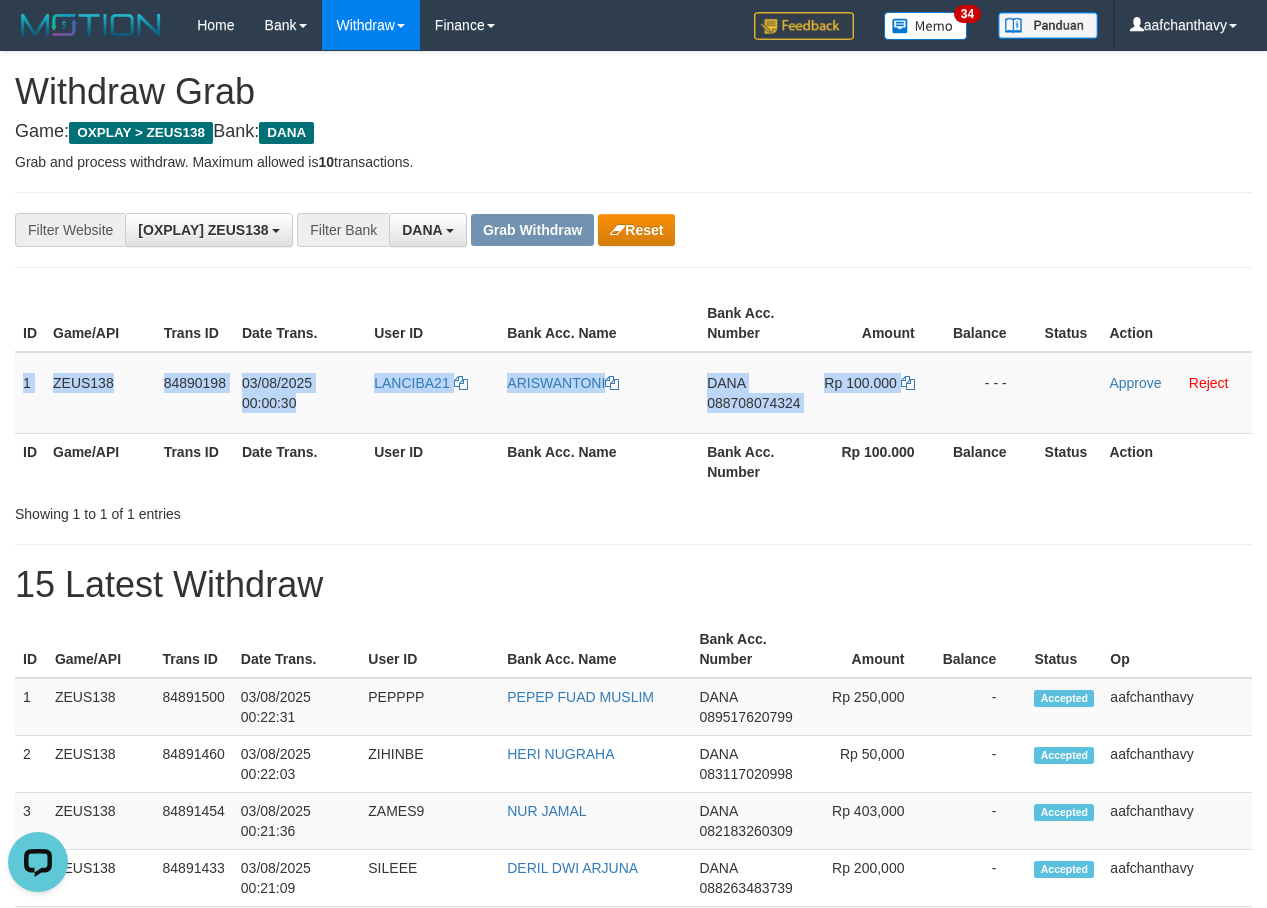 copy on "1
ZEUS138
84890198
03/08/2025 00:00:30
LANCIBA21
ARISWANTONI
DANA
088708074324
Rp 100.000" 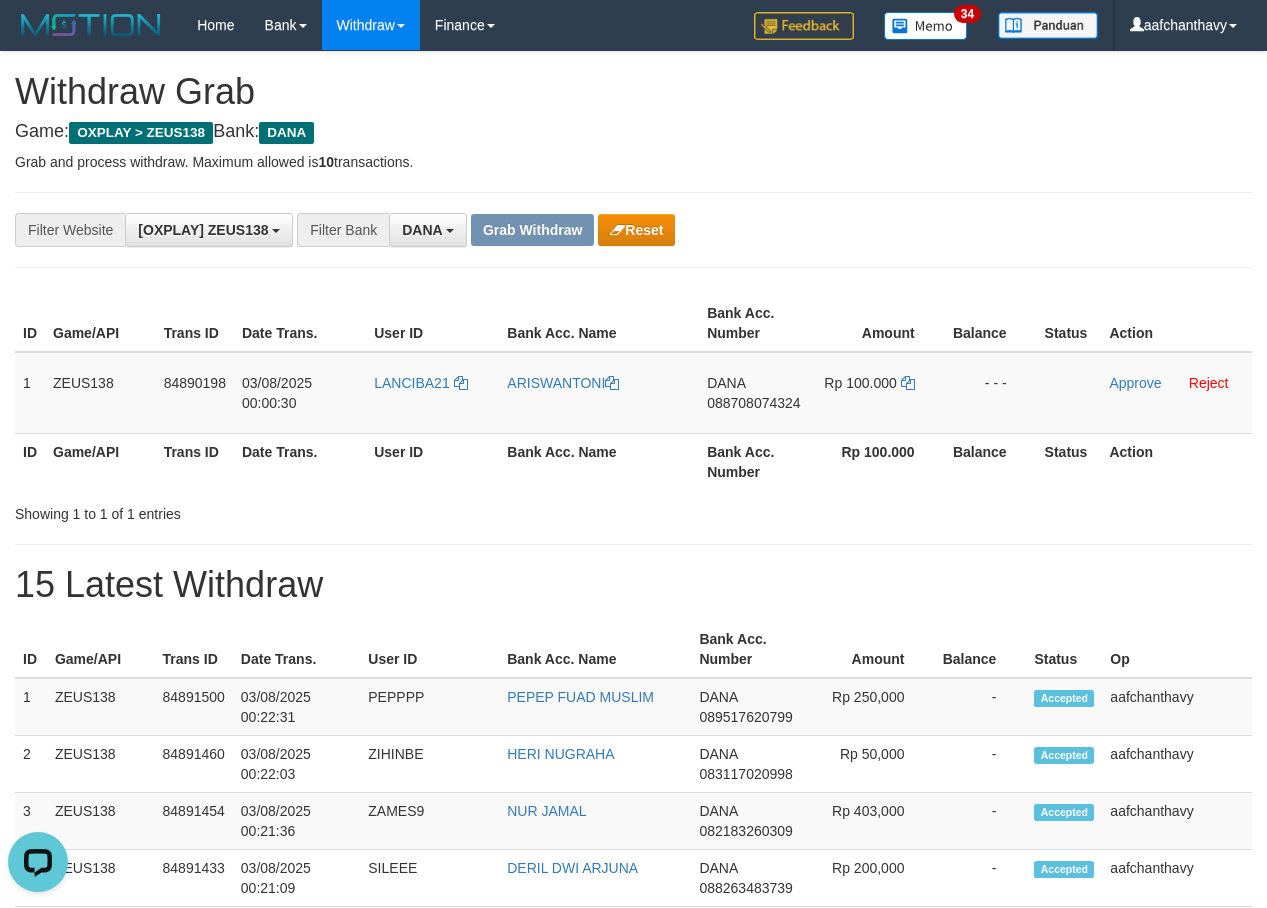 drag, startPoint x: 936, startPoint y: 168, endPoint x: 1083, endPoint y: 188, distance: 148.35431 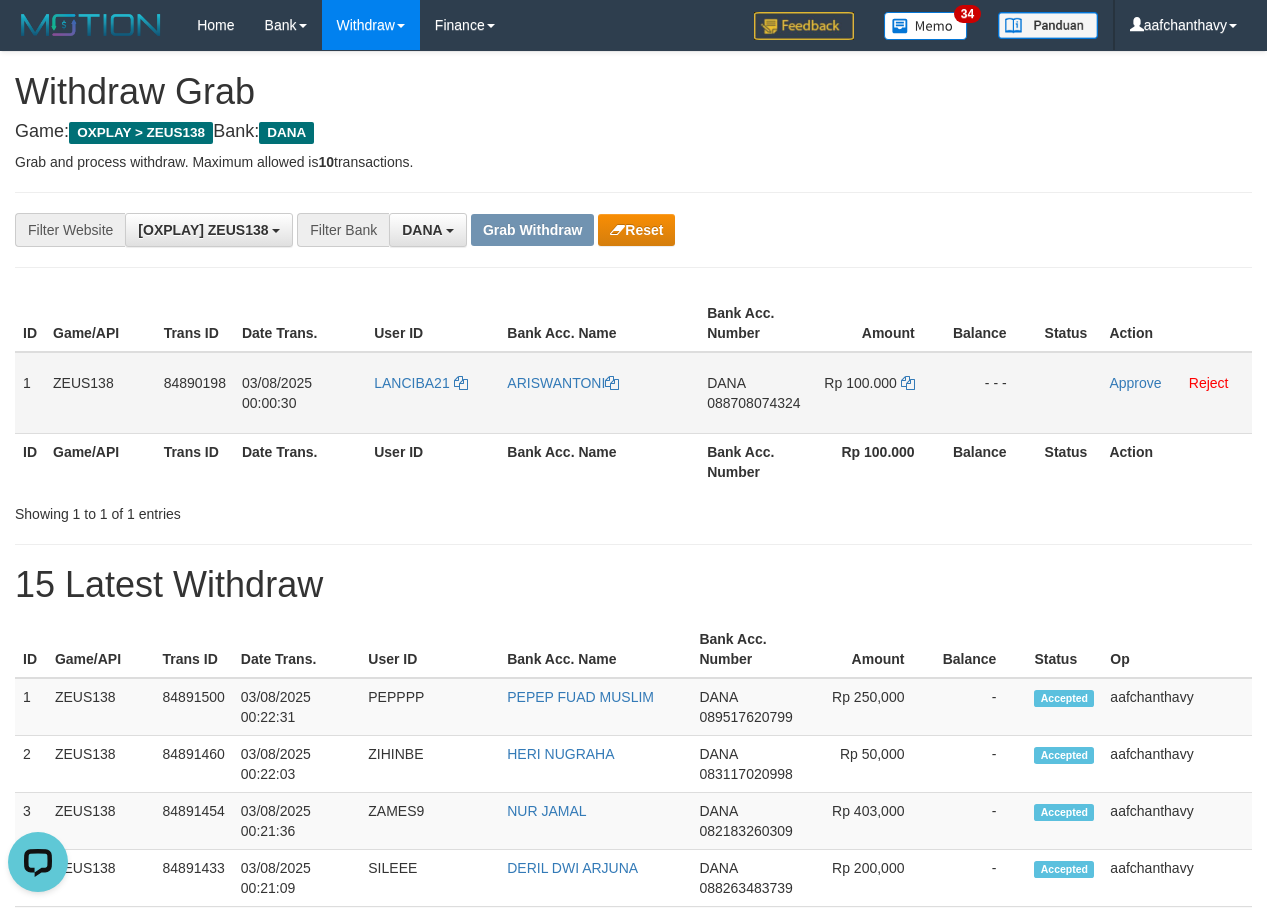 click on "088708074324" at bounding box center (753, 403) 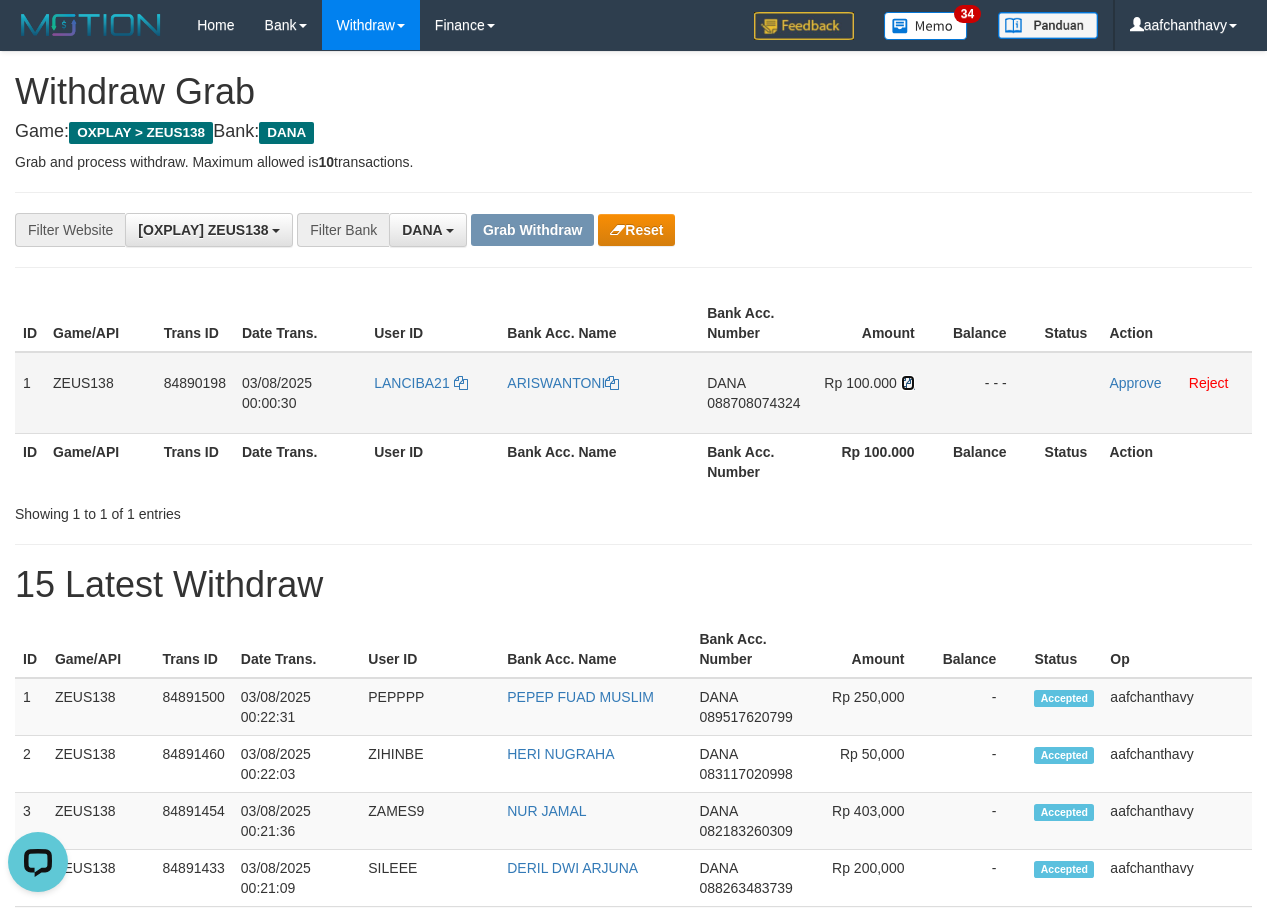 click at bounding box center (908, 383) 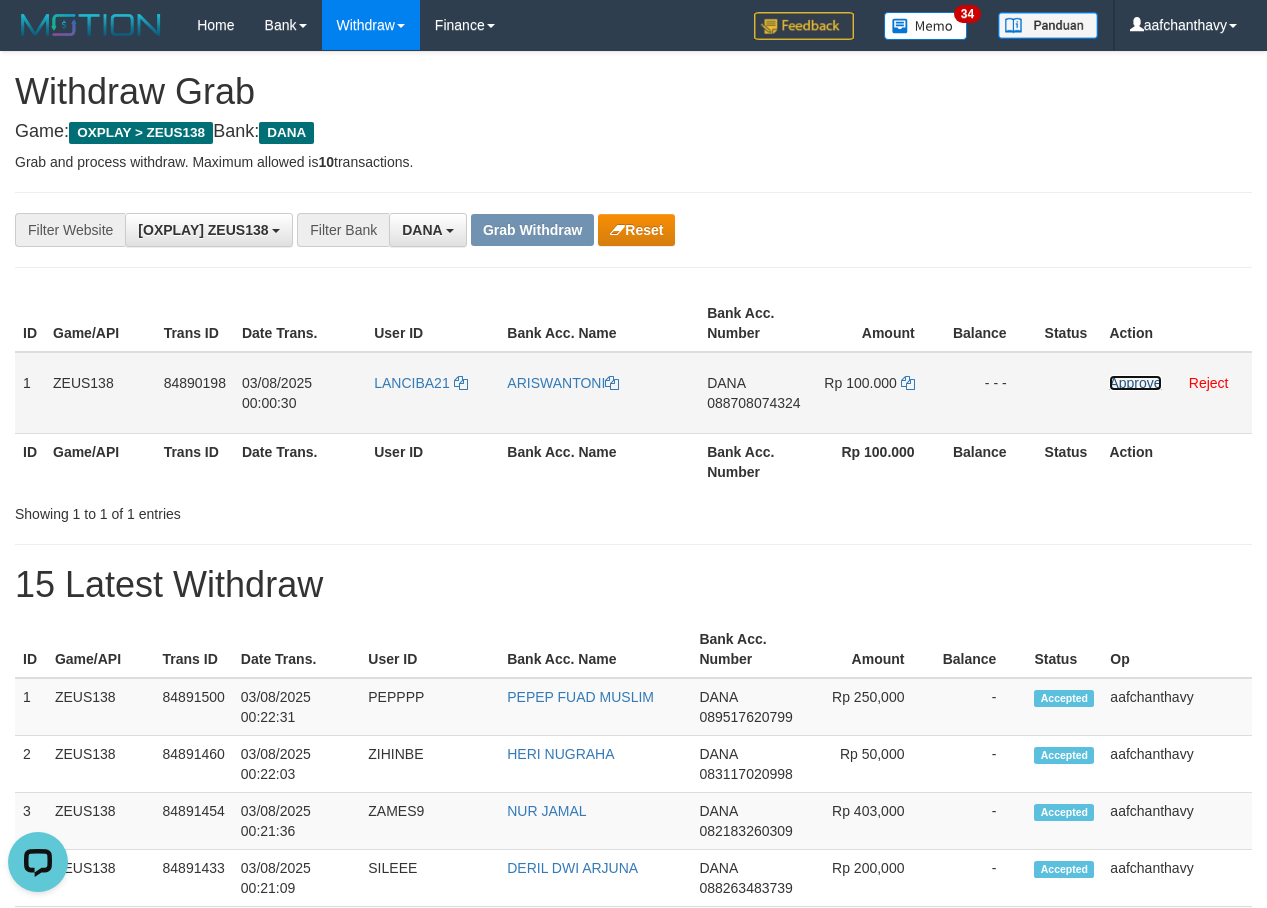 click on "Approve" at bounding box center [1135, 383] 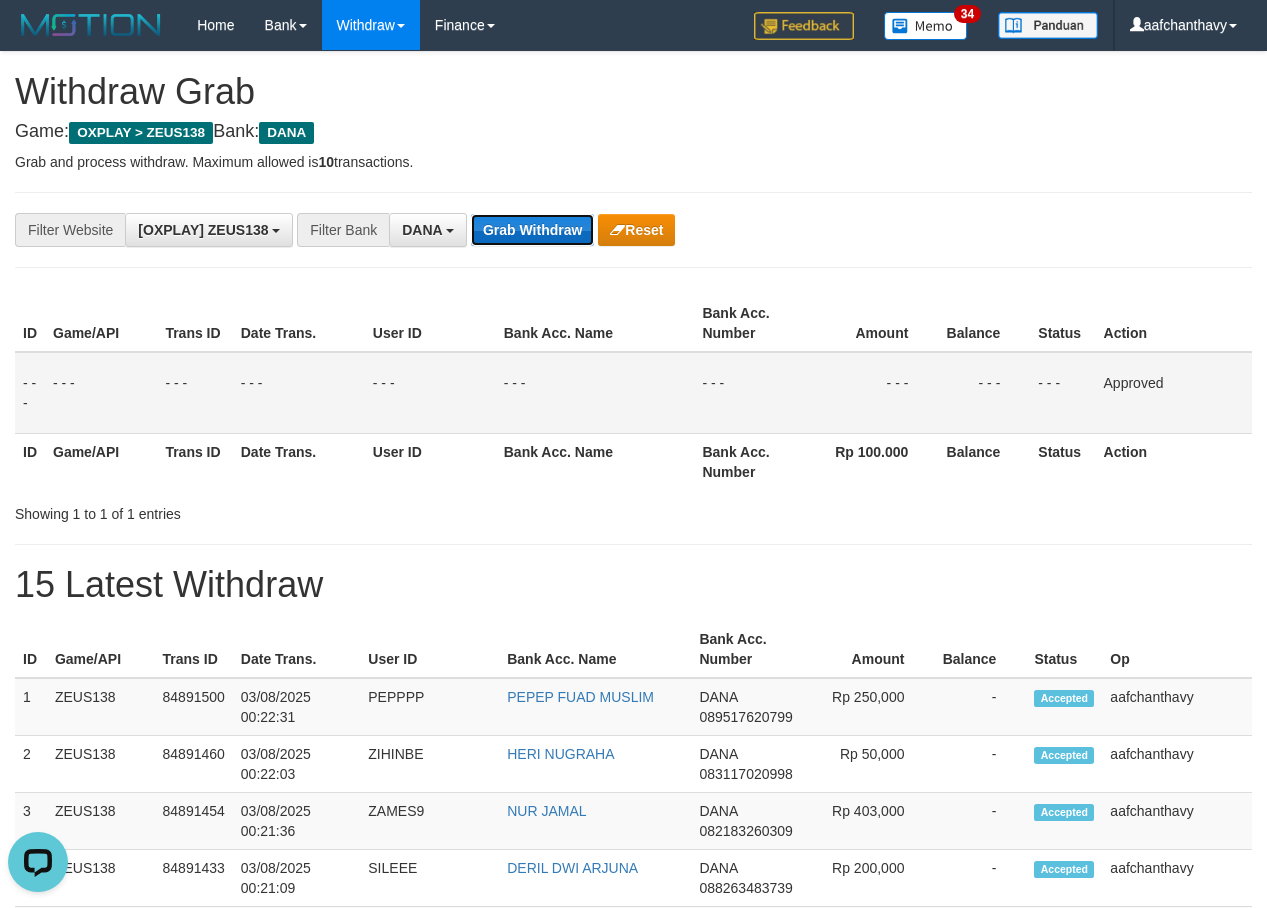 click on "Grab Withdraw" at bounding box center [532, 230] 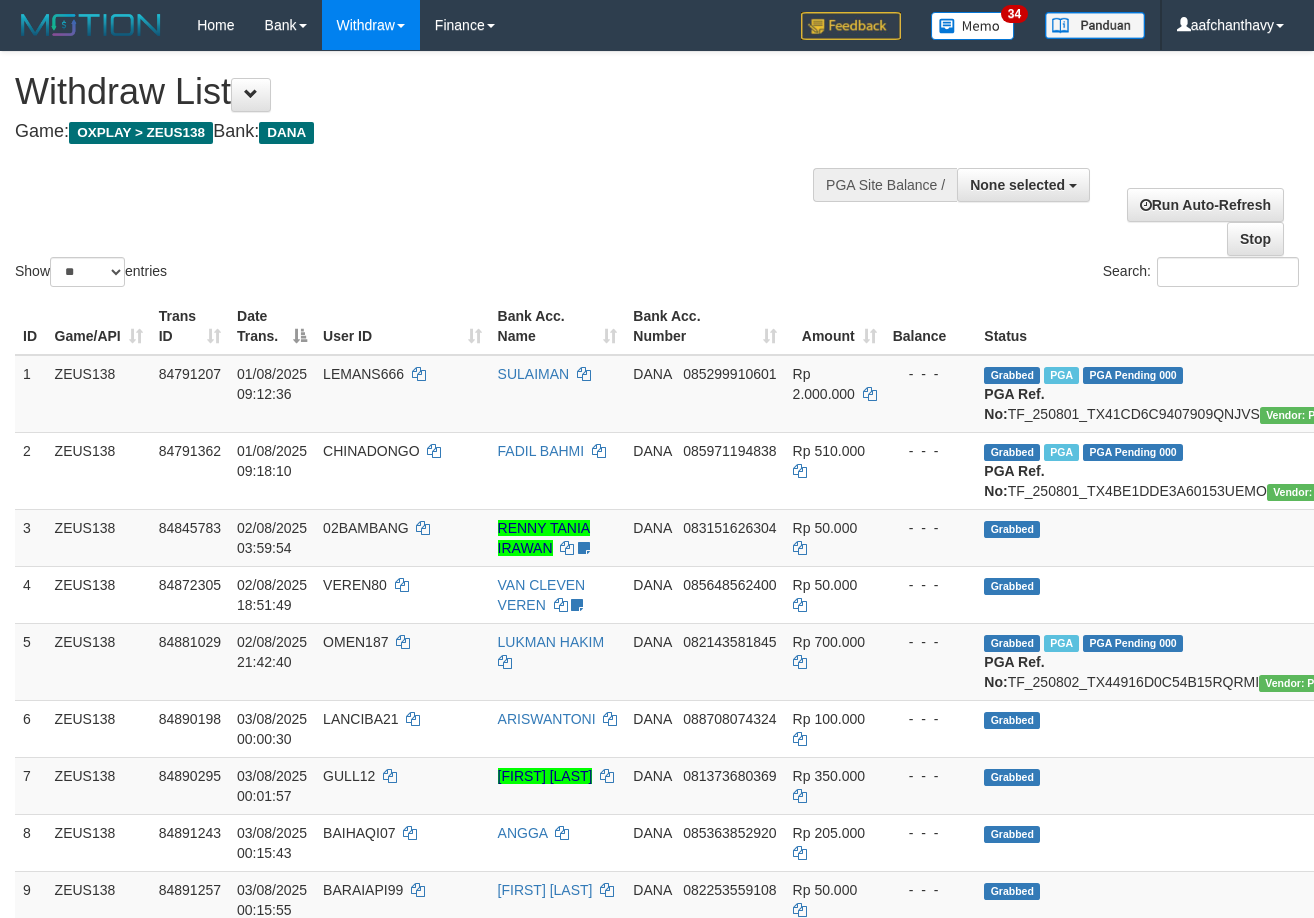 select 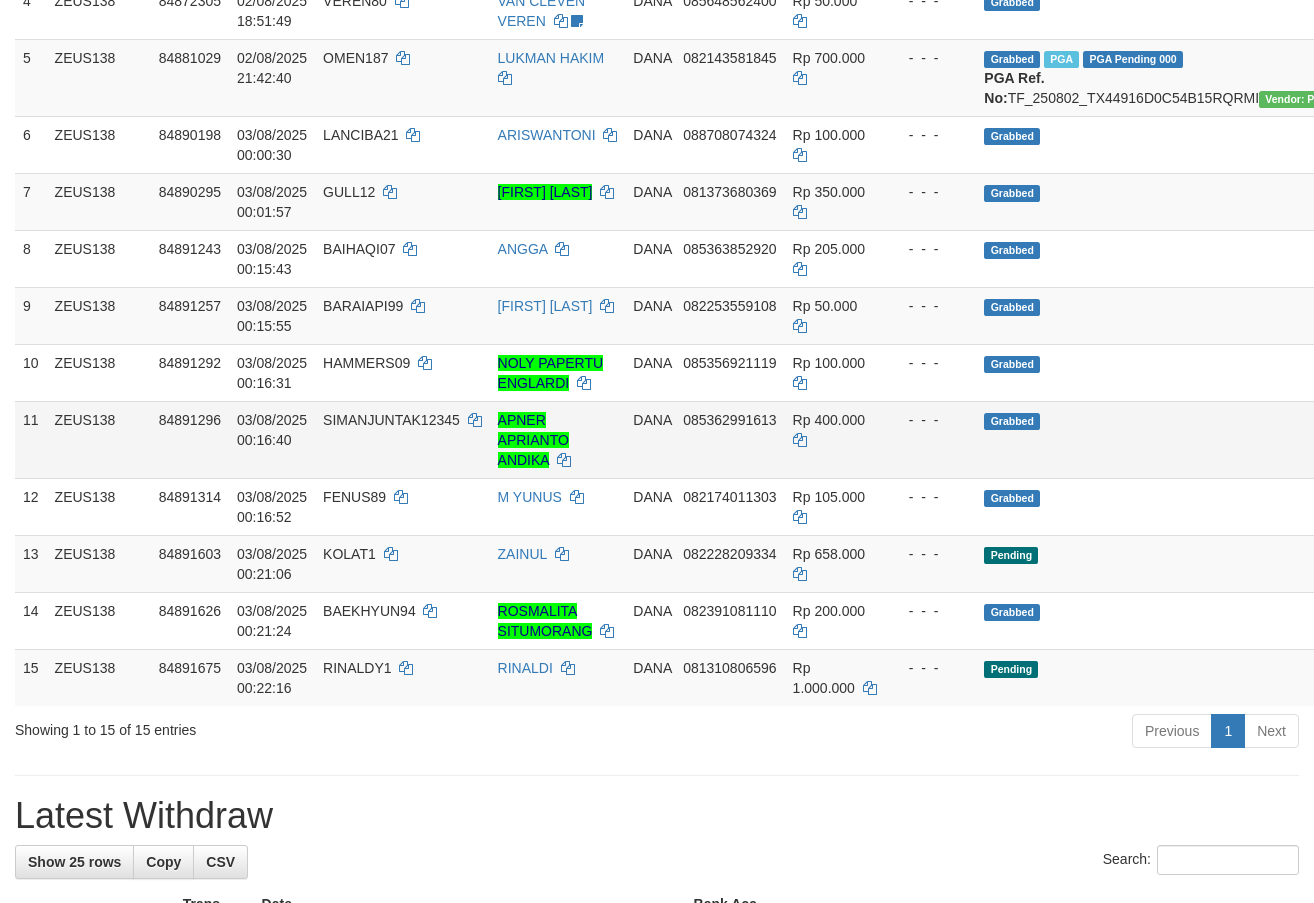 scroll, scrollTop: 723, scrollLeft: 0, axis: vertical 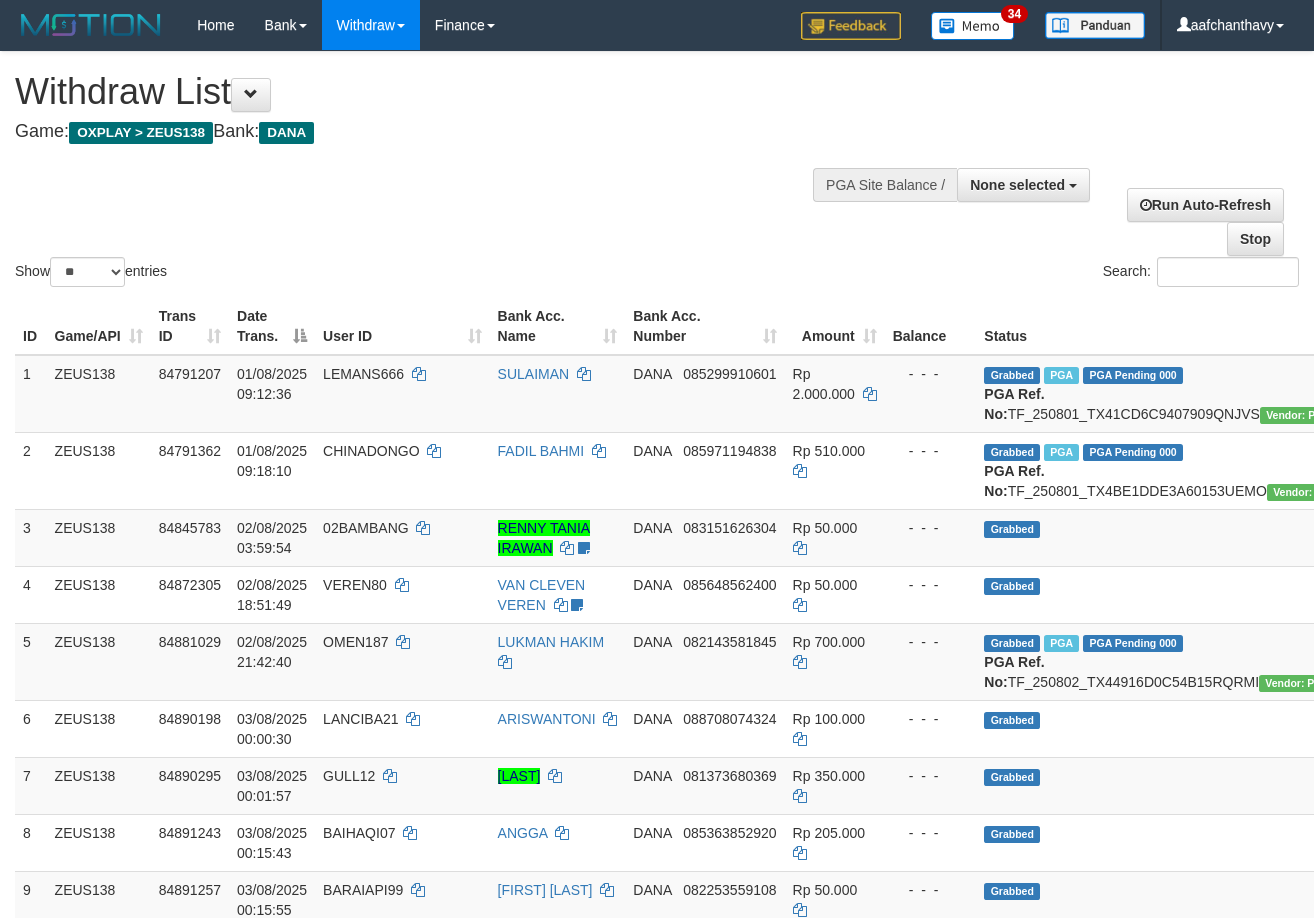 select 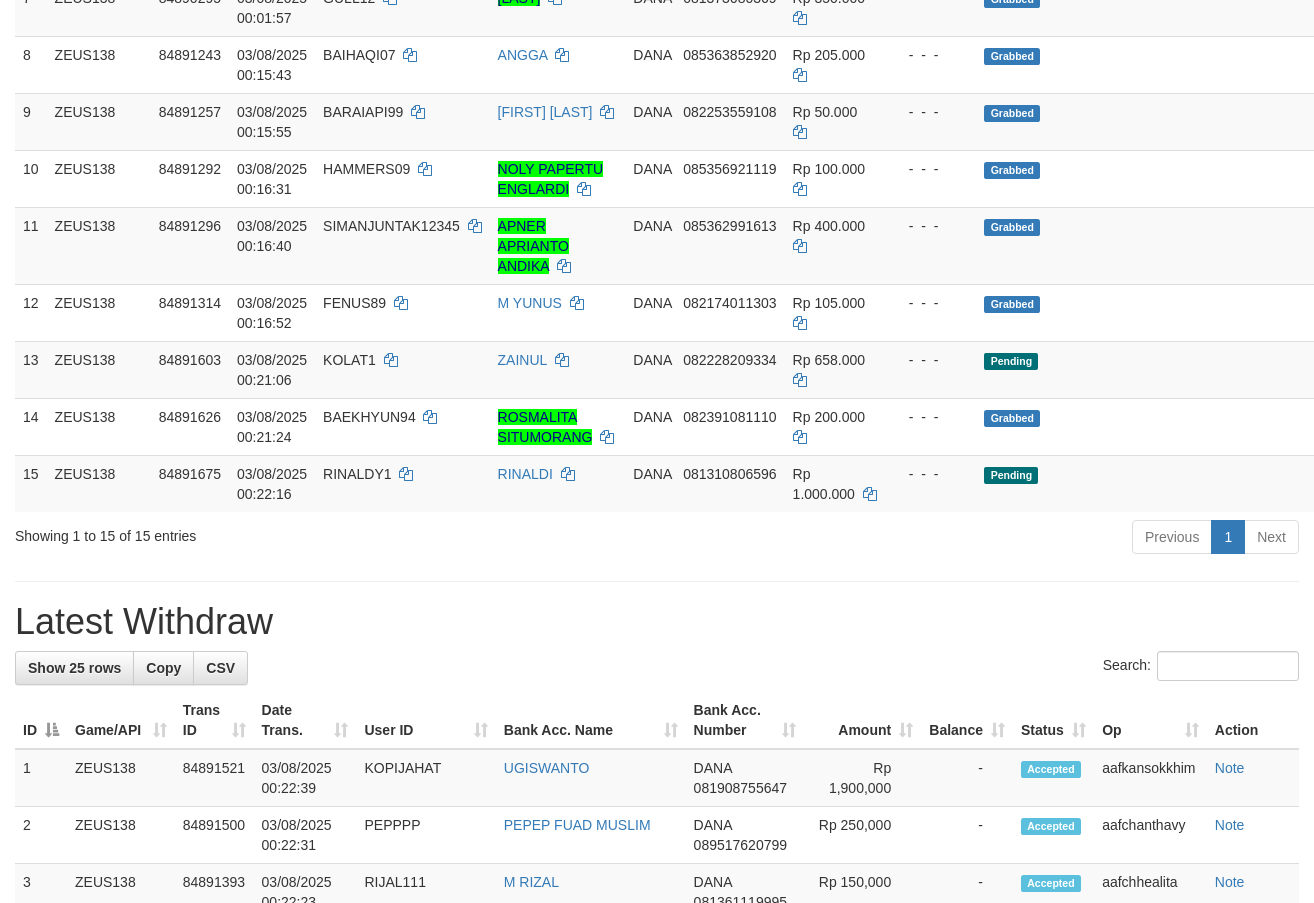 scroll, scrollTop: 723, scrollLeft: 0, axis: vertical 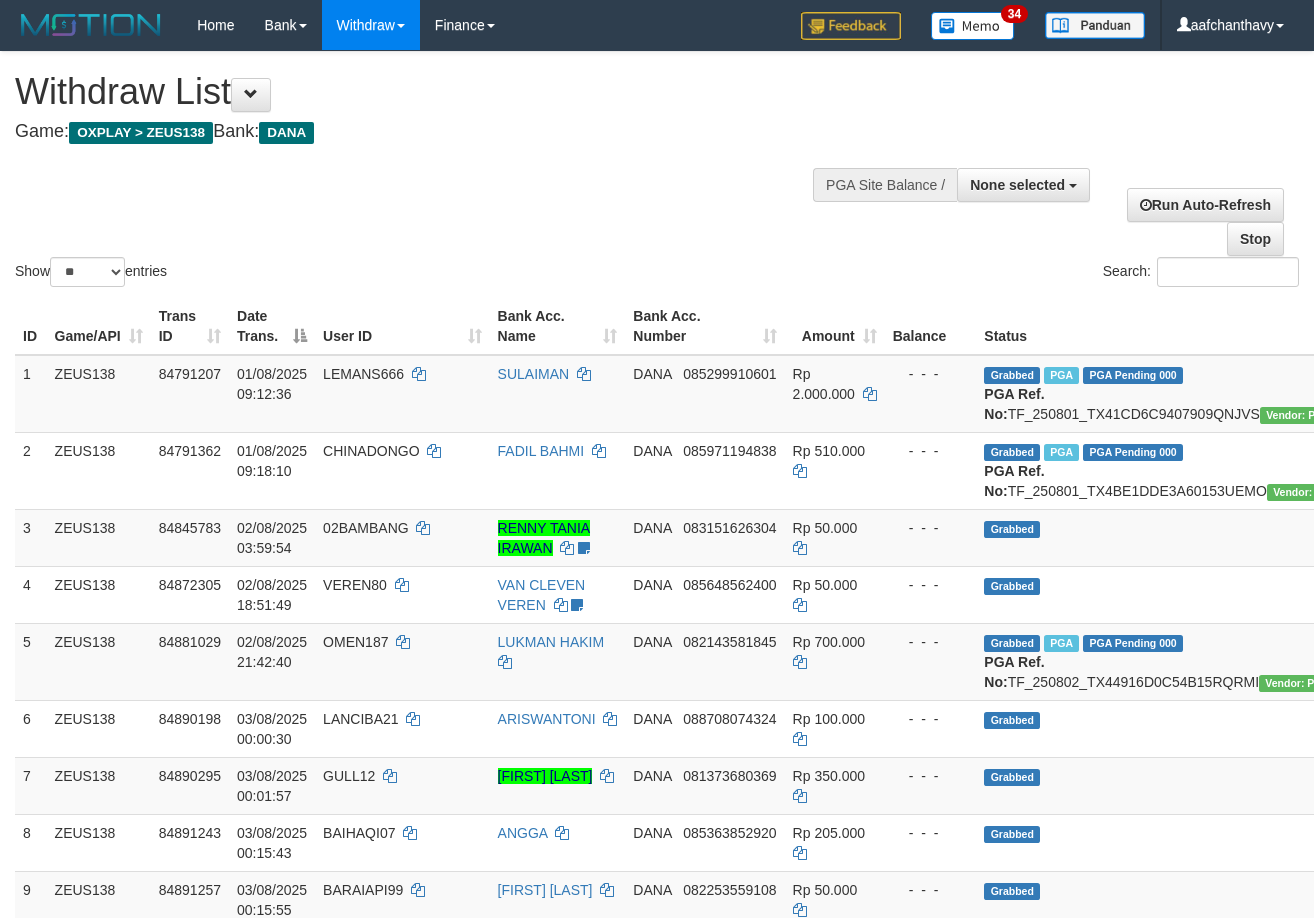 select 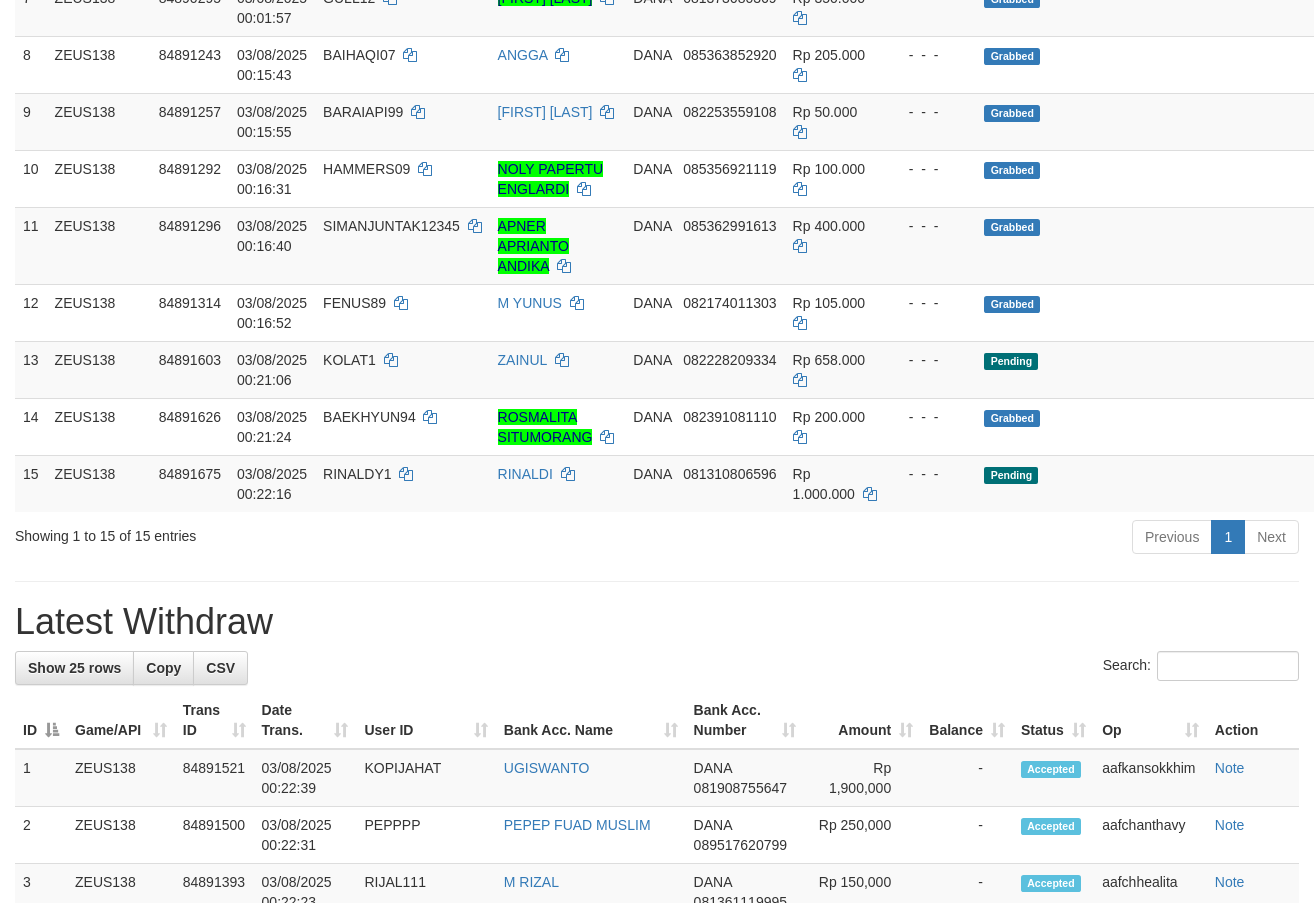scroll, scrollTop: 723, scrollLeft: 0, axis: vertical 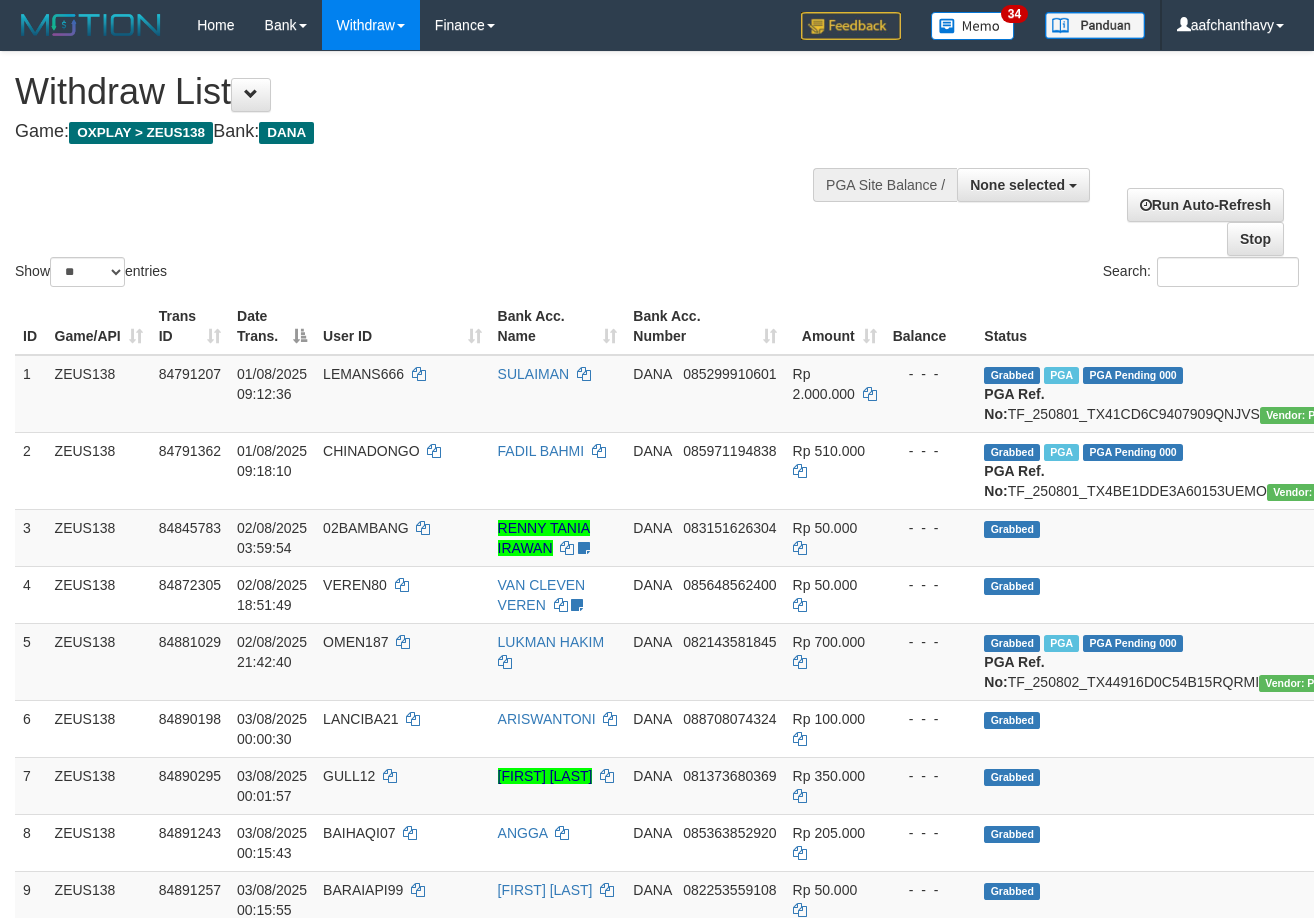select 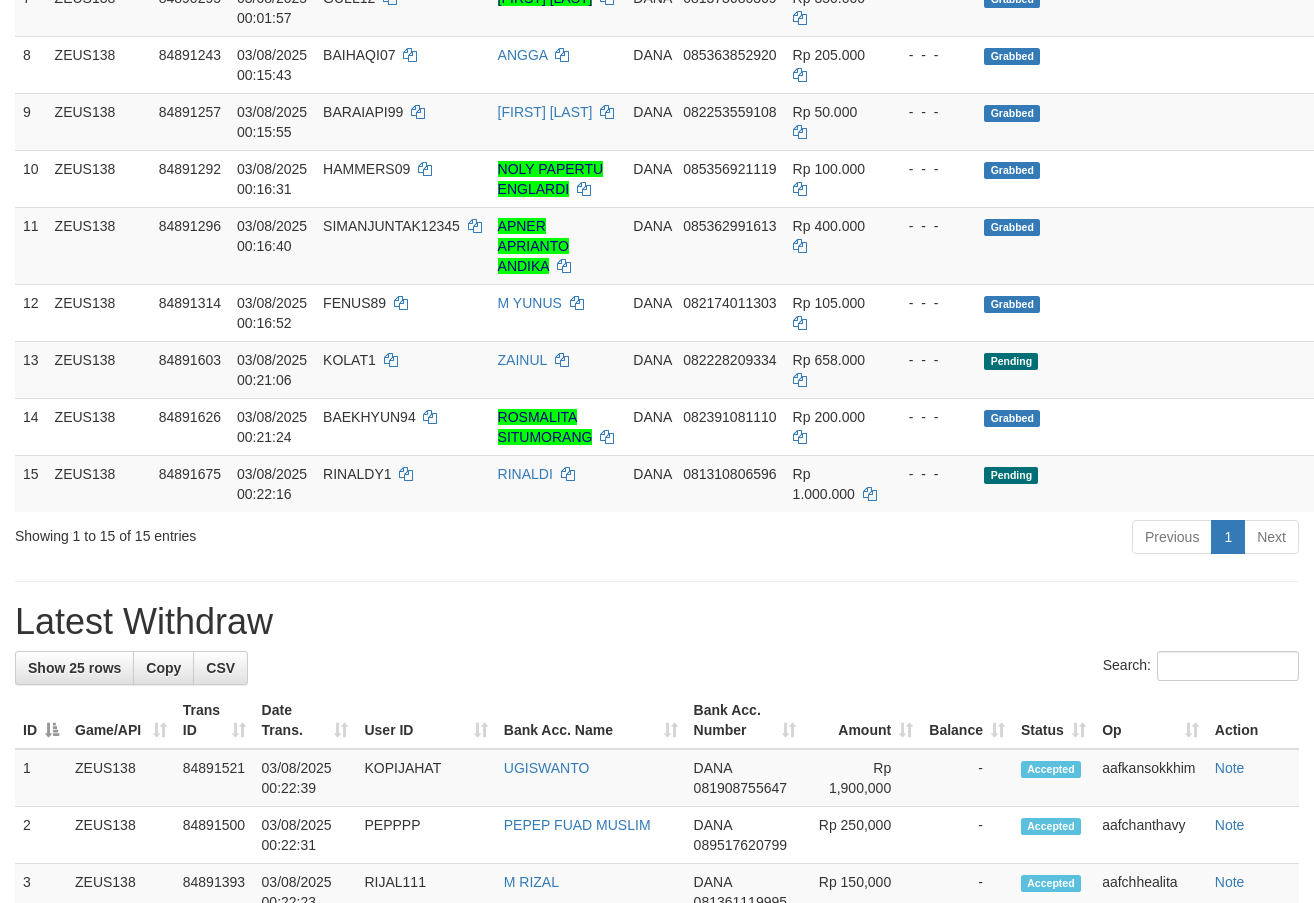 scroll, scrollTop: 723, scrollLeft: 0, axis: vertical 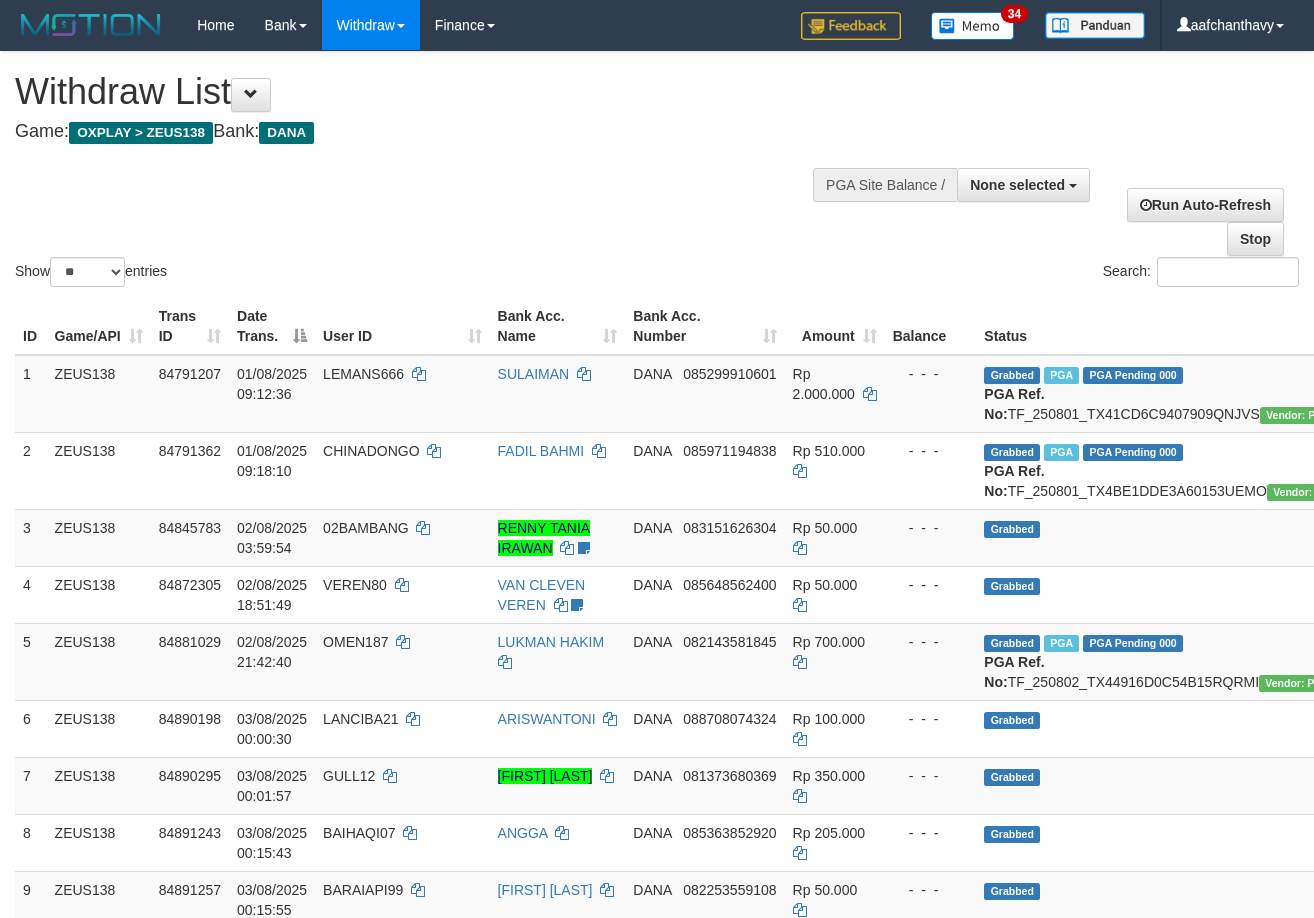 select 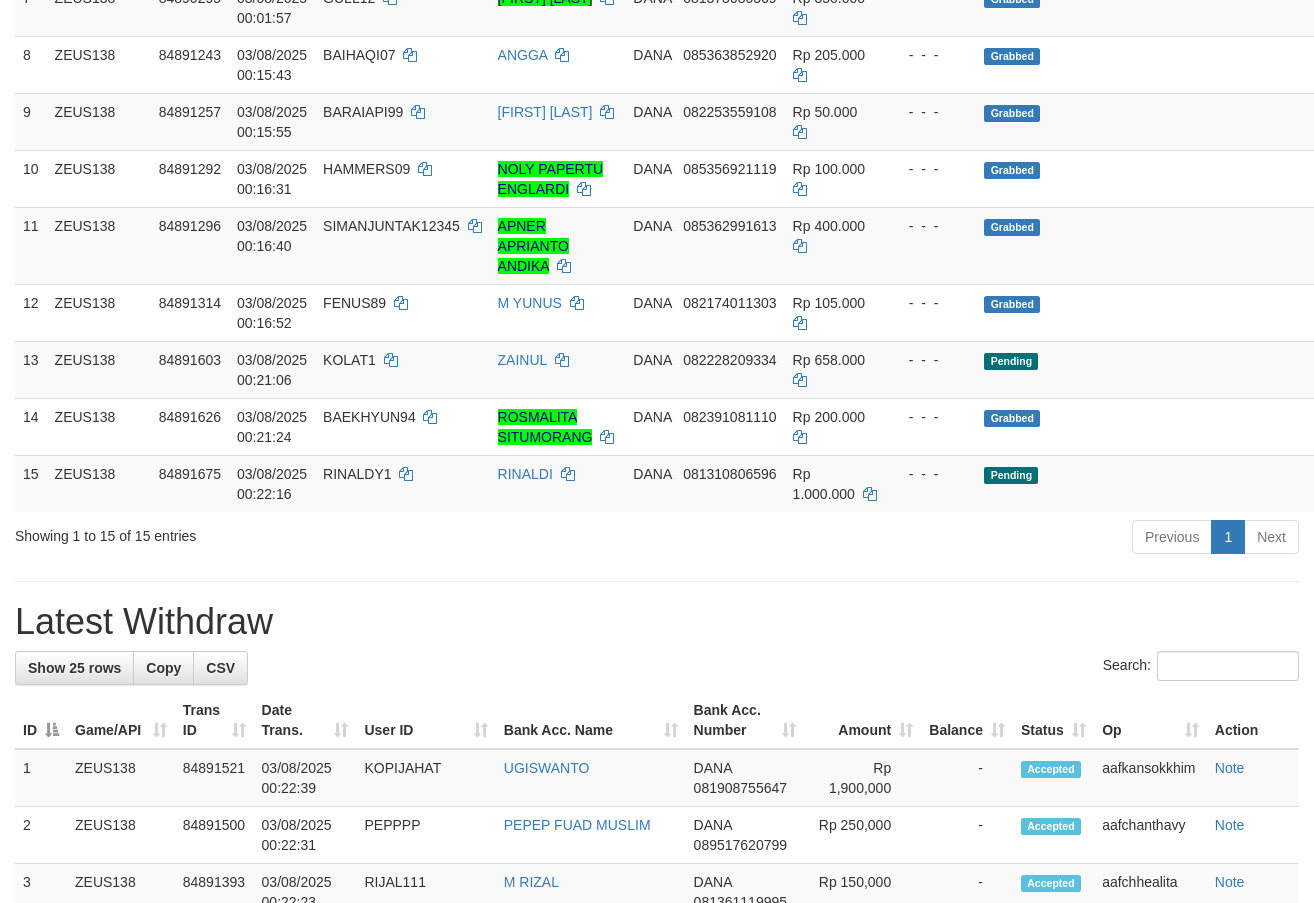 scroll, scrollTop: 723, scrollLeft: 0, axis: vertical 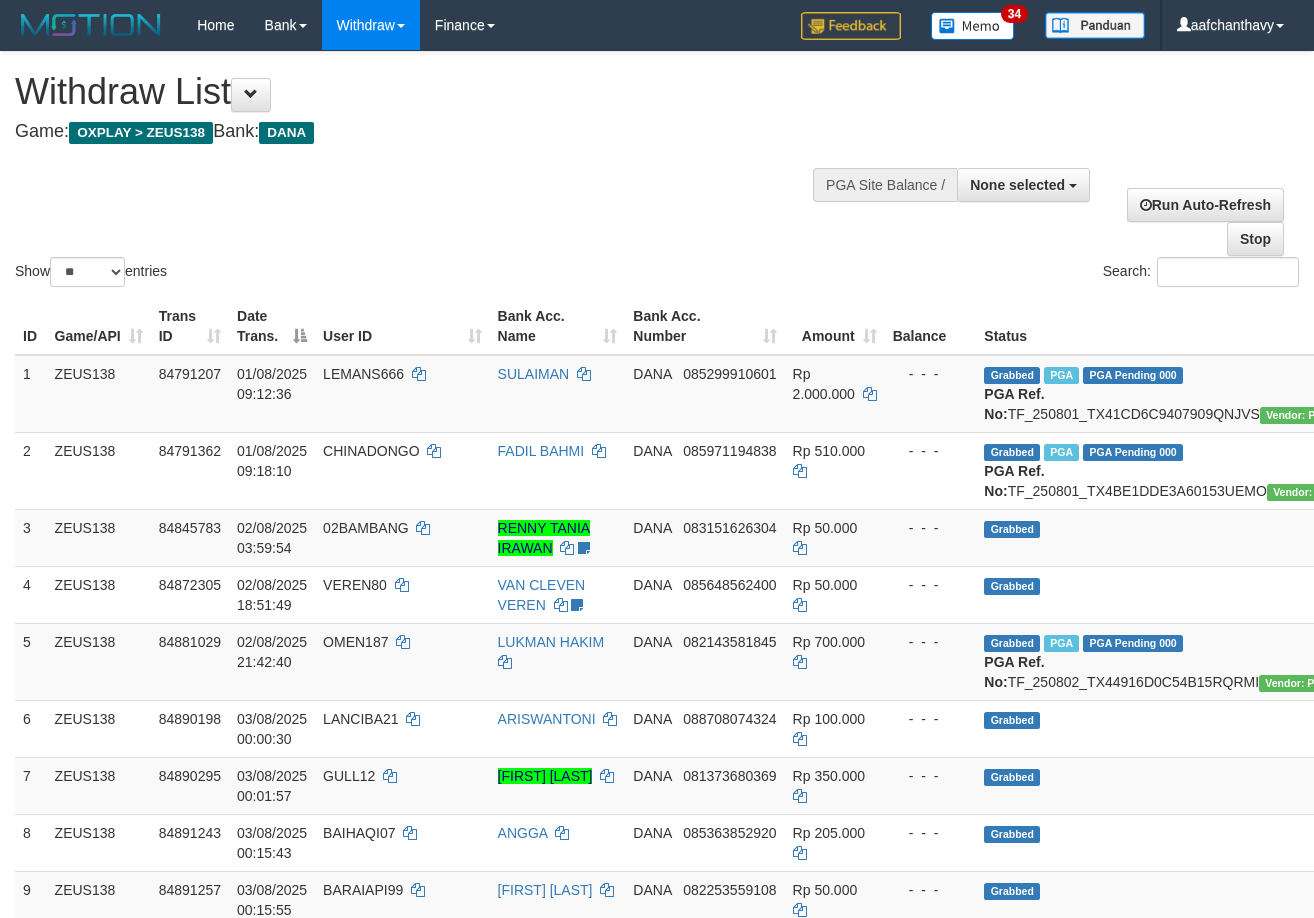 select 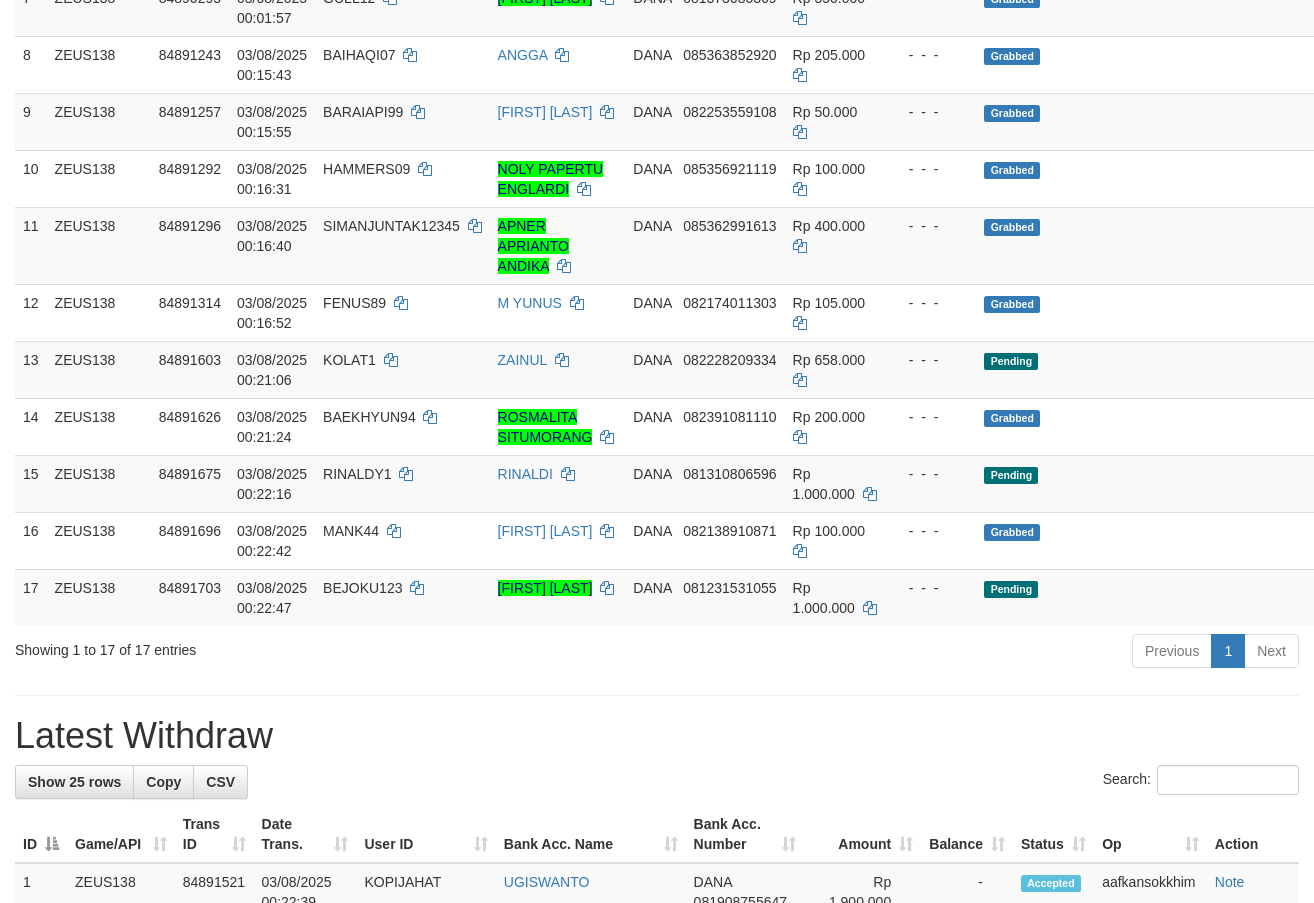 scroll, scrollTop: 723, scrollLeft: 0, axis: vertical 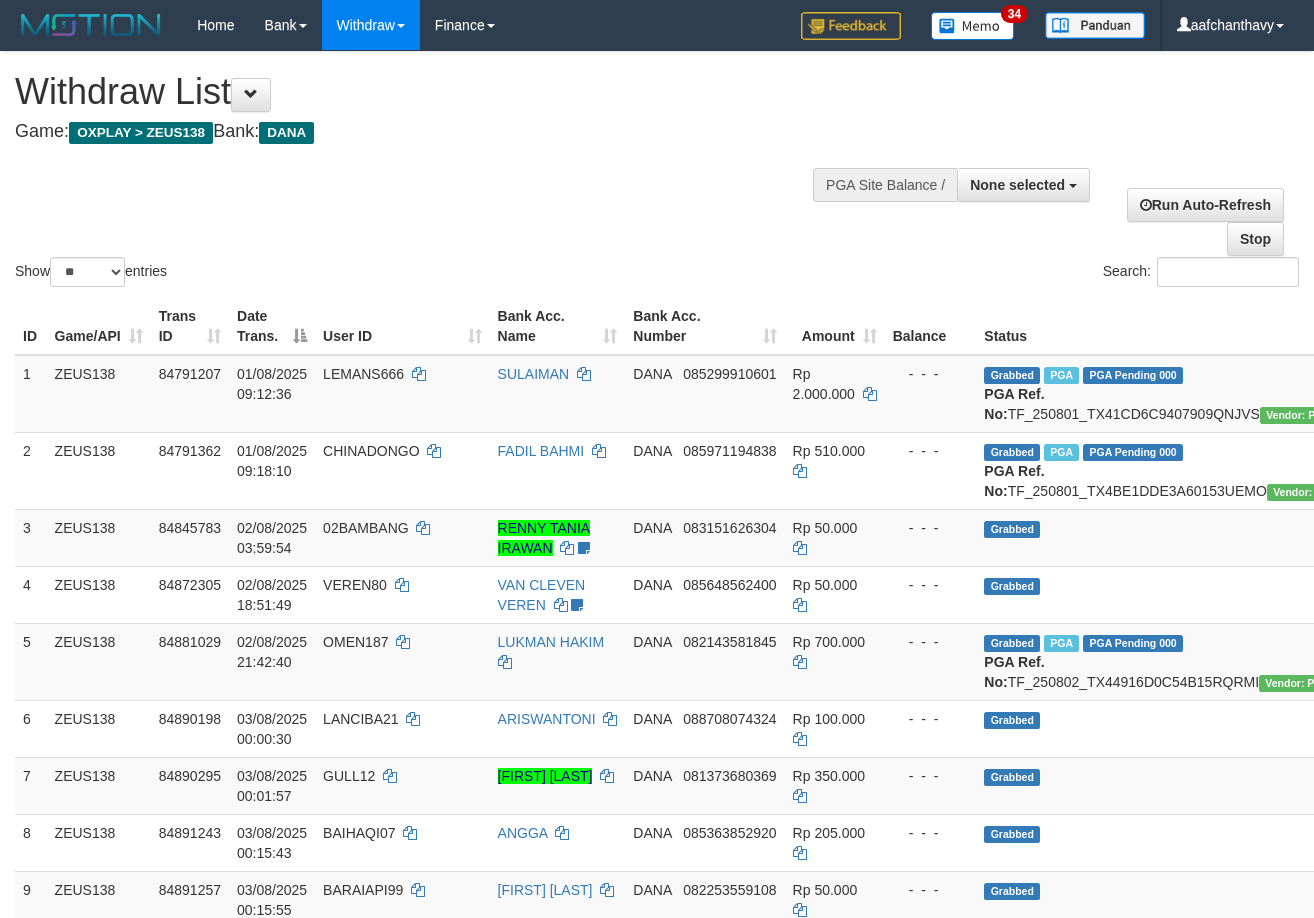 select 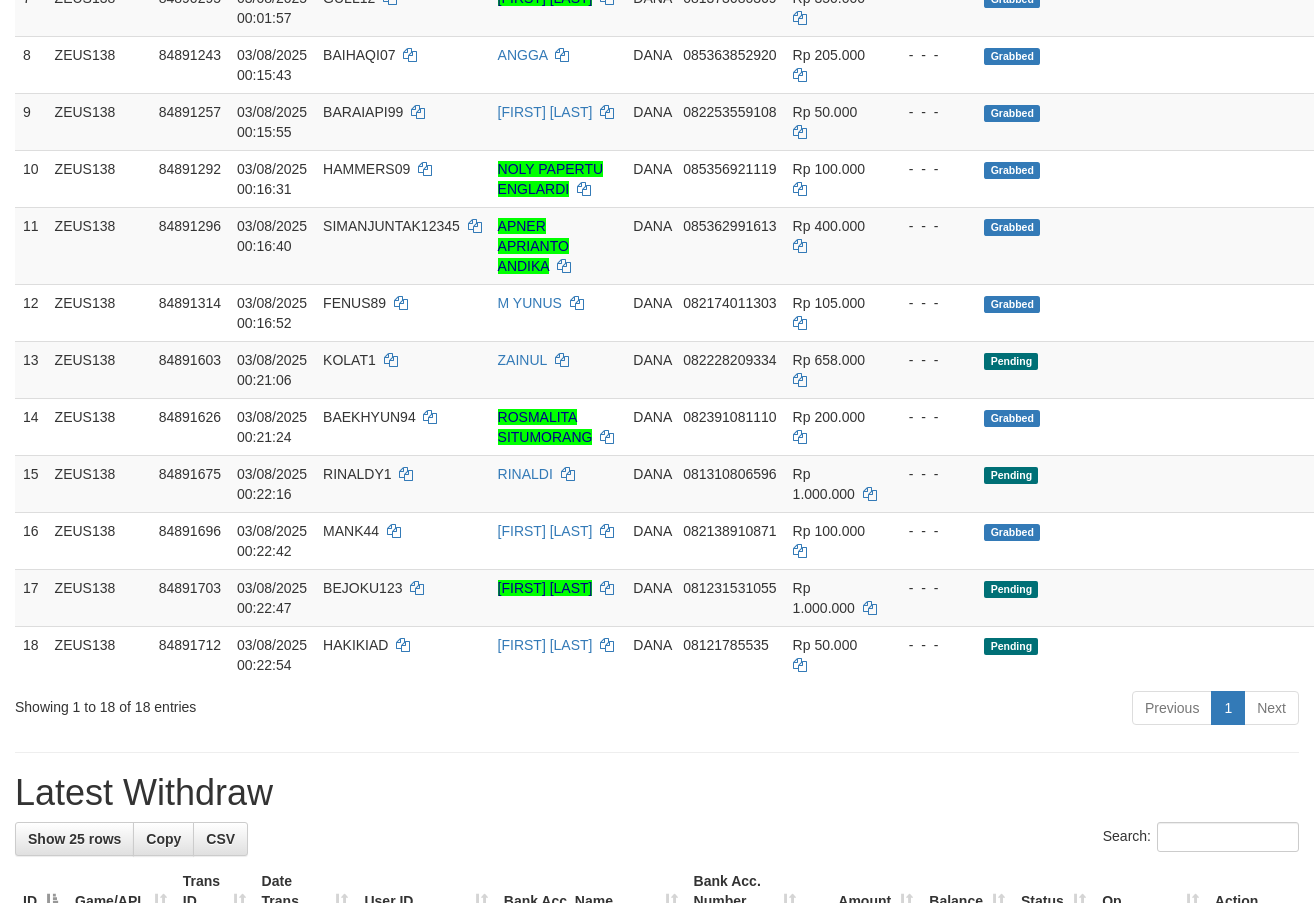 scroll, scrollTop: 723, scrollLeft: 0, axis: vertical 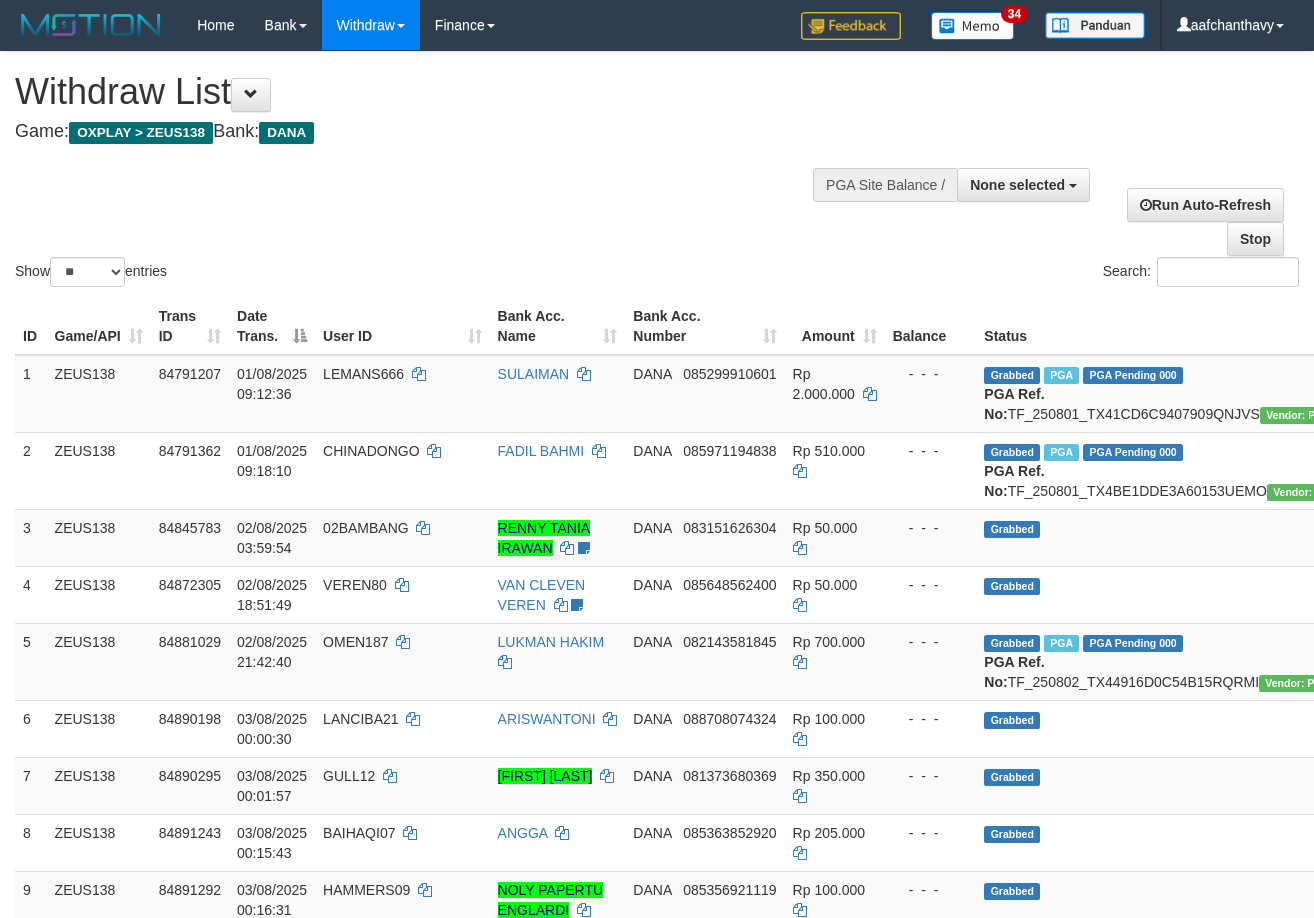 select 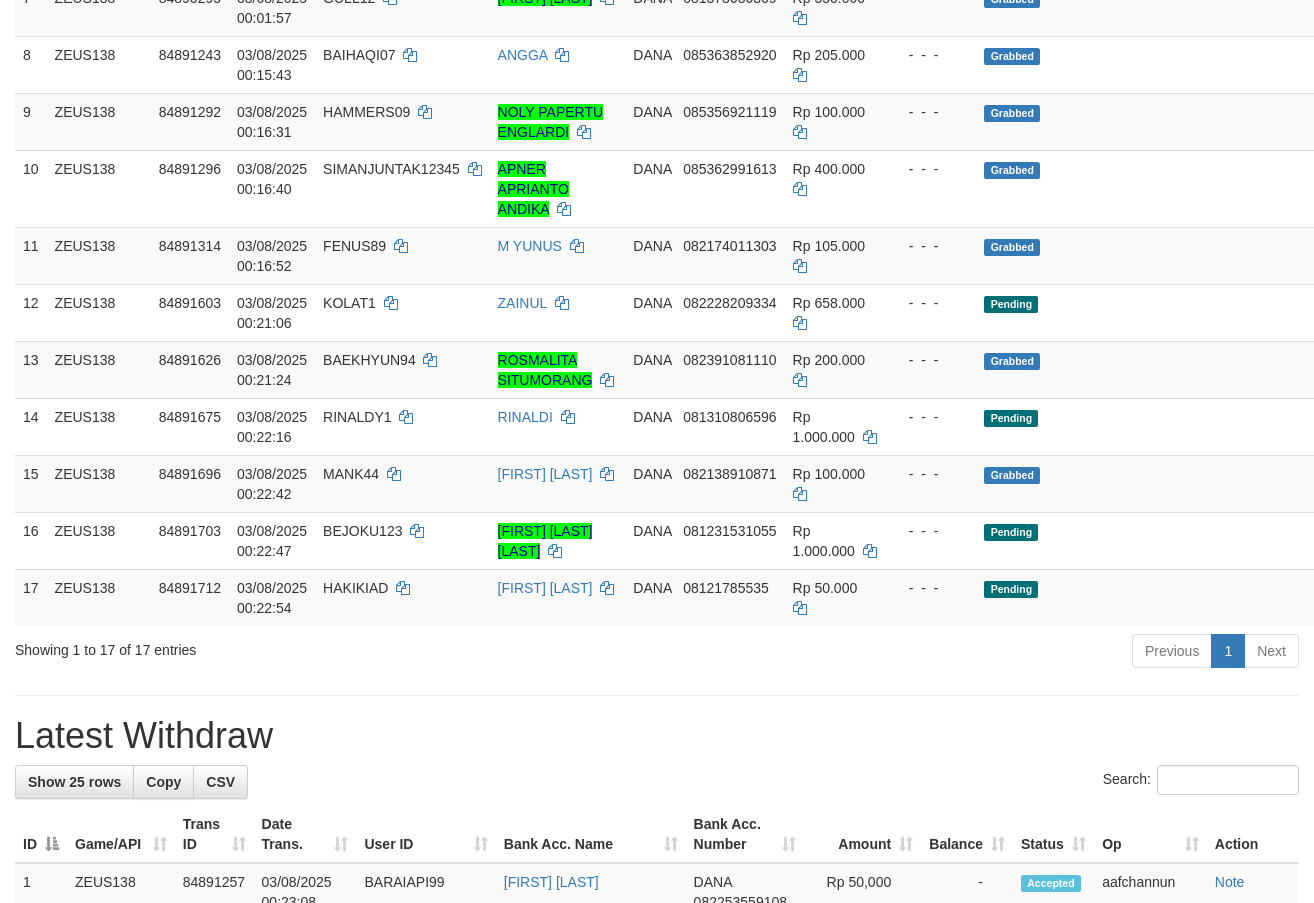 scroll, scrollTop: 723, scrollLeft: 0, axis: vertical 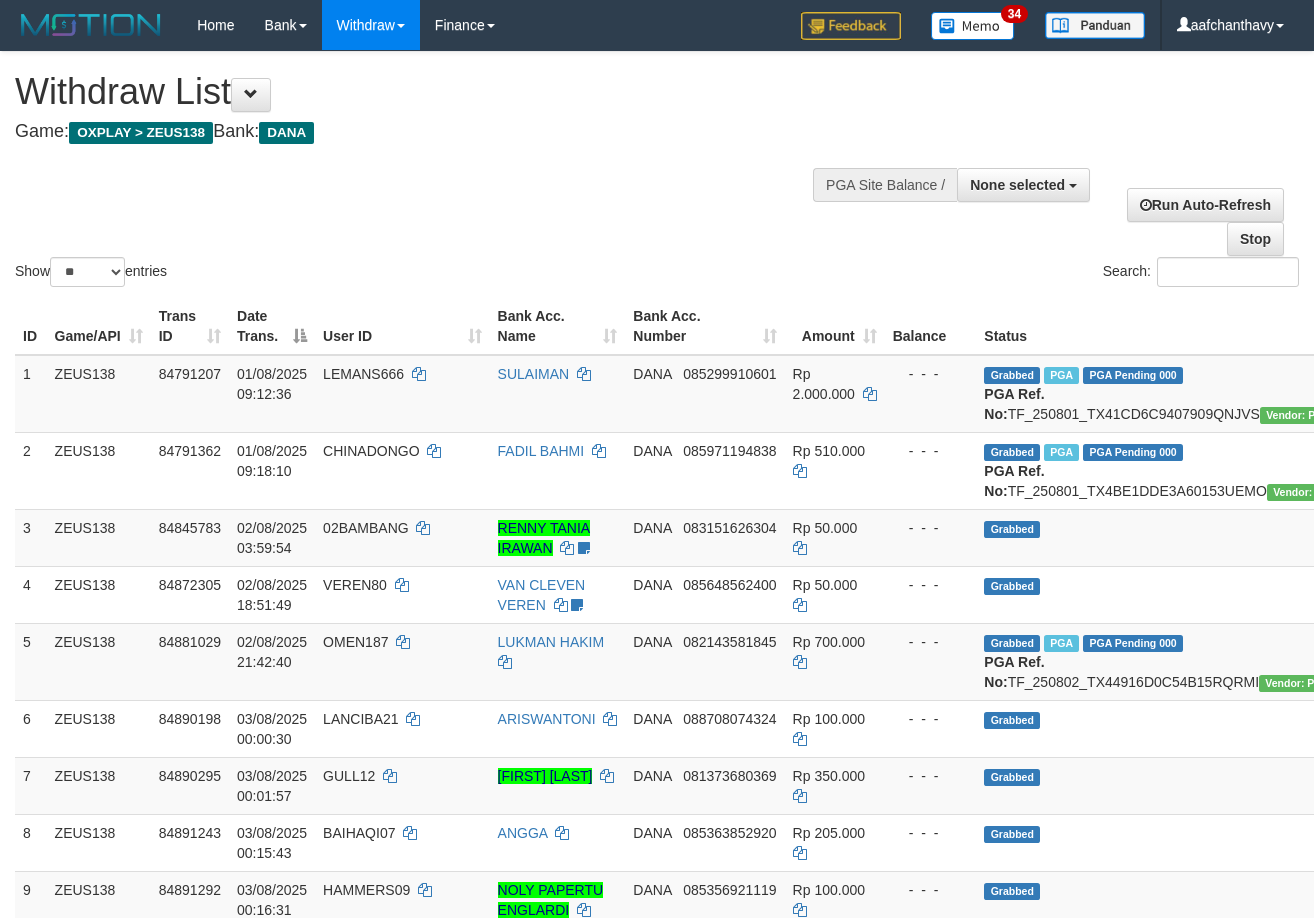 select 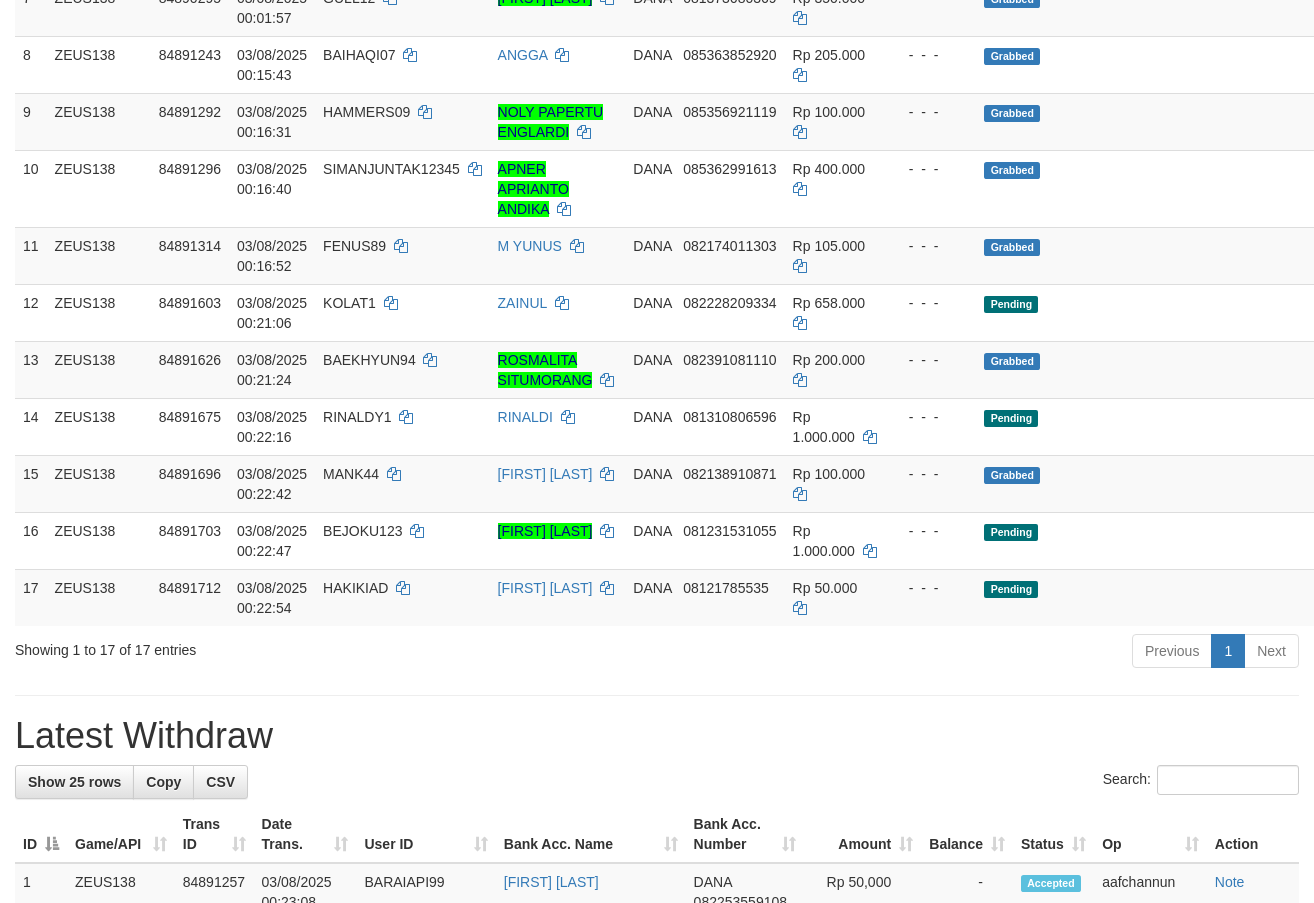 scroll, scrollTop: 723, scrollLeft: 0, axis: vertical 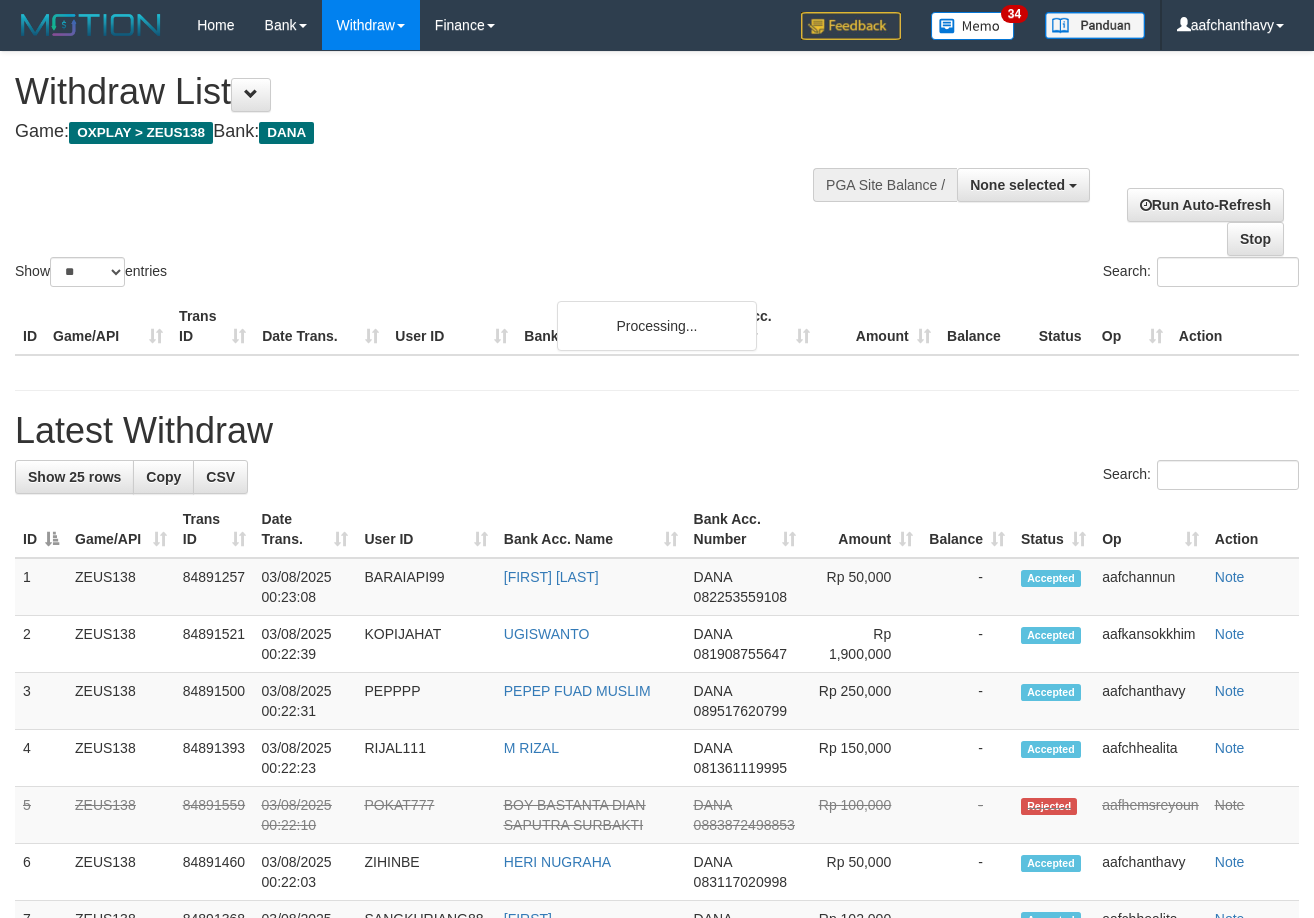 select 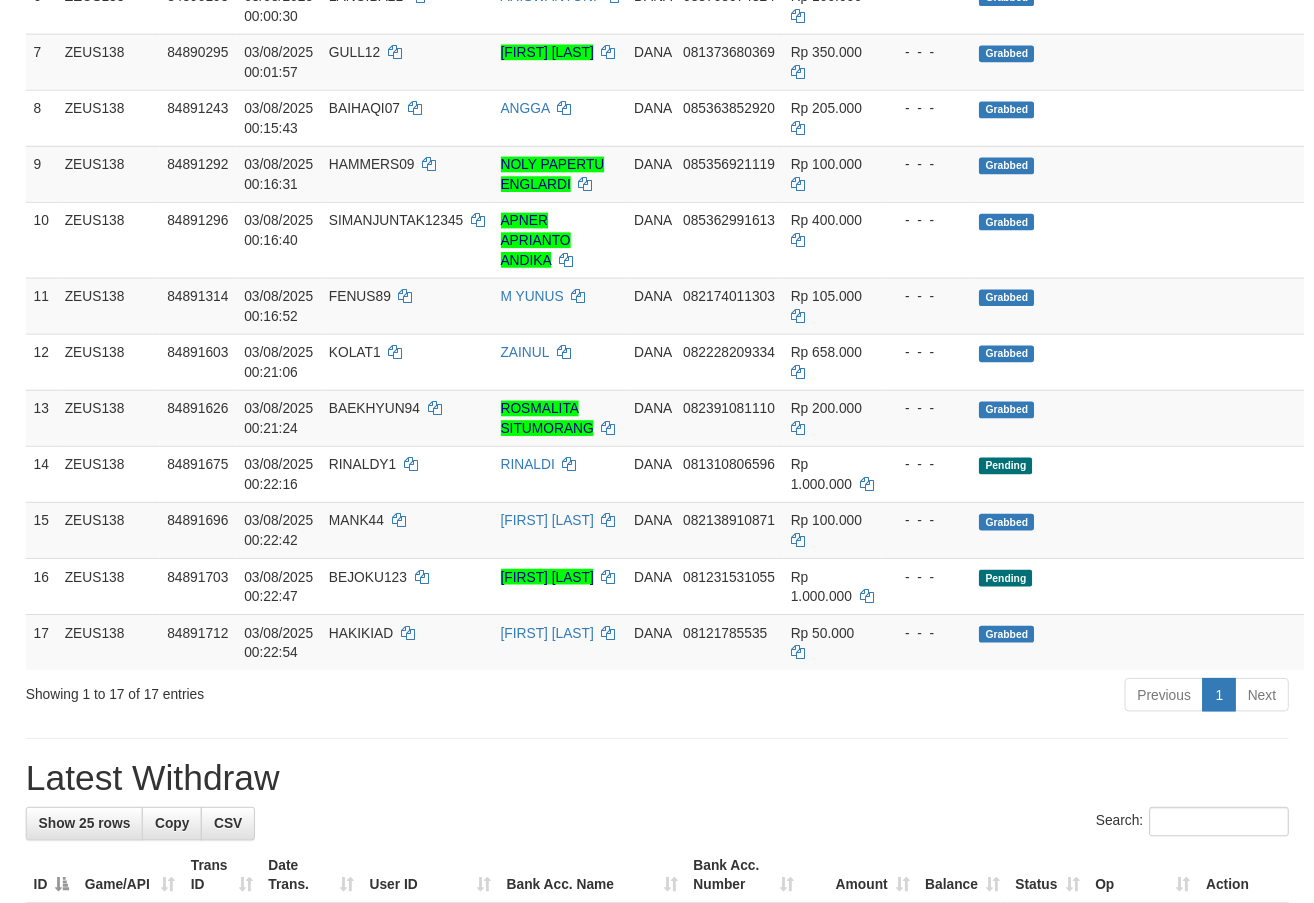 scroll, scrollTop: 1866, scrollLeft: 0, axis: vertical 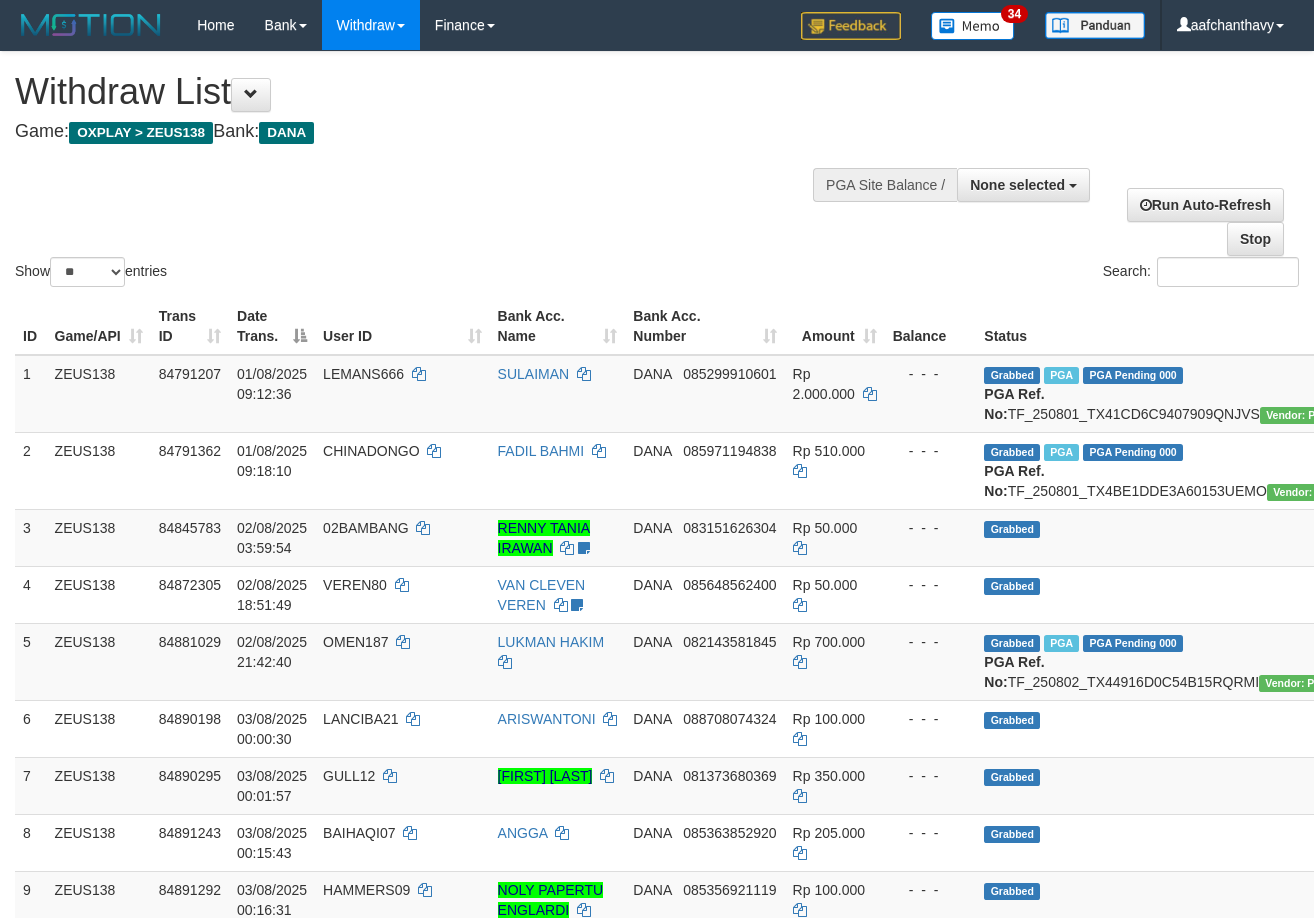 select 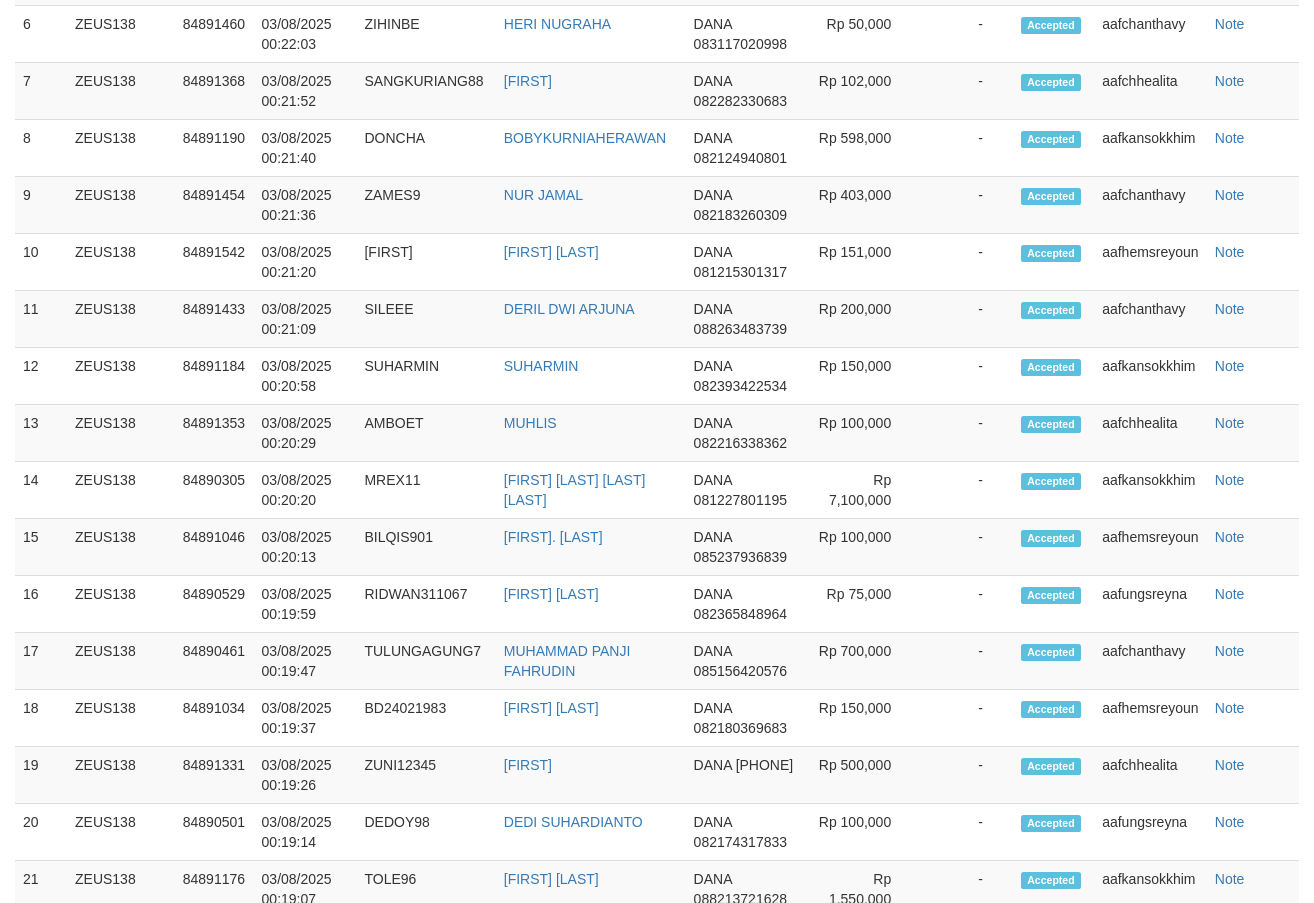scroll, scrollTop: 1866, scrollLeft: 0, axis: vertical 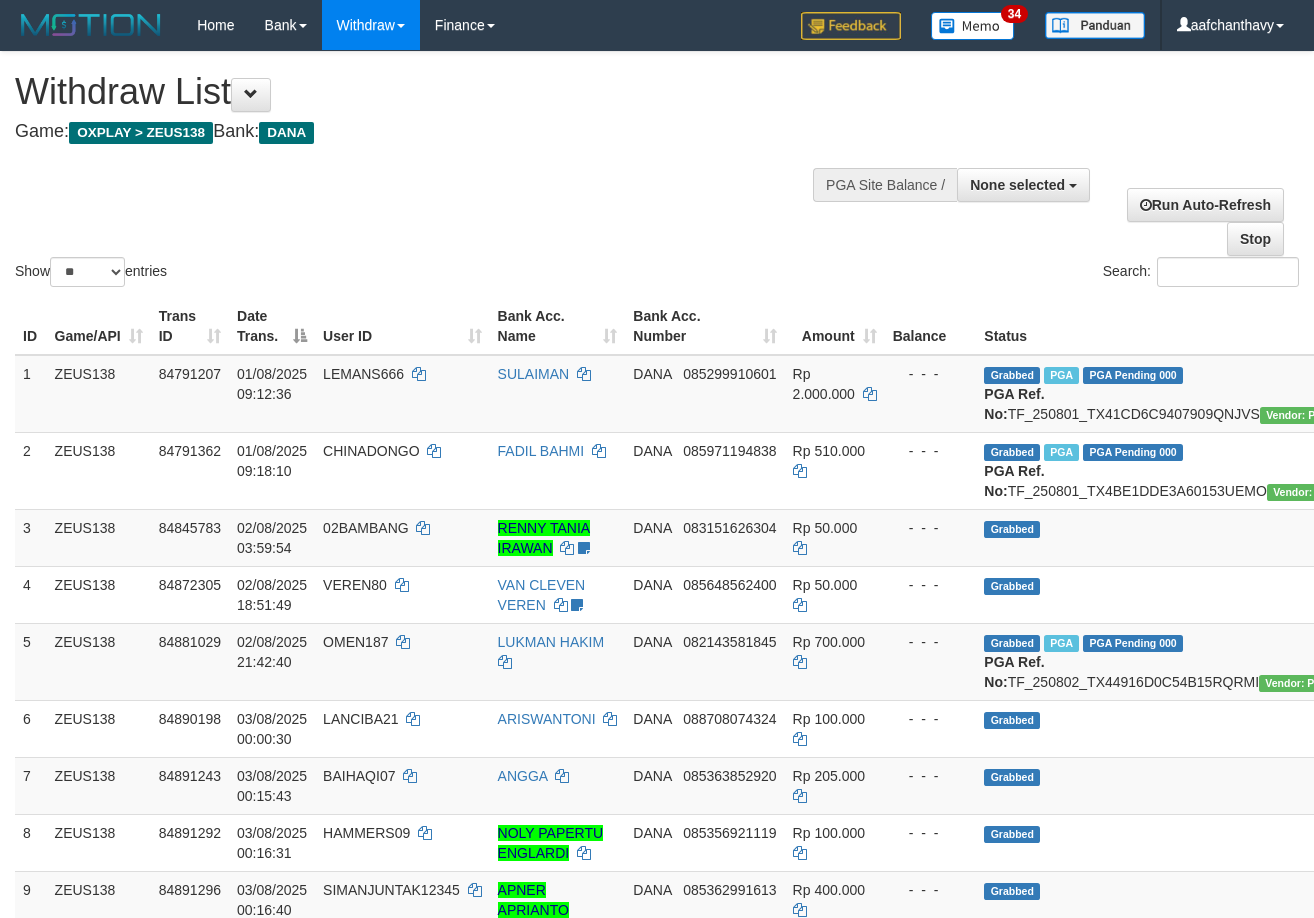 select 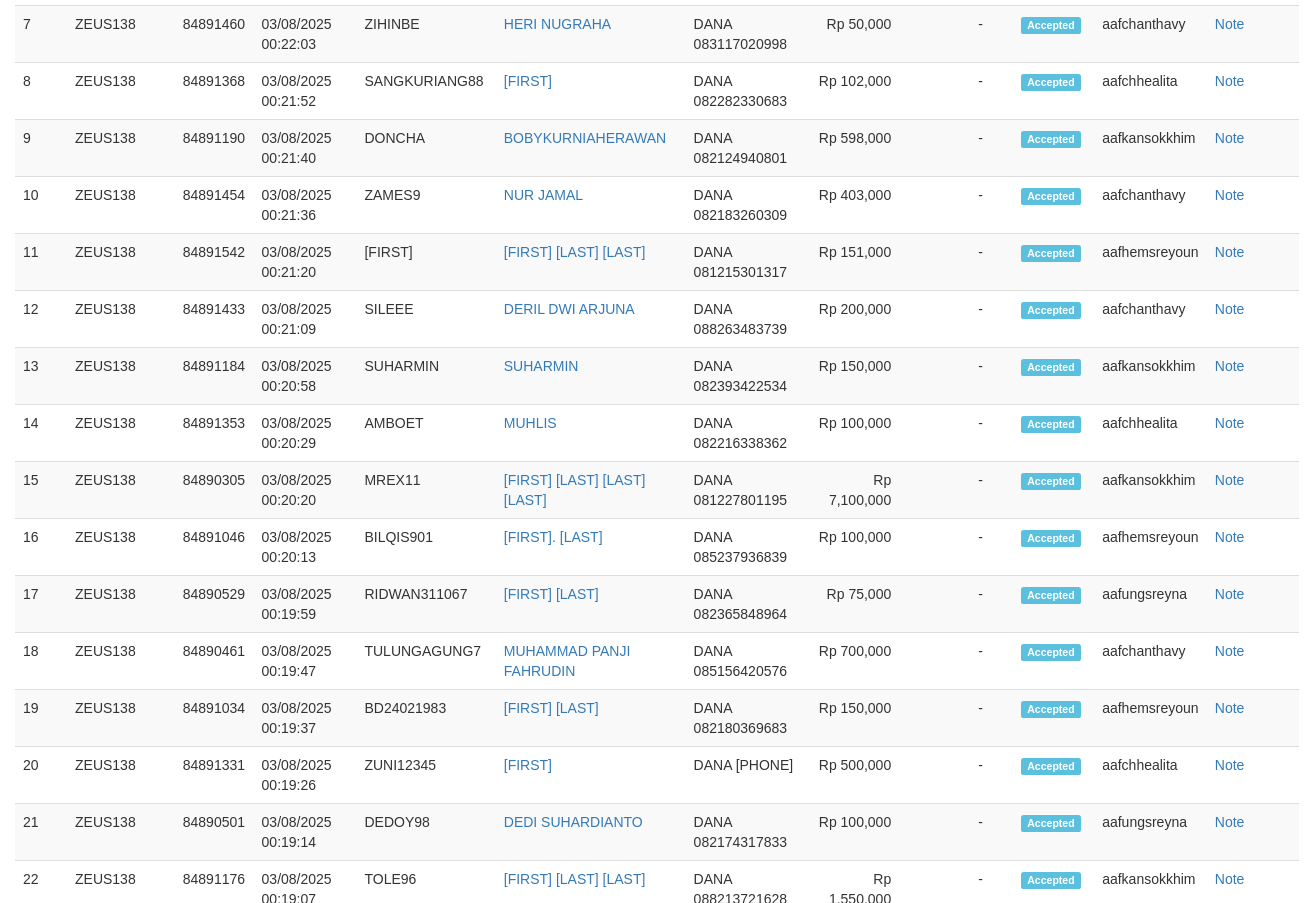 scroll, scrollTop: 1866, scrollLeft: 0, axis: vertical 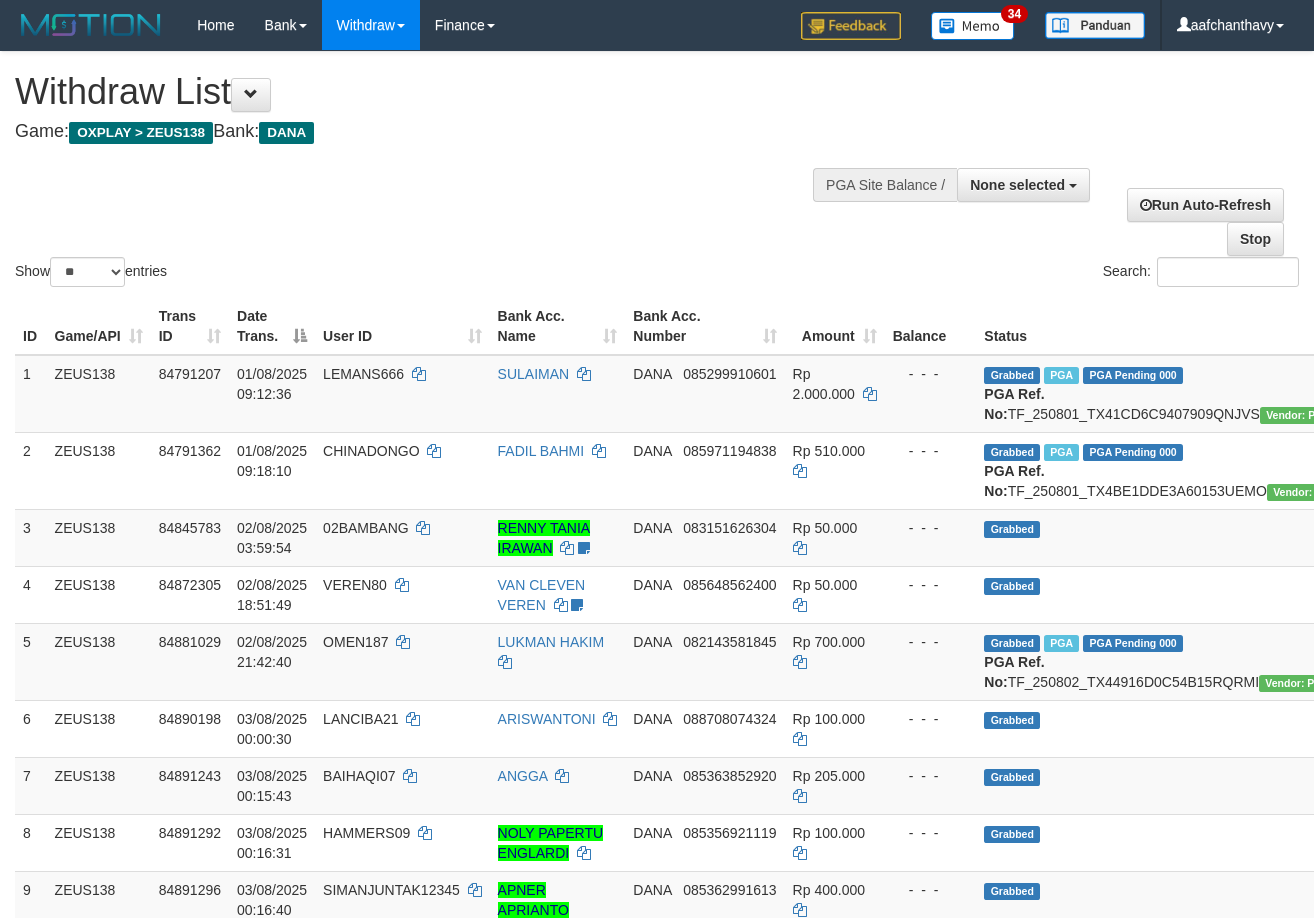 select 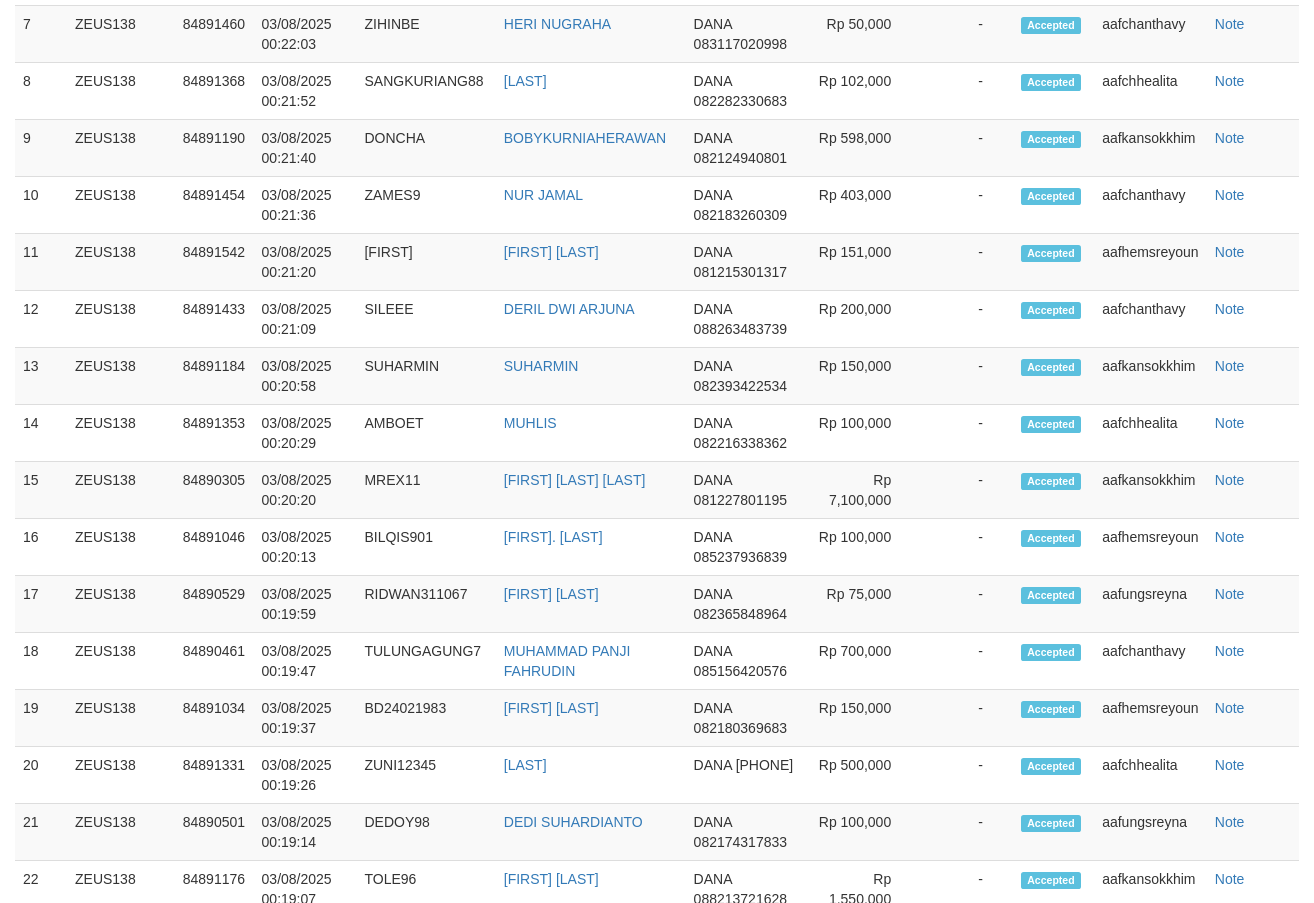 scroll, scrollTop: 1866, scrollLeft: 0, axis: vertical 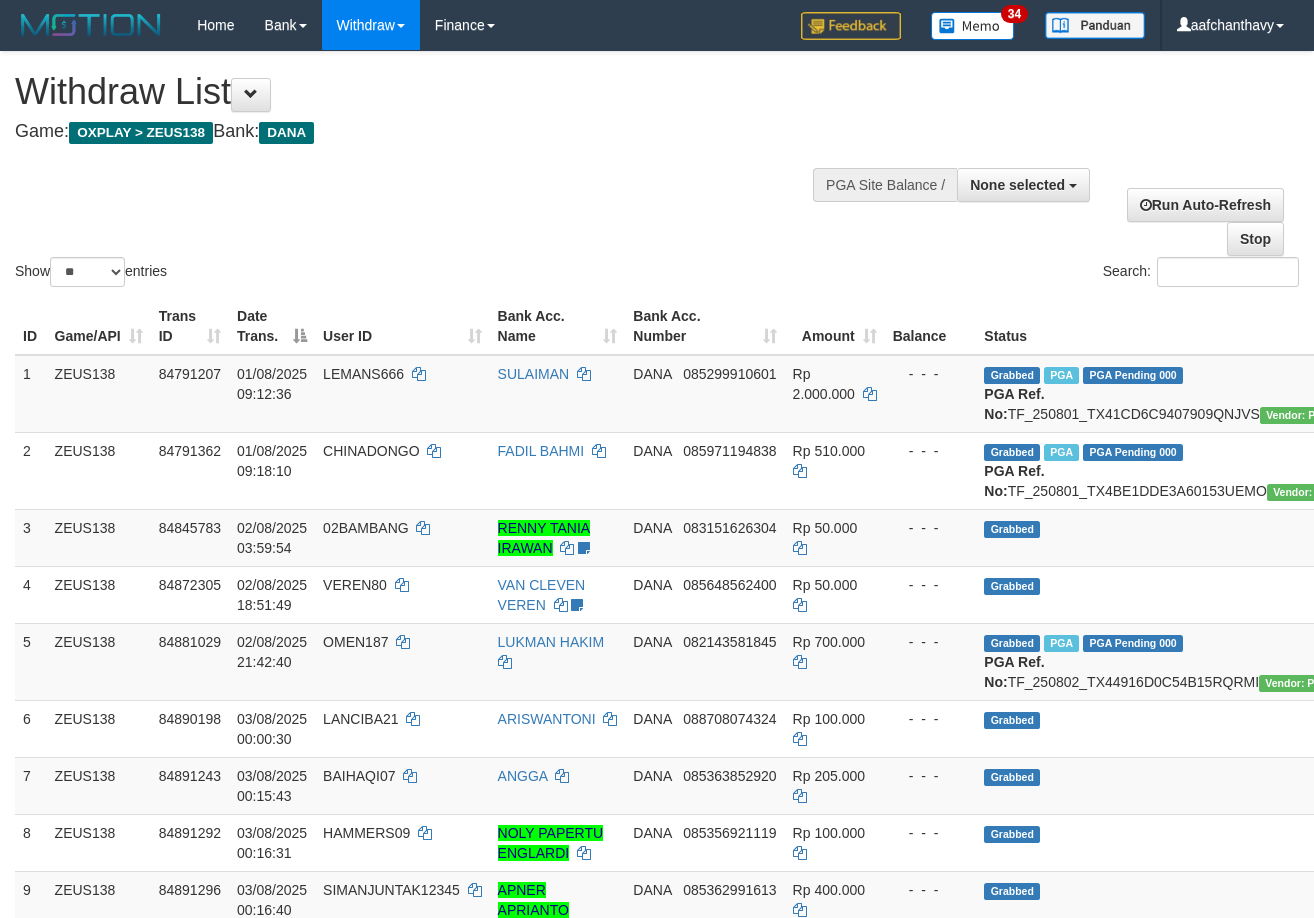select 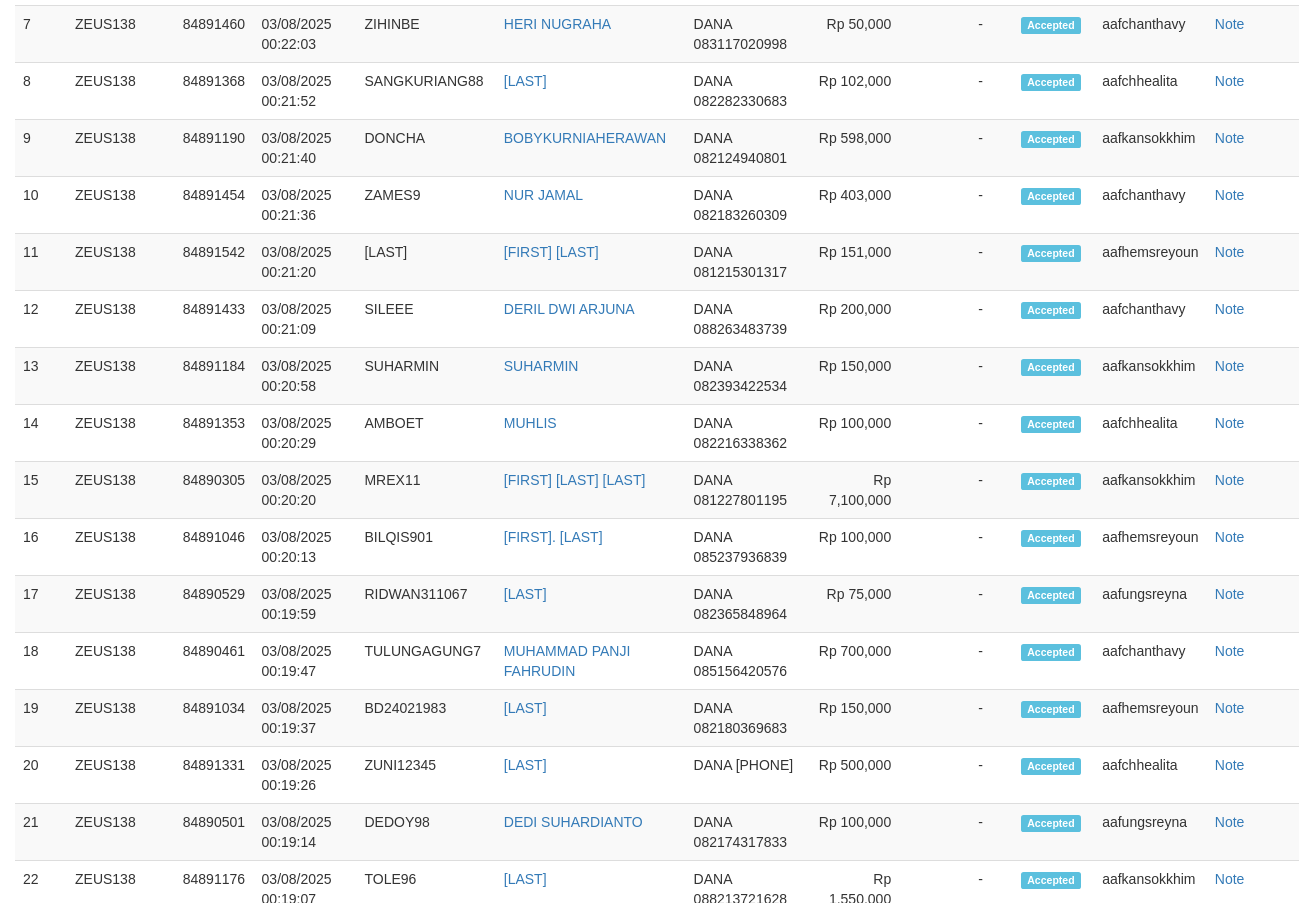 scroll, scrollTop: 1866, scrollLeft: 0, axis: vertical 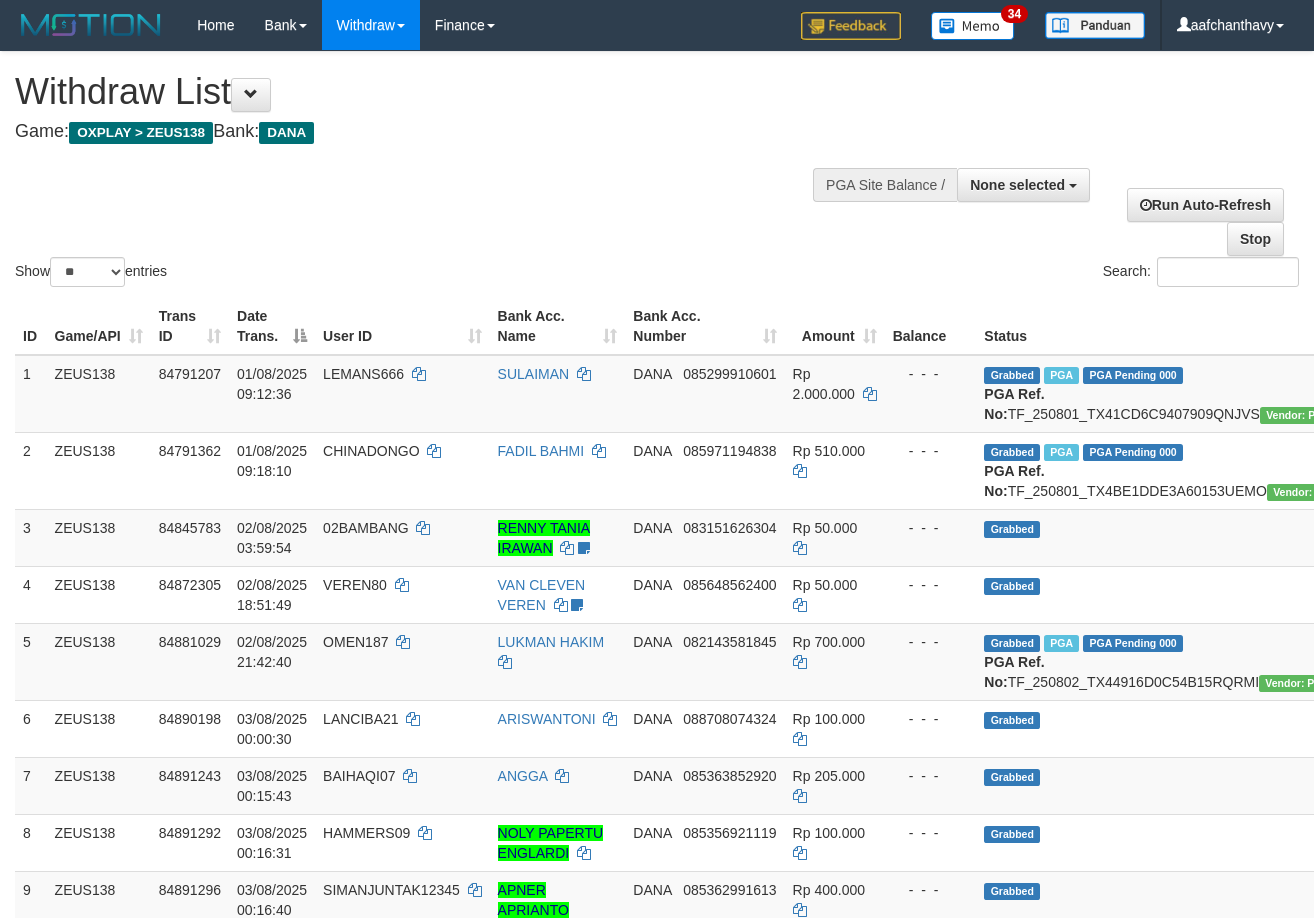 select 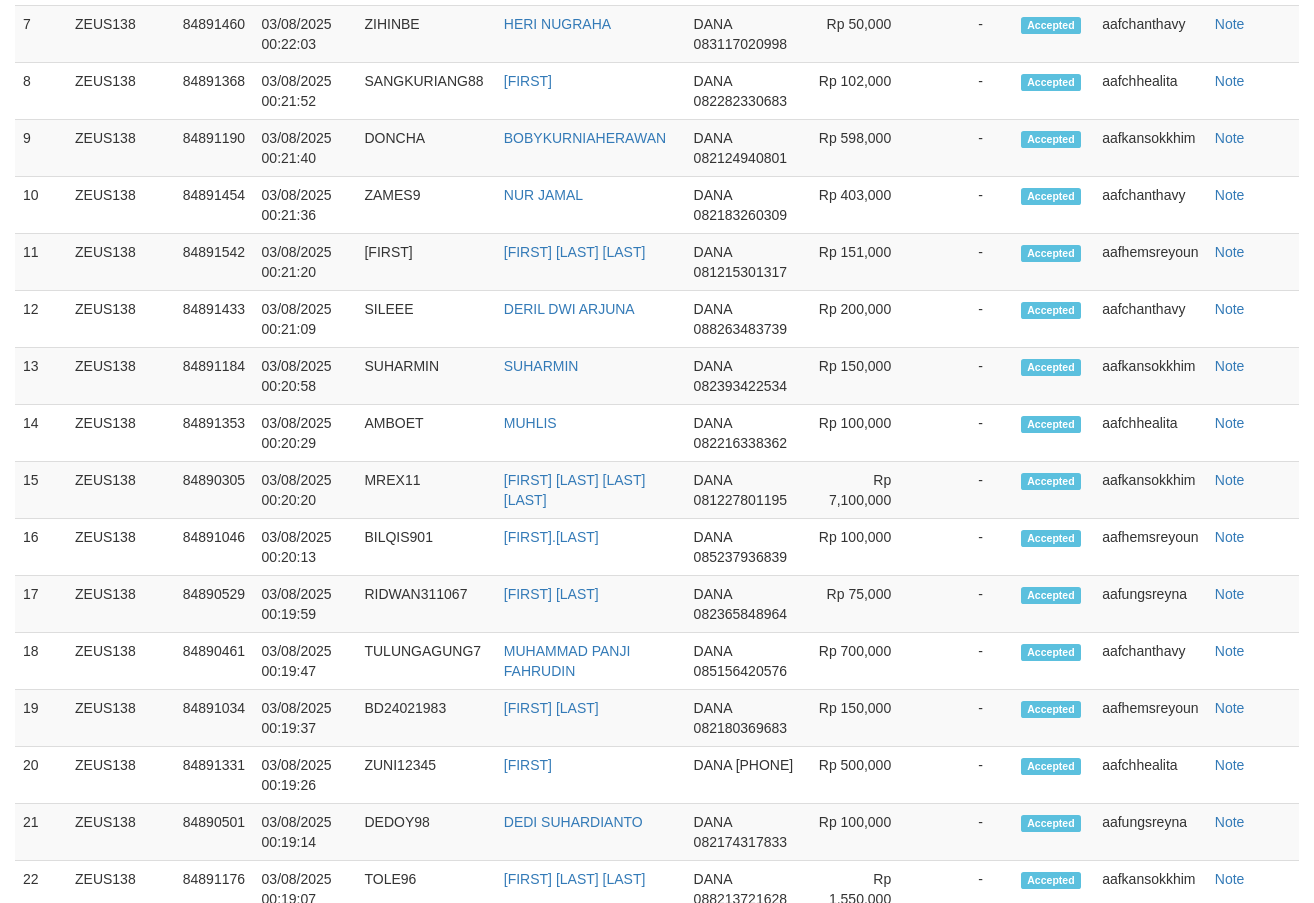 scroll, scrollTop: 1866, scrollLeft: 0, axis: vertical 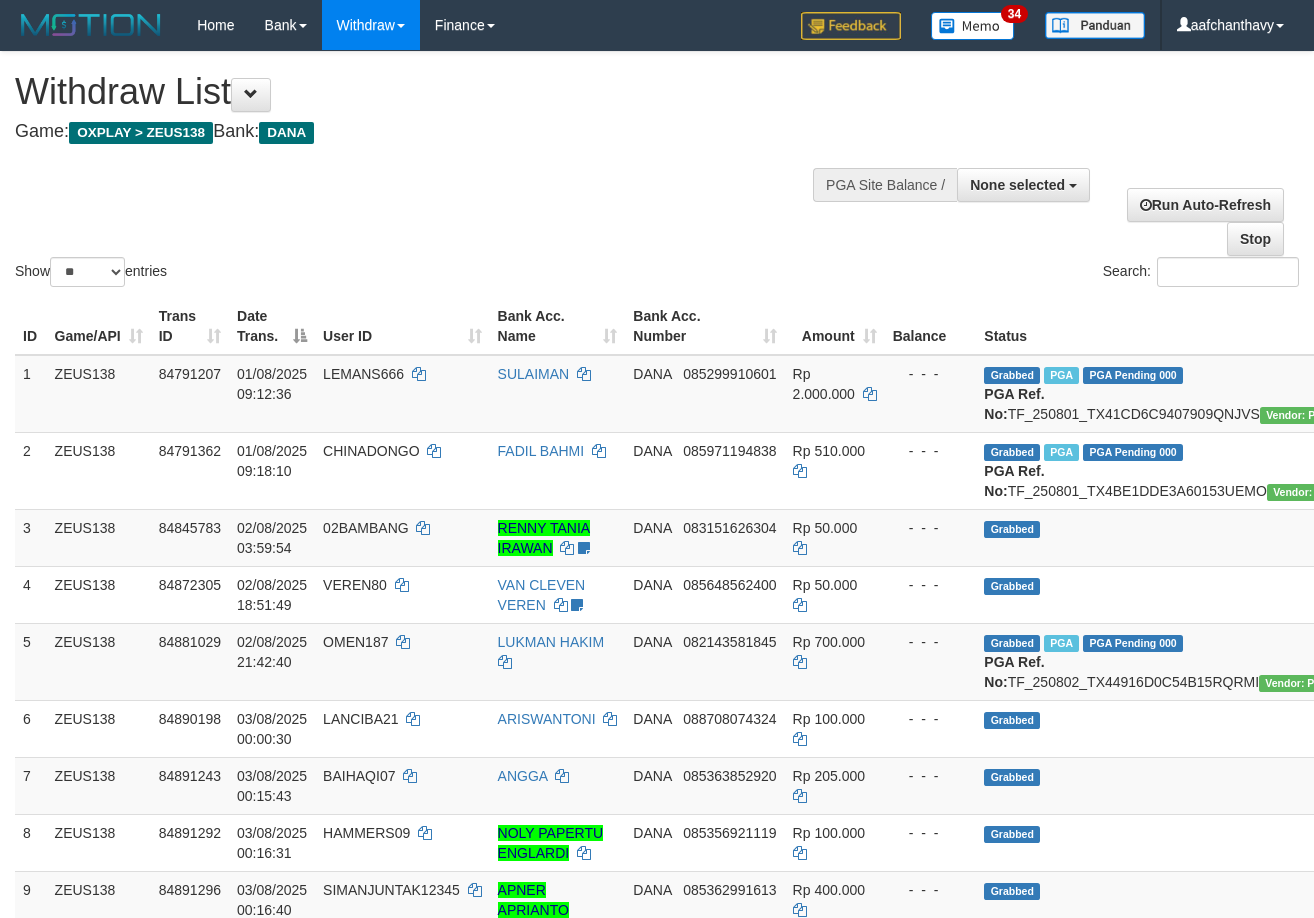 select 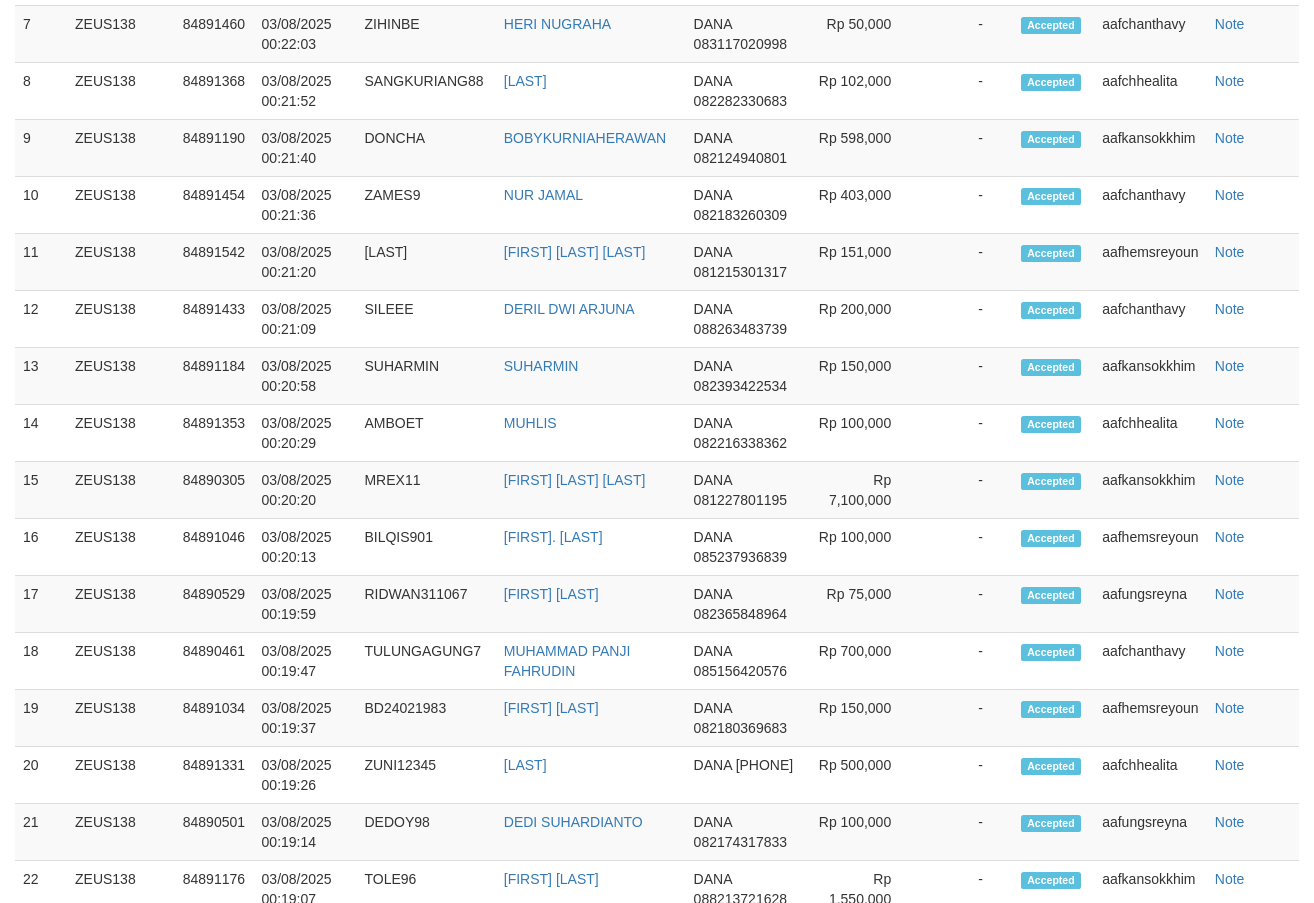 scroll, scrollTop: 1866, scrollLeft: 0, axis: vertical 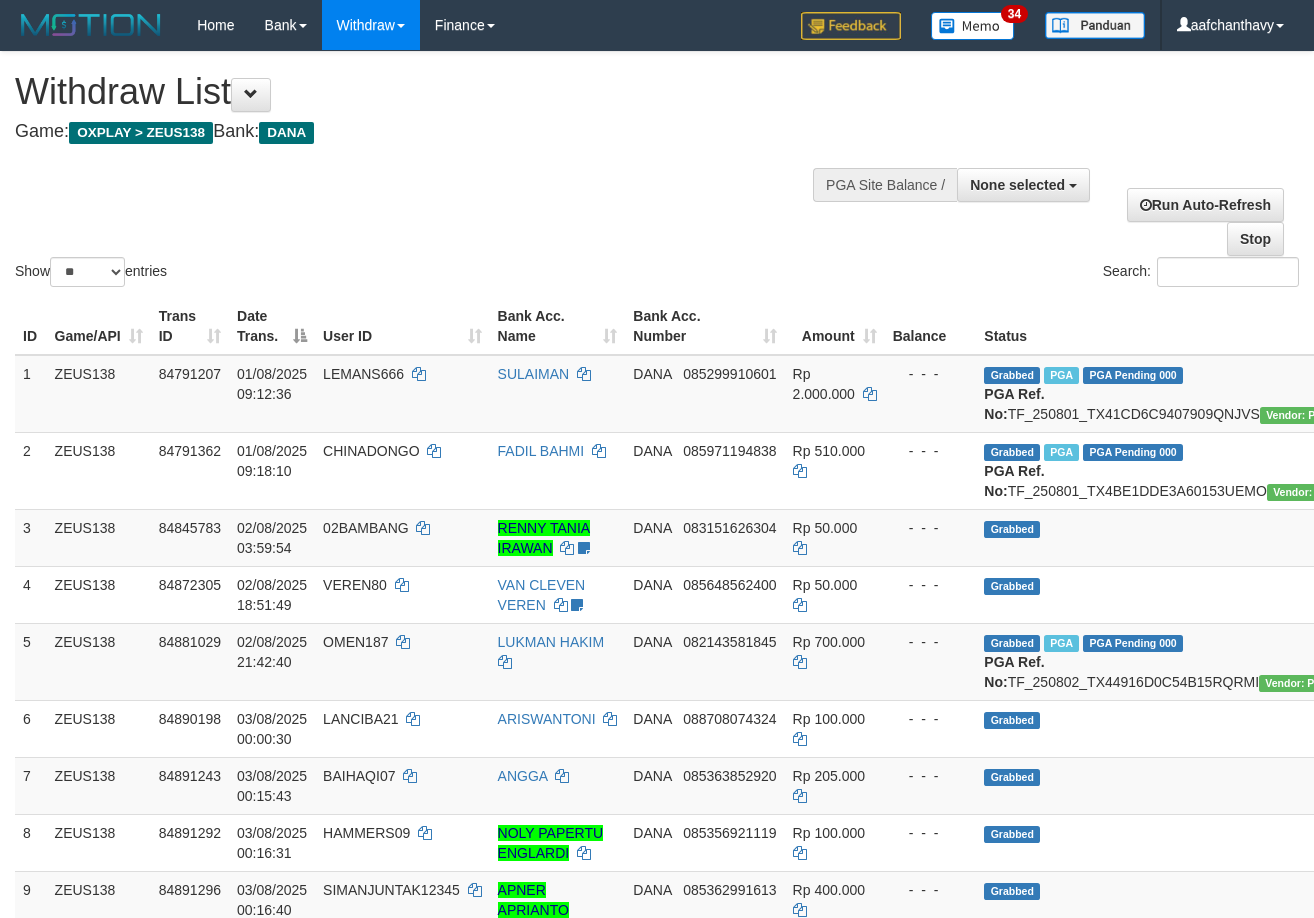 select 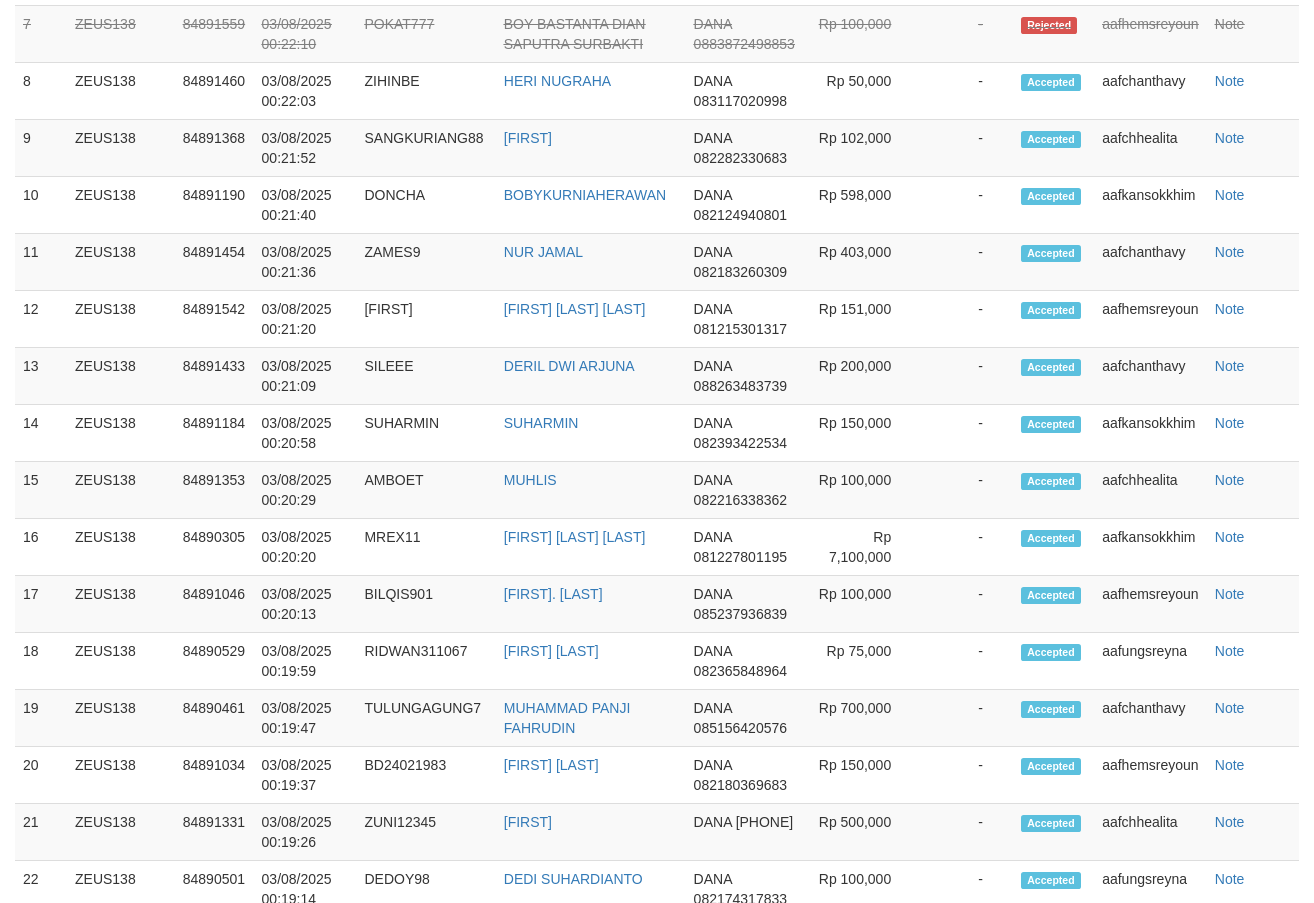 scroll, scrollTop: 1866, scrollLeft: 0, axis: vertical 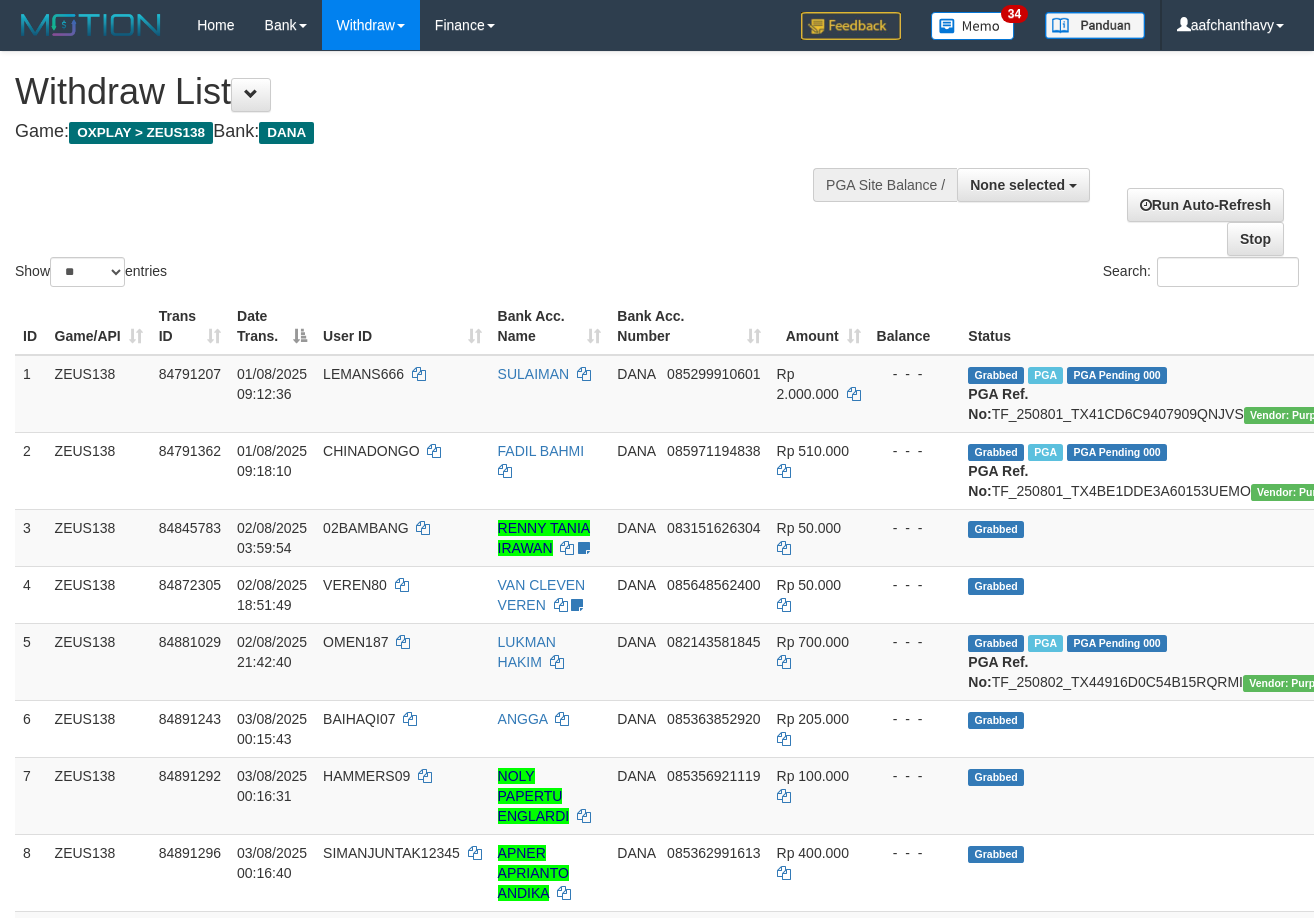 select 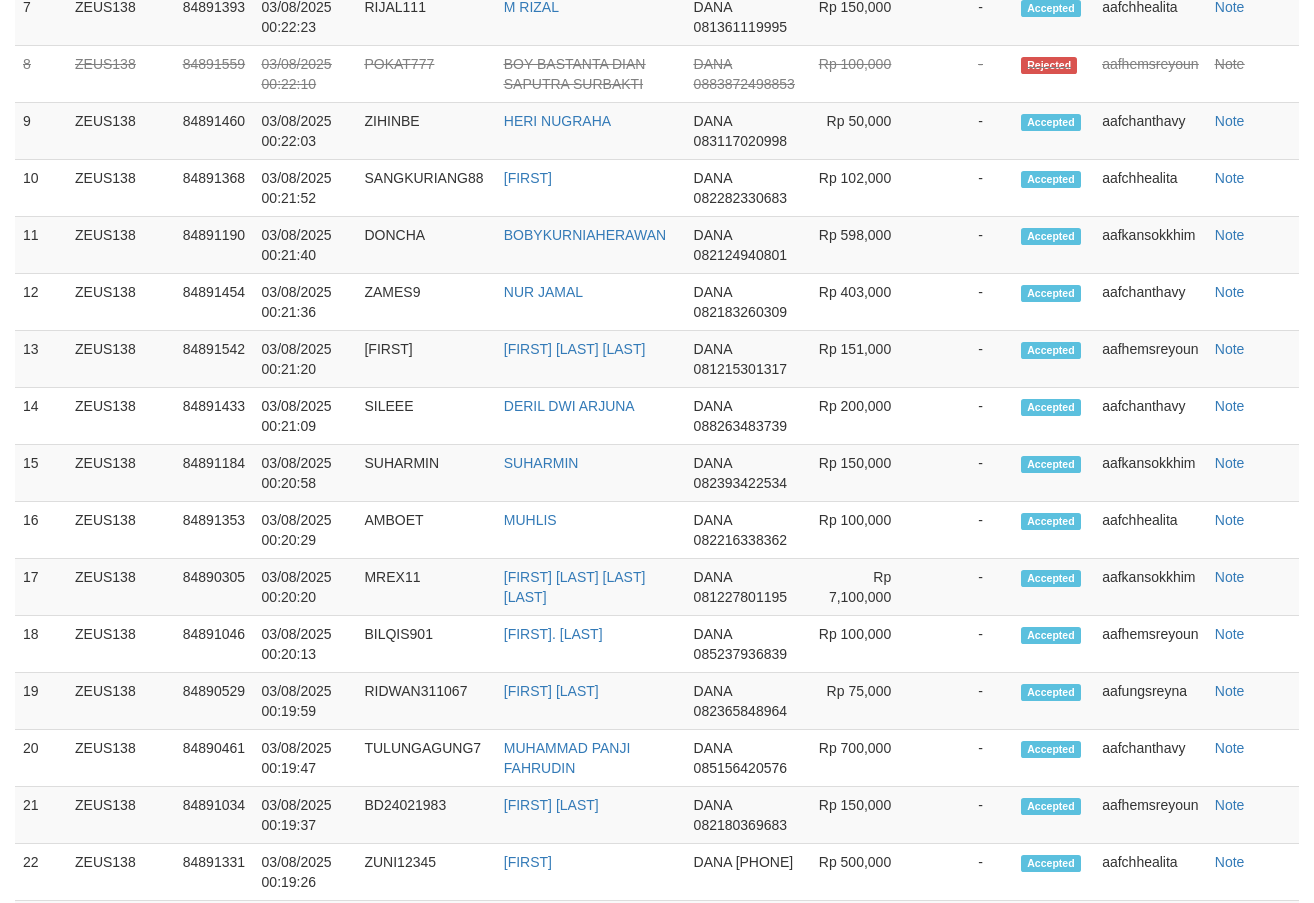 scroll, scrollTop: 1866, scrollLeft: 0, axis: vertical 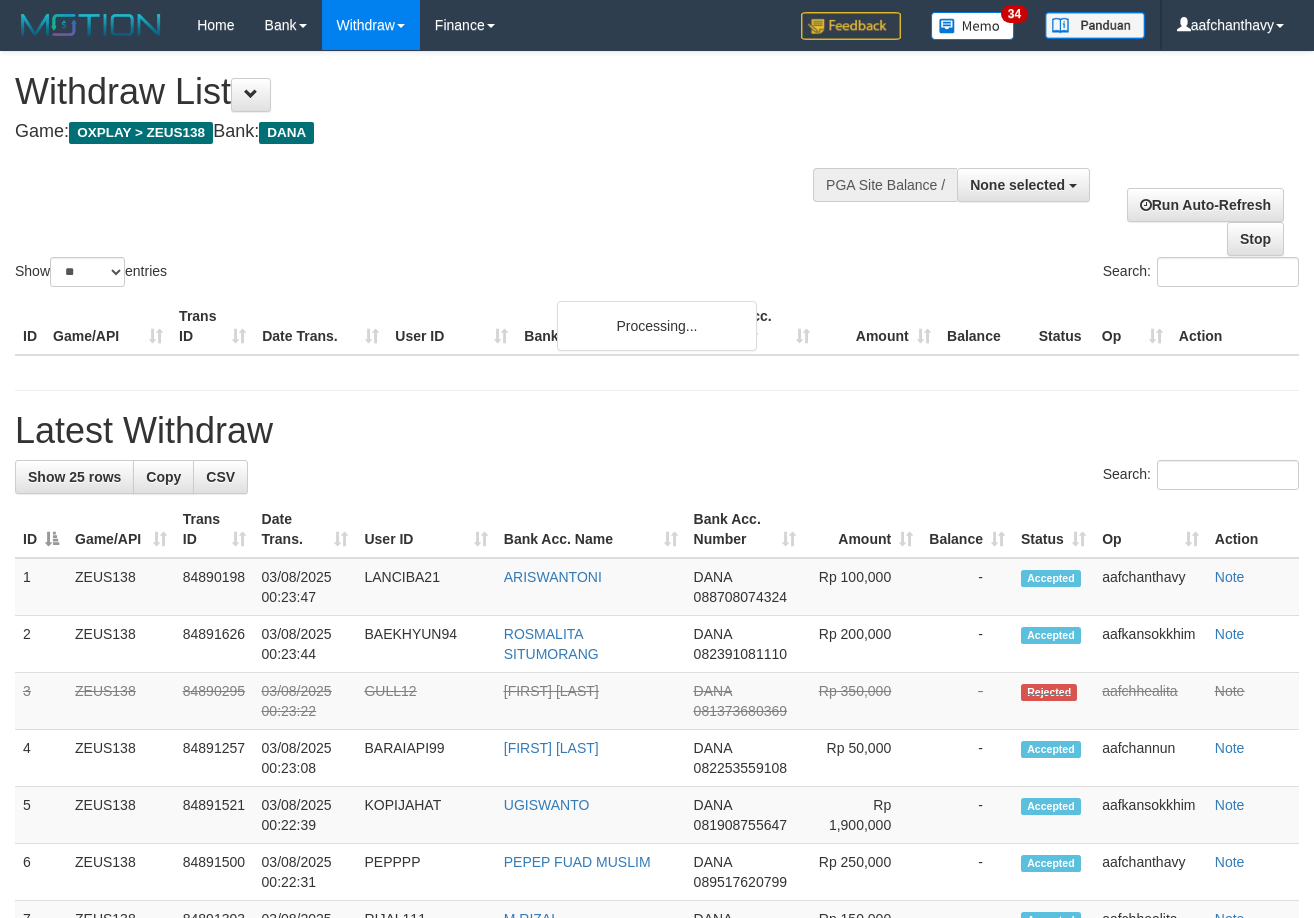 select 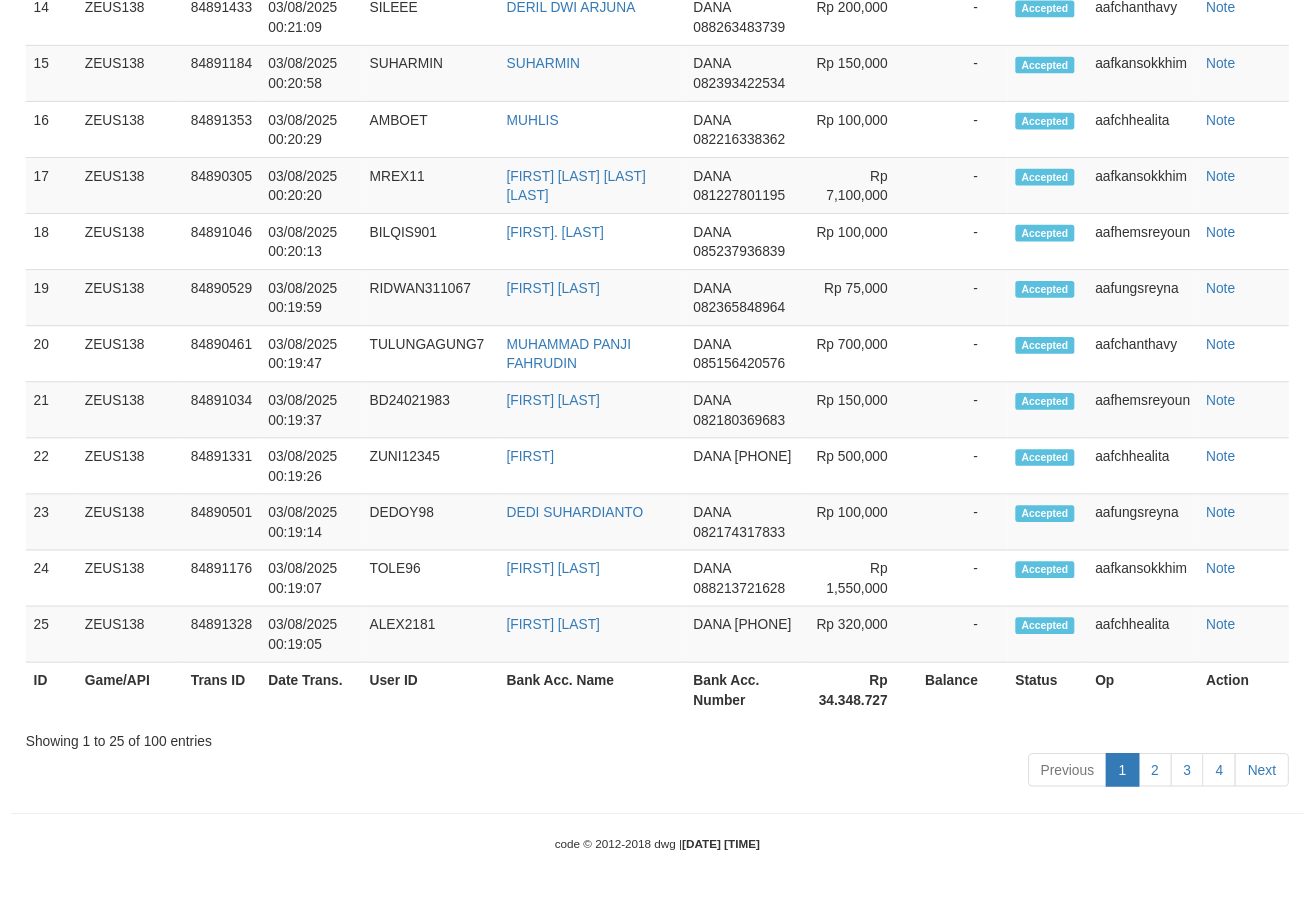 scroll, scrollTop: 1866, scrollLeft: 0, axis: vertical 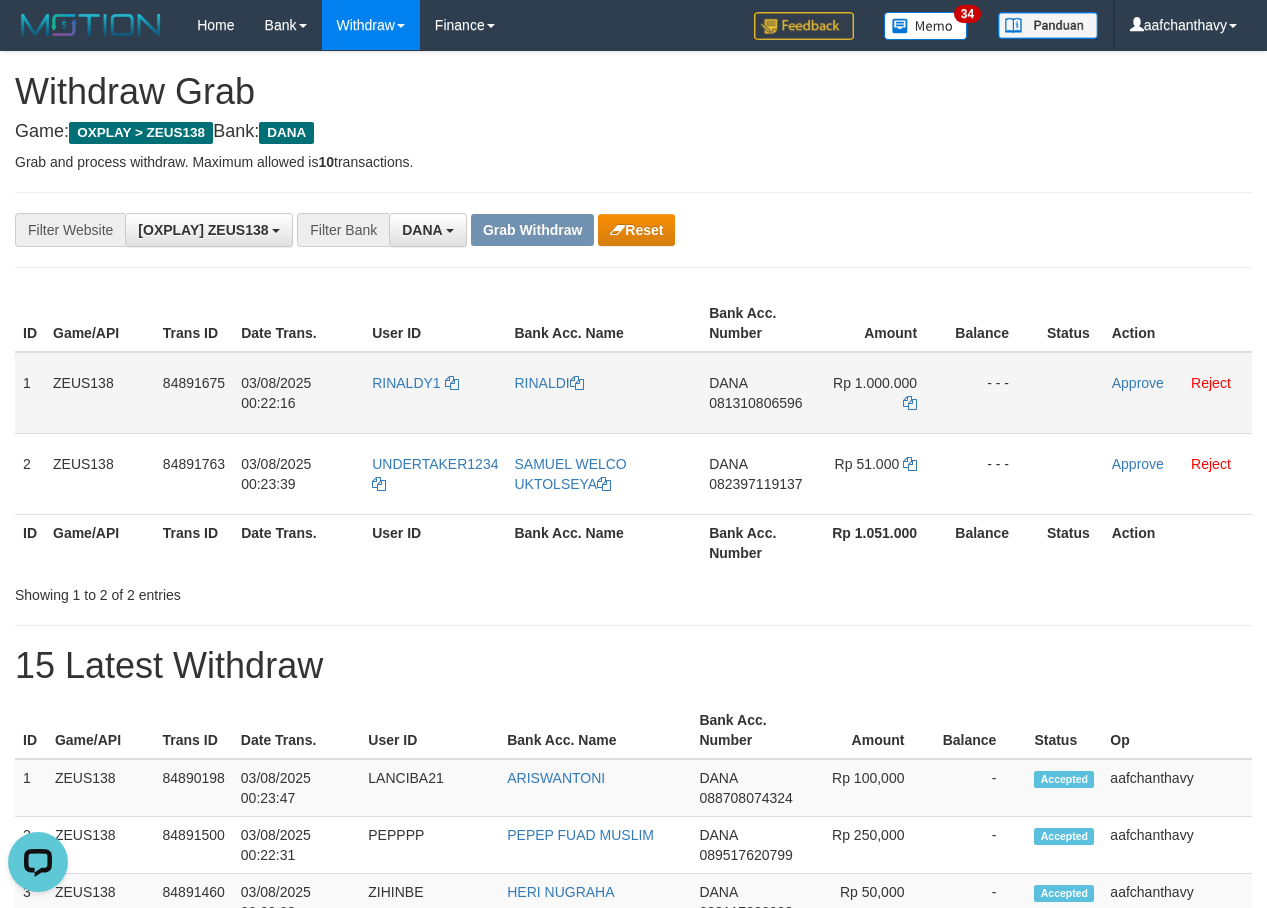 click on "RINALDY1" at bounding box center (435, 393) 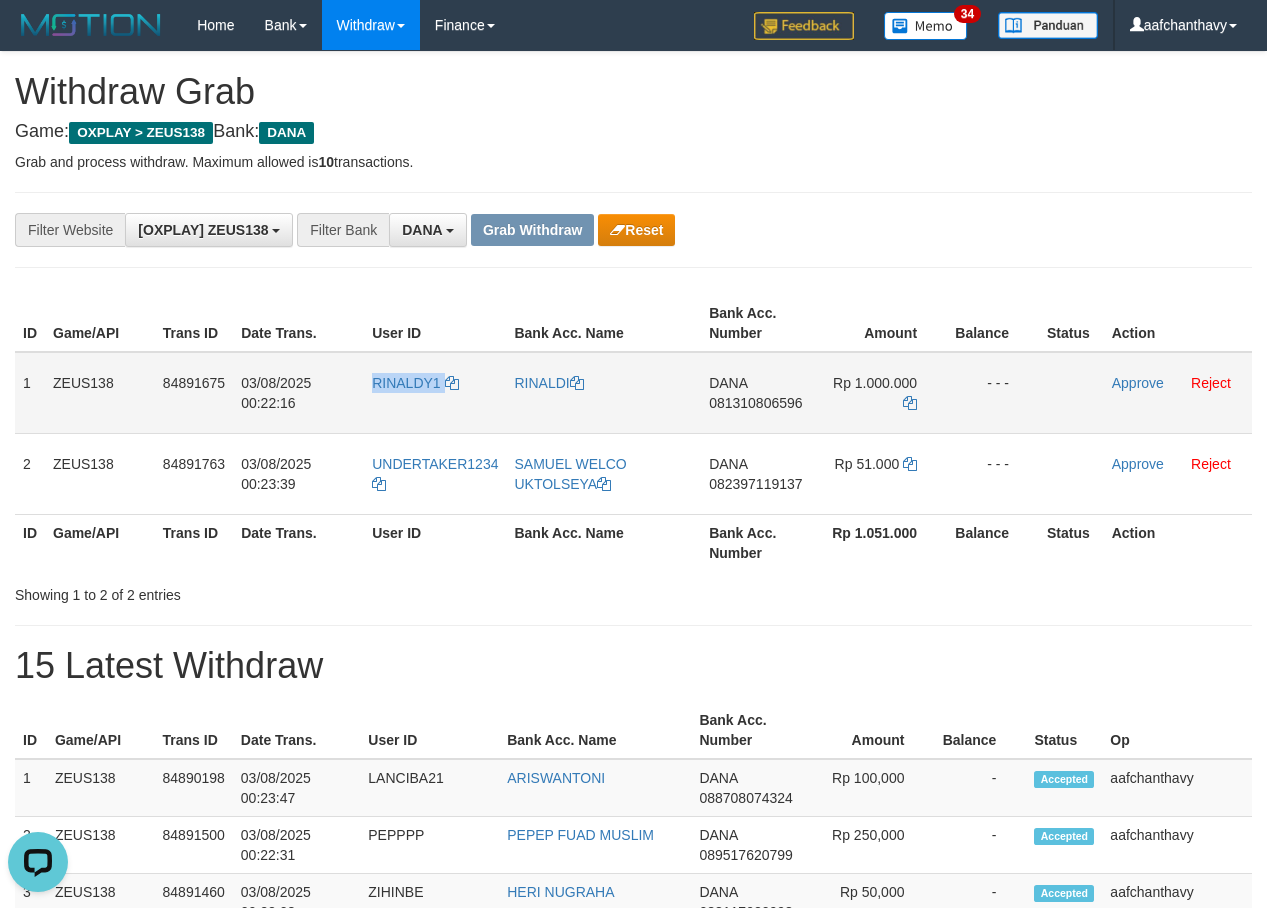 click on "RINALDY1" at bounding box center (435, 393) 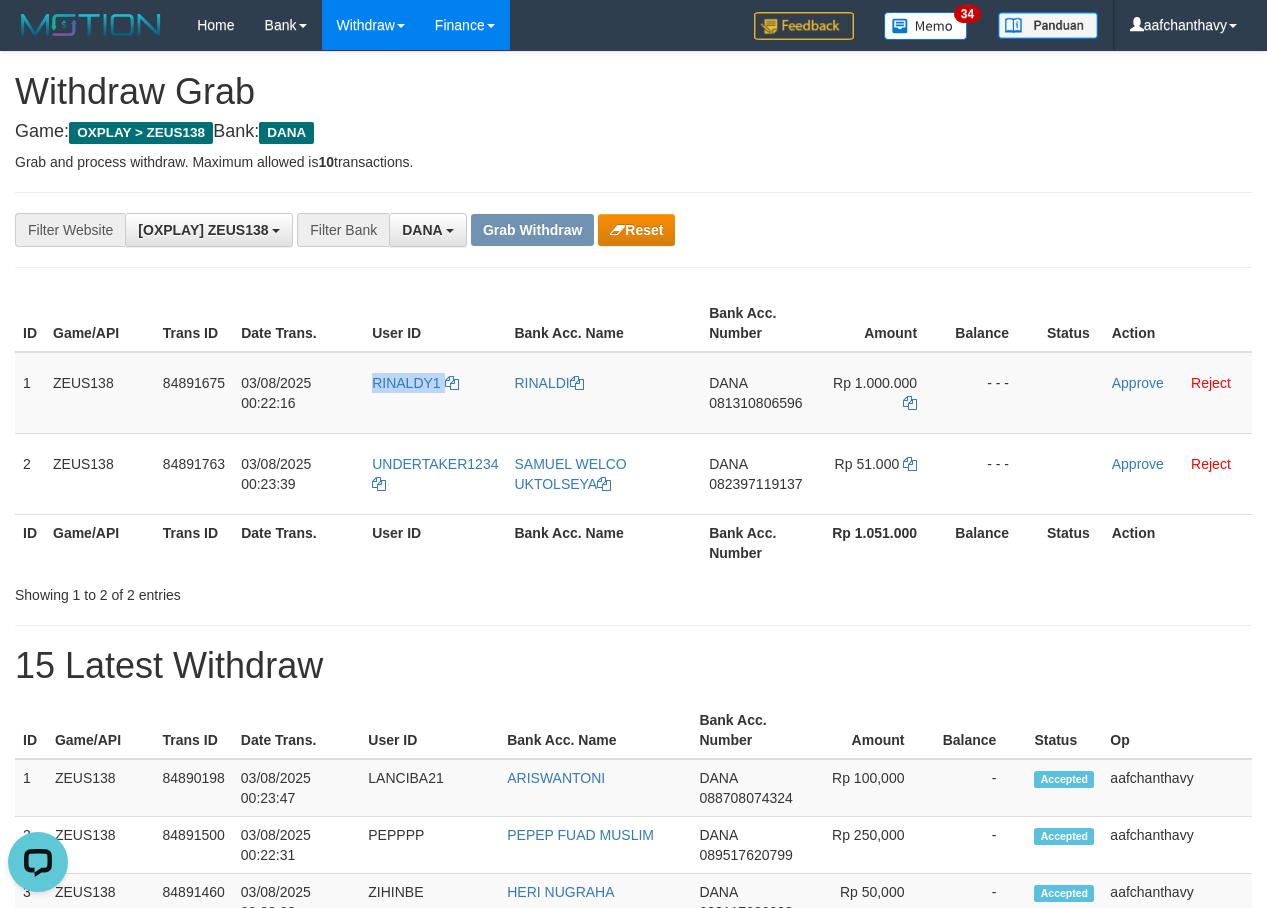 copy on "RINALDY1" 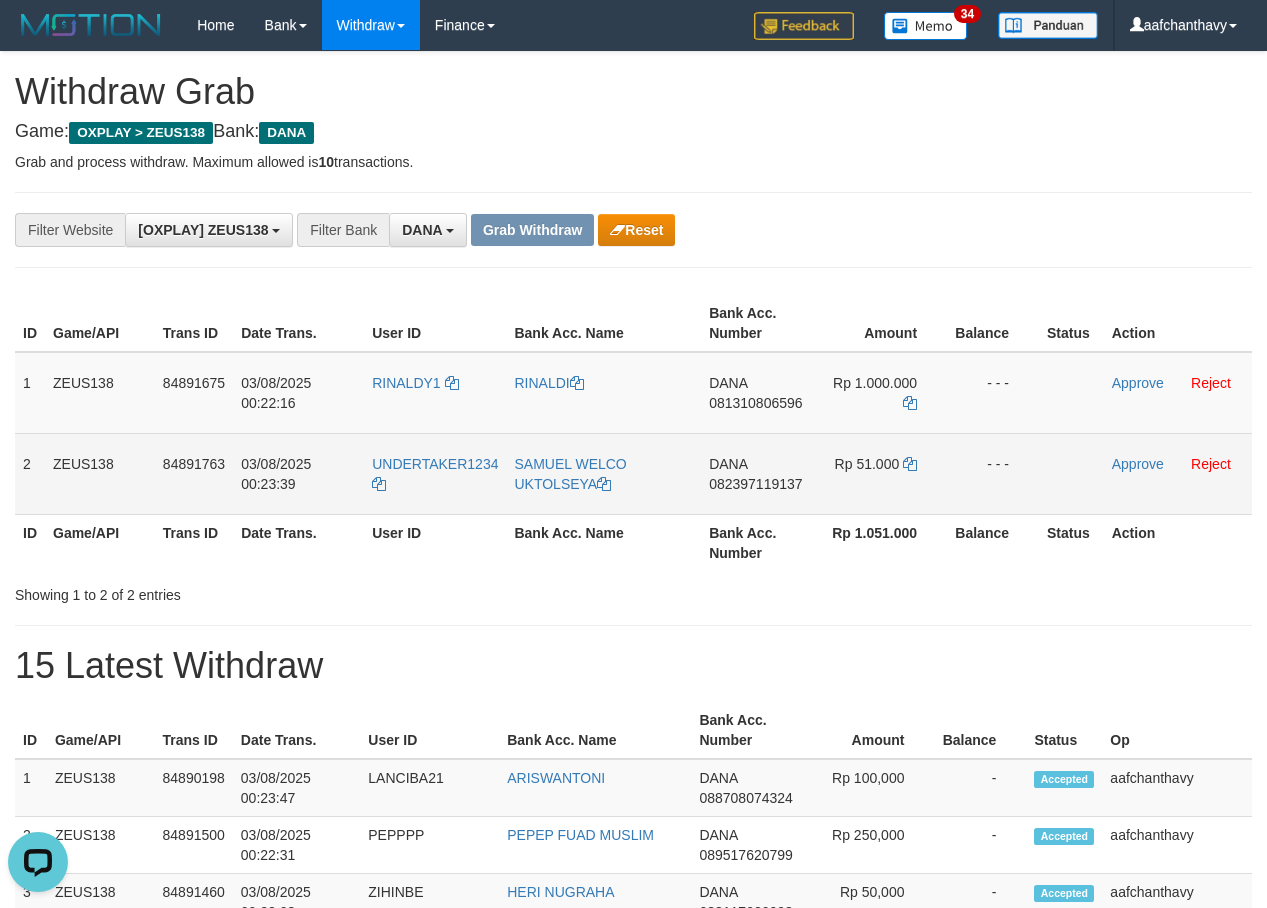 click on "UNDERTAKER1234" at bounding box center [435, 473] 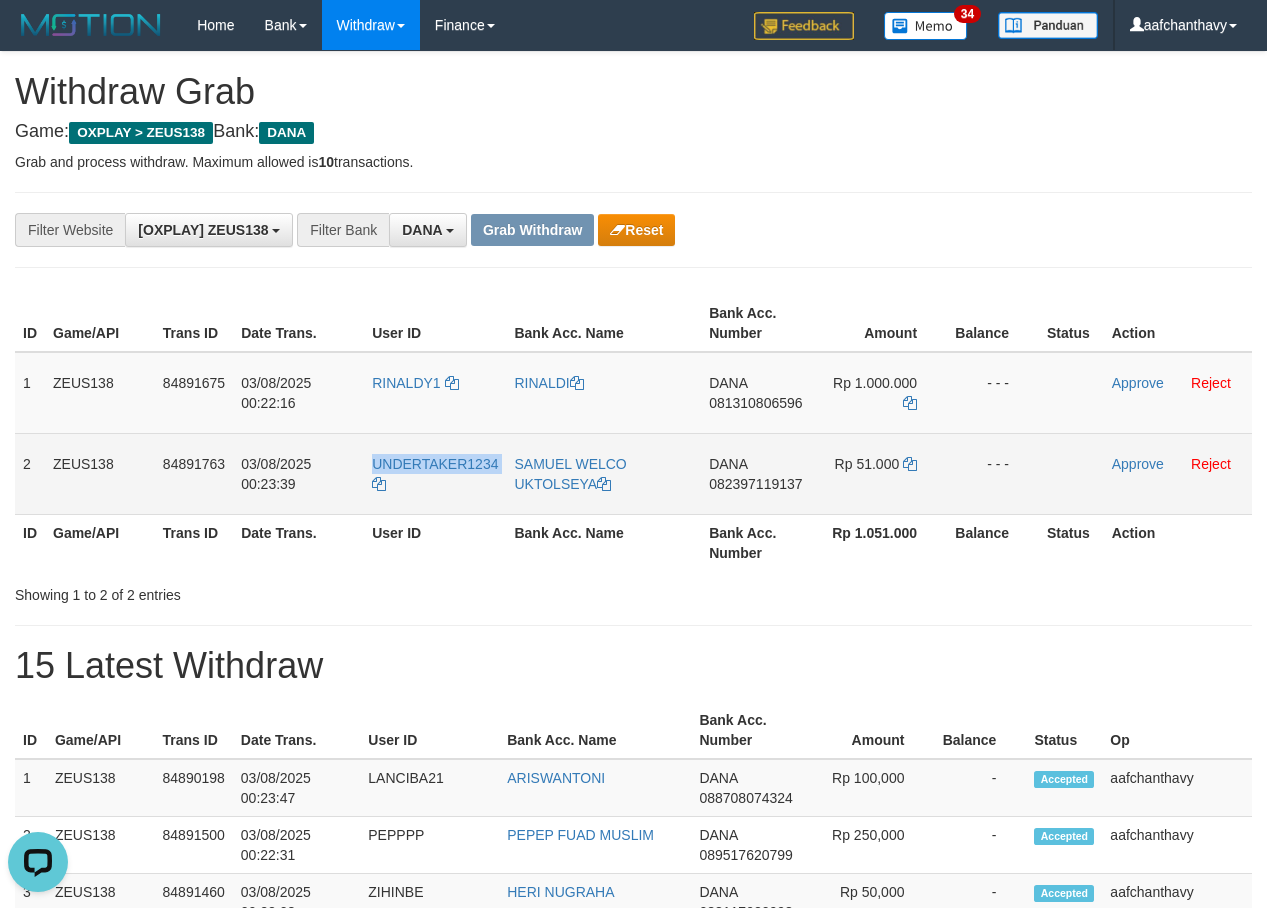 click on "UNDERTAKER1234" at bounding box center [435, 473] 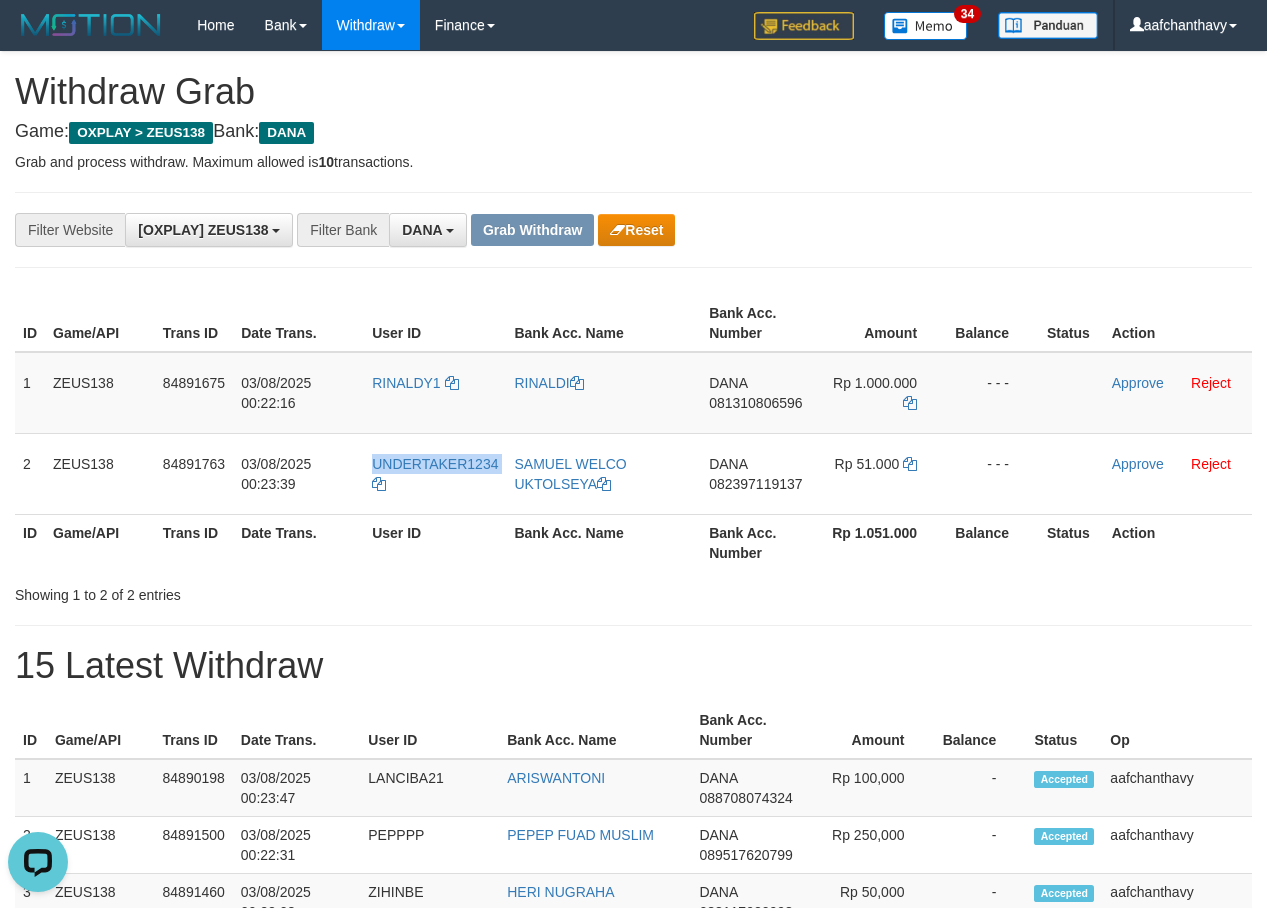 copy on "UNDERTAKER1234" 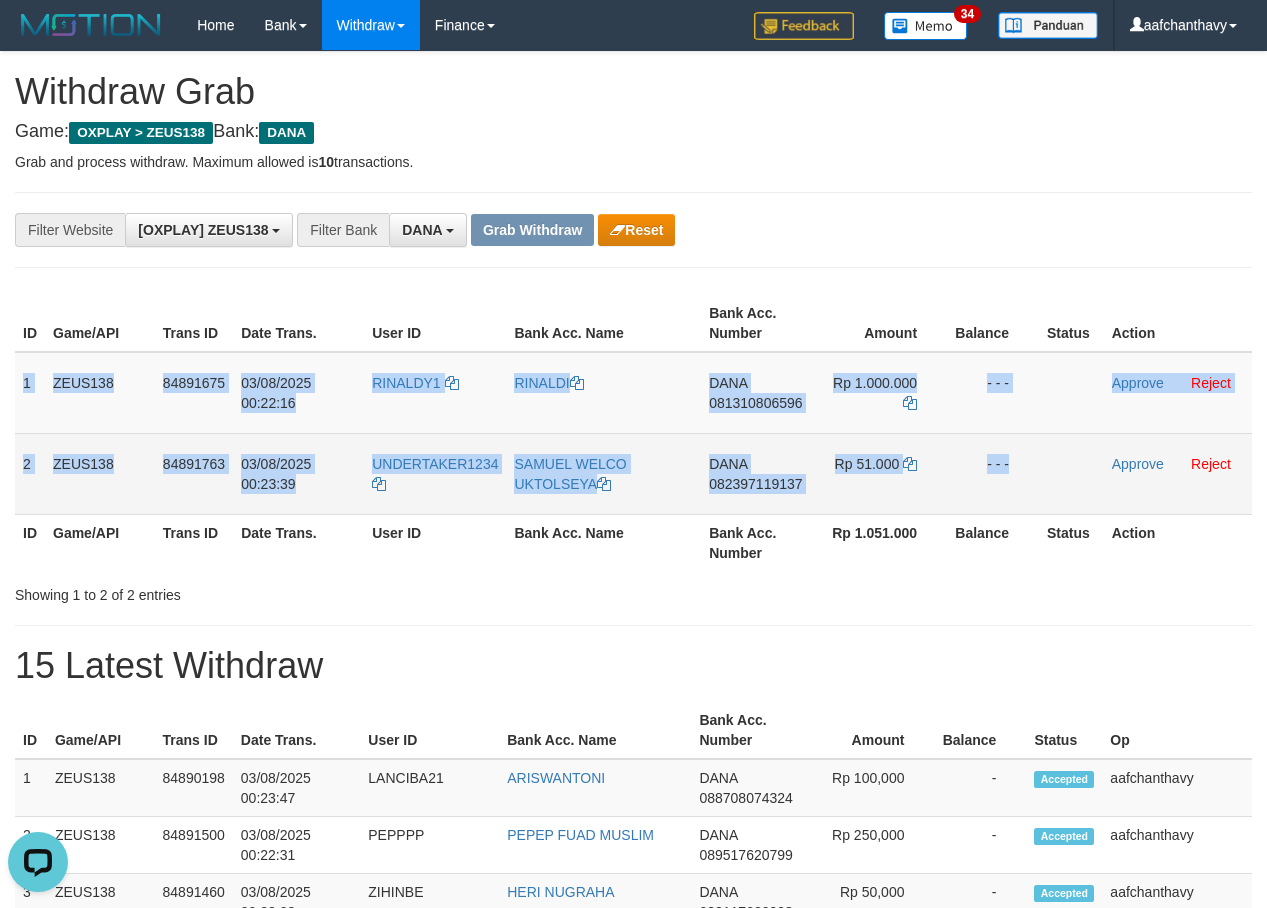 drag, startPoint x: 16, startPoint y: 368, endPoint x: 1042, endPoint y: 454, distance: 1029.598 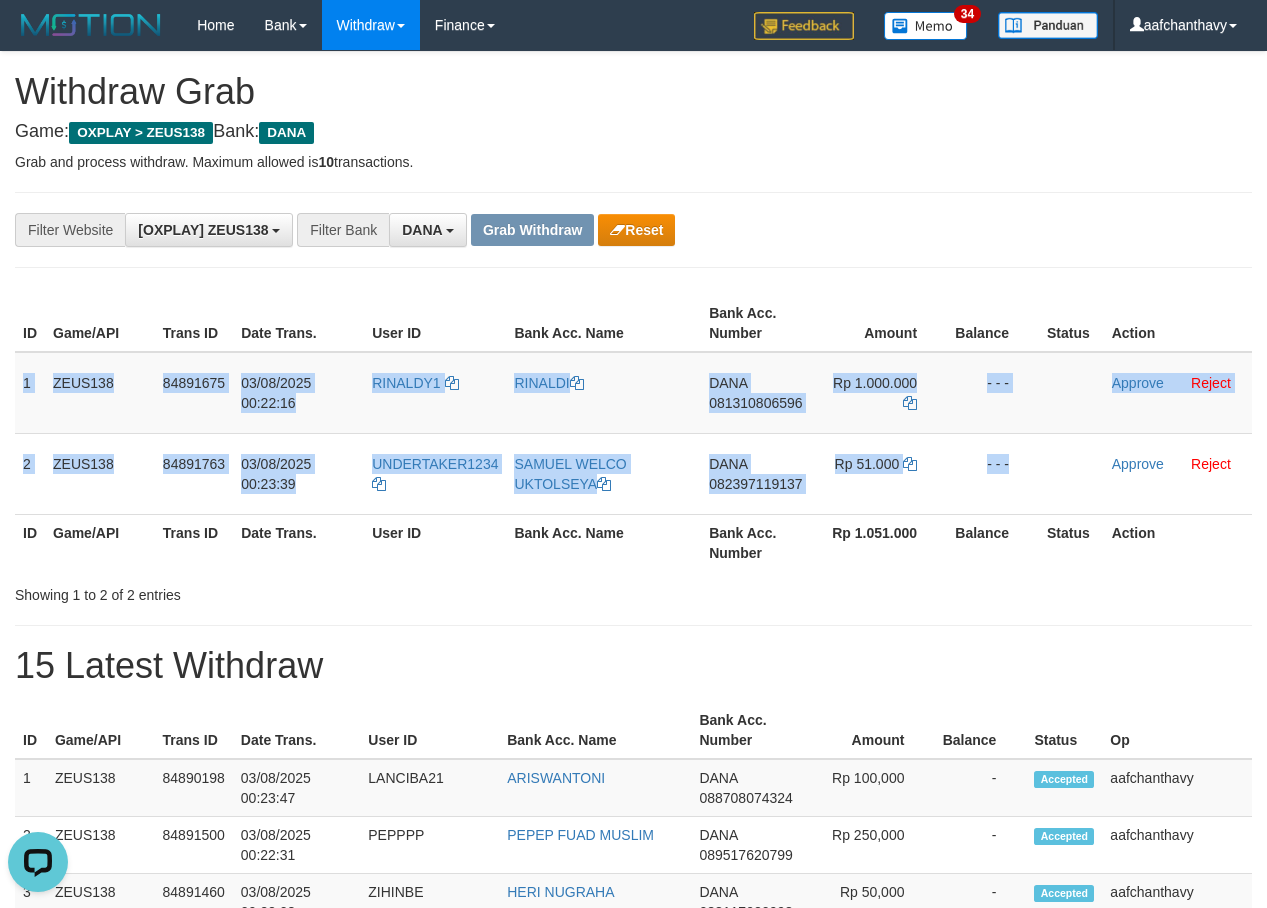 copy on "1
ZEUS138
84891675
03/08/2025 00:22:16
RINALDY1
RINALDI
DANA
081310806596
Rp 1.000.000
- - -
Approve
Reject
2
ZEUS138
84891763
03/08/2025 00:23:39
UNDERTAKER1234
SAMUEL WELCO UKTOLSEYA
DANA
082397119137
Rp 51.000
- - -" 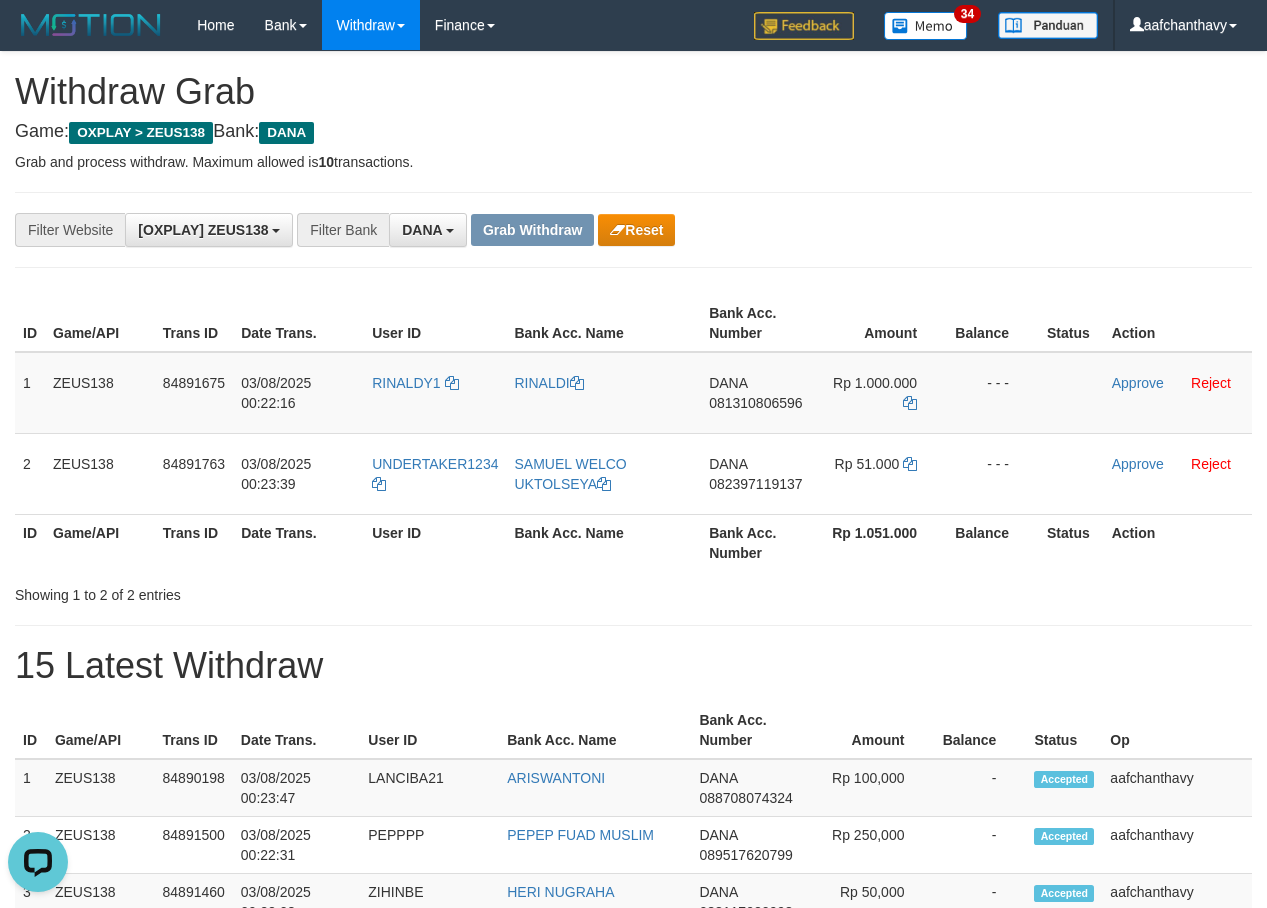 click on "**********" at bounding box center (633, 935) 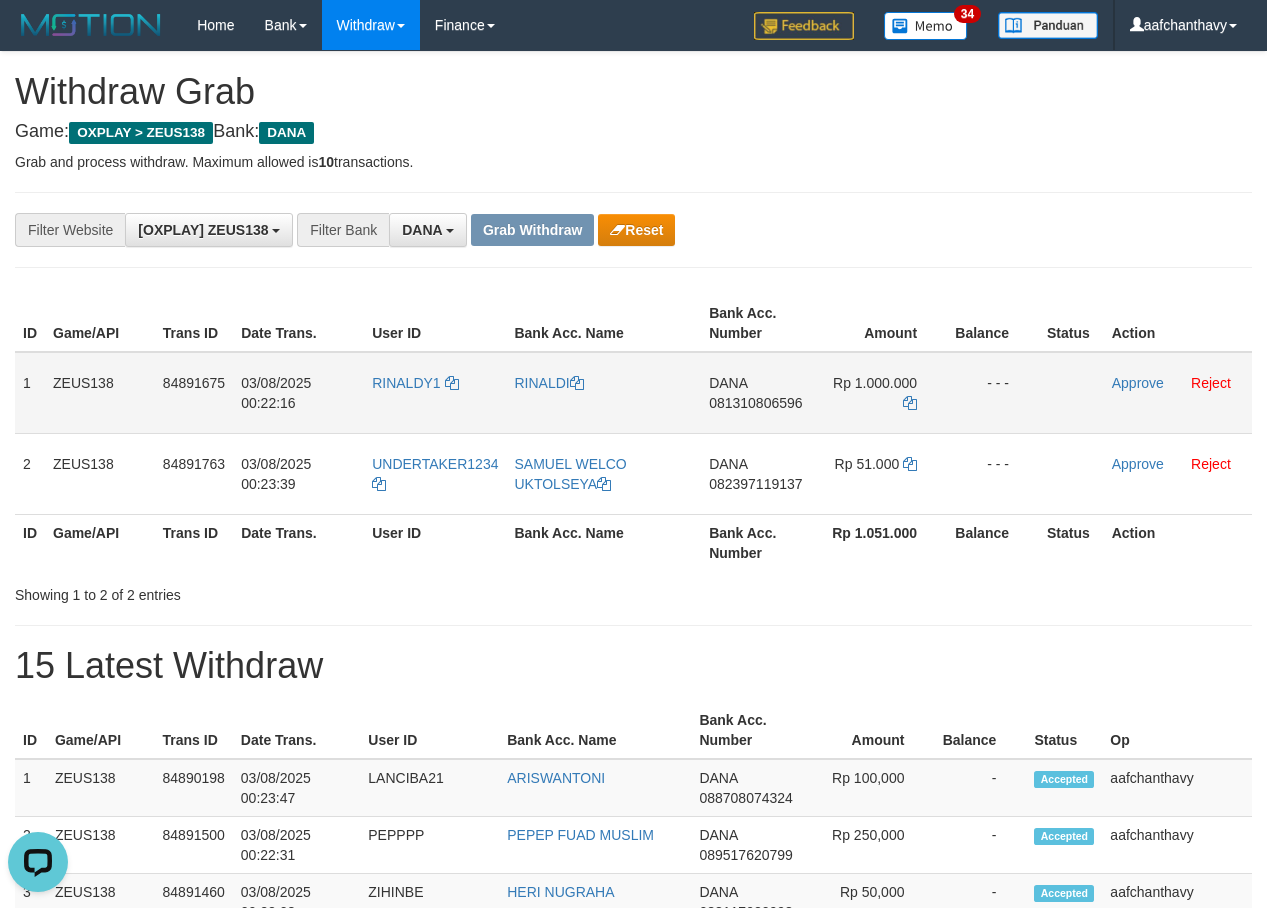 click on "081310806596" at bounding box center [755, 403] 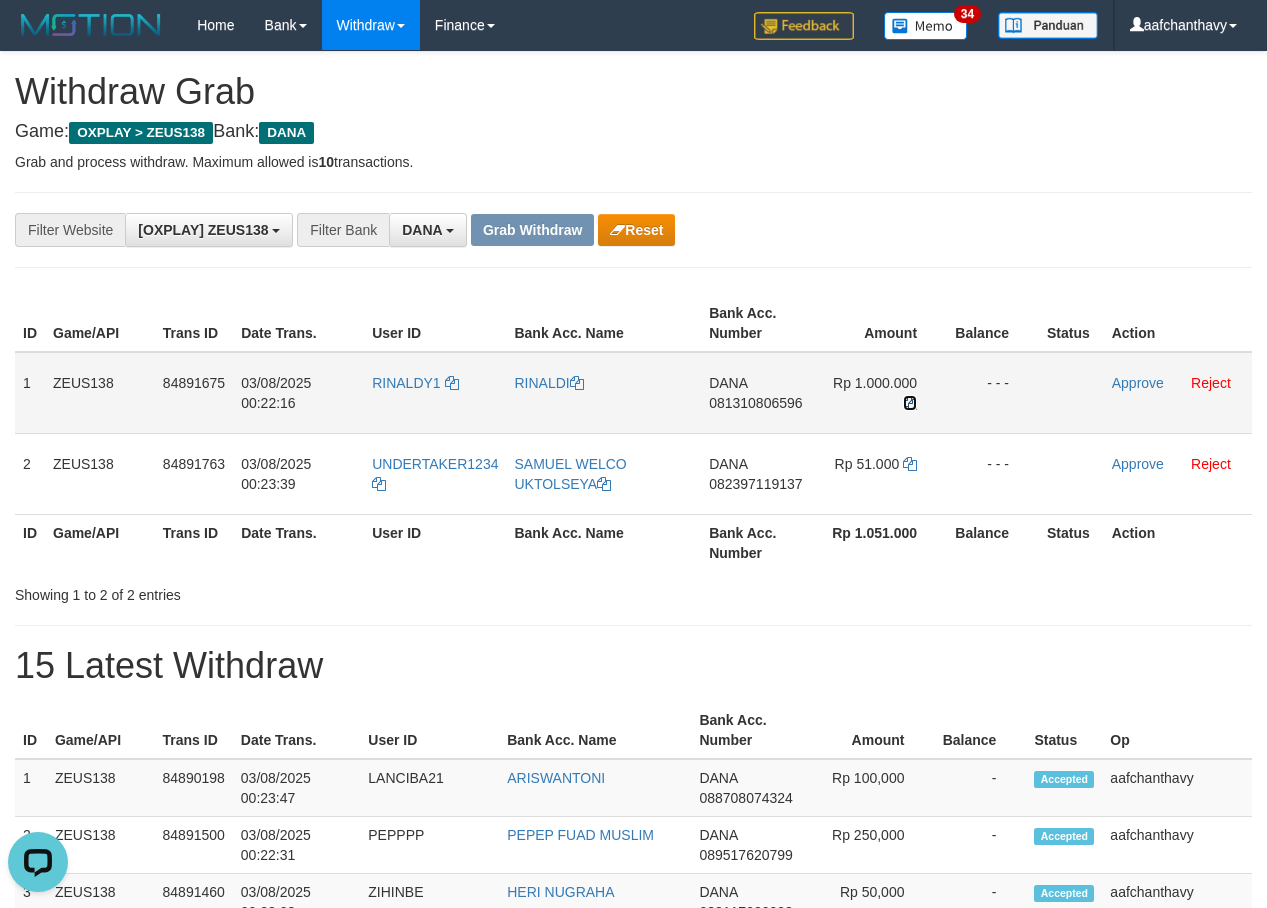 click at bounding box center [910, 403] 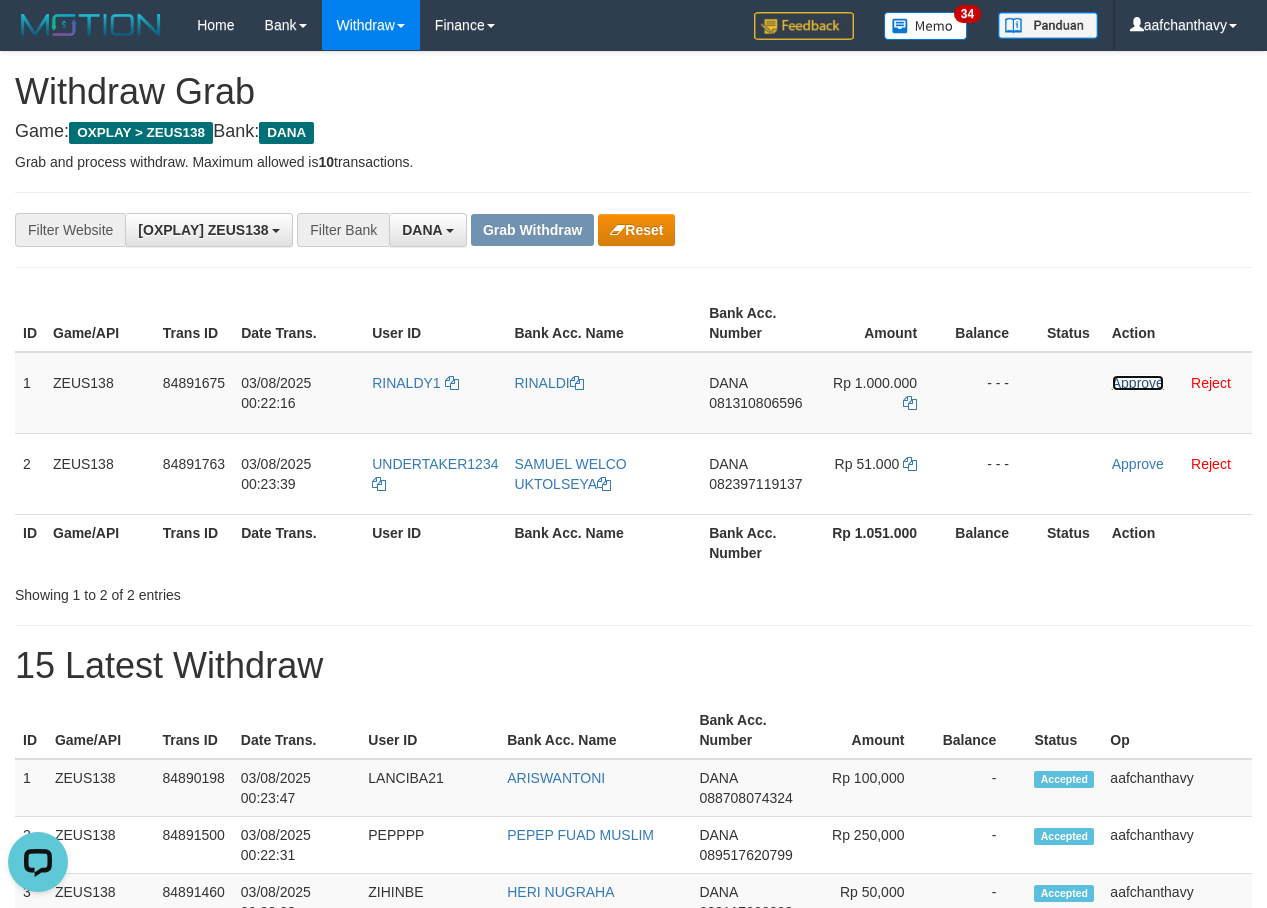 drag, startPoint x: 1140, startPoint y: 377, endPoint x: 708, endPoint y: 213, distance: 462.08224 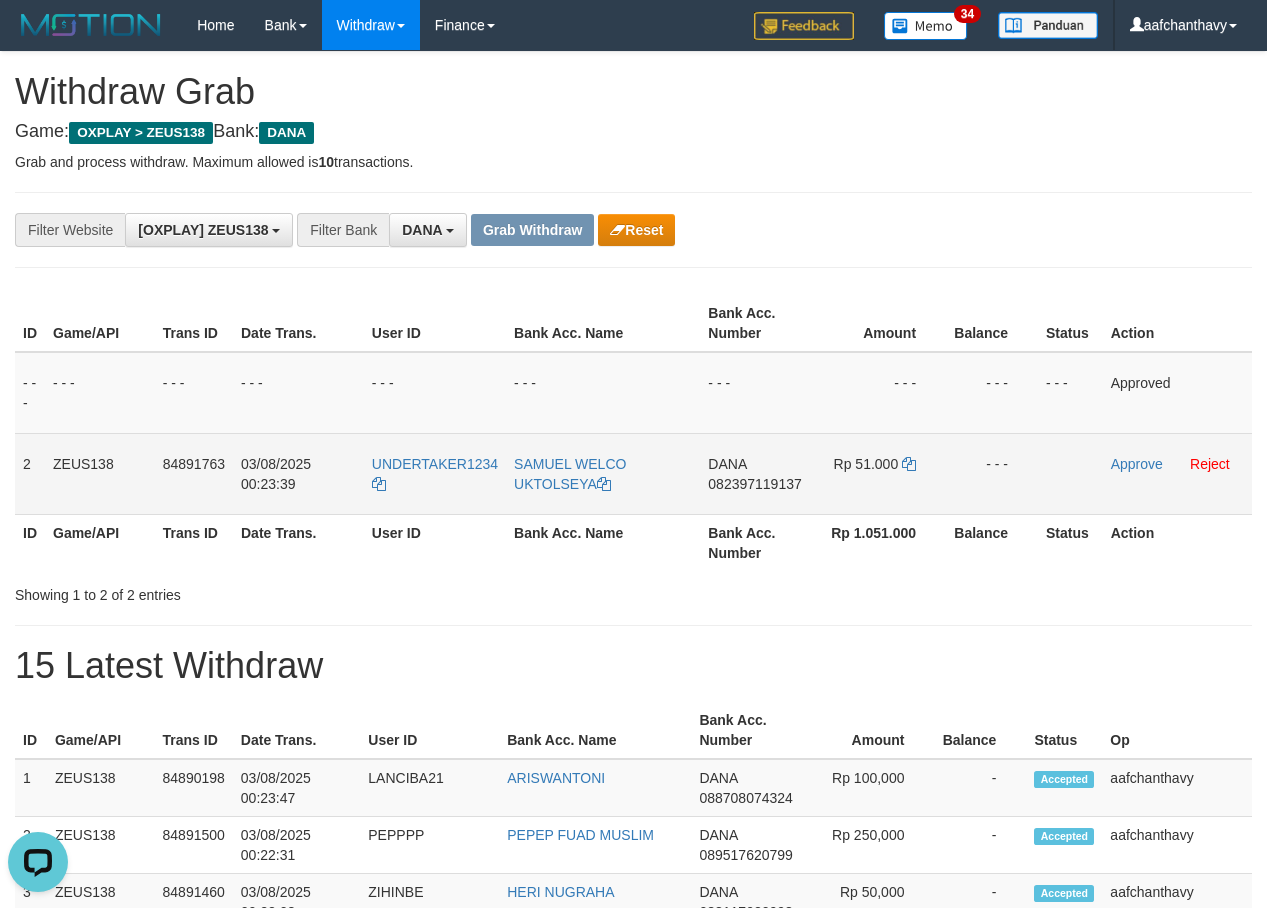 click on "082397119137" at bounding box center [754, 484] 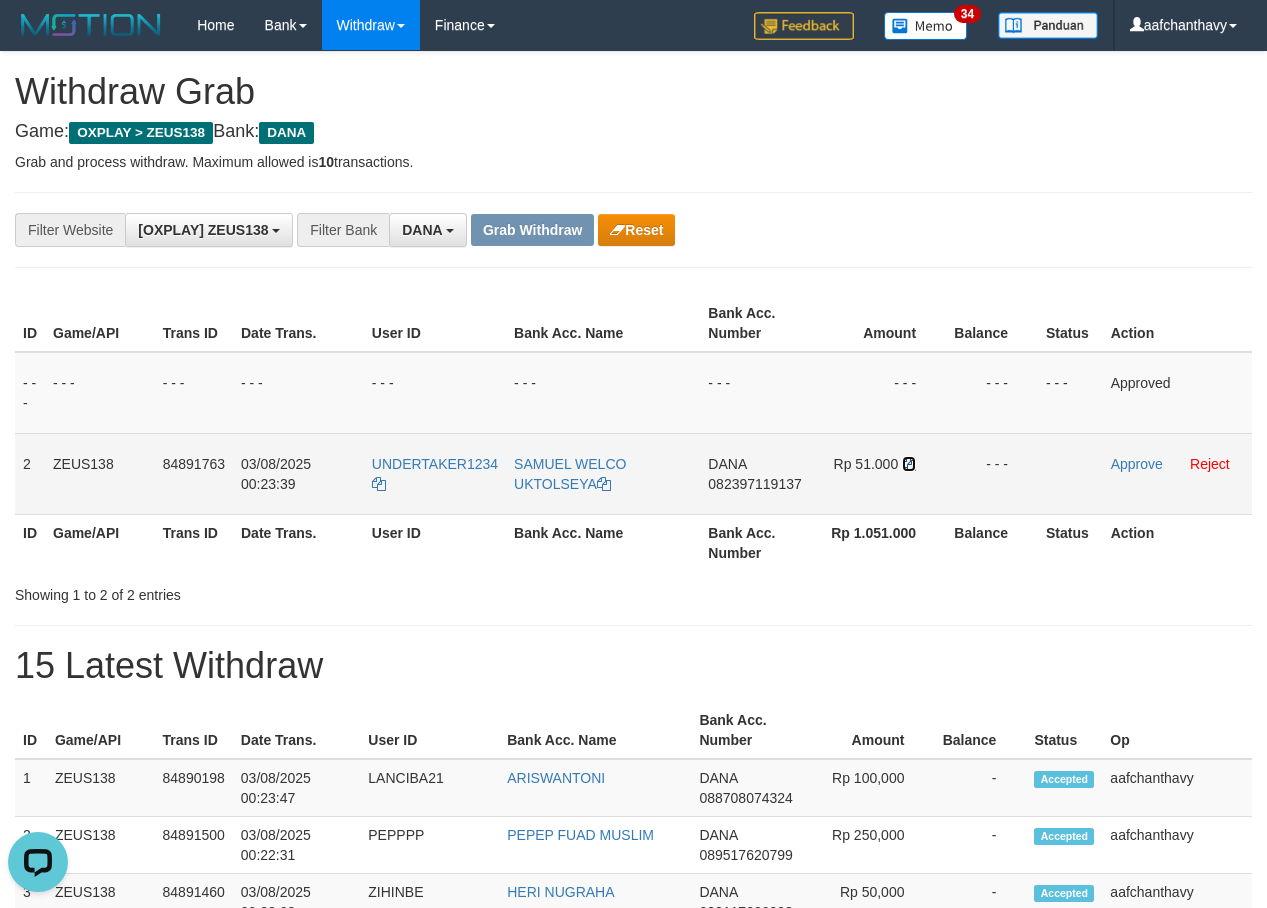 click at bounding box center (909, 464) 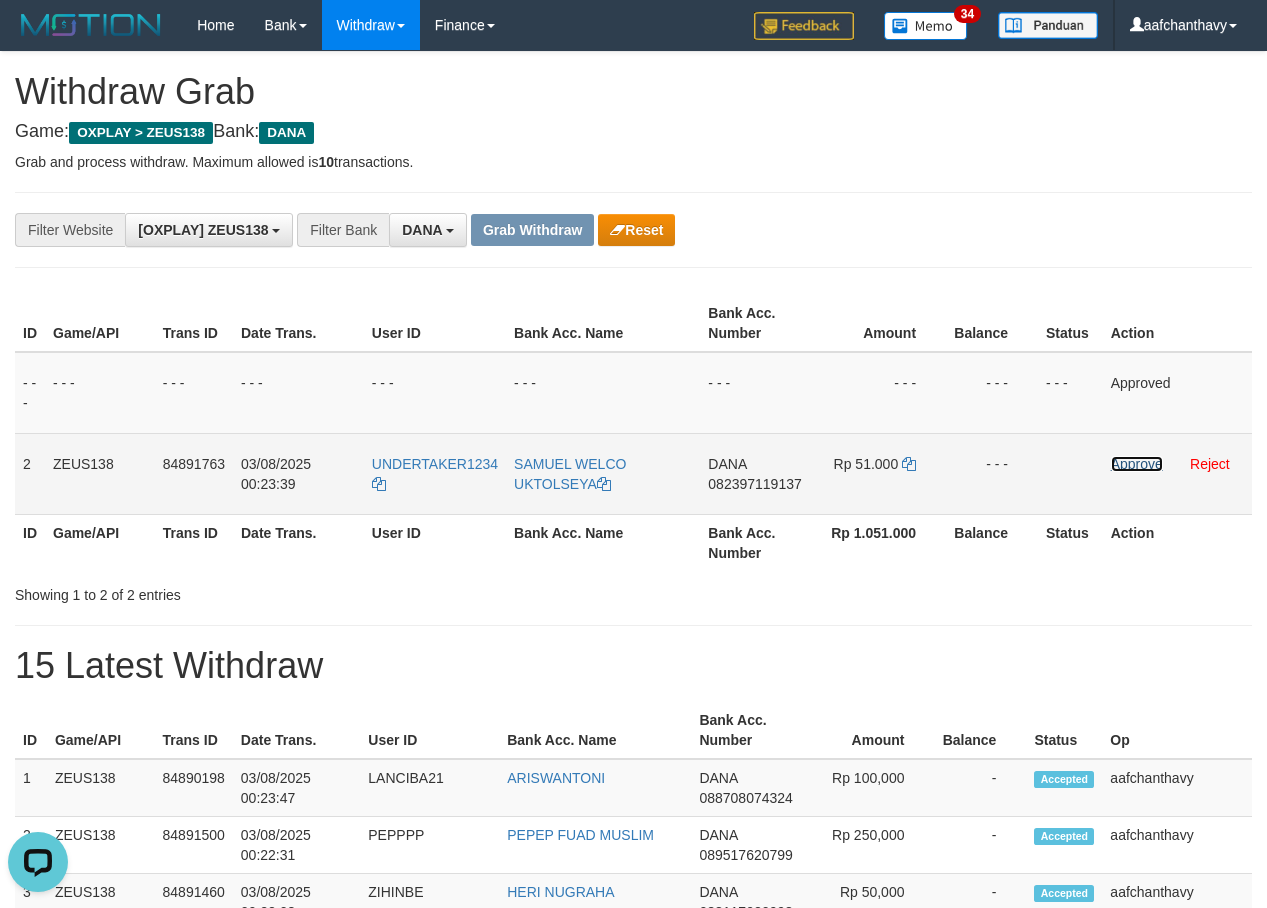 click on "Approve" at bounding box center [1137, 464] 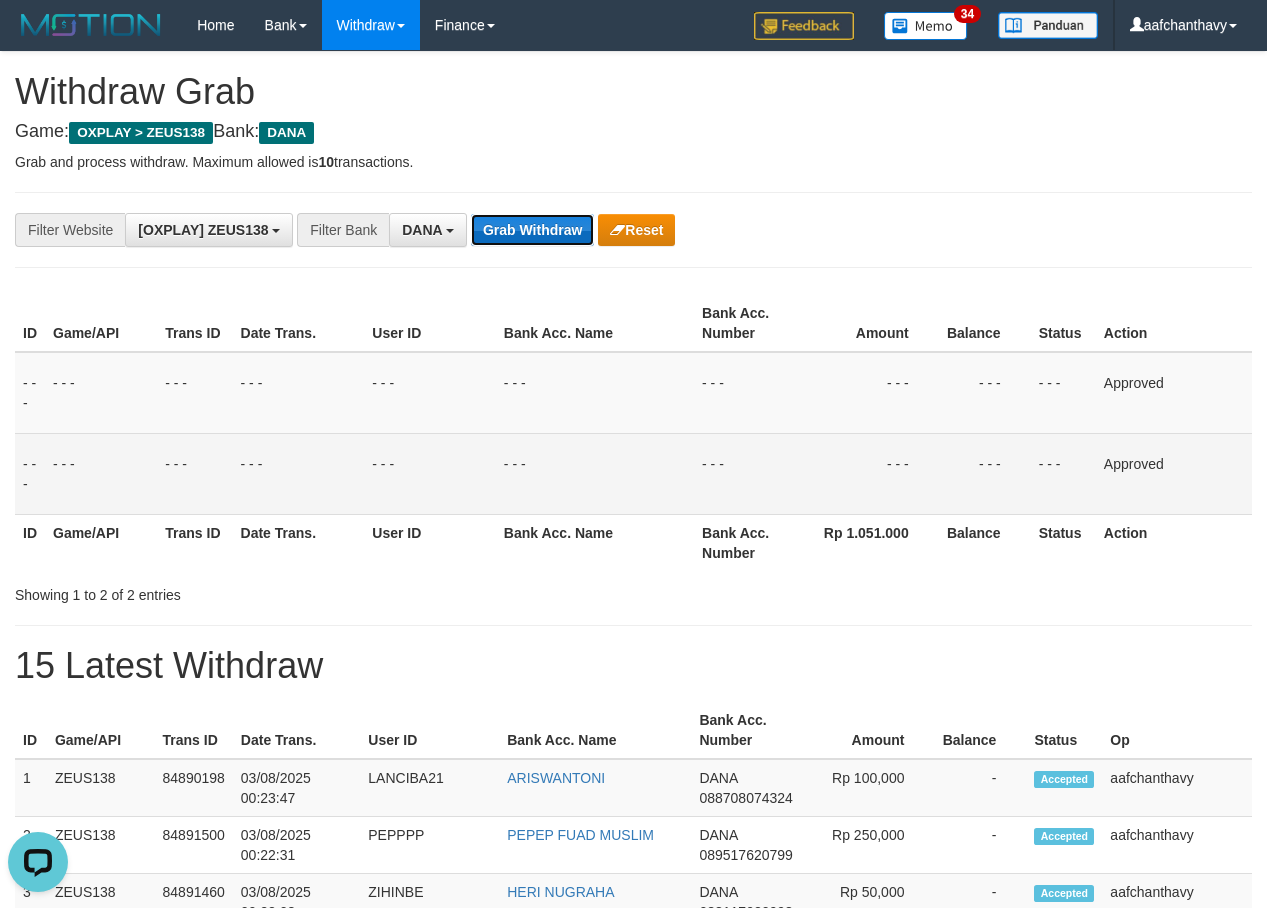 click on "Grab Withdraw" at bounding box center [532, 230] 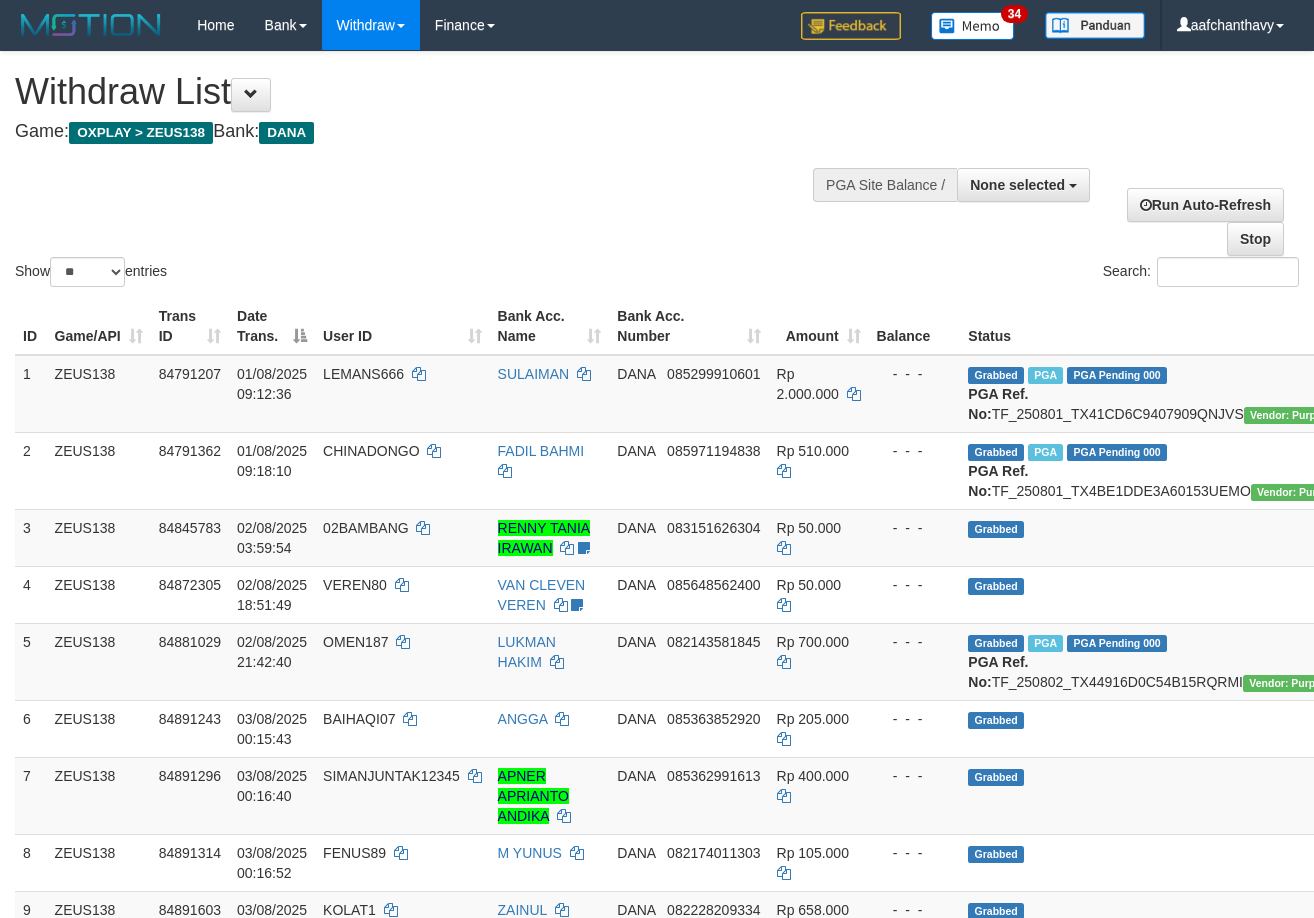 select 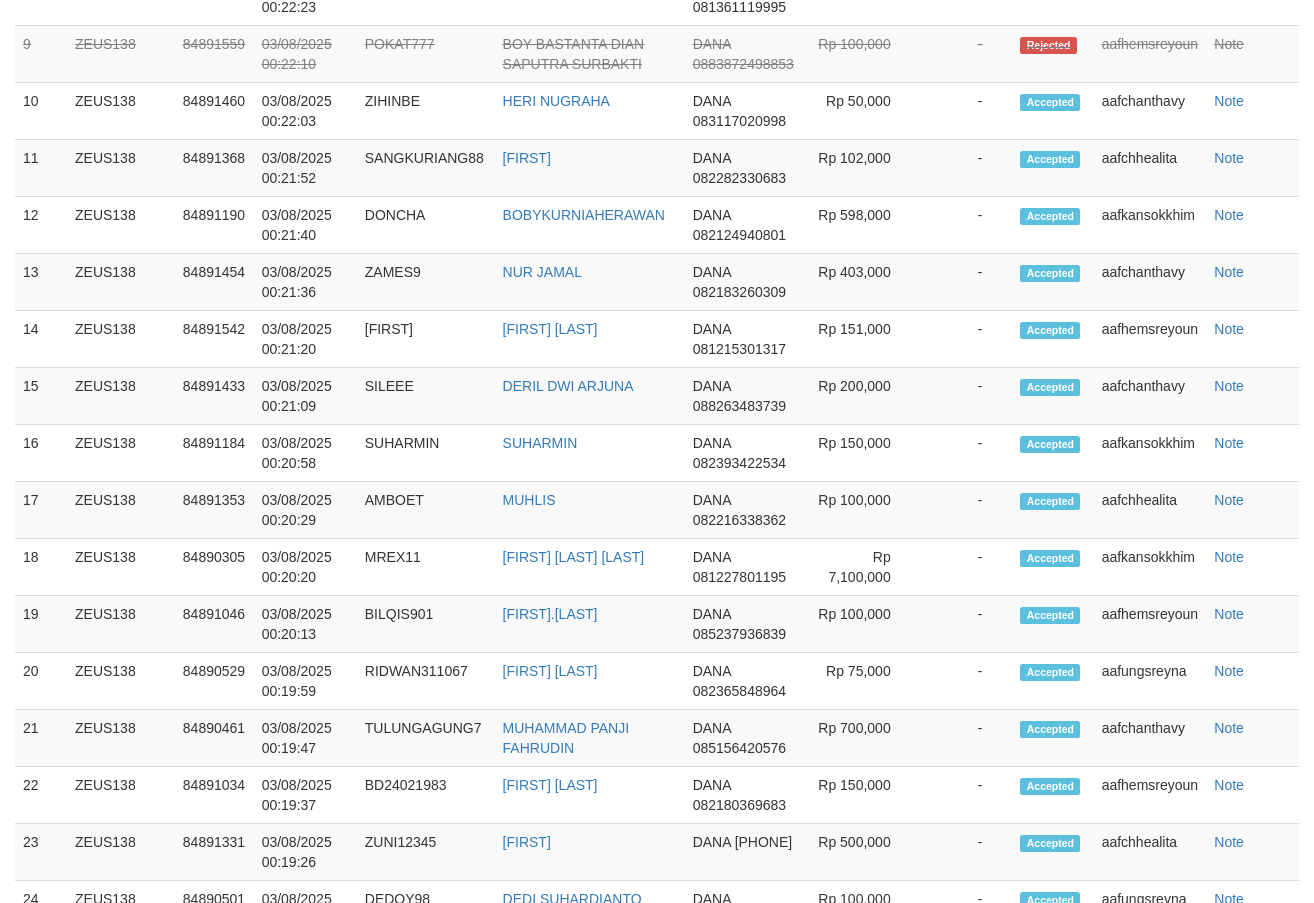 scroll, scrollTop: 1866, scrollLeft: 0, axis: vertical 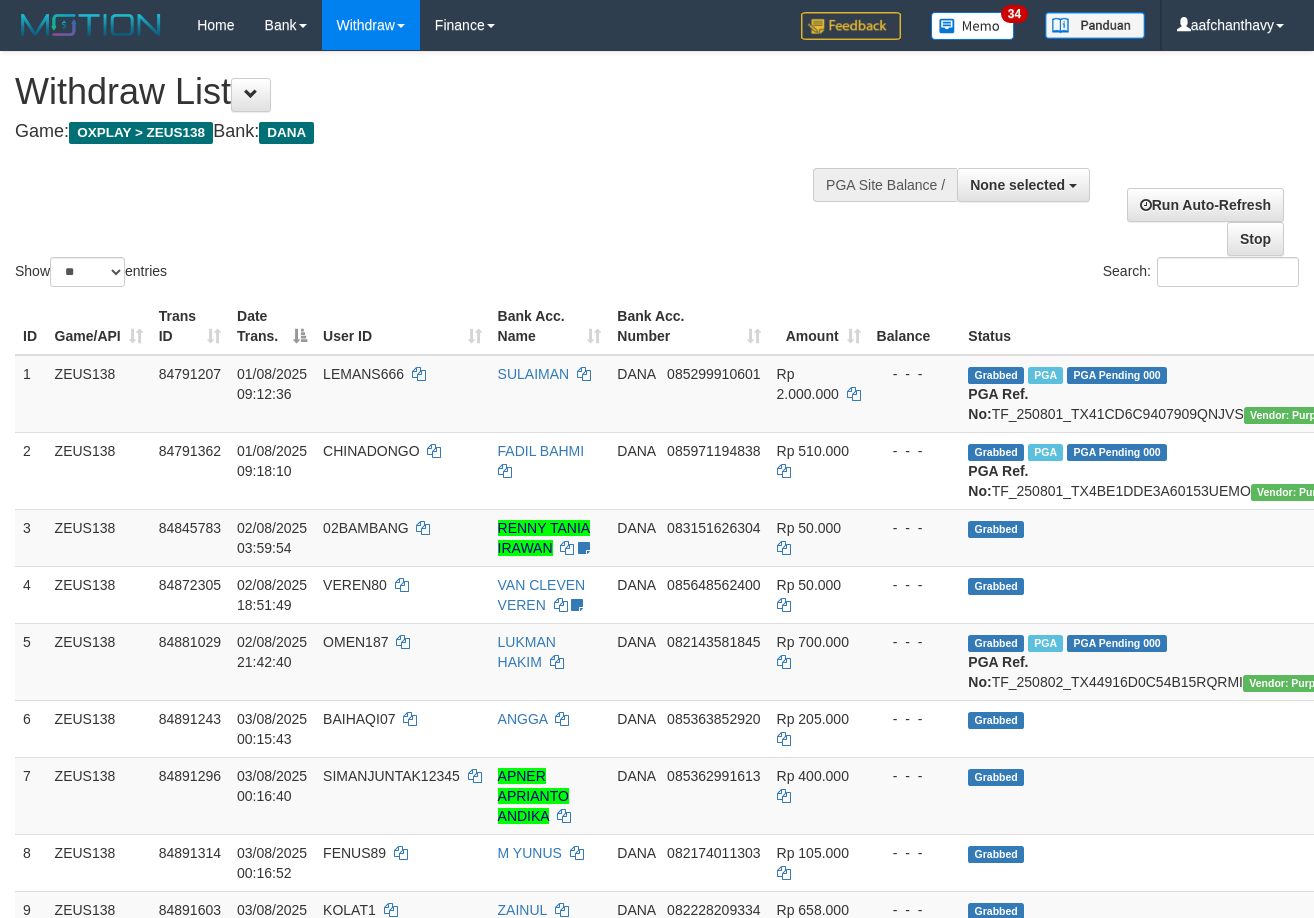select 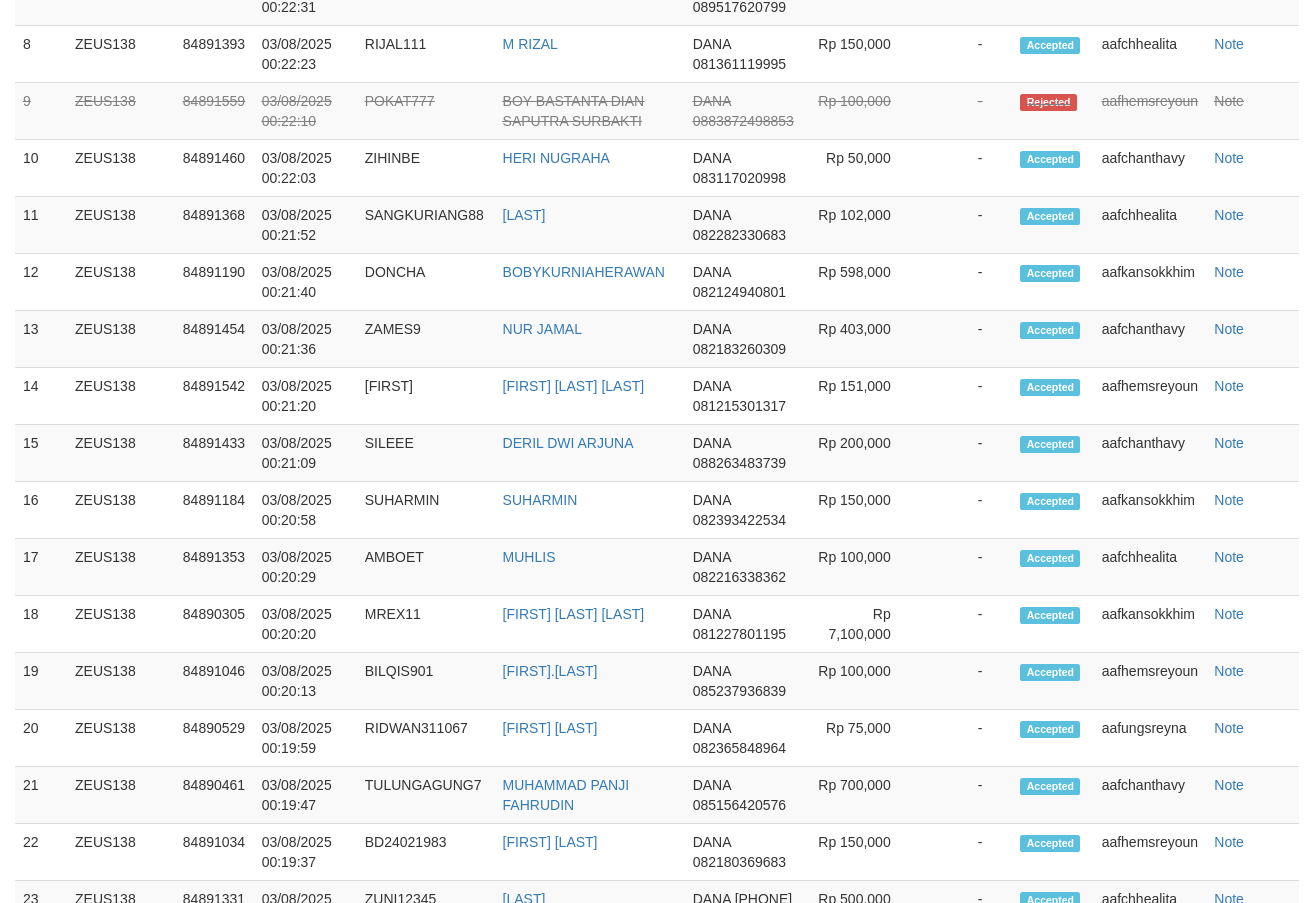 scroll, scrollTop: 1866, scrollLeft: 0, axis: vertical 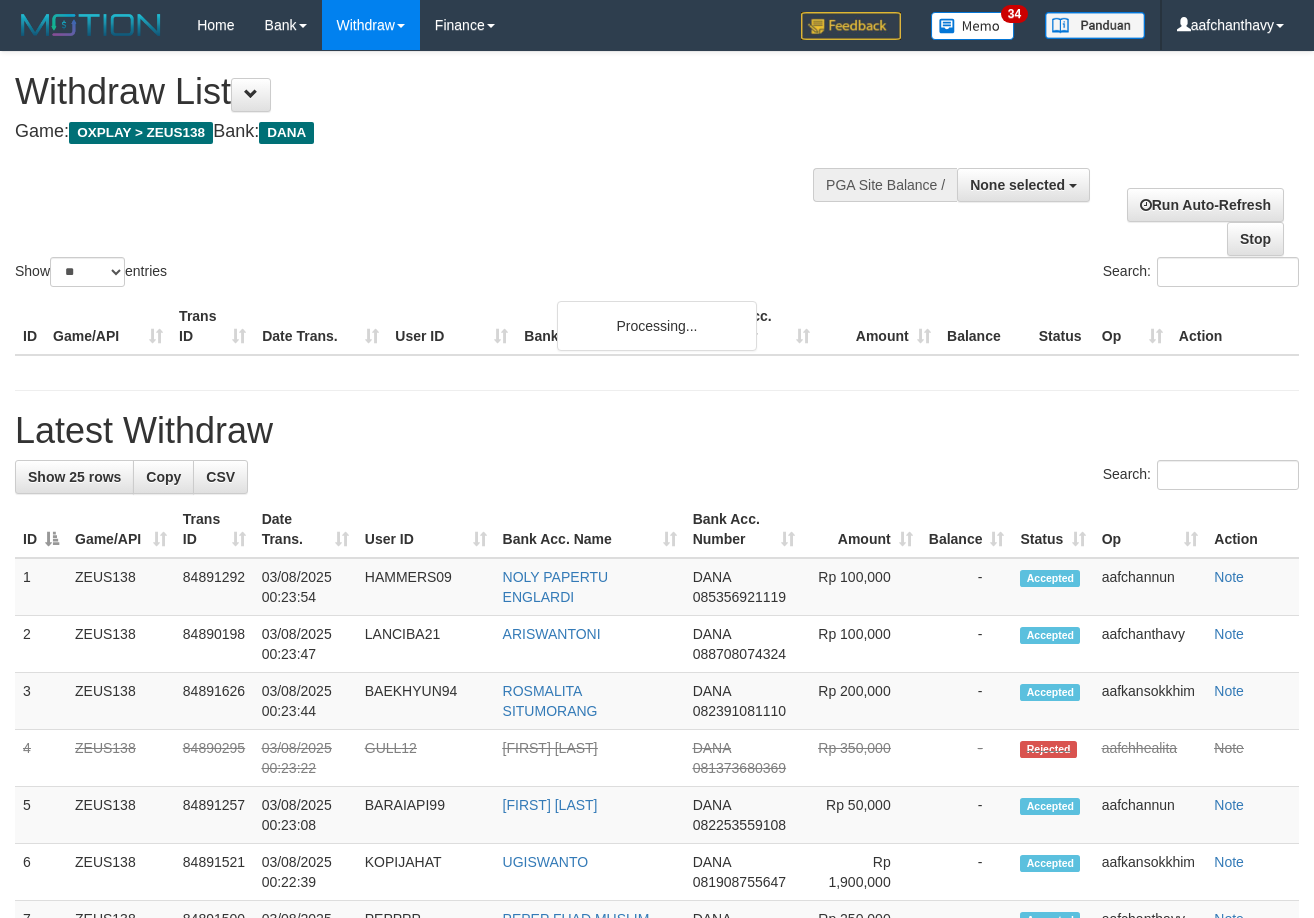 select 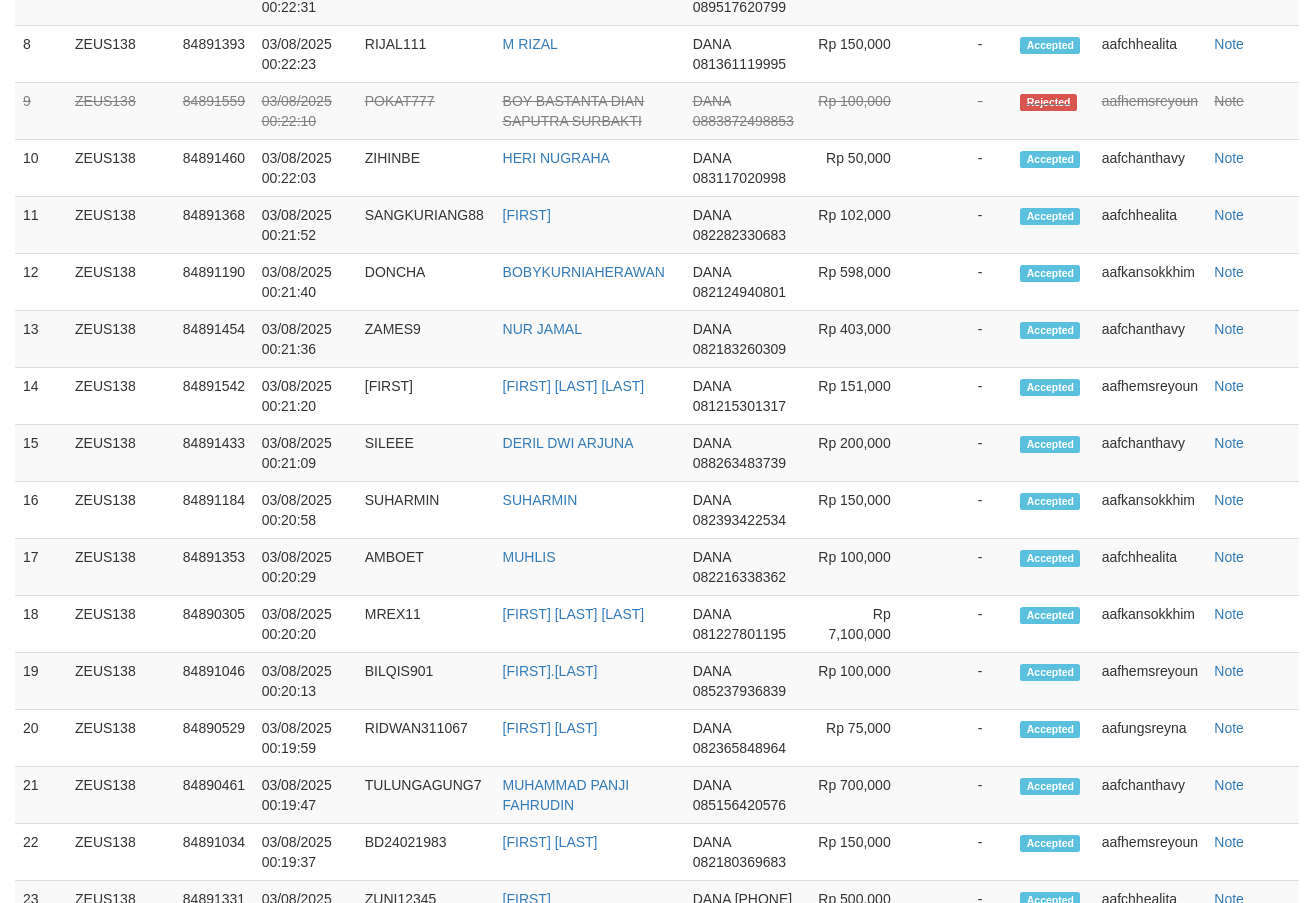 scroll, scrollTop: 1866, scrollLeft: 0, axis: vertical 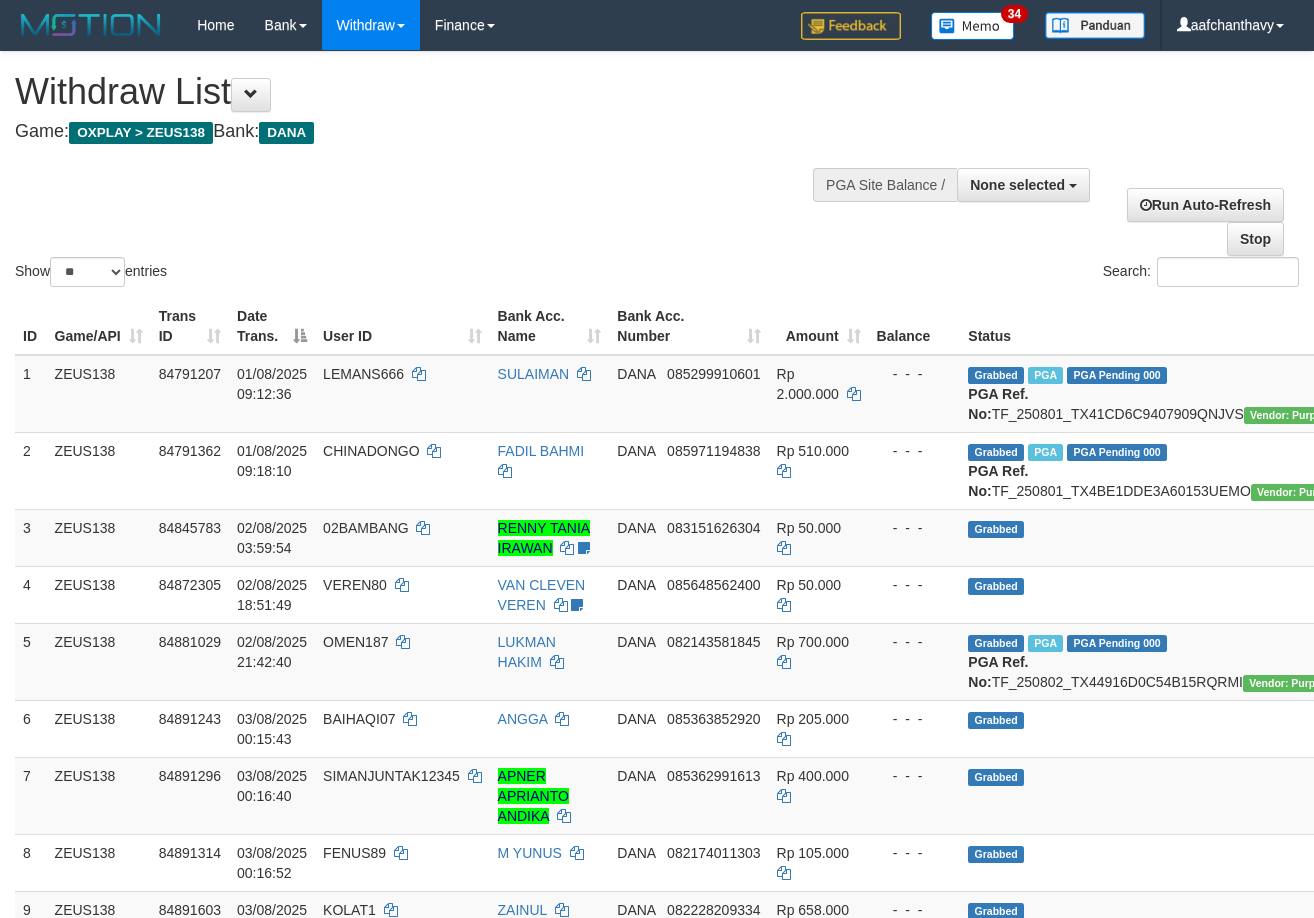 select 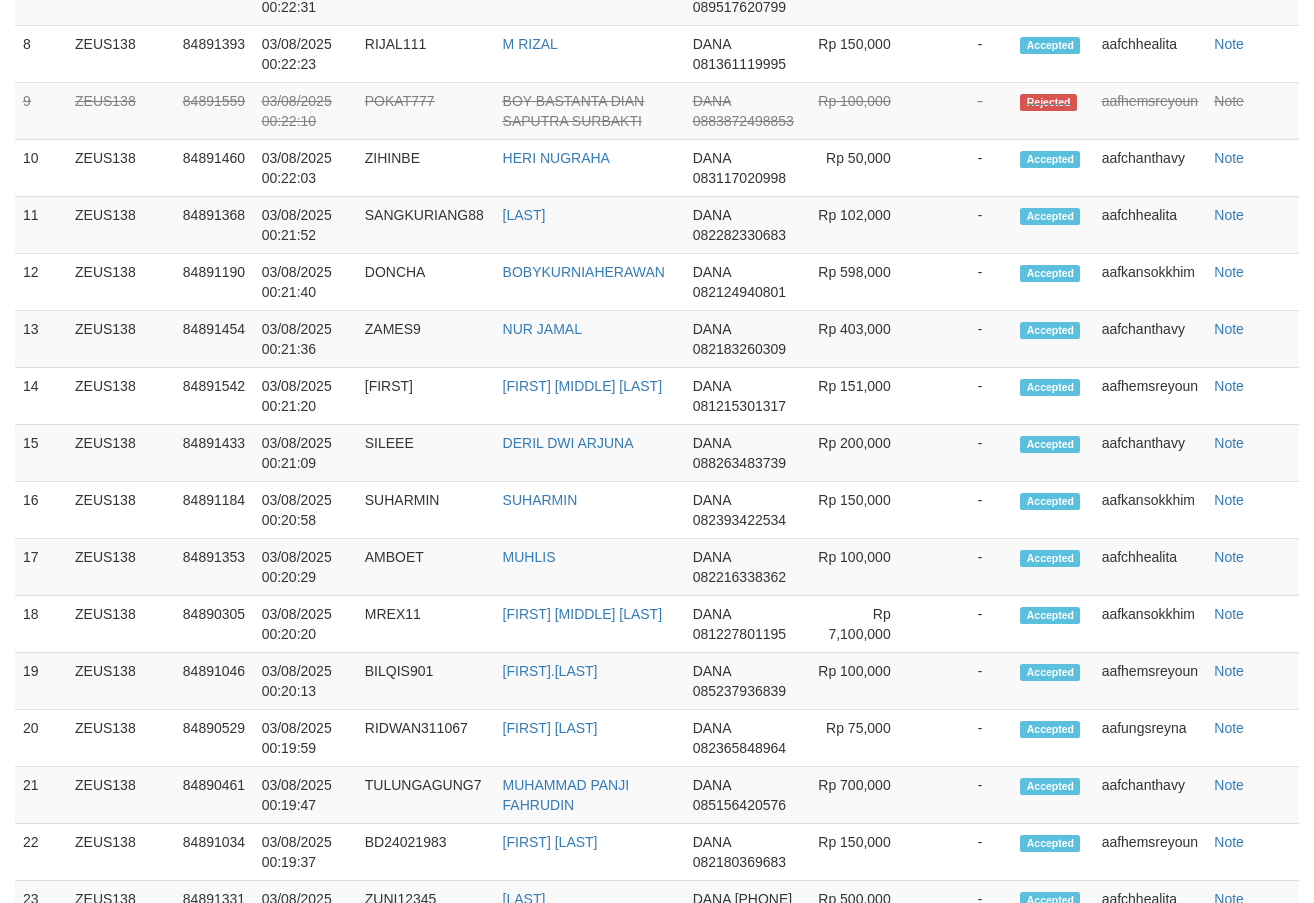 scroll, scrollTop: 1866, scrollLeft: 0, axis: vertical 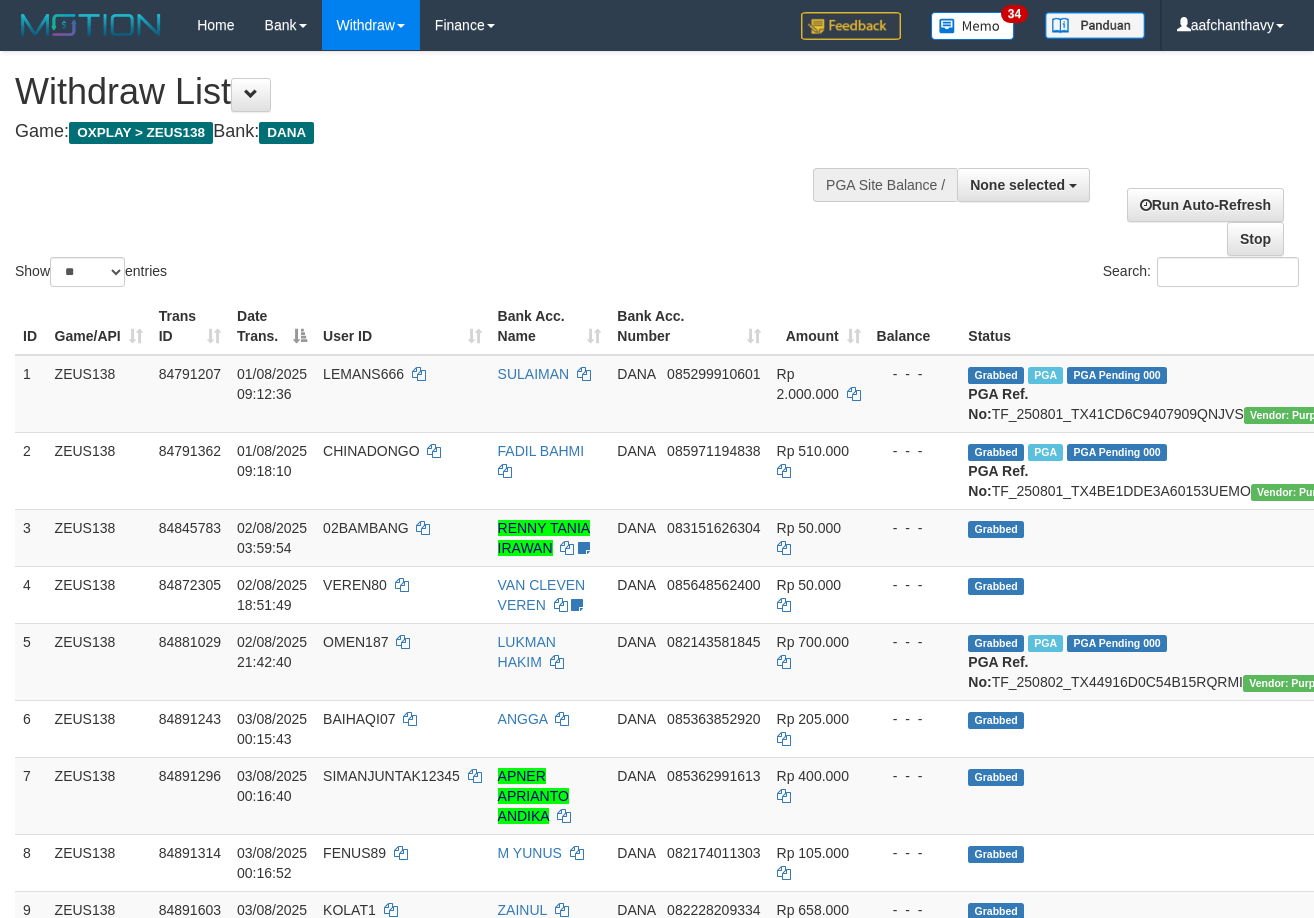select 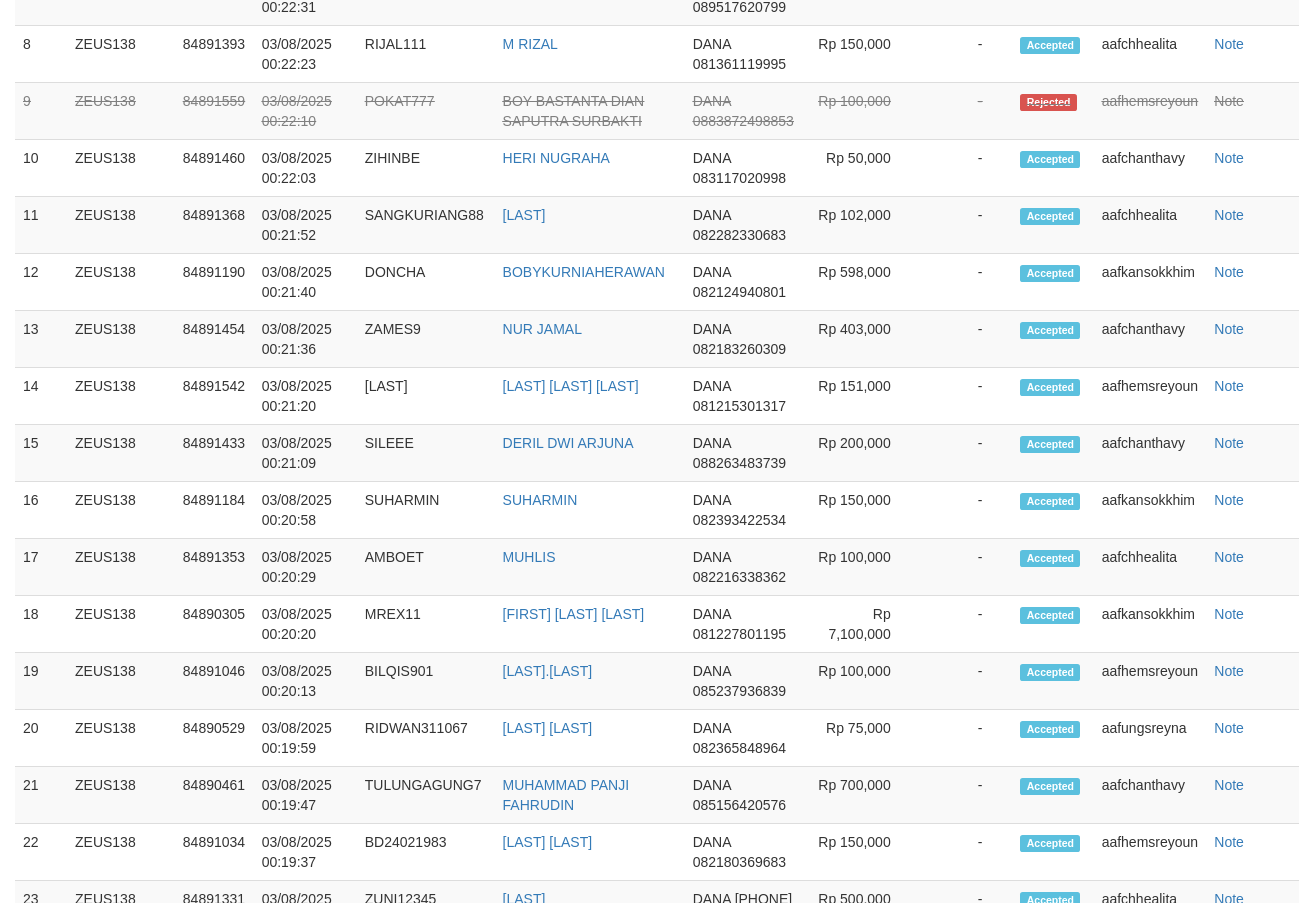 scroll, scrollTop: 1866, scrollLeft: 0, axis: vertical 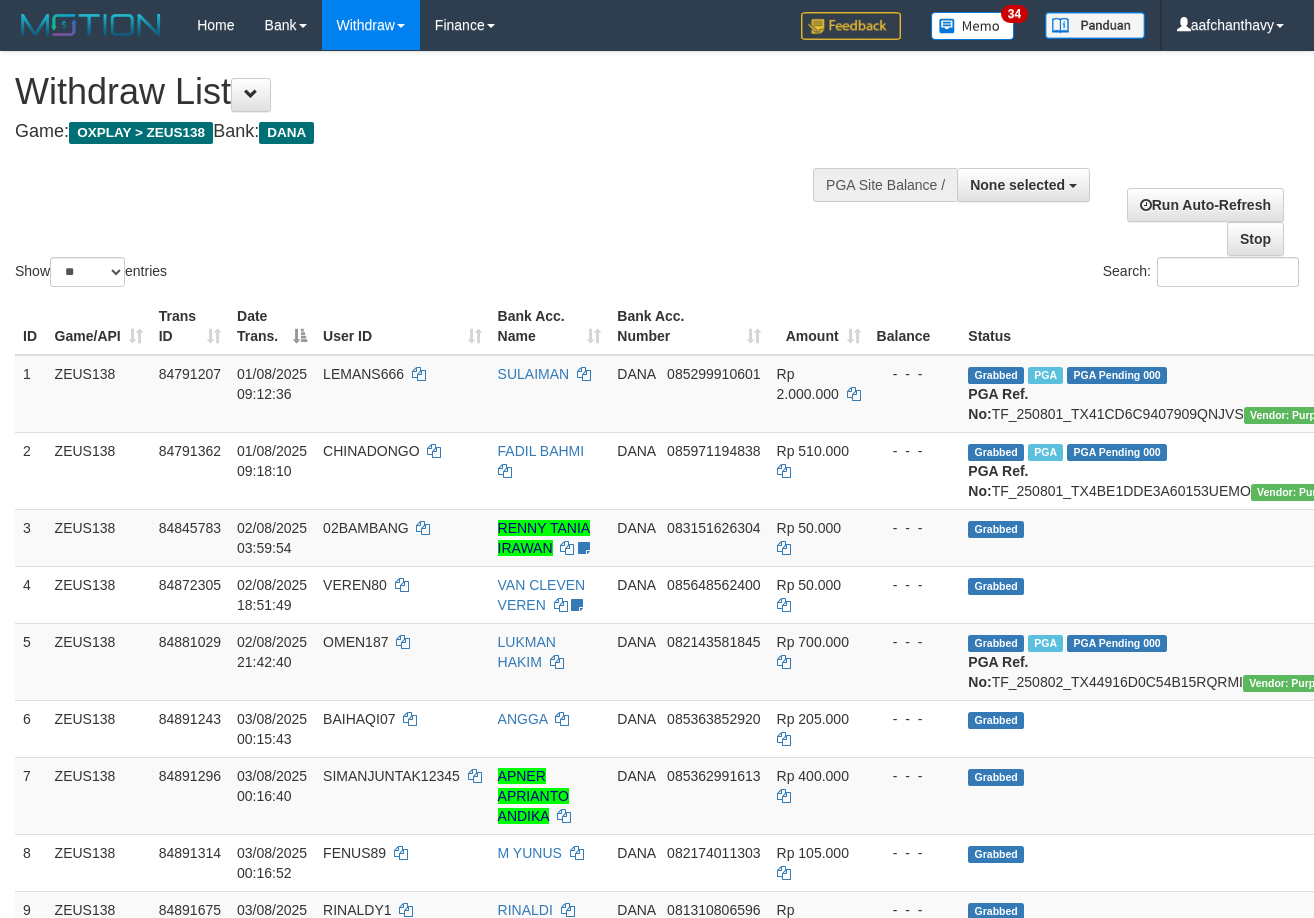 select 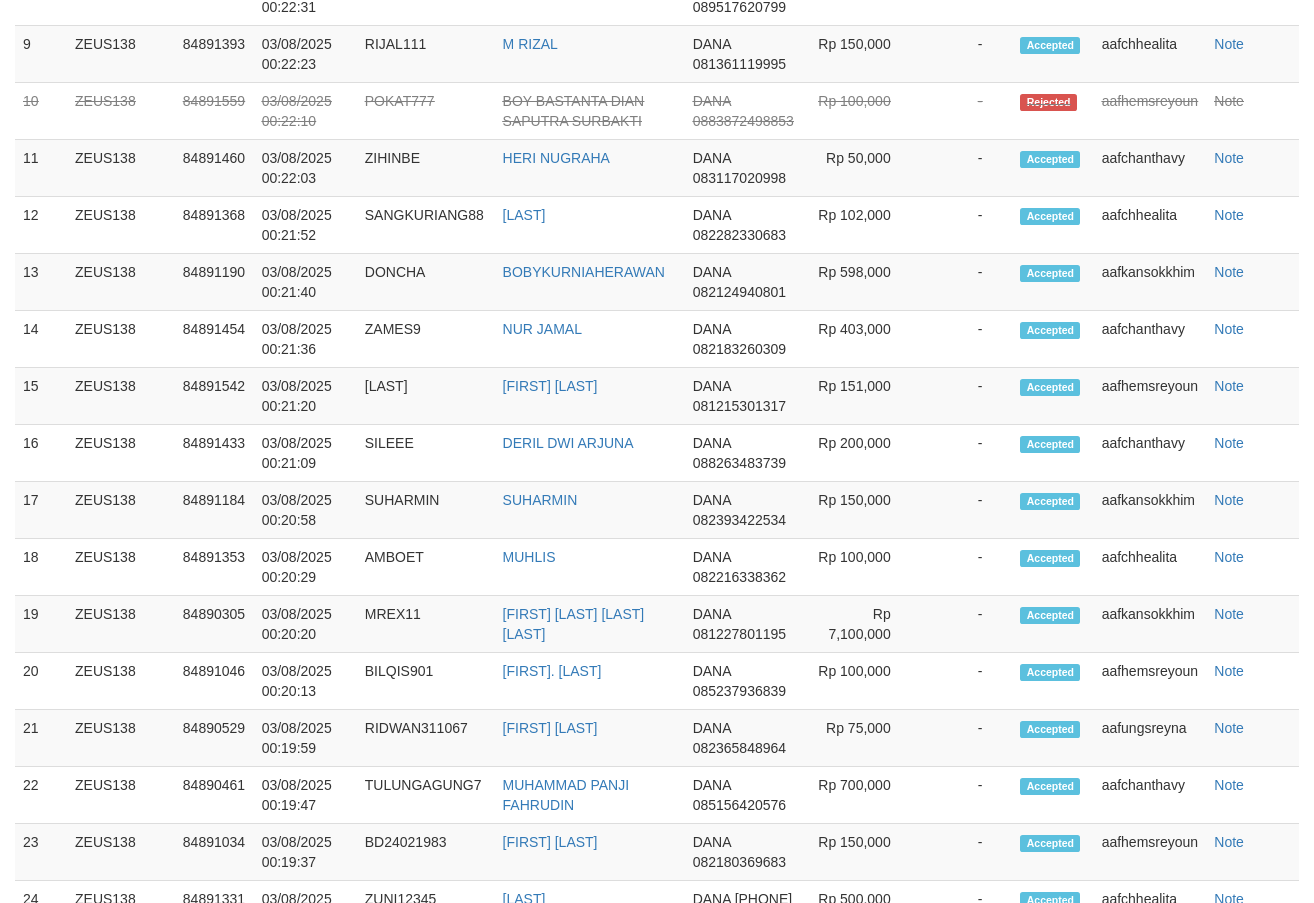 scroll, scrollTop: 1866, scrollLeft: 0, axis: vertical 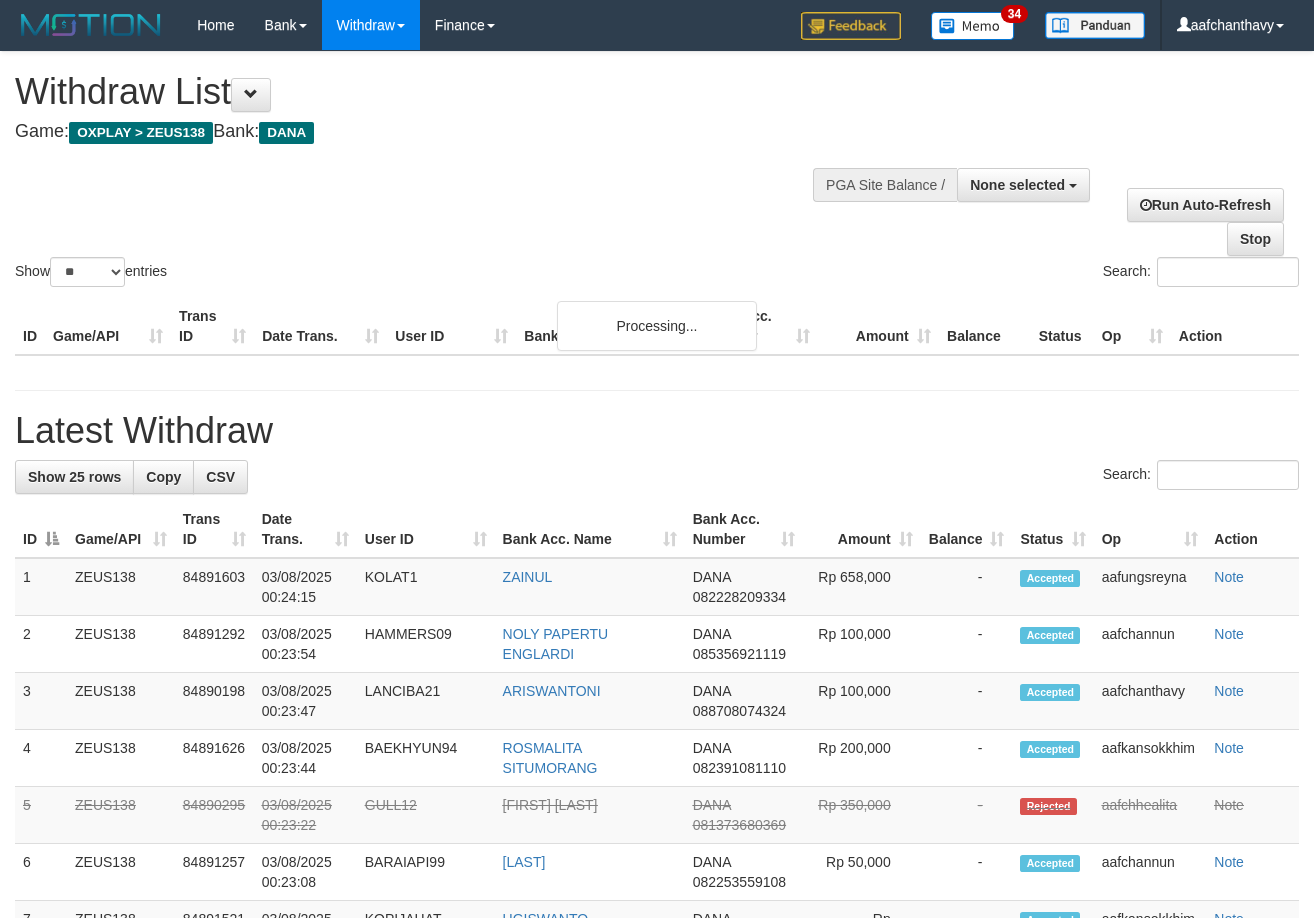 select 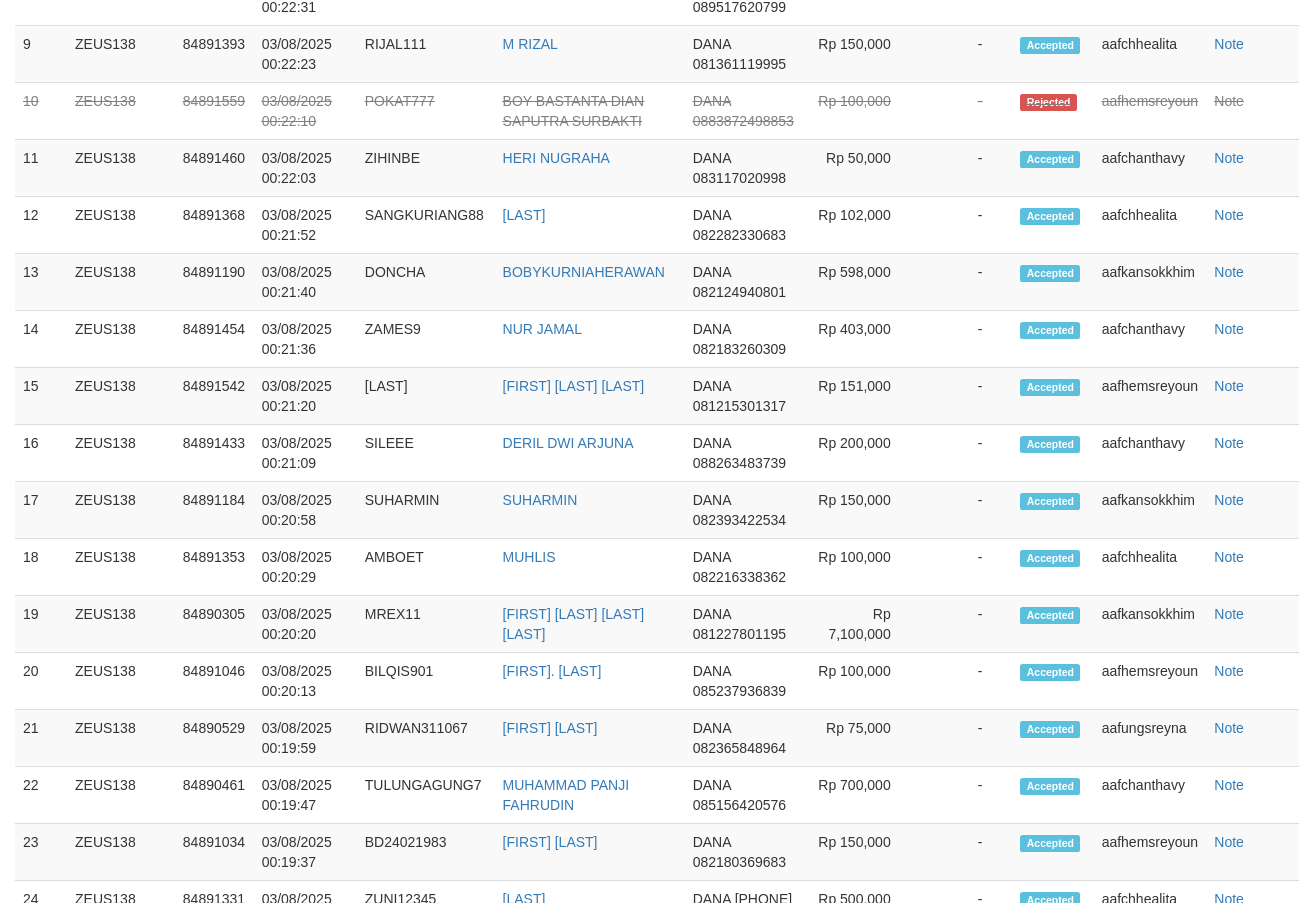scroll, scrollTop: 1866, scrollLeft: 0, axis: vertical 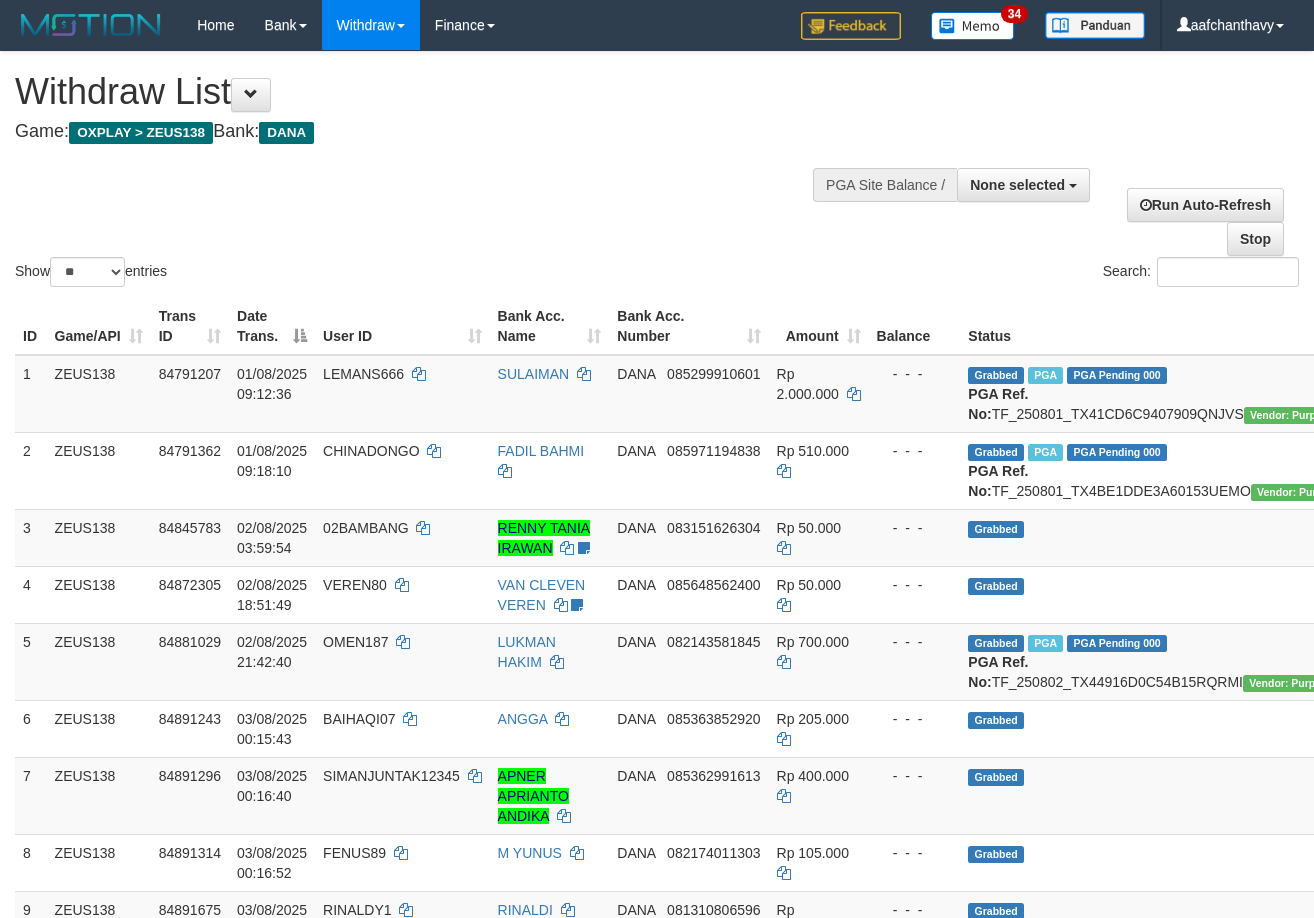 select 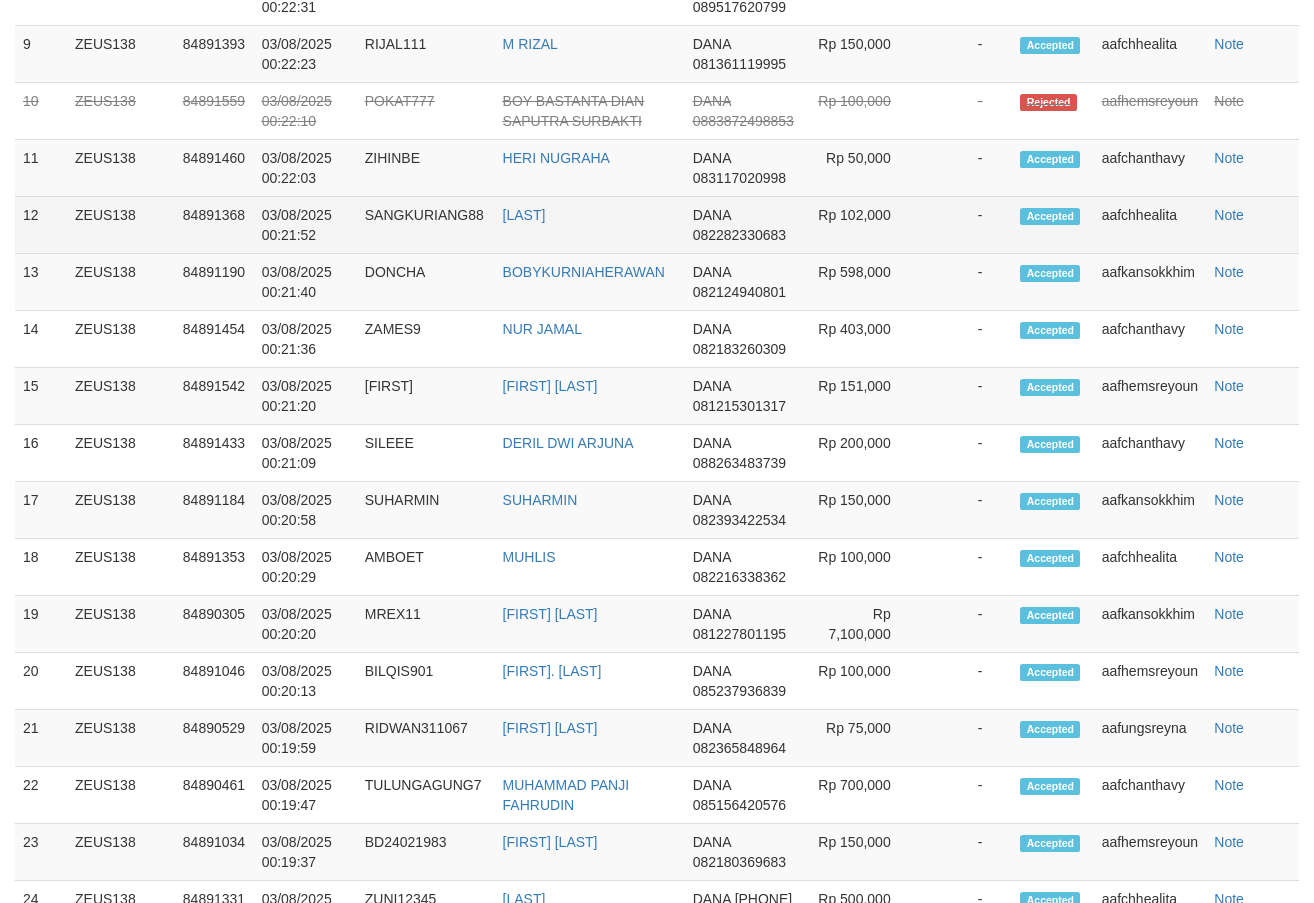 scroll, scrollTop: 1866, scrollLeft: 0, axis: vertical 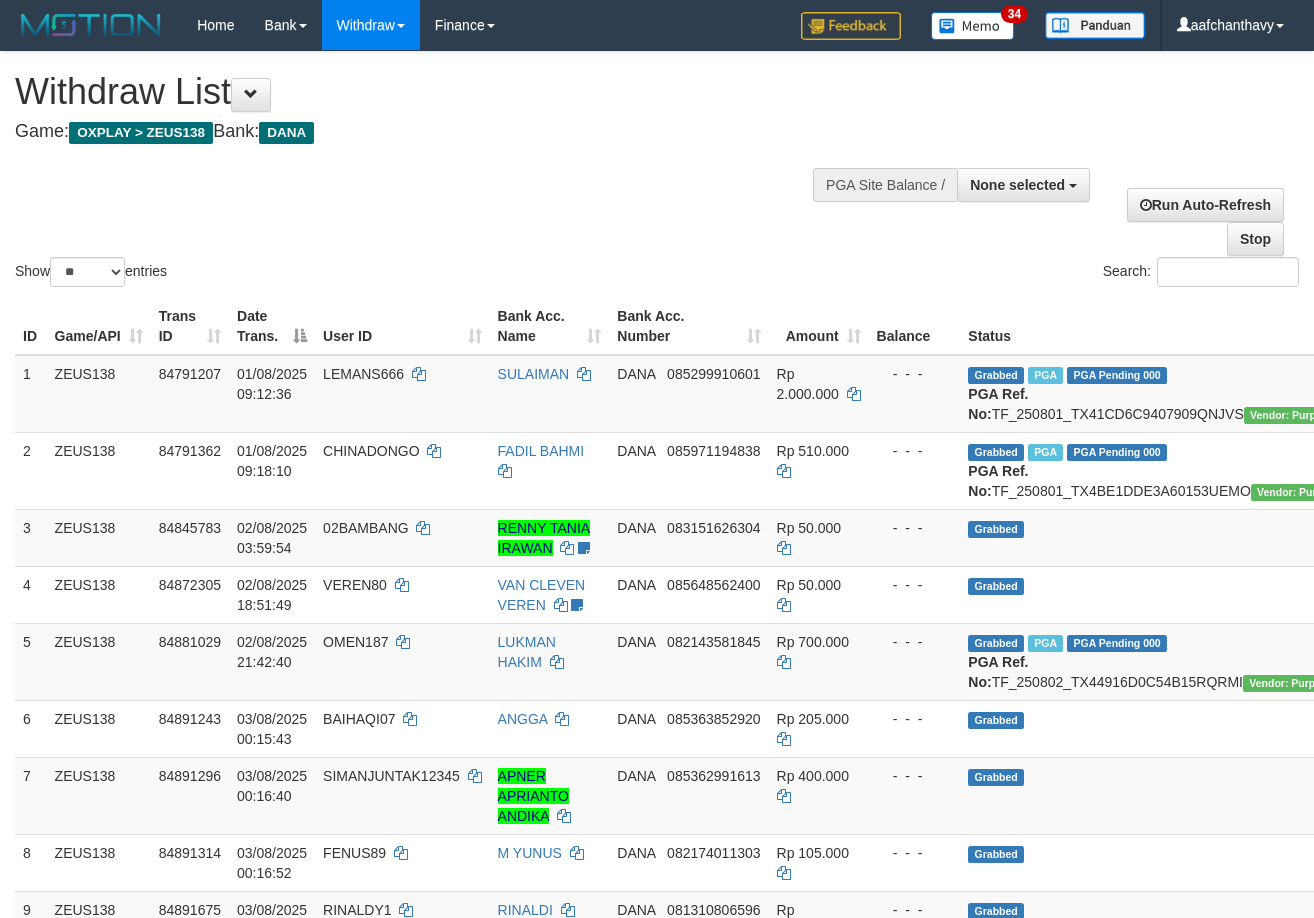 select 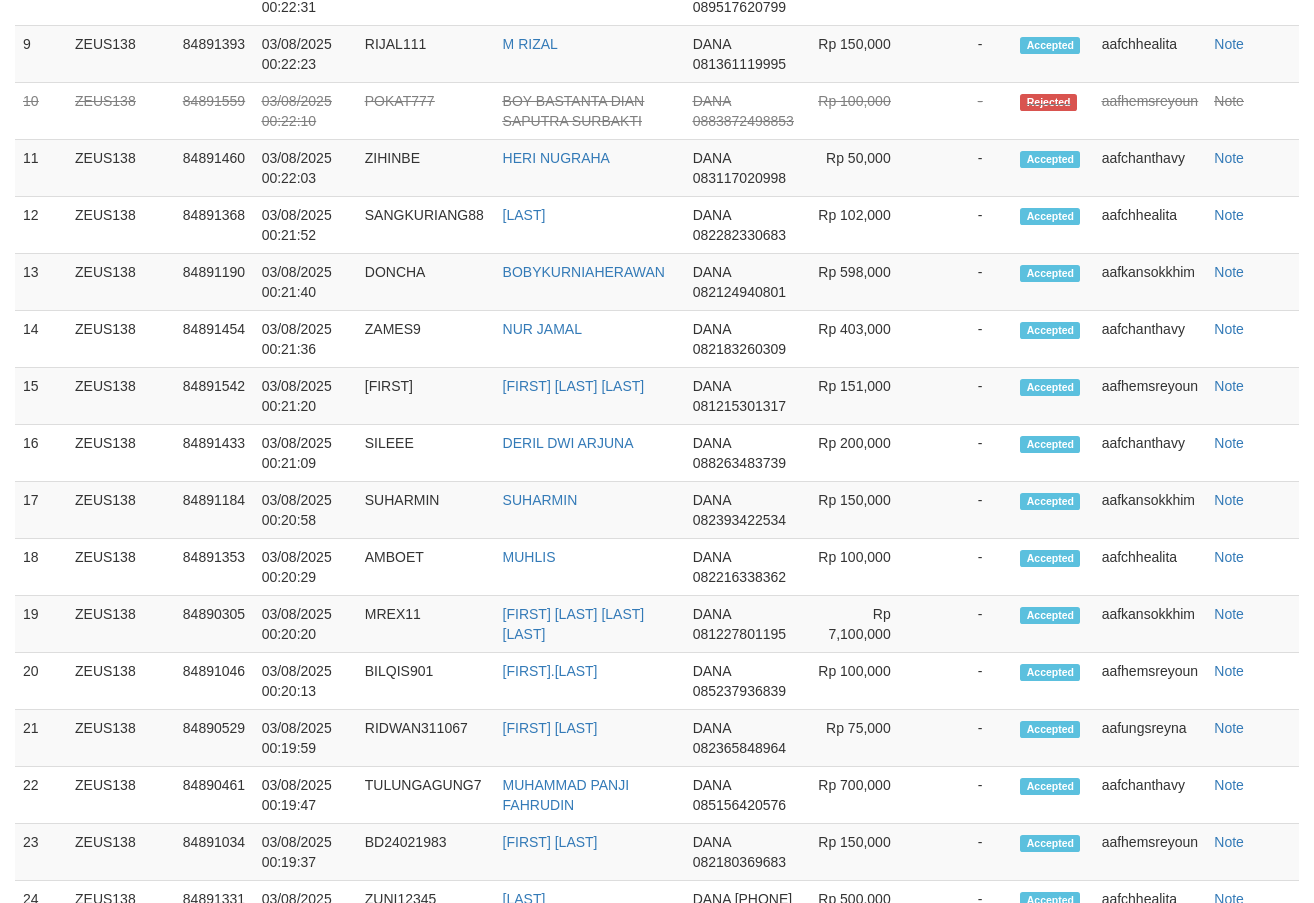 scroll, scrollTop: 1866, scrollLeft: 0, axis: vertical 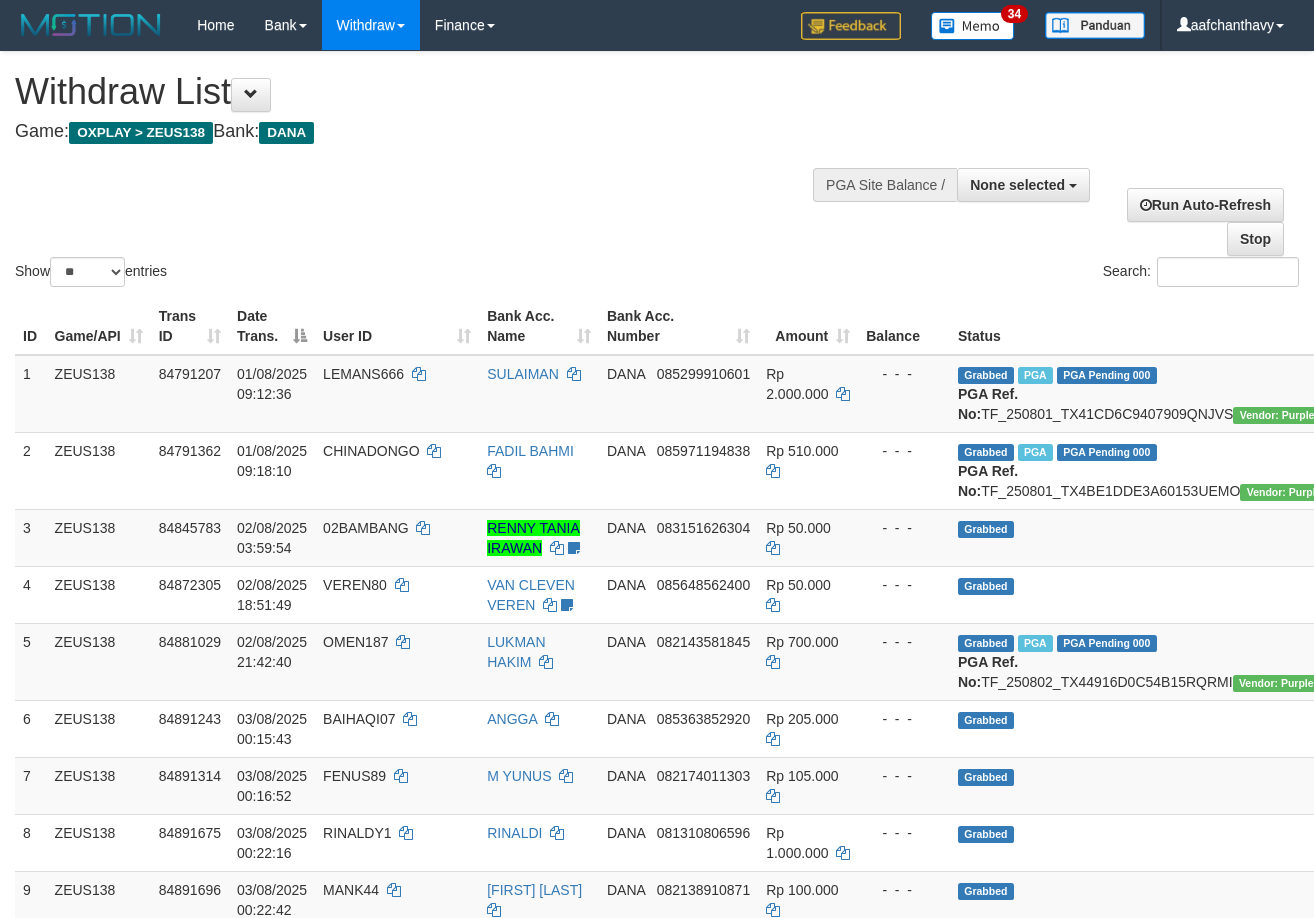 select 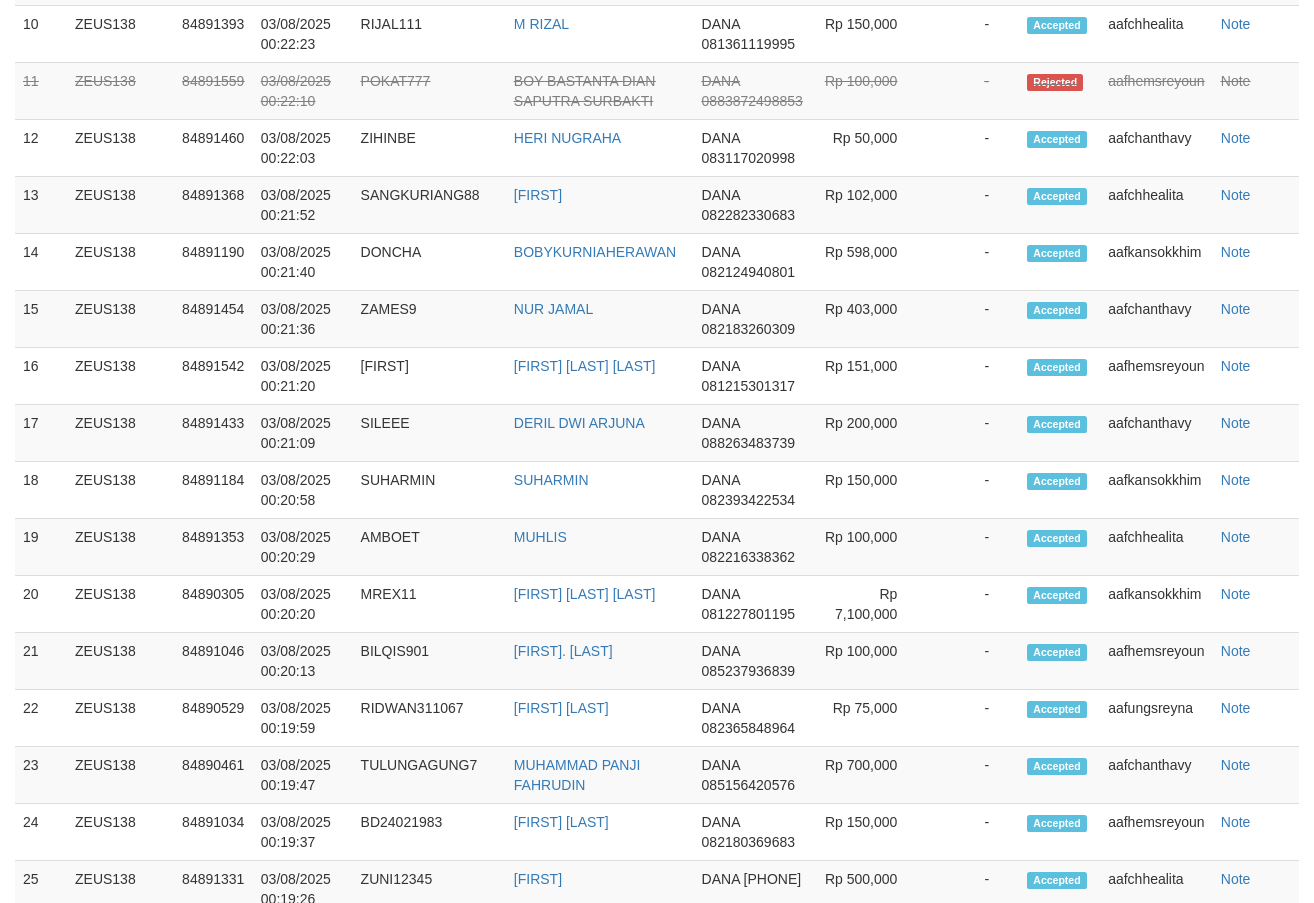 scroll, scrollTop: 1866, scrollLeft: 0, axis: vertical 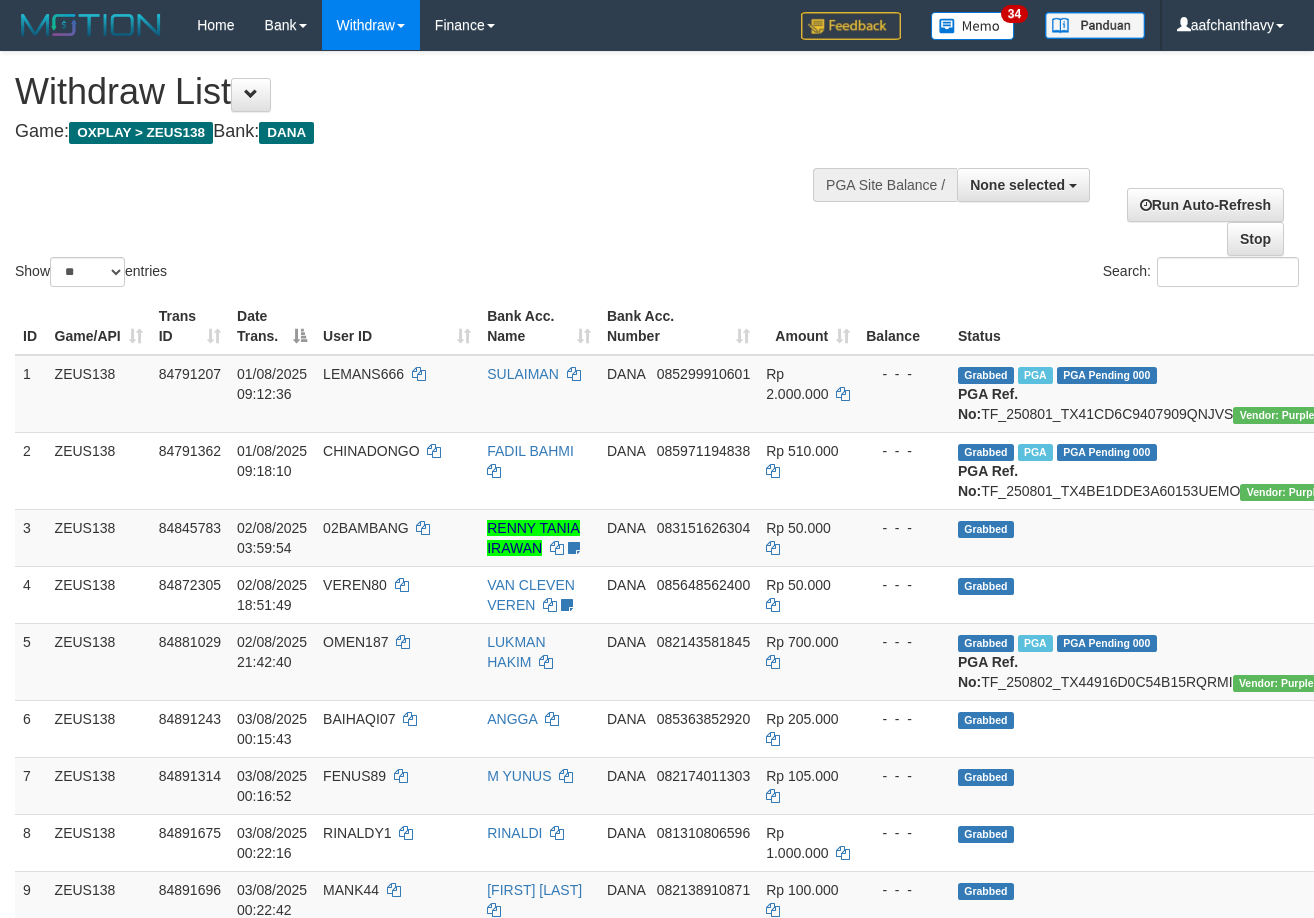 select 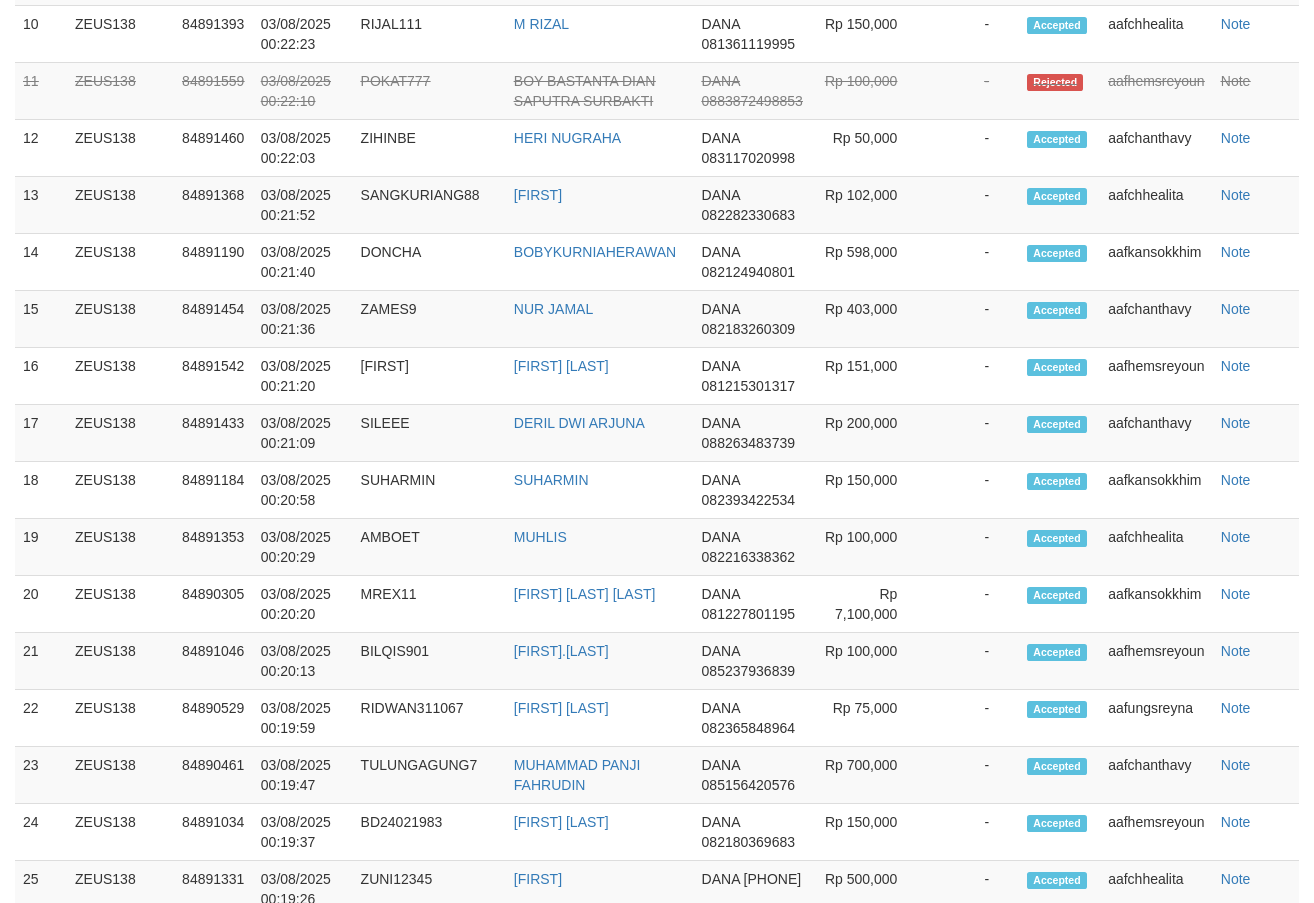 scroll, scrollTop: 1866, scrollLeft: 0, axis: vertical 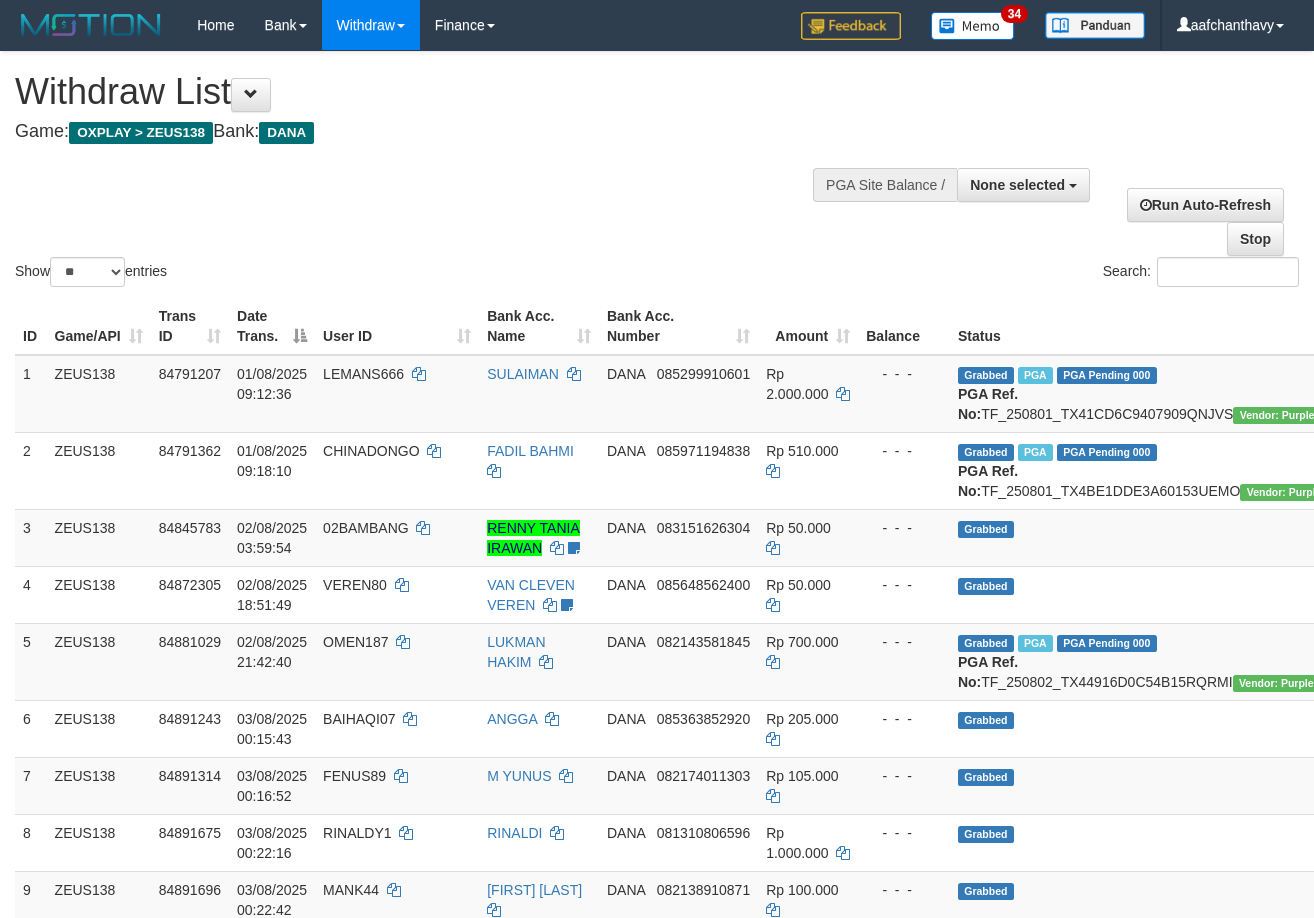 select 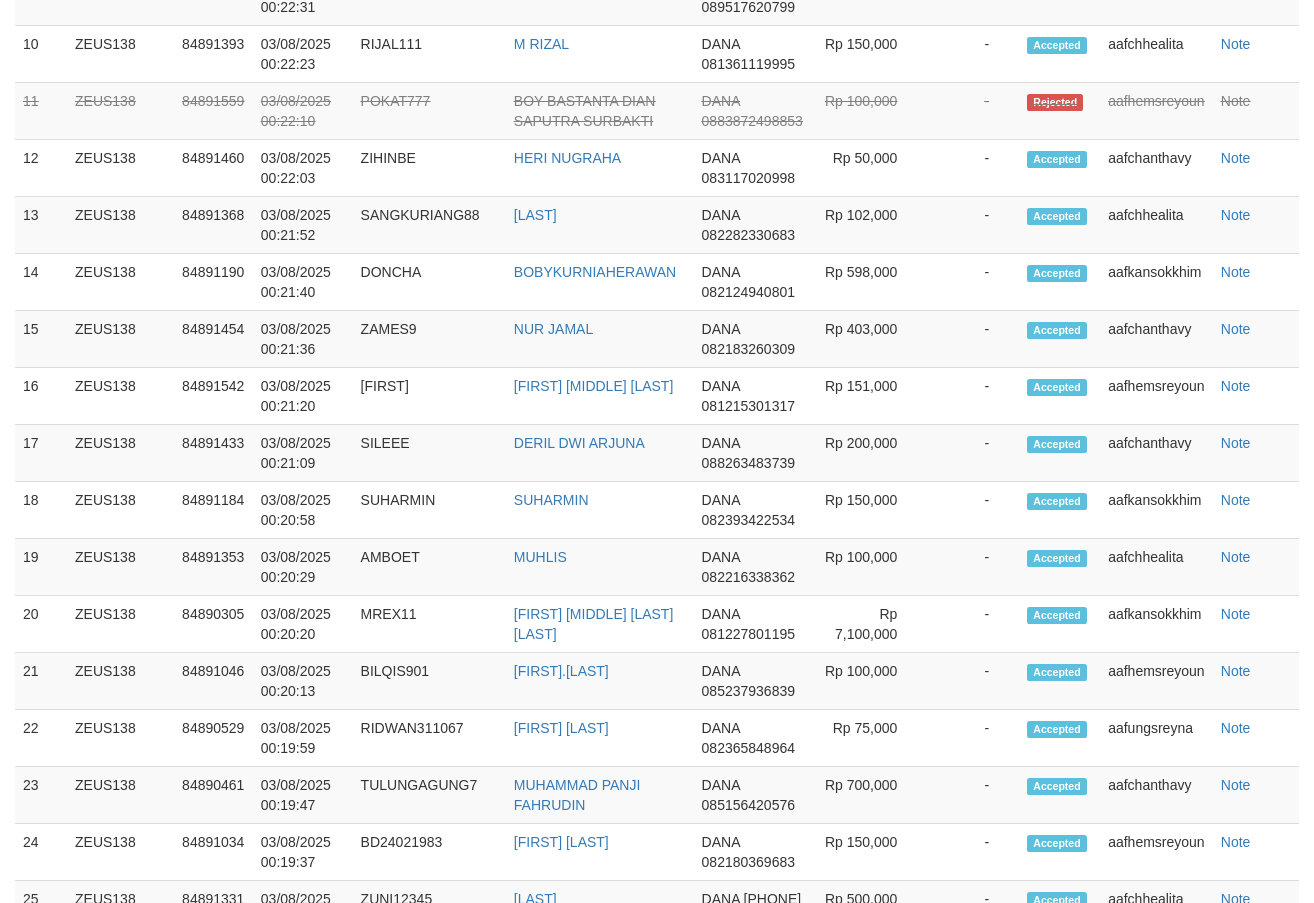 scroll, scrollTop: 1866, scrollLeft: 0, axis: vertical 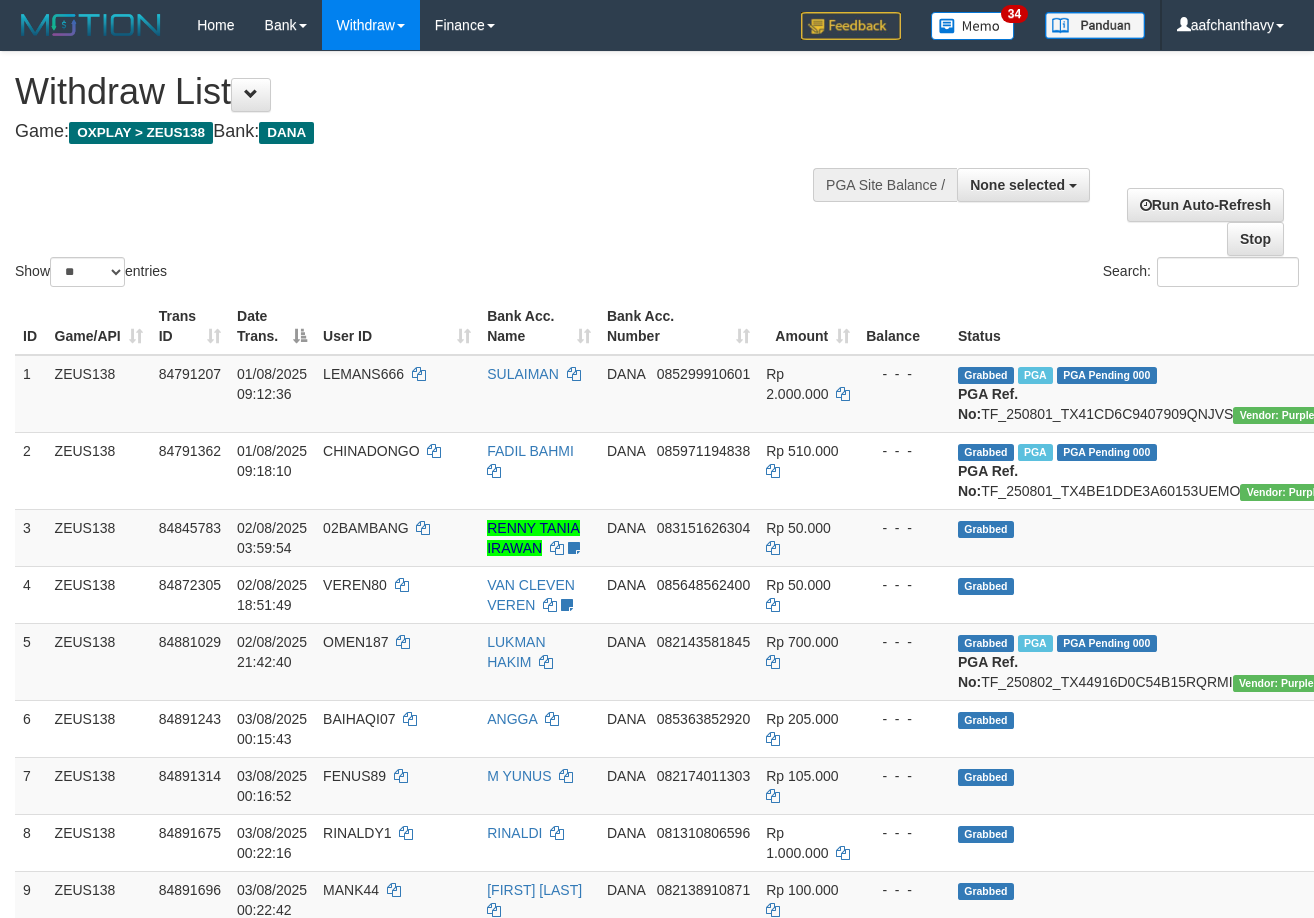select 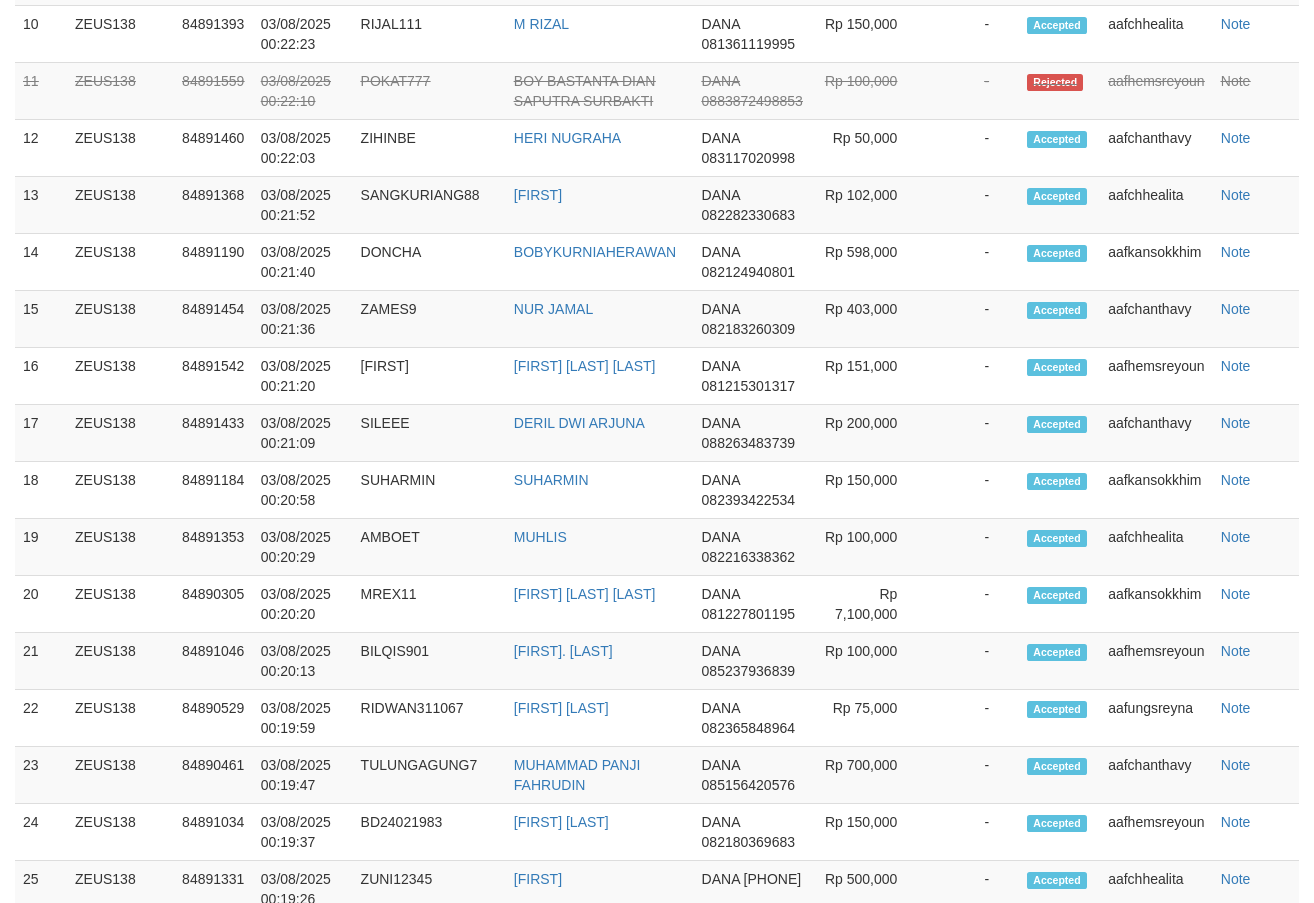 scroll, scrollTop: 1866, scrollLeft: 0, axis: vertical 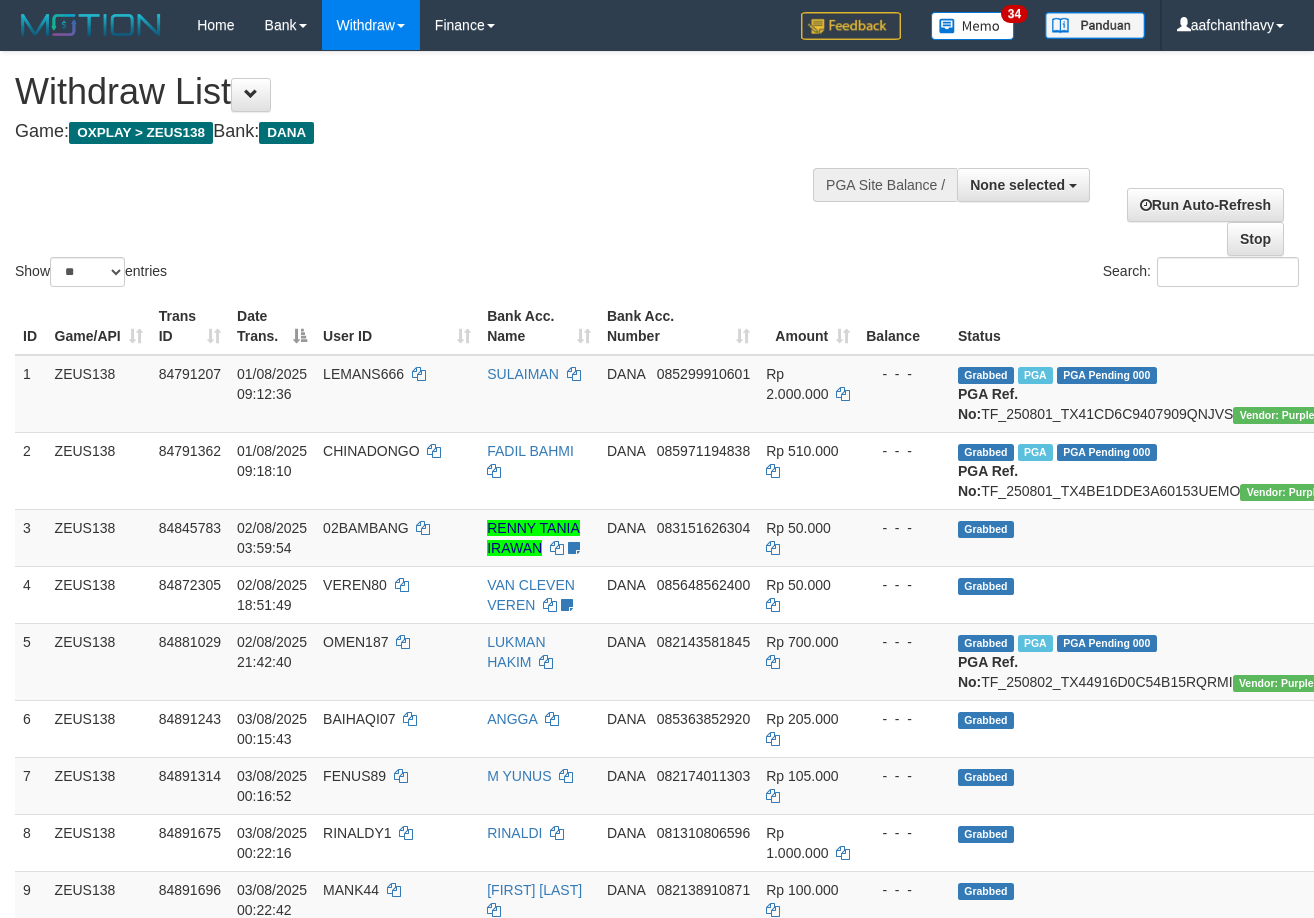 select 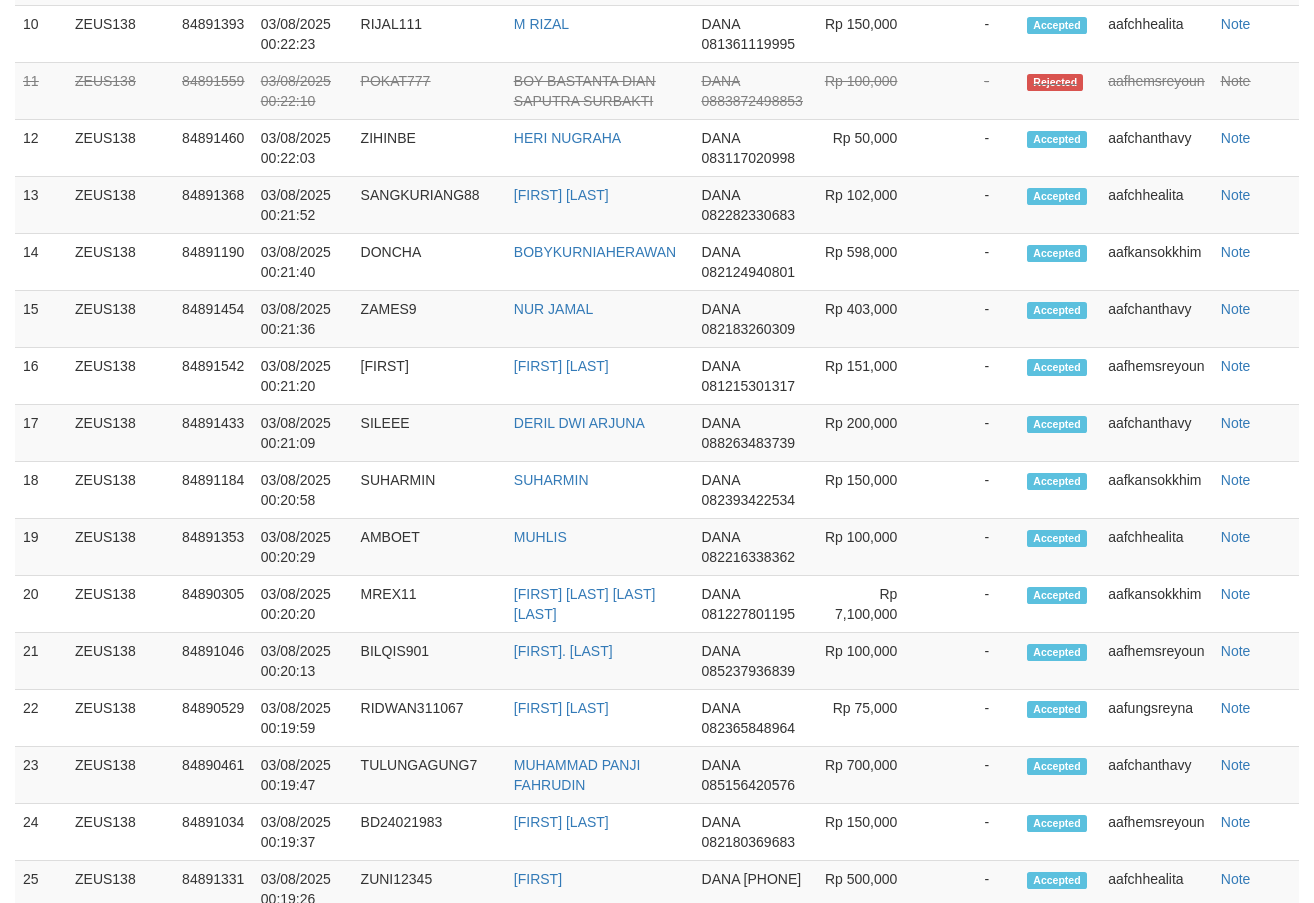 scroll, scrollTop: 1866, scrollLeft: 0, axis: vertical 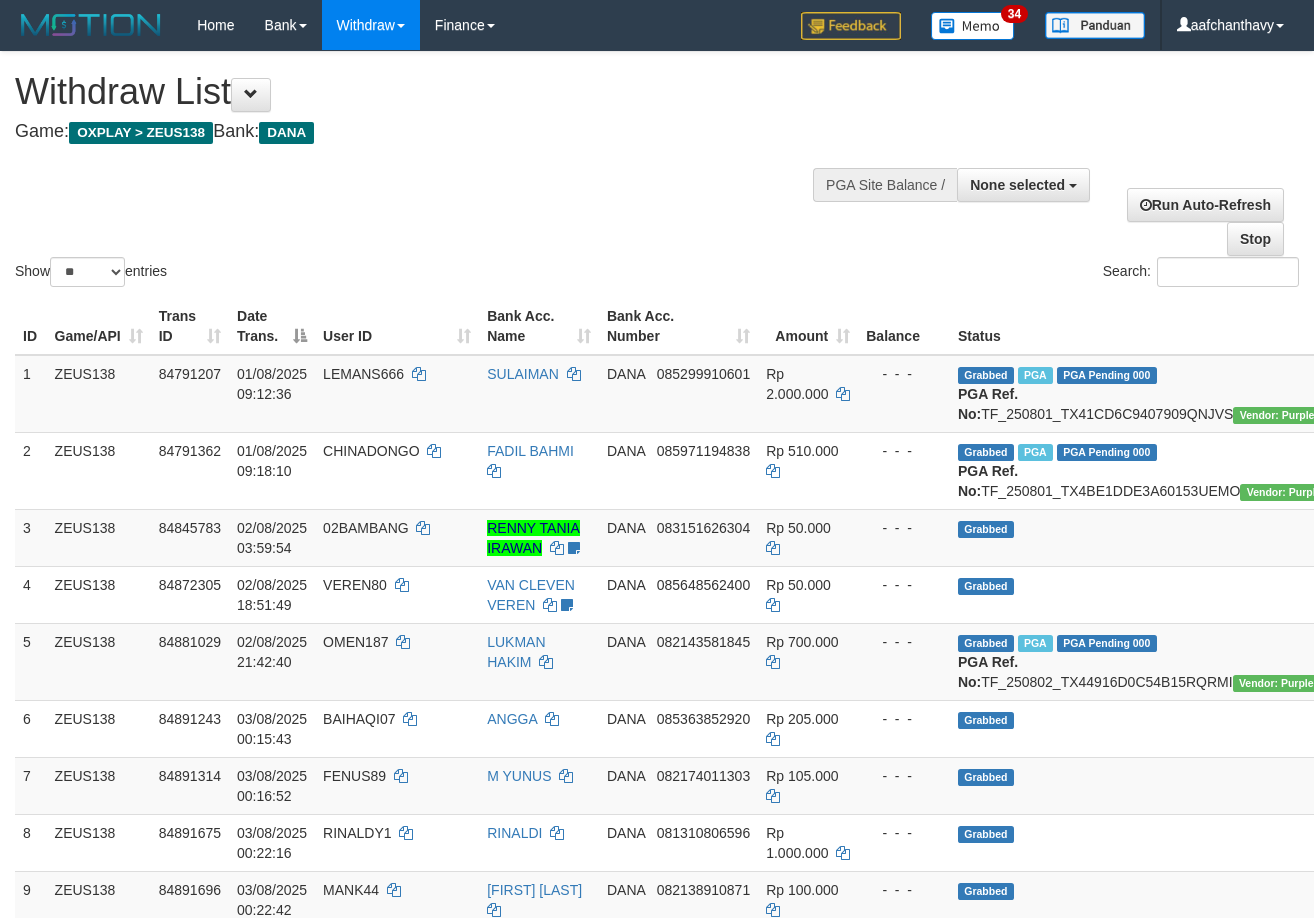select 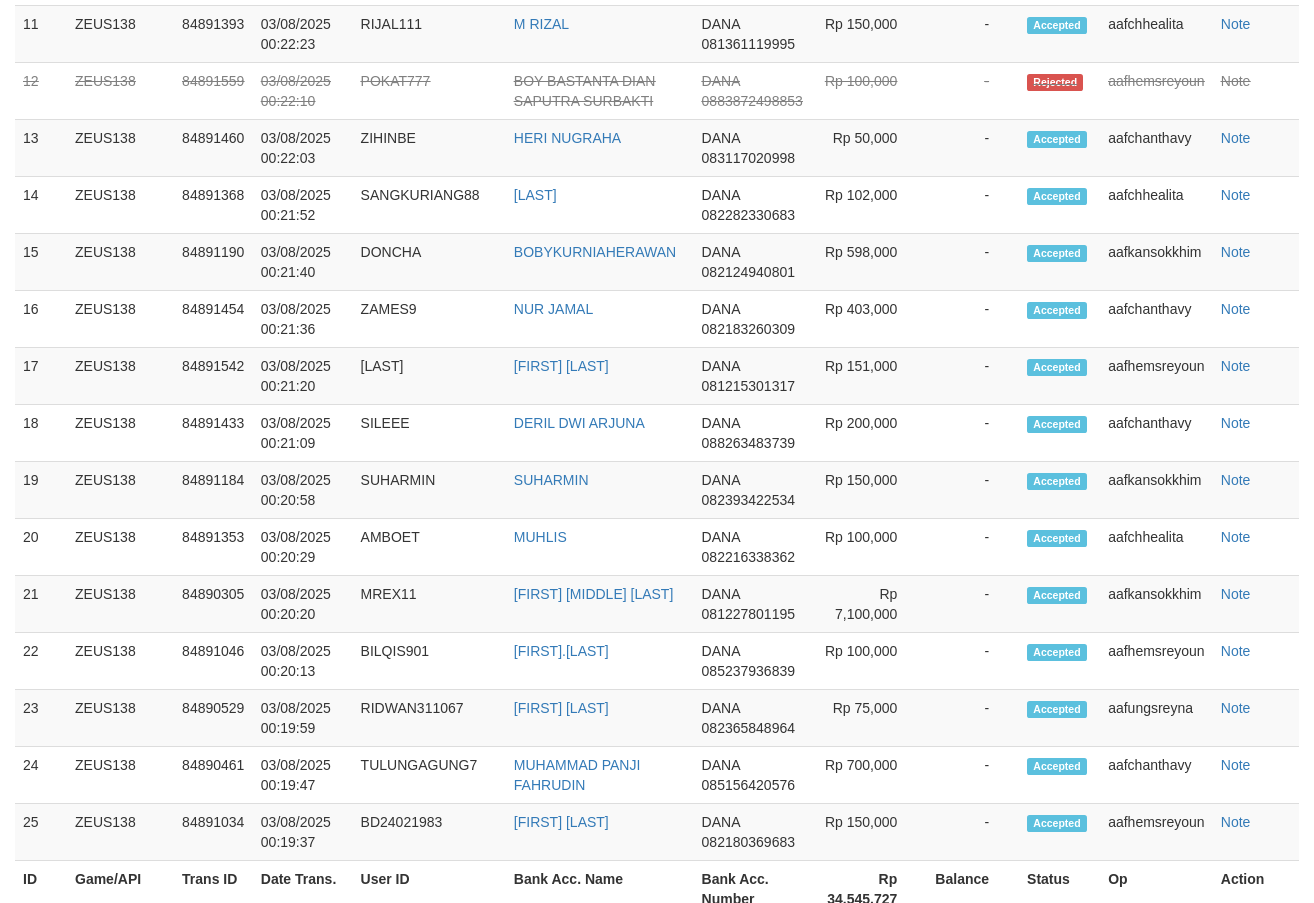 scroll, scrollTop: 1866, scrollLeft: 0, axis: vertical 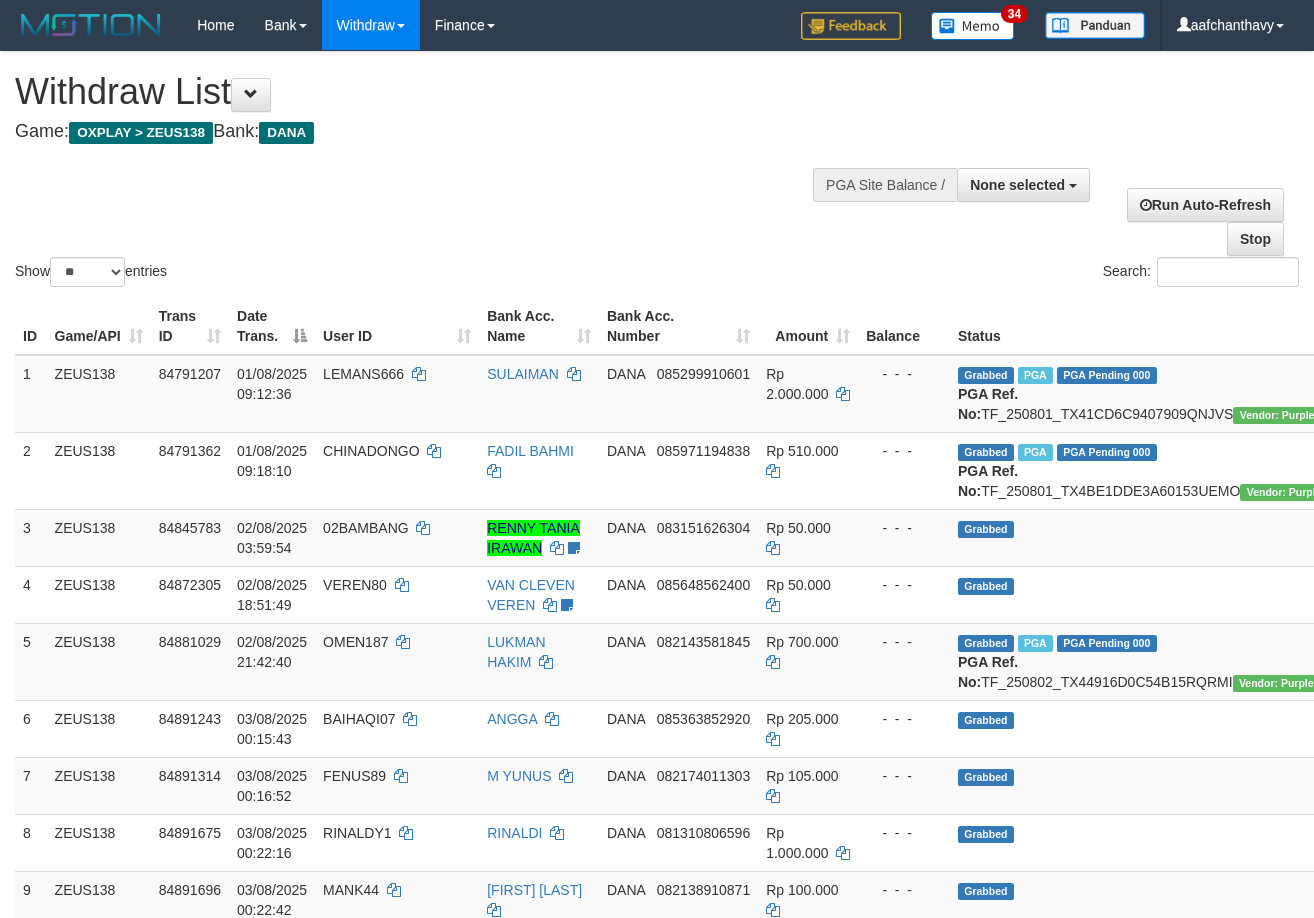 select 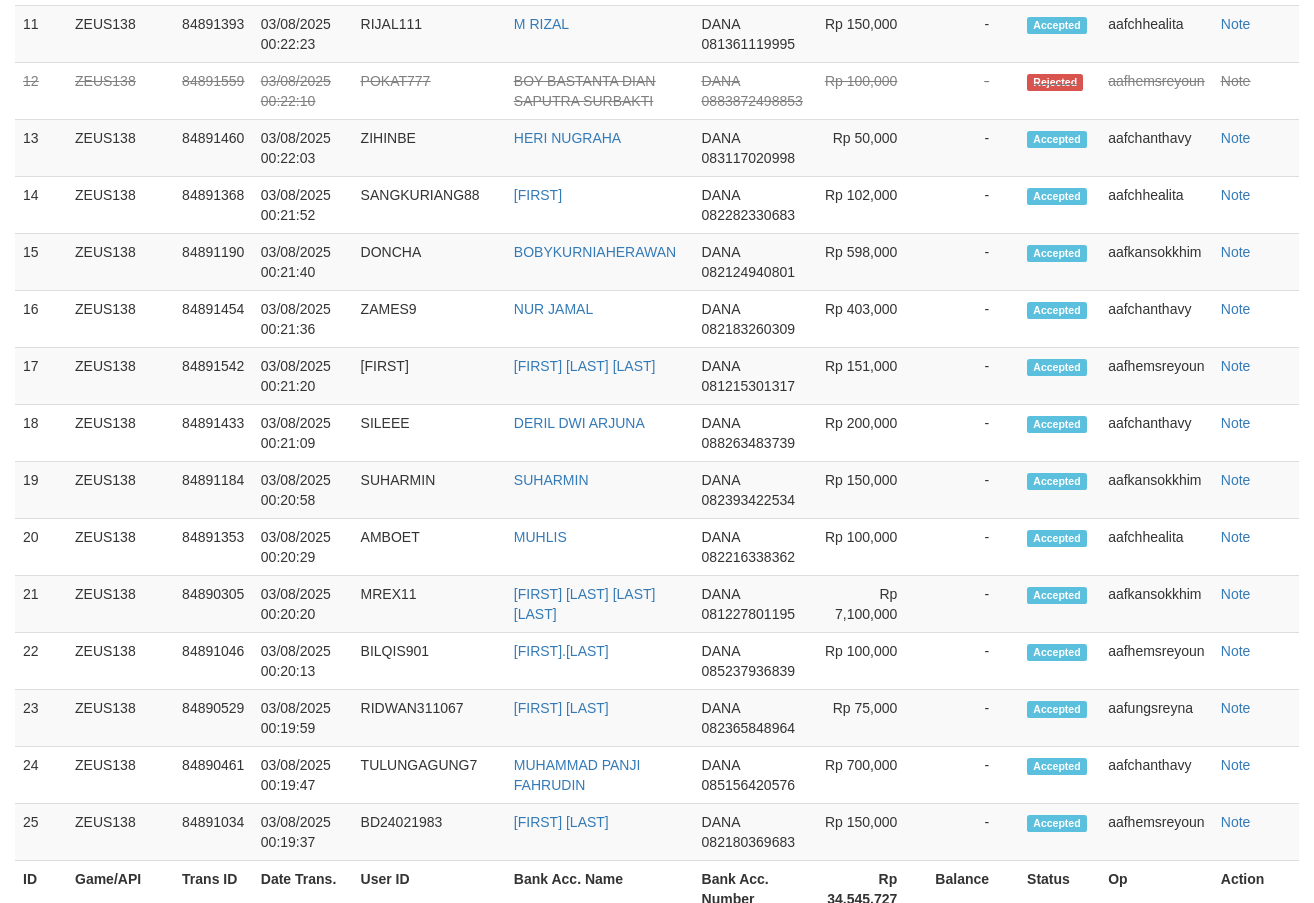 scroll, scrollTop: 1866, scrollLeft: 0, axis: vertical 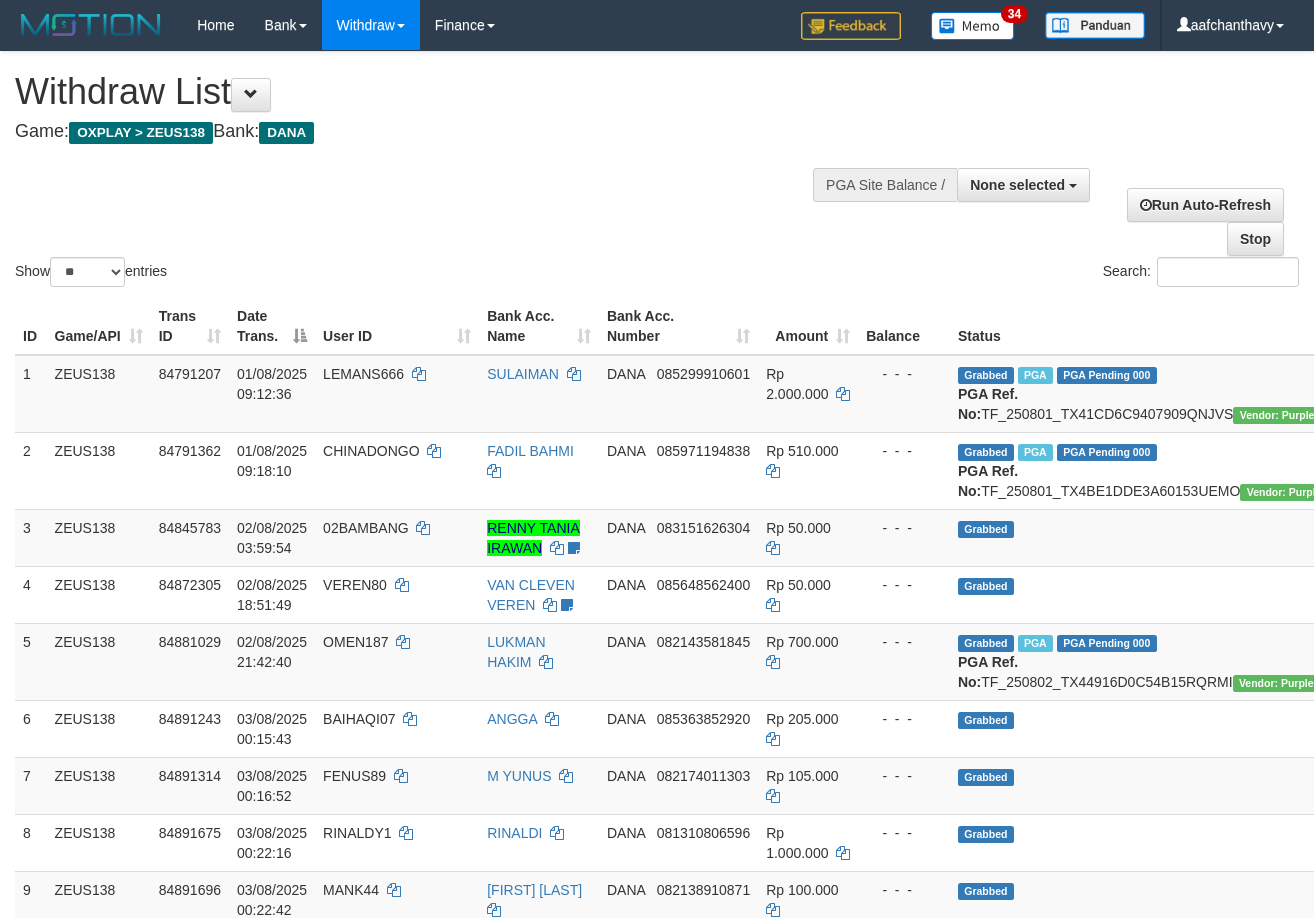 select 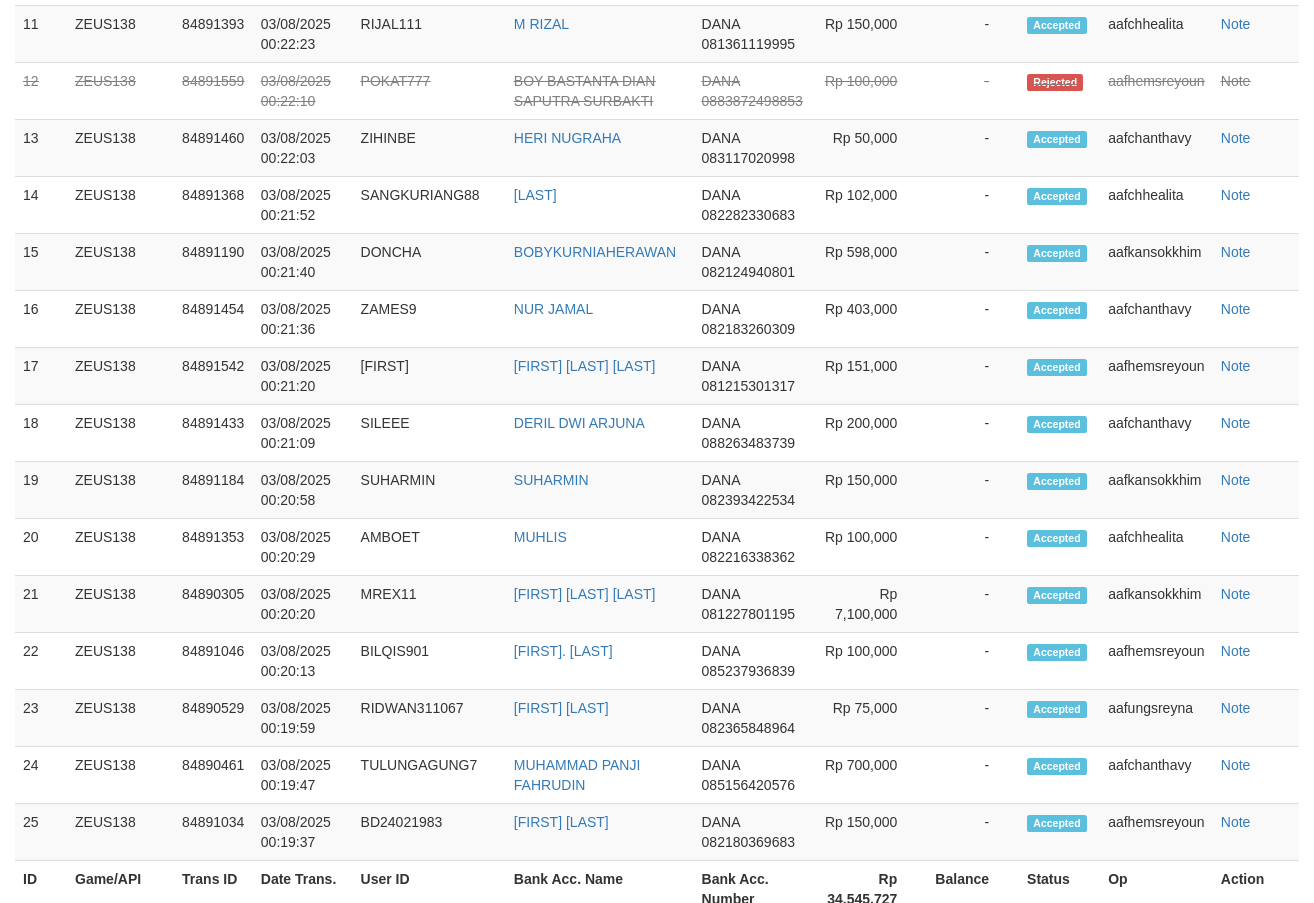 scroll, scrollTop: 1866, scrollLeft: 0, axis: vertical 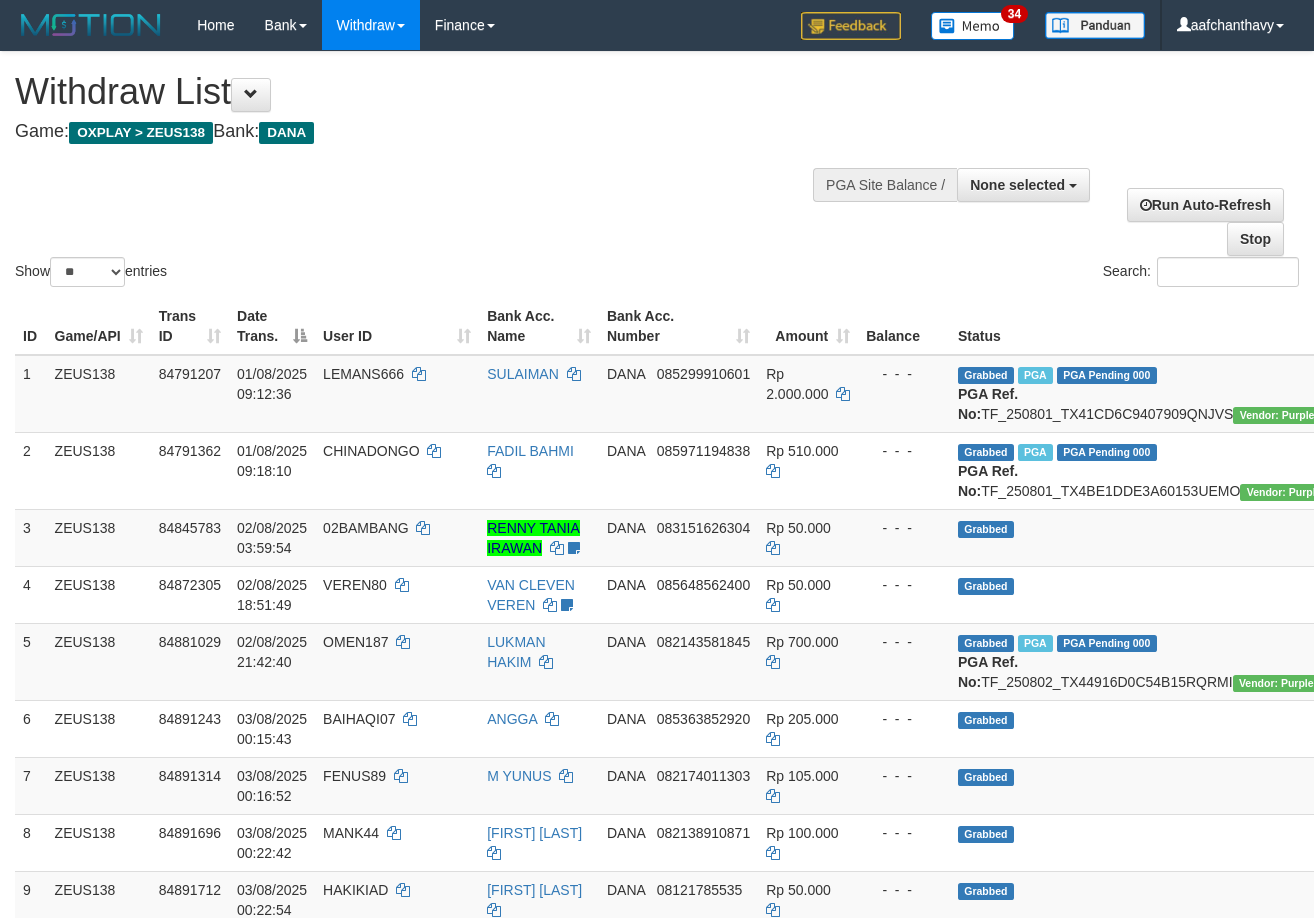 select 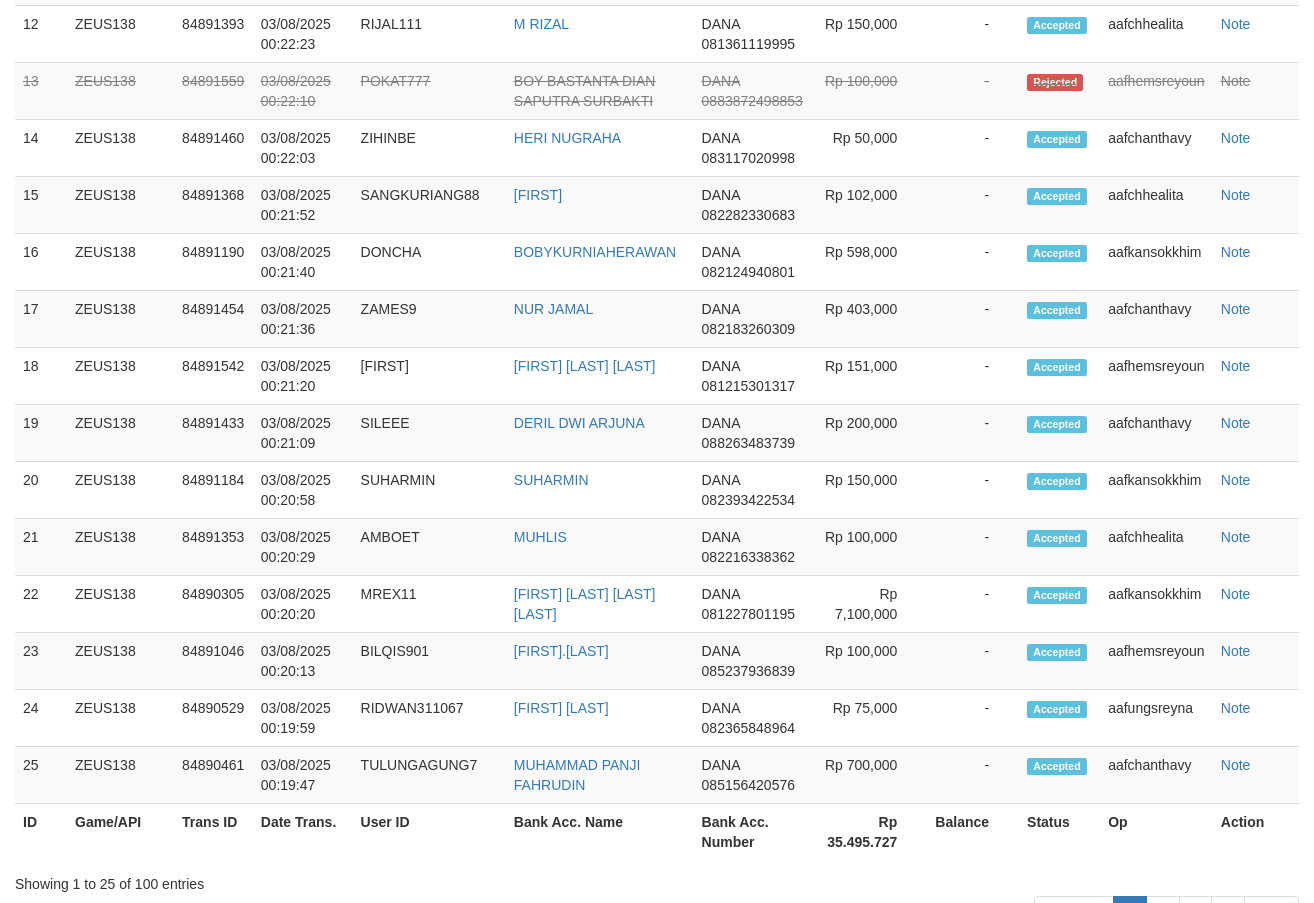scroll, scrollTop: 1866, scrollLeft: 0, axis: vertical 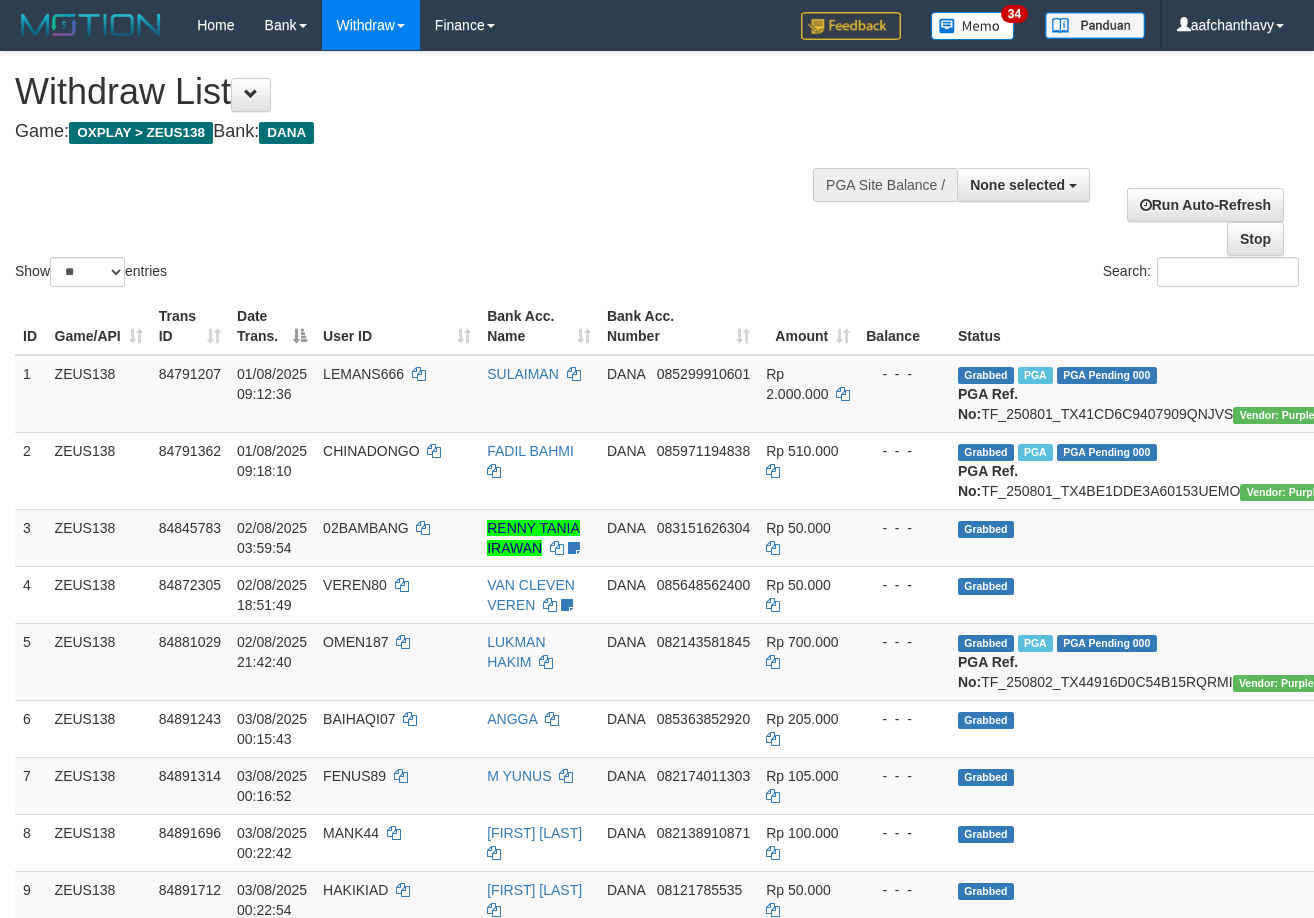 select 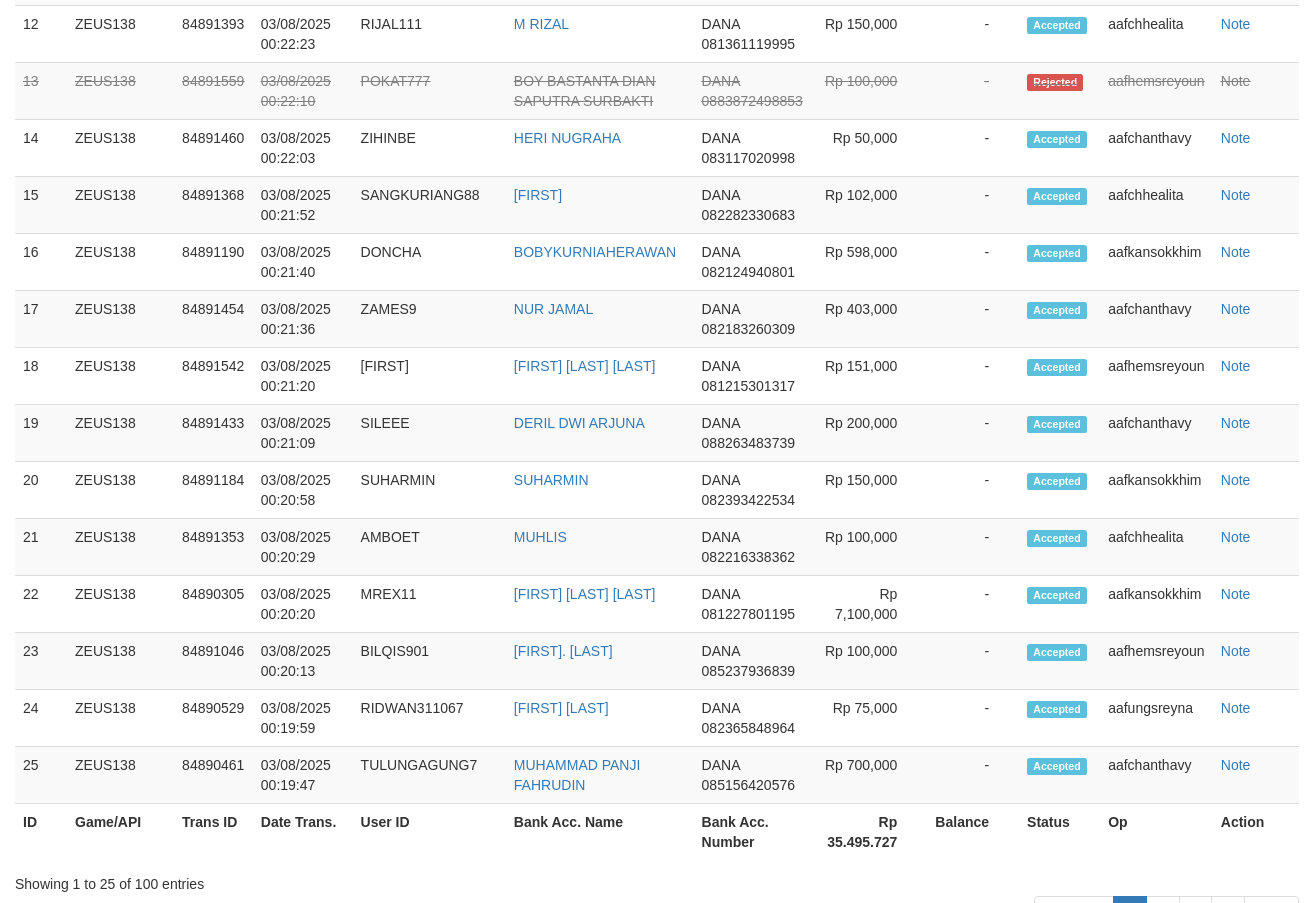 scroll, scrollTop: 1866, scrollLeft: 0, axis: vertical 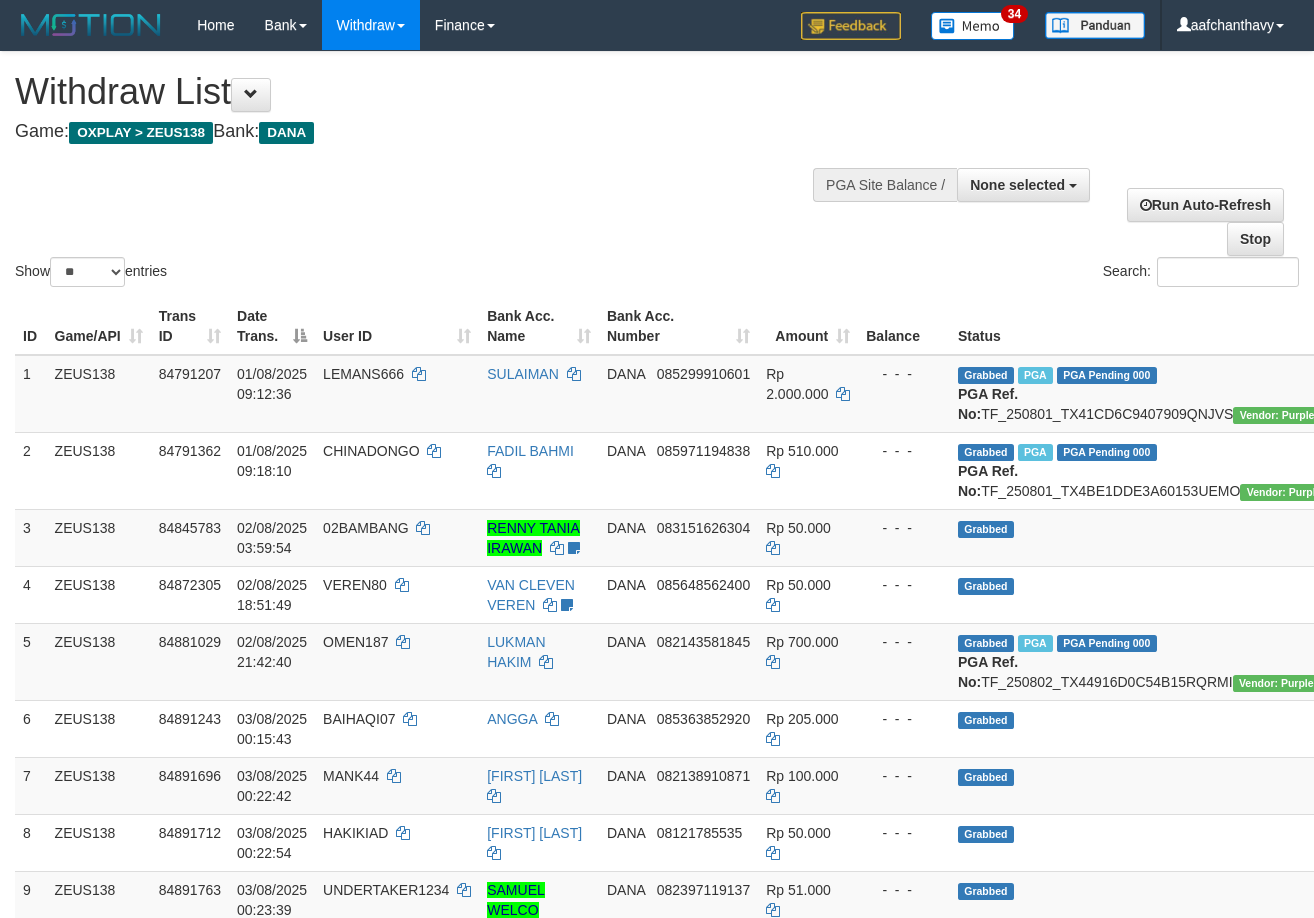 select 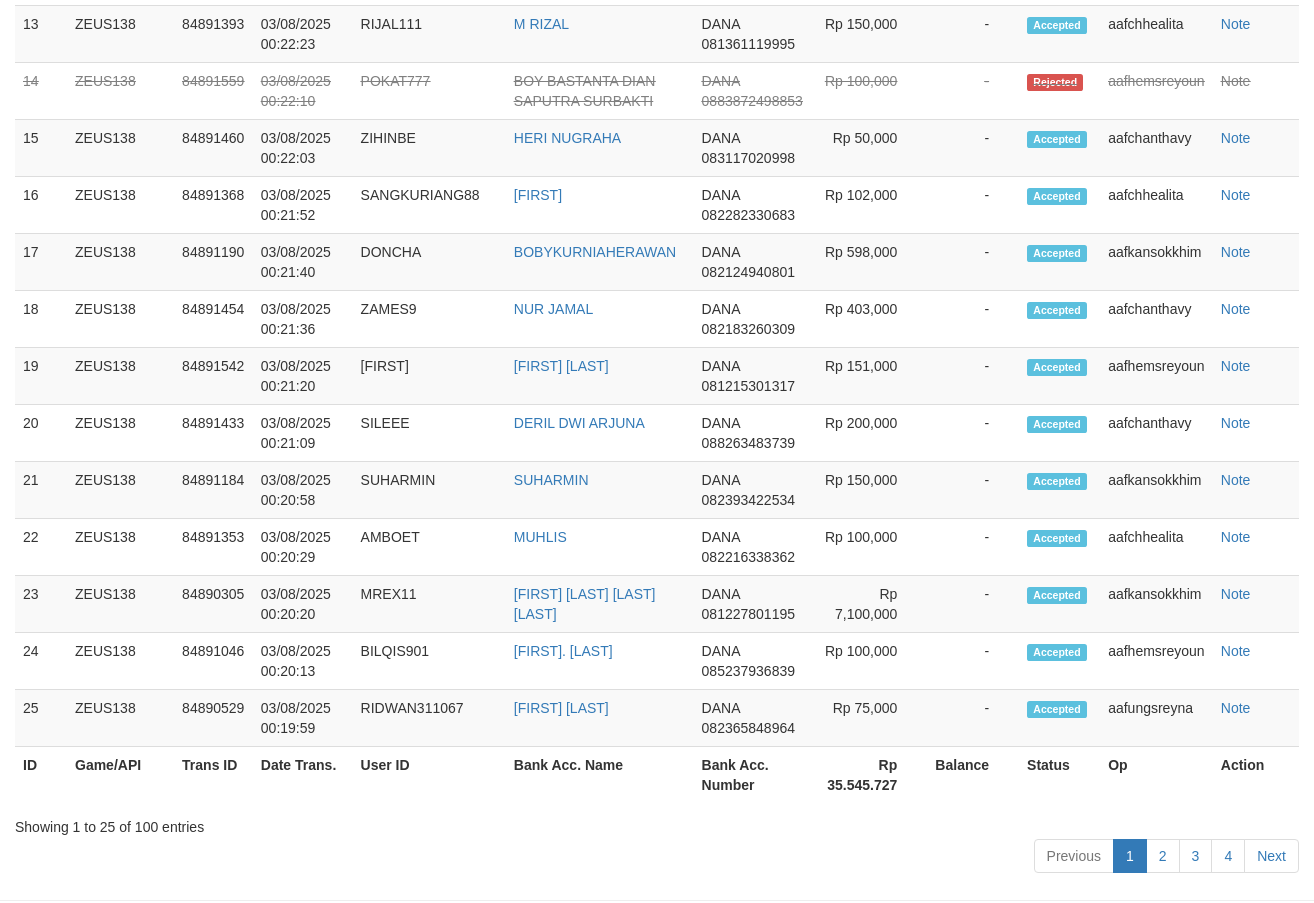 scroll, scrollTop: 1866, scrollLeft: 0, axis: vertical 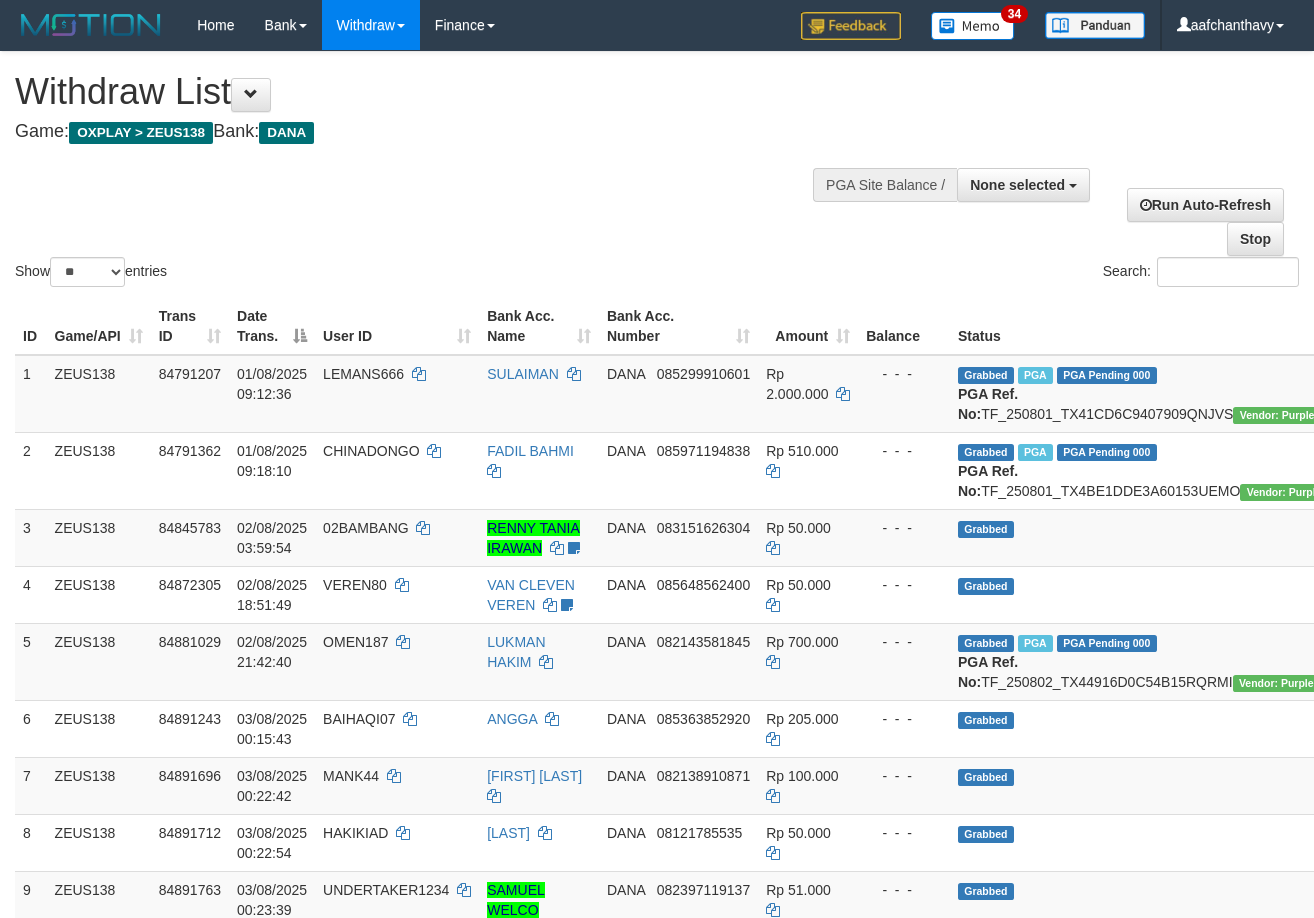 select 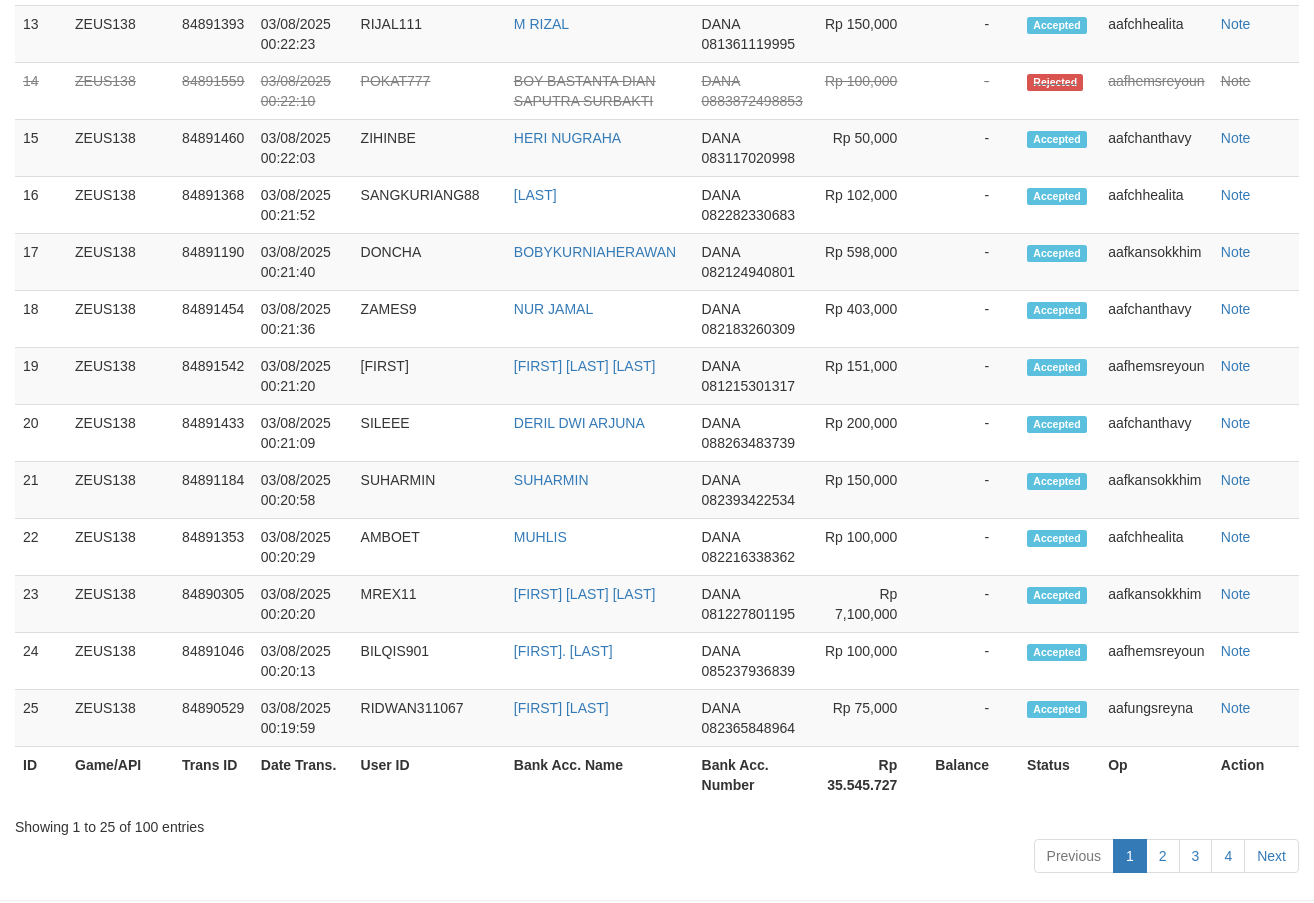 scroll, scrollTop: 1866, scrollLeft: 0, axis: vertical 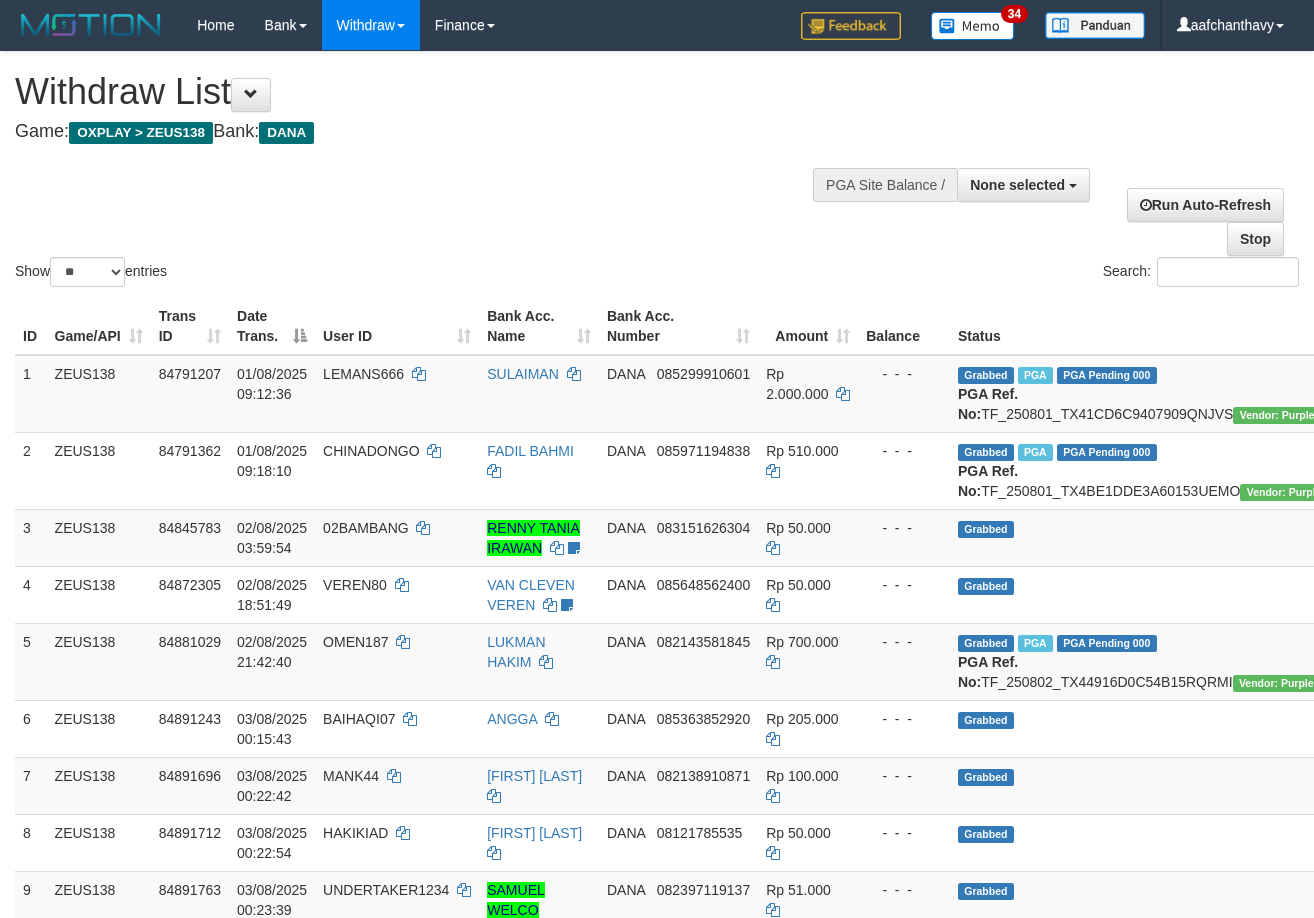 select 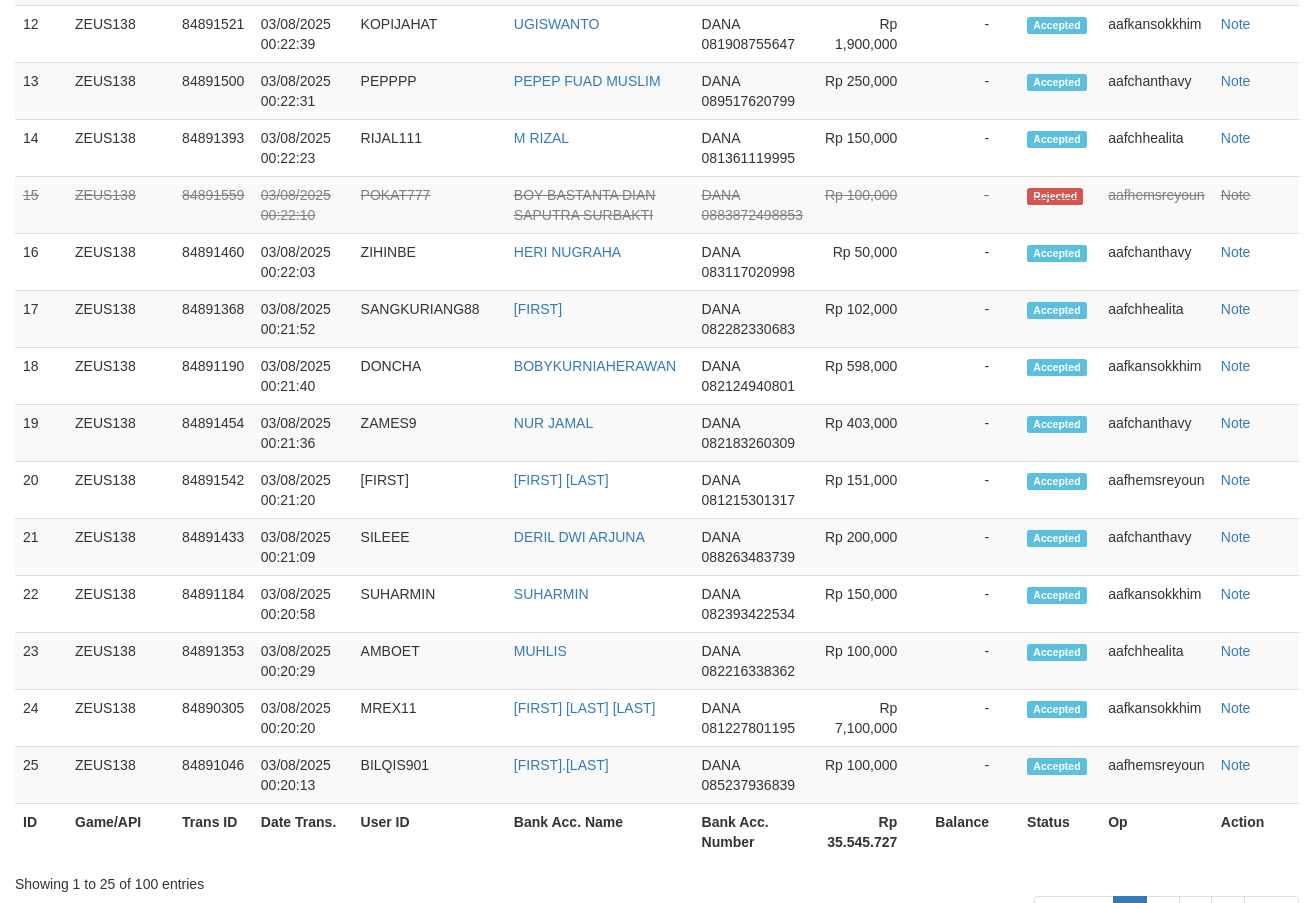 scroll, scrollTop: 1866, scrollLeft: 0, axis: vertical 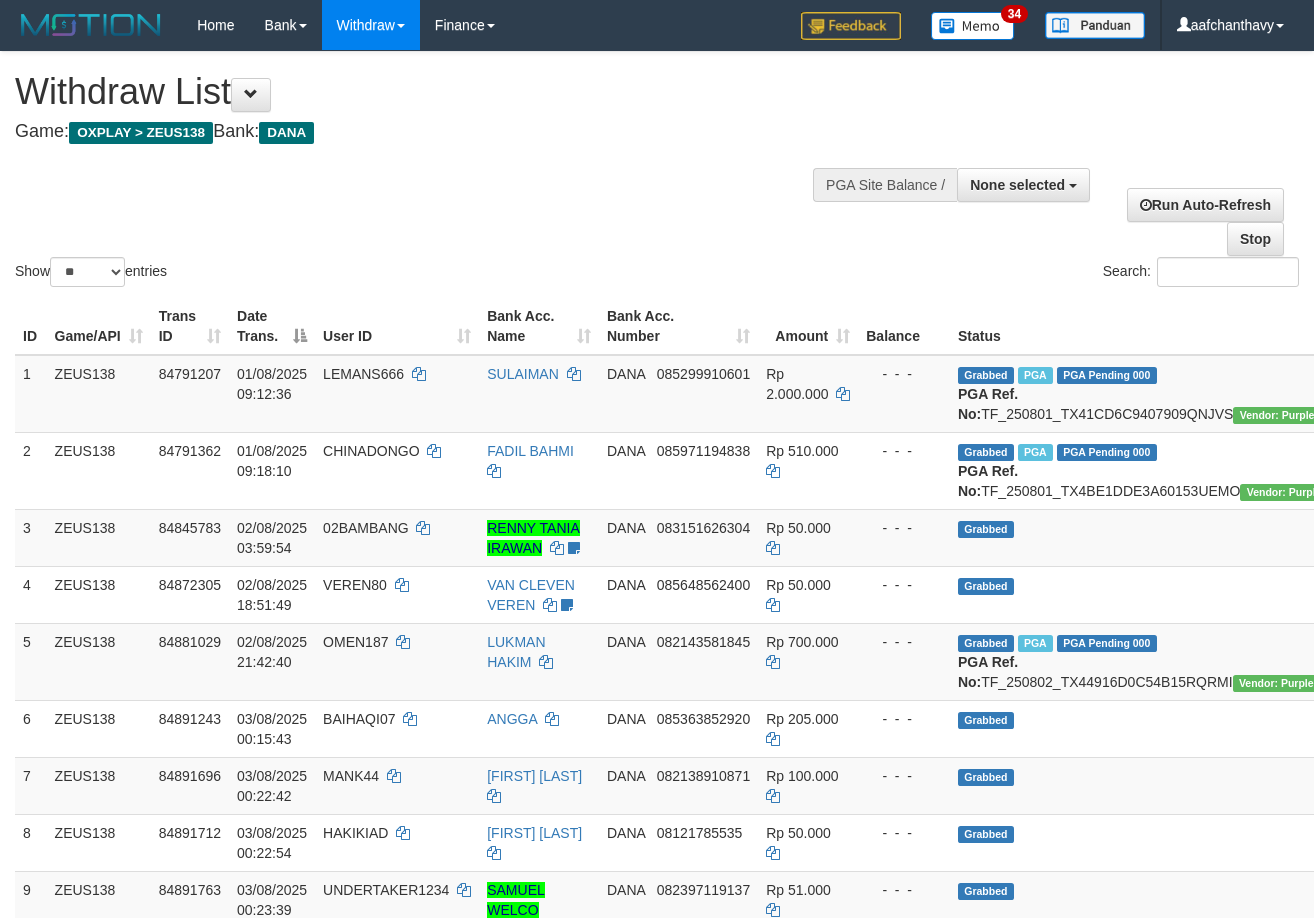 select 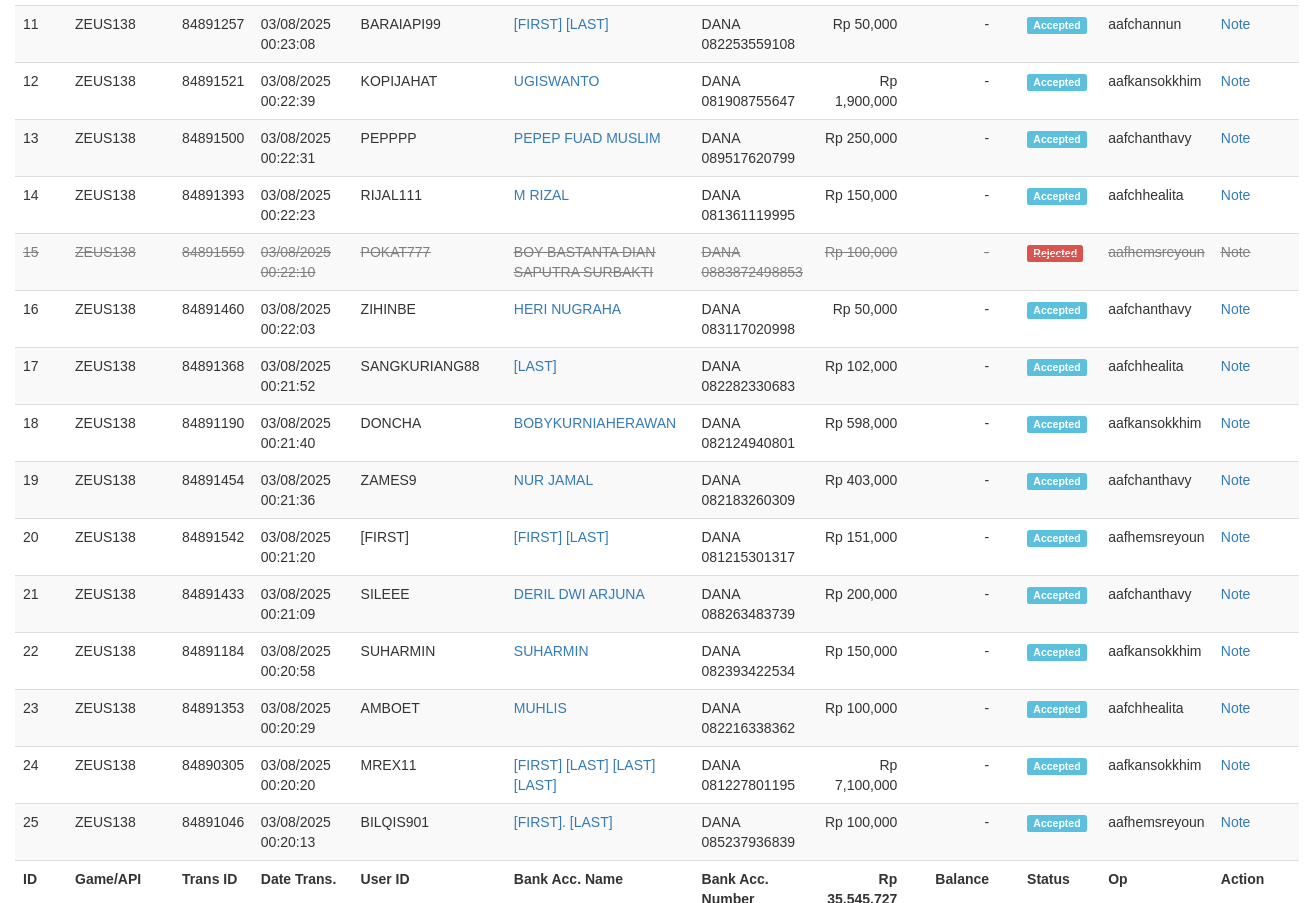 scroll, scrollTop: 1866, scrollLeft: 0, axis: vertical 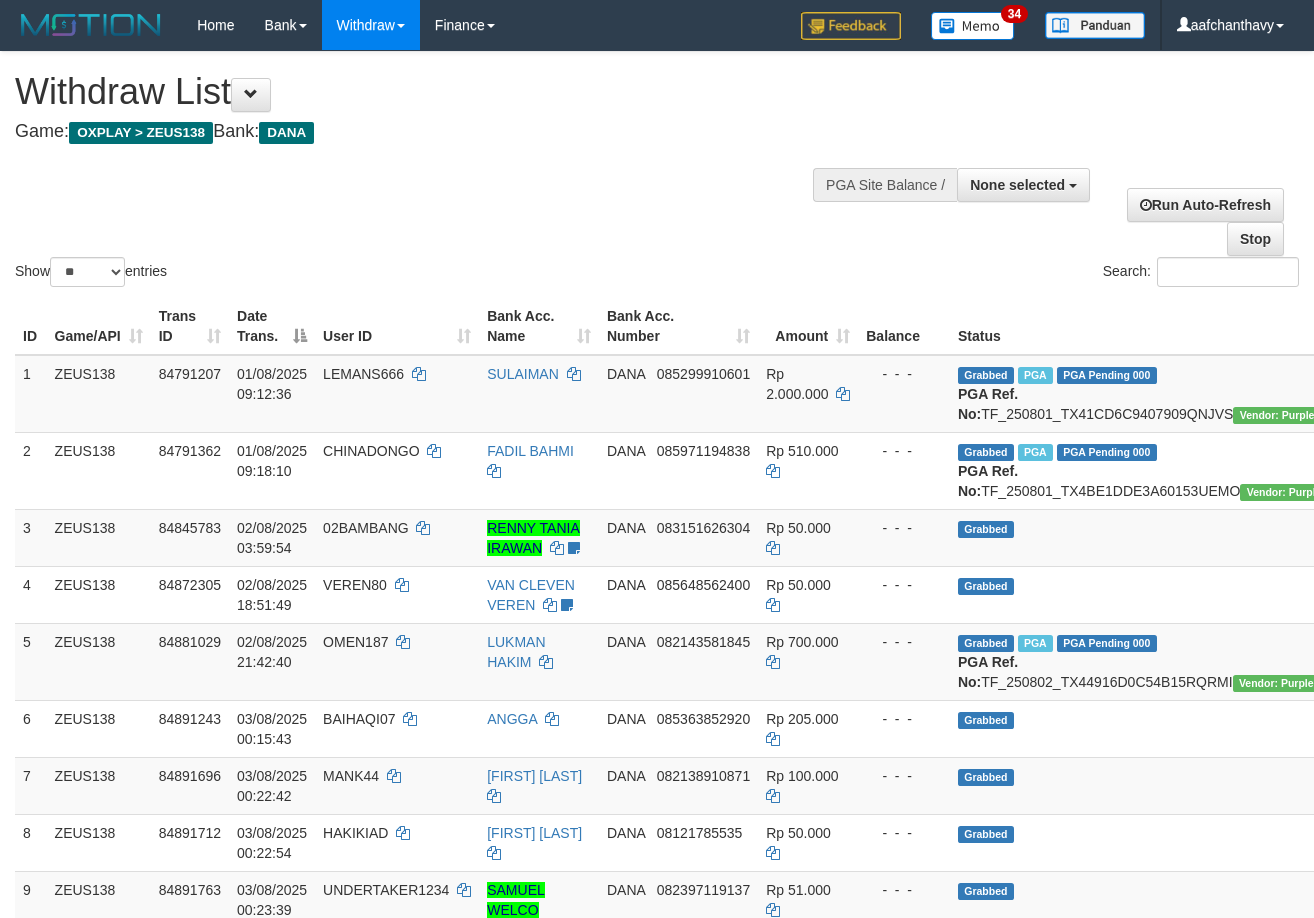 select 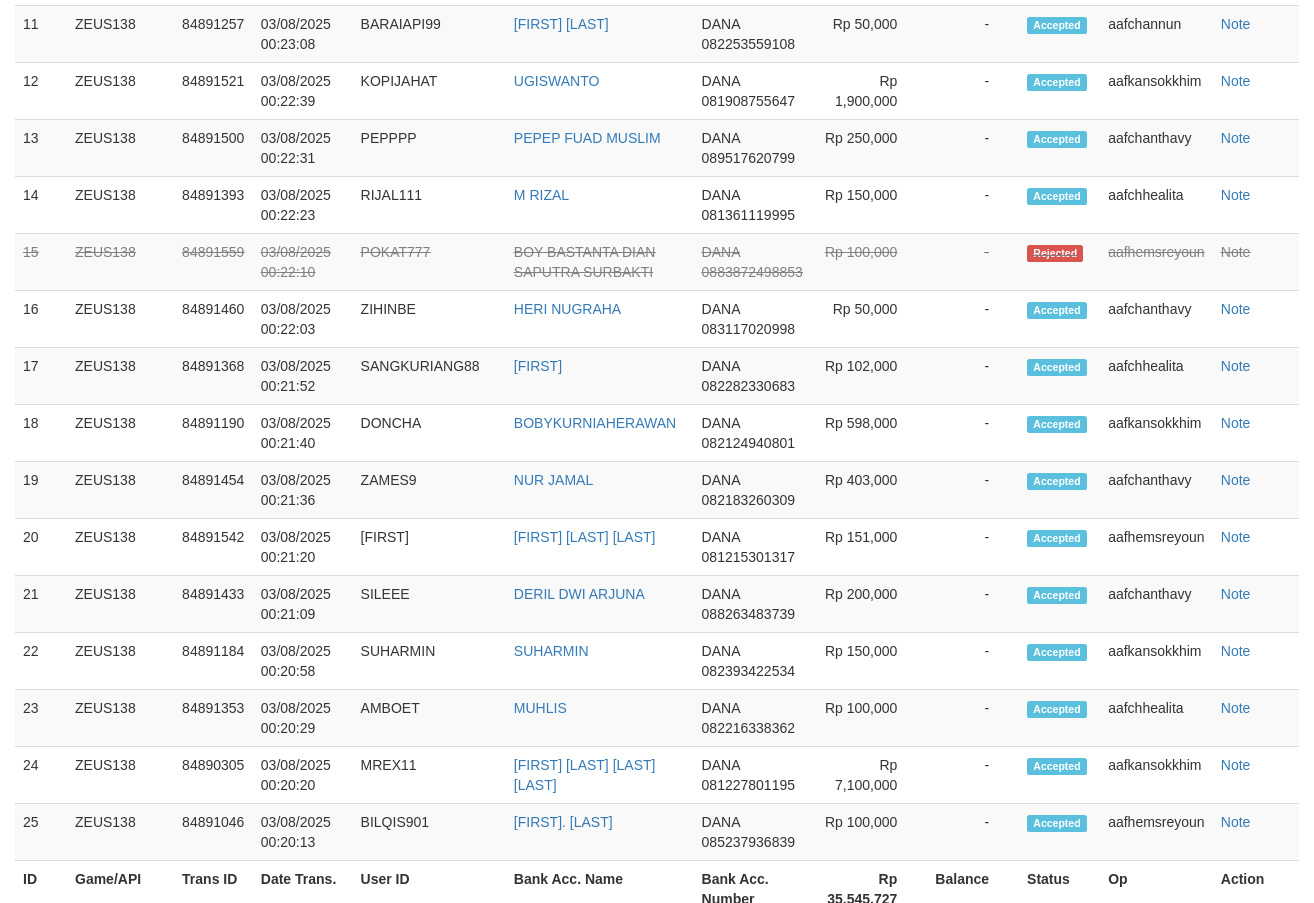 scroll, scrollTop: 1866, scrollLeft: 0, axis: vertical 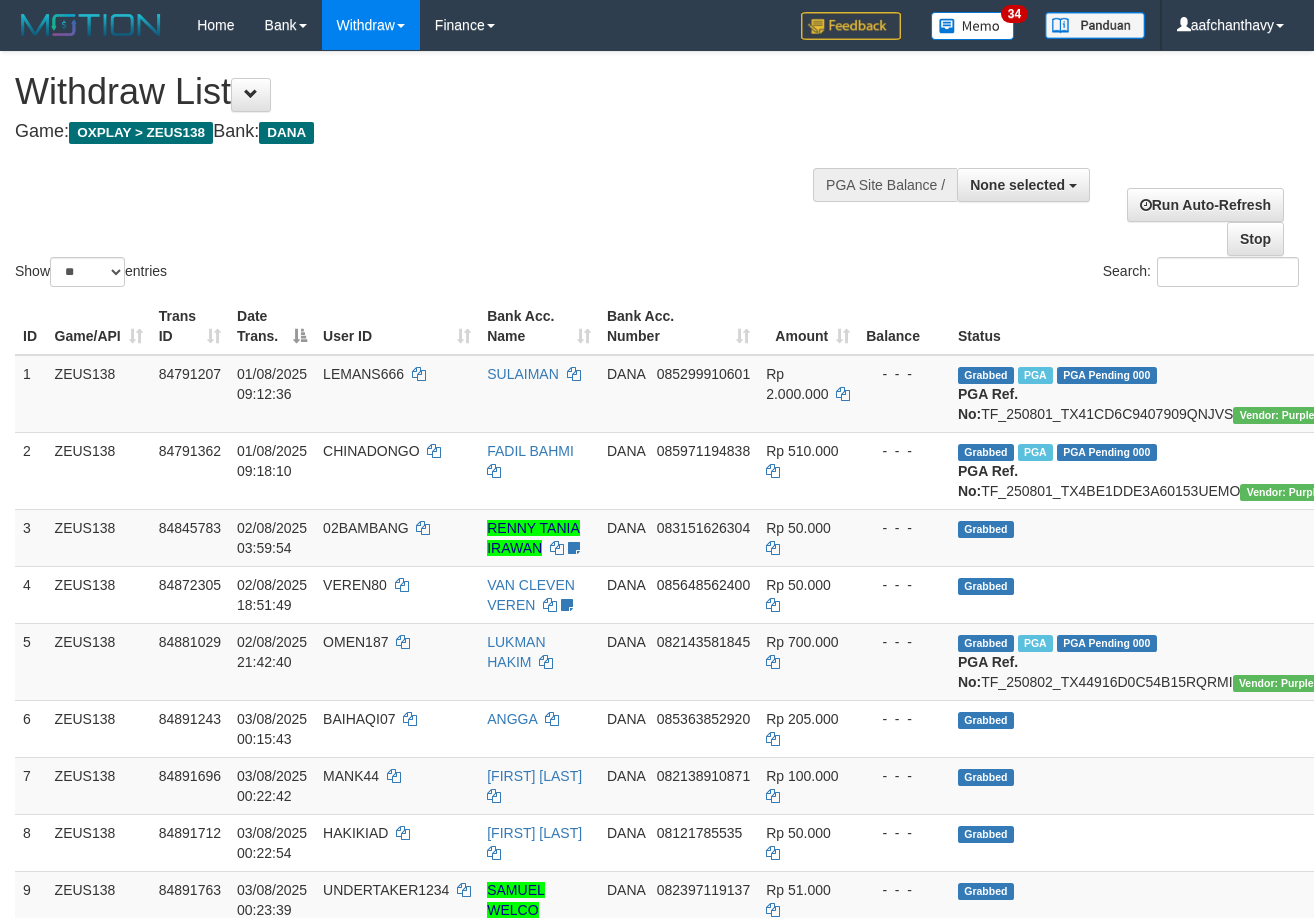 select 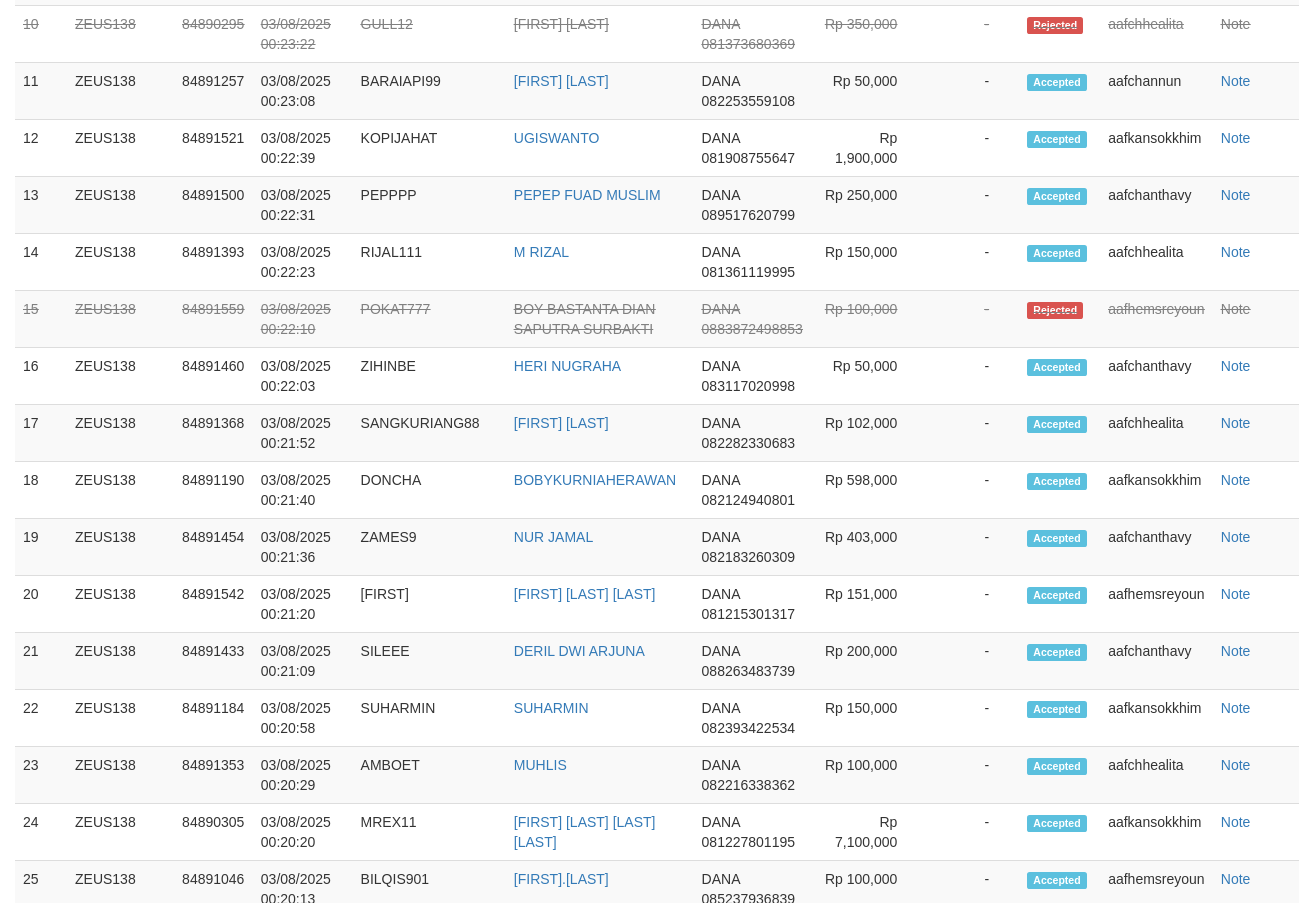 scroll, scrollTop: 1866, scrollLeft: 0, axis: vertical 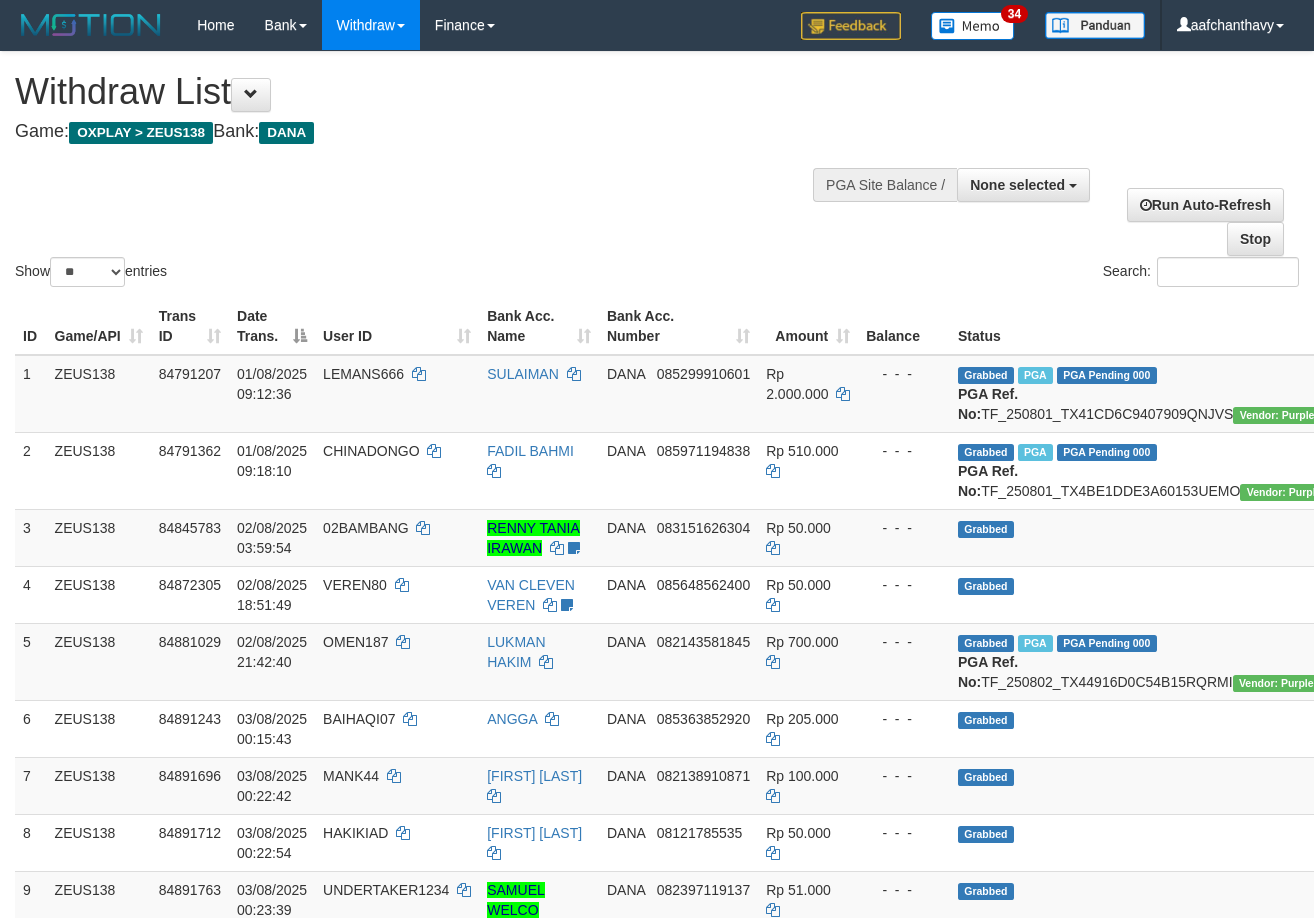 select 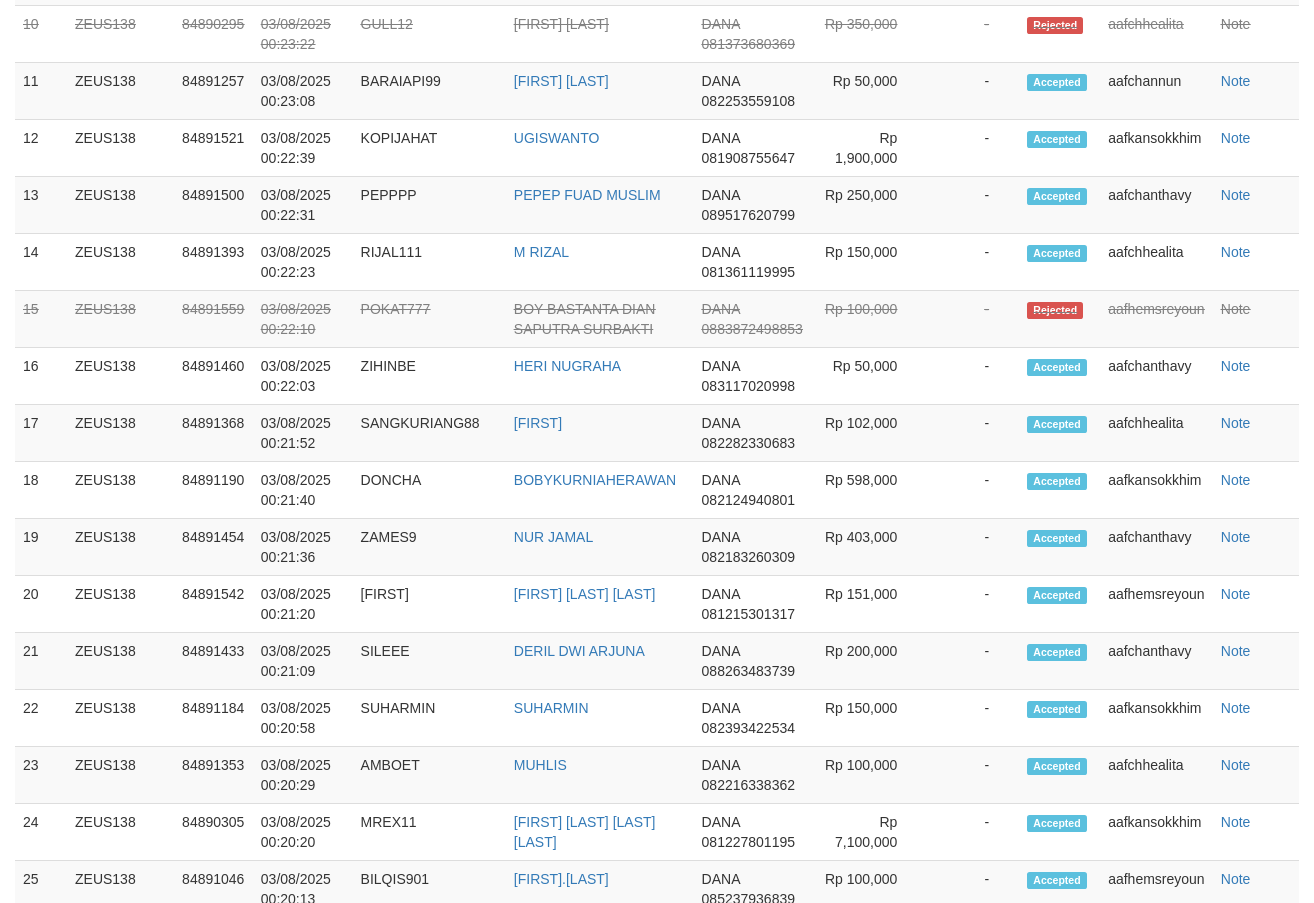 scroll, scrollTop: 1866, scrollLeft: 0, axis: vertical 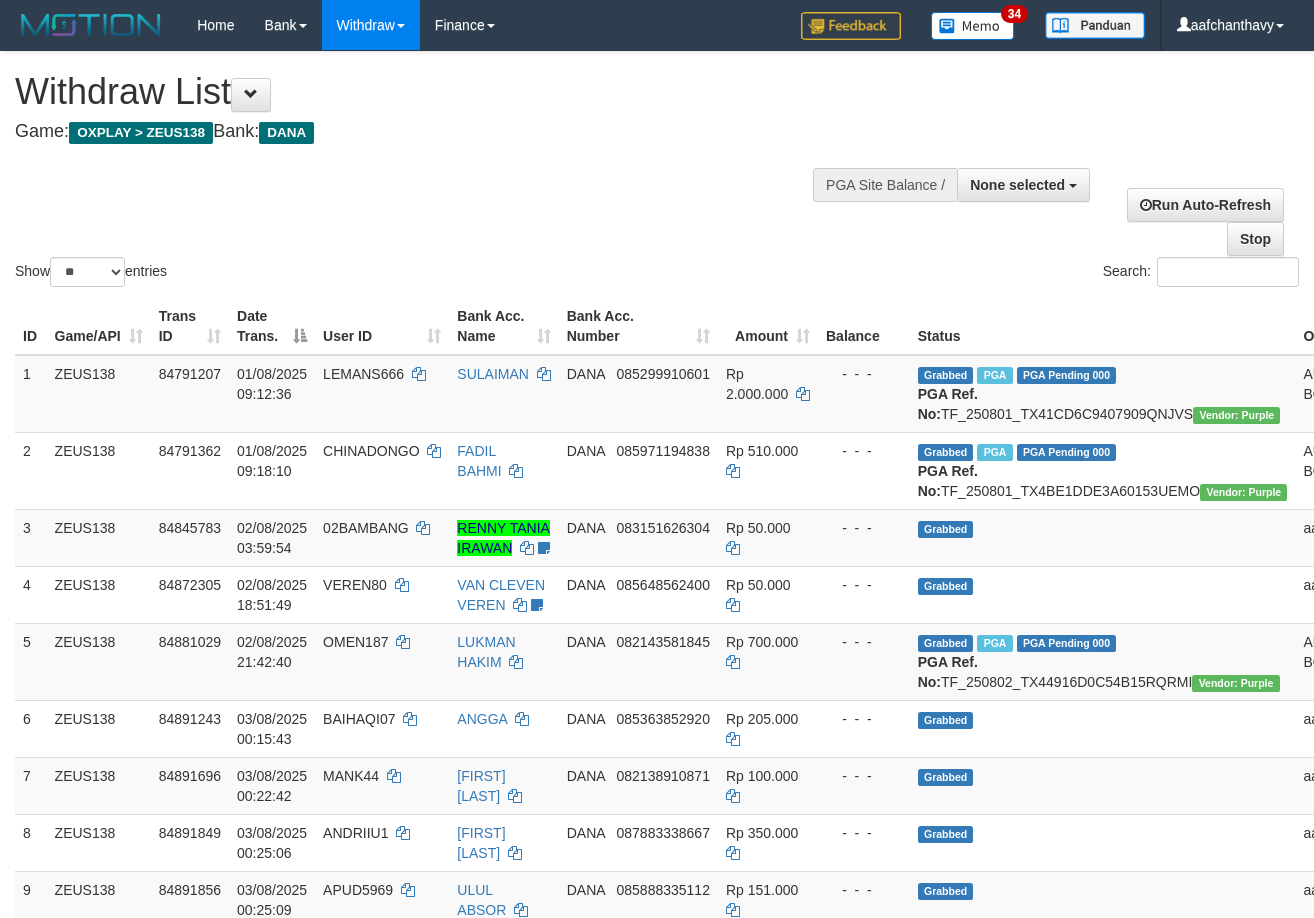 select 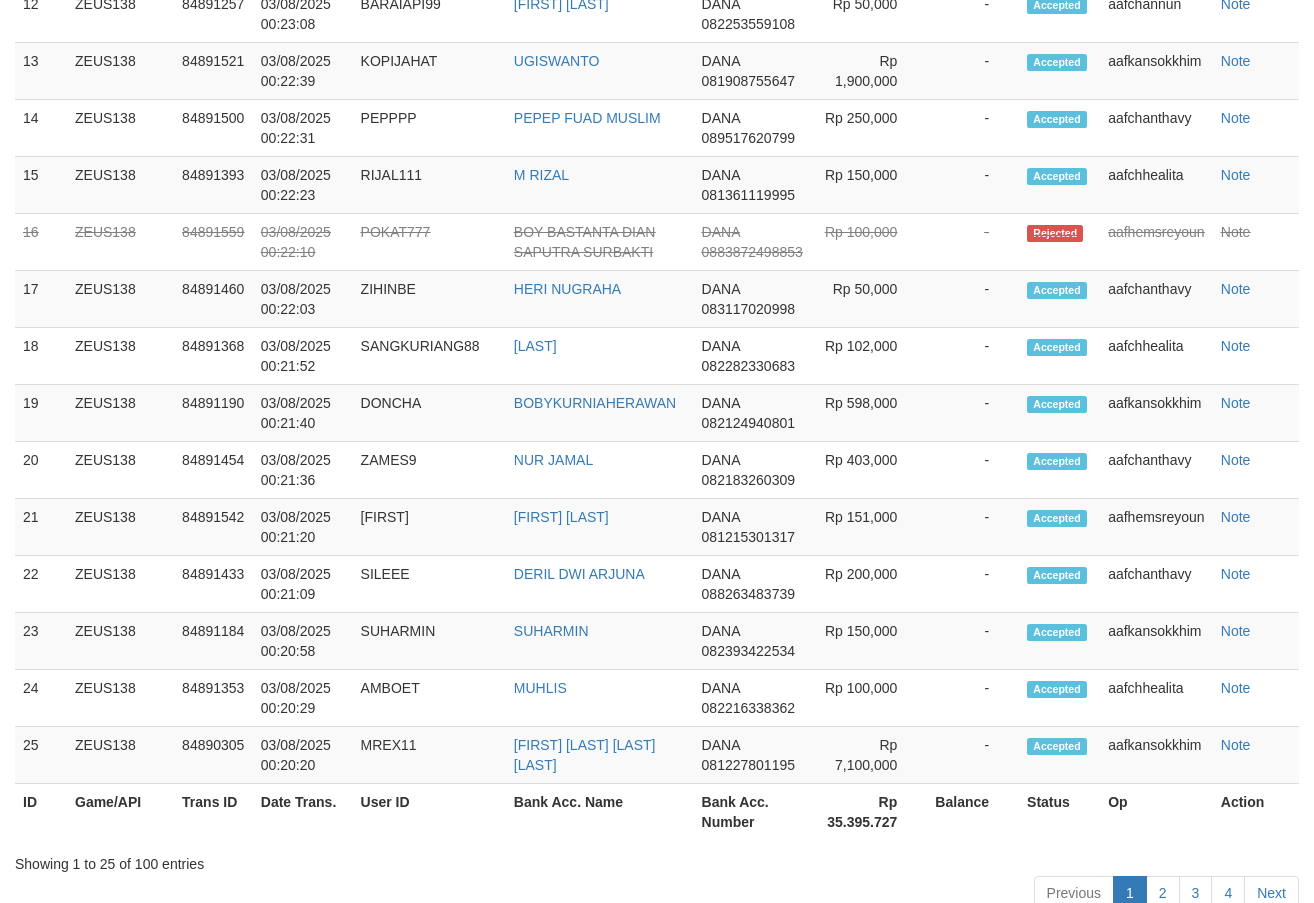 scroll, scrollTop: 1866, scrollLeft: 0, axis: vertical 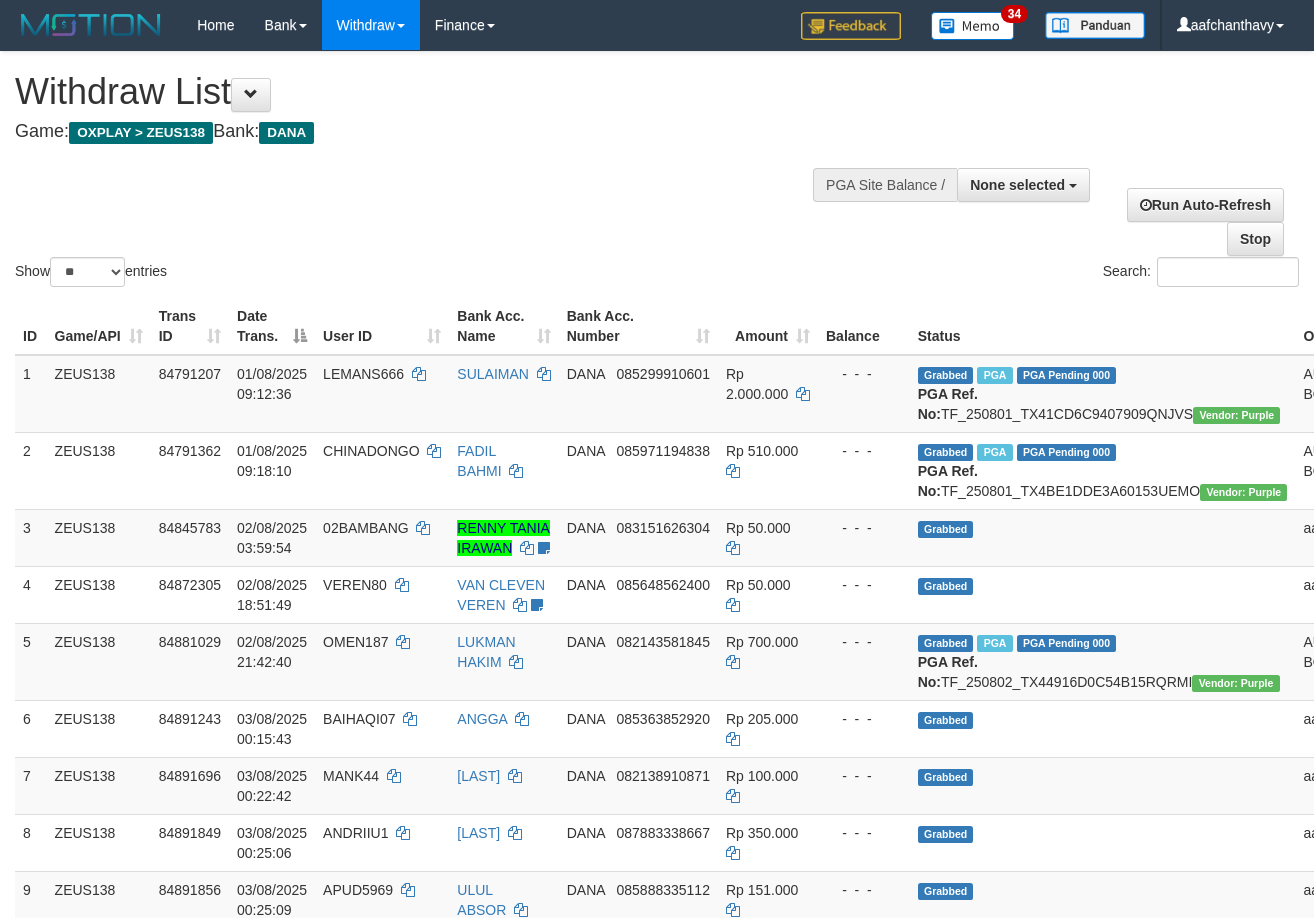 select 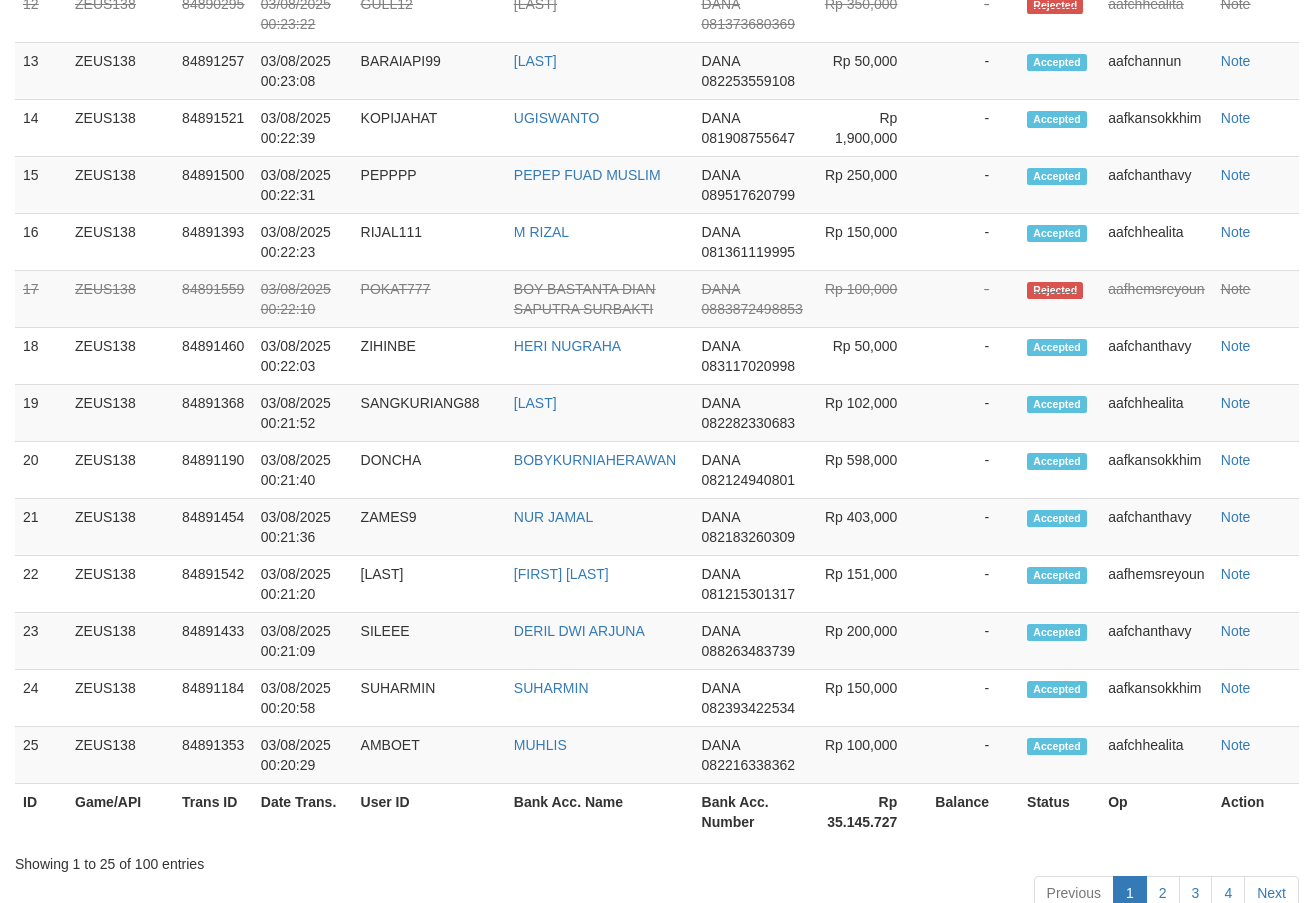 scroll, scrollTop: 1866, scrollLeft: 0, axis: vertical 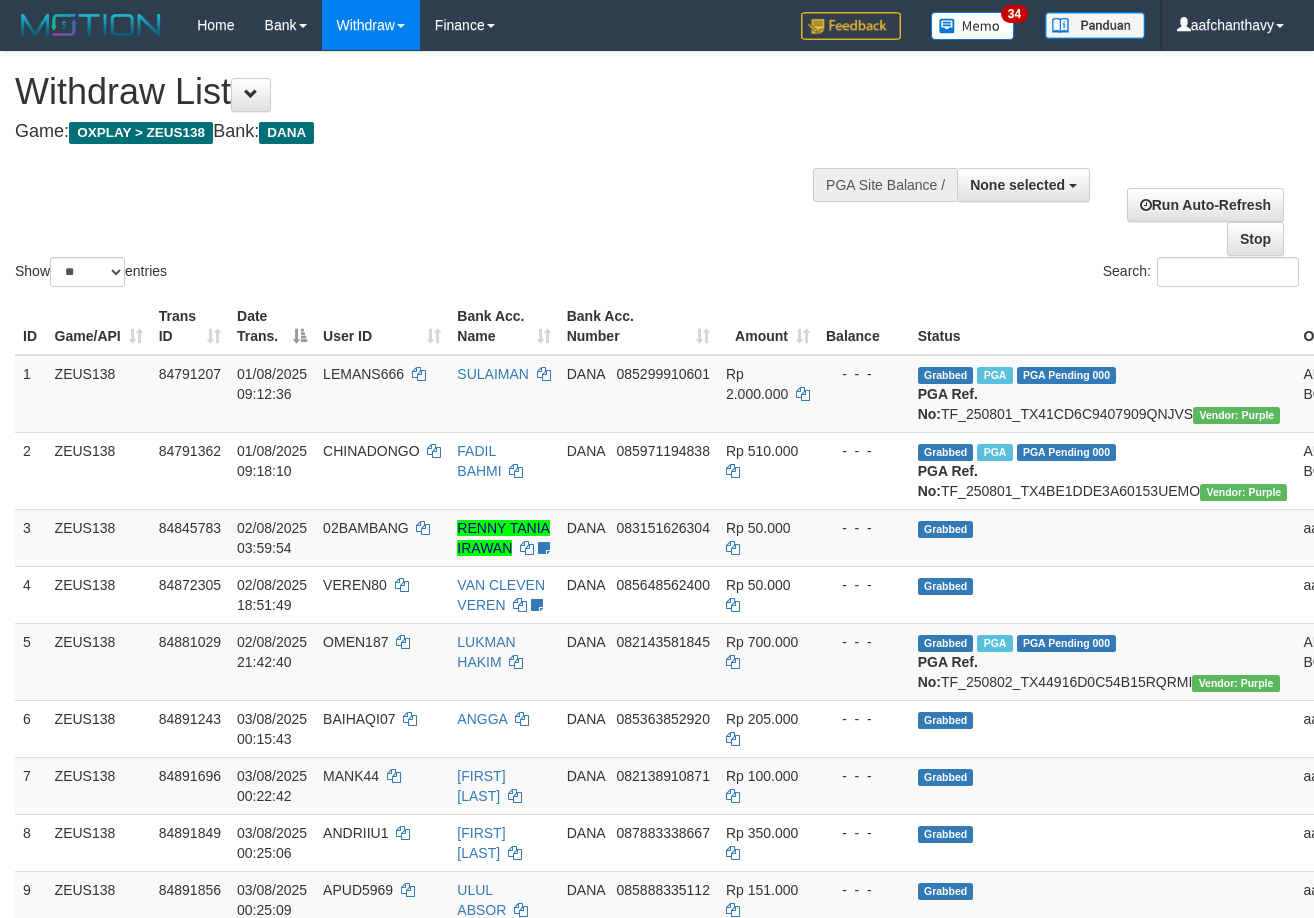 select 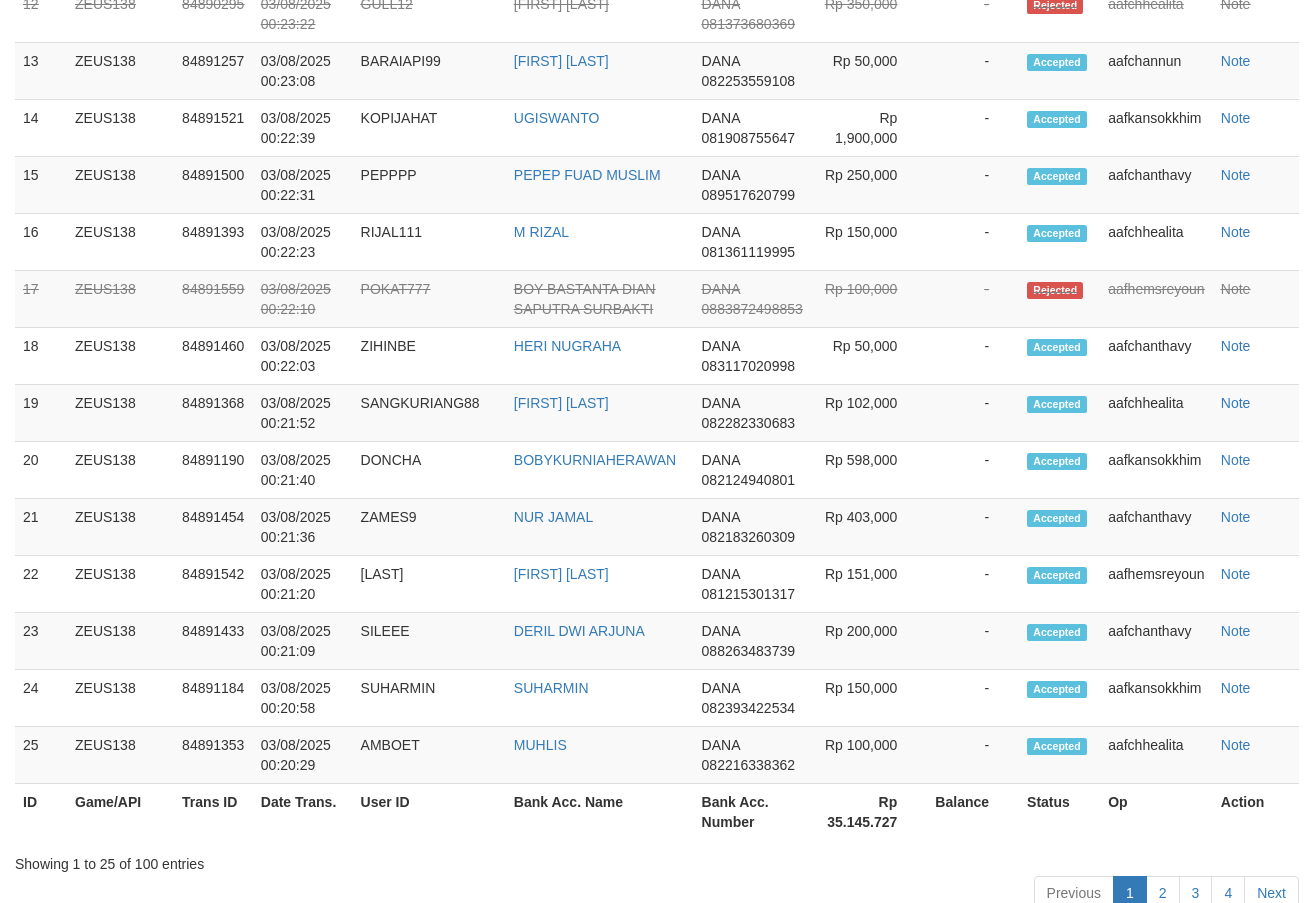 scroll, scrollTop: 1866, scrollLeft: 0, axis: vertical 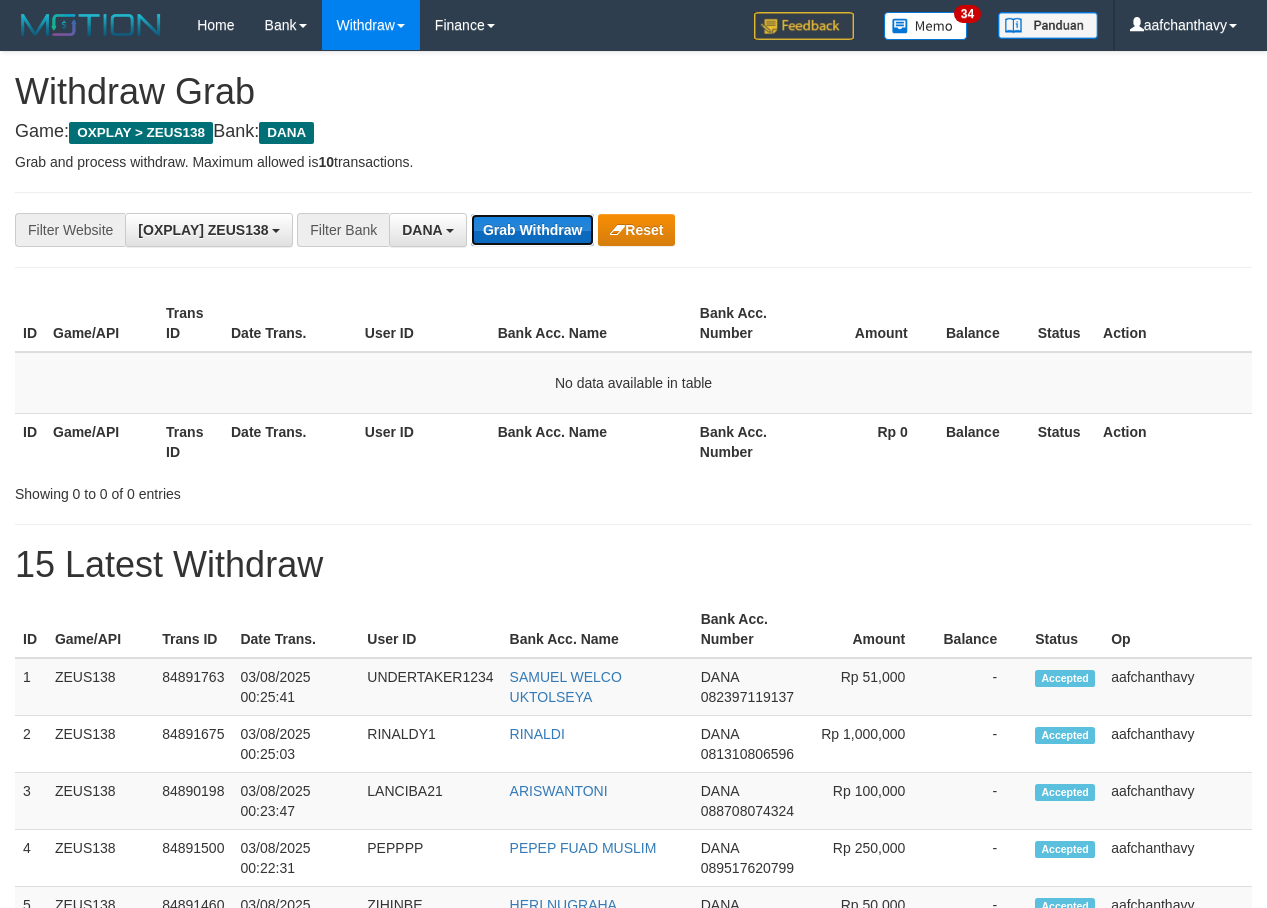 drag, startPoint x: 0, startPoint y: 0, endPoint x: 497, endPoint y: 237, distance: 550.616 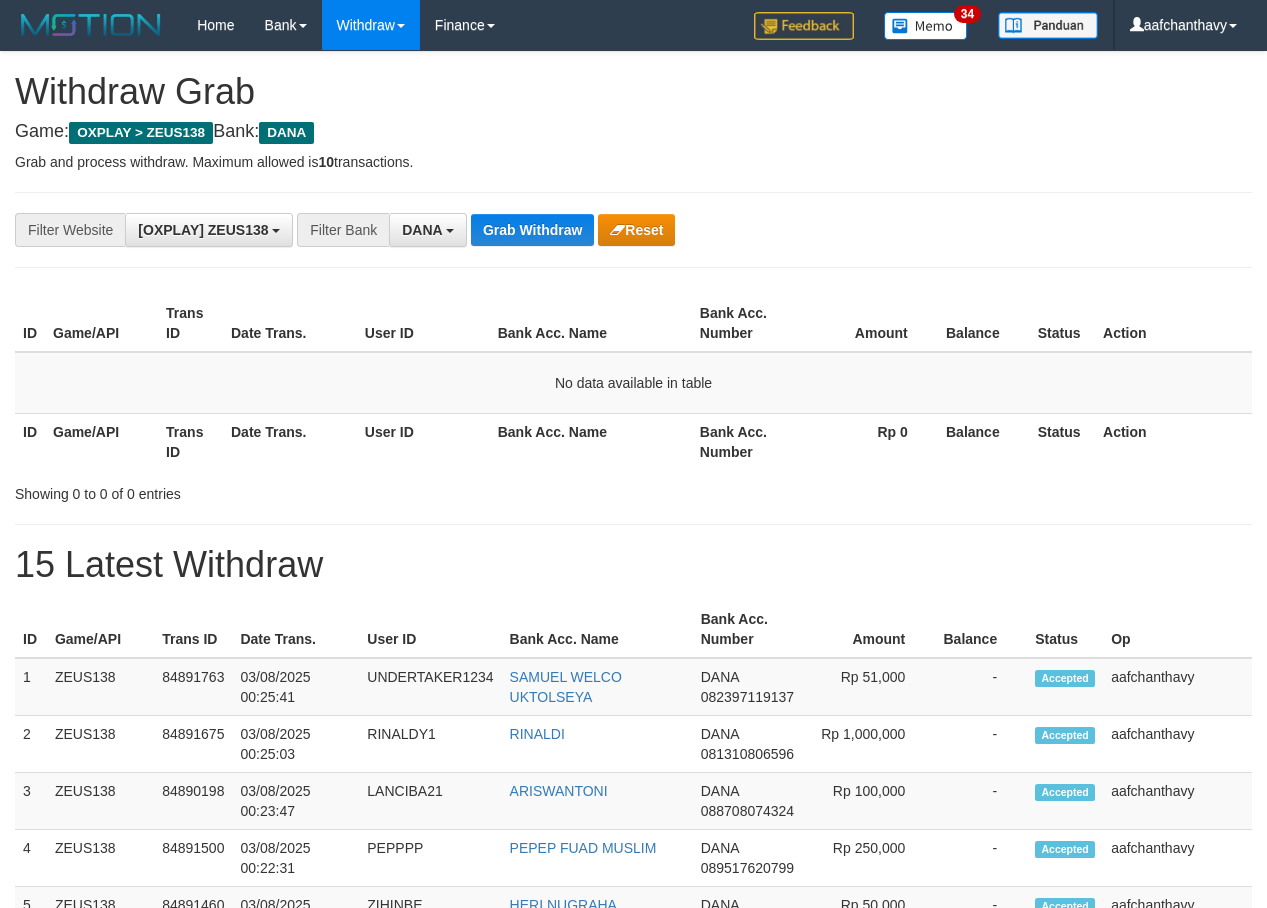 scroll, scrollTop: 0, scrollLeft: 0, axis: both 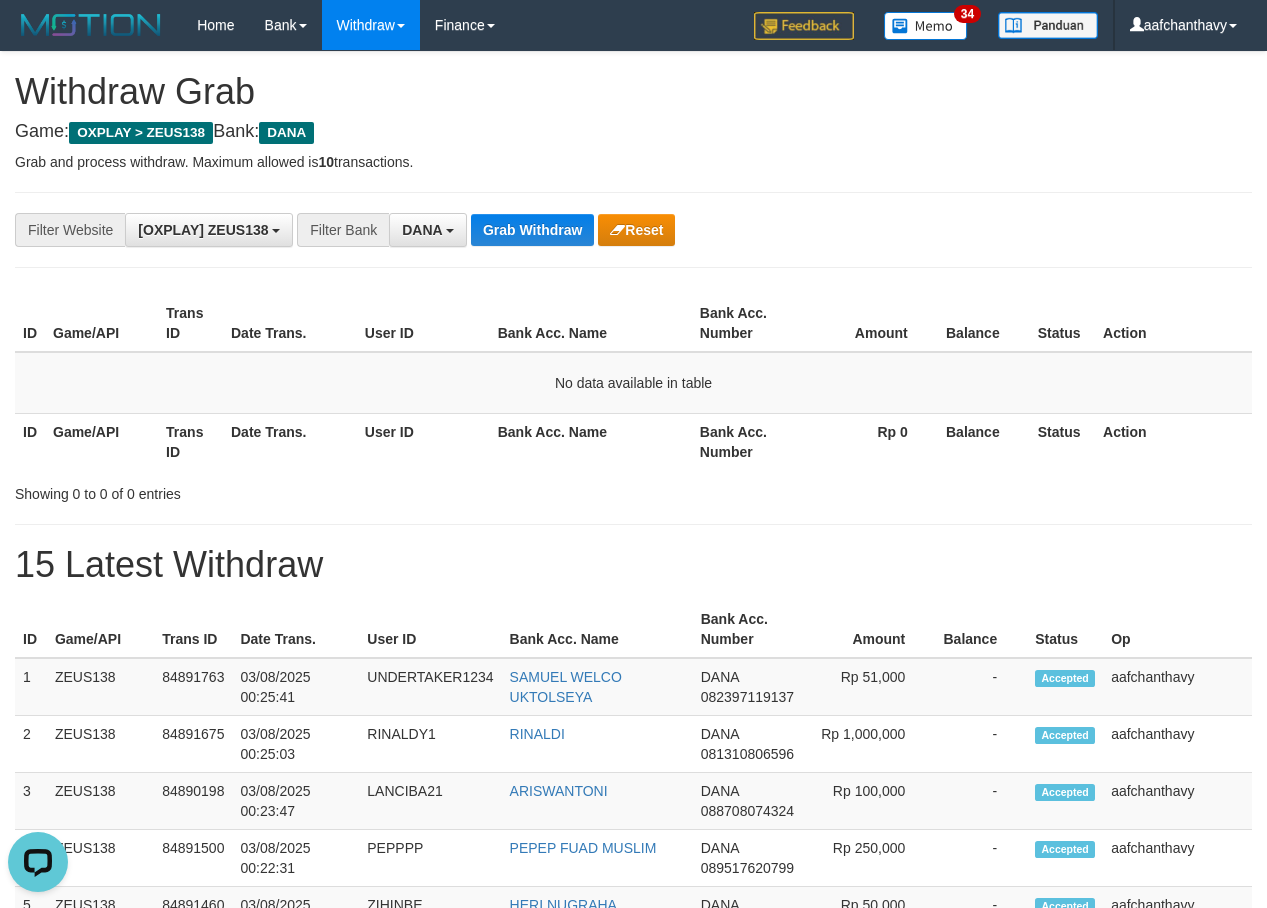 click on "Showing 0 to 0 of 0 entries" at bounding box center [264, 490] 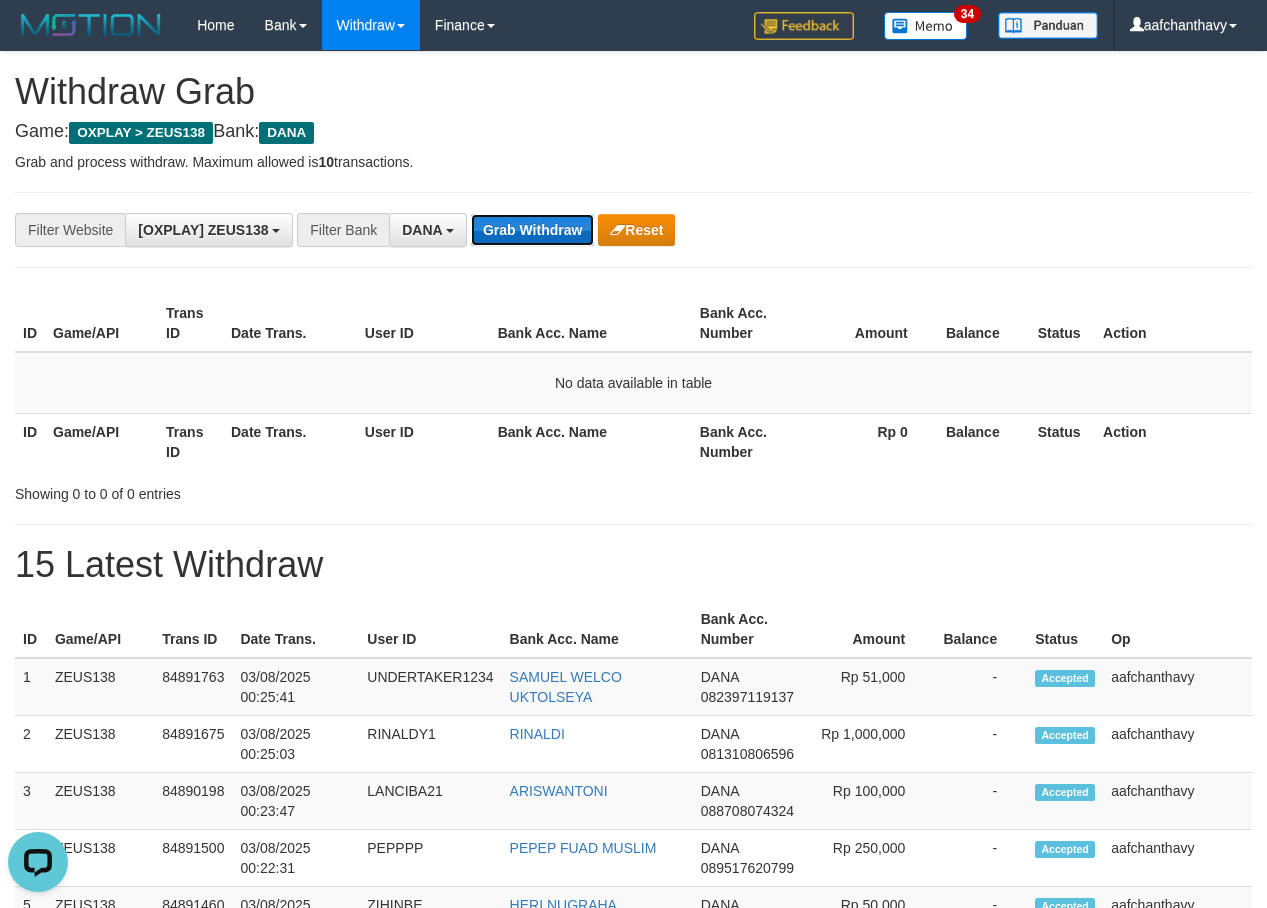 click on "Grab Withdraw" at bounding box center (532, 230) 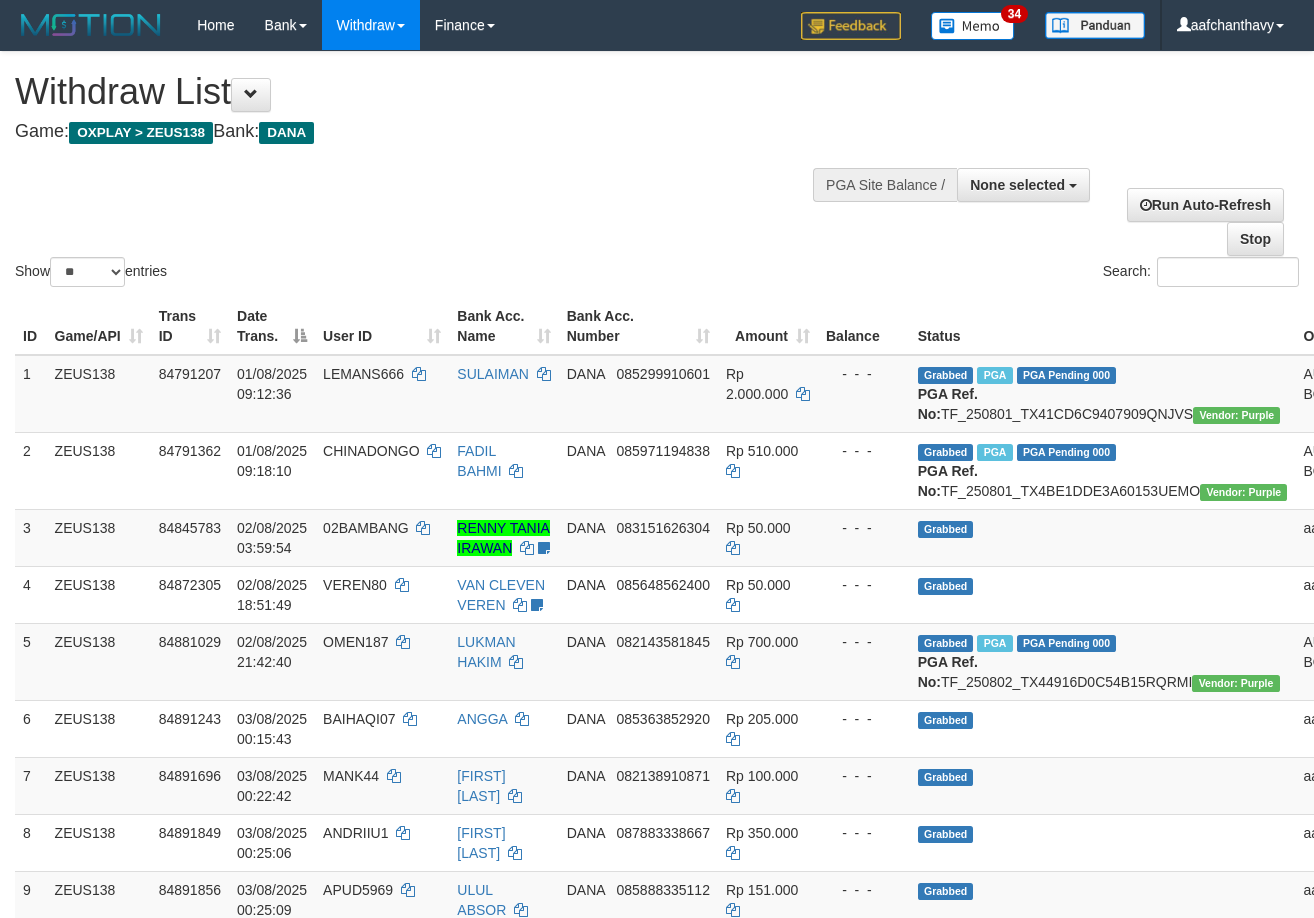 select 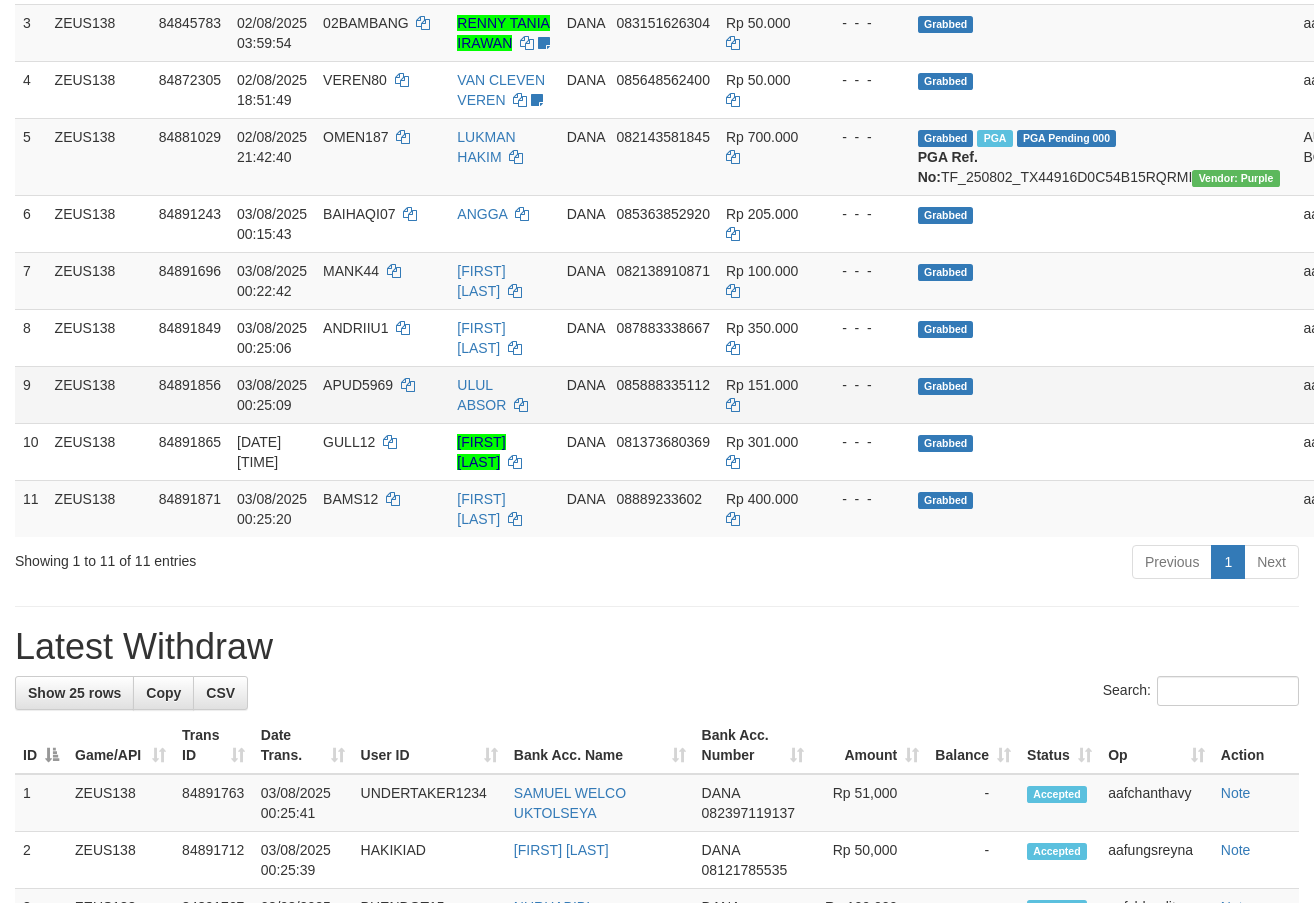 scroll, scrollTop: 450, scrollLeft: 0, axis: vertical 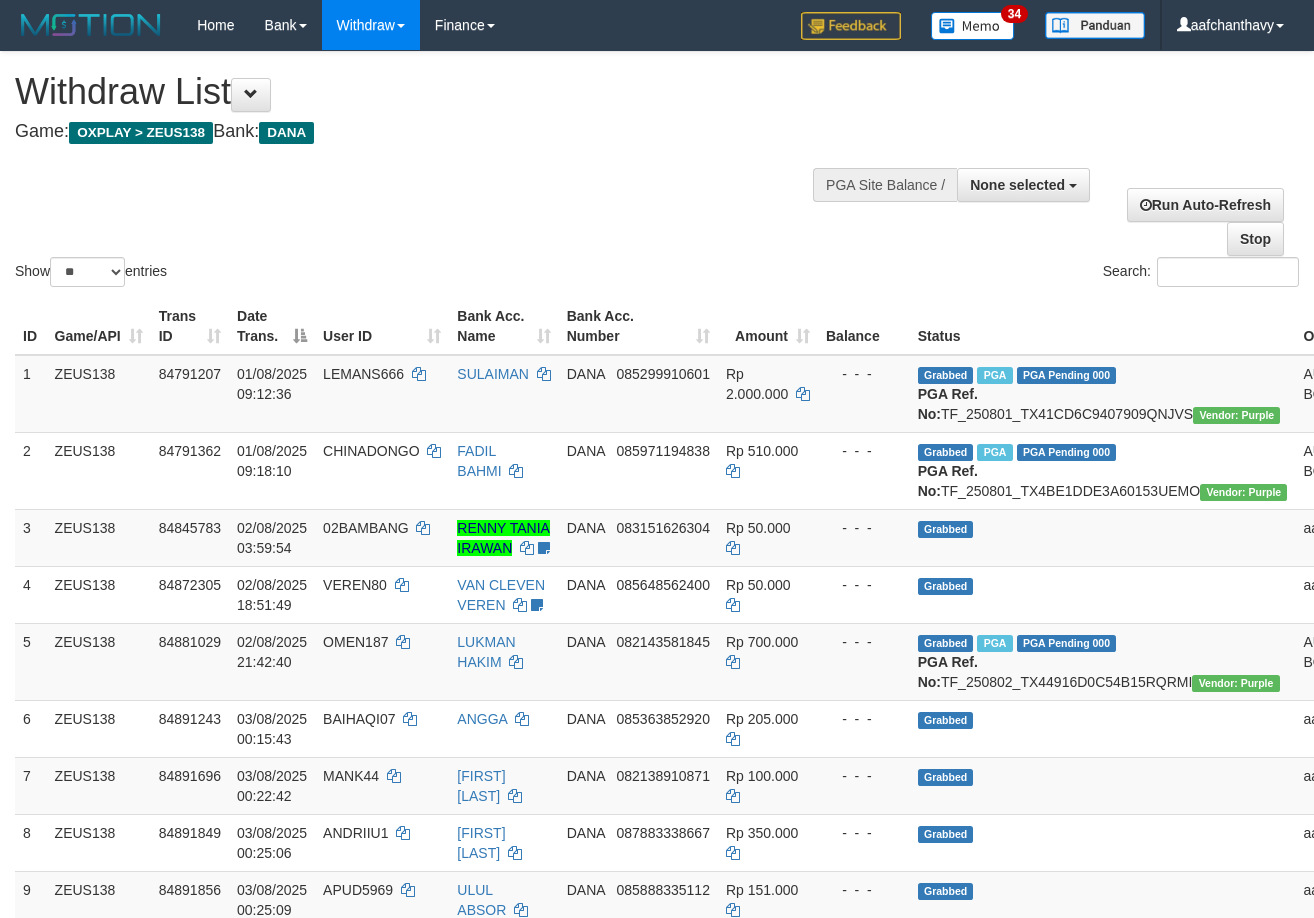 select 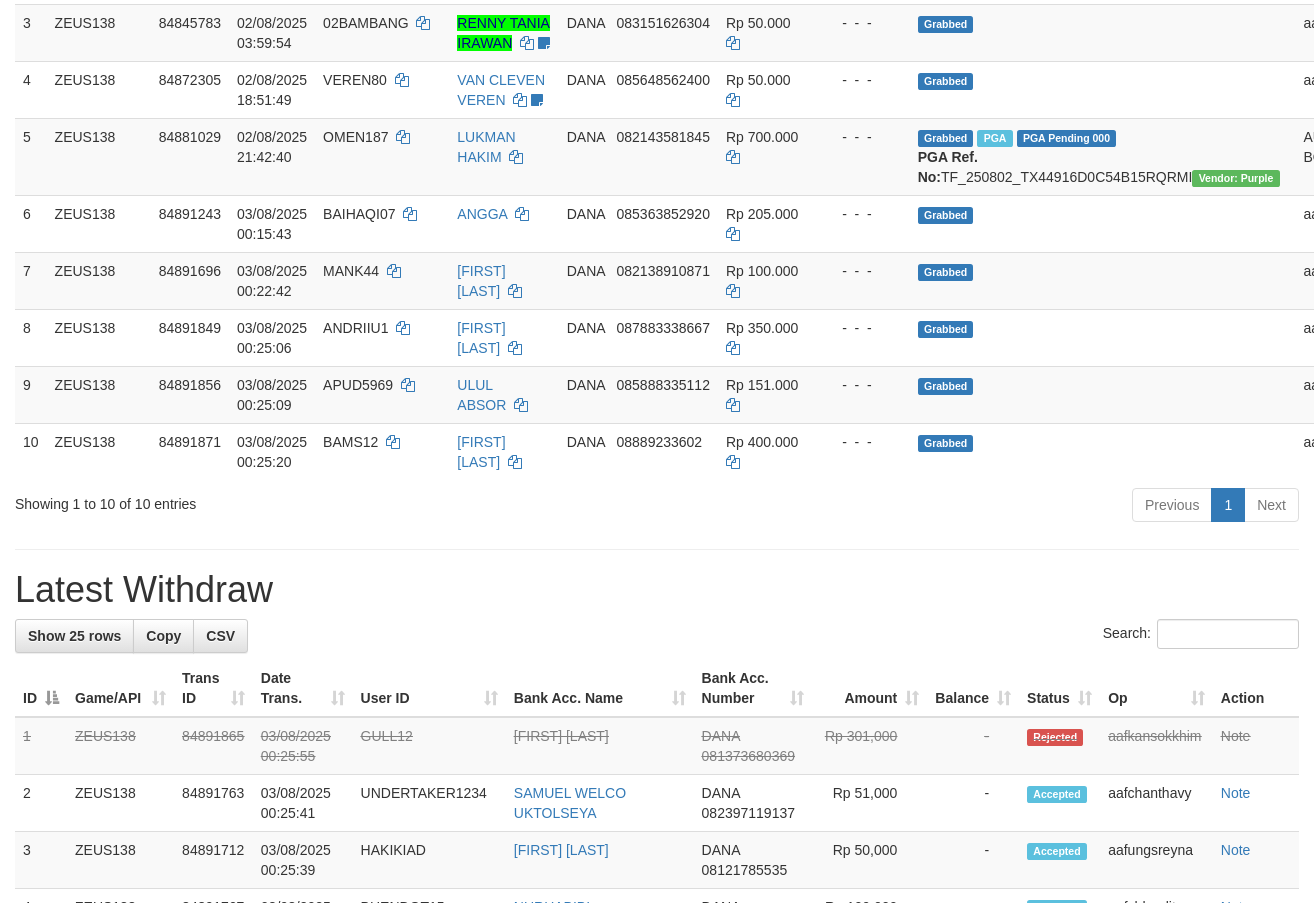 scroll, scrollTop: 450, scrollLeft: 0, axis: vertical 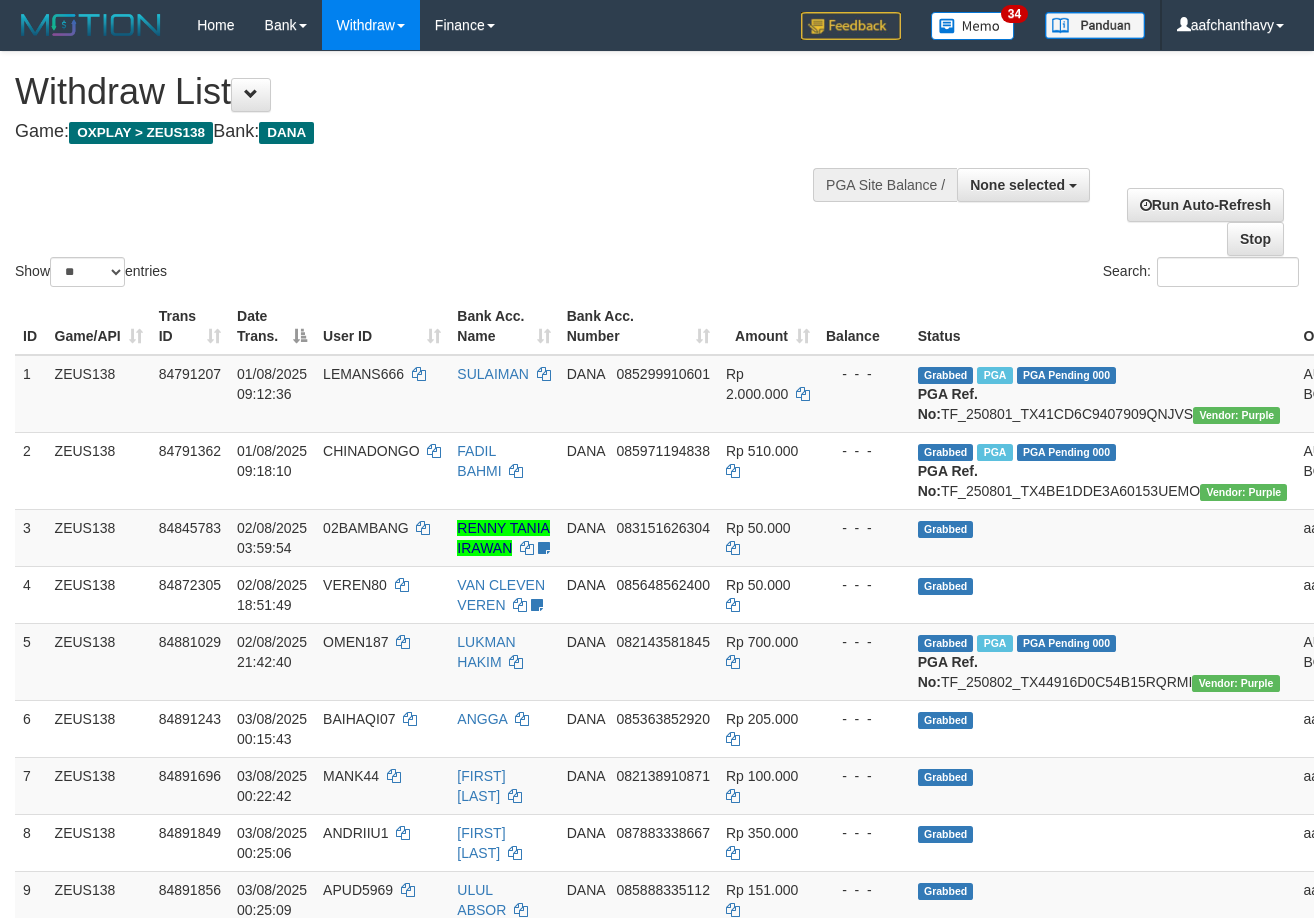 select 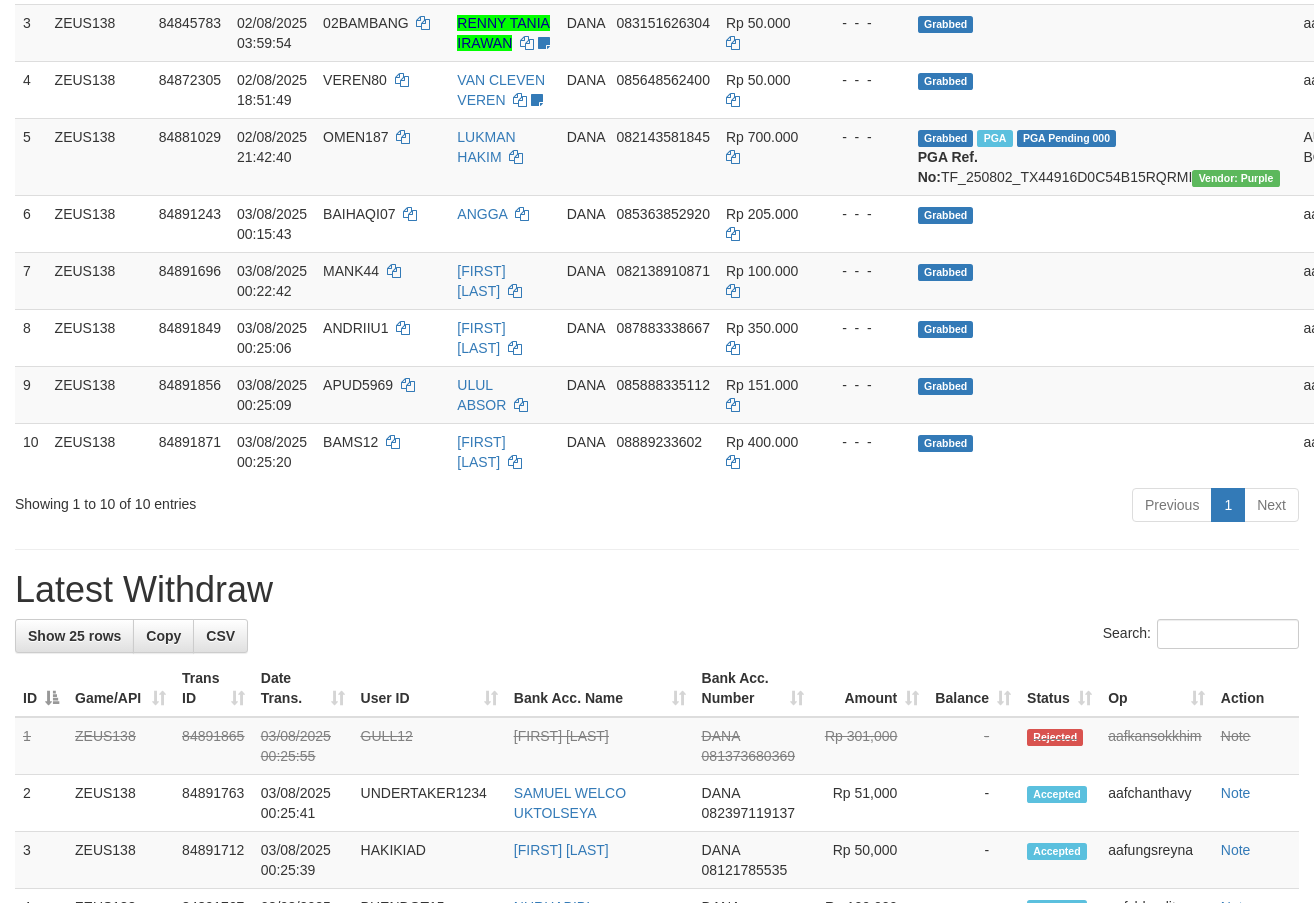 scroll, scrollTop: 450, scrollLeft: 0, axis: vertical 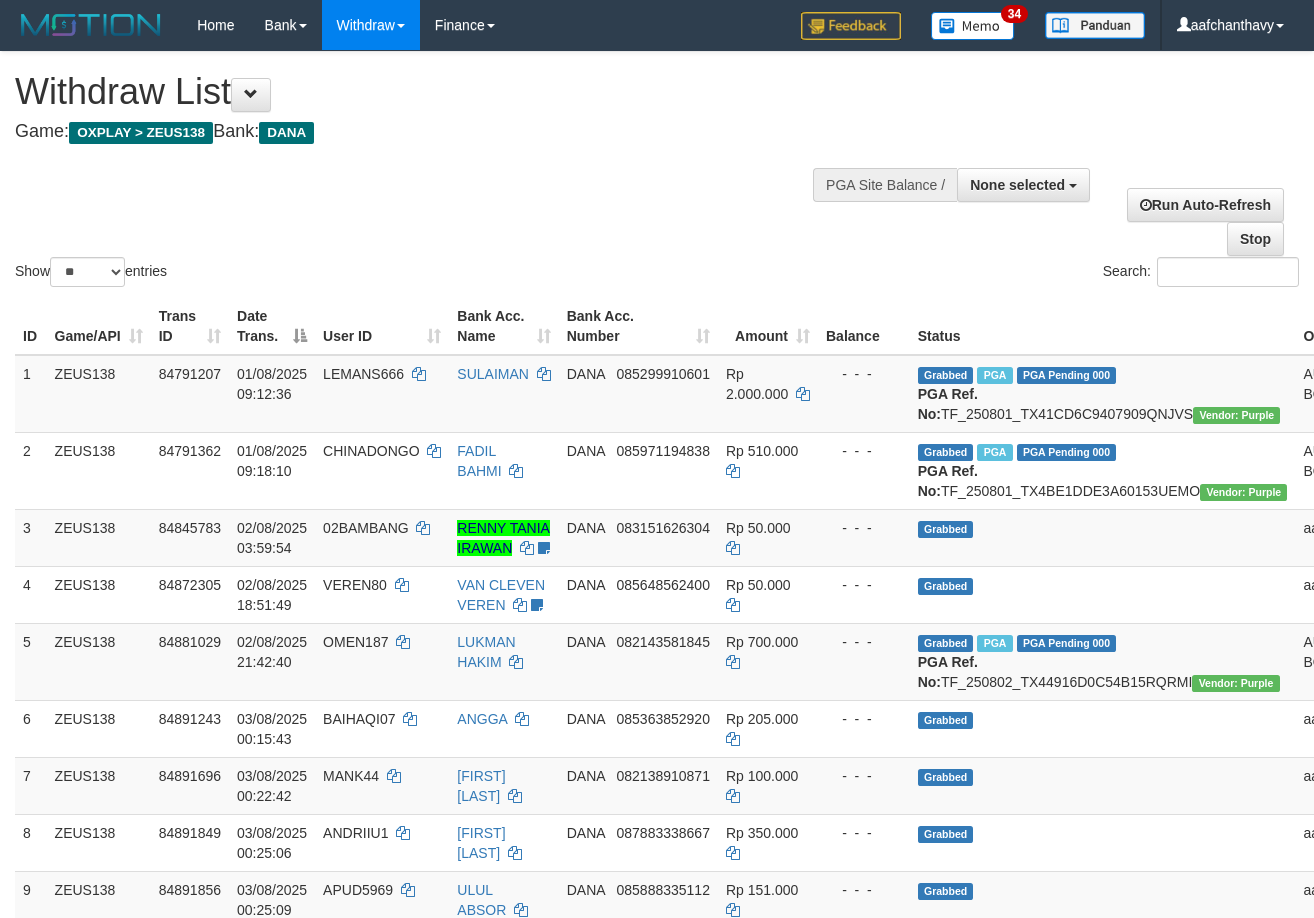 select 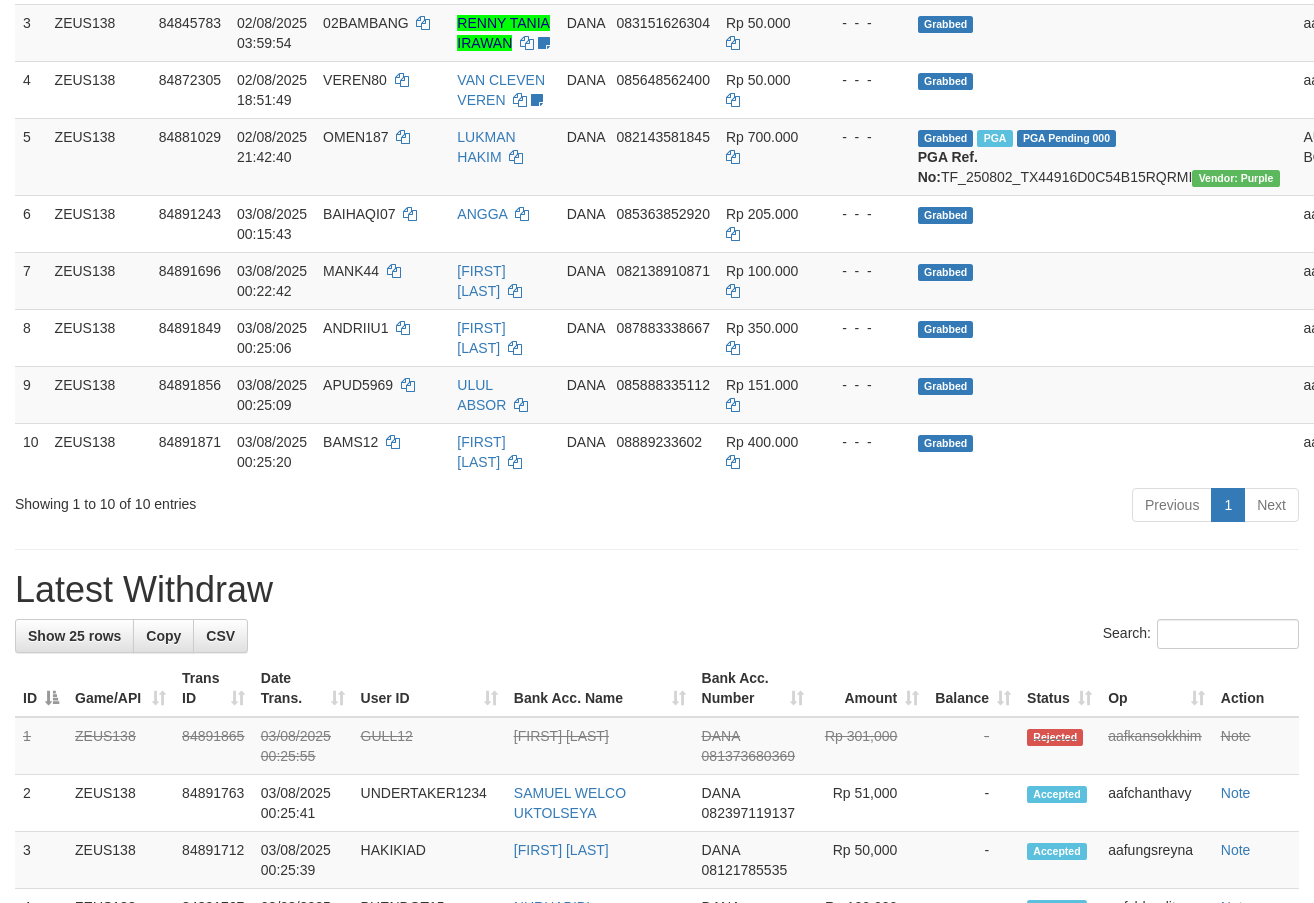 scroll, scrollTop: 450, scrollLeft: 0, axis: vertical 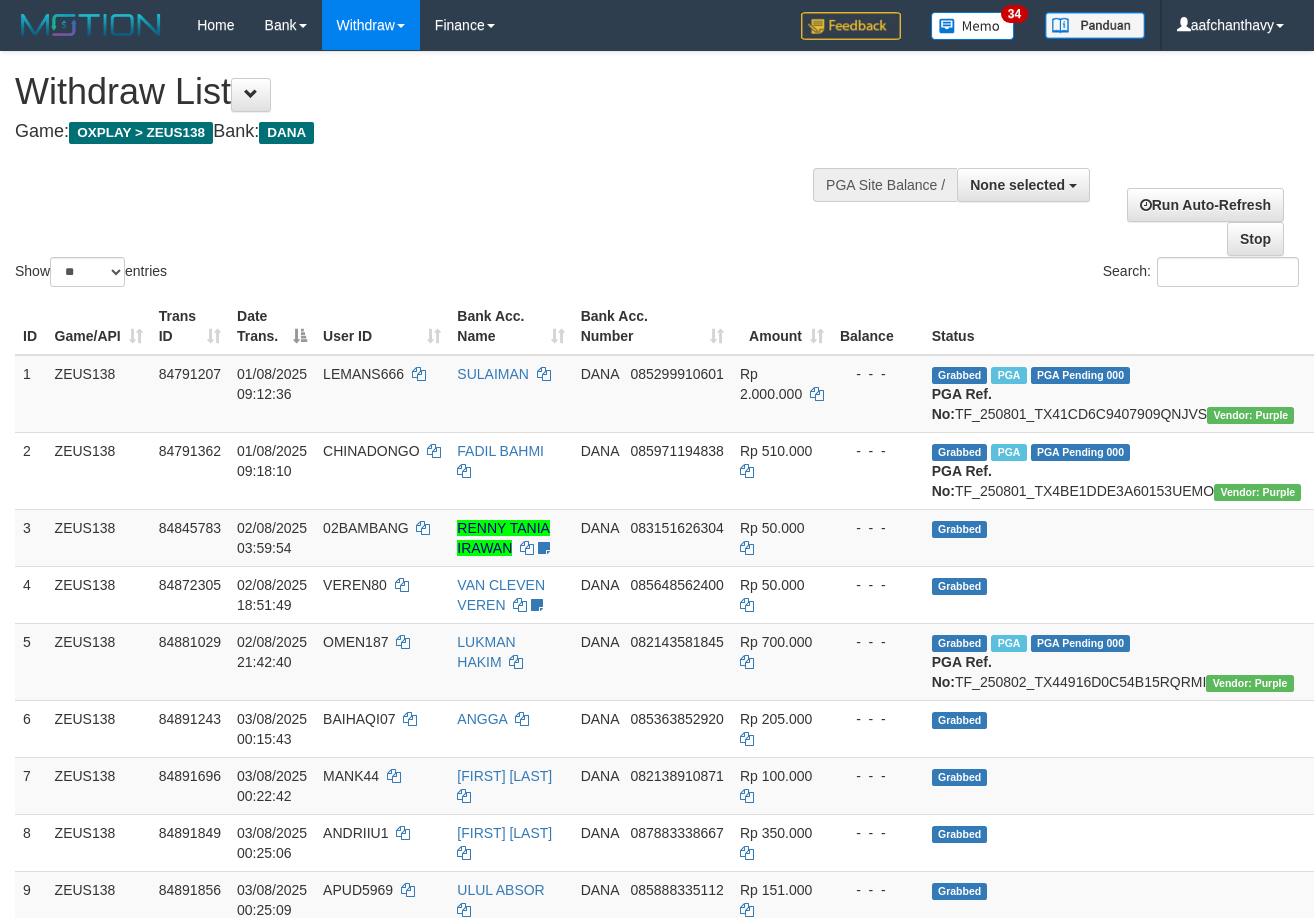 select 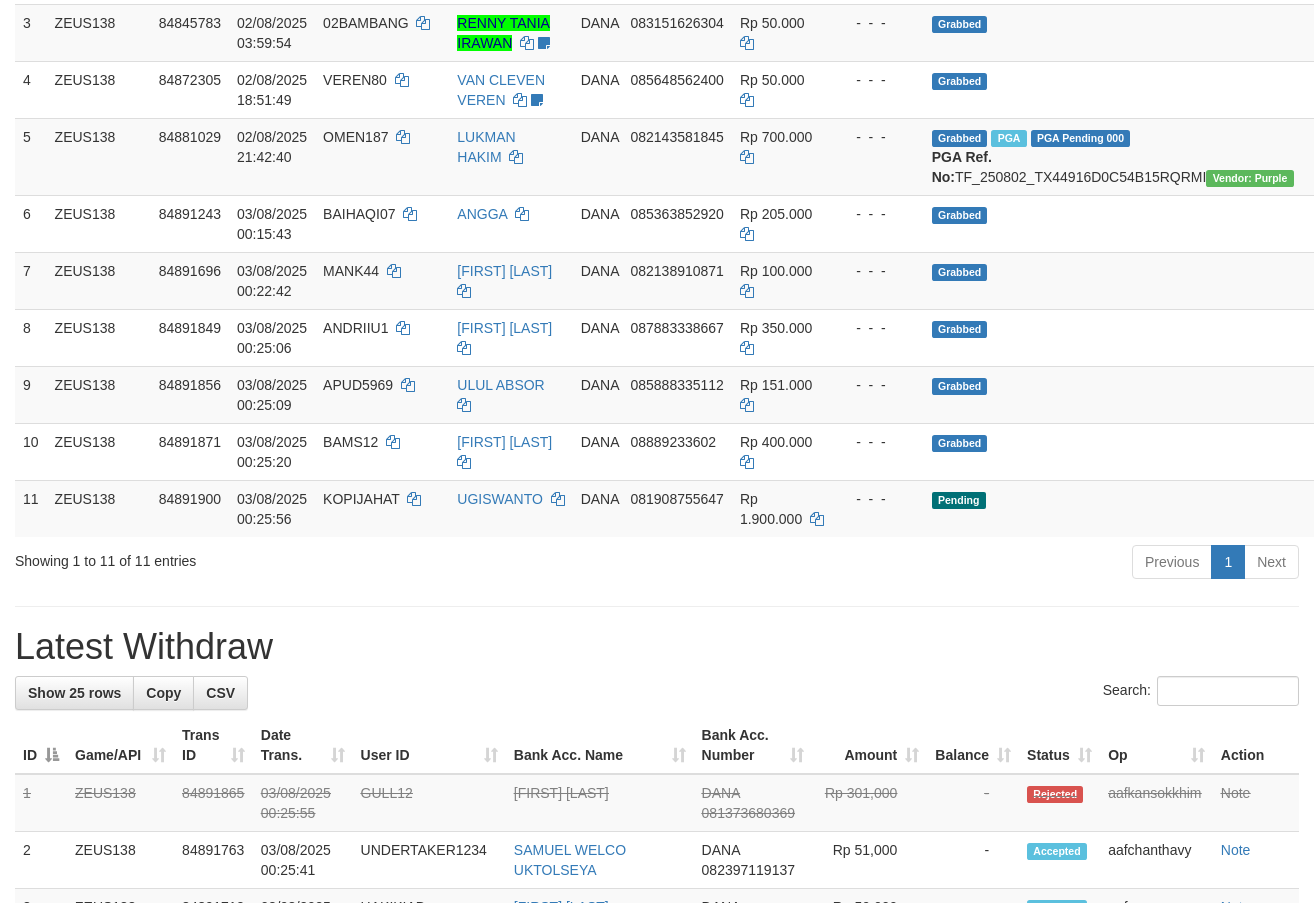 scroll, scrollTop: 450, scrollLeft: 0, axis: vertical 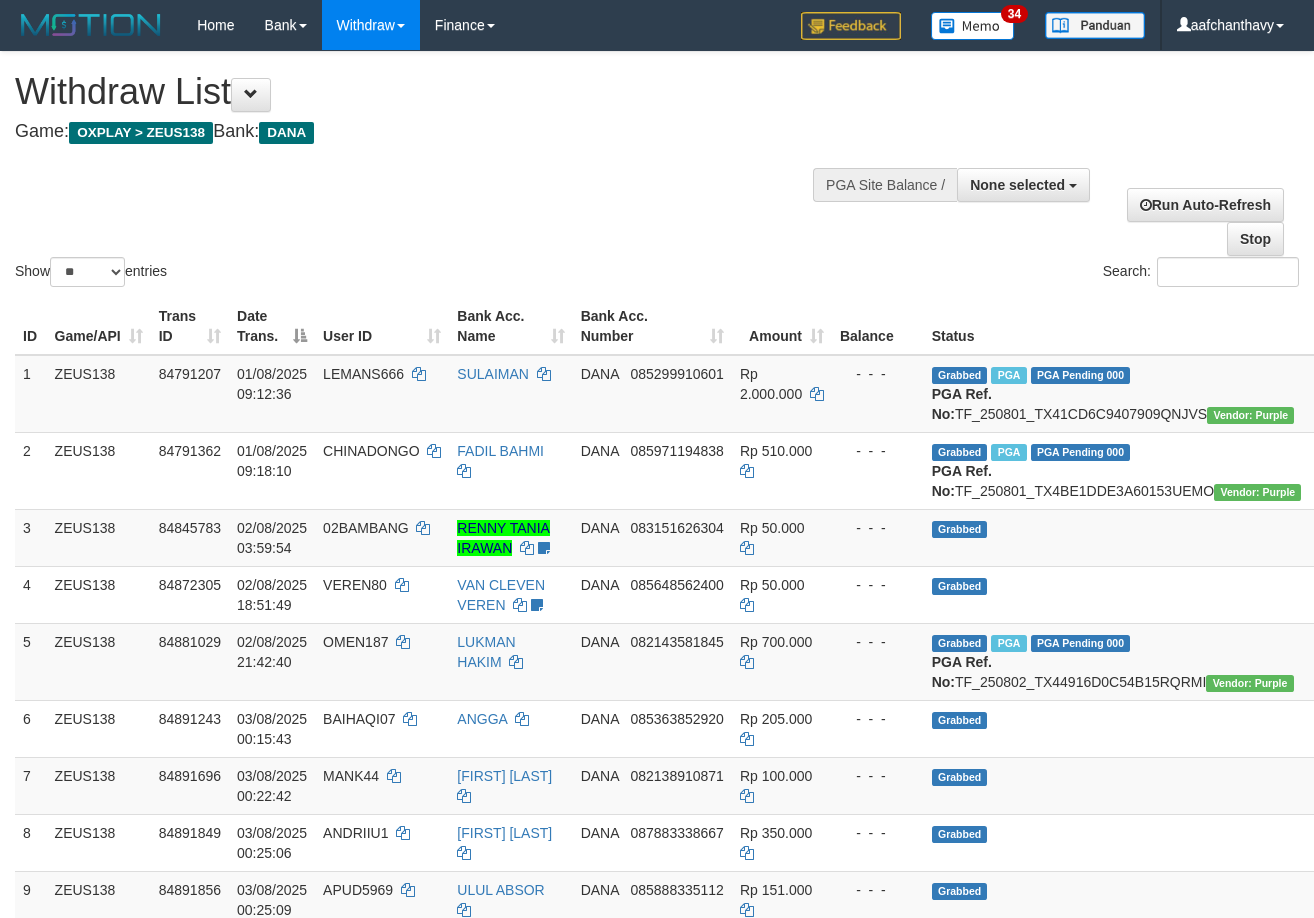 select 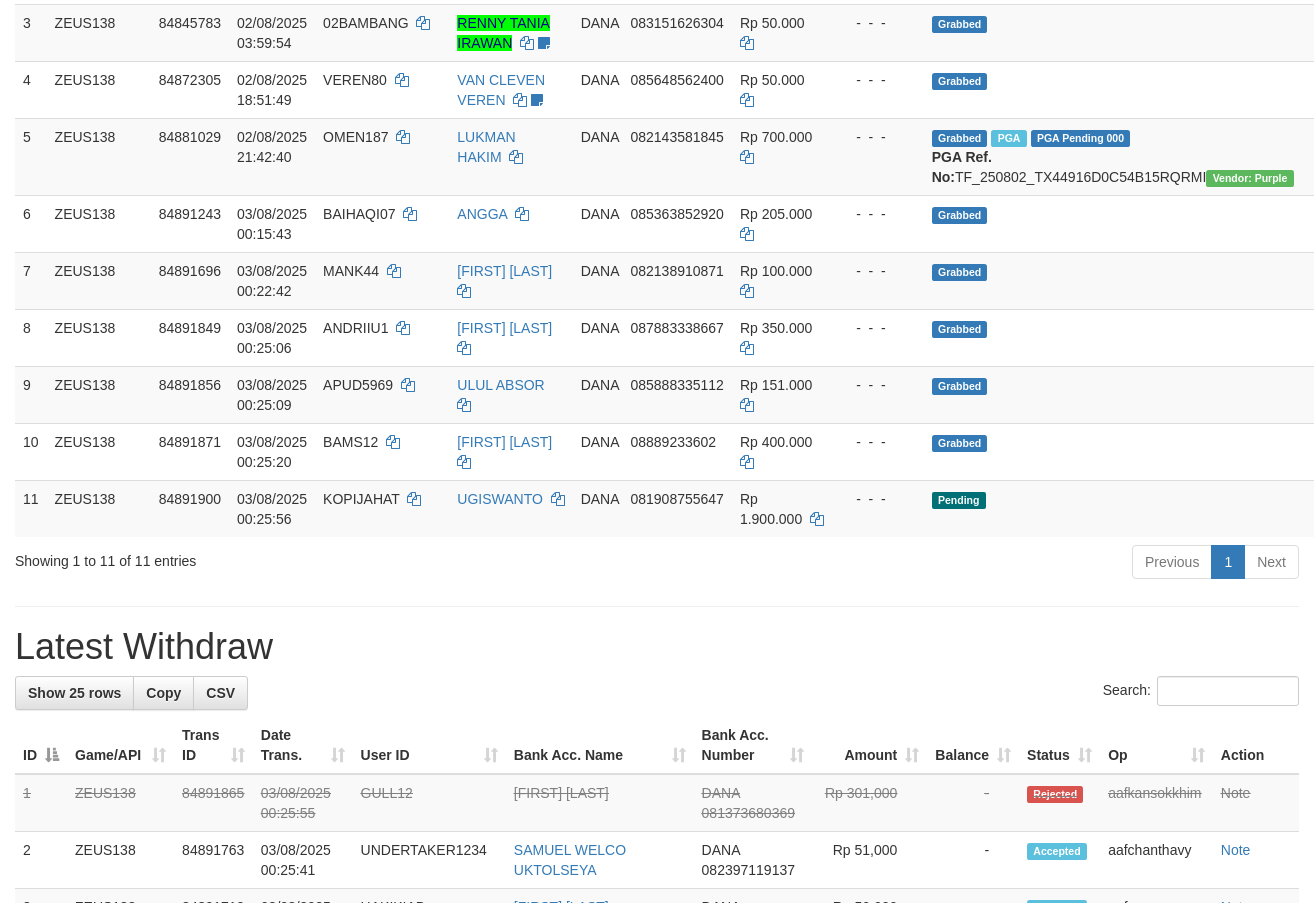 scroll, scrollTop: 450, scrollLeft: 0, axis: vertical 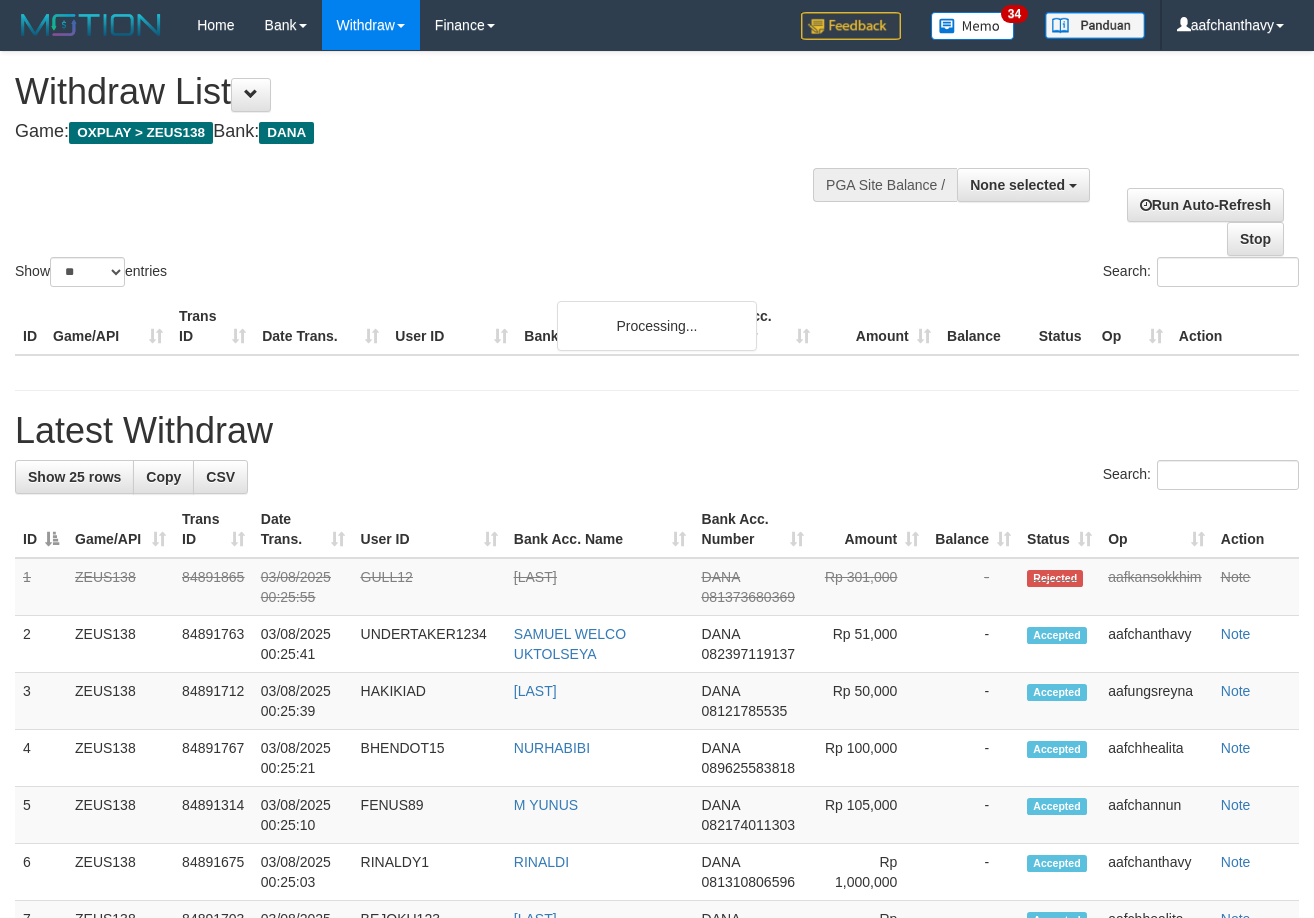 select 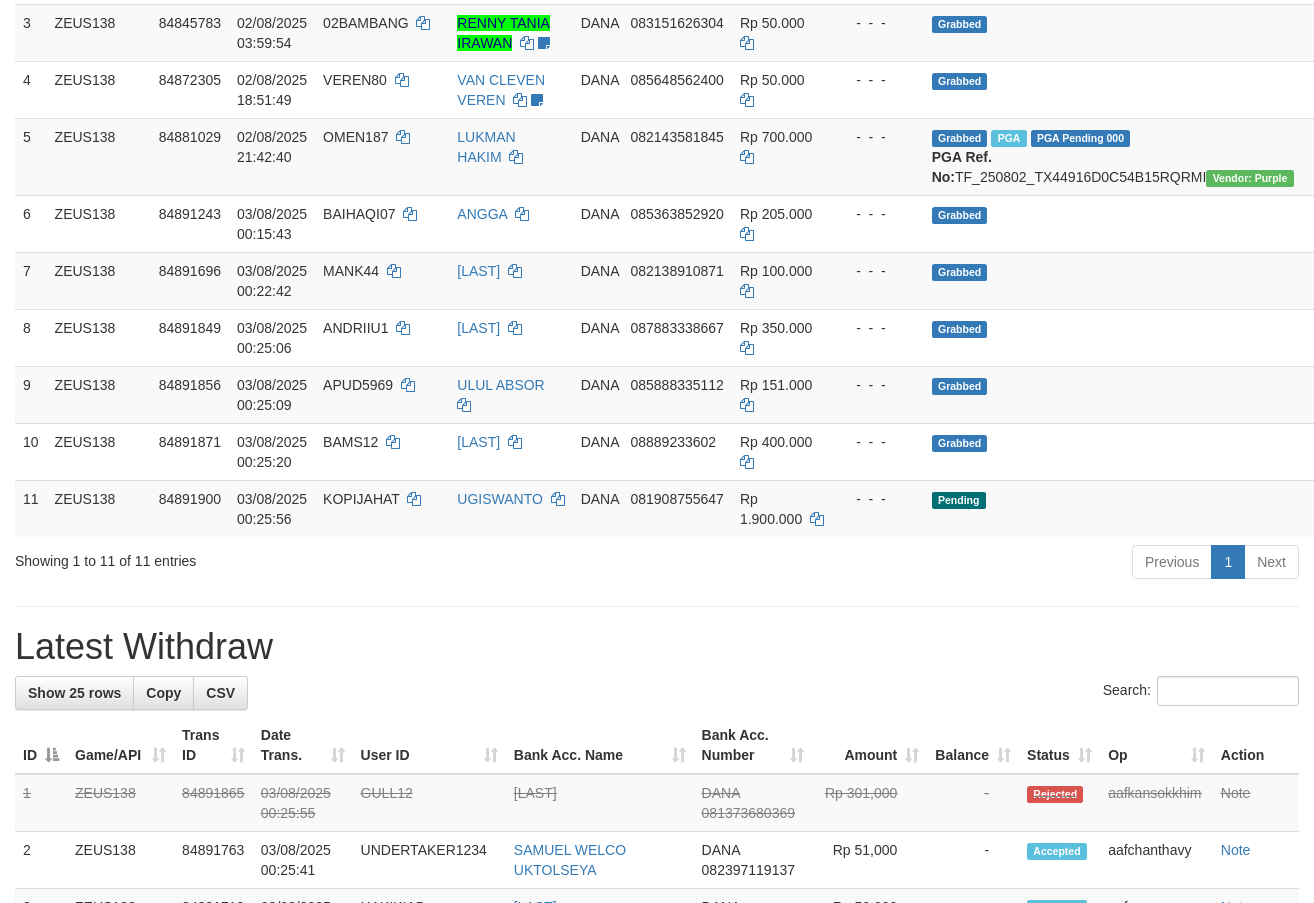 scroll, scrollTop: 450, scrollLeft: 0, axis: vertical 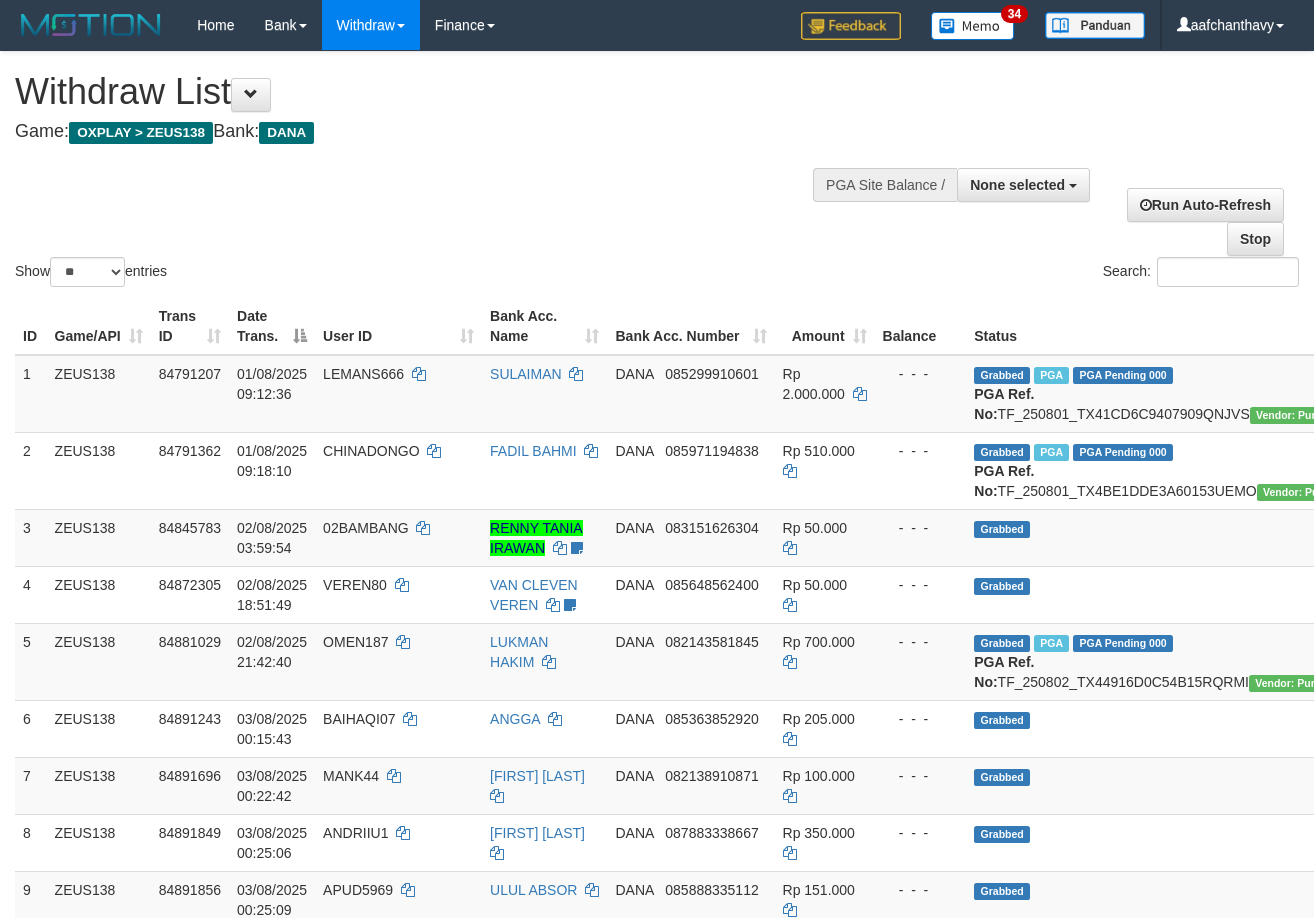 select 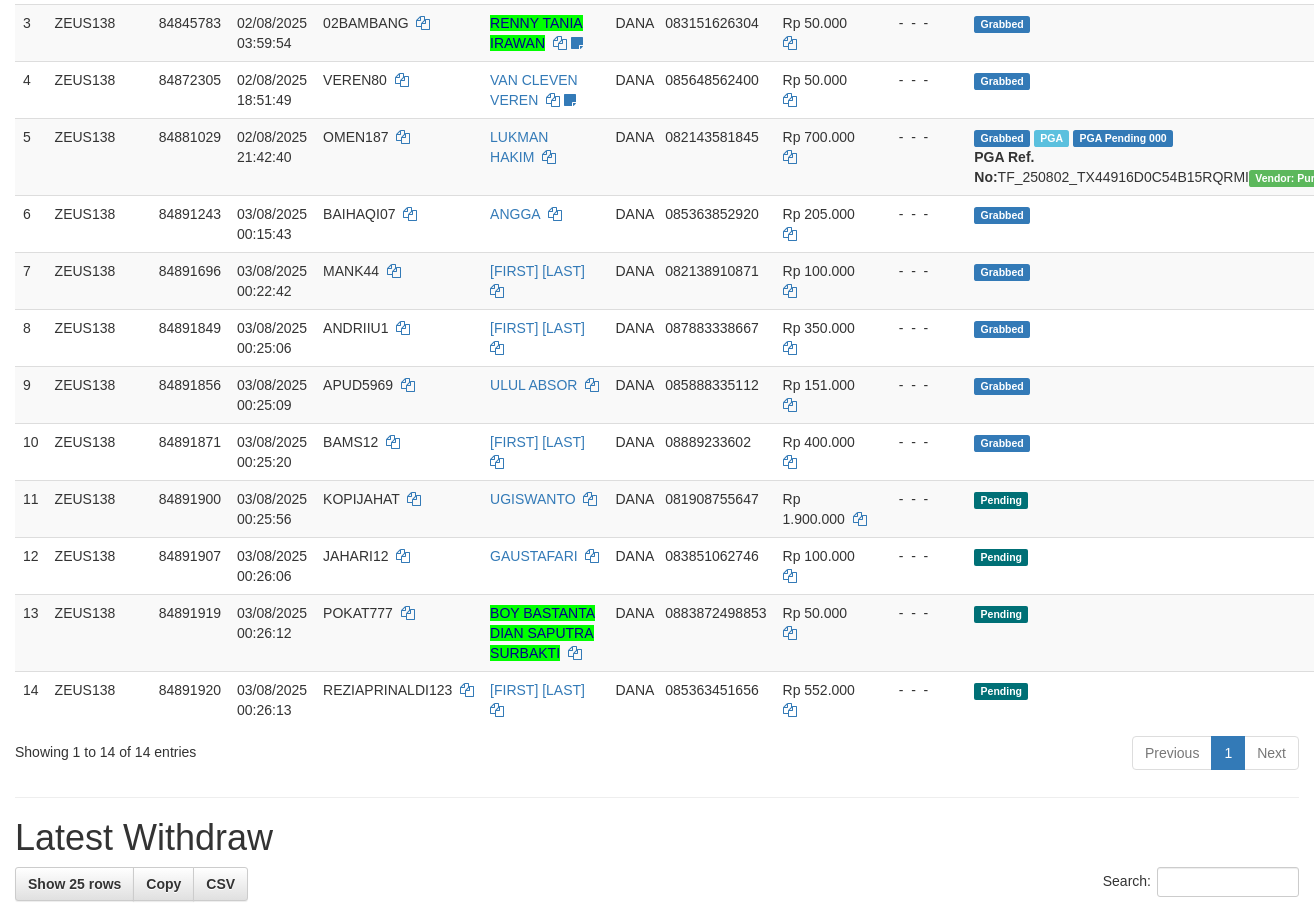 scroll, scrollTop: 450, scrollLeft: 0, axis: vertical 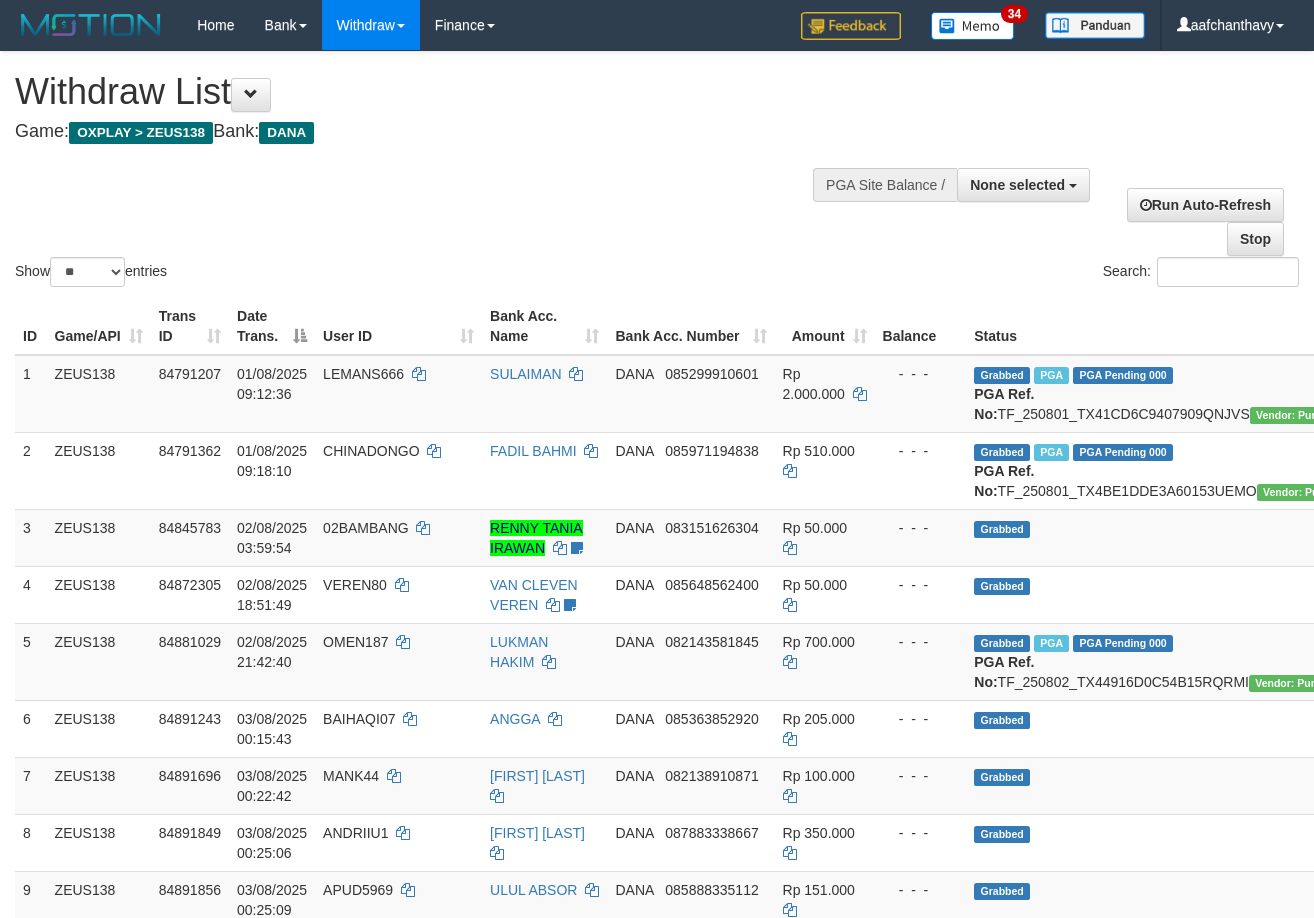 select 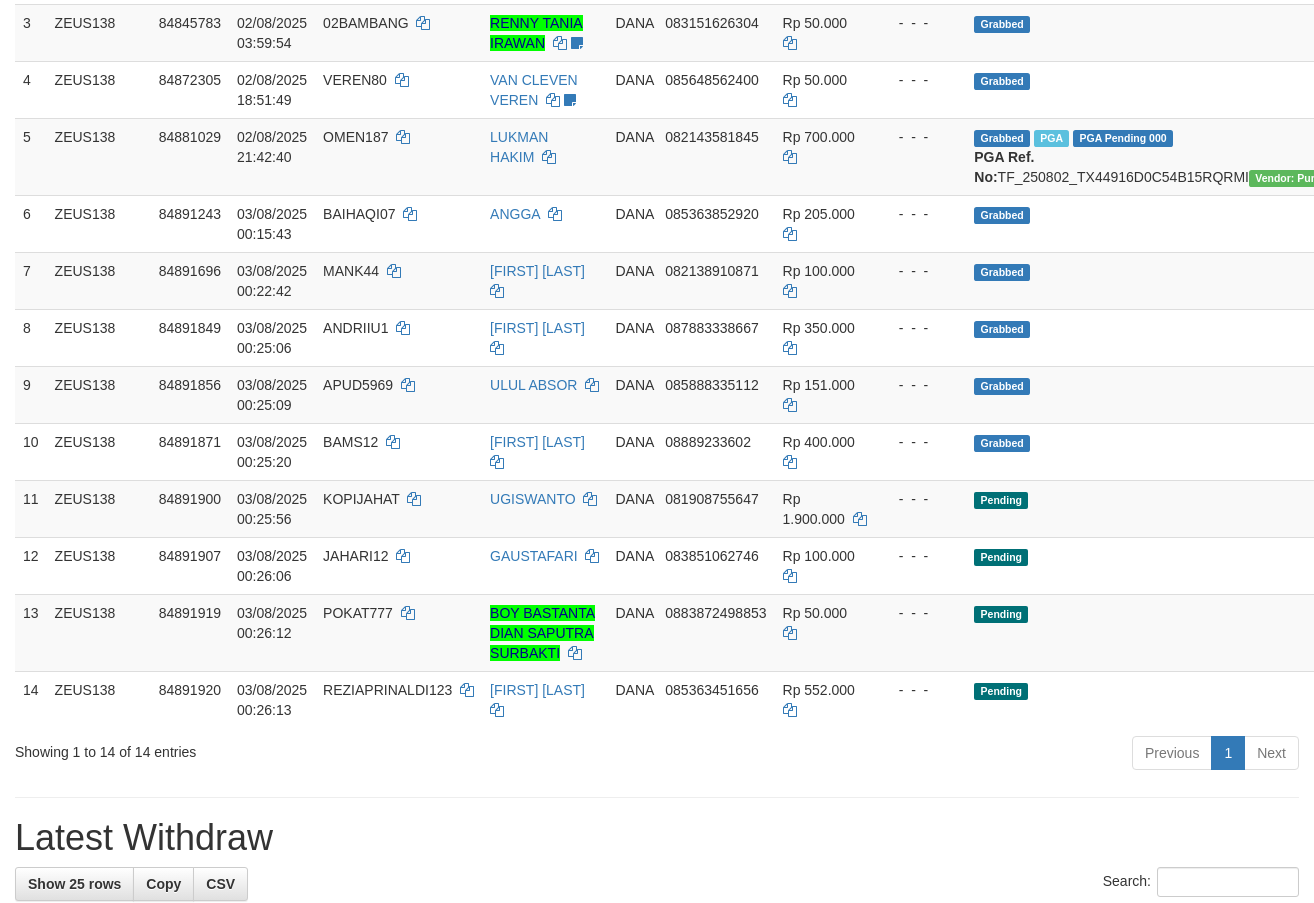 scroll, scrollTop: 450, scrollLeft: 0, axis: vertical 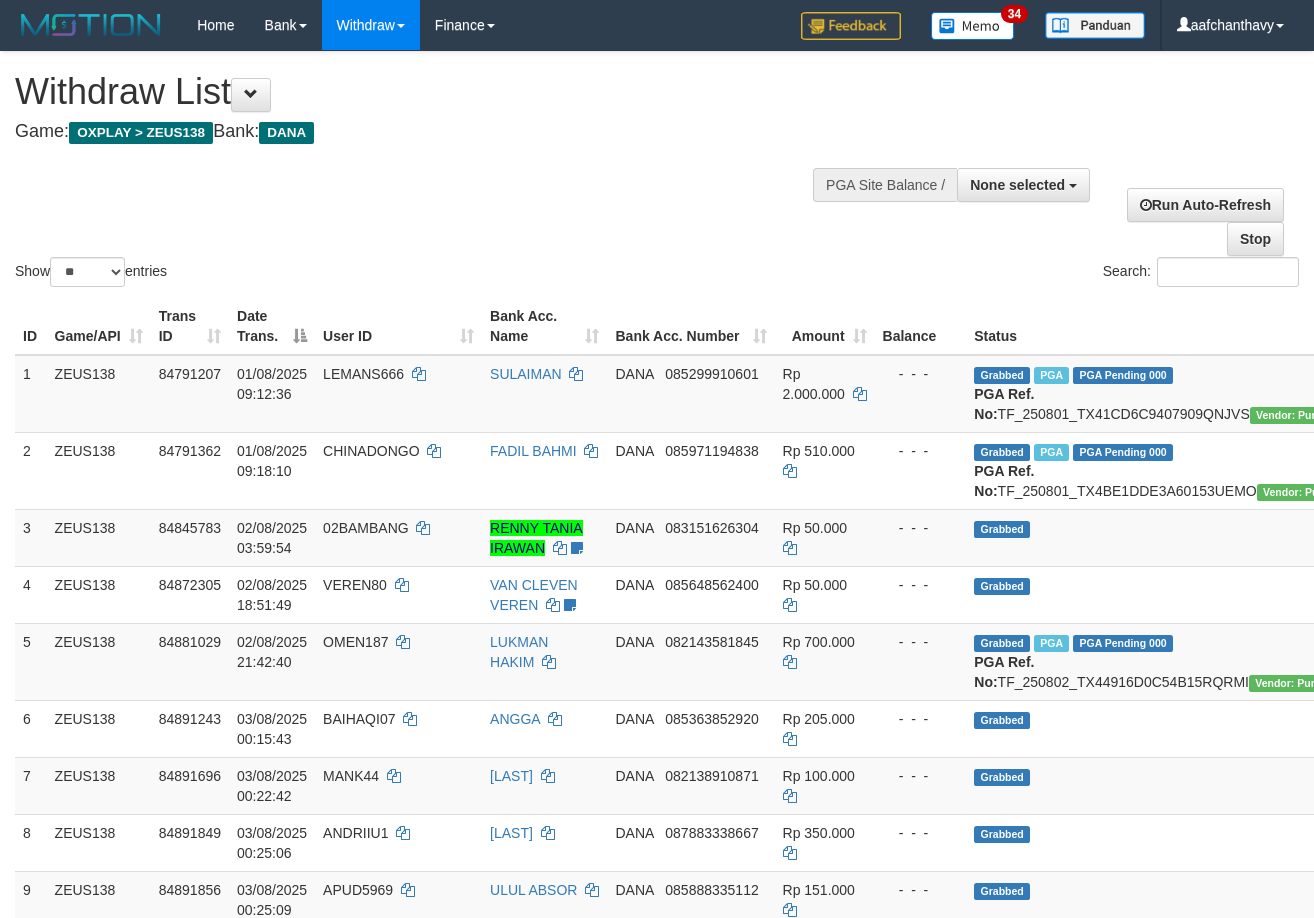 select 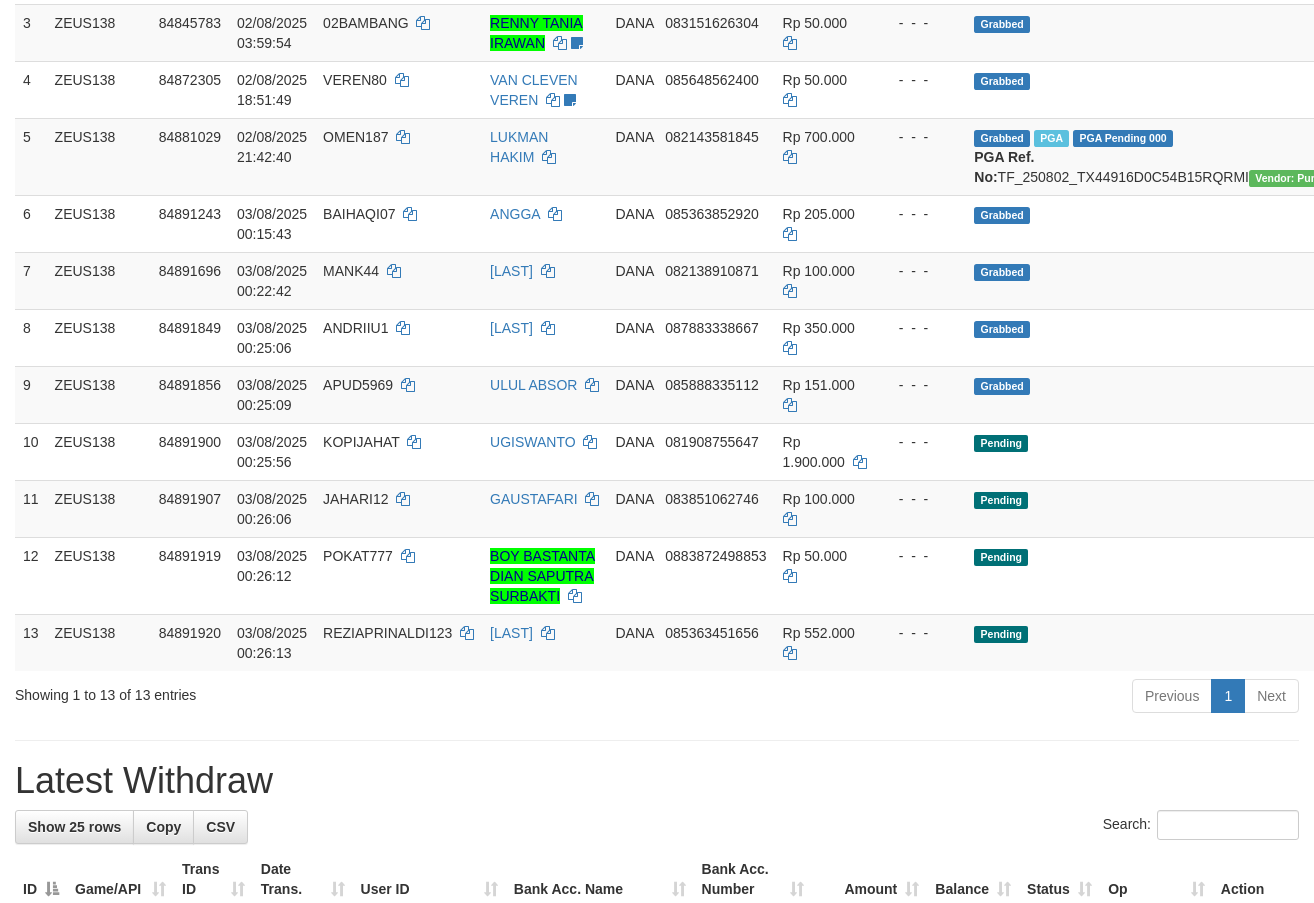 scroll, scrollTop: 450, scrollLeft: 0, axis: vertical 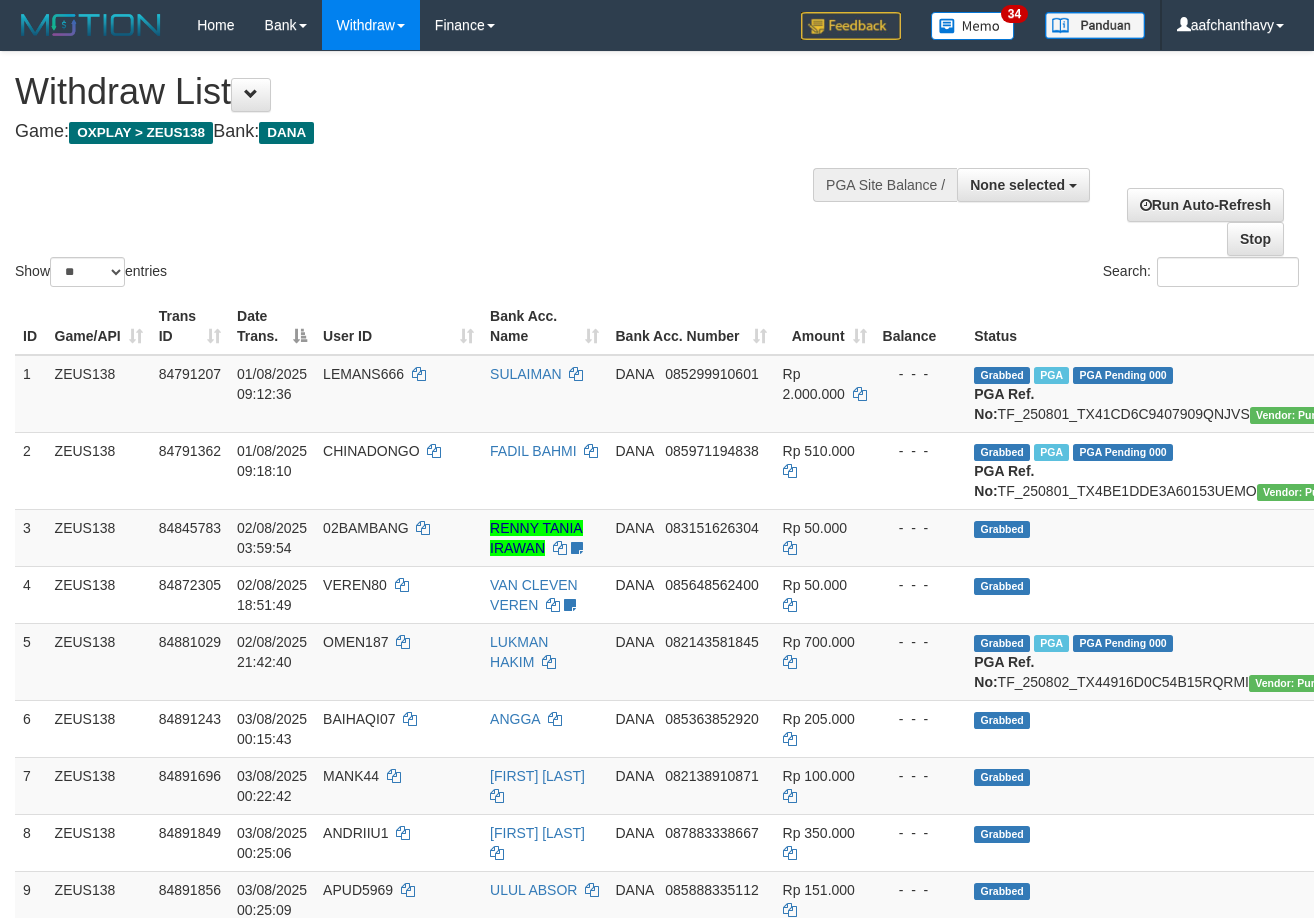 select 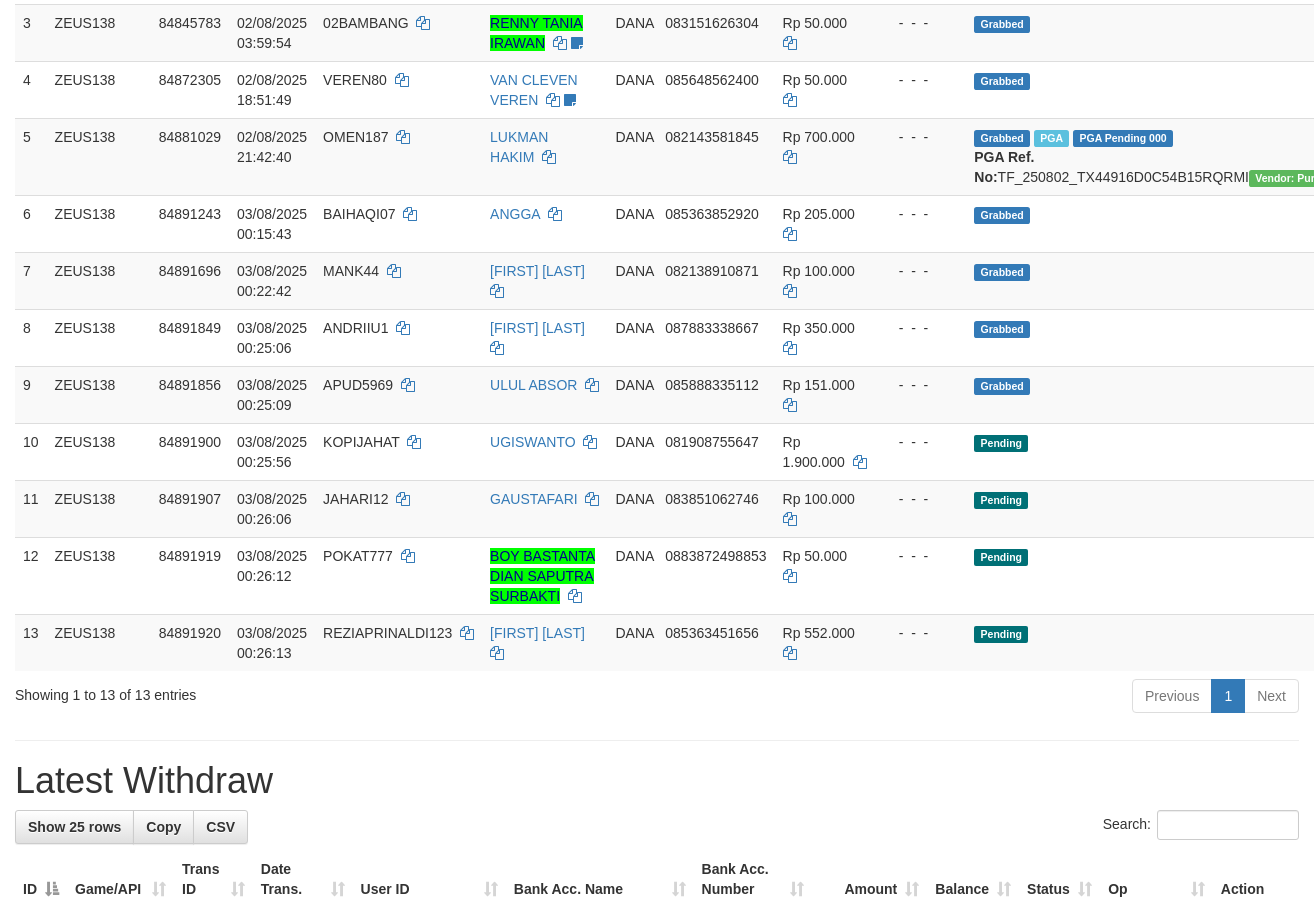 scroll, scrollTop: 450, scrollLeft: 0, axis: vertical 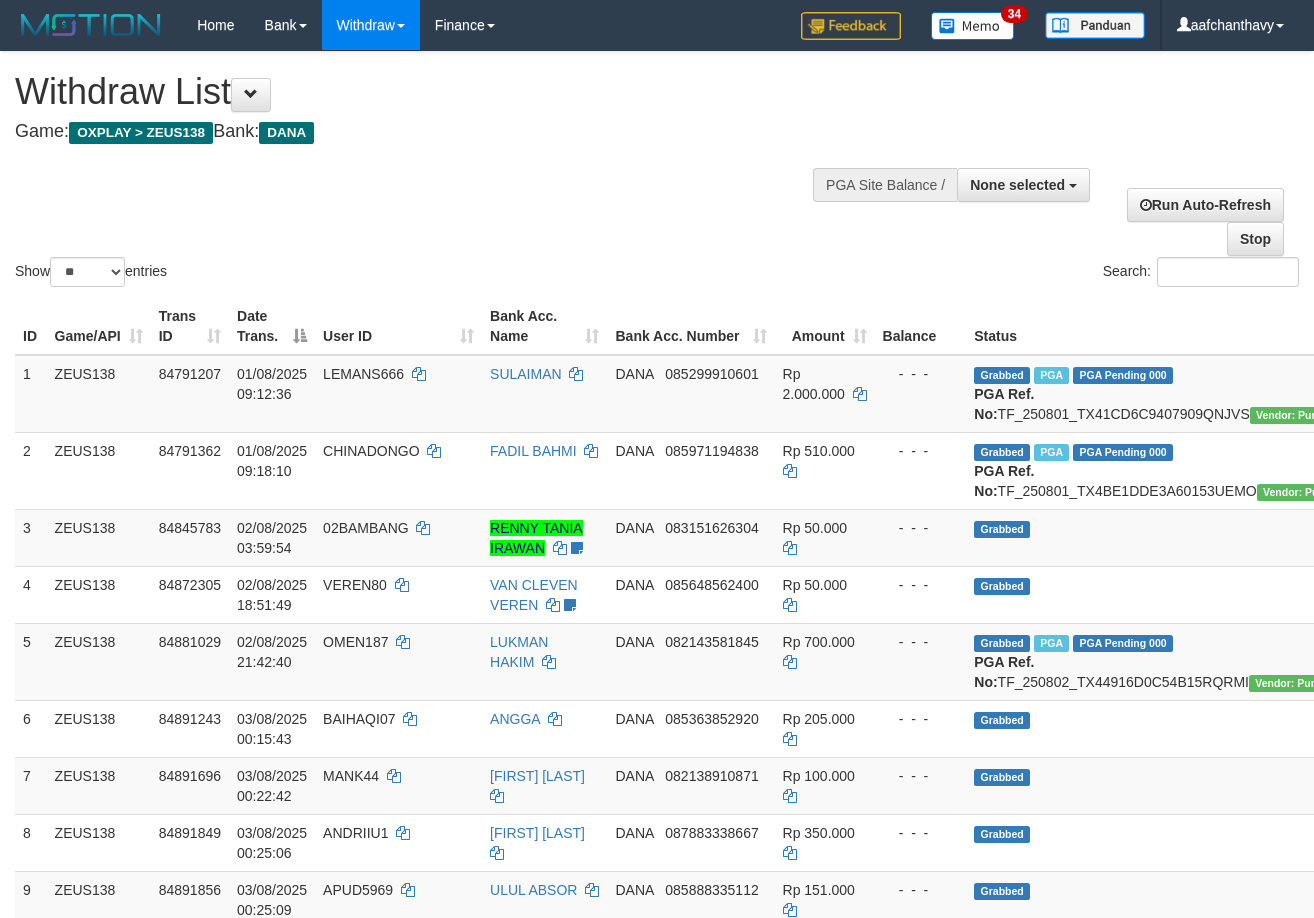 select 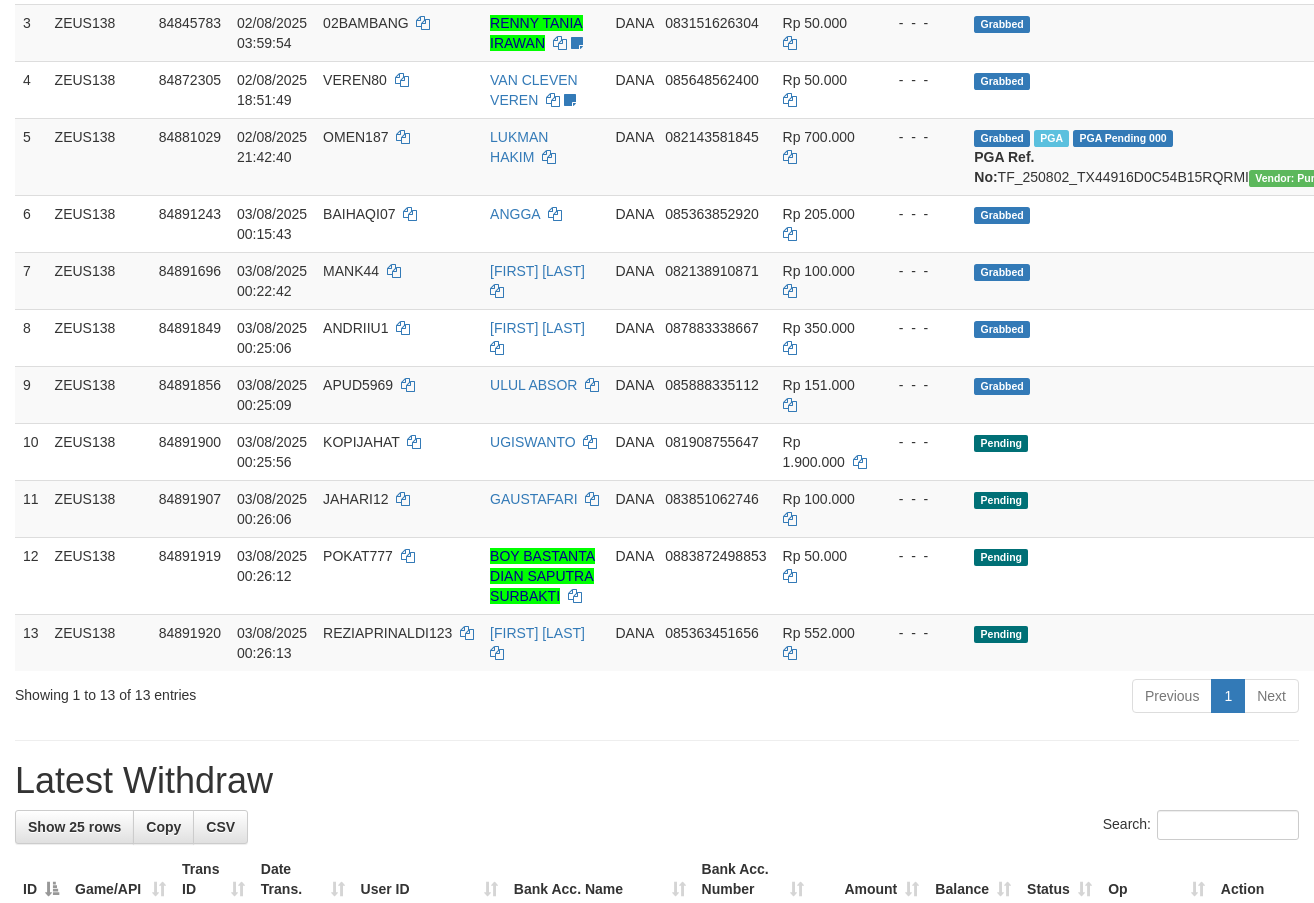 scroll, scrollTop: 450, scrollLeft: 0, axis: vertical 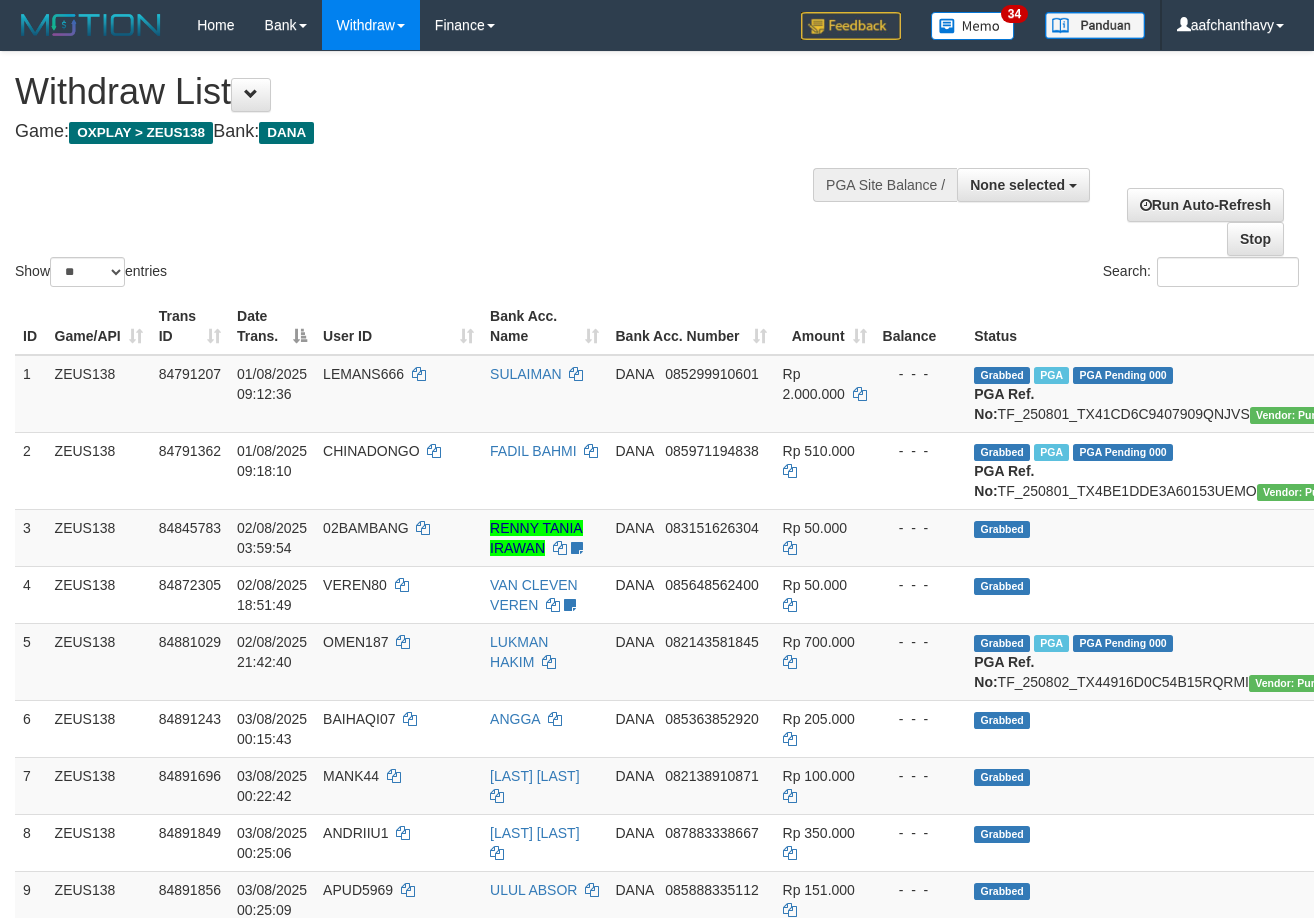 select 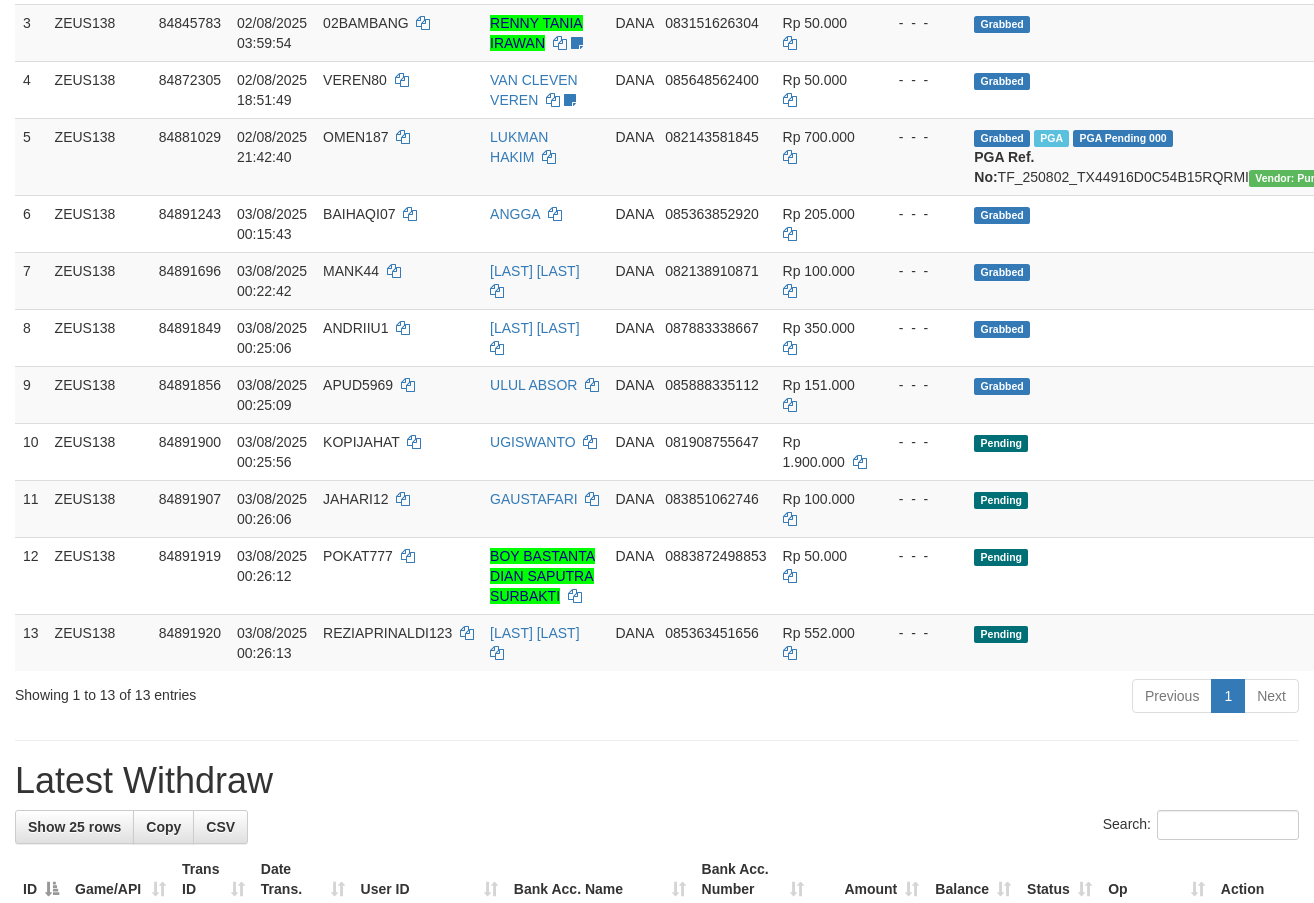 scroll, scrollTop: 450, scrollLeft: 0, axis: vertical 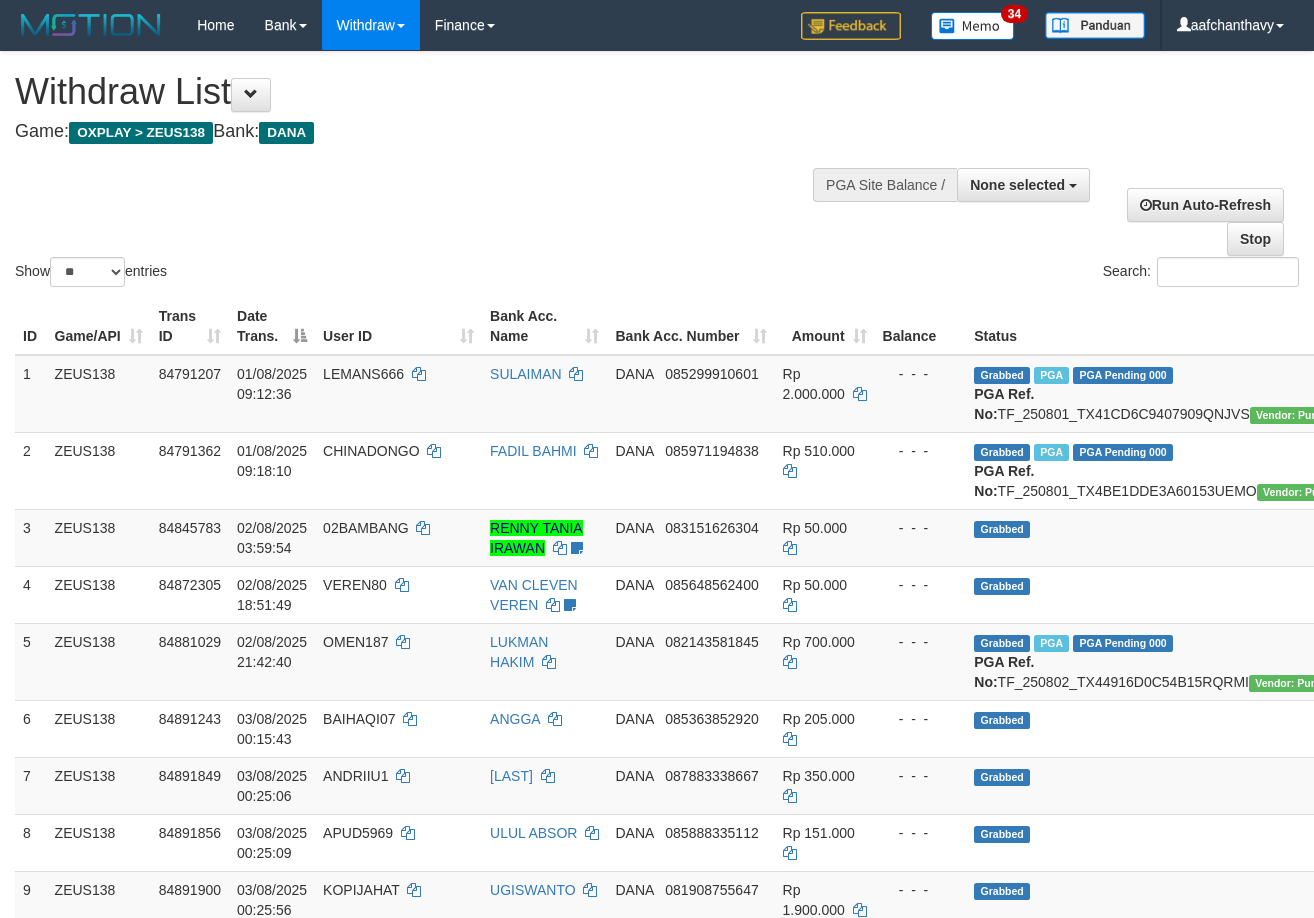 select 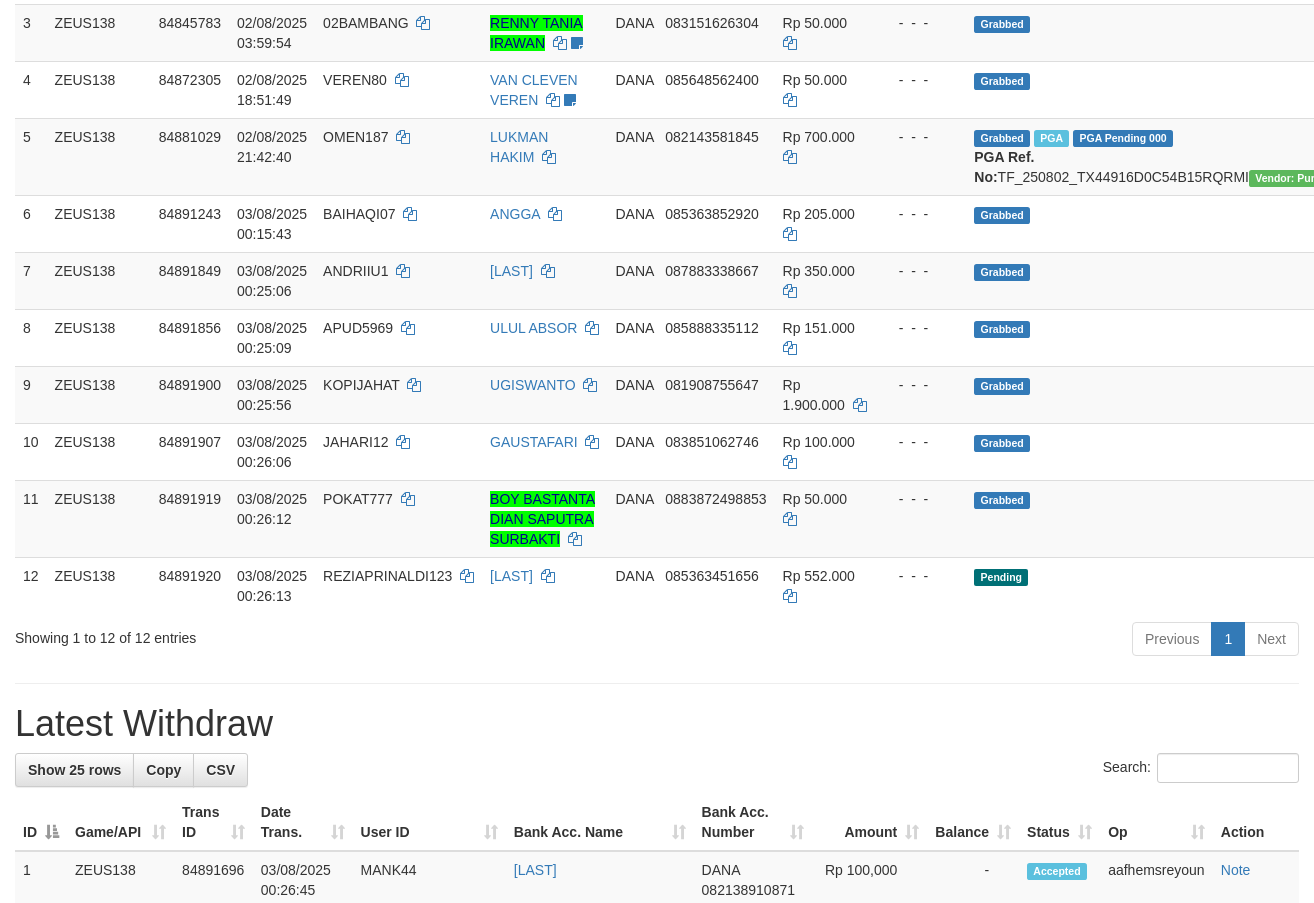 scroll, scrollTop: 450, scrollLeft: 0, axis: vertical 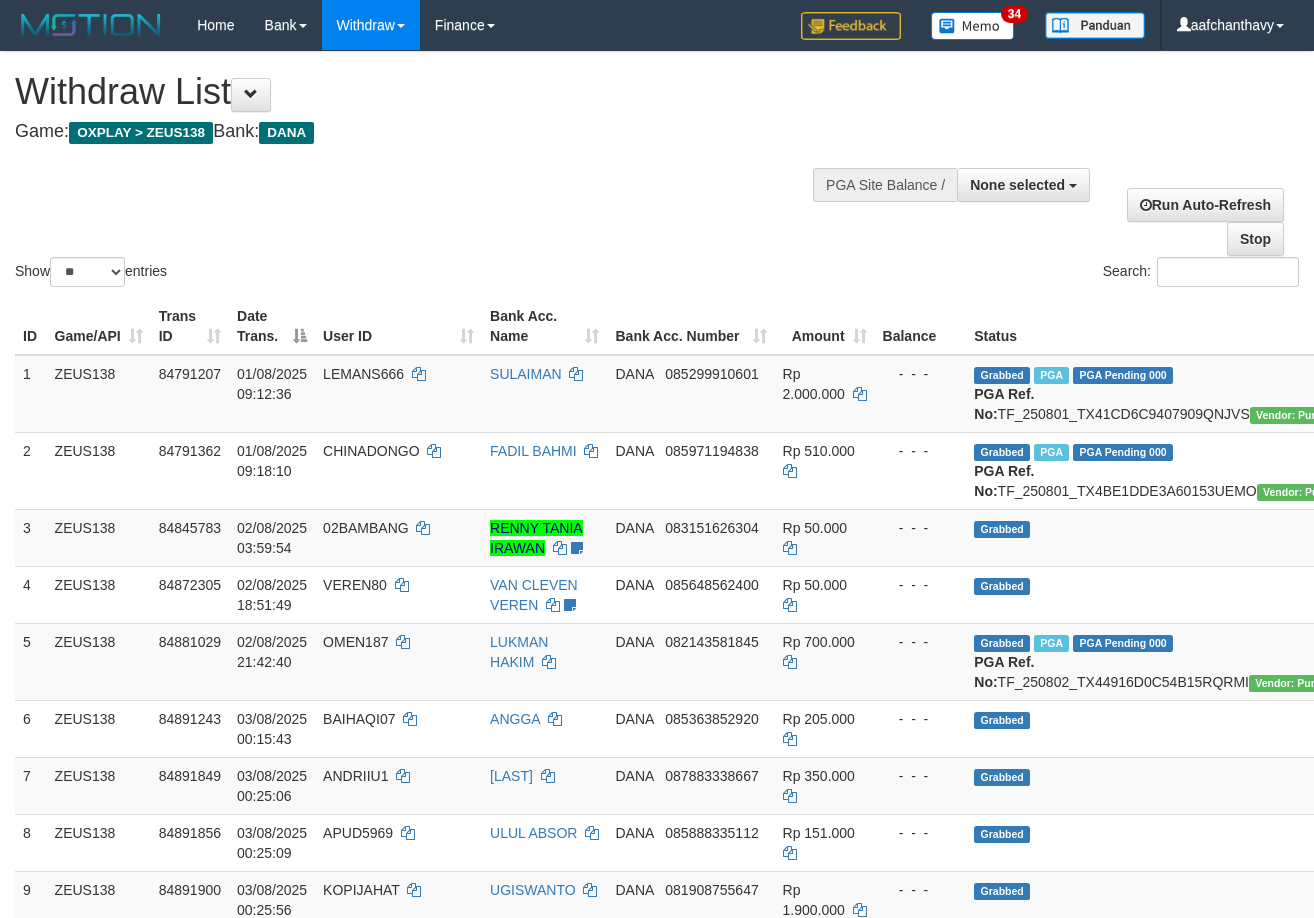 select 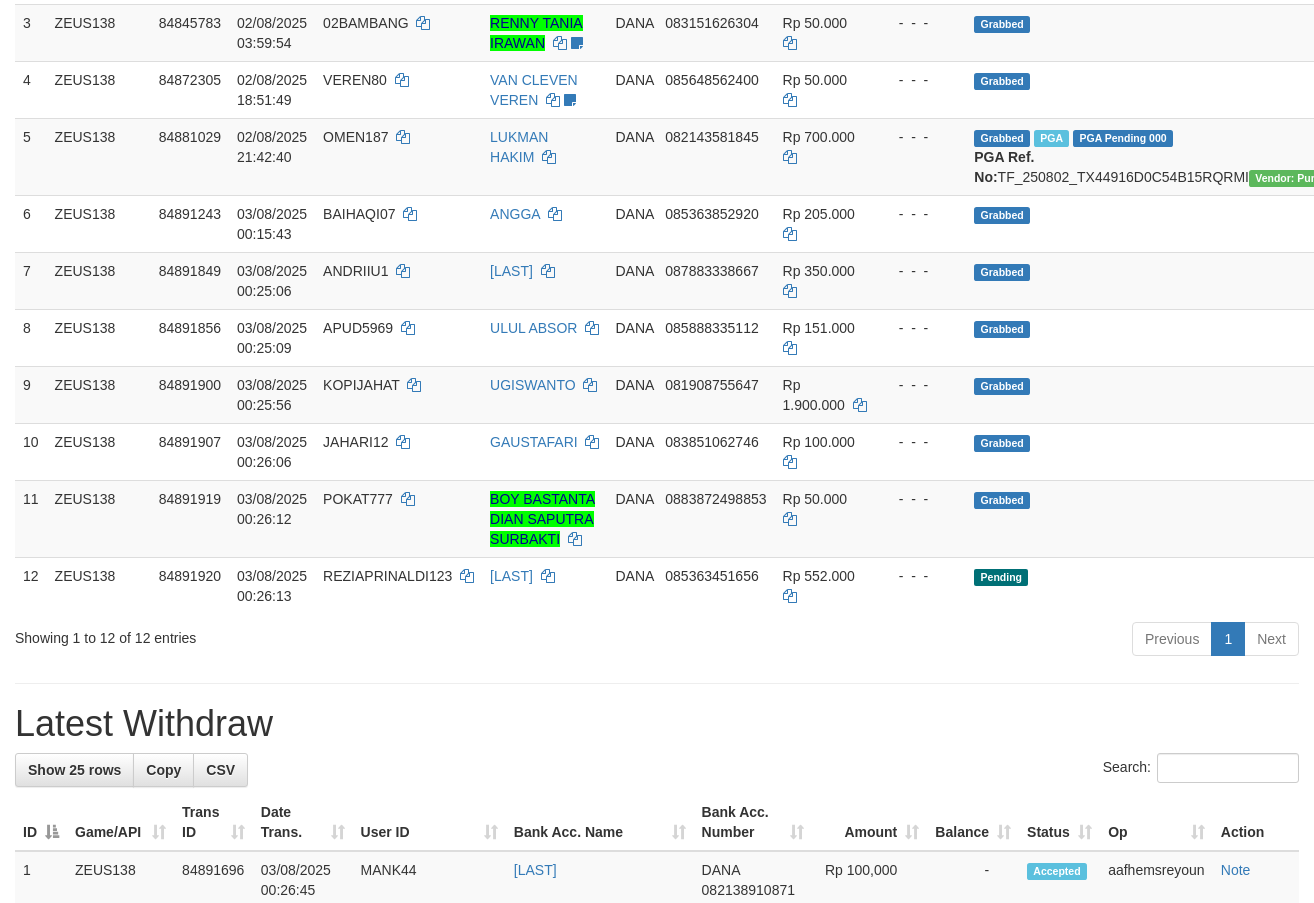 scroll, scrollTop: 450, scrollLeft: 0, axis: vertical 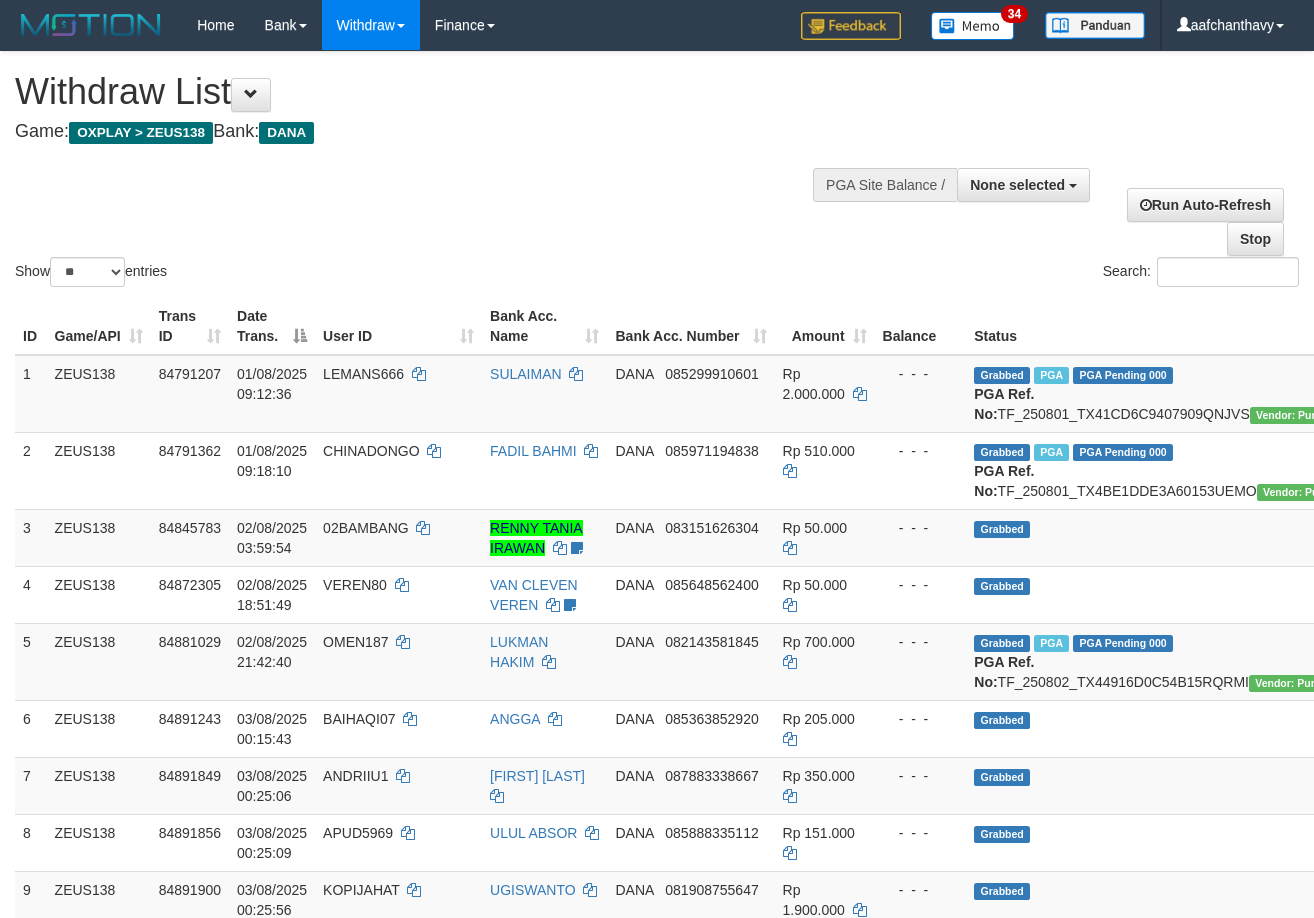 select 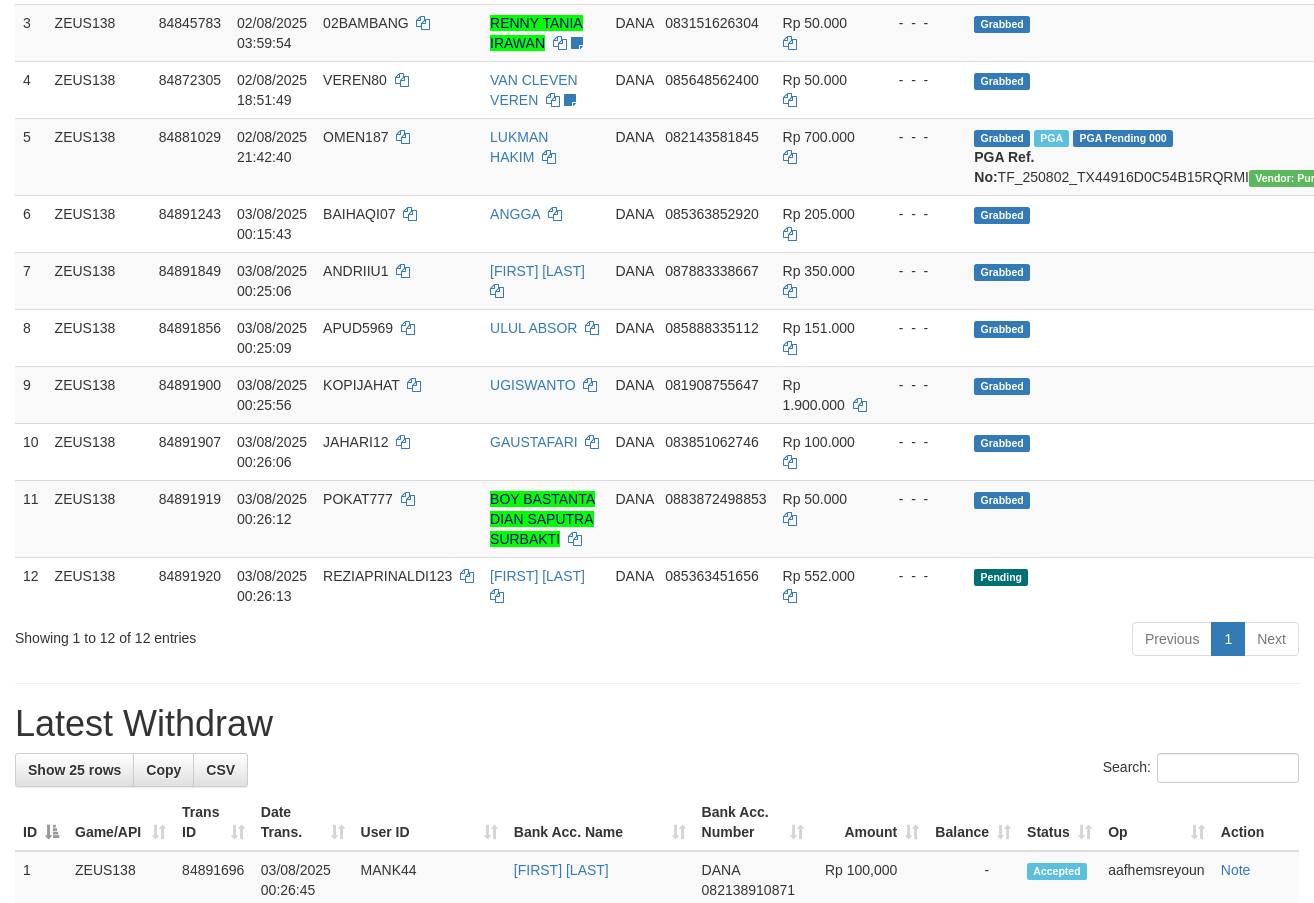 scroll, scrollTop: 450, scrollLeft: 0, axis: vertical 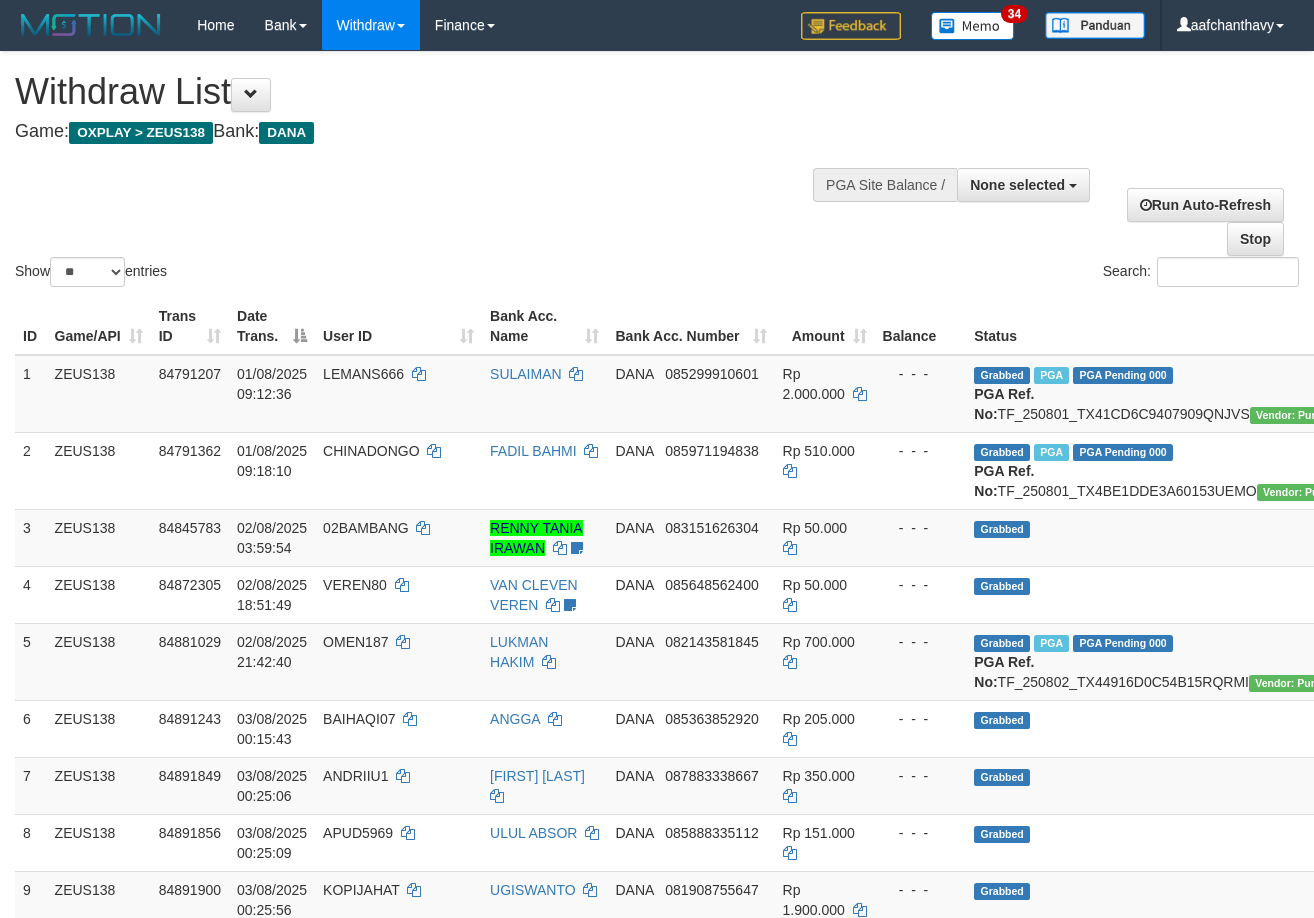 select 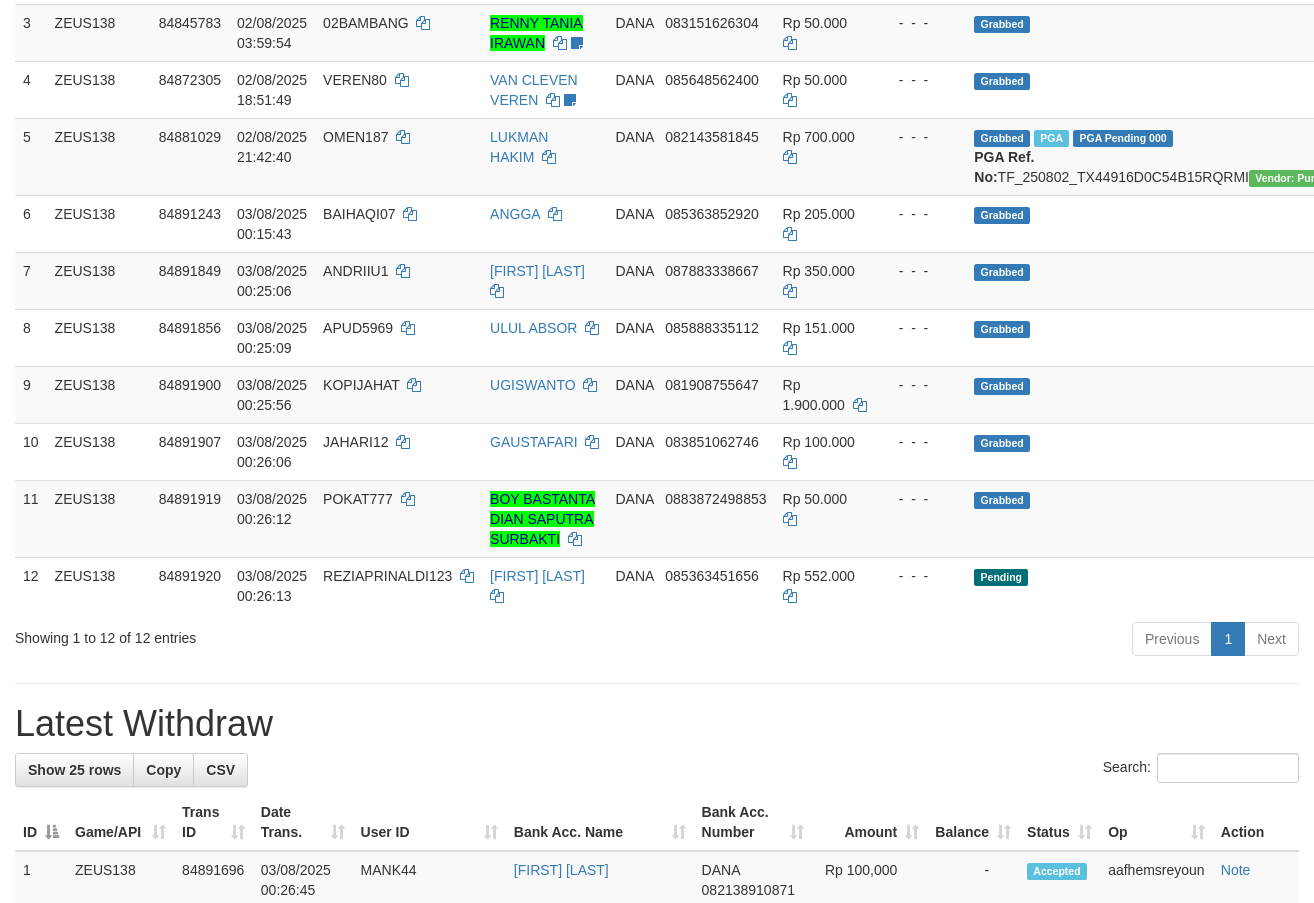 scroll, scrollTop: 450, scrollLeft: 0, axis: vertical 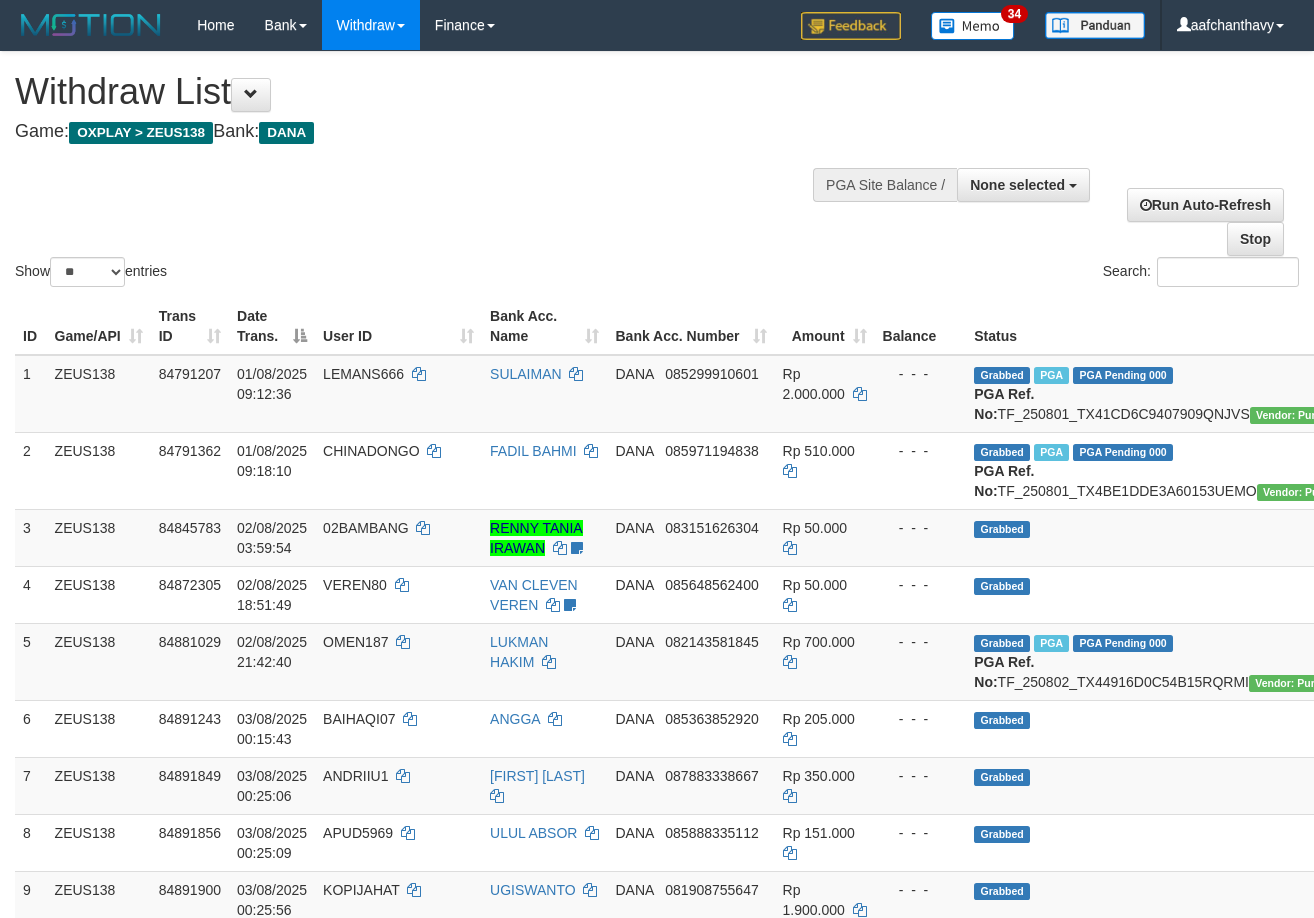 select 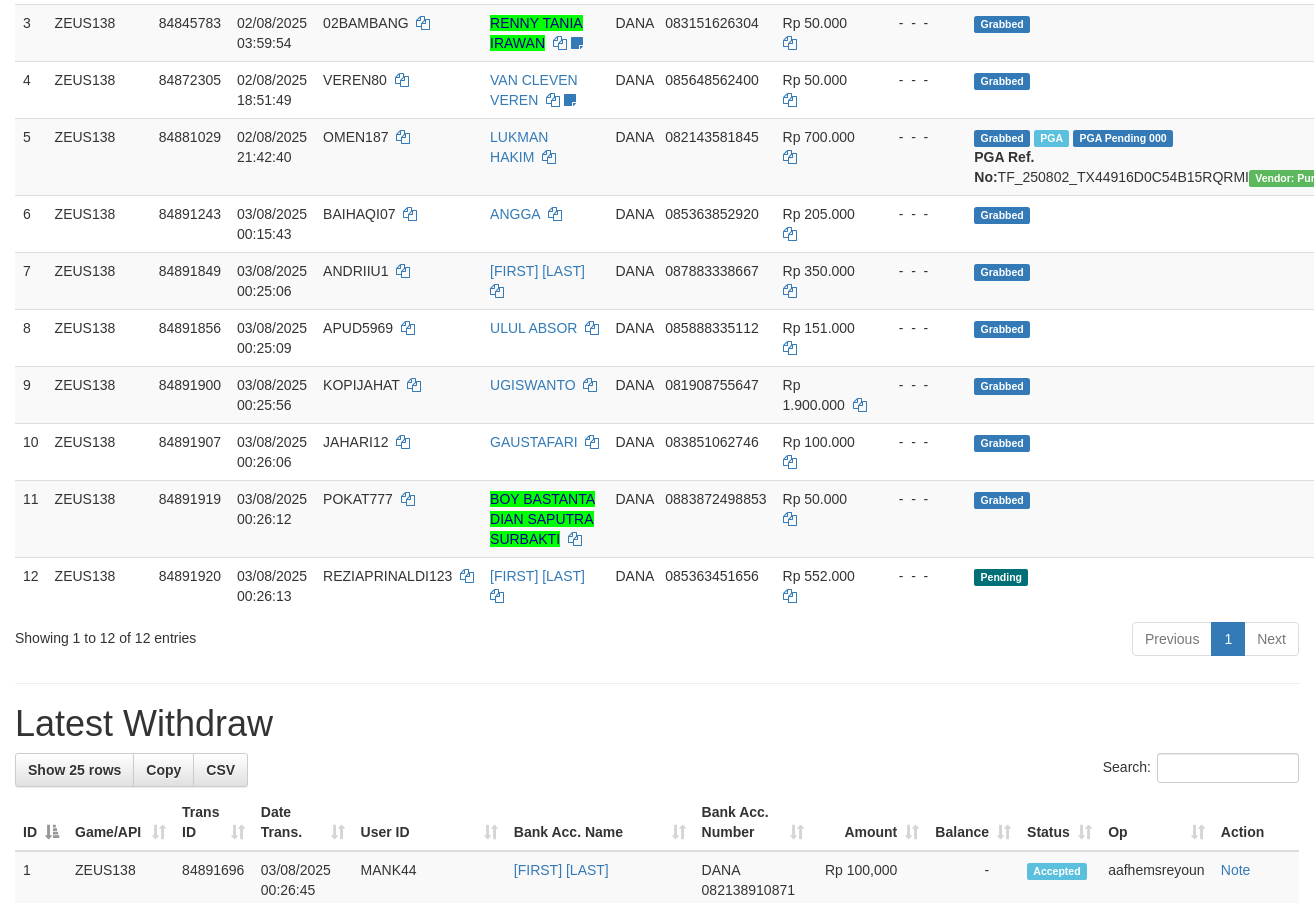 scroll, scrollTop: 450, scrollLeft: 0, axis: vertical 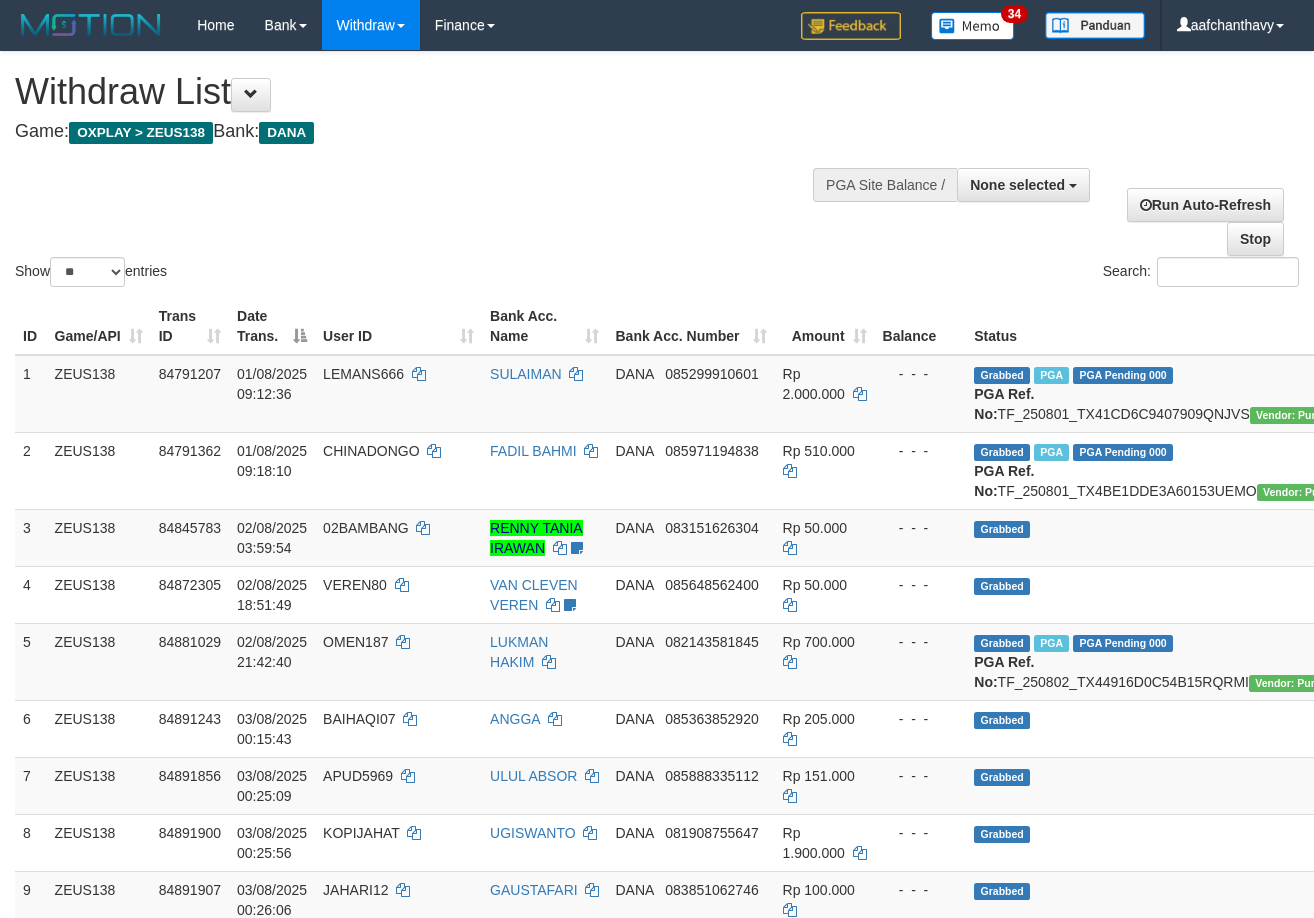 select 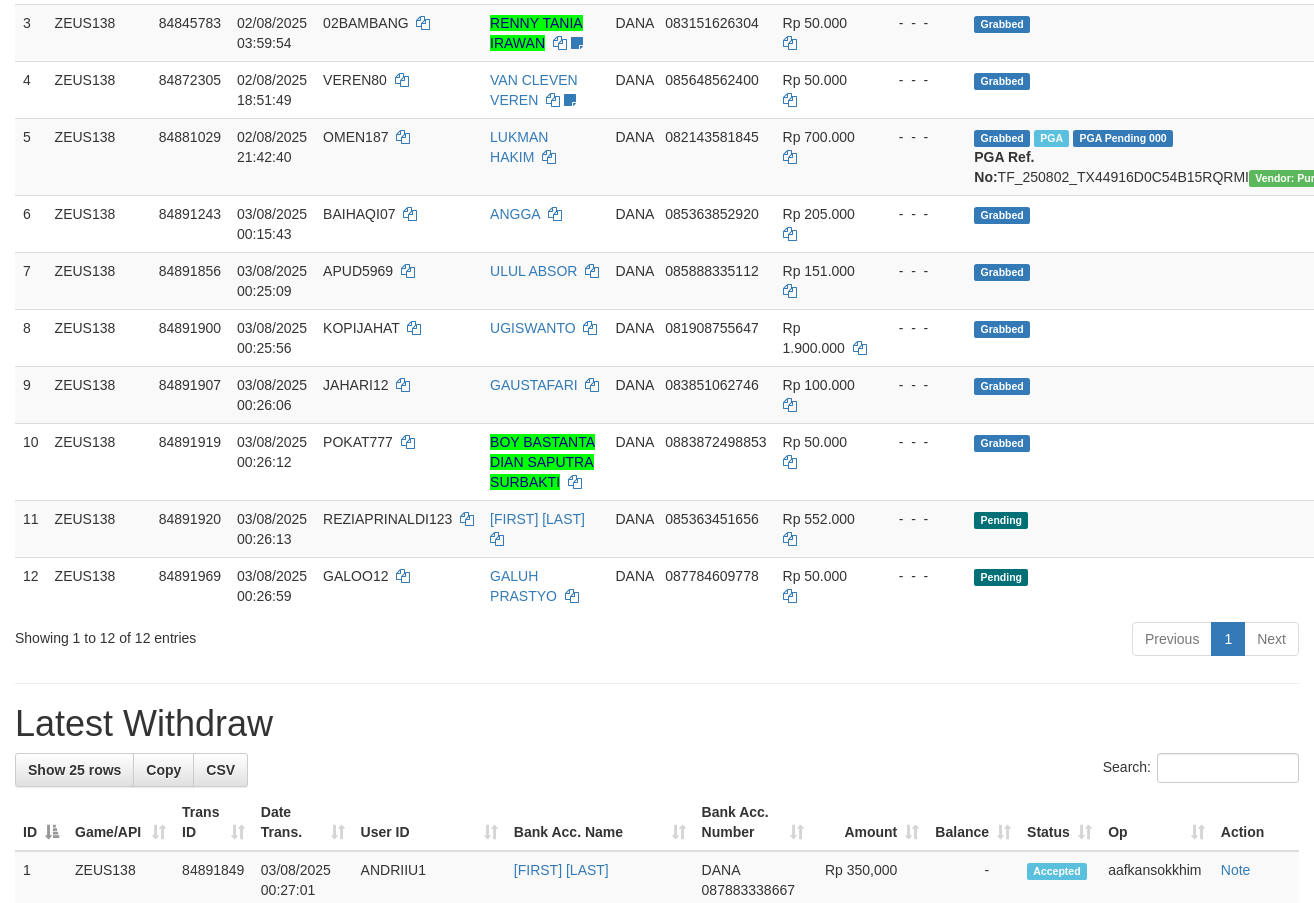 scroll, scrollTop: 450, scrollLeft: 0, axis: vertical 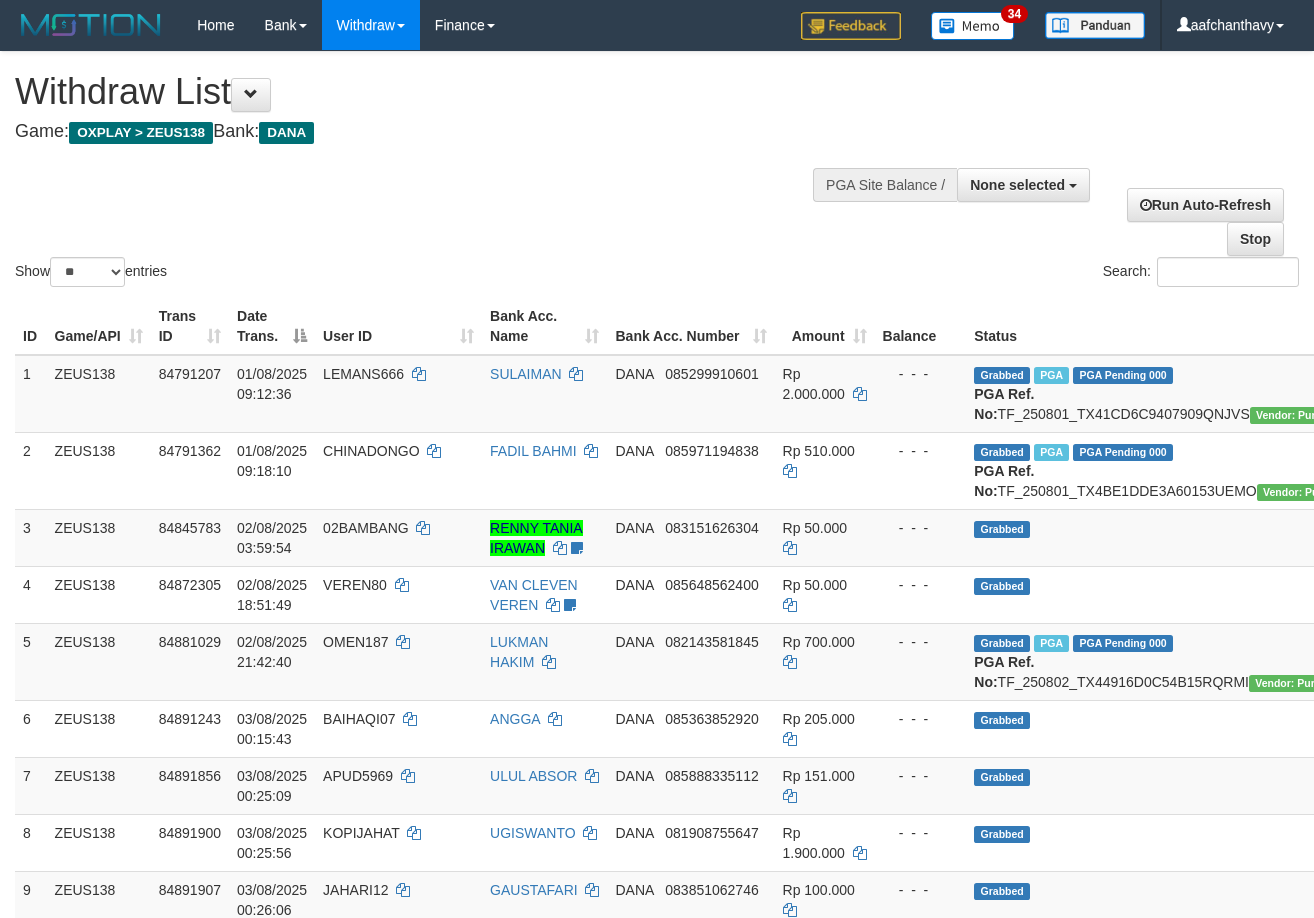 select 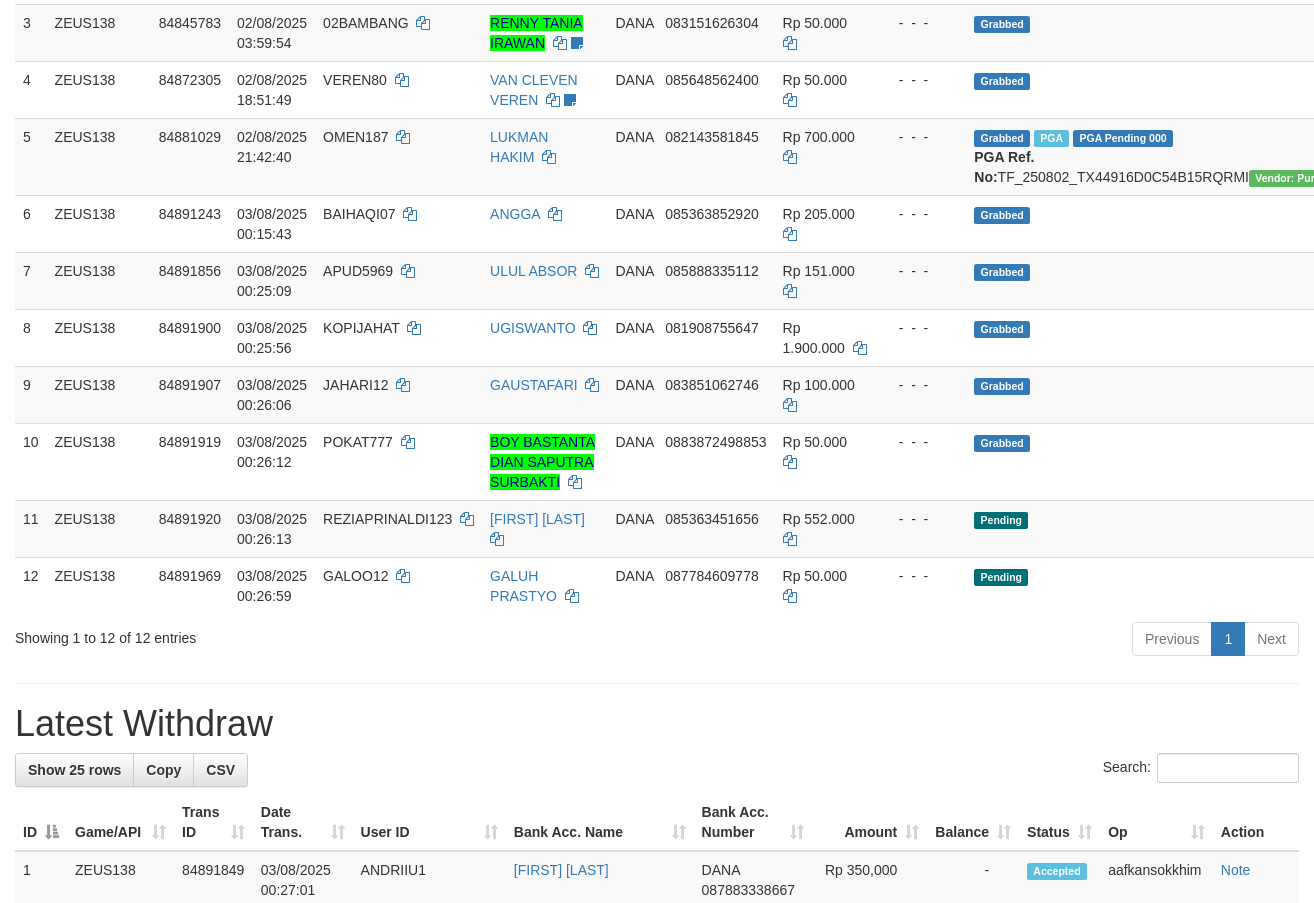 scroll, scrollTop: 450, scrollLeft: 0, axis: vertical 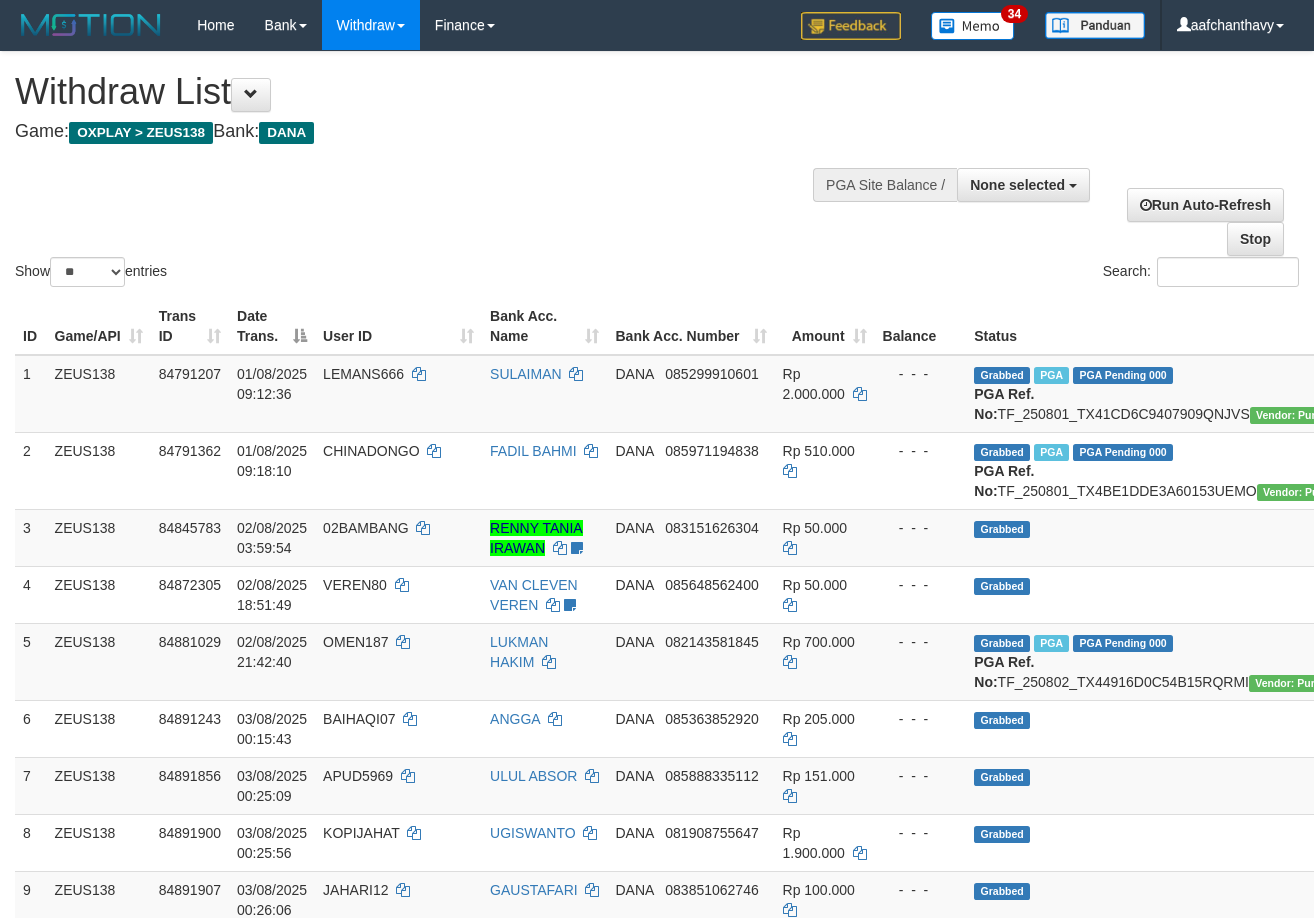 select 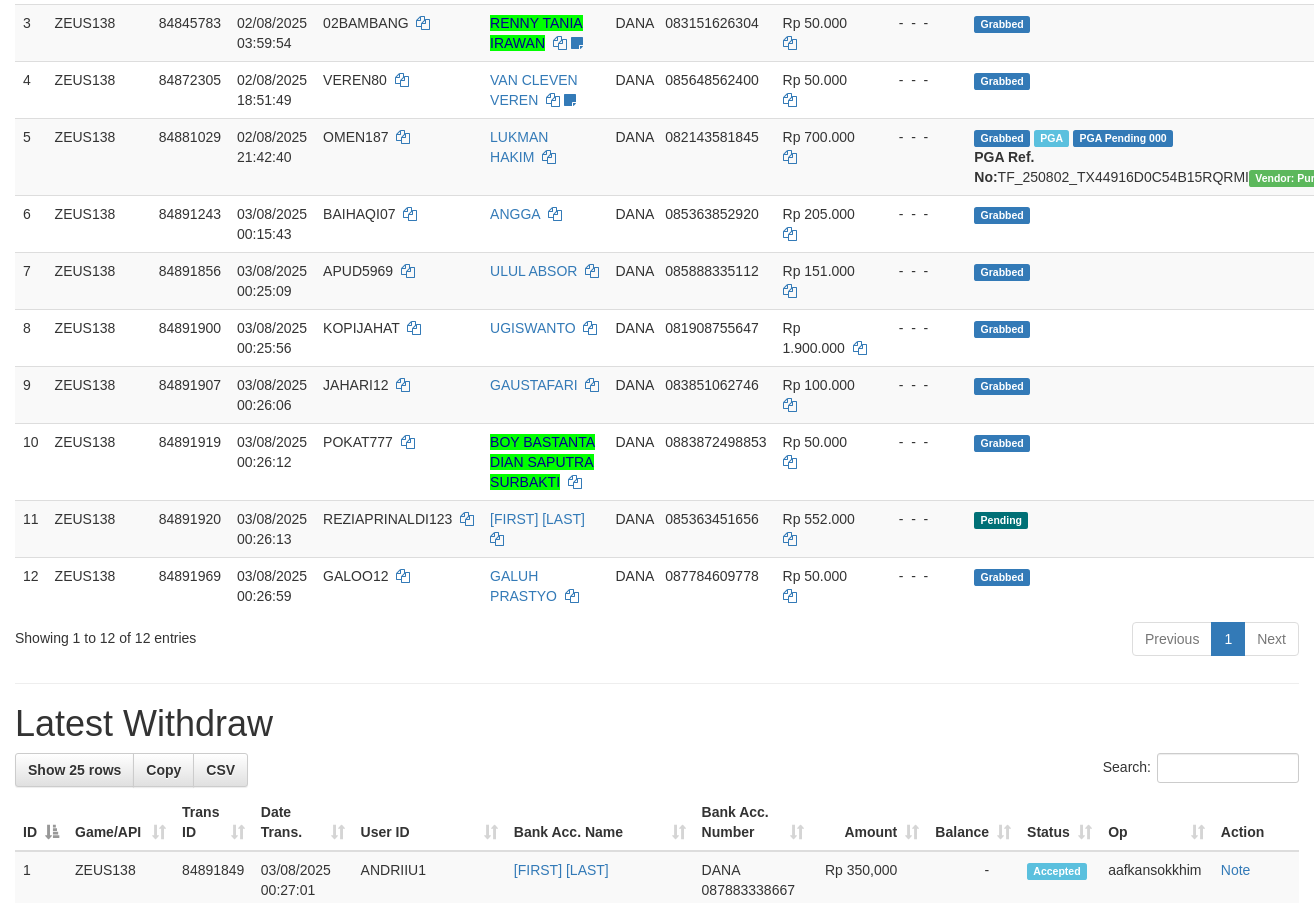 scroll, scrollTop: 450, scrollLeft: 0, axis: vertical 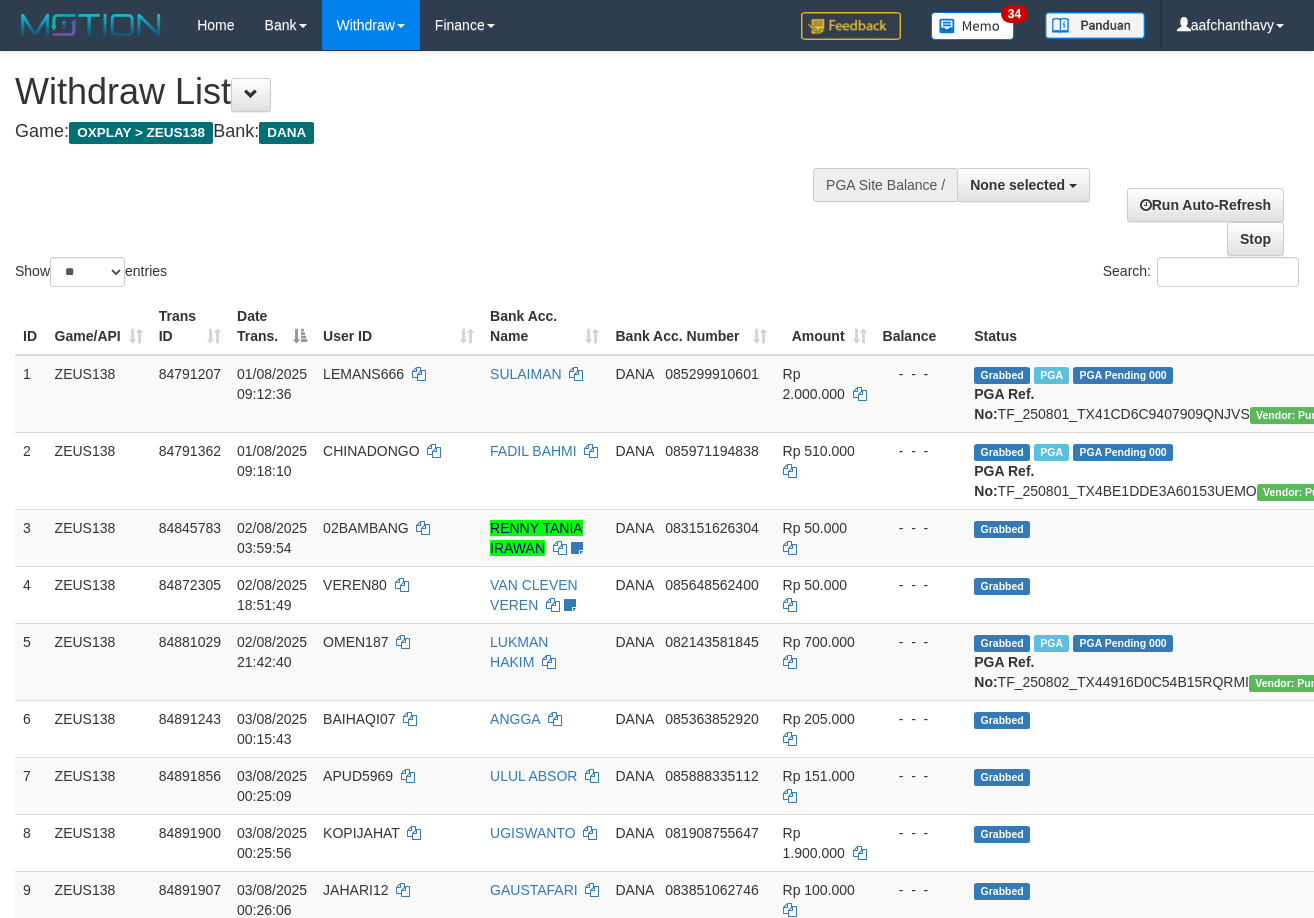 select 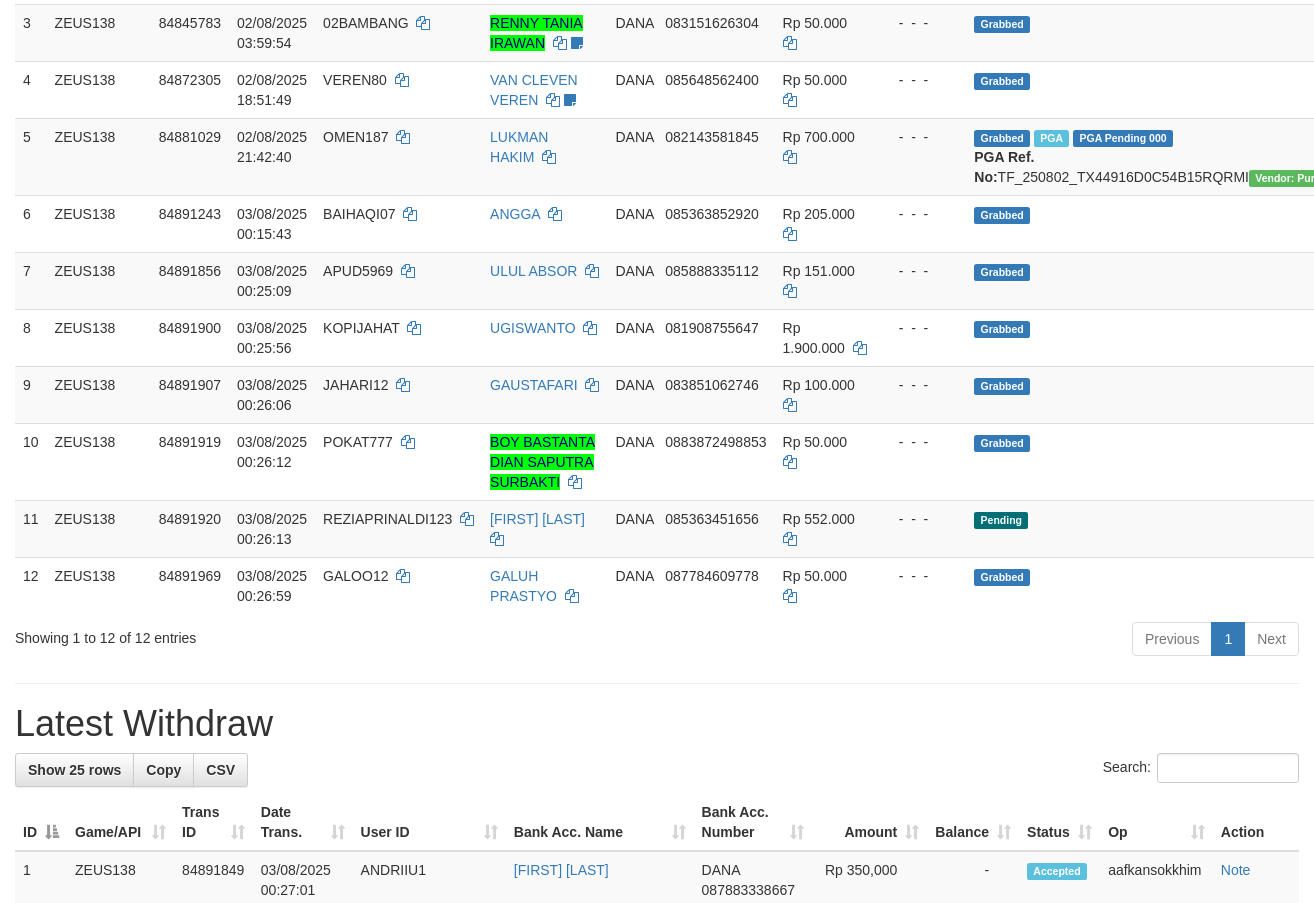 scroll, scrollTop: 450, scrollLeft: 0, axis: vertical 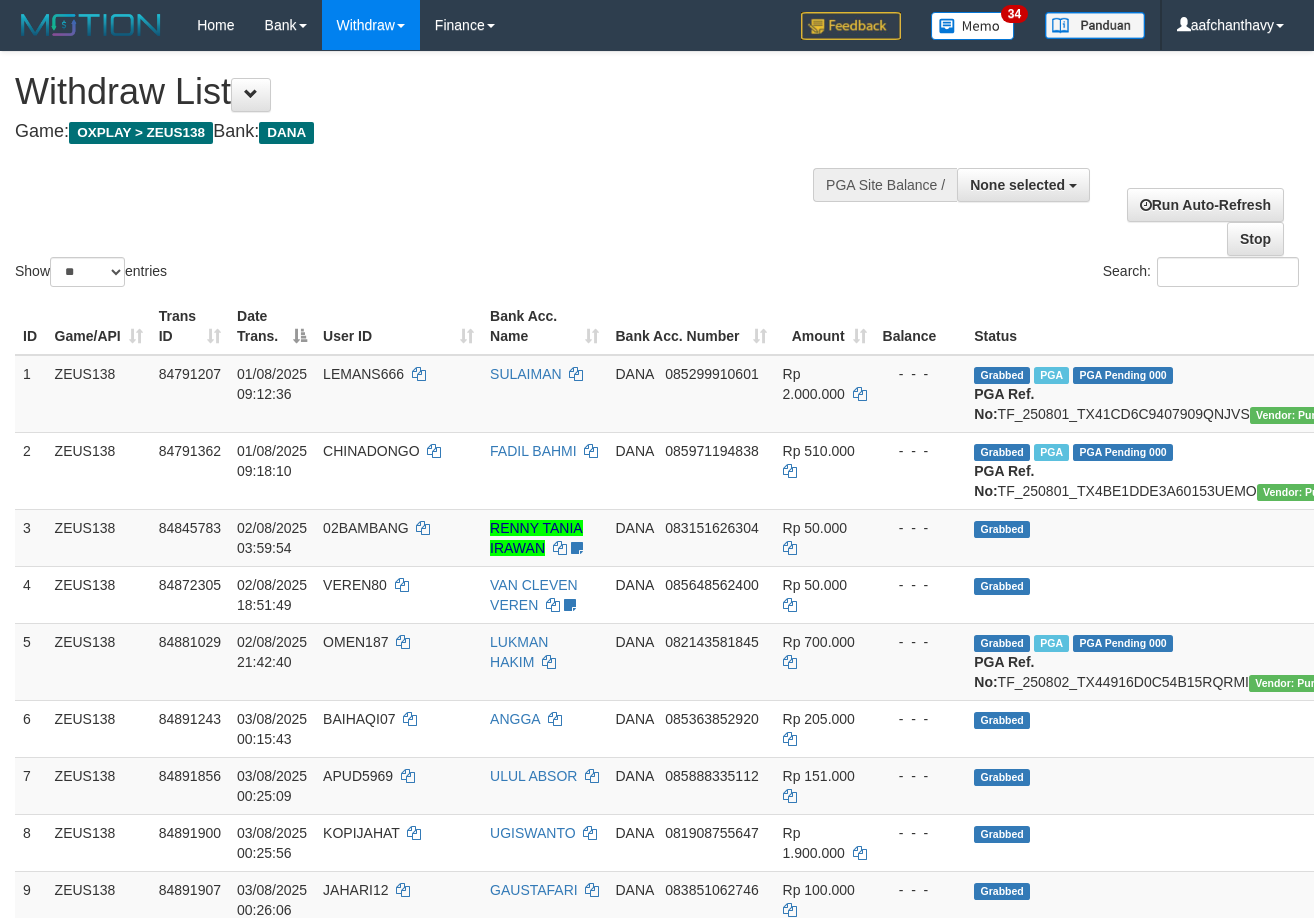 select 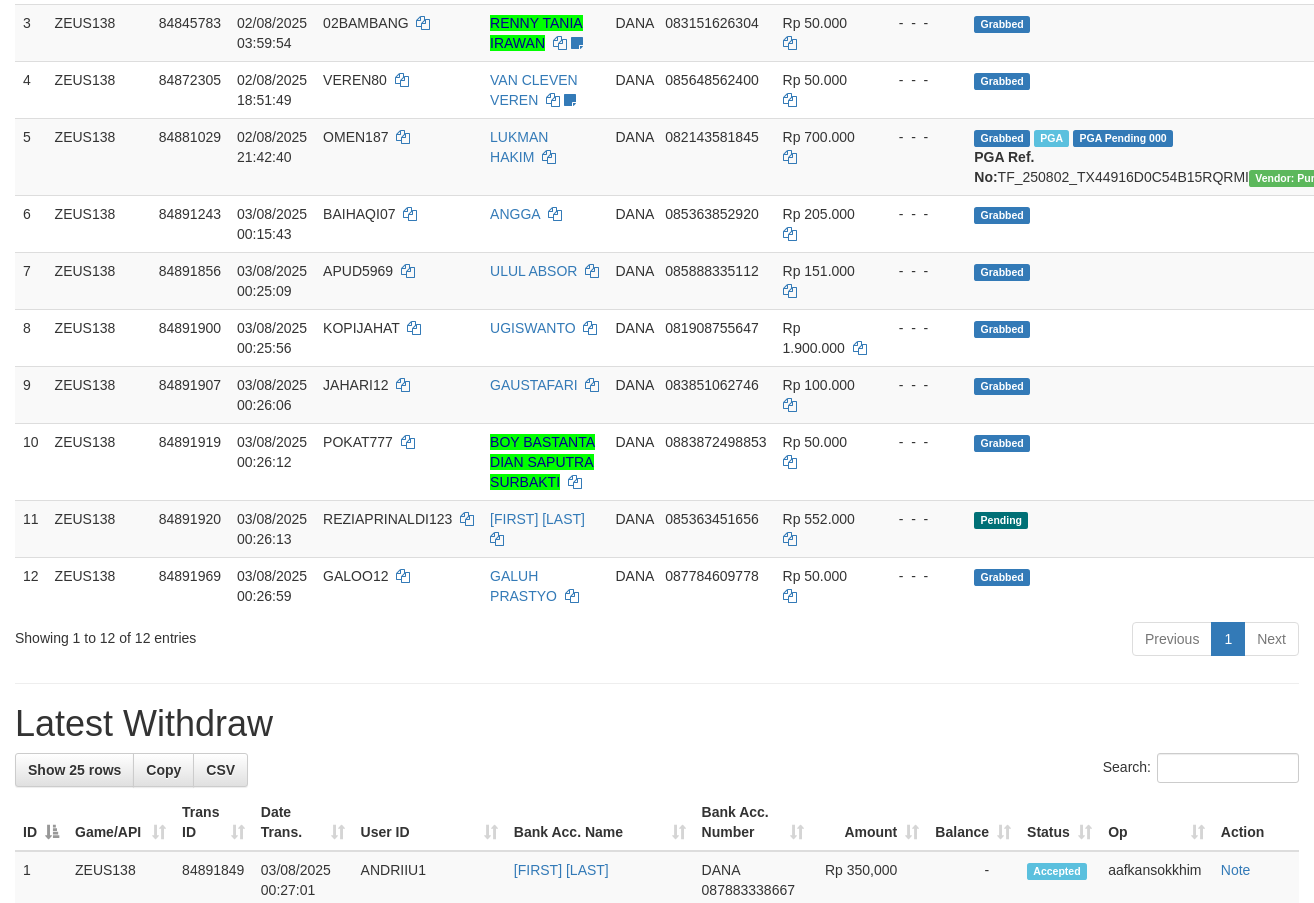 scroll, scrollTop: 450, scrollLeft: 0, axis: vertical 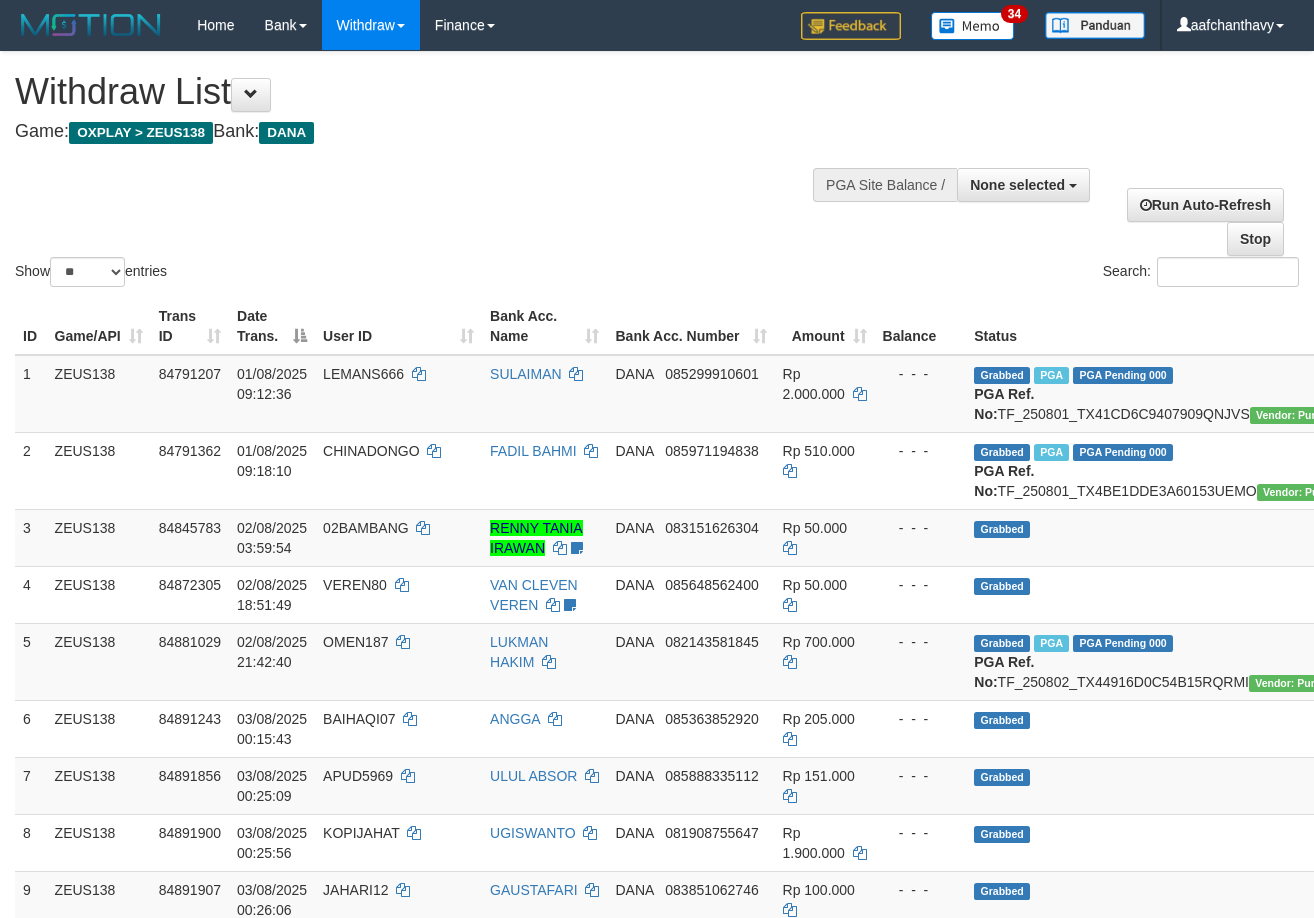 select 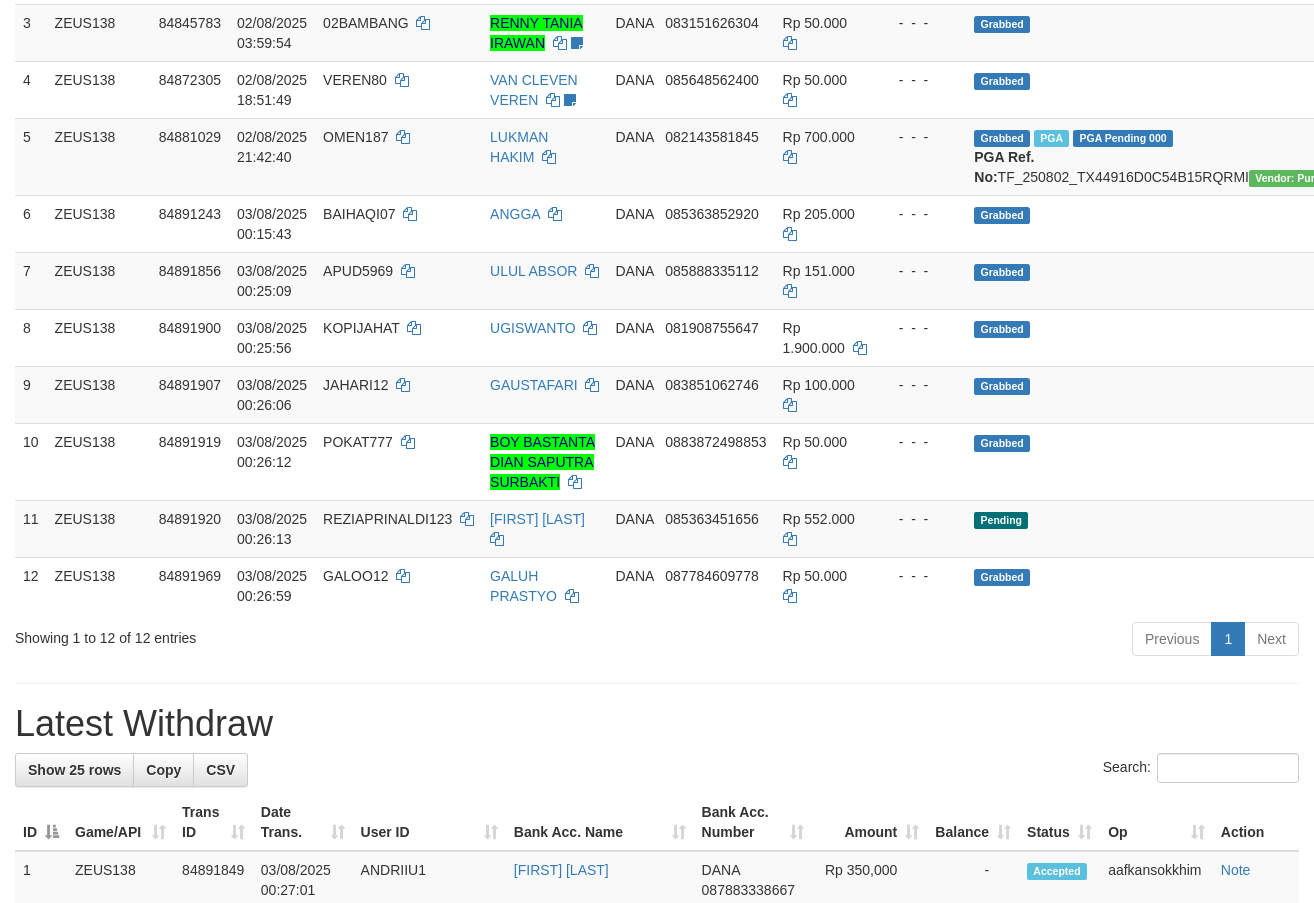 scroll, scrollTop: 450, scrollLeft: 0, axis: vertical 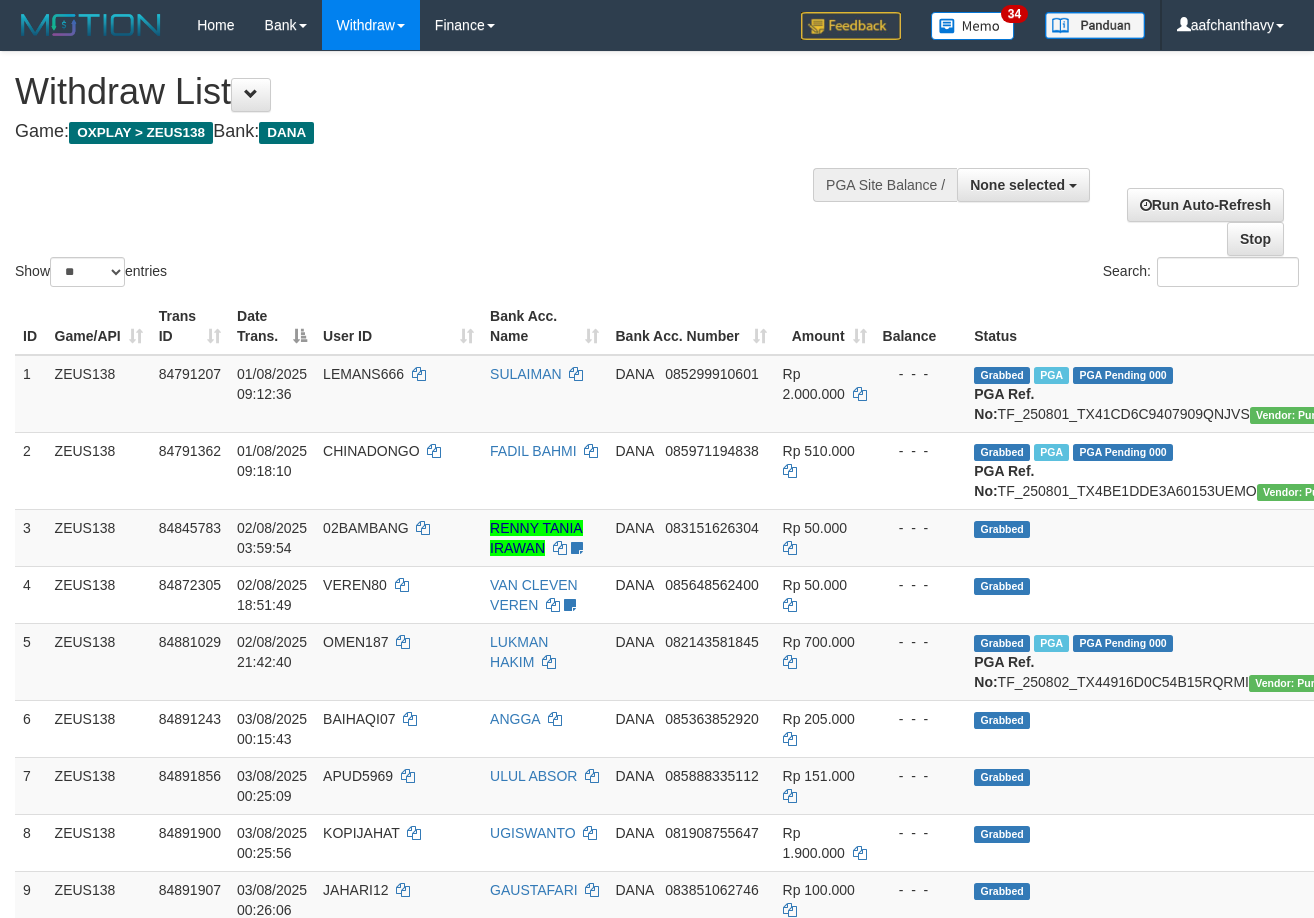 select 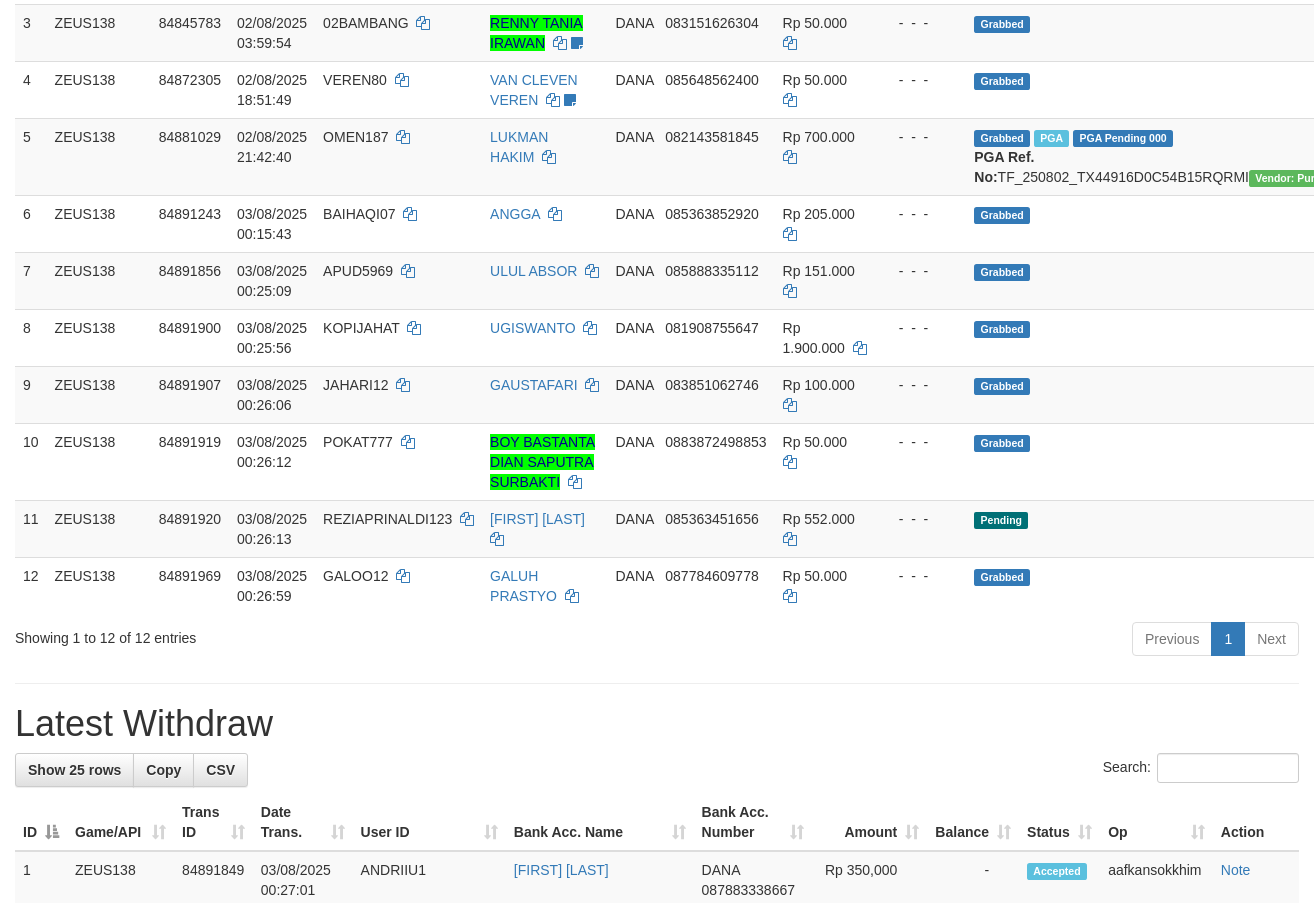 scroll, scrollTop: 450, scrollLeft: 0, axis: vertical 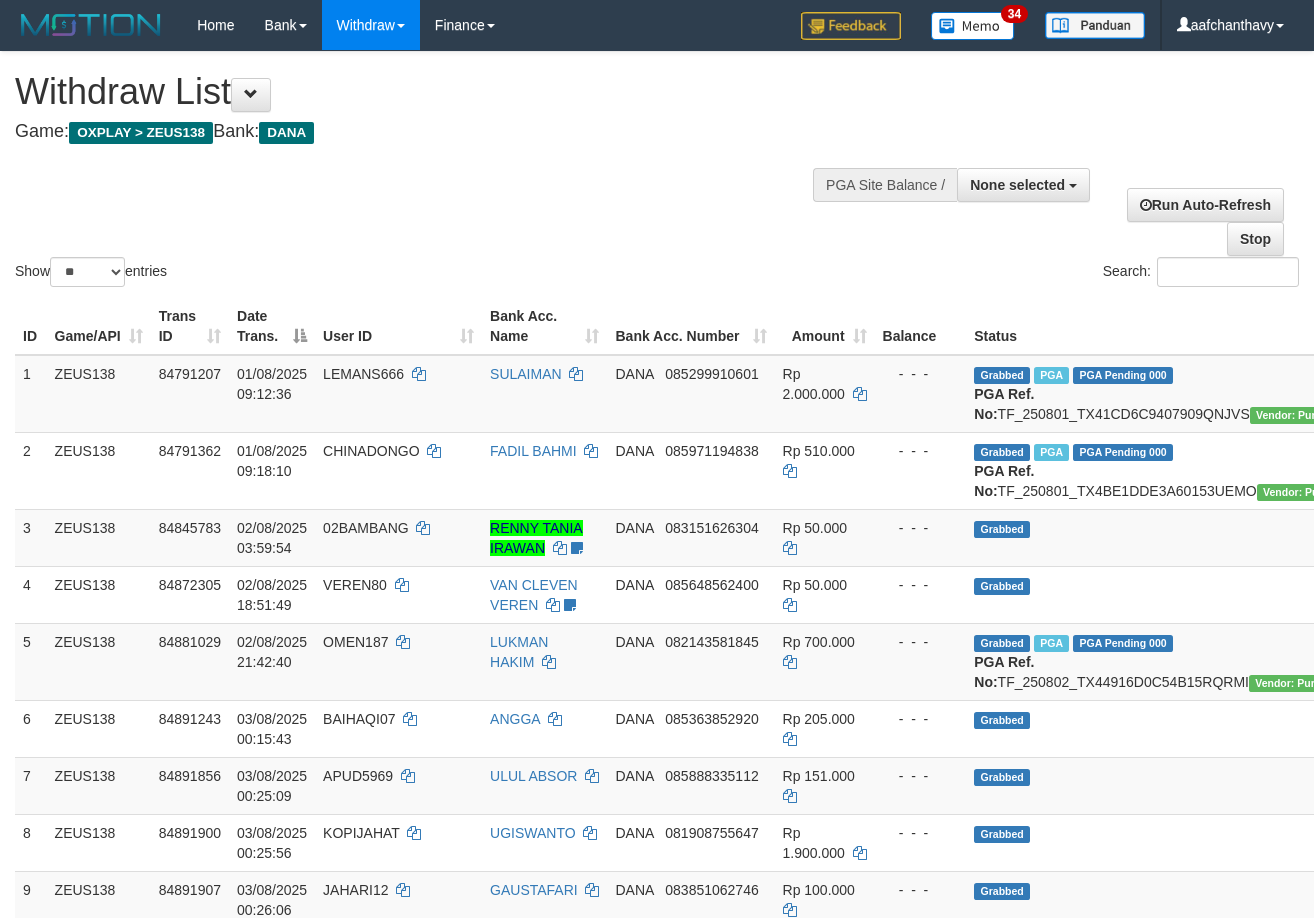 select 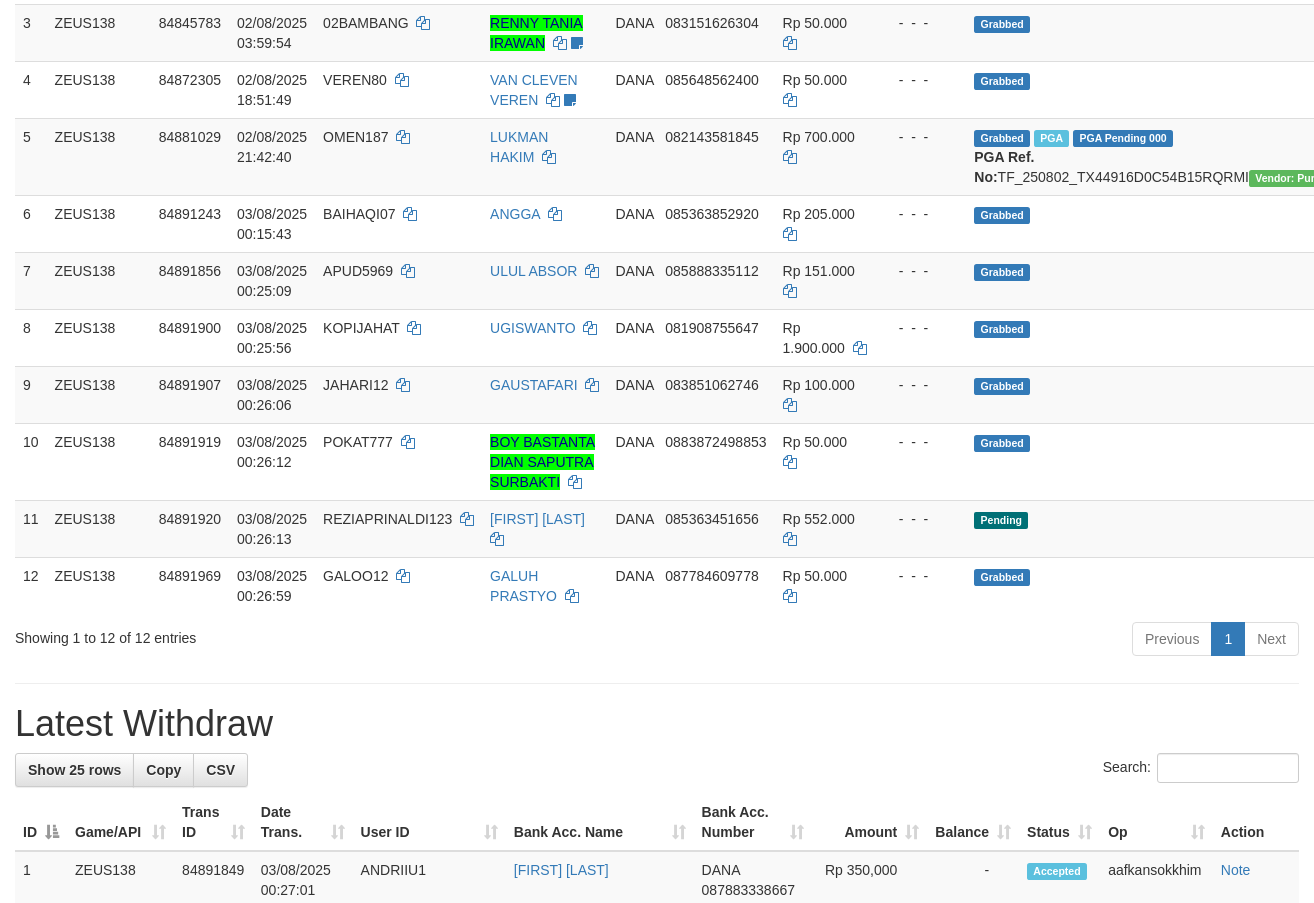 scroll, scrollTop: 450, scrollLeft: 0, axis: vertical 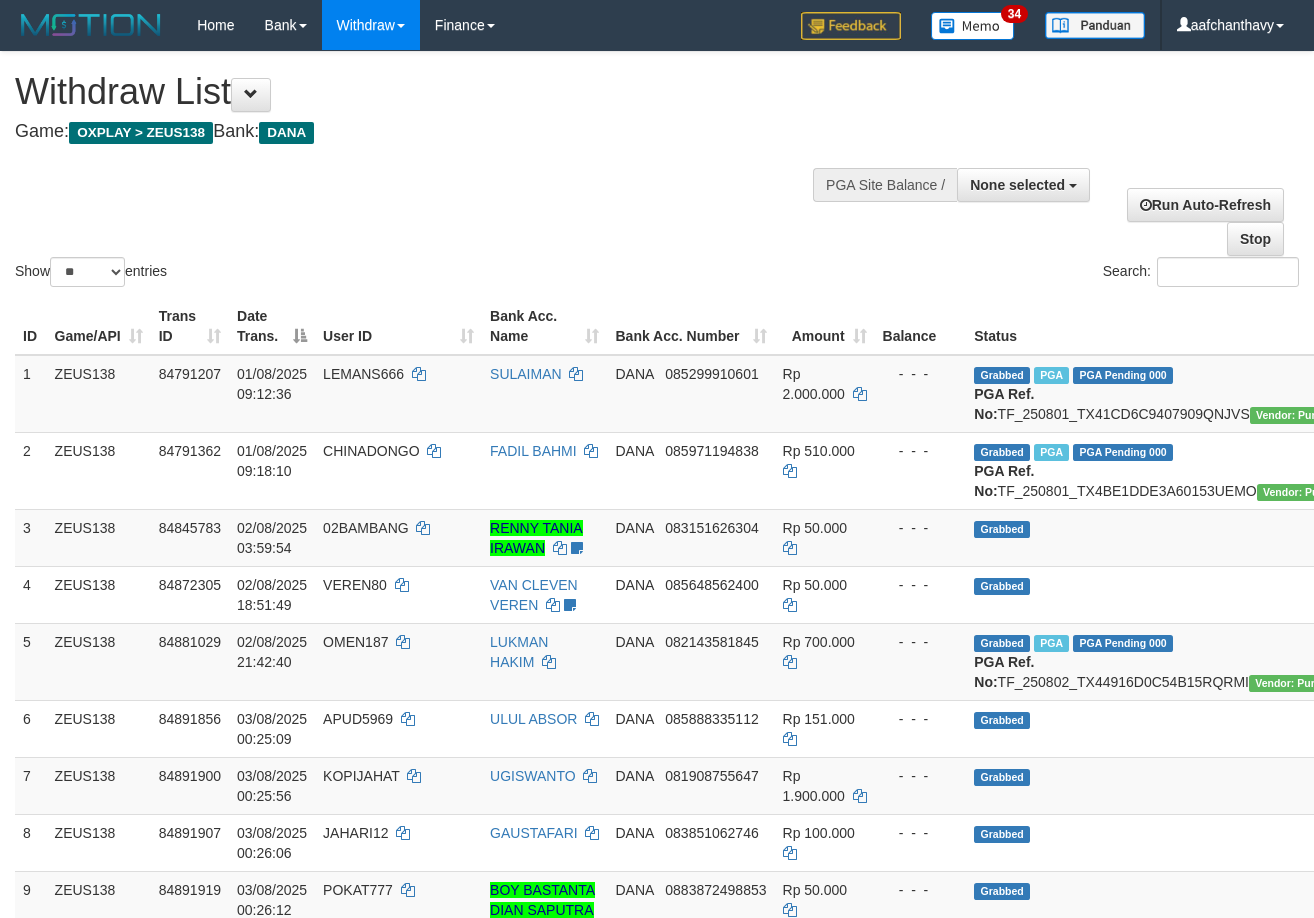 select 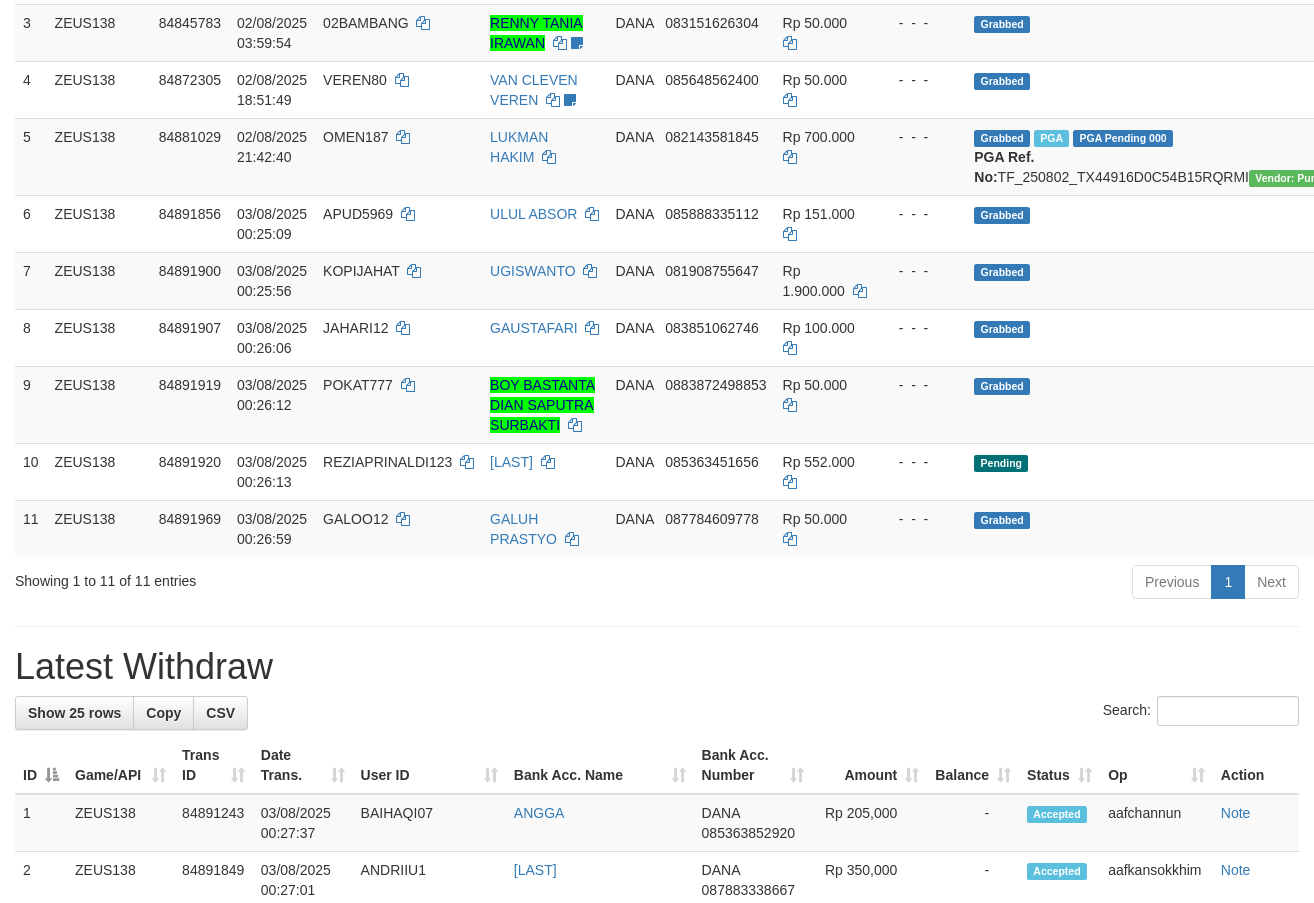 scroll, scrollTop: 450, scrollLeft: 0, axis: vertical 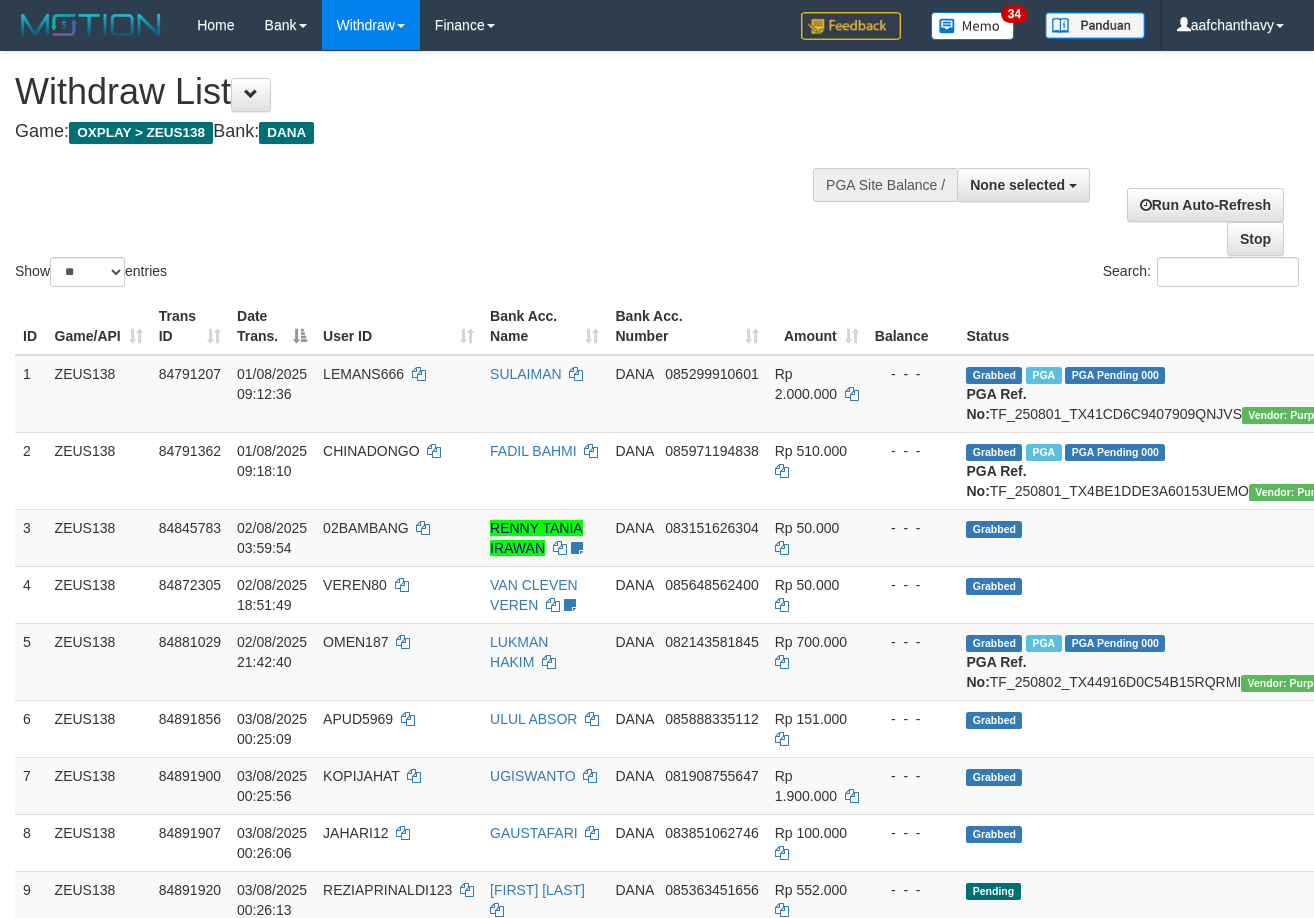 select 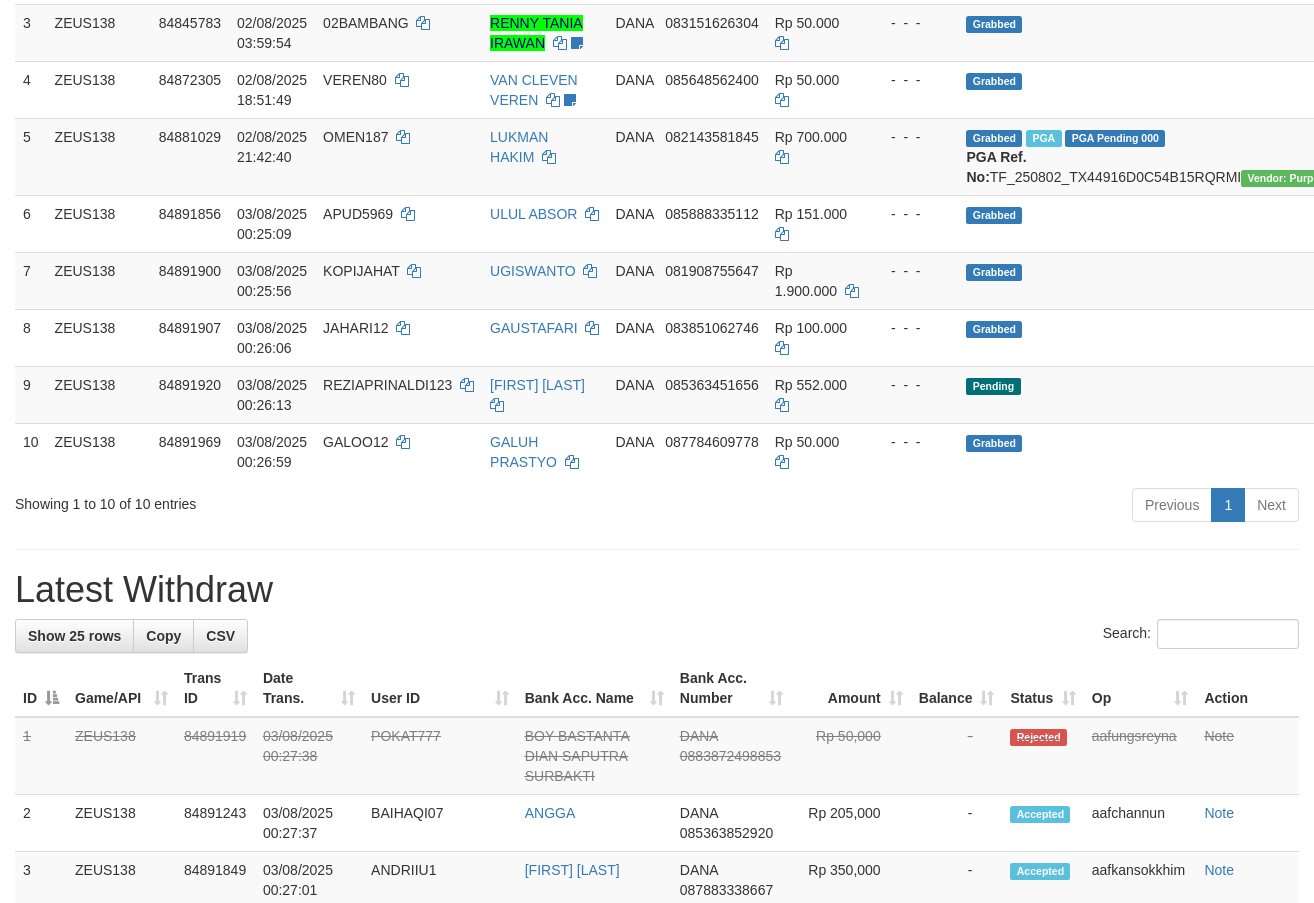 scroll, scrollTop: 450, scrollLeft: 0, axis: vertical 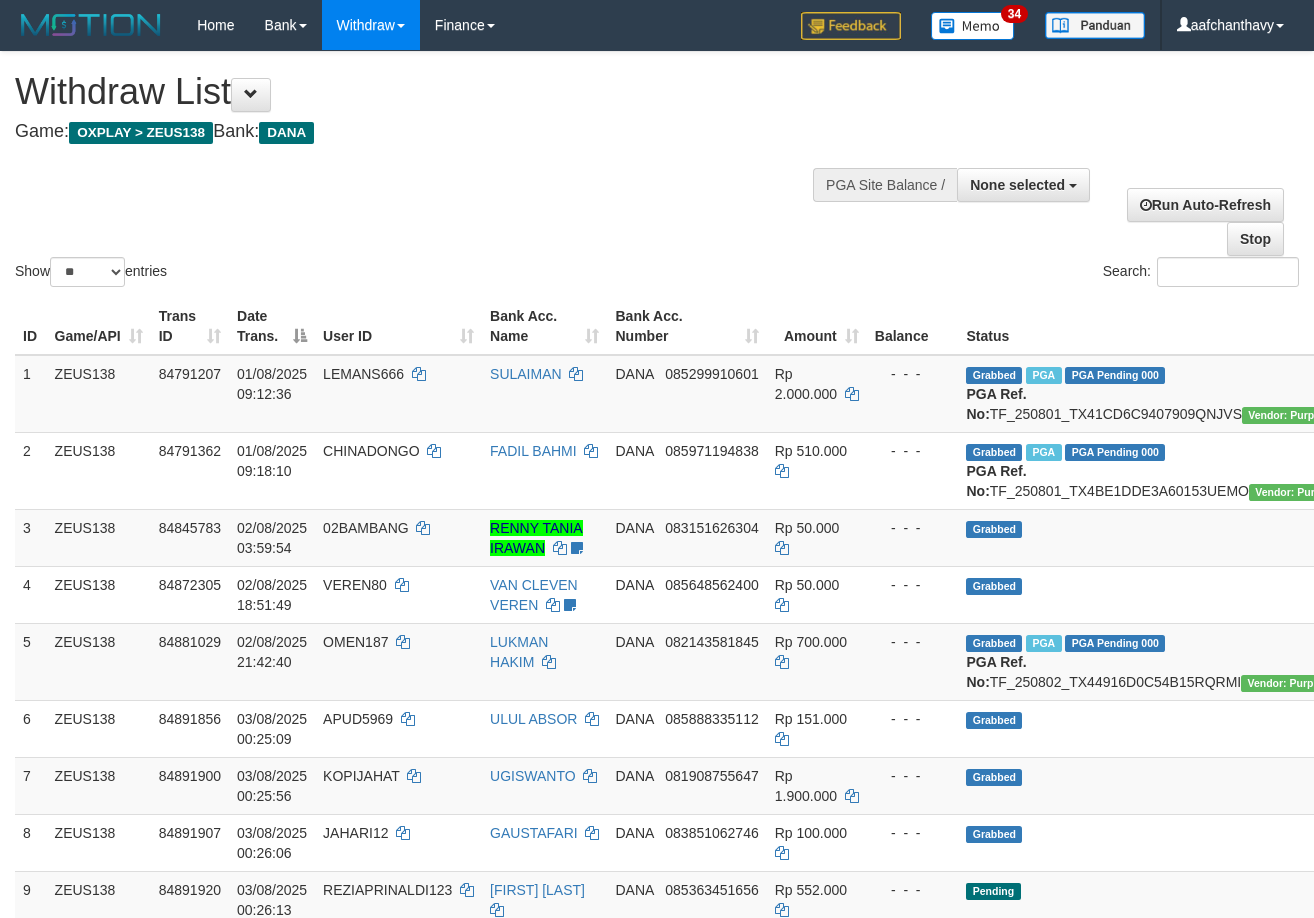 select 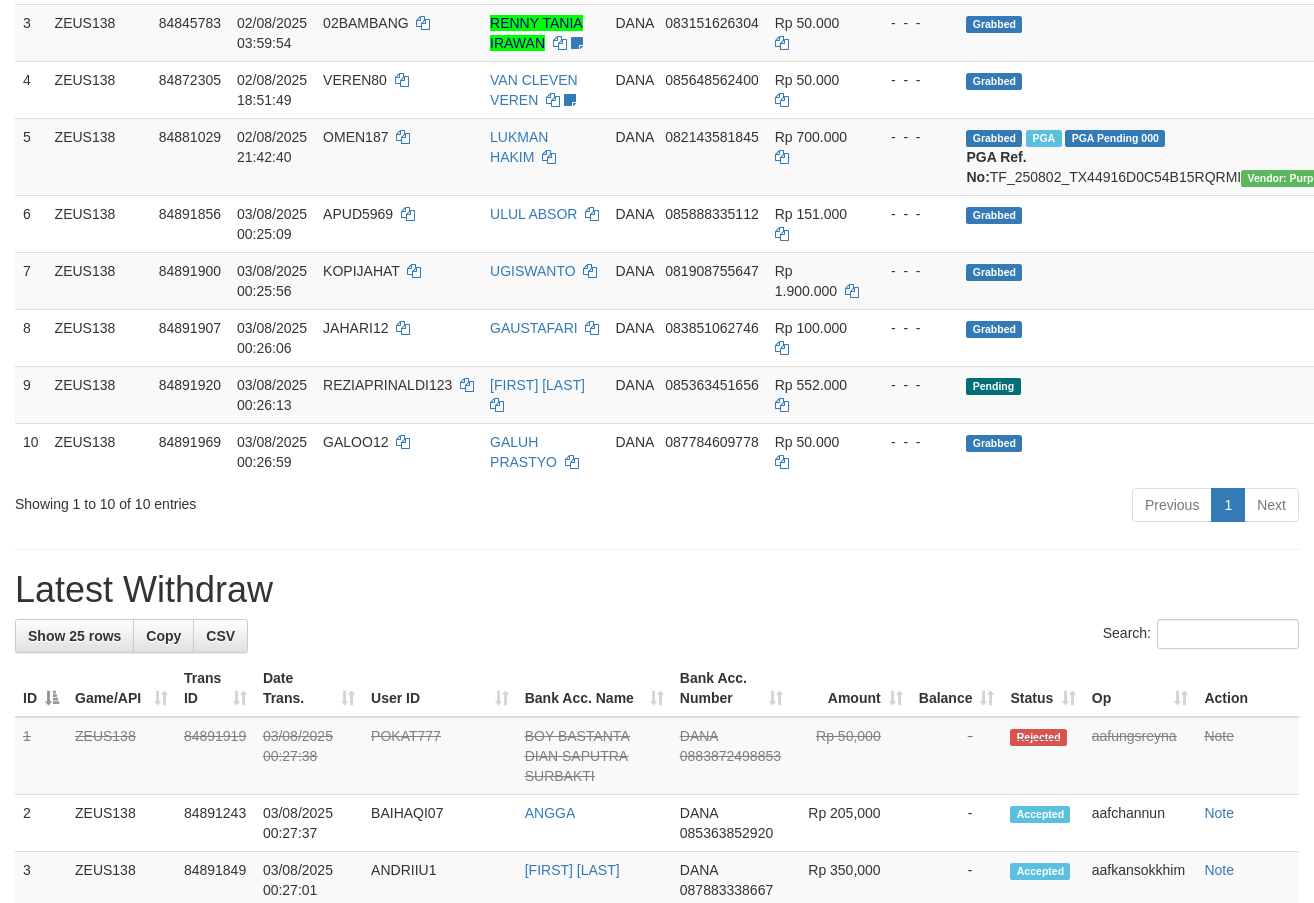 scroll, scrollTop: 450, scrollLeft: 0, axis: vertical 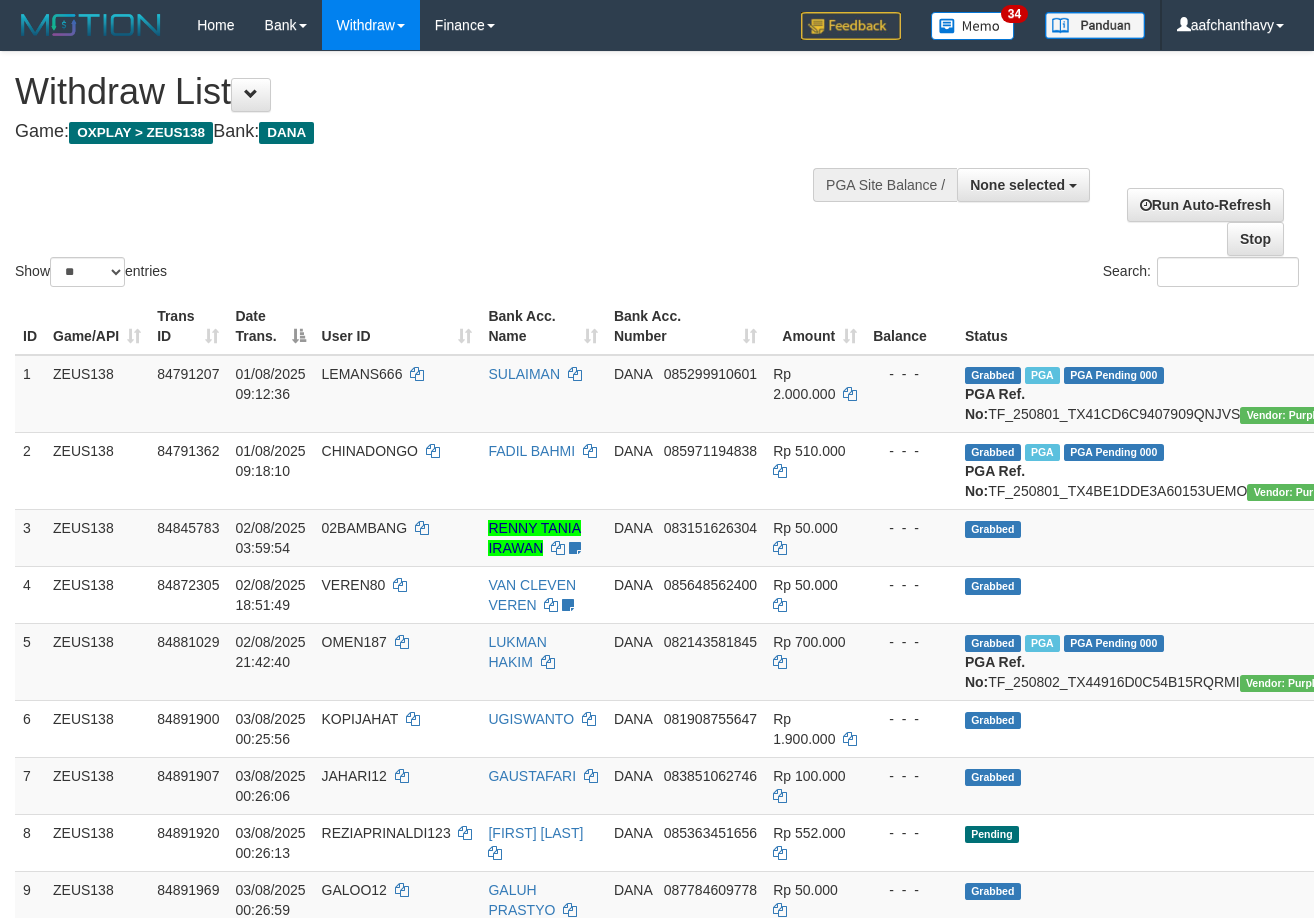 select 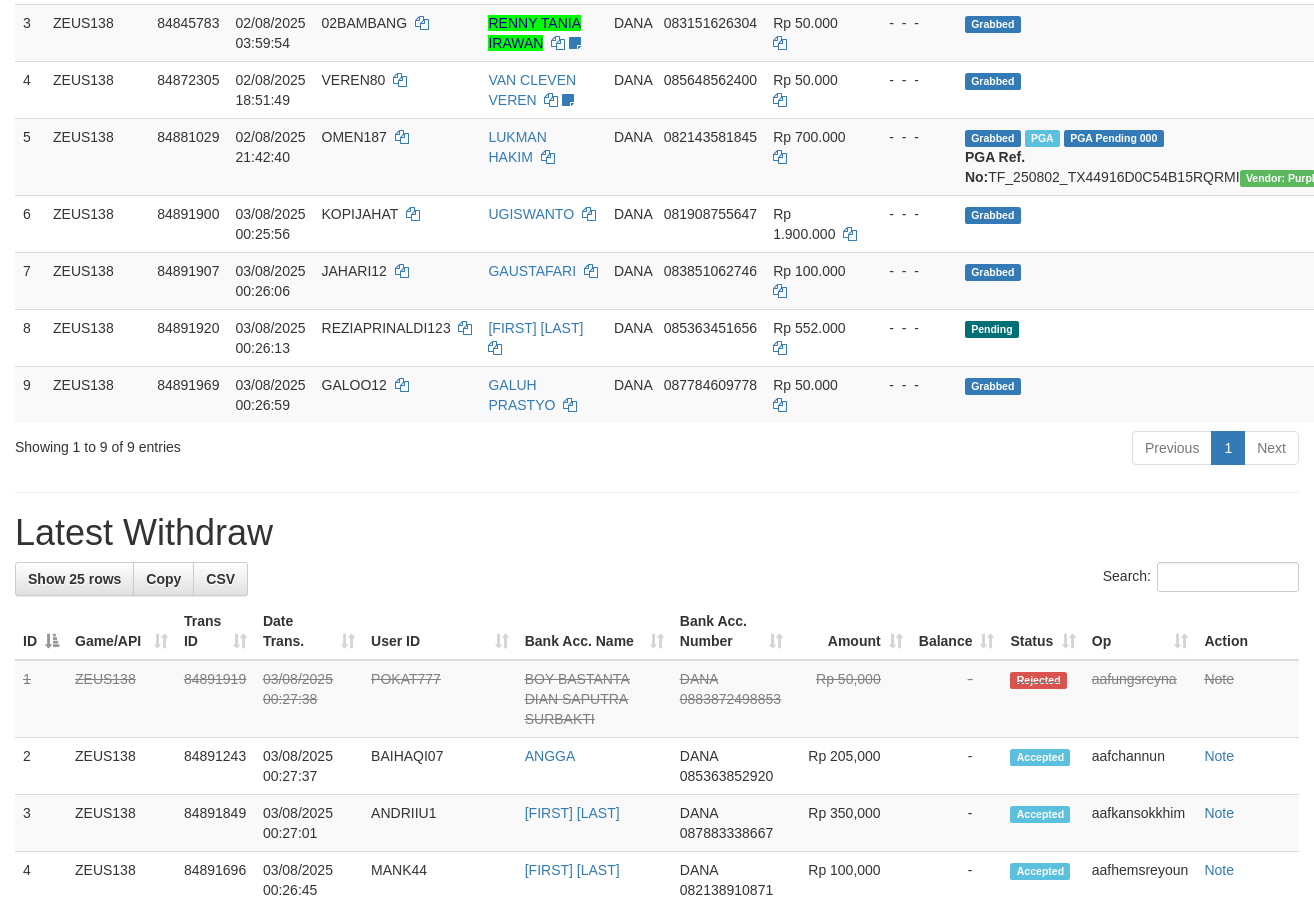 scroll, scrollTop: 450, scrollLeft: 0, axis: vertical 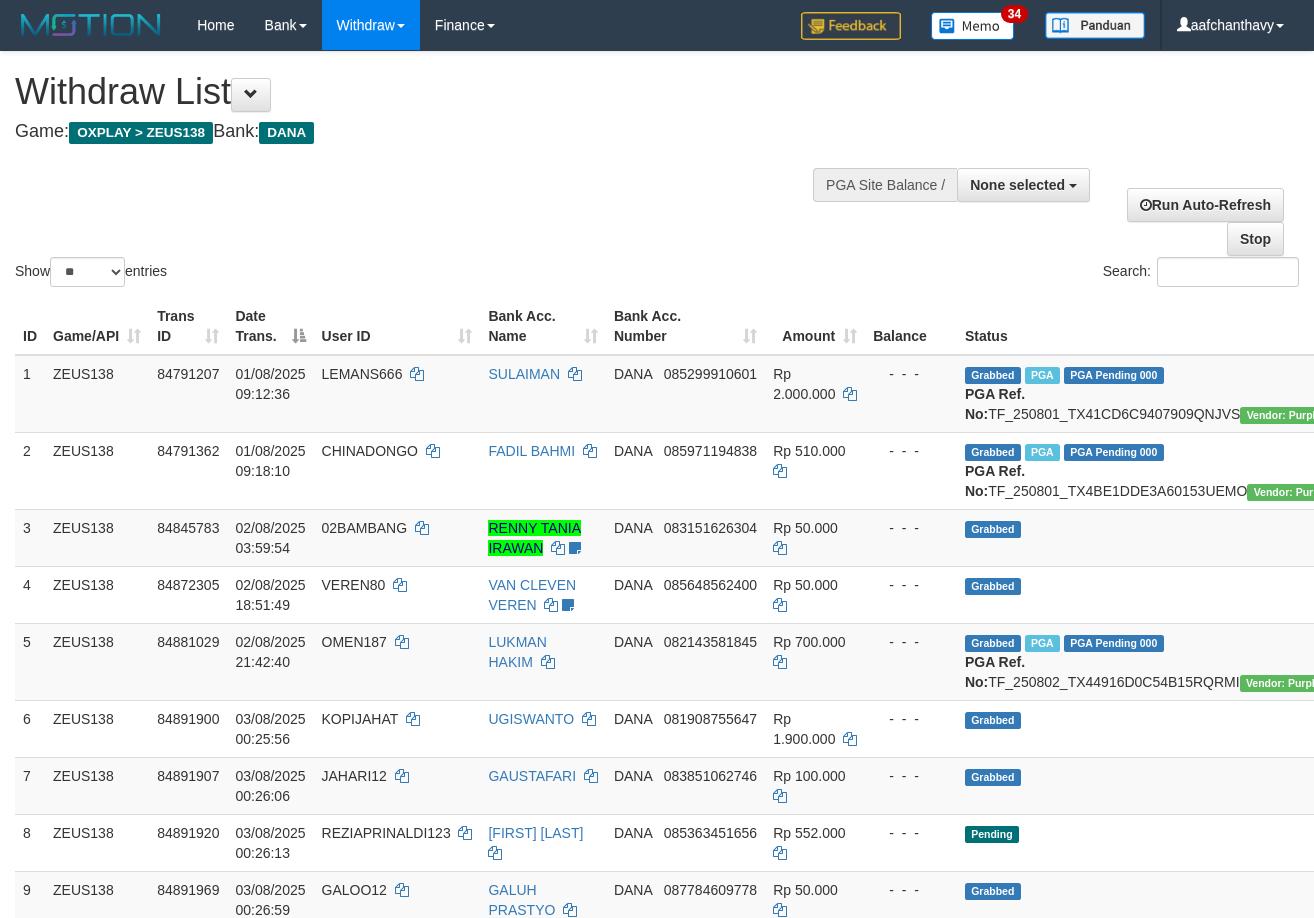 select 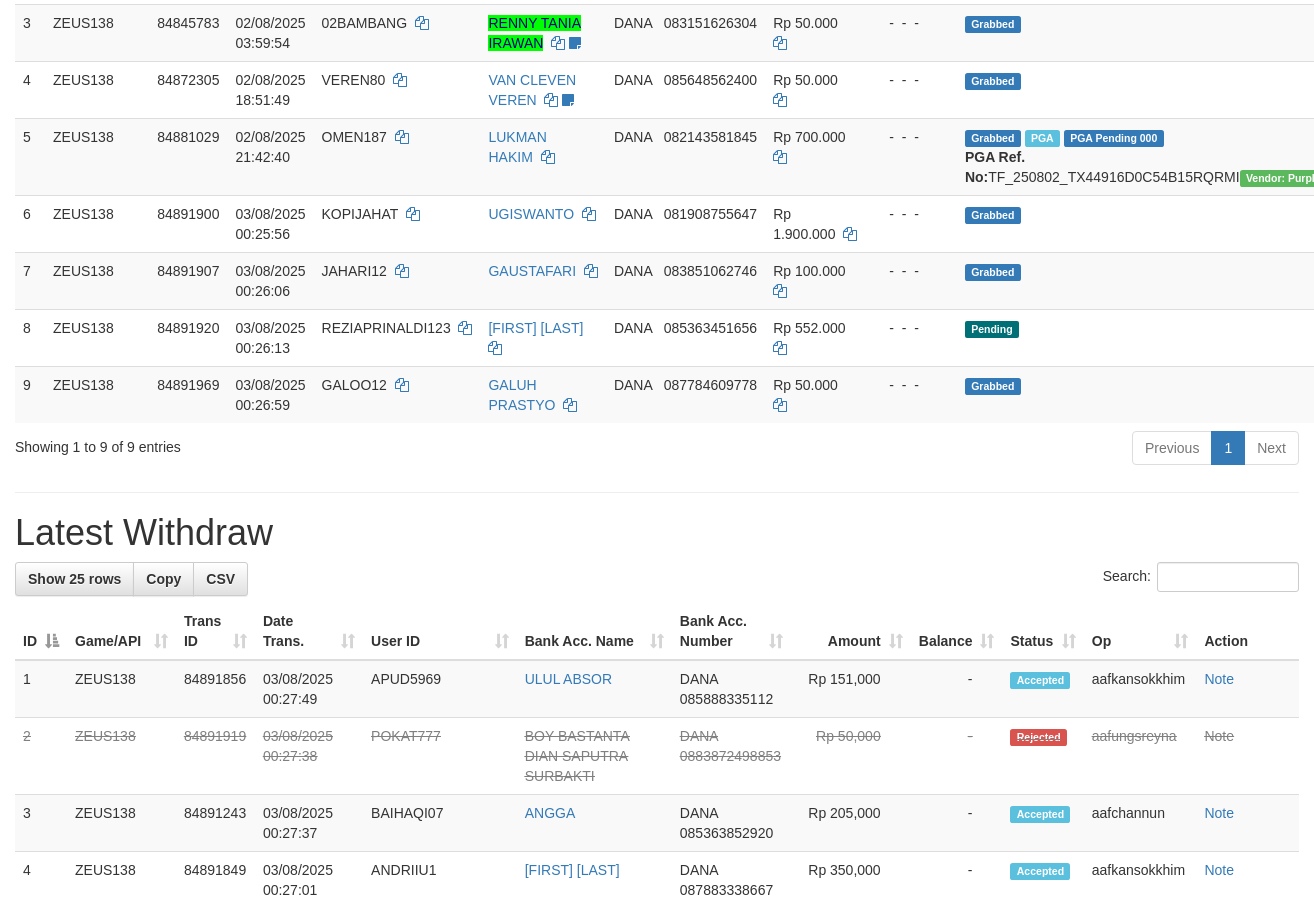scroll, scrollTop: 450, scrollLeft: 0, axis: vertical 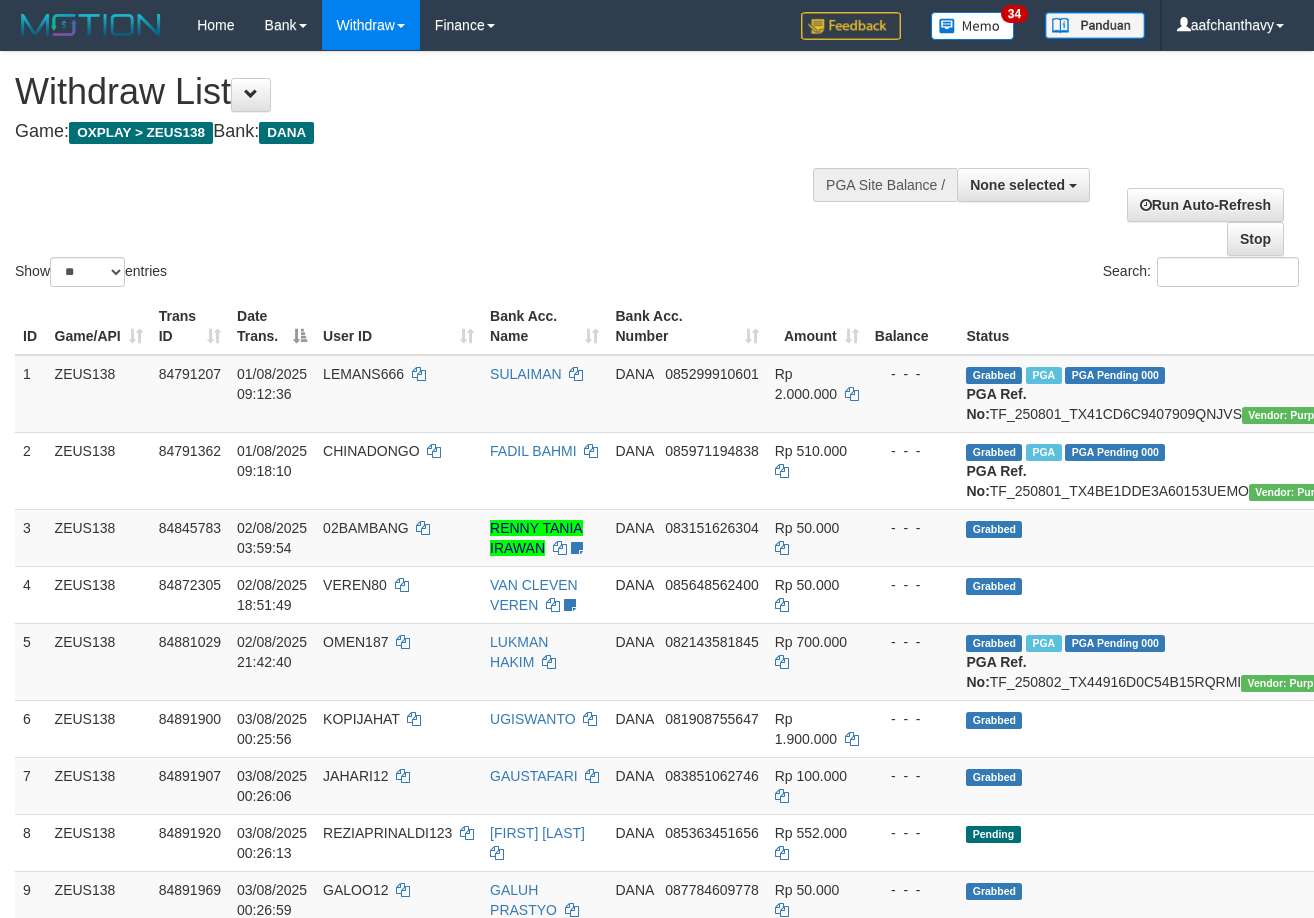 select 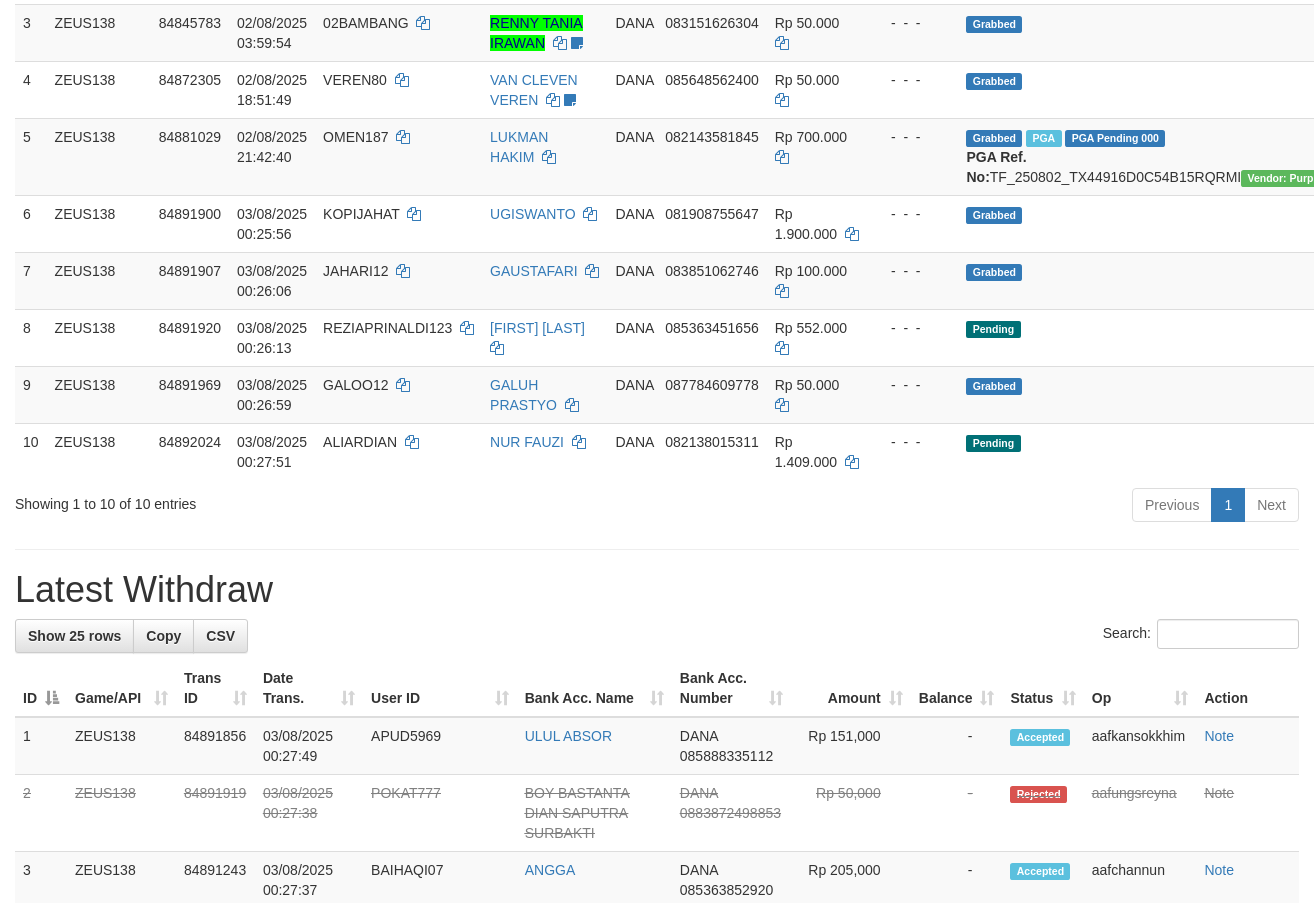 scroll, scrollTop: 450, scrollLeft: 0, axis: vertical 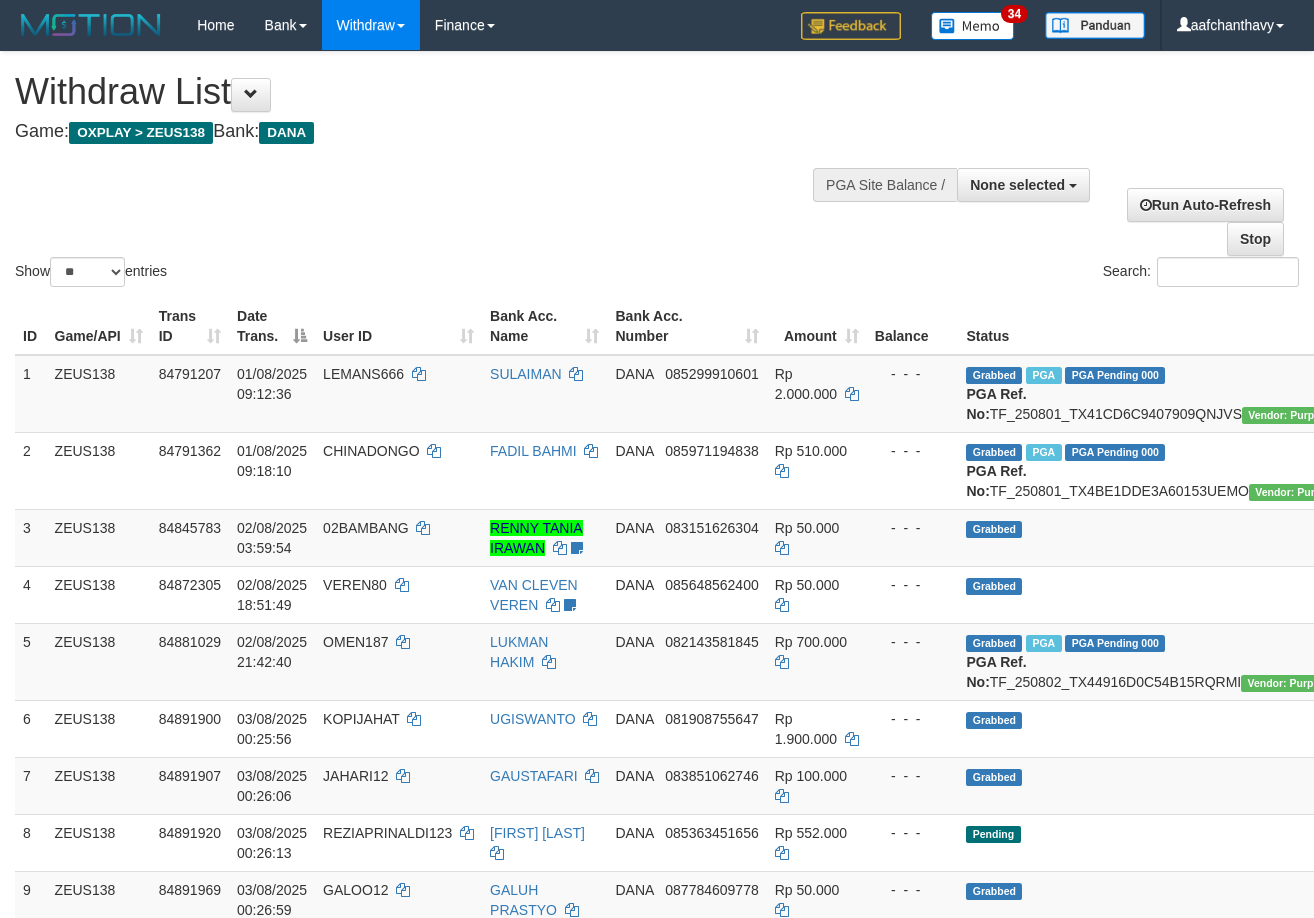 select 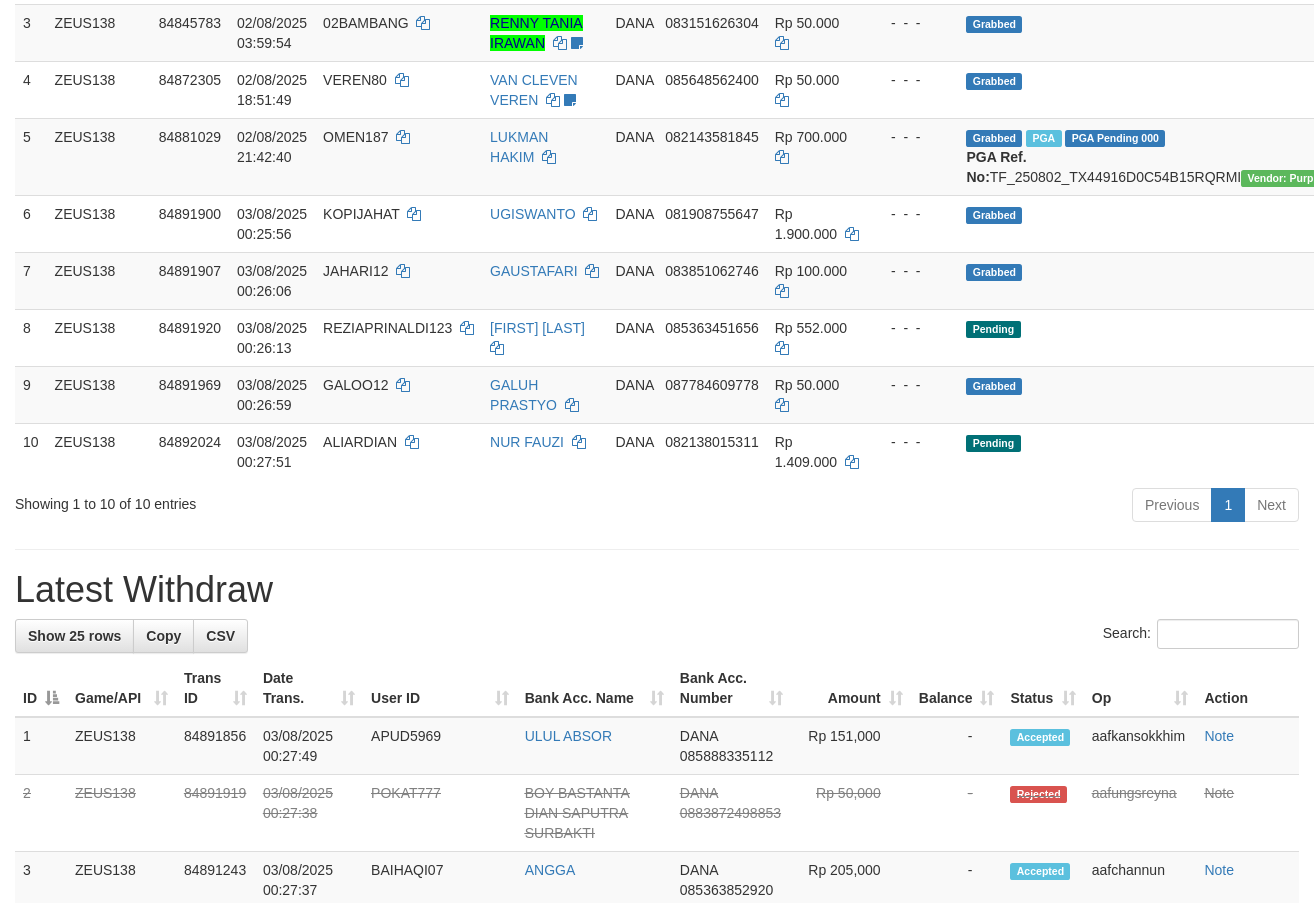 scroll, scrollTop: 450, scrollLeft: 0, axis: vertical 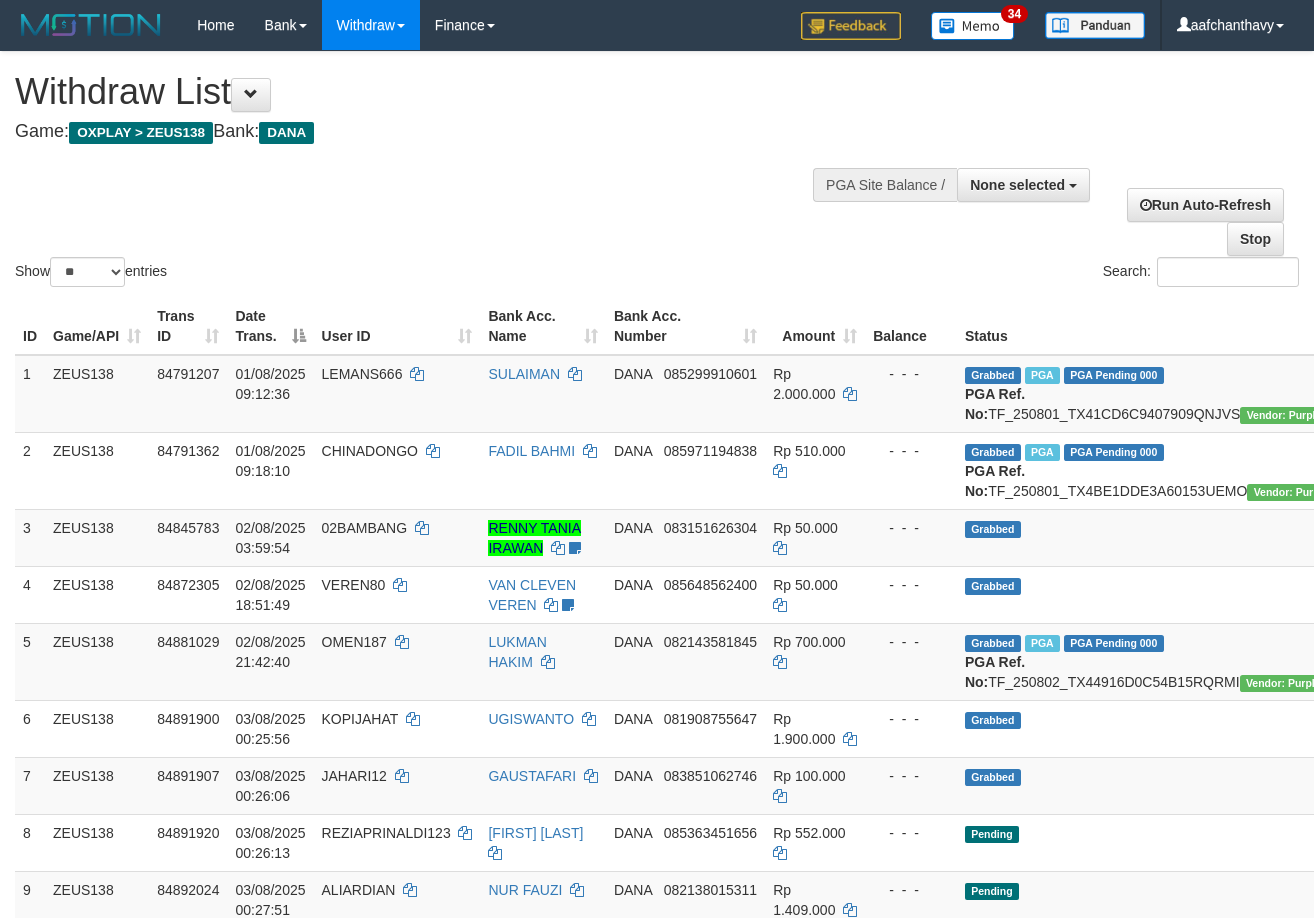 select 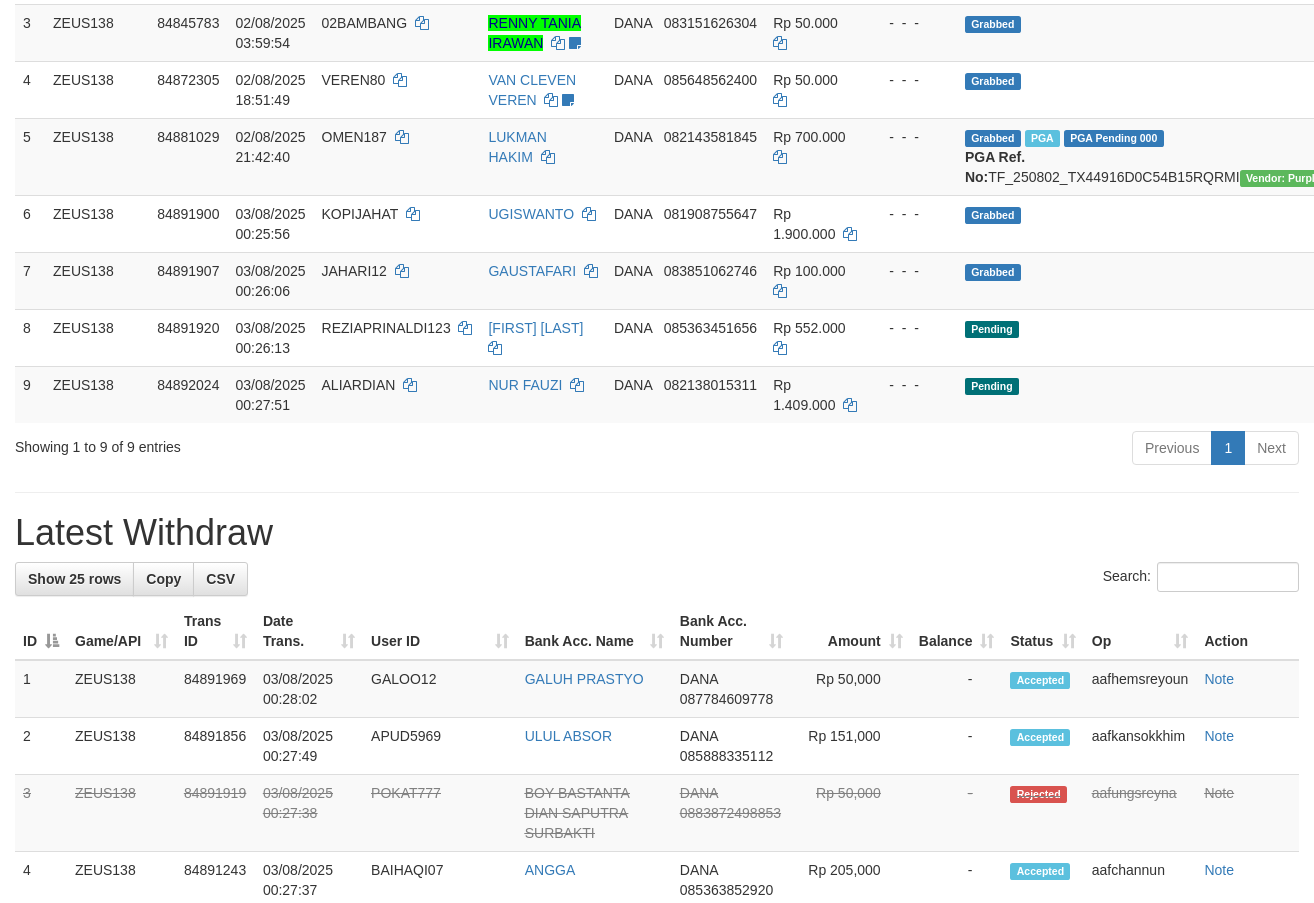 scroll, scrollTop: 450, scrollLeft: 0, axis: vertical 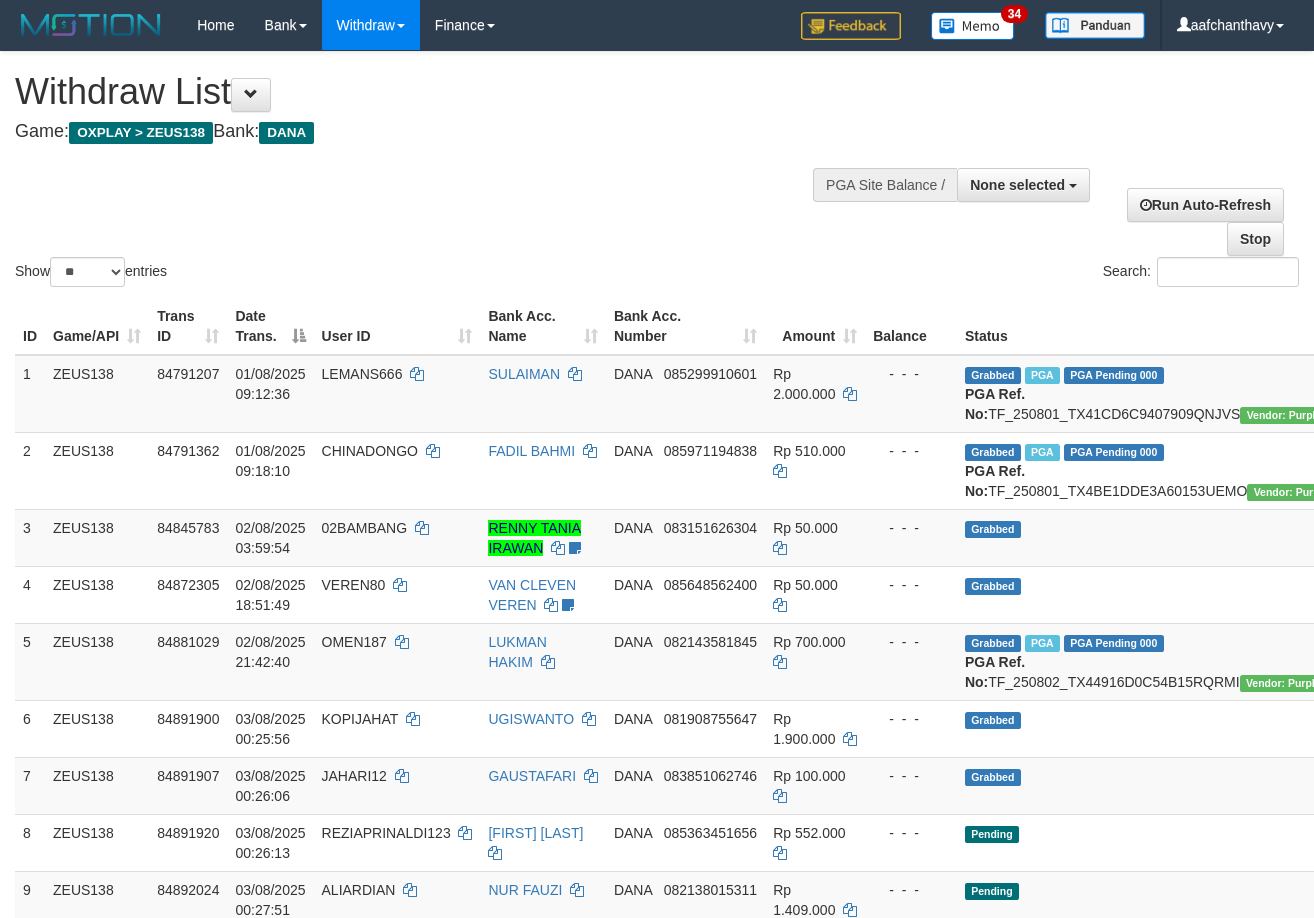 select 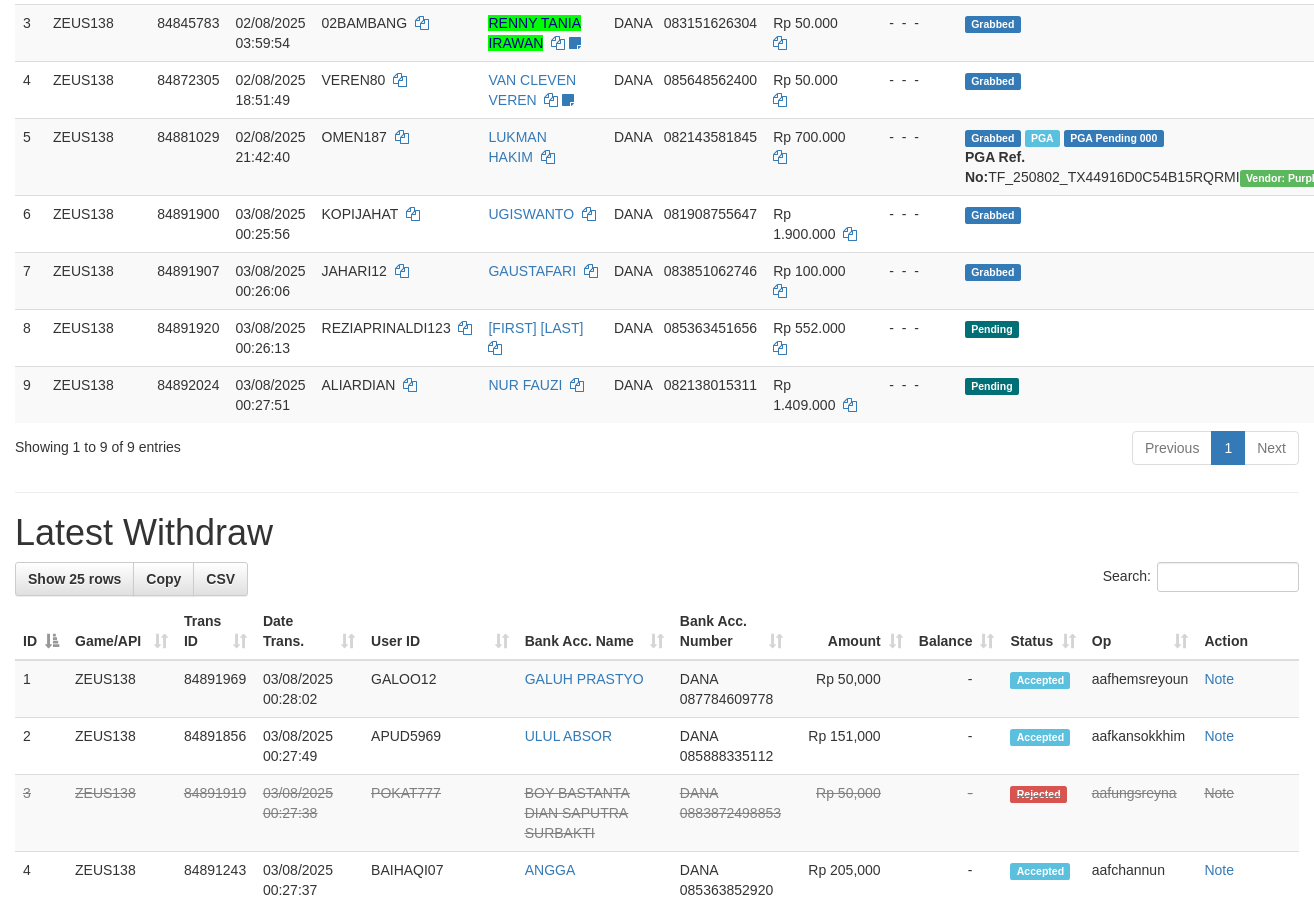 scroll, scrollTop: 450, scrollLeft: 0, axis: vertical 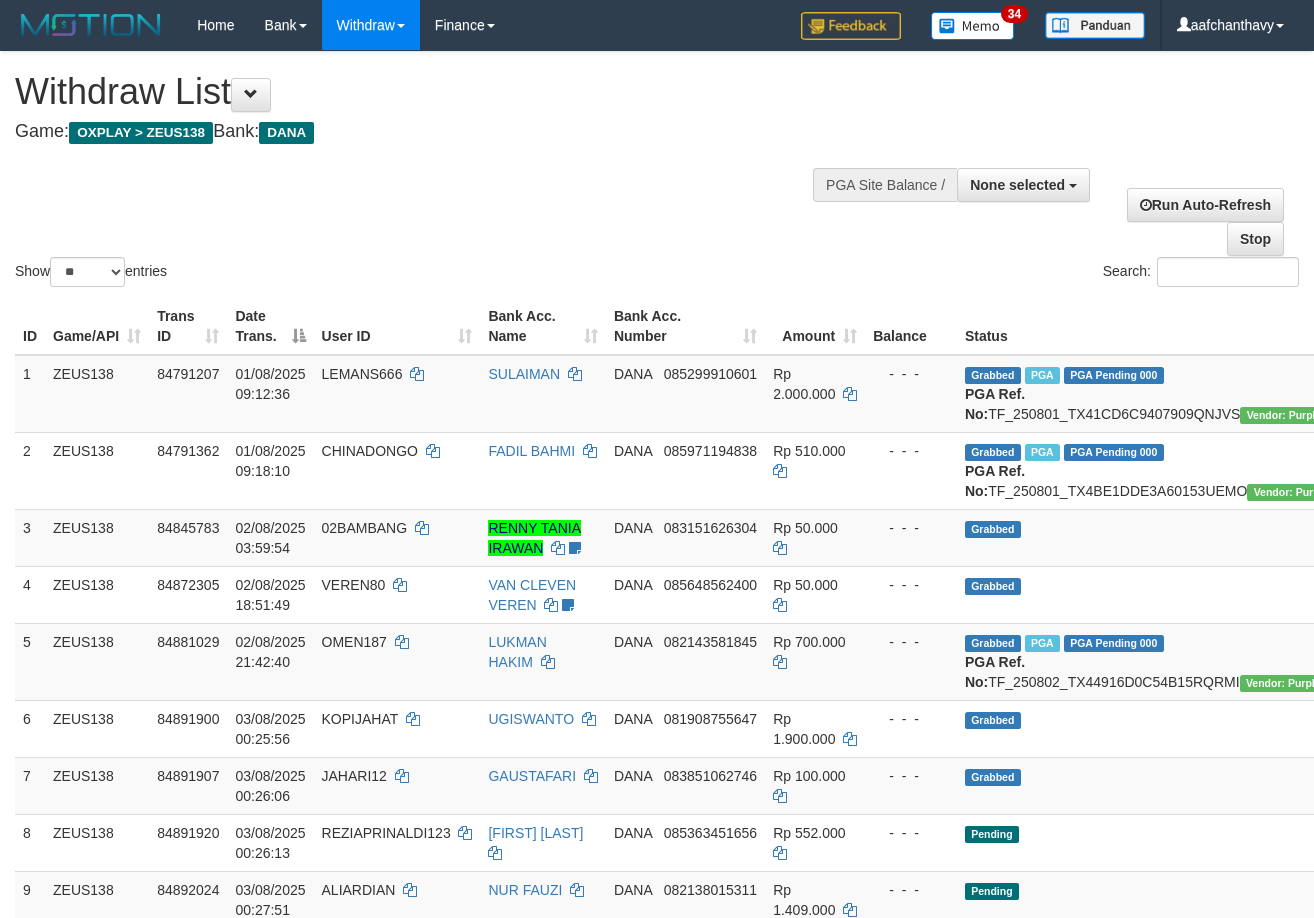 select 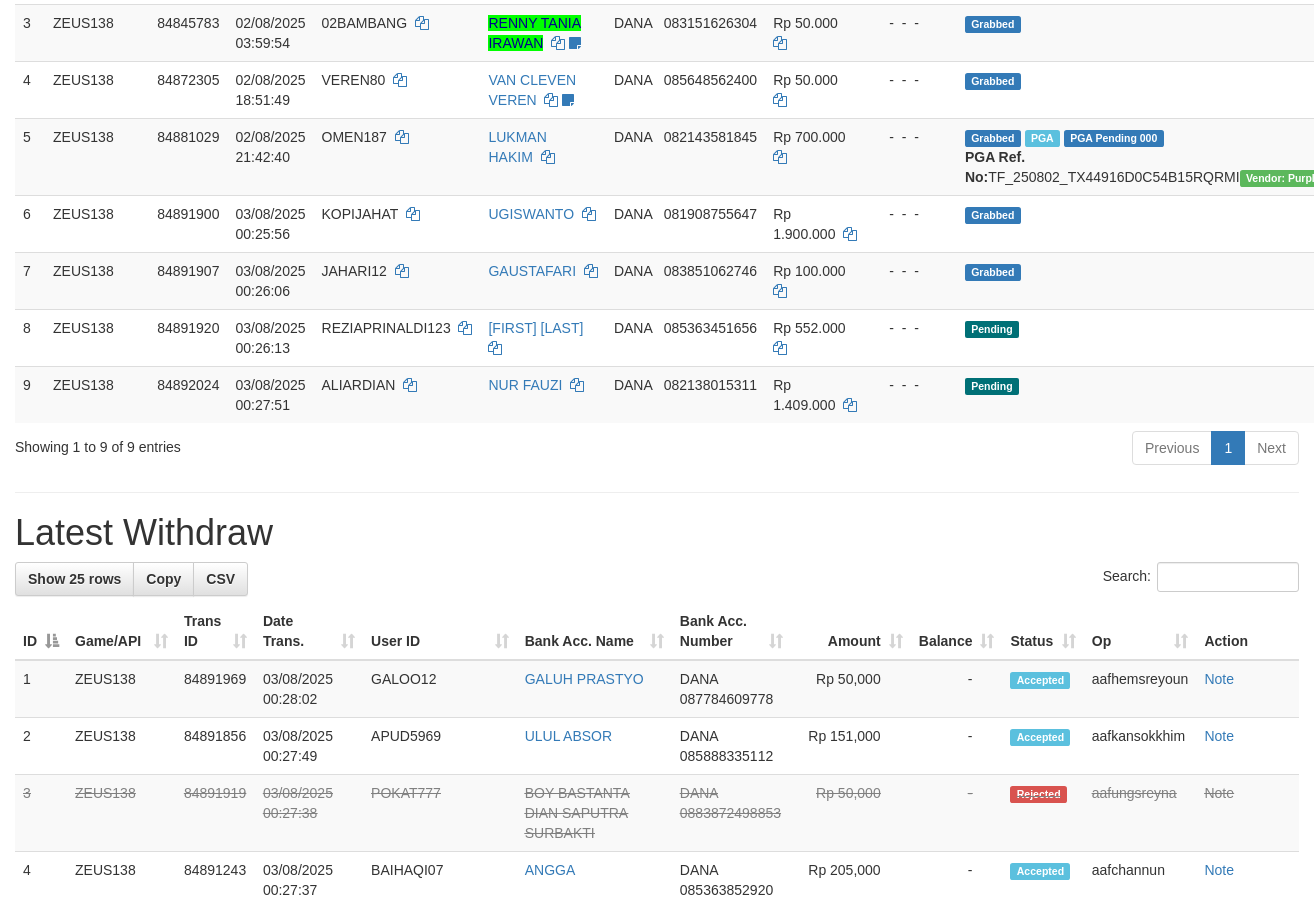 scroll, scrollTop: 450, scrollLeft: 0, axis: vertical 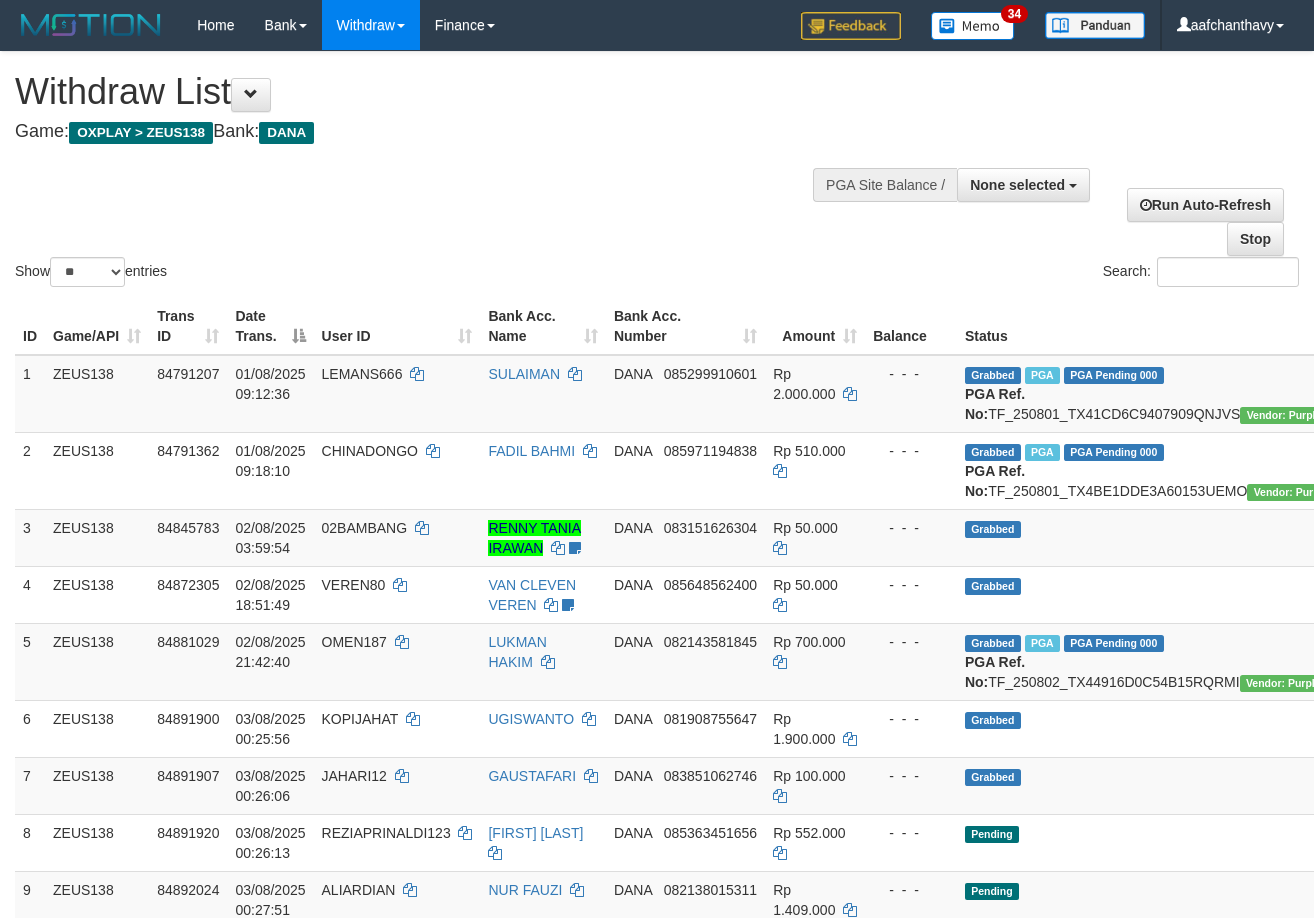 select 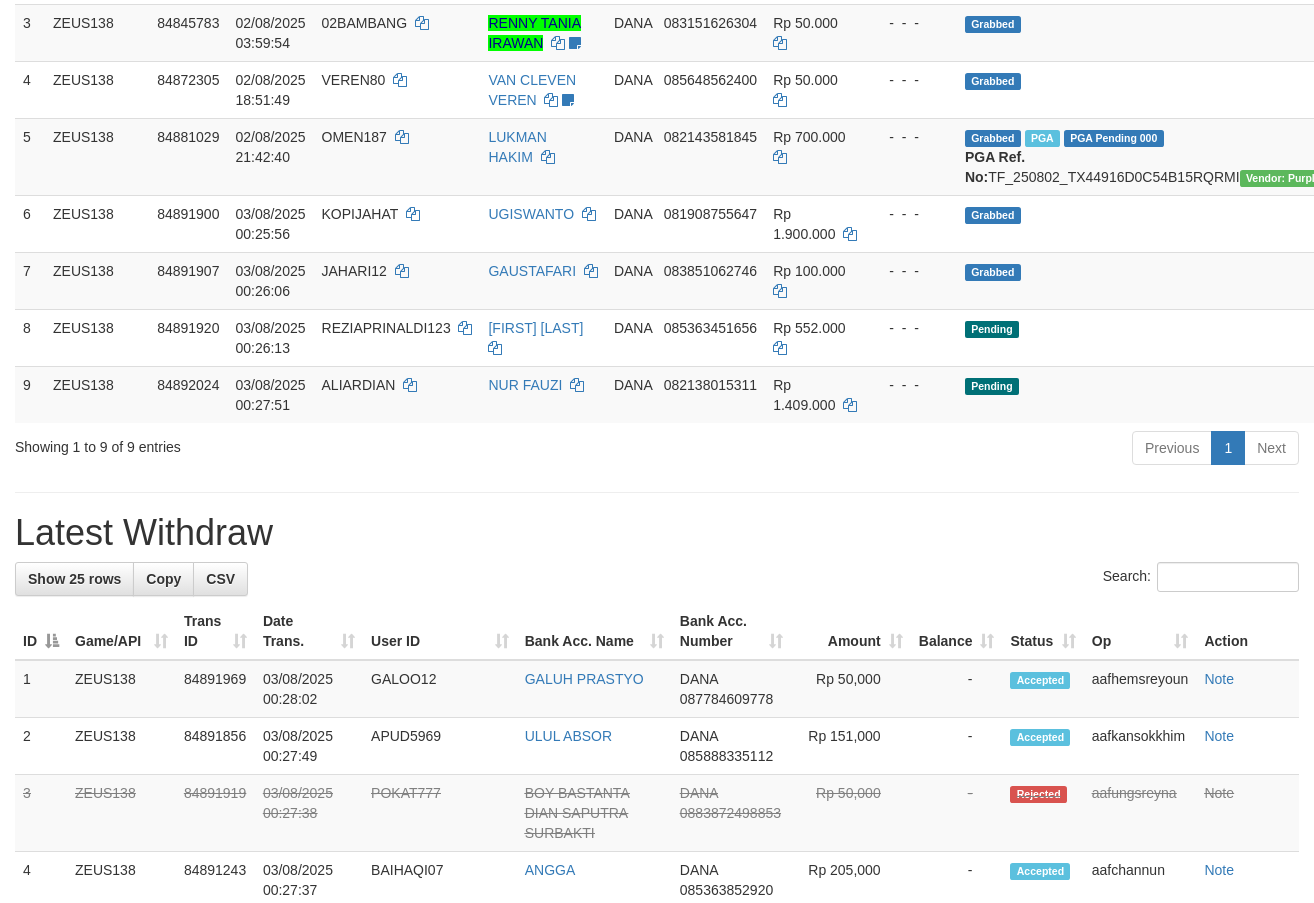 scroll, scrollTop: 450, scrollLeft: 0, axis: vertical 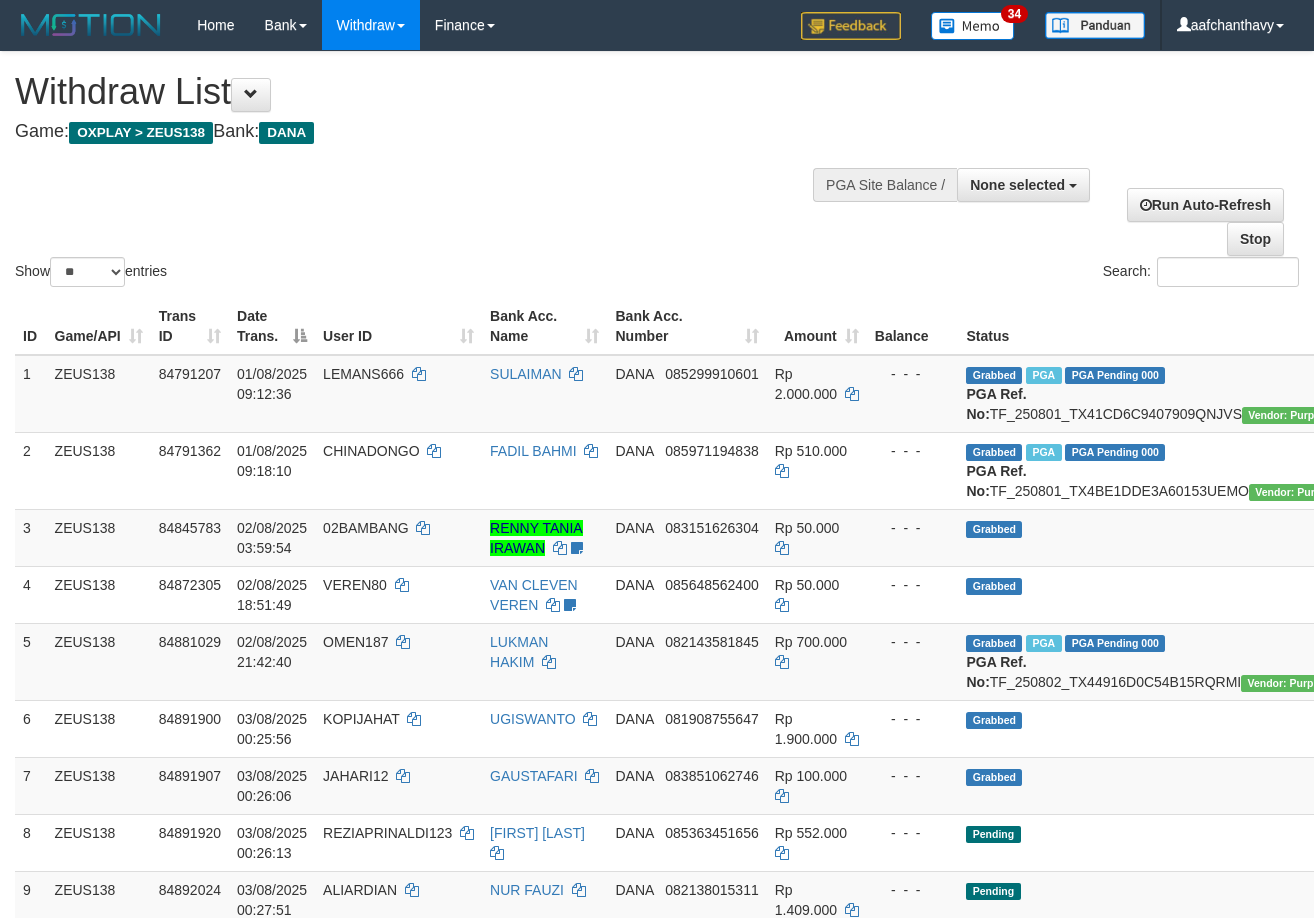 select 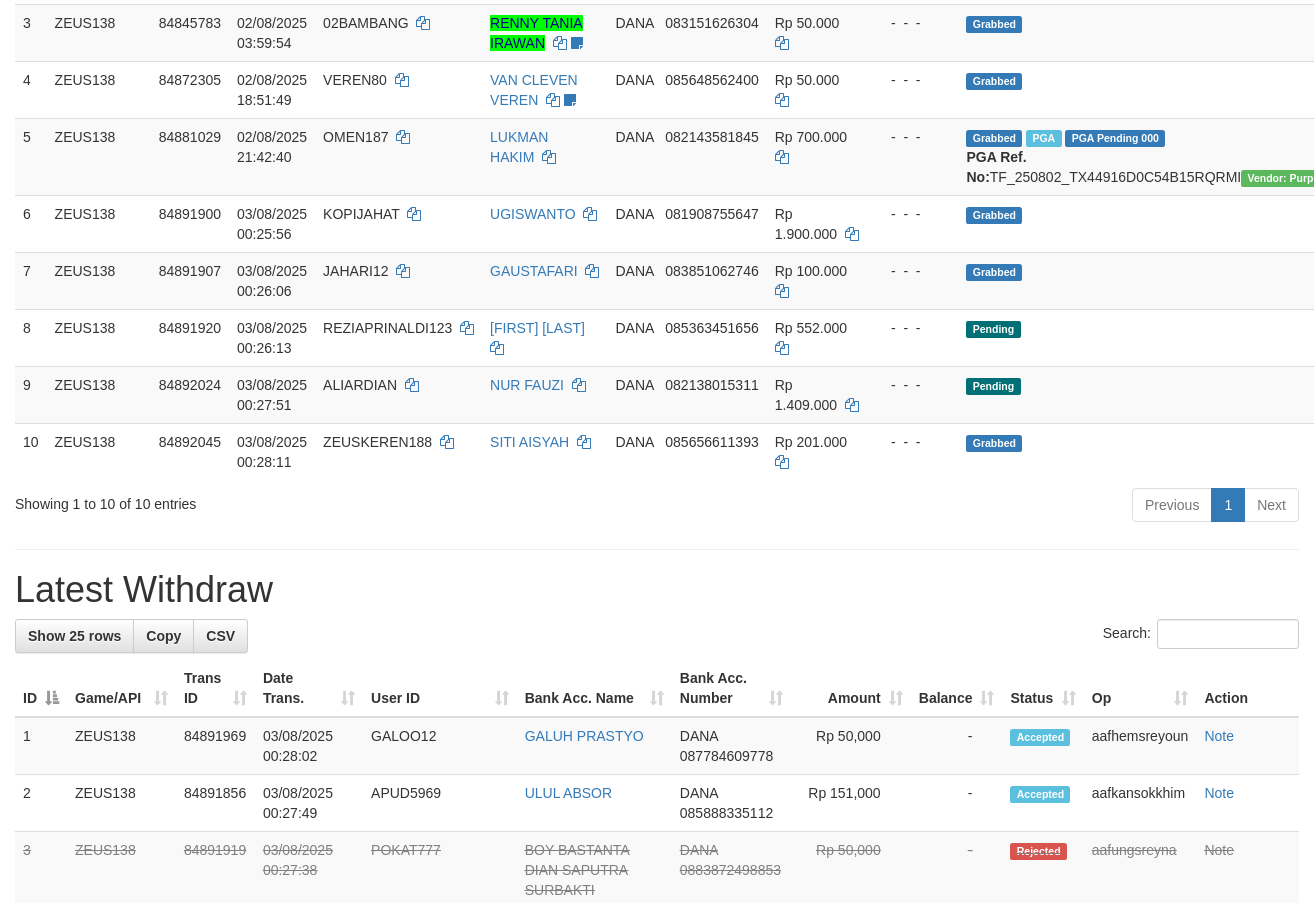 scroll, scrollTop: 450, scrollLeft: 0, axis: vertical 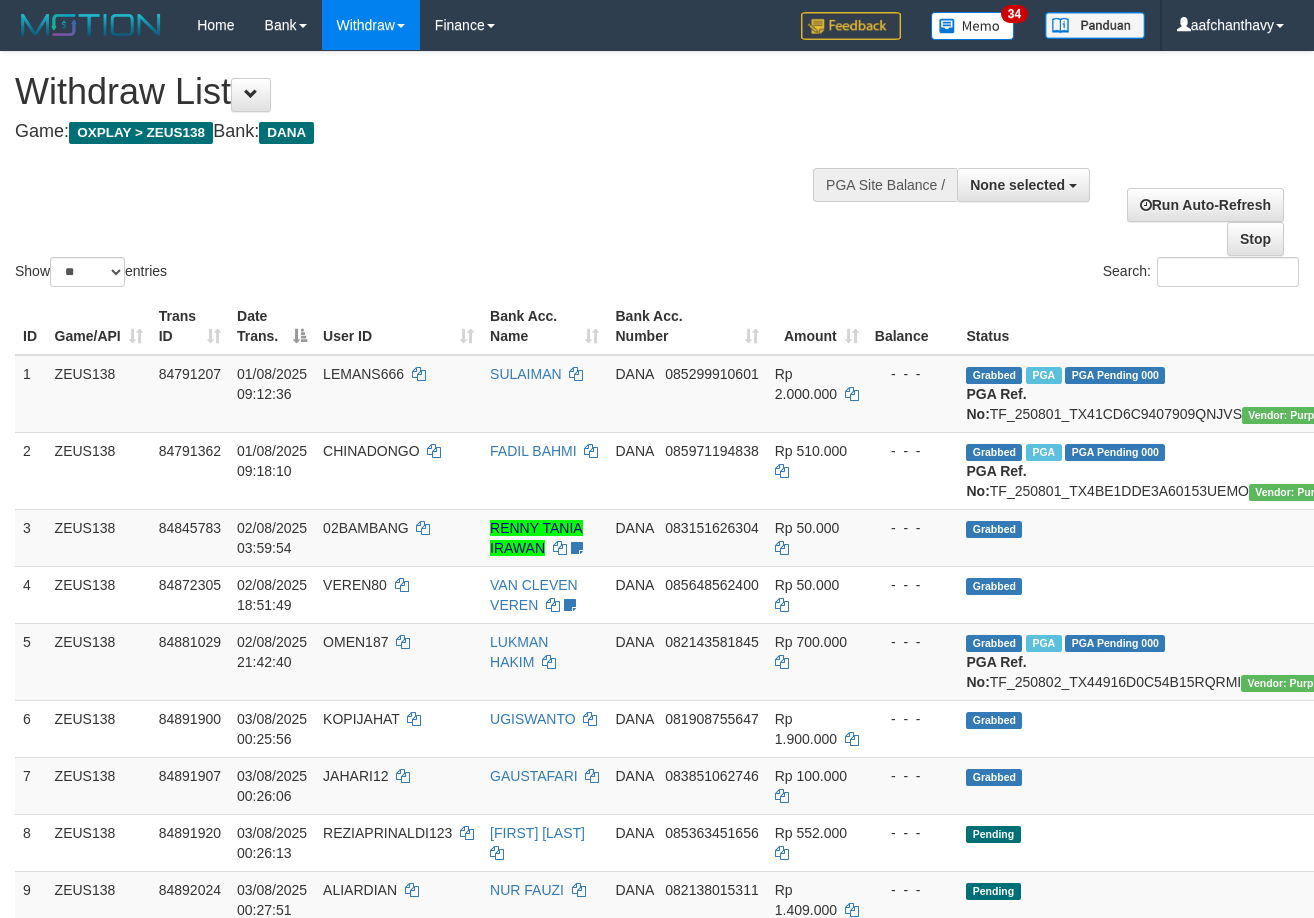 select 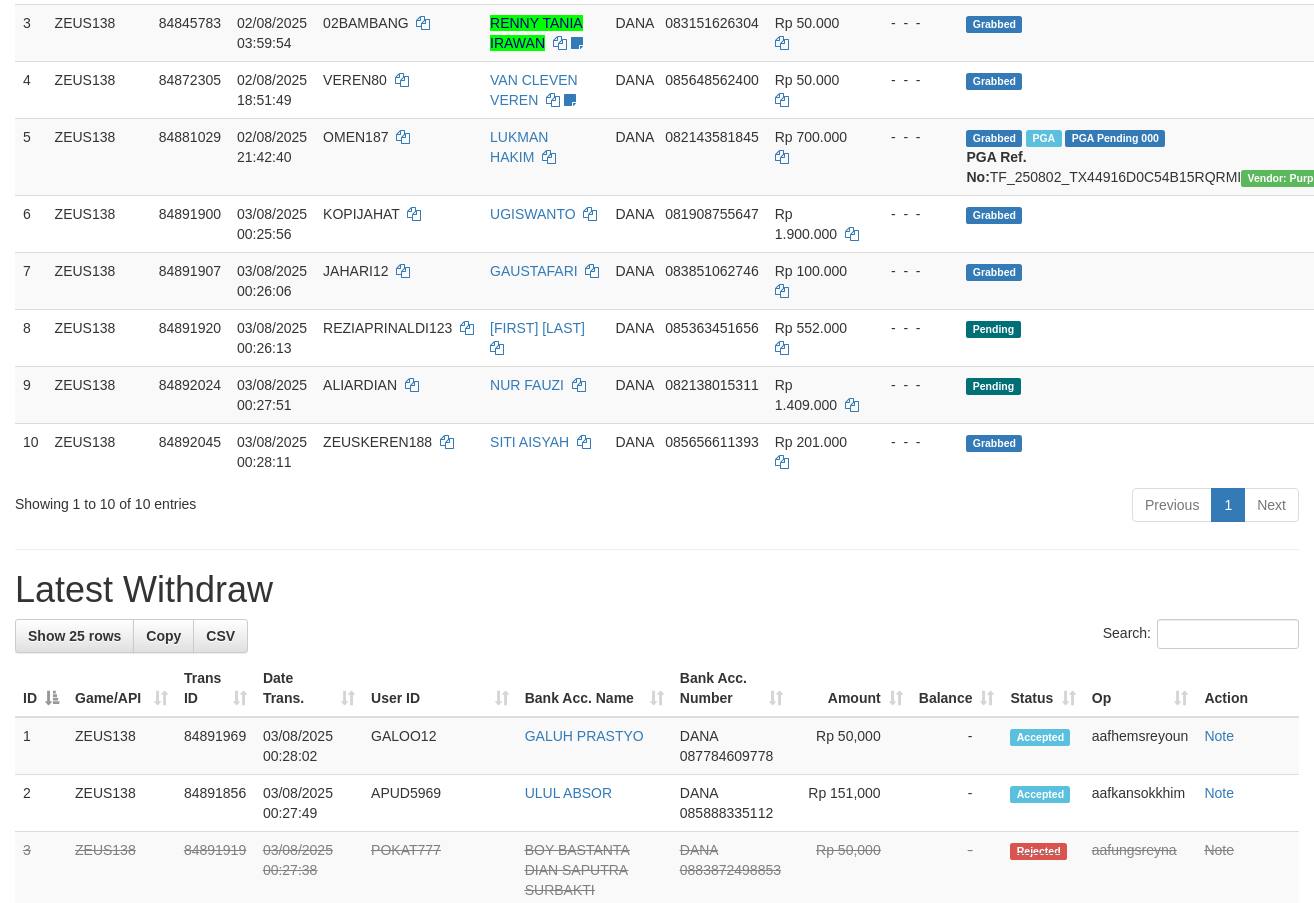 scroll, scrollTop: 450, scrollLeft: 0, axis: vertical 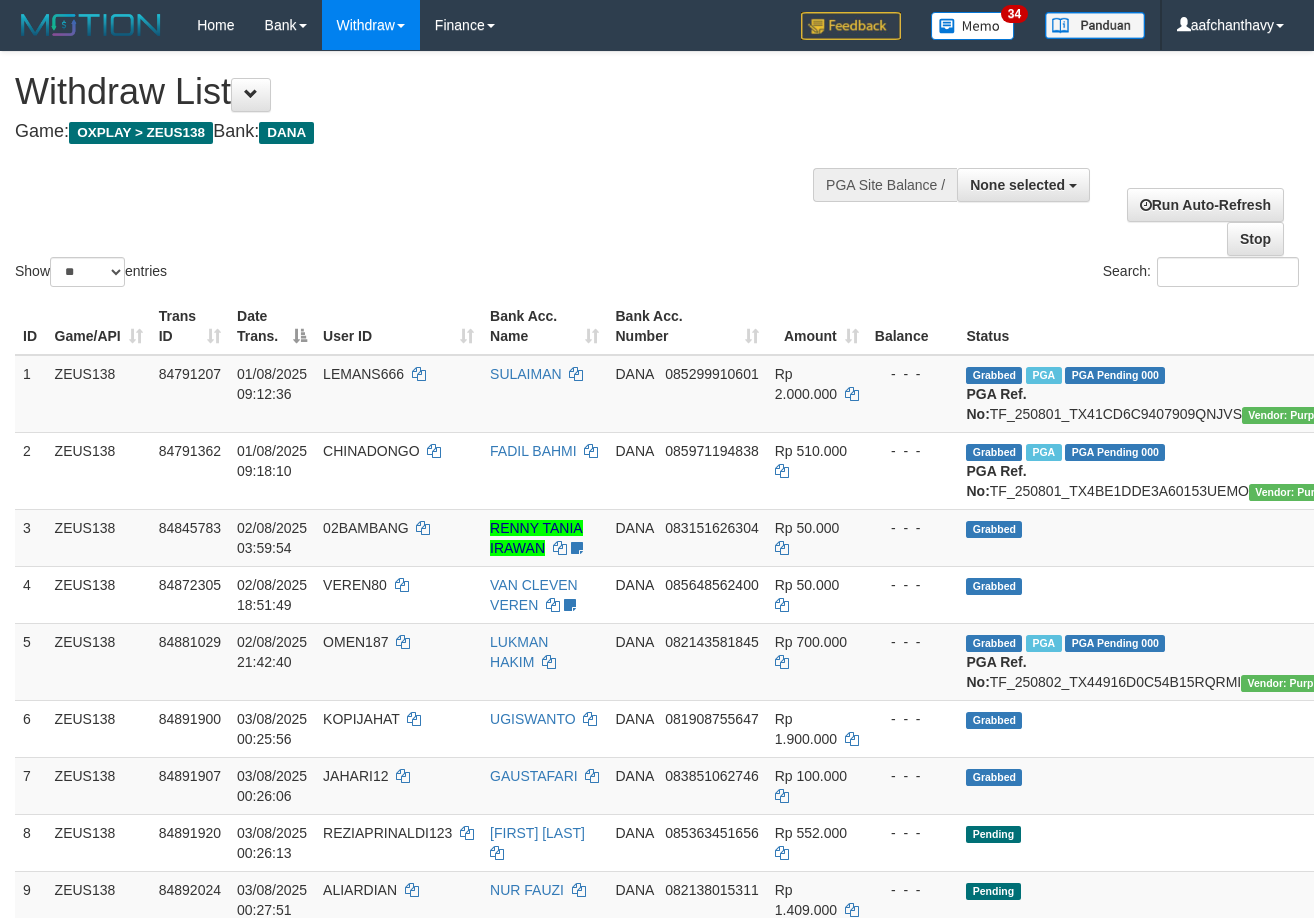 select 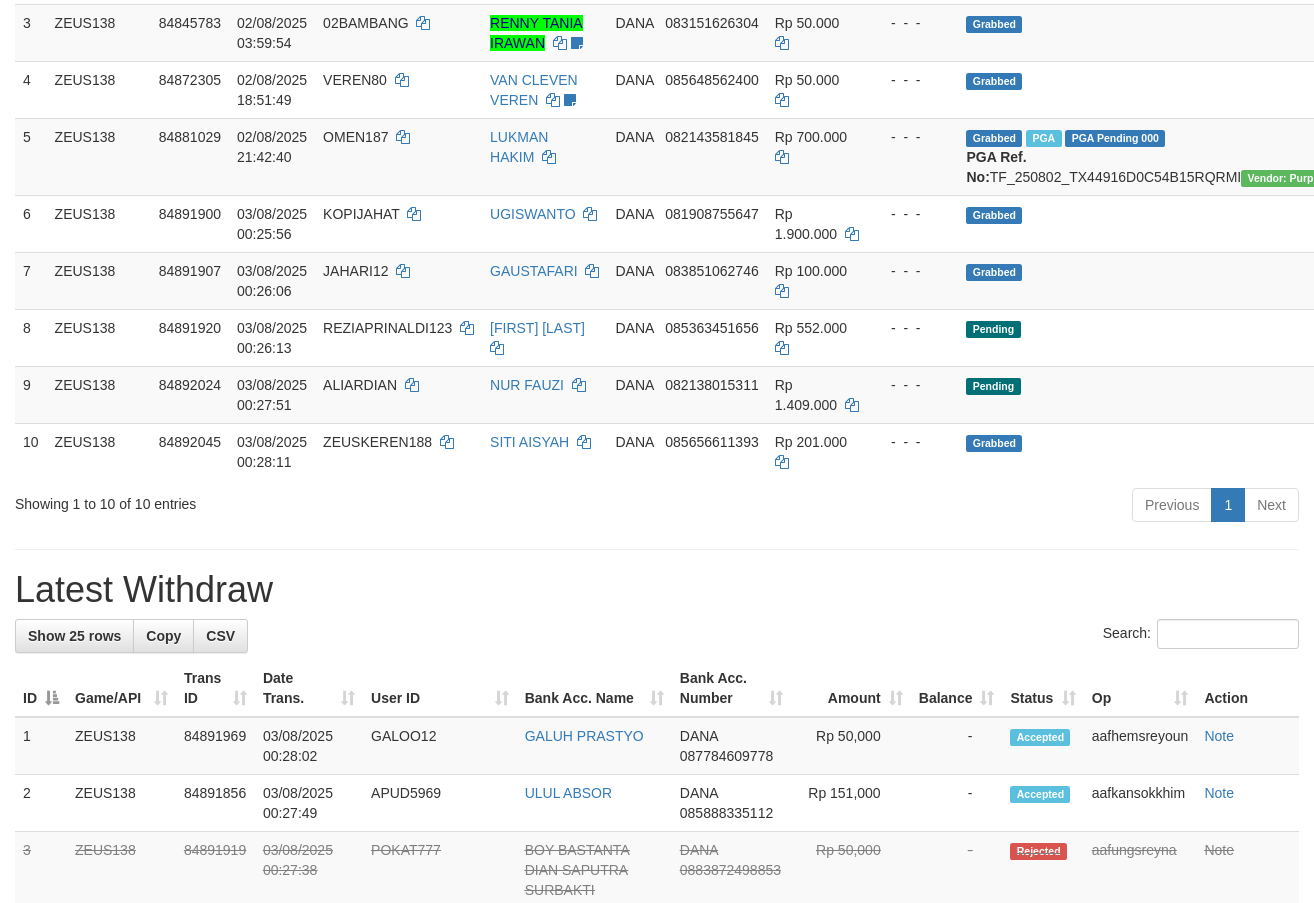 scroll, scrollTop: 450, scrollLeft: 0, axis: vertical 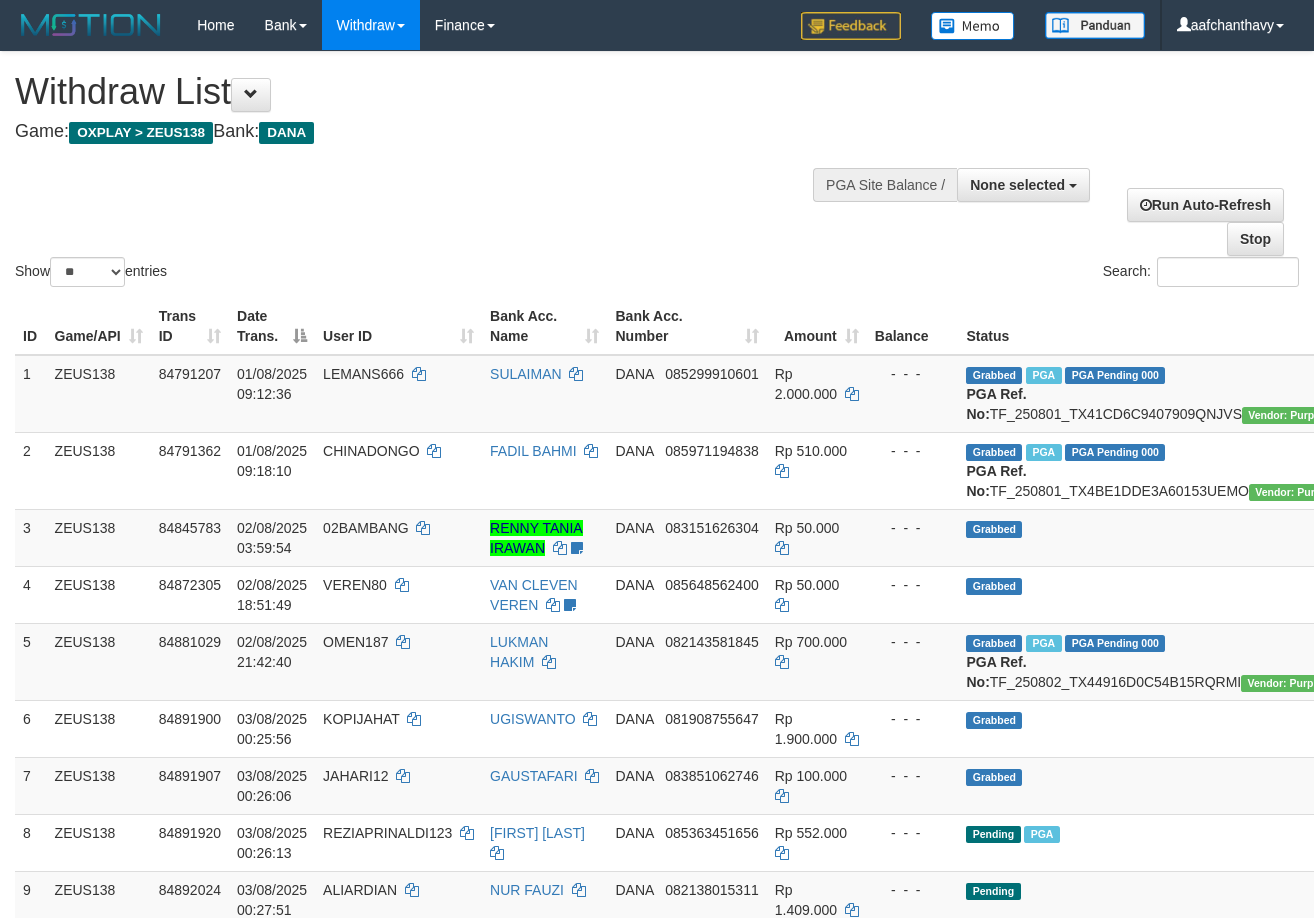 select 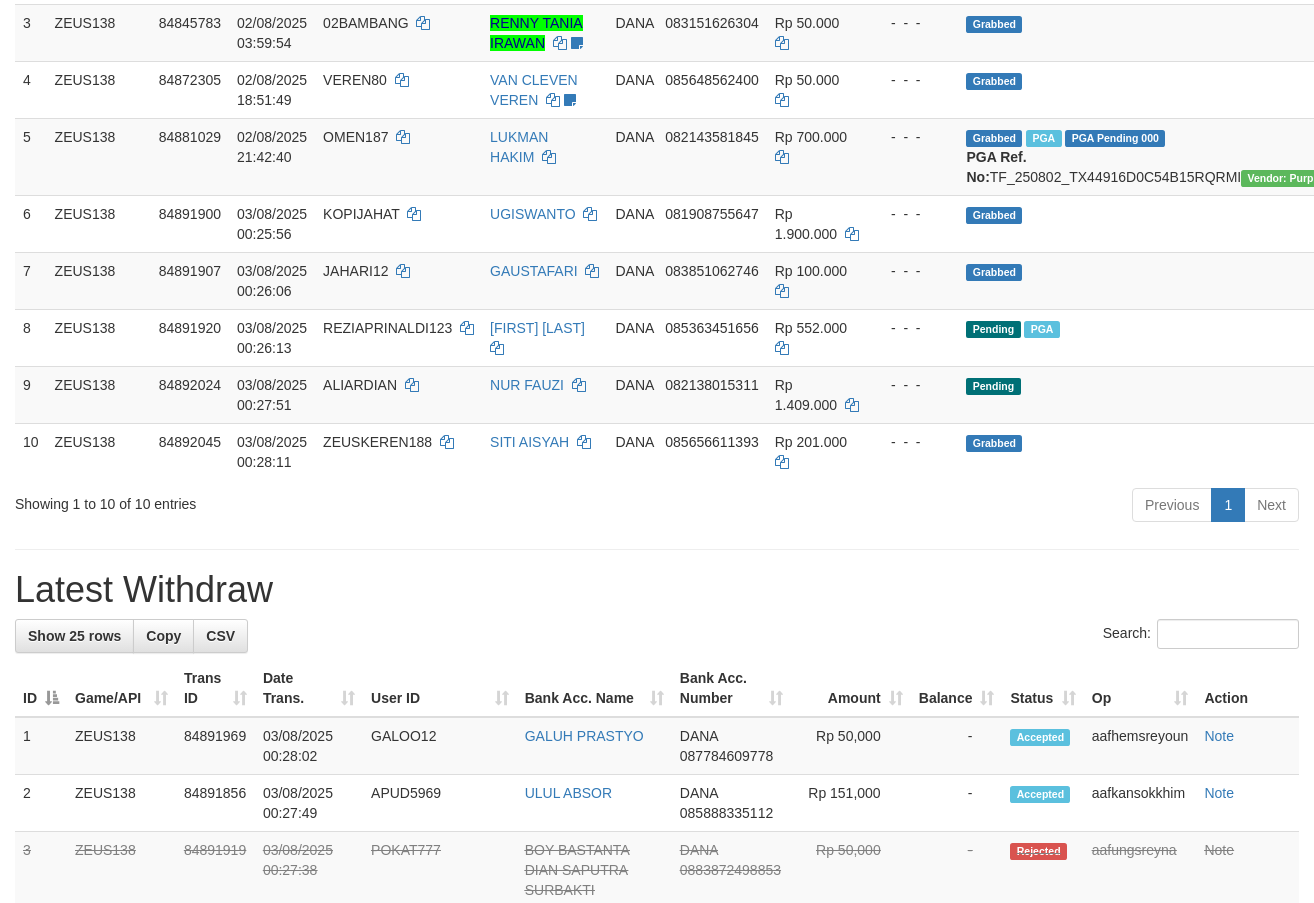 scroll, scrollTop: 450, scrollLeft: 0, axis: vertical 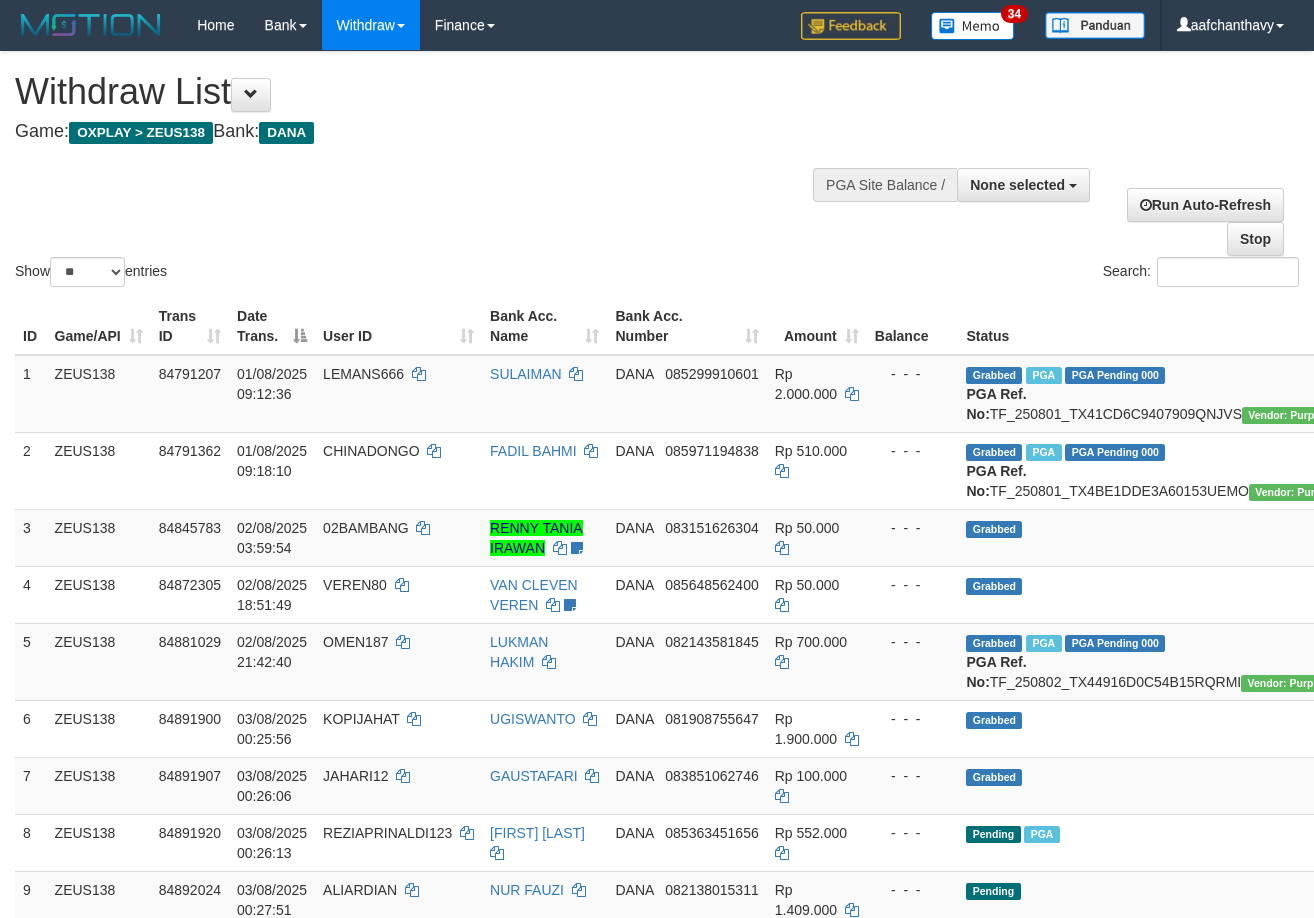 select 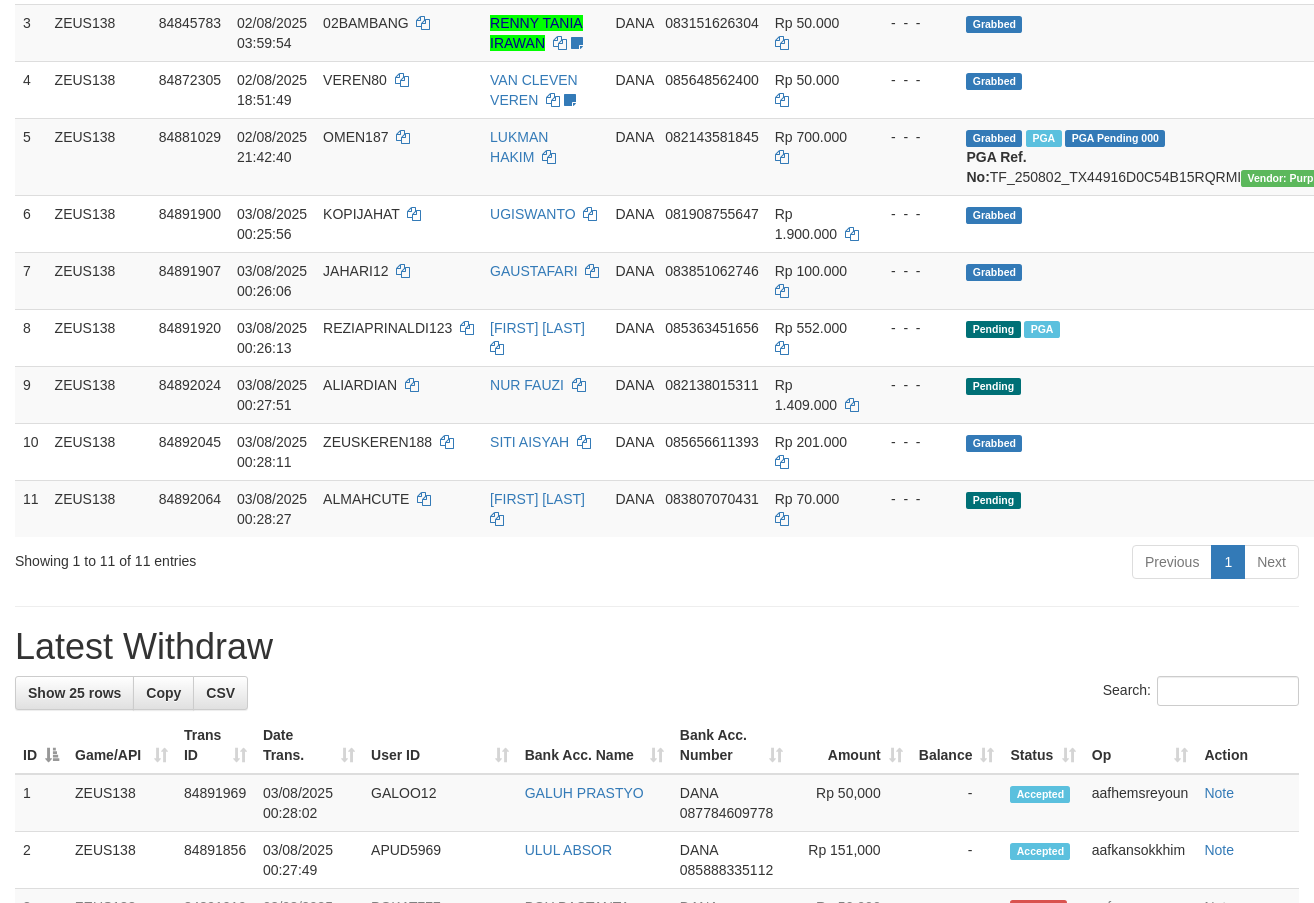 scroll, scrollTop: 450, scrollLeft: 0, axis: vertical 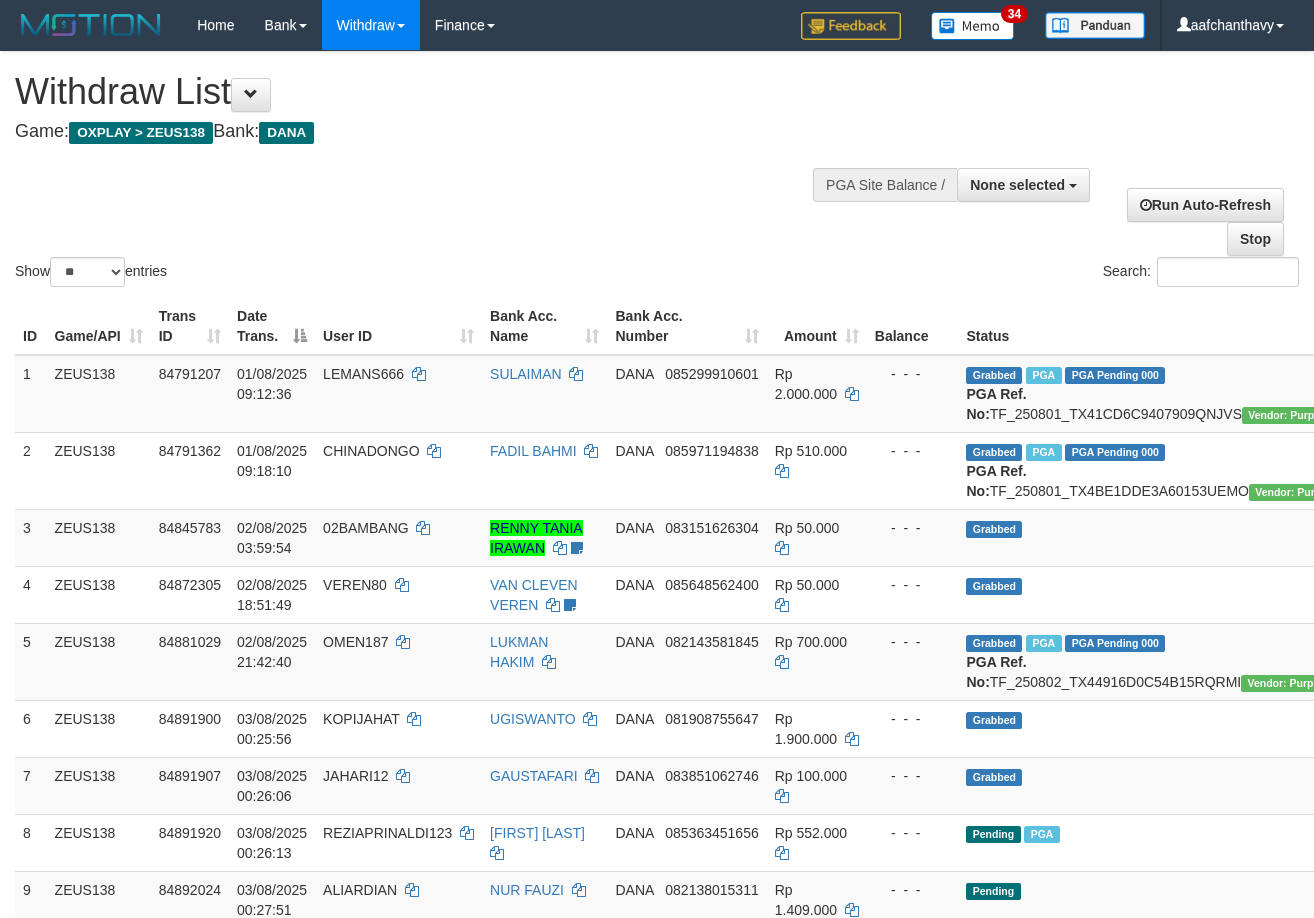 select 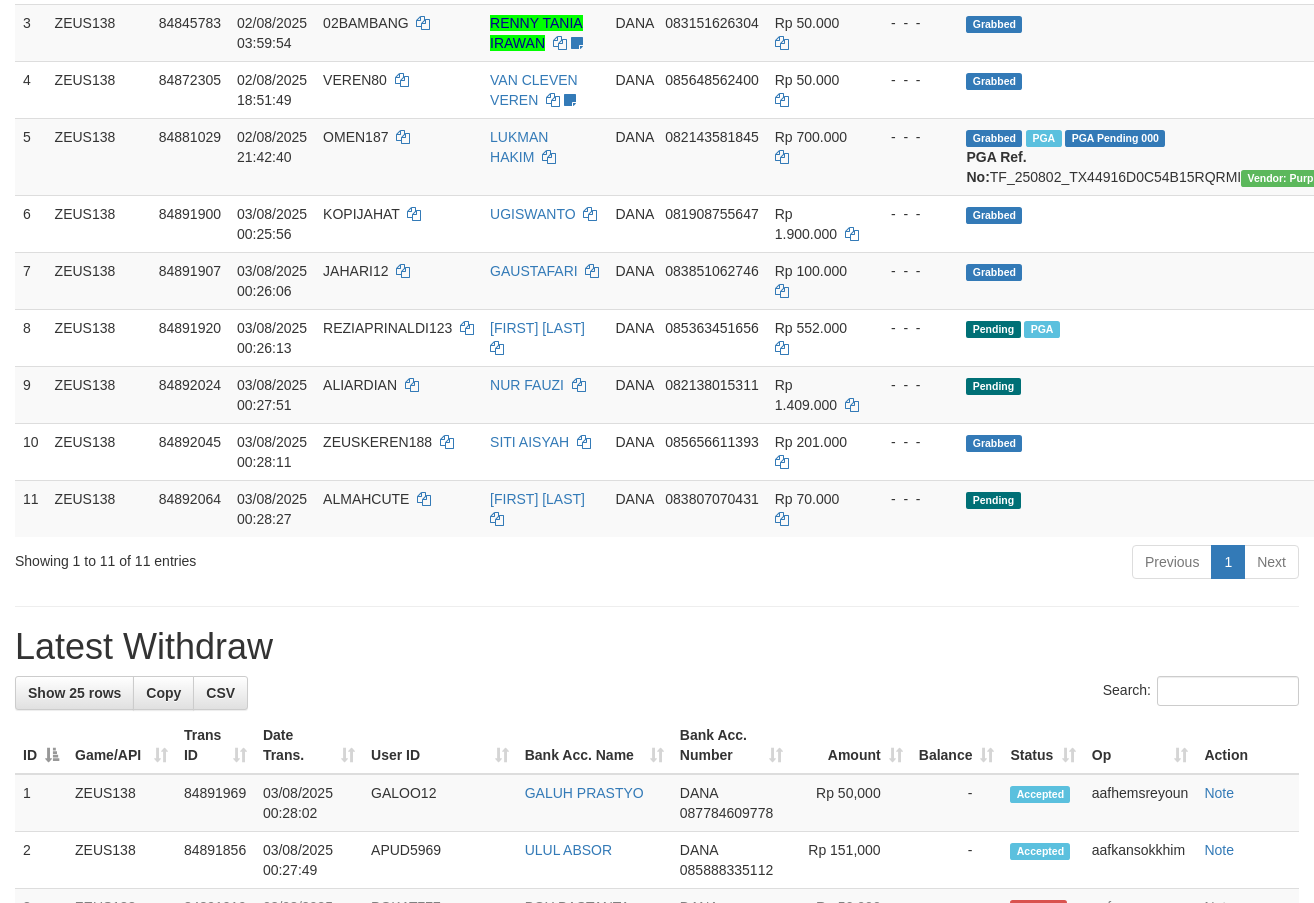 scroll, scrollTop: 450, scrollLeft: 0, axis: vertical 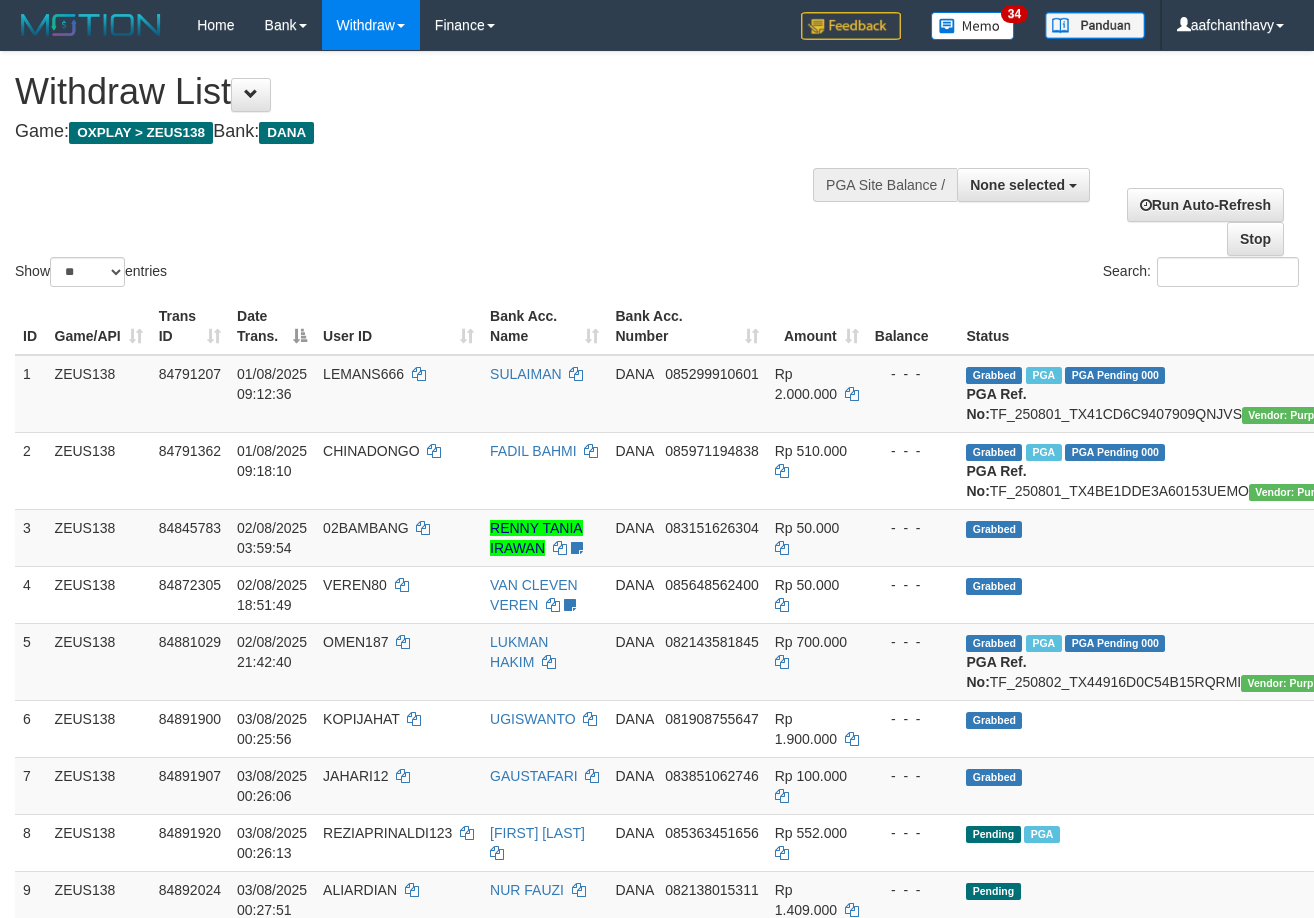 select 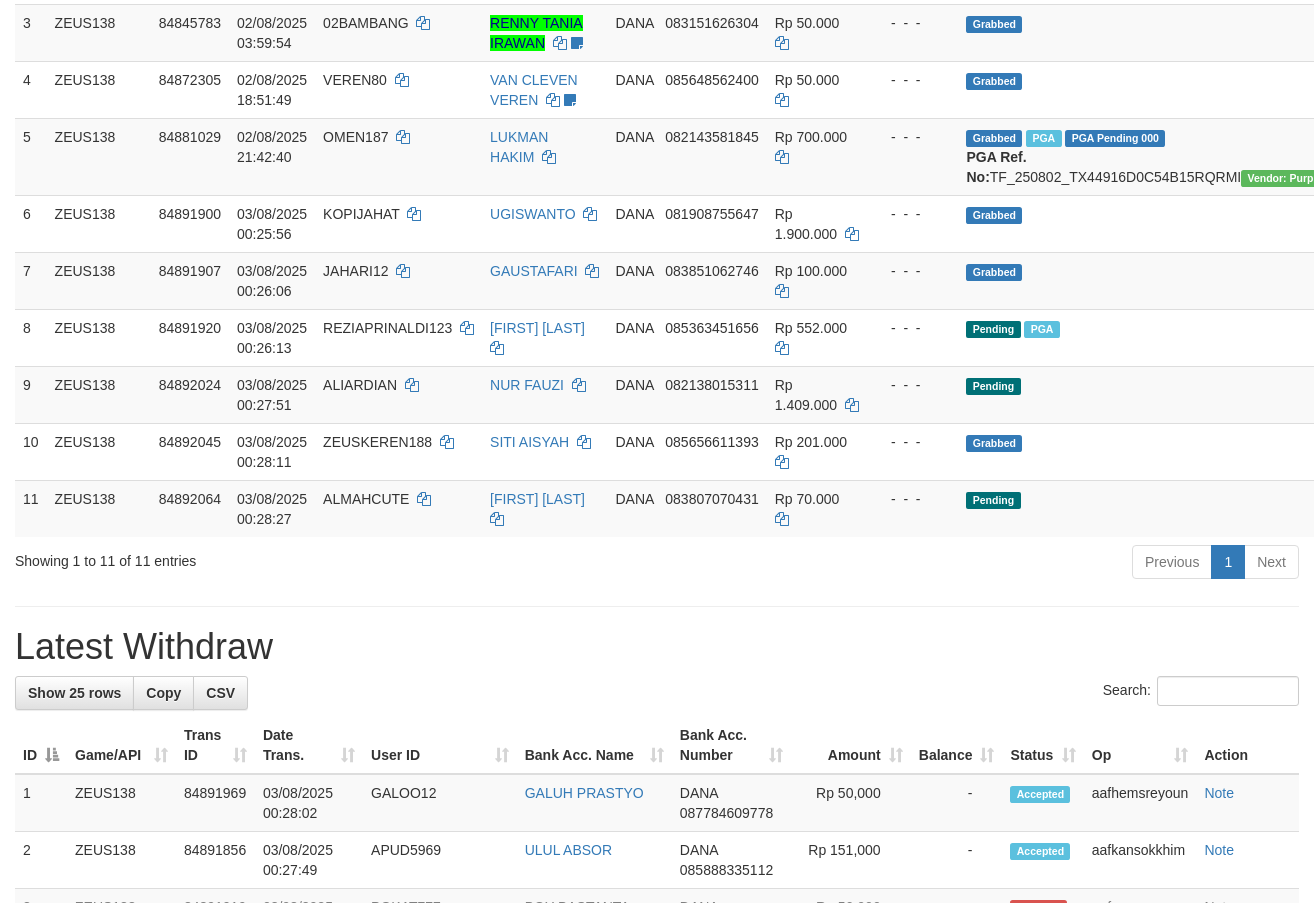 scroll, scrollTop: 450, scrollLeft: 0, axis: vertical 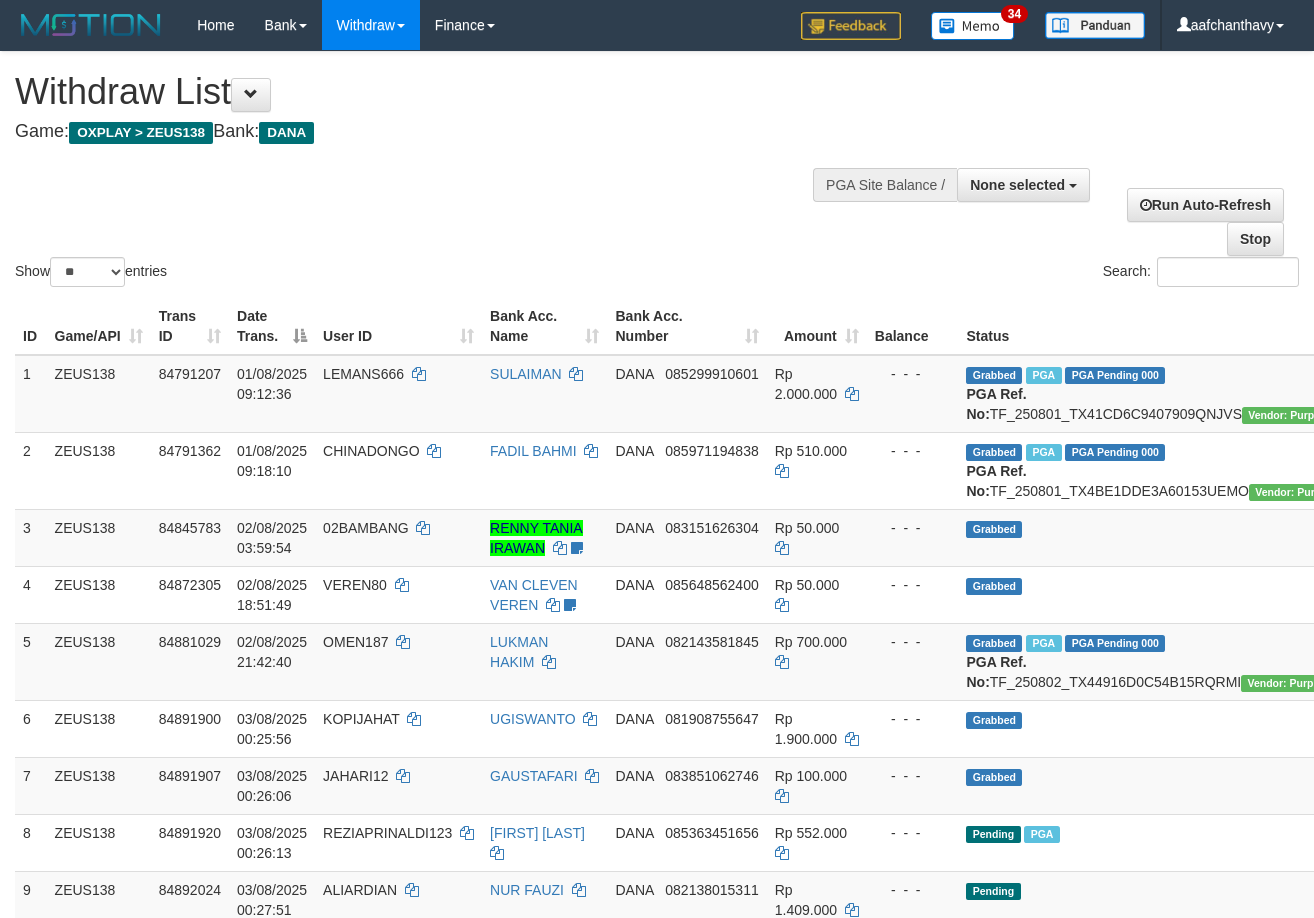 select 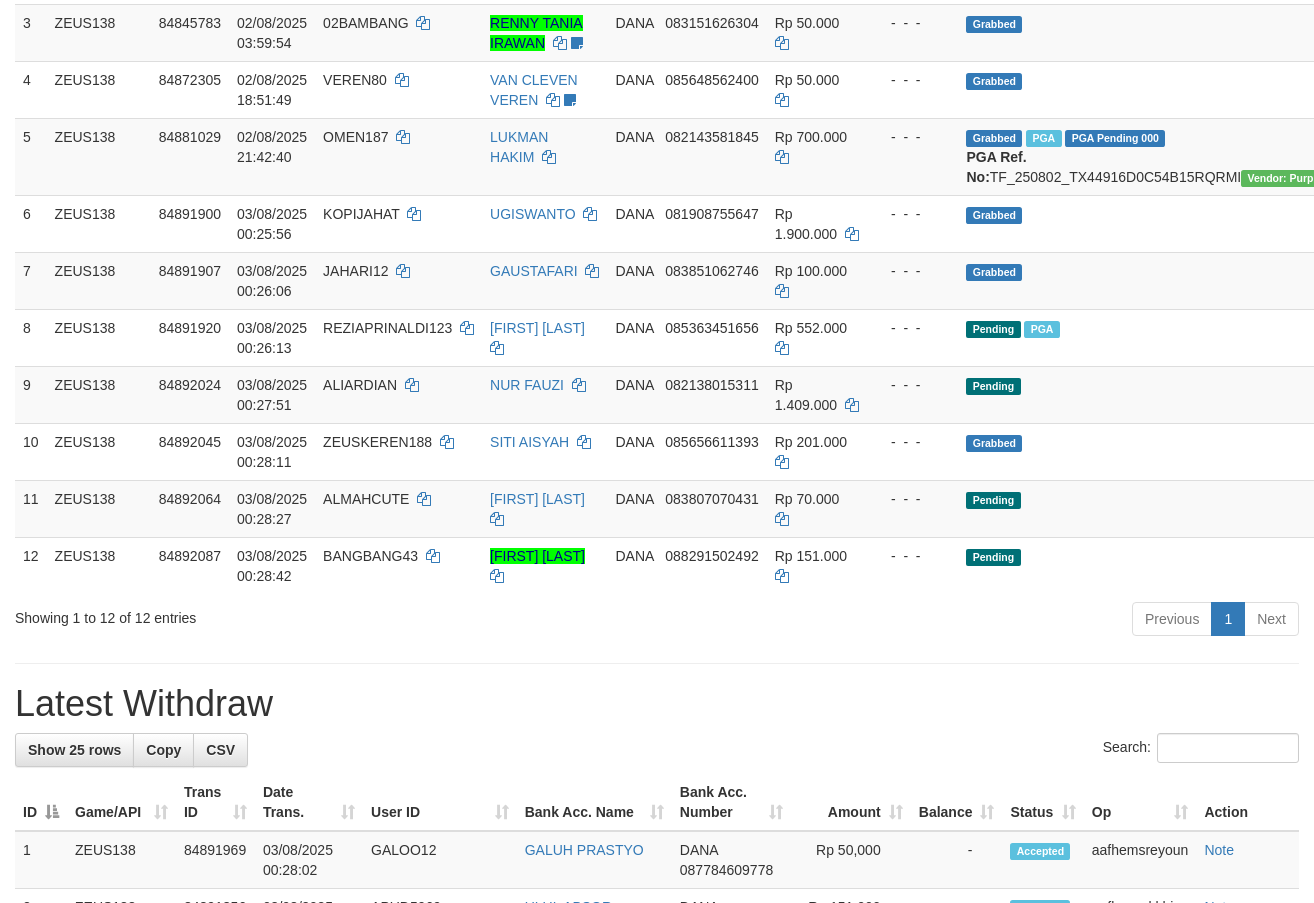 scroll, scrollTop: 450, scrollLeft: 0, axis: vertical 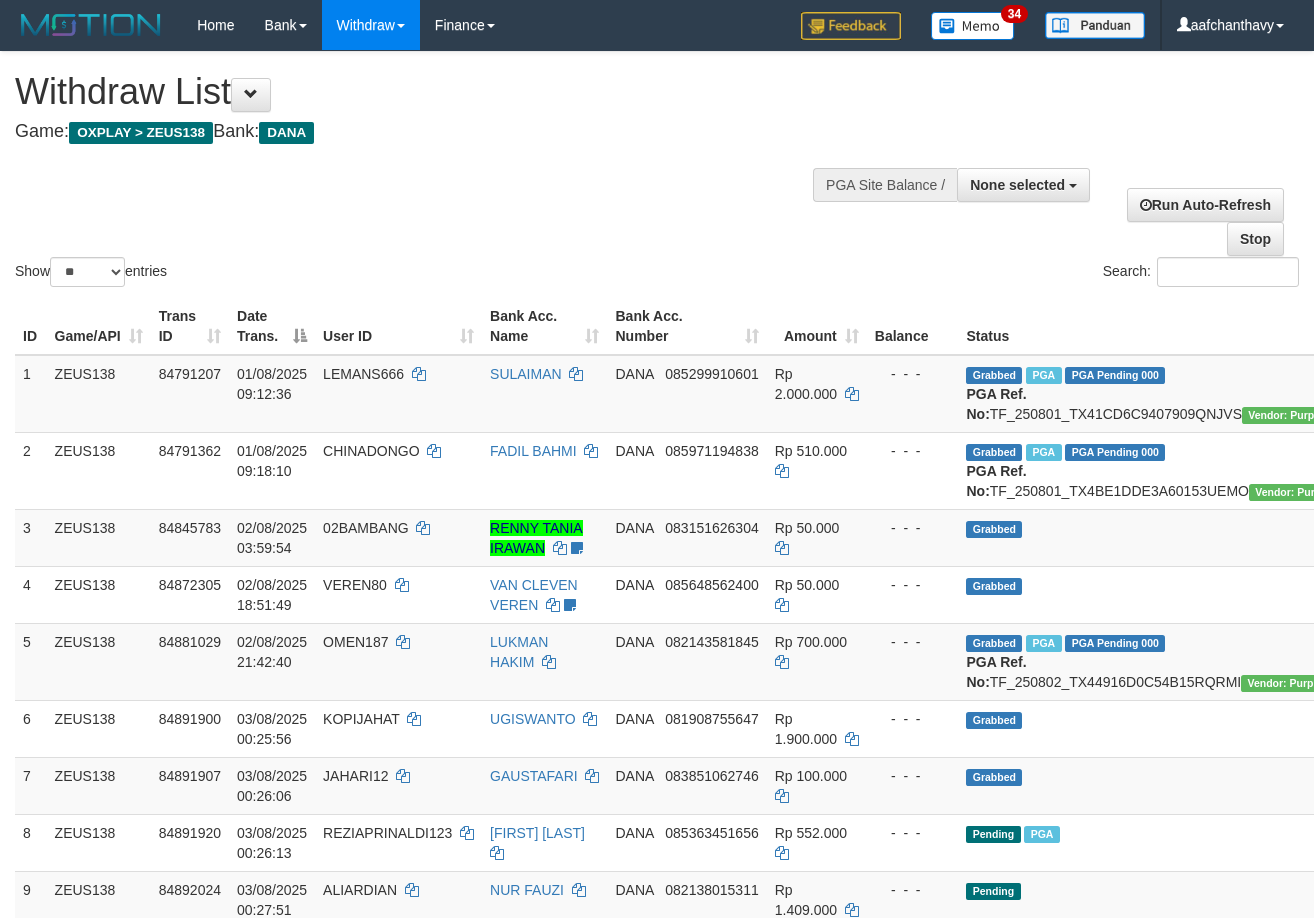 select 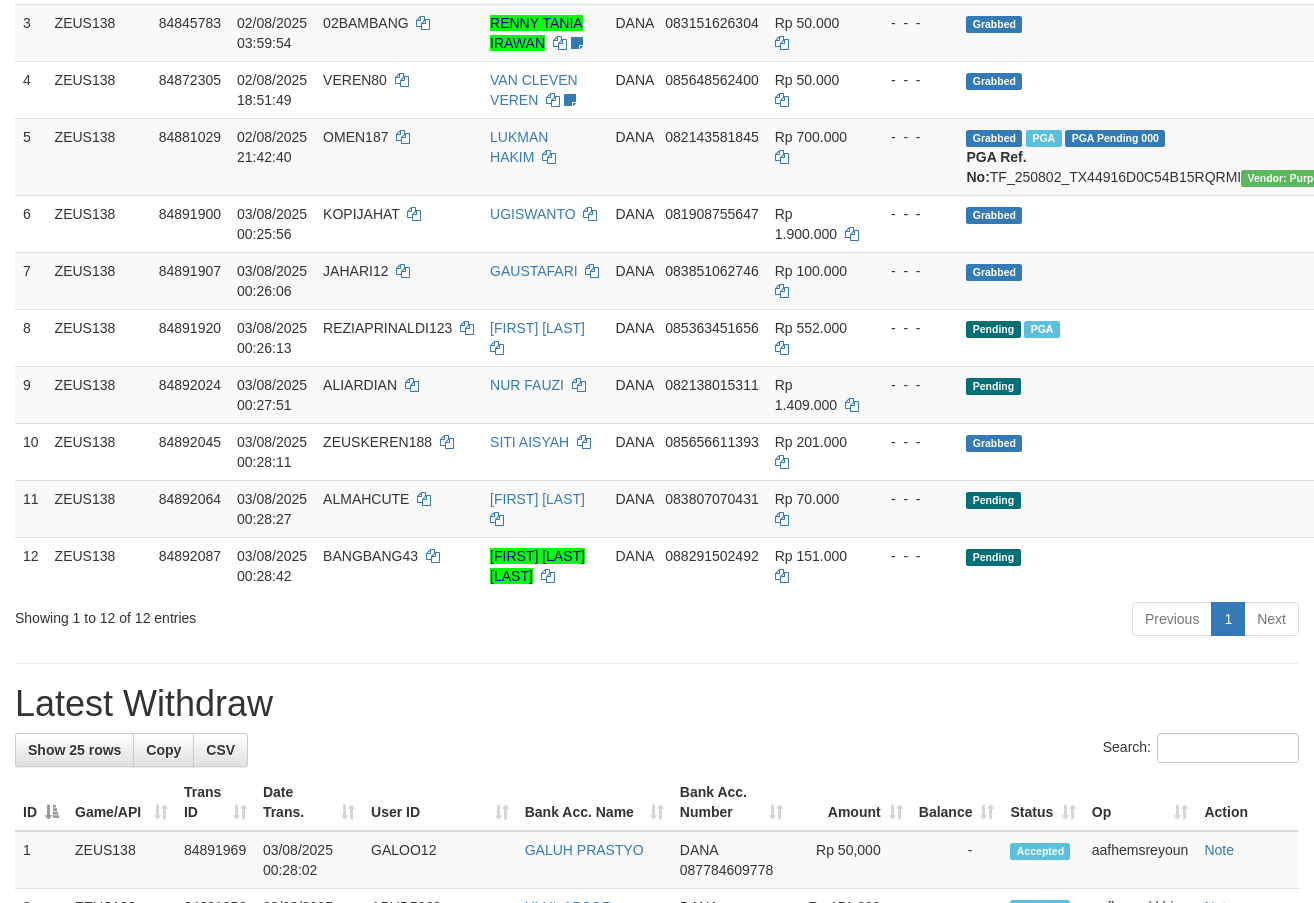 scroll, scrollTop: 450, scrollLeft: 0, axis: vertical 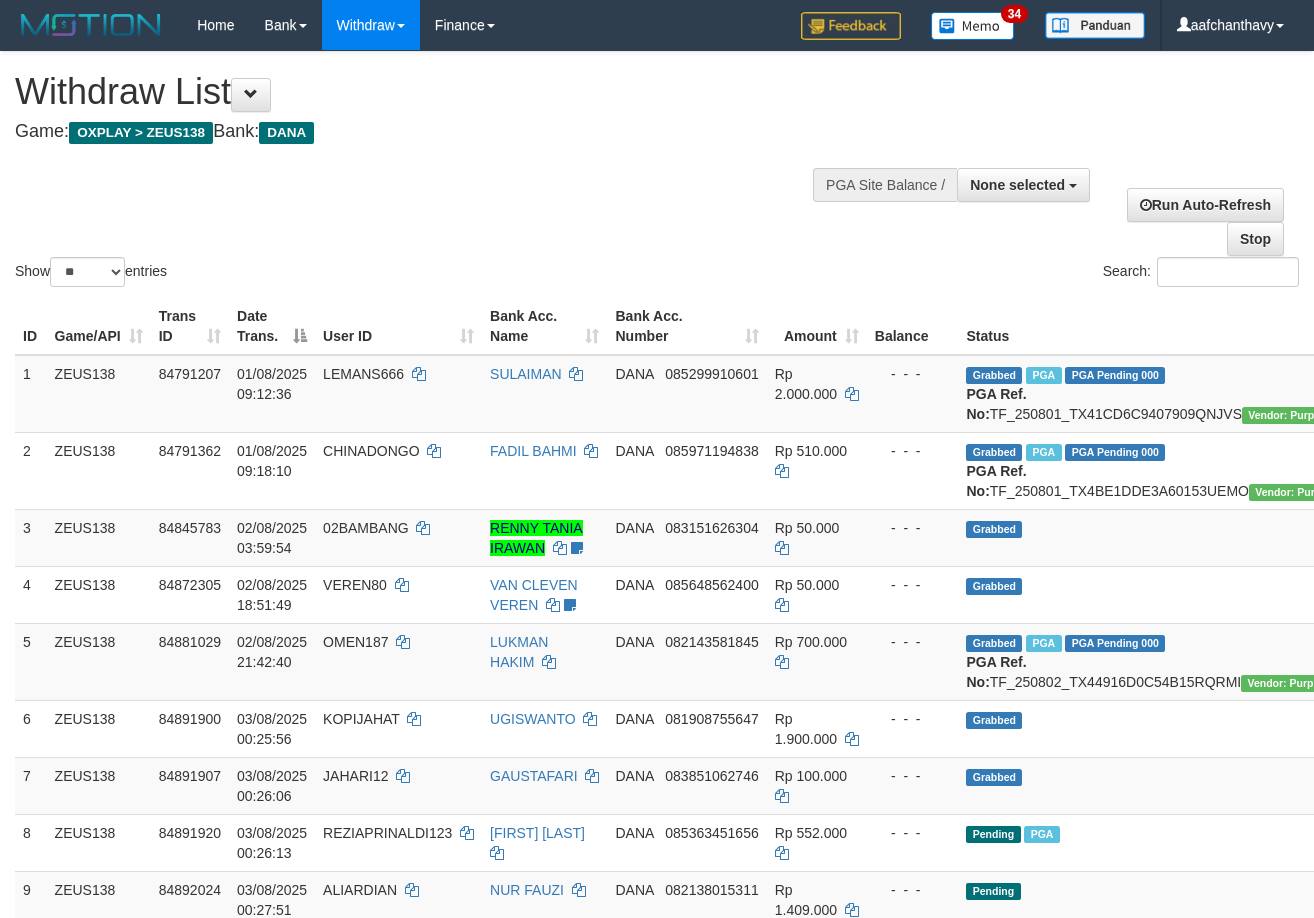 select 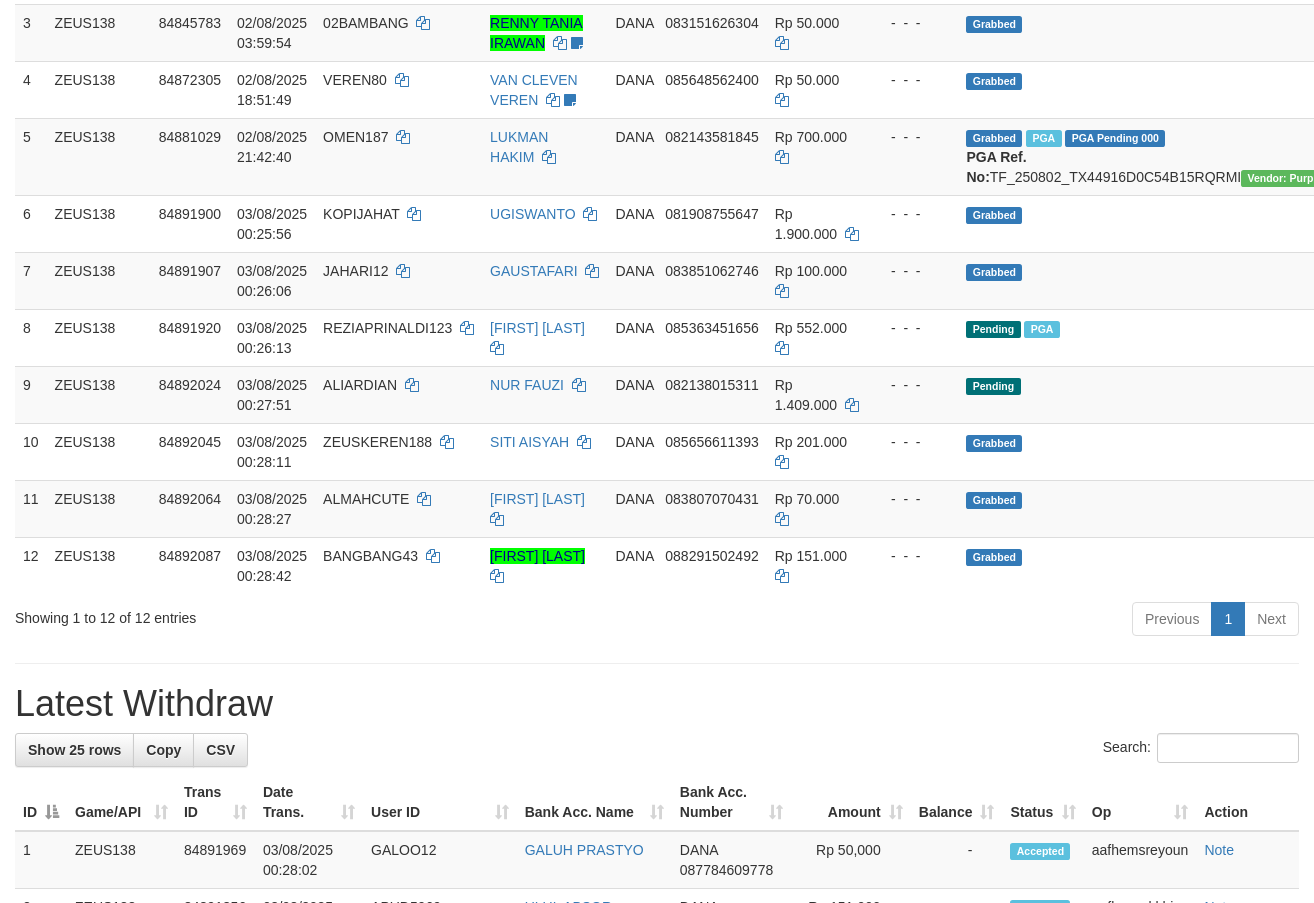 scroll, scrollTop: 450, scrollLeft: 0, axis: vertical 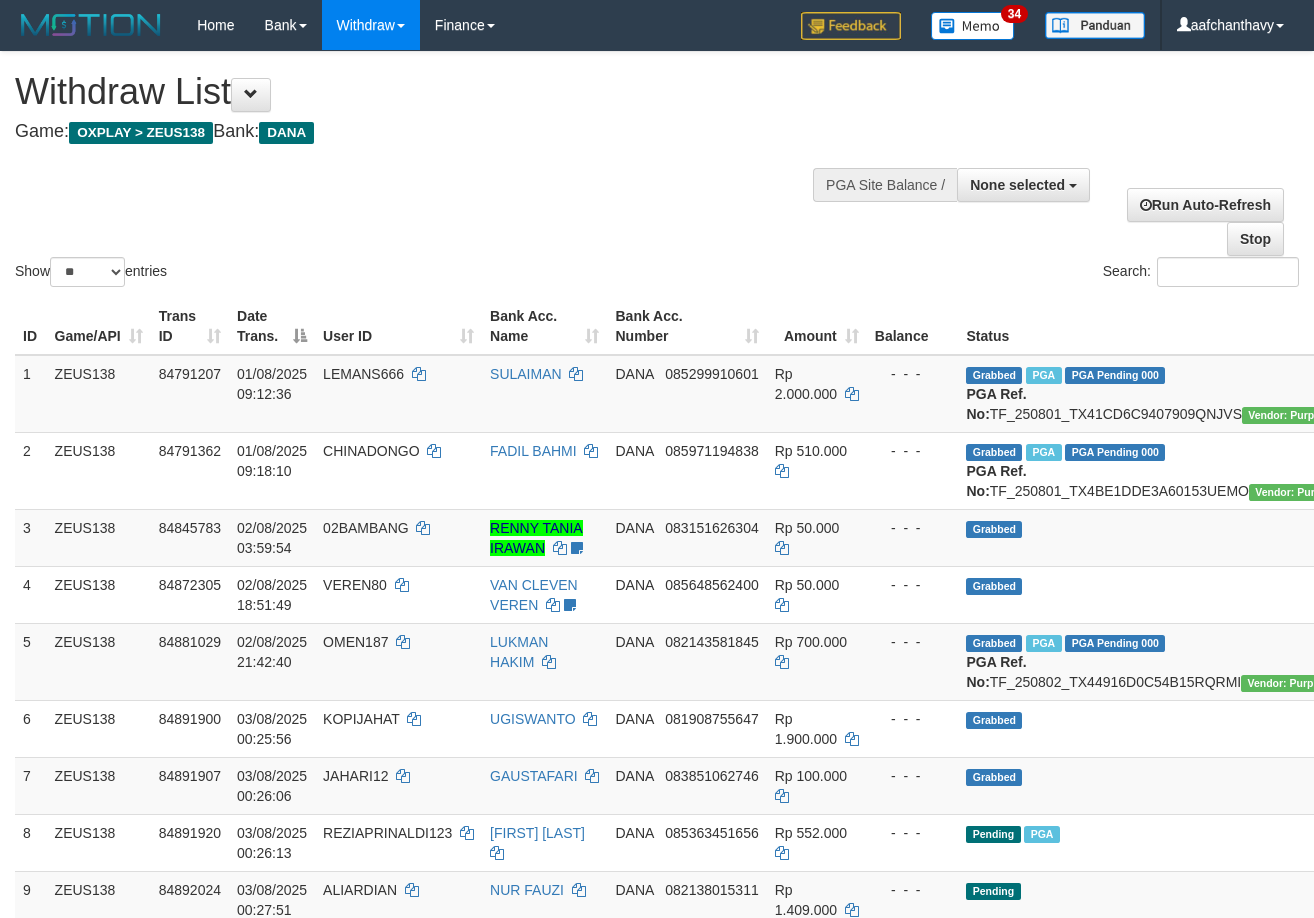 select 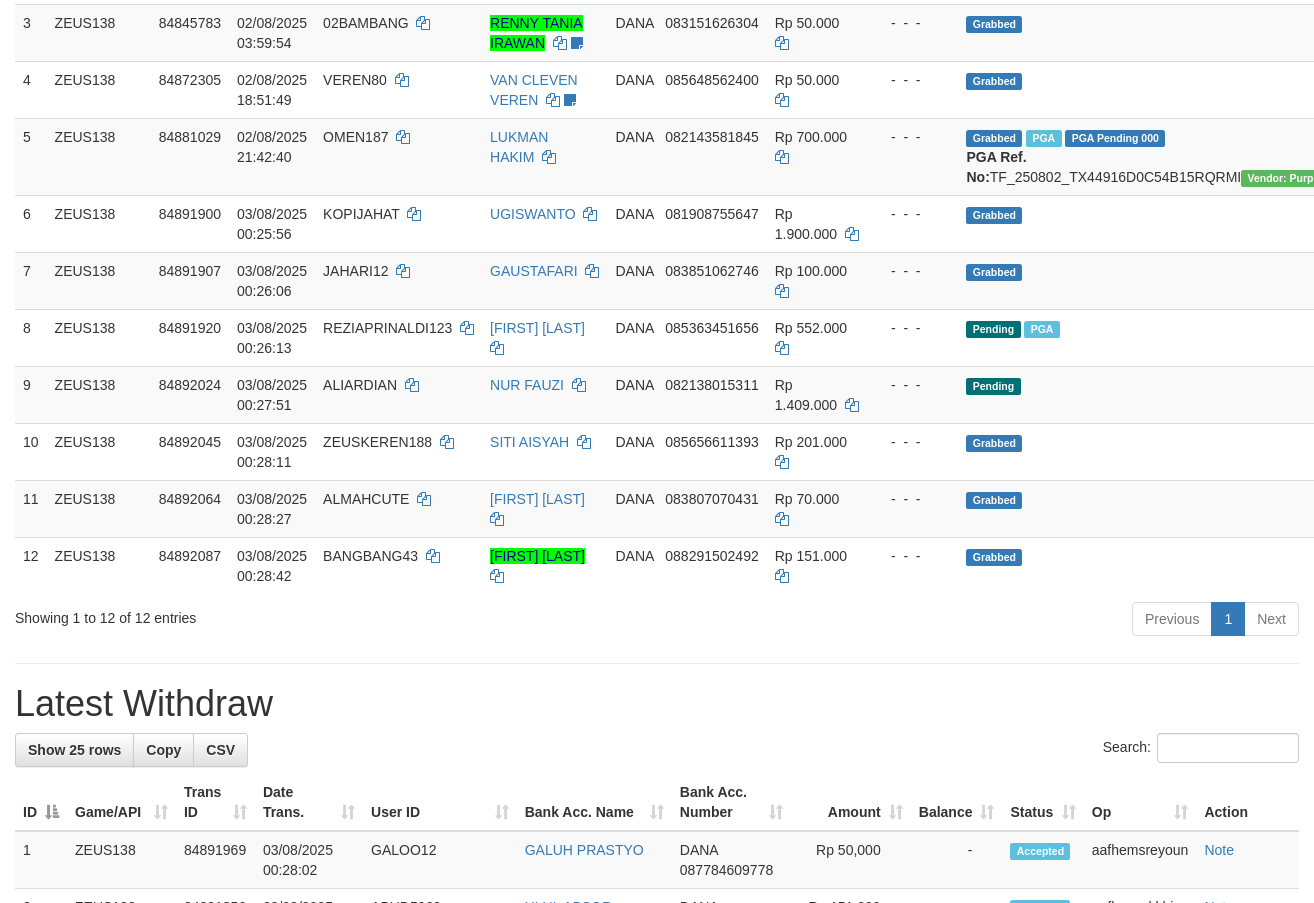 scroll, scrollTop: 450, scrollLeft: 0, axis: vertical 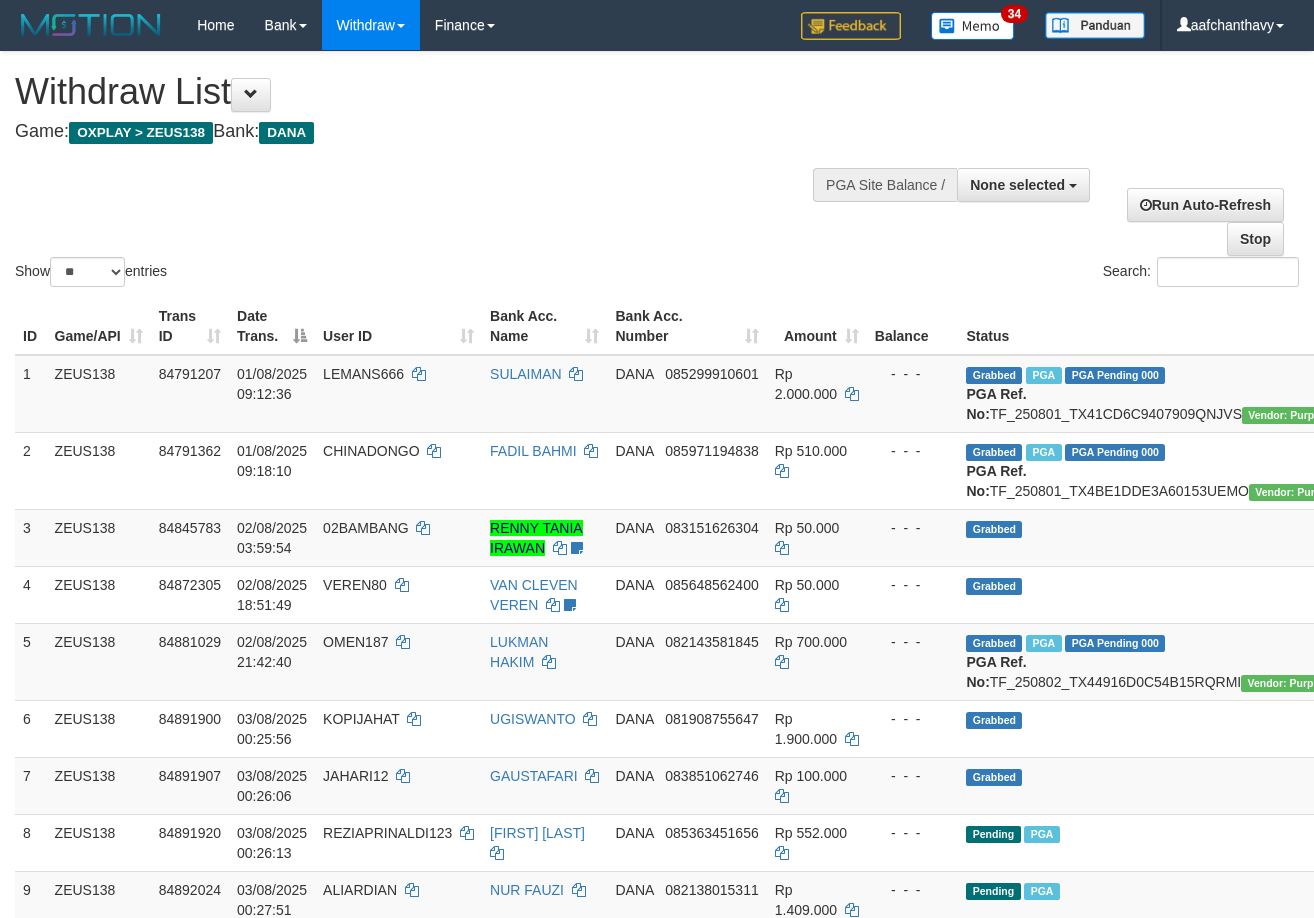 select 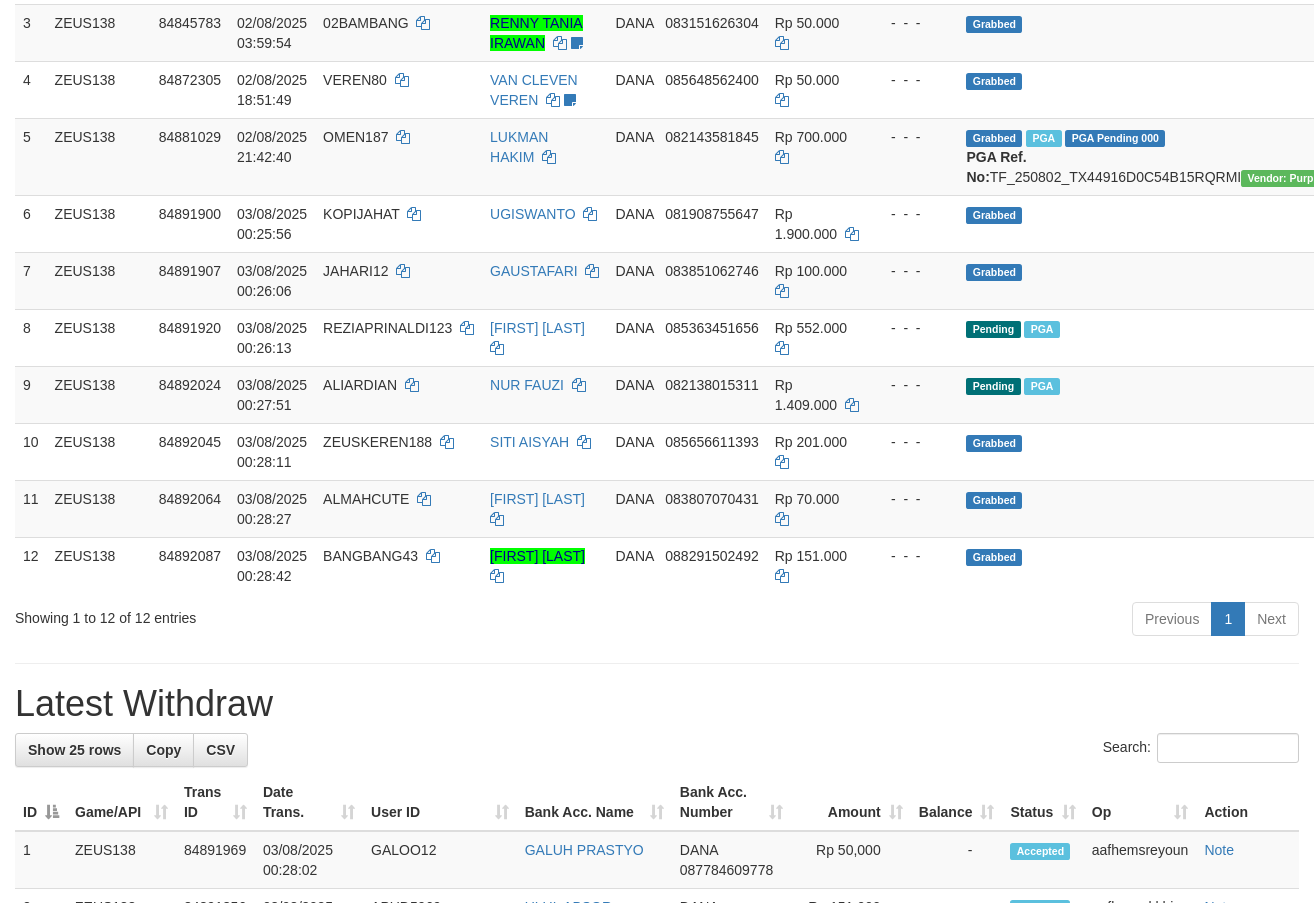 scroll, scrollTop: 450, scrollLeft: 0, axis: vertical 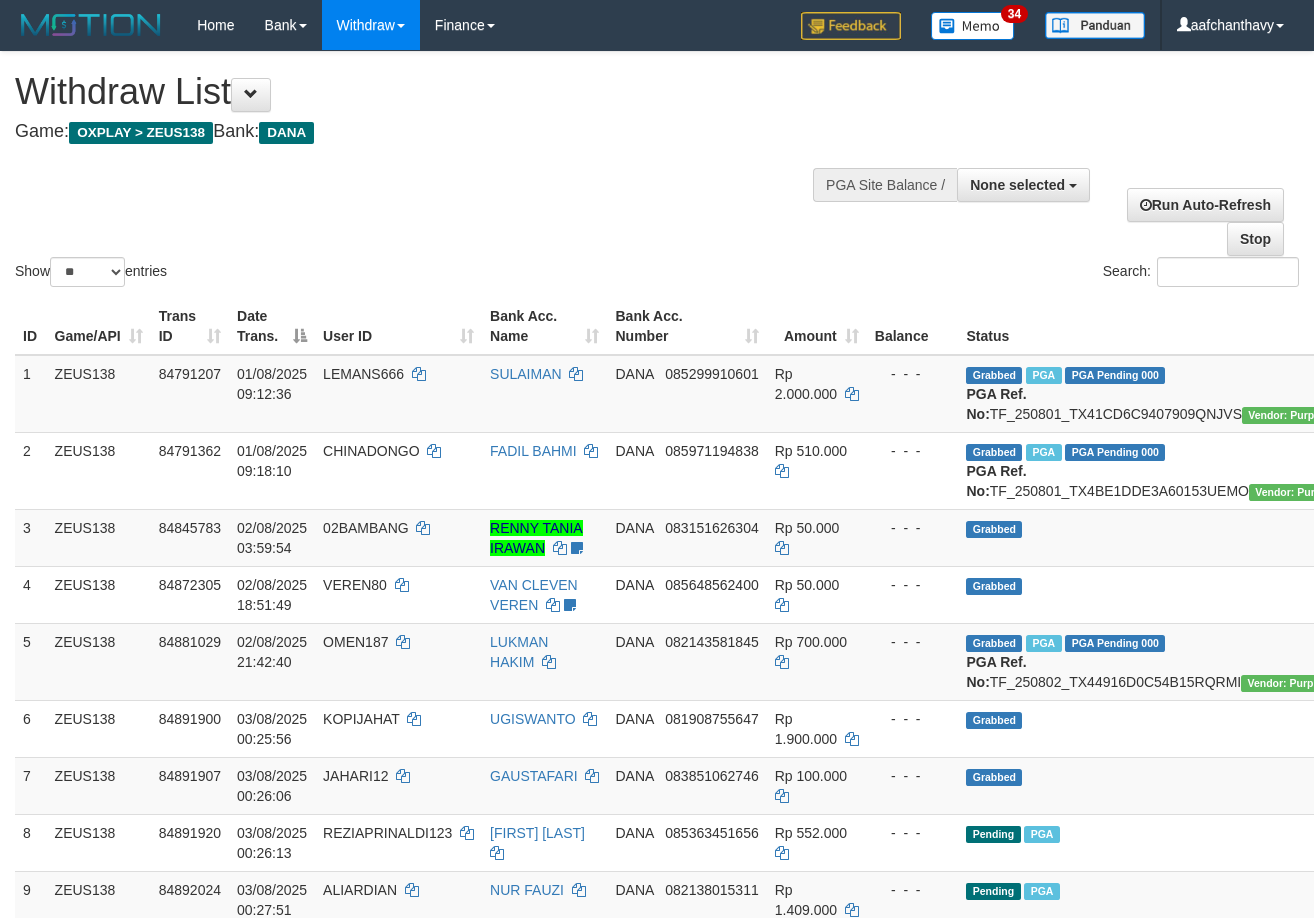 select 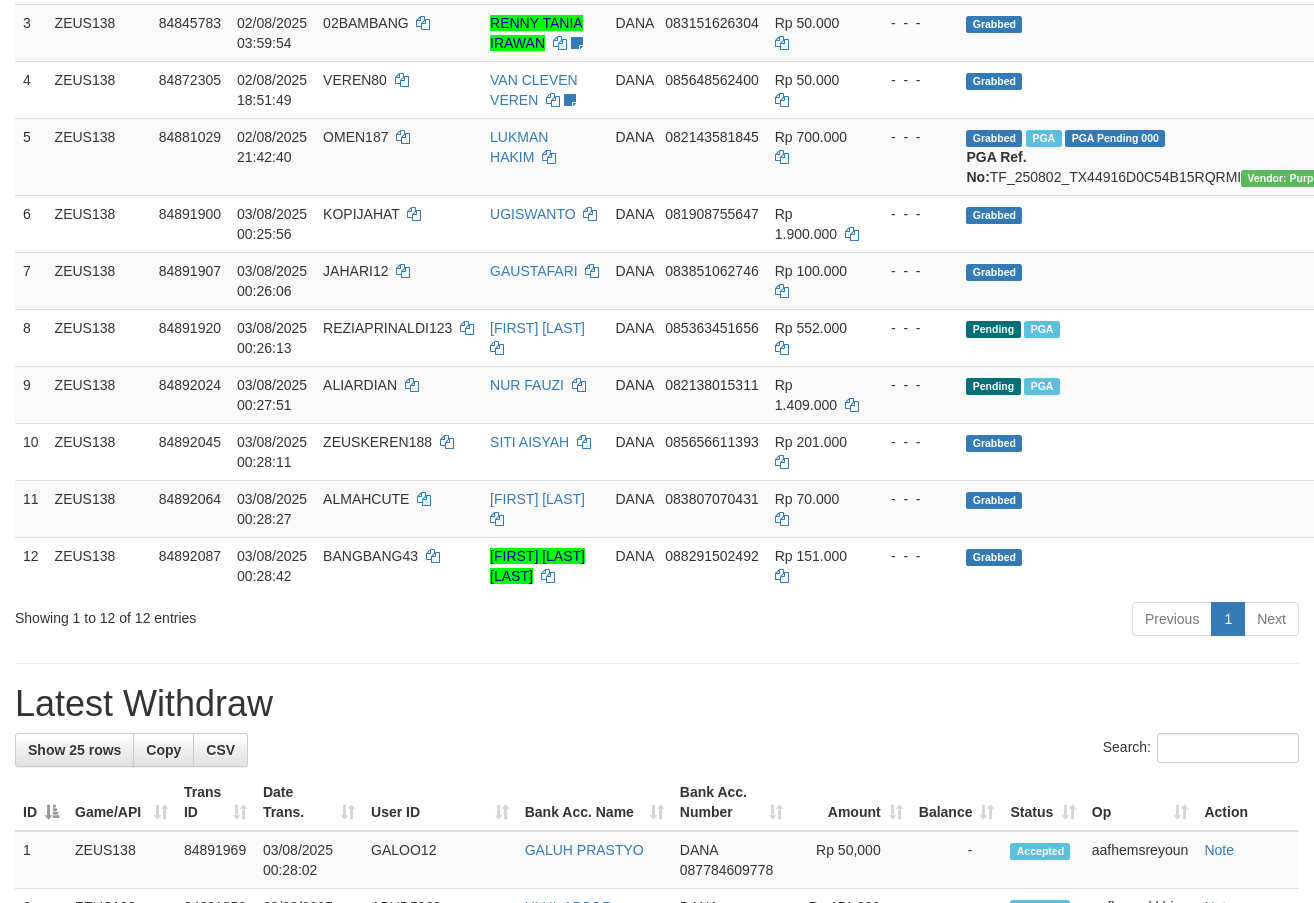 scroll, scrollTop: 450, scrollLeft: 0, axis: vertical 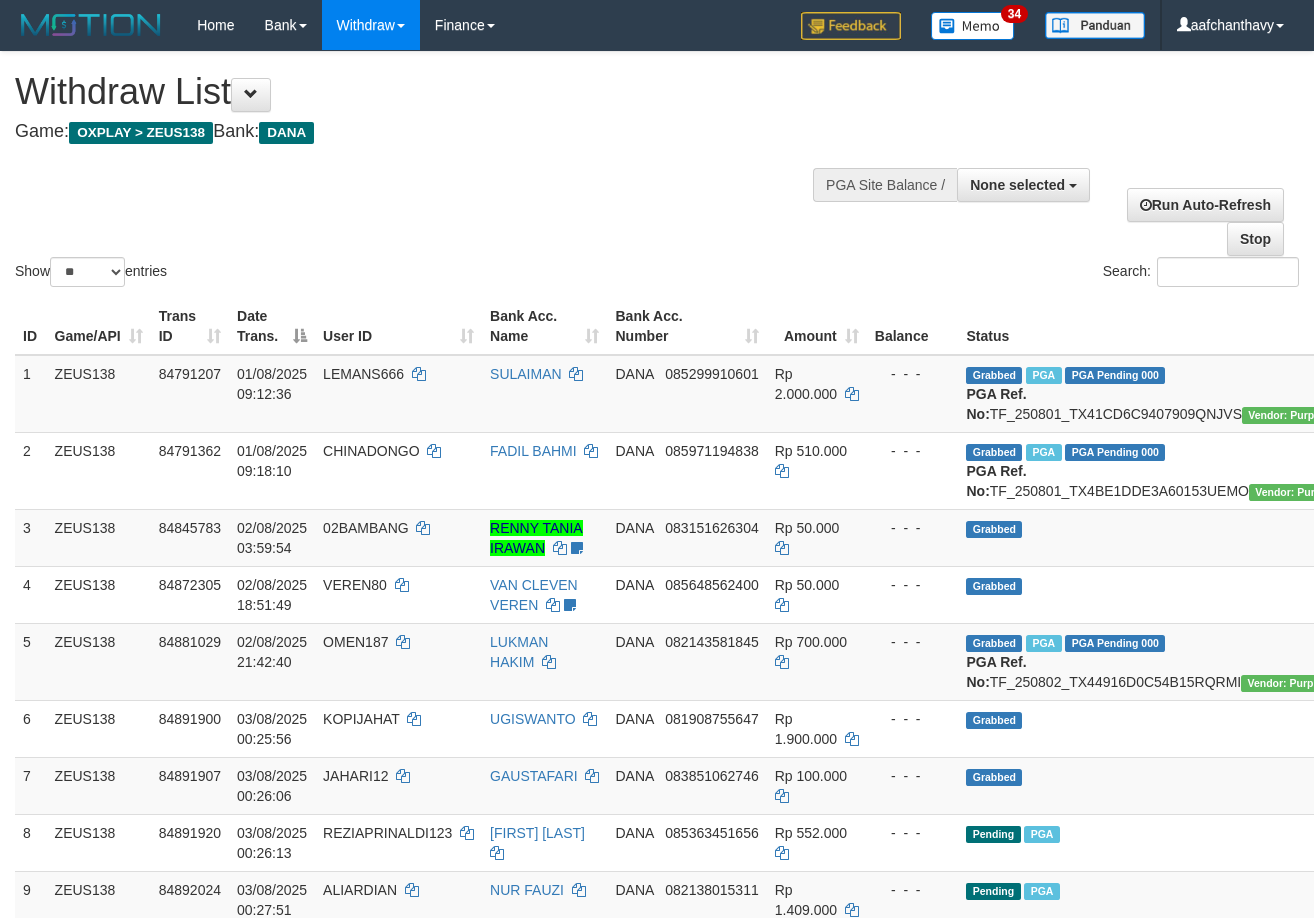 select 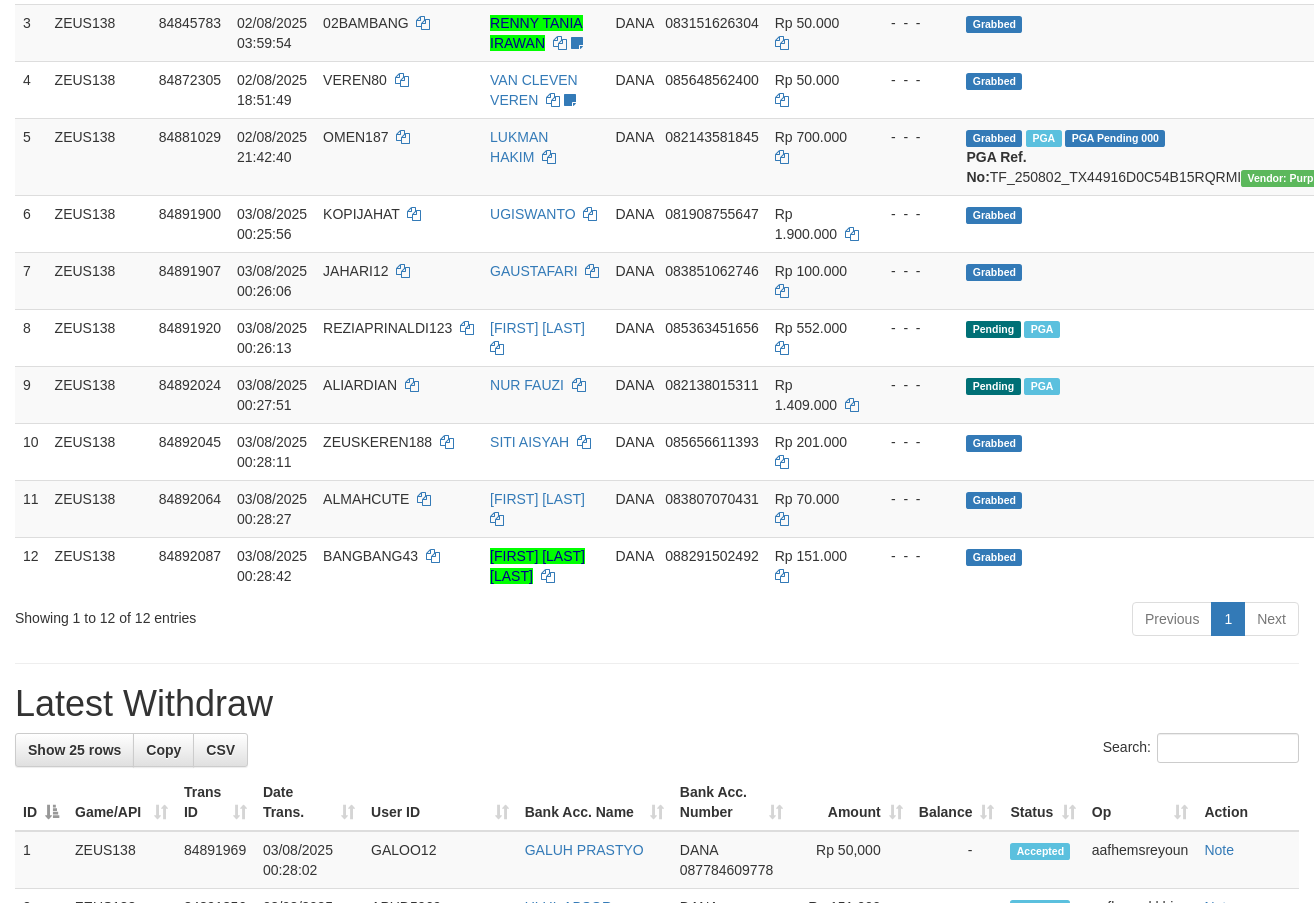 scroll, scrollTop: 450, scrollLeft: 0, axis: vertical 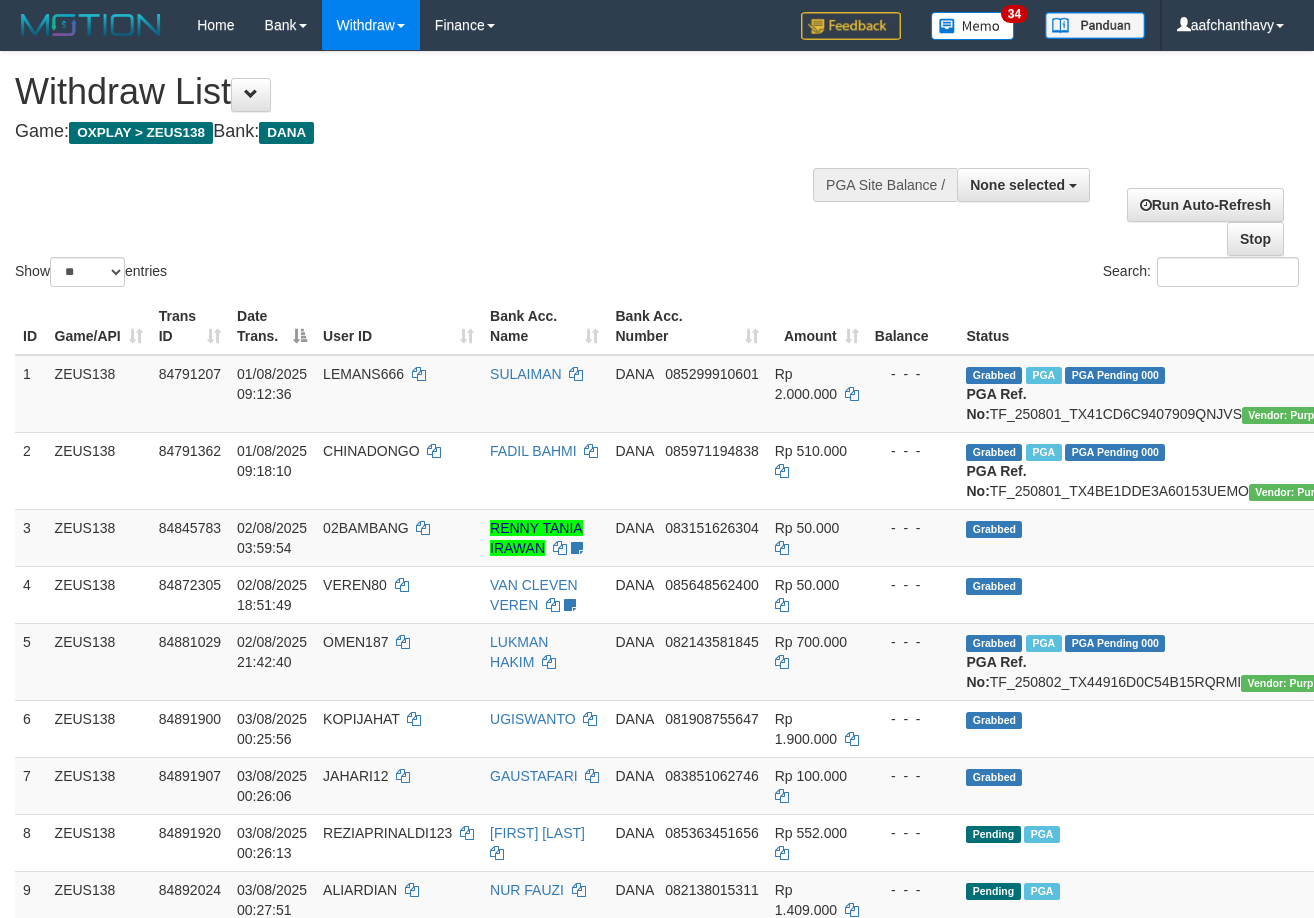 select 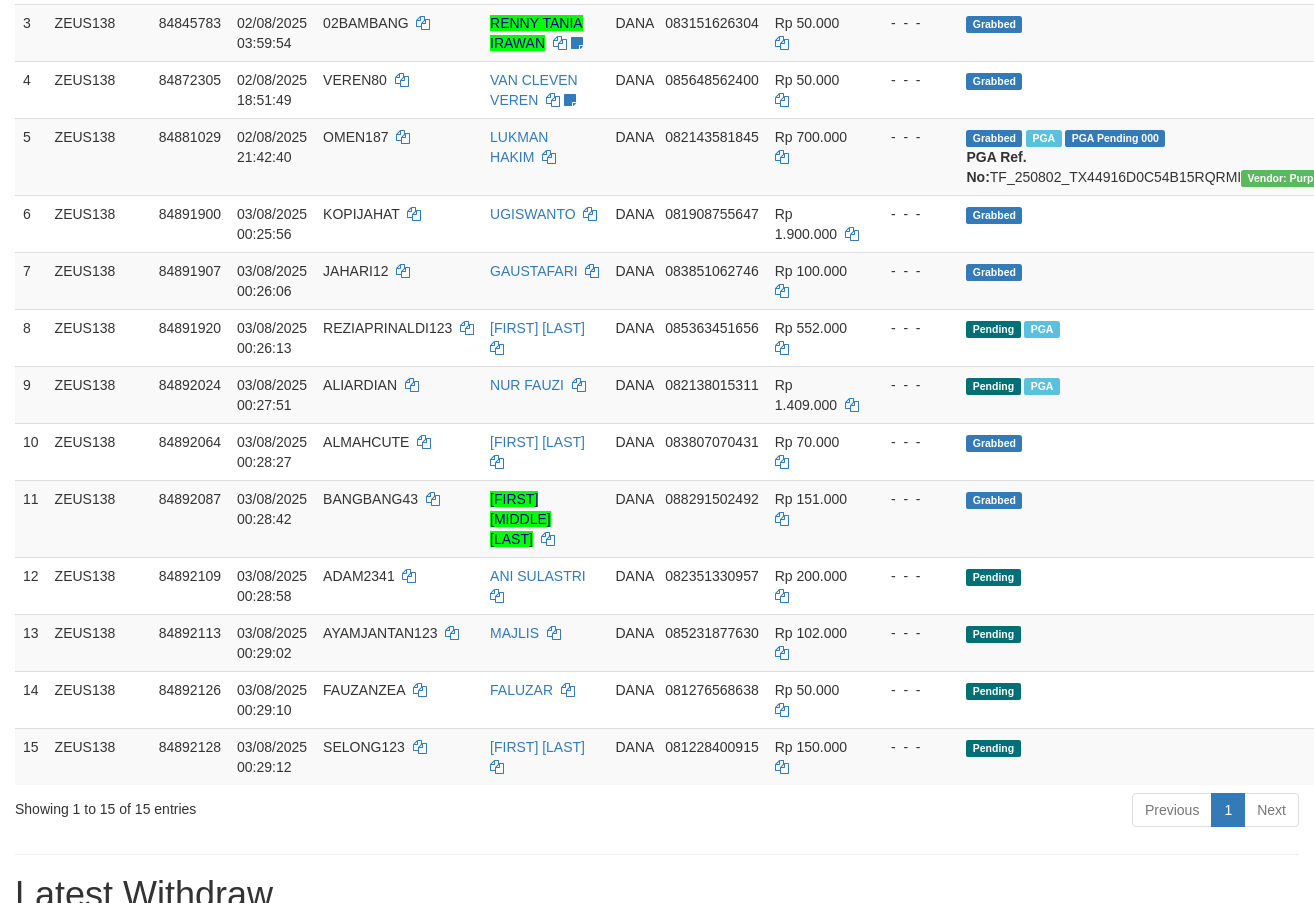 scroll, scrollTop: 450, scrollLeft: 0, axis: vertical 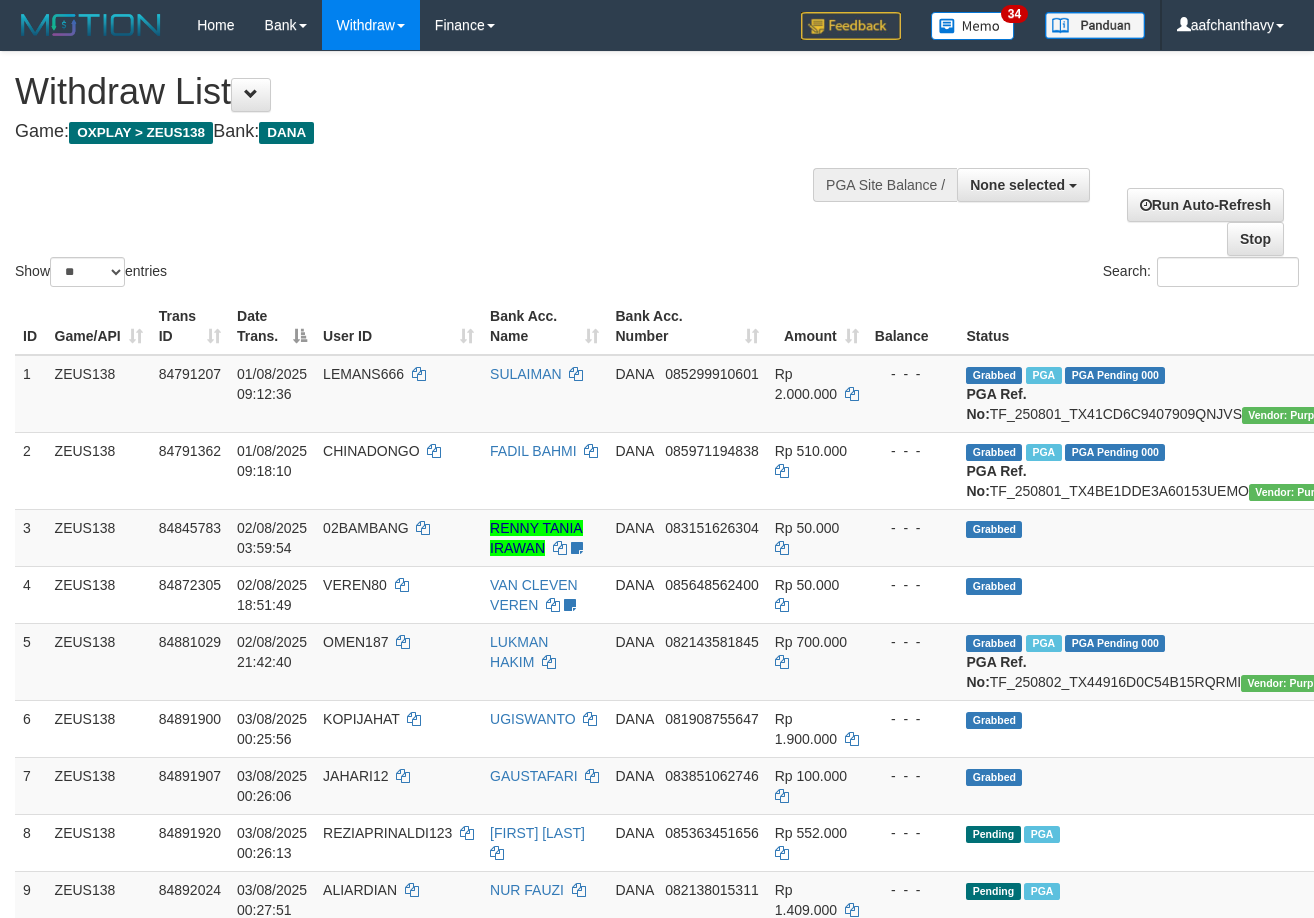 select 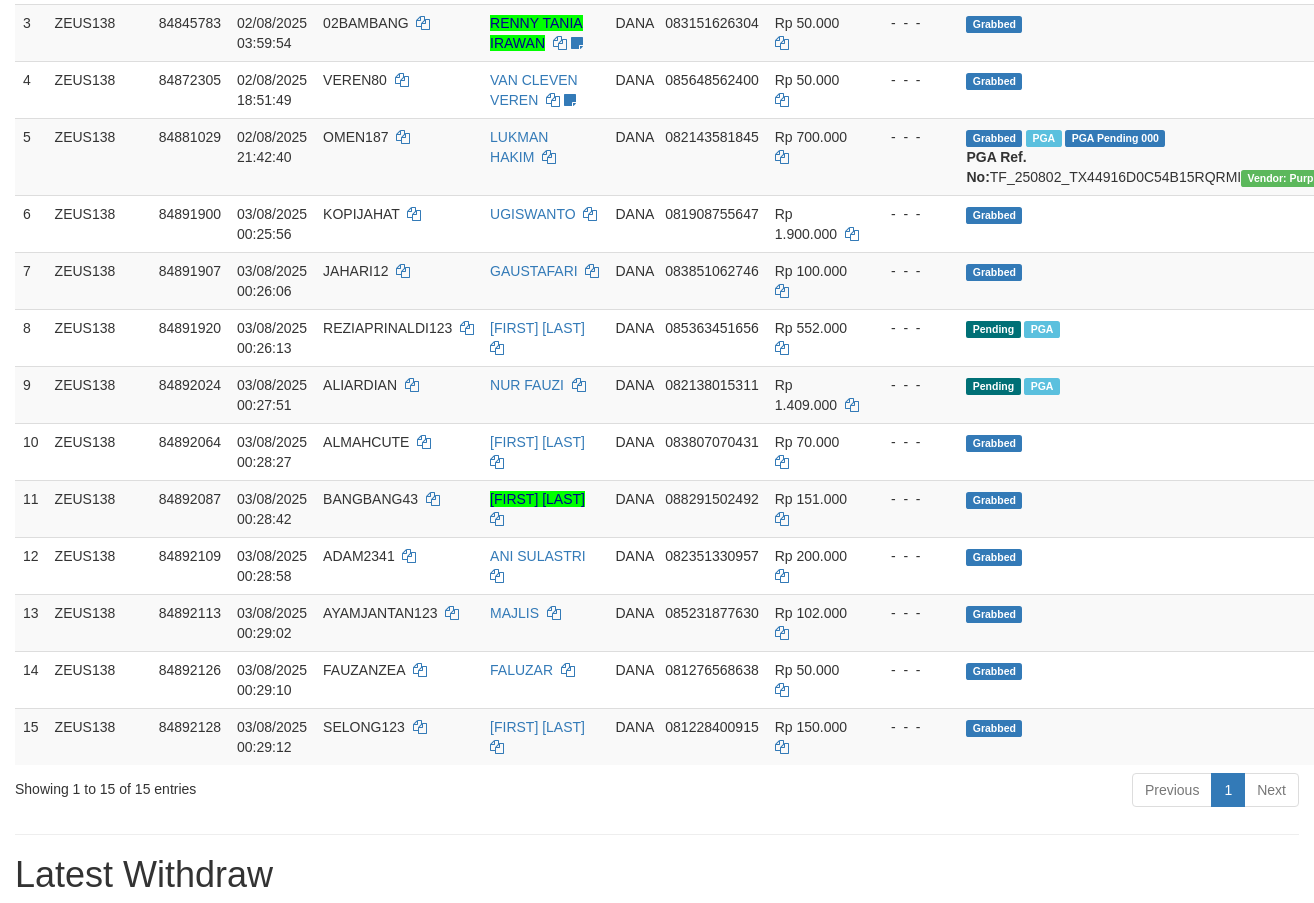 scroll, scrollTop: 450, scrollLeft: 0, axis: vertical 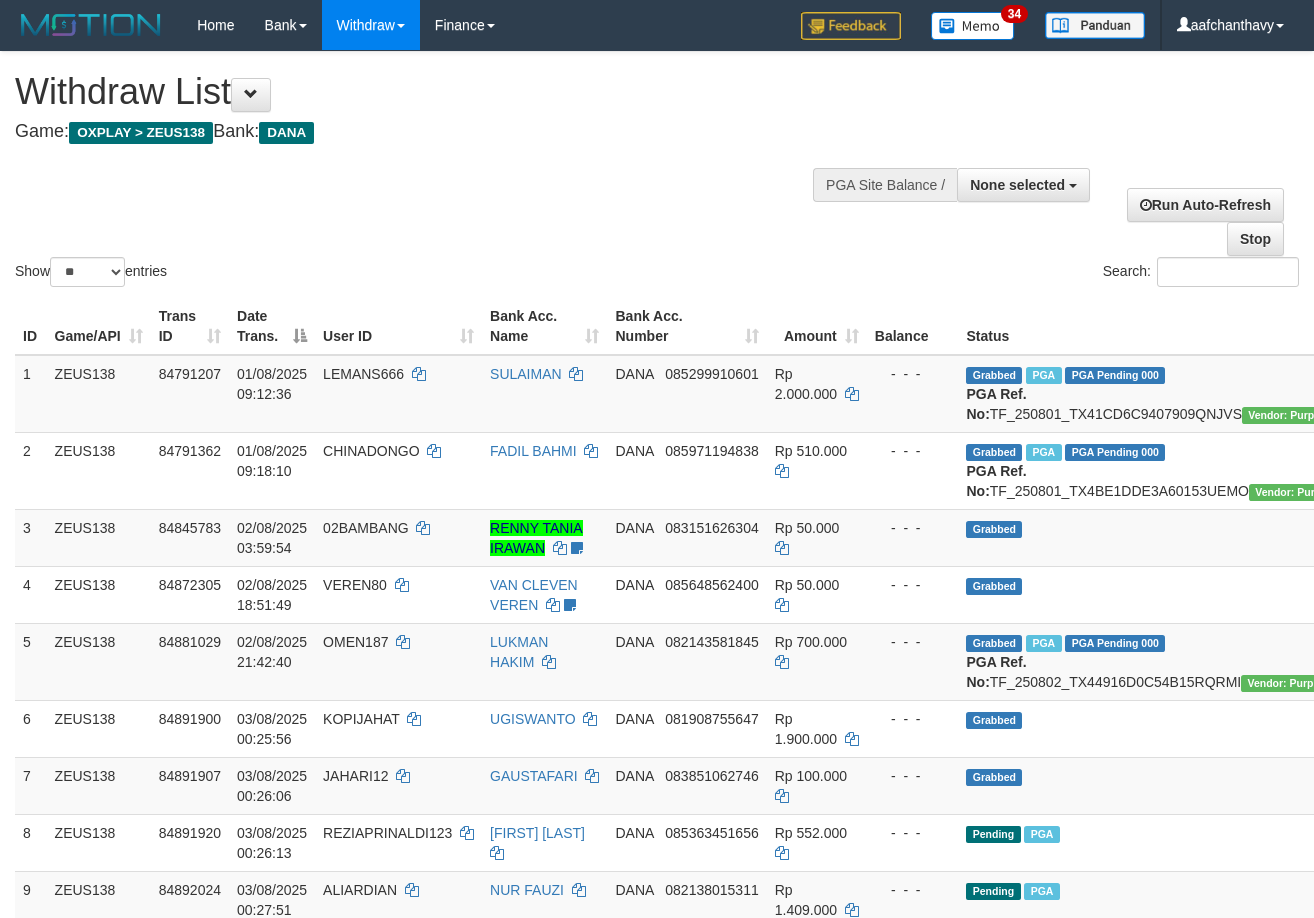 select 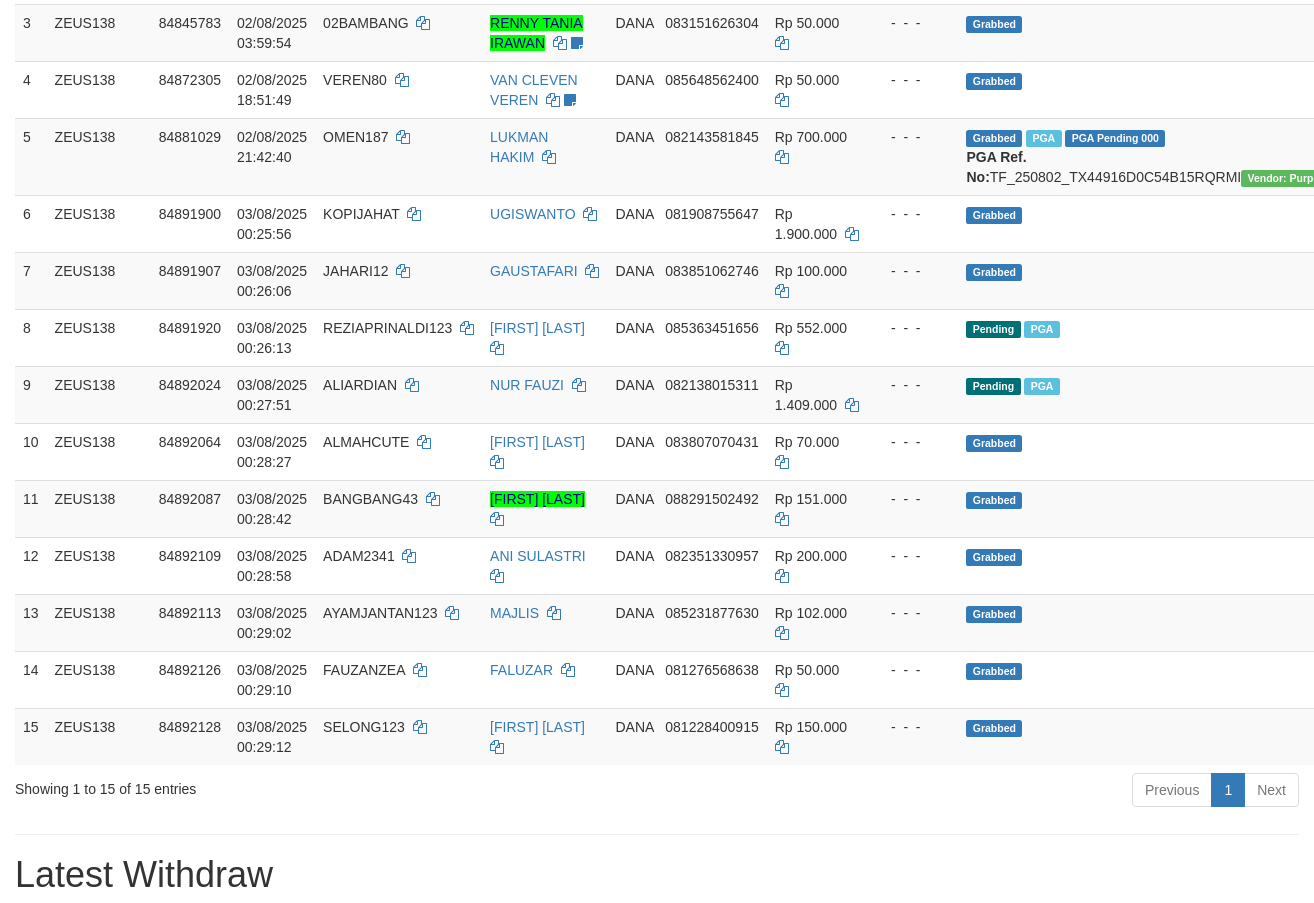 scroll, scrollTop: 450, scrollLeft: 0, axis: vertical 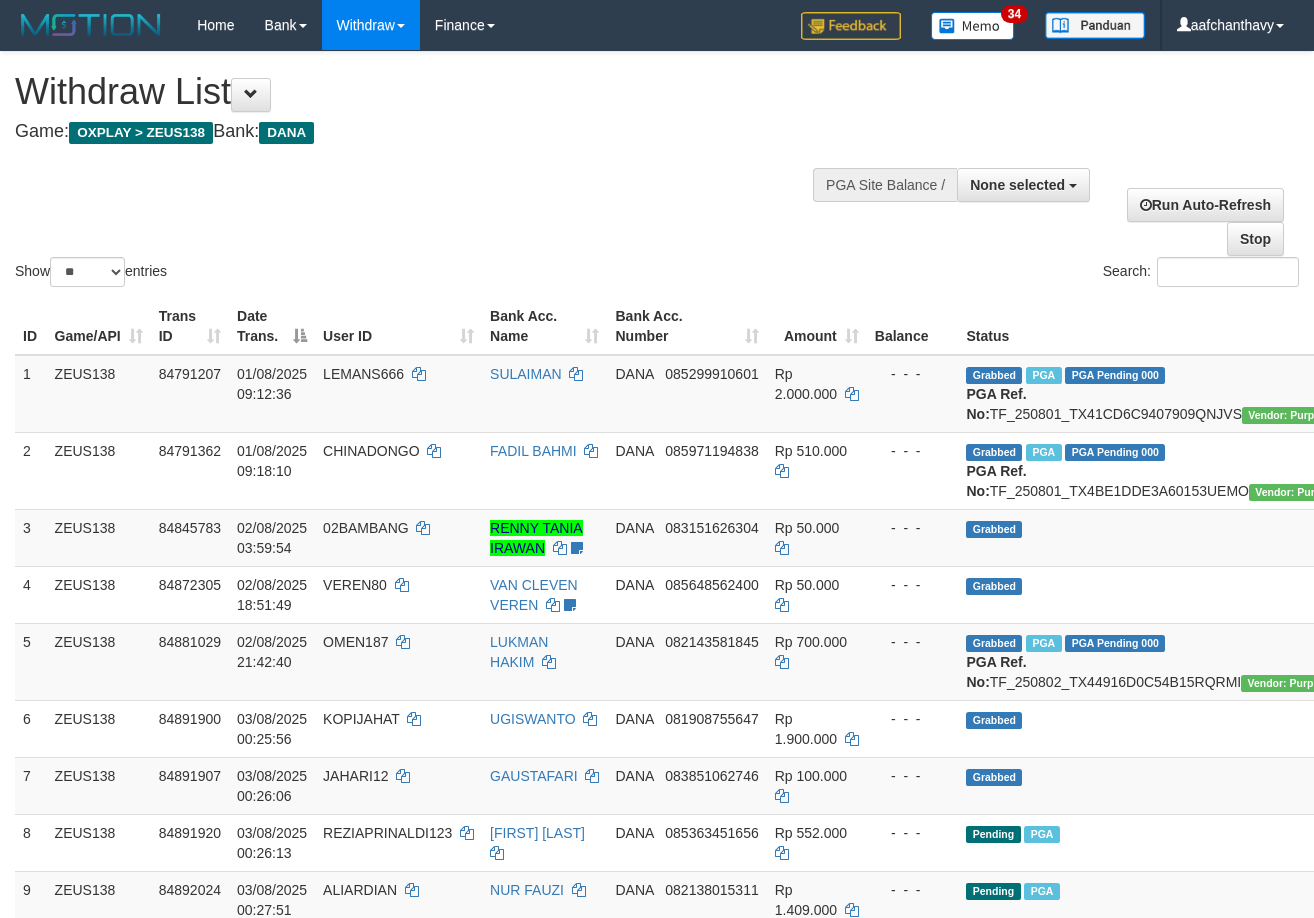 select 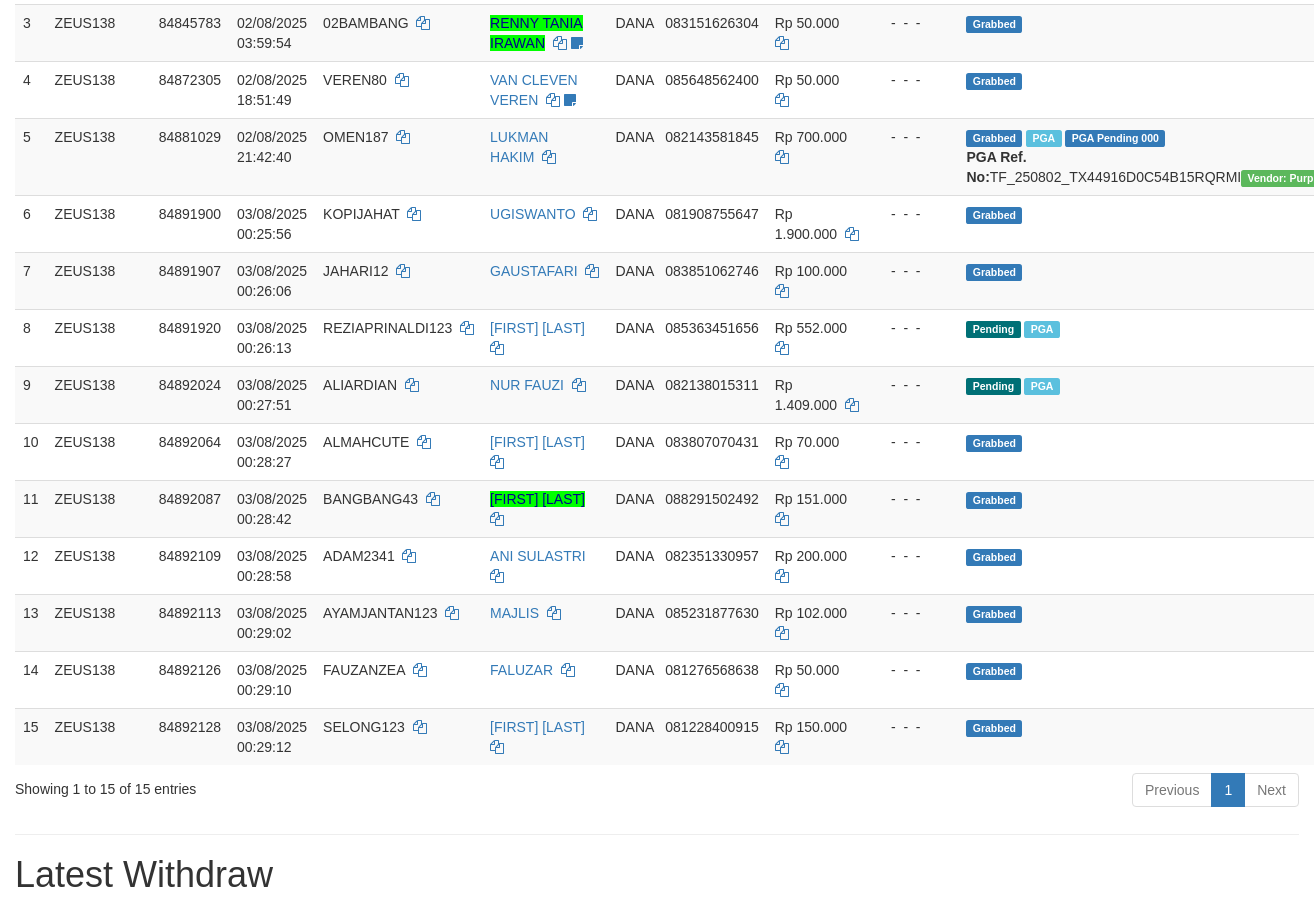 scroll, scrollTop: 450, scrollLeft: 0, axis: vertical 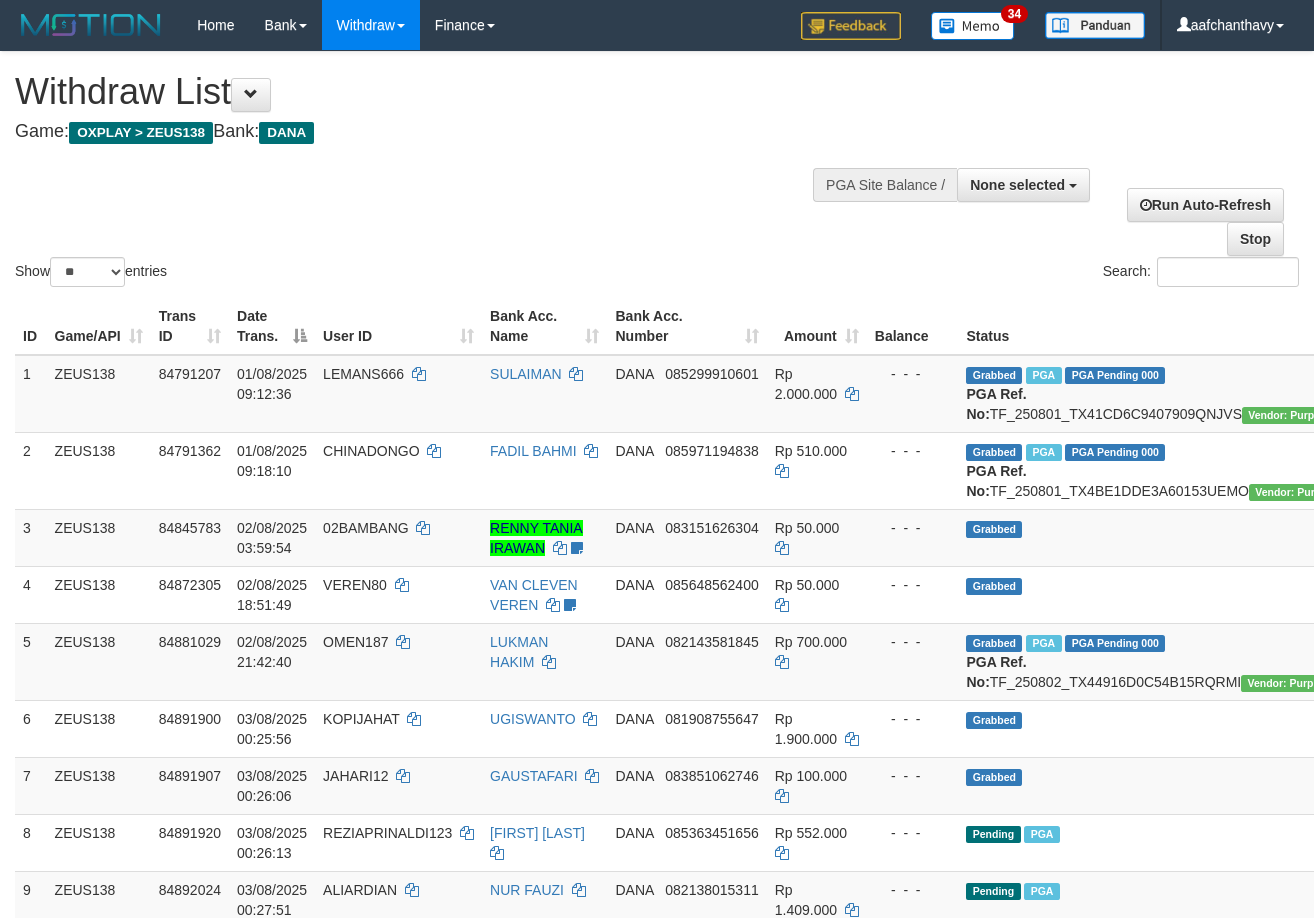 select 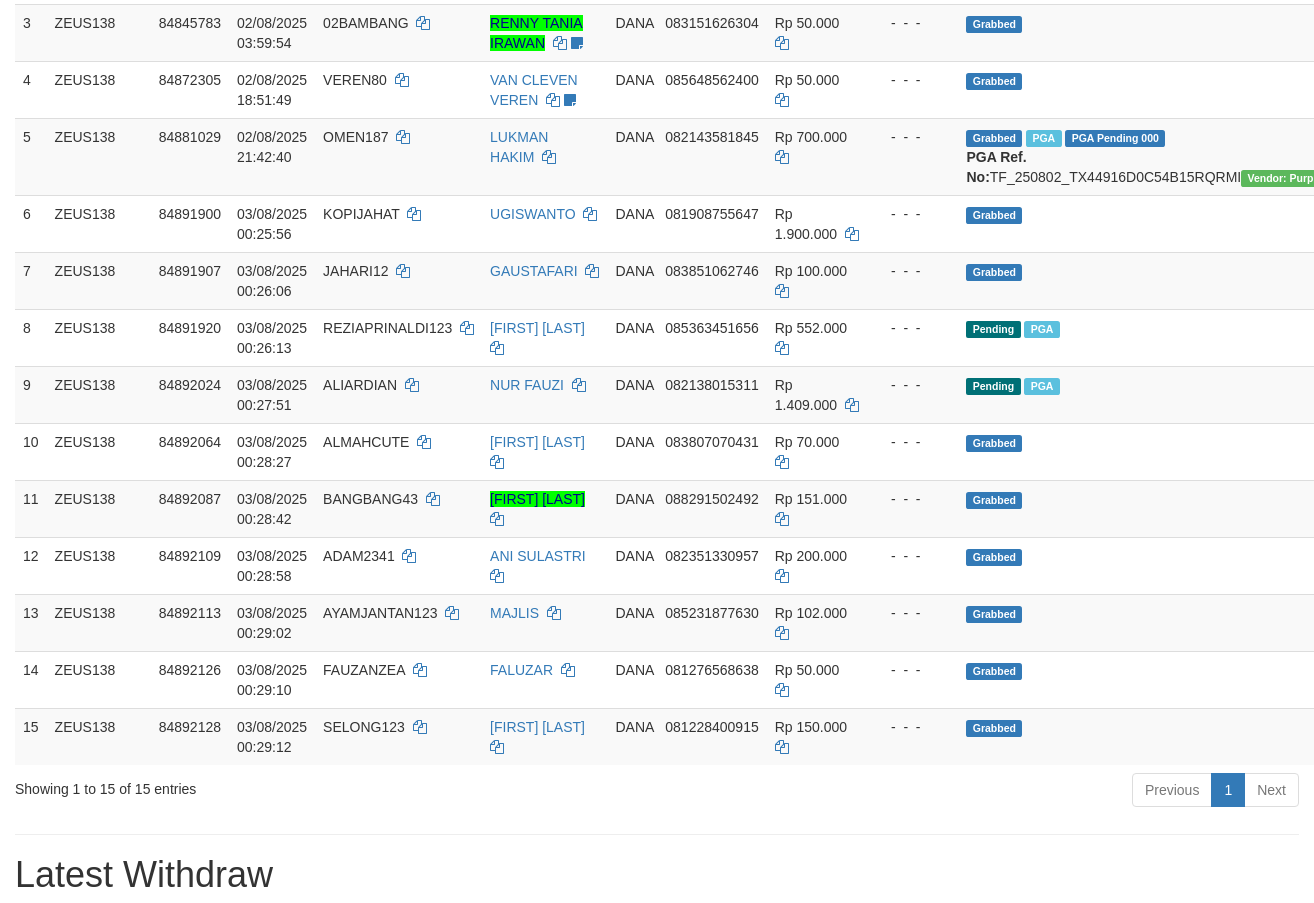 scroll, scrollTop: 450, scrollLeft: 0, axis: vertical 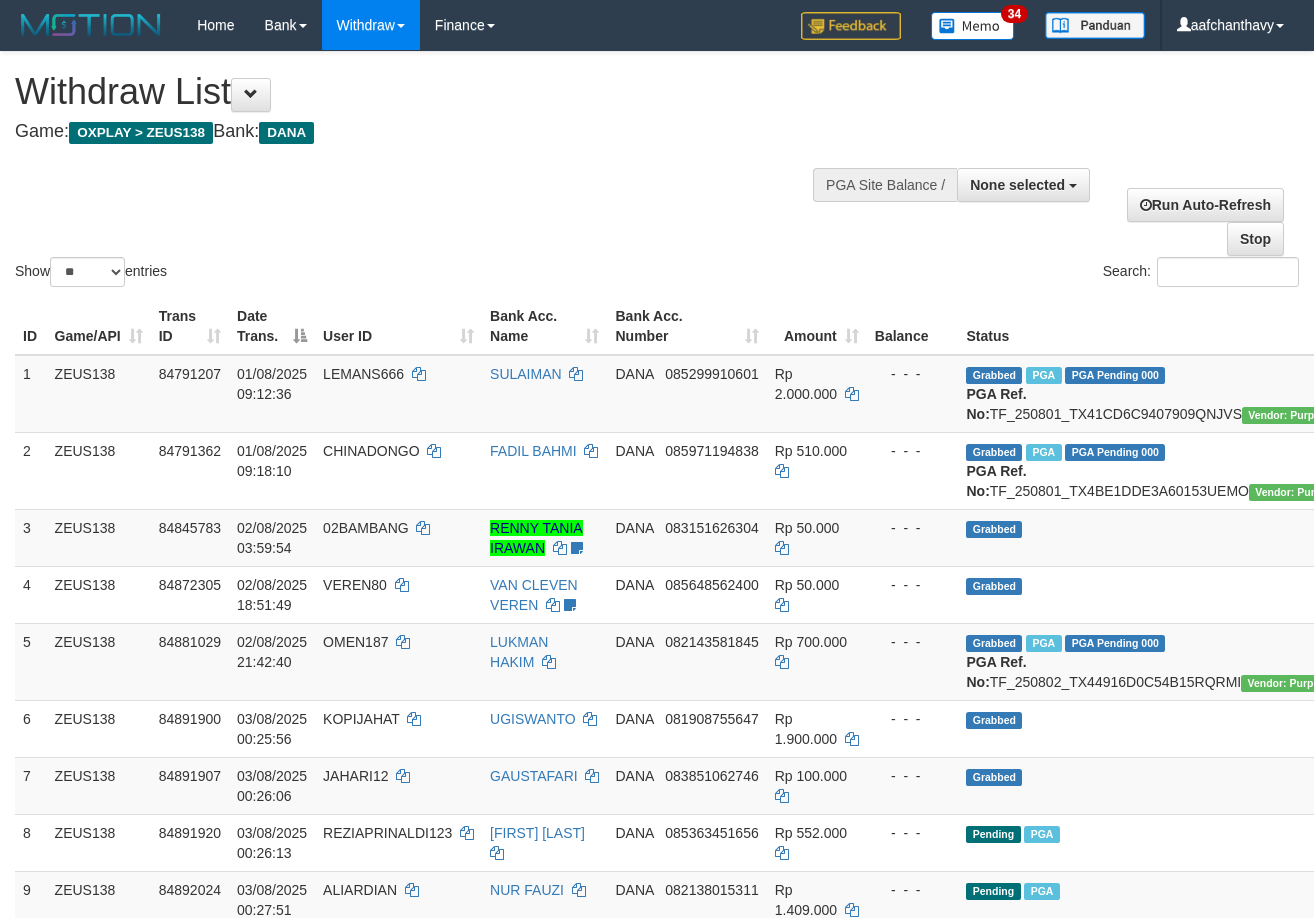 select 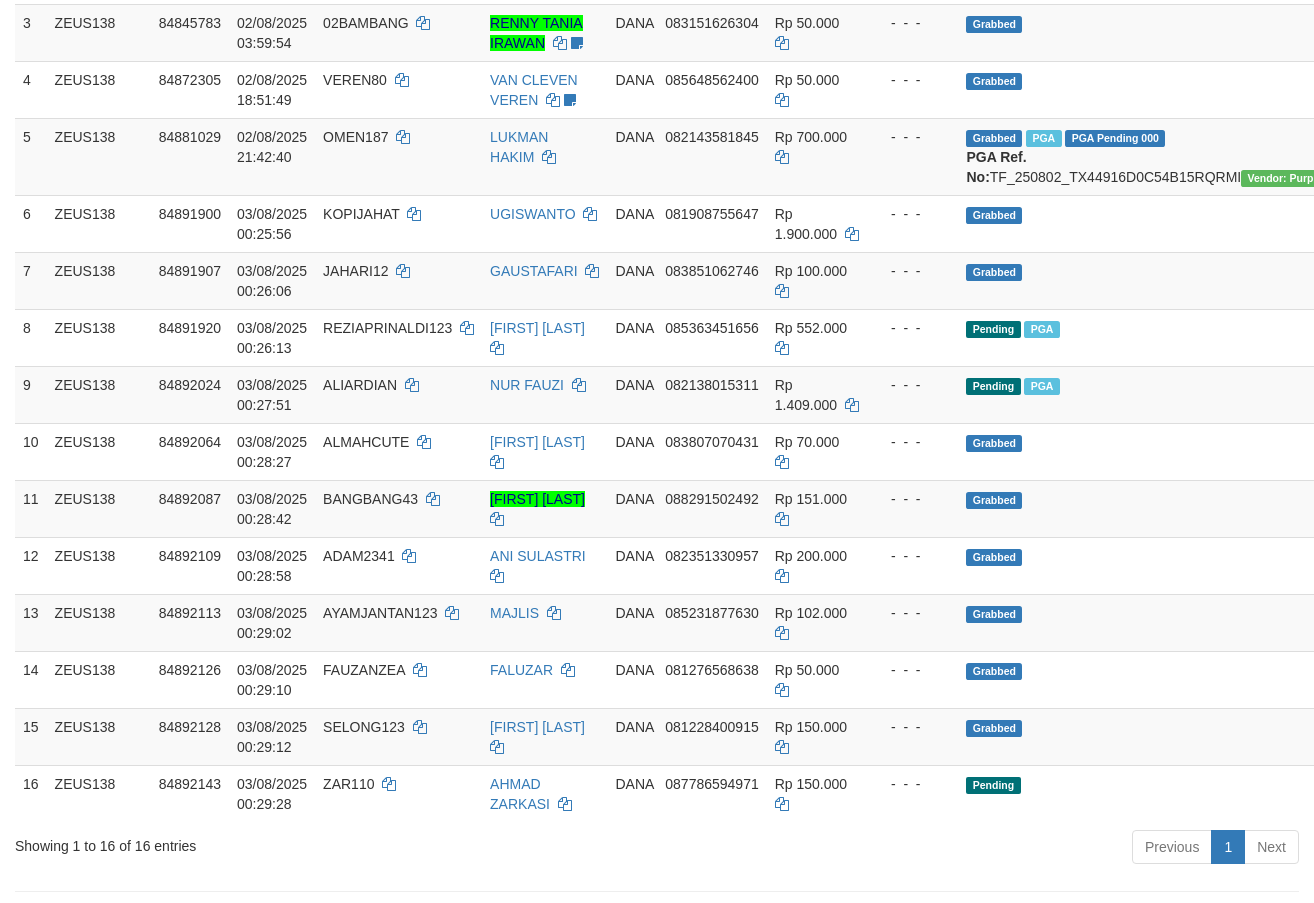 scroll, scrollTop: 450, scrollLeft: 0, axis: vertical 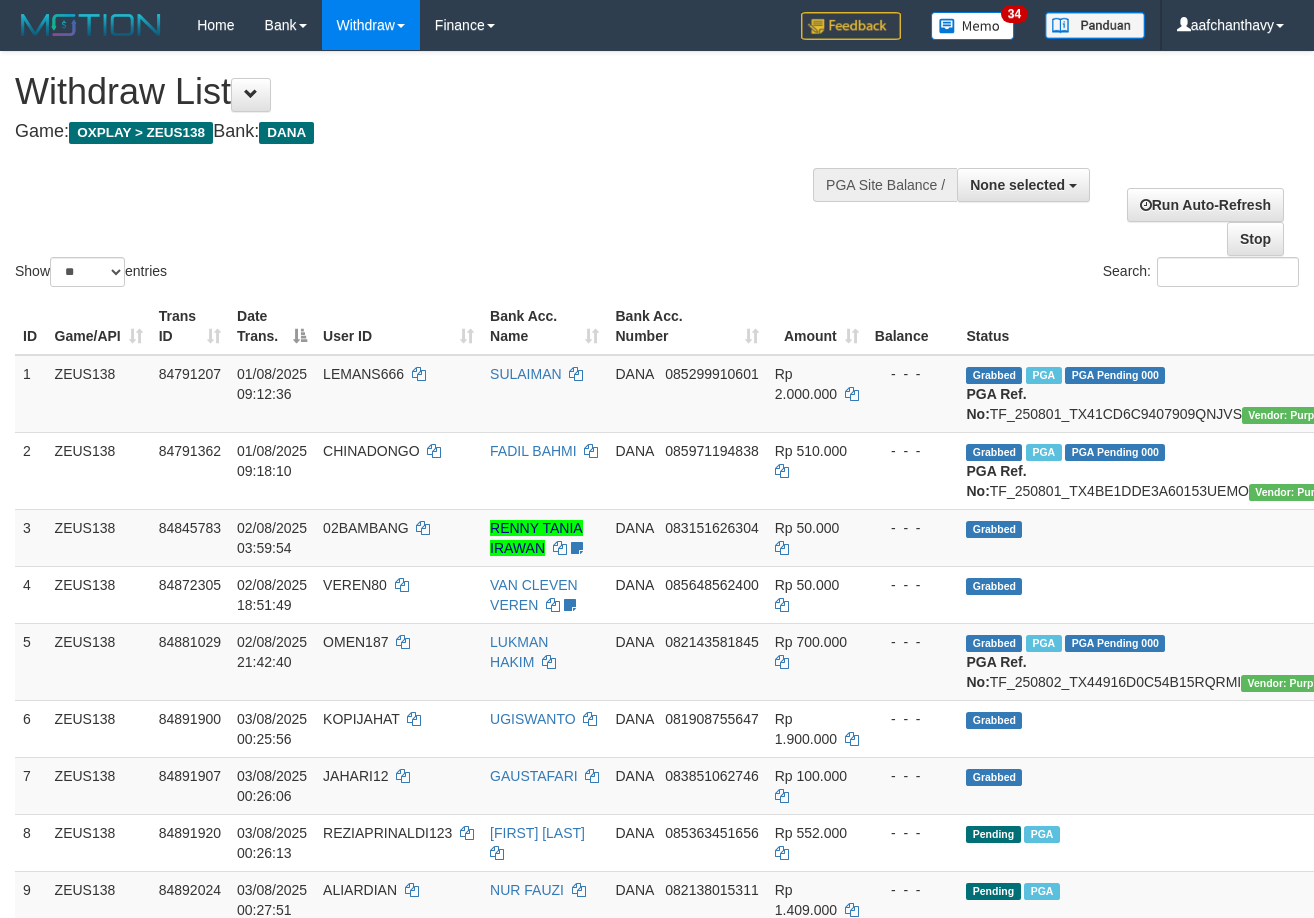 select 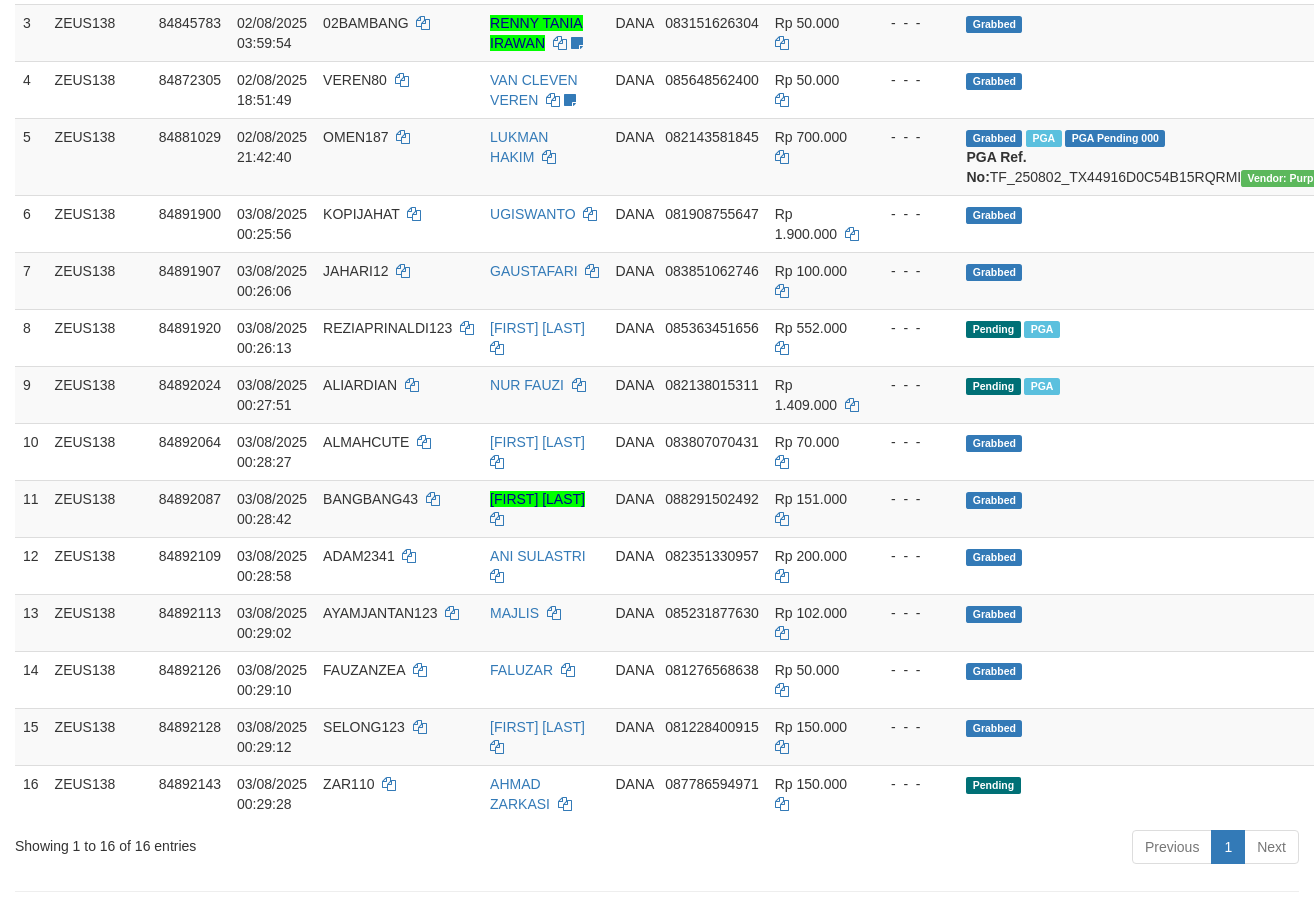 scroll, scrollTop: 450, scrollLeft: 0, axis: vertical 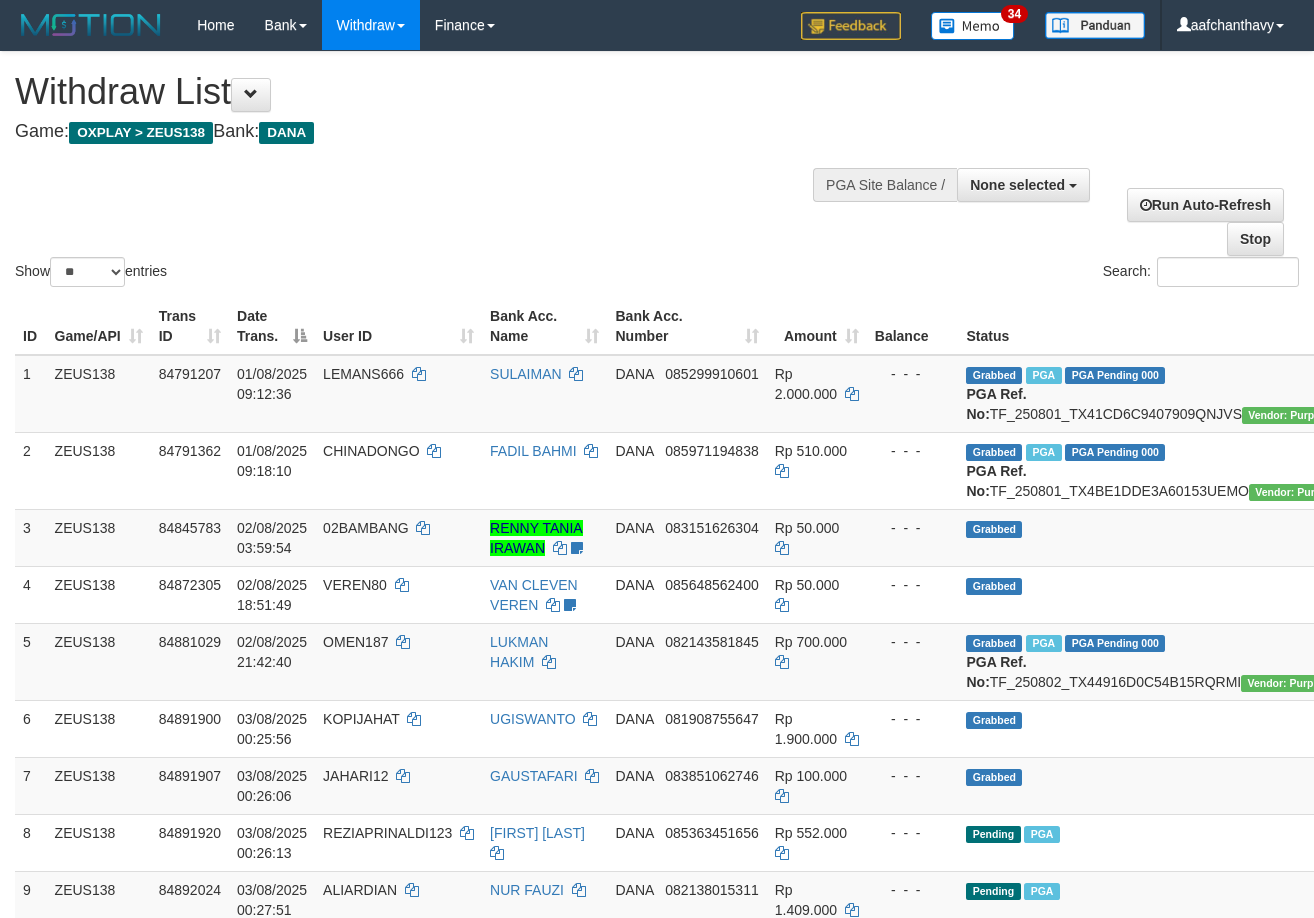 select 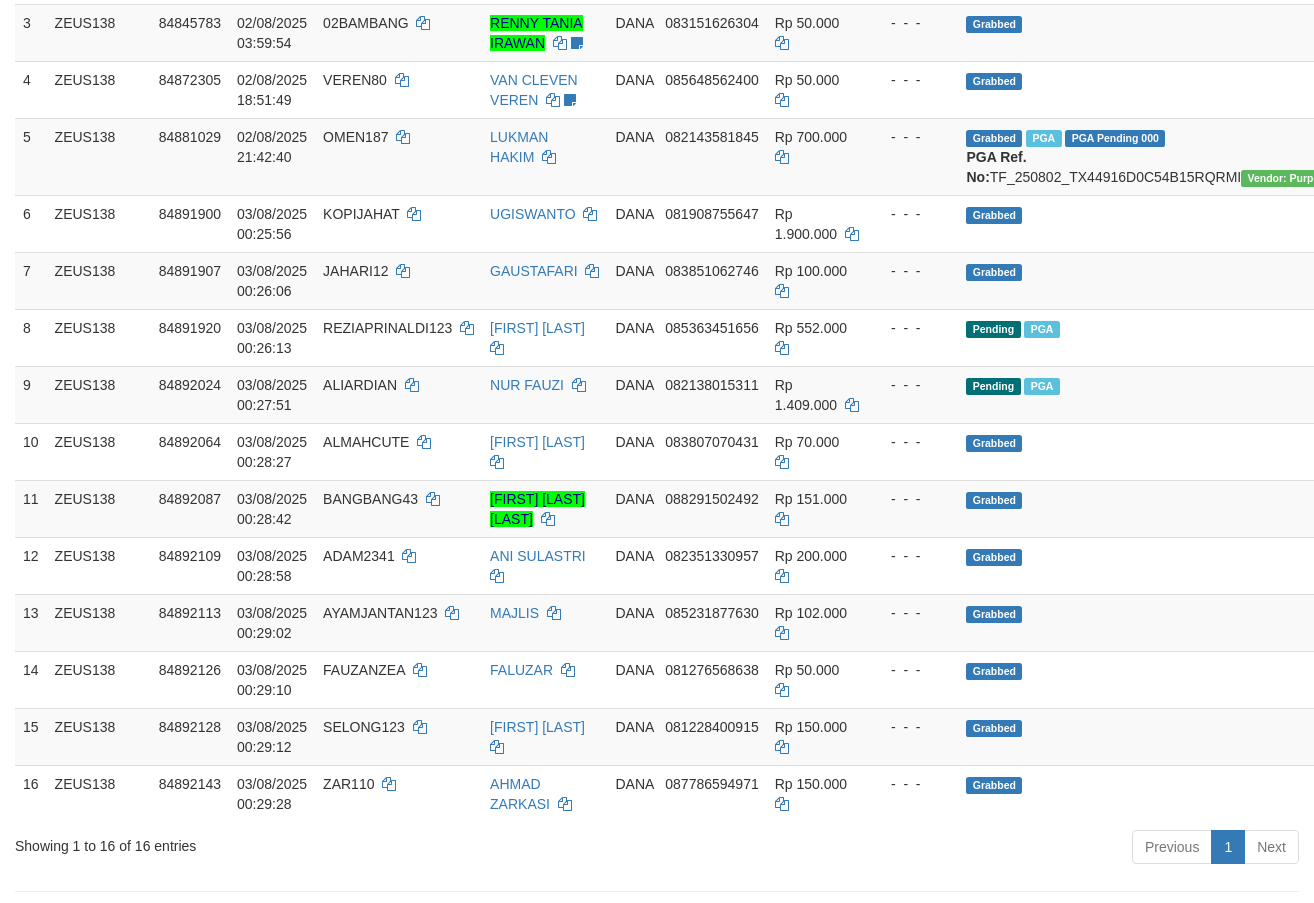 scroll, scrollTop: 450, scrollLeft: 0, axis: vertical 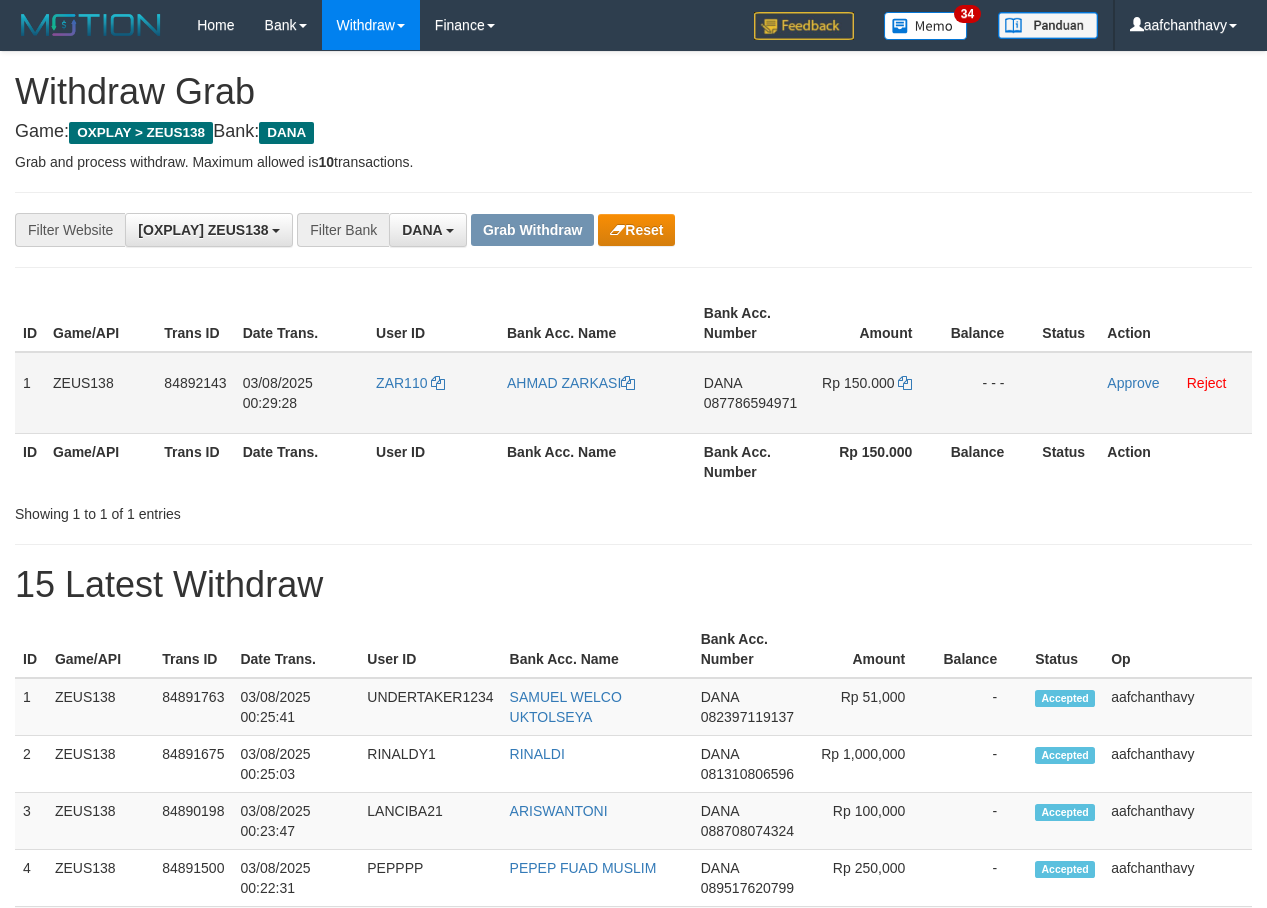 click on "ZAR110" at bounding box center (433, 393) 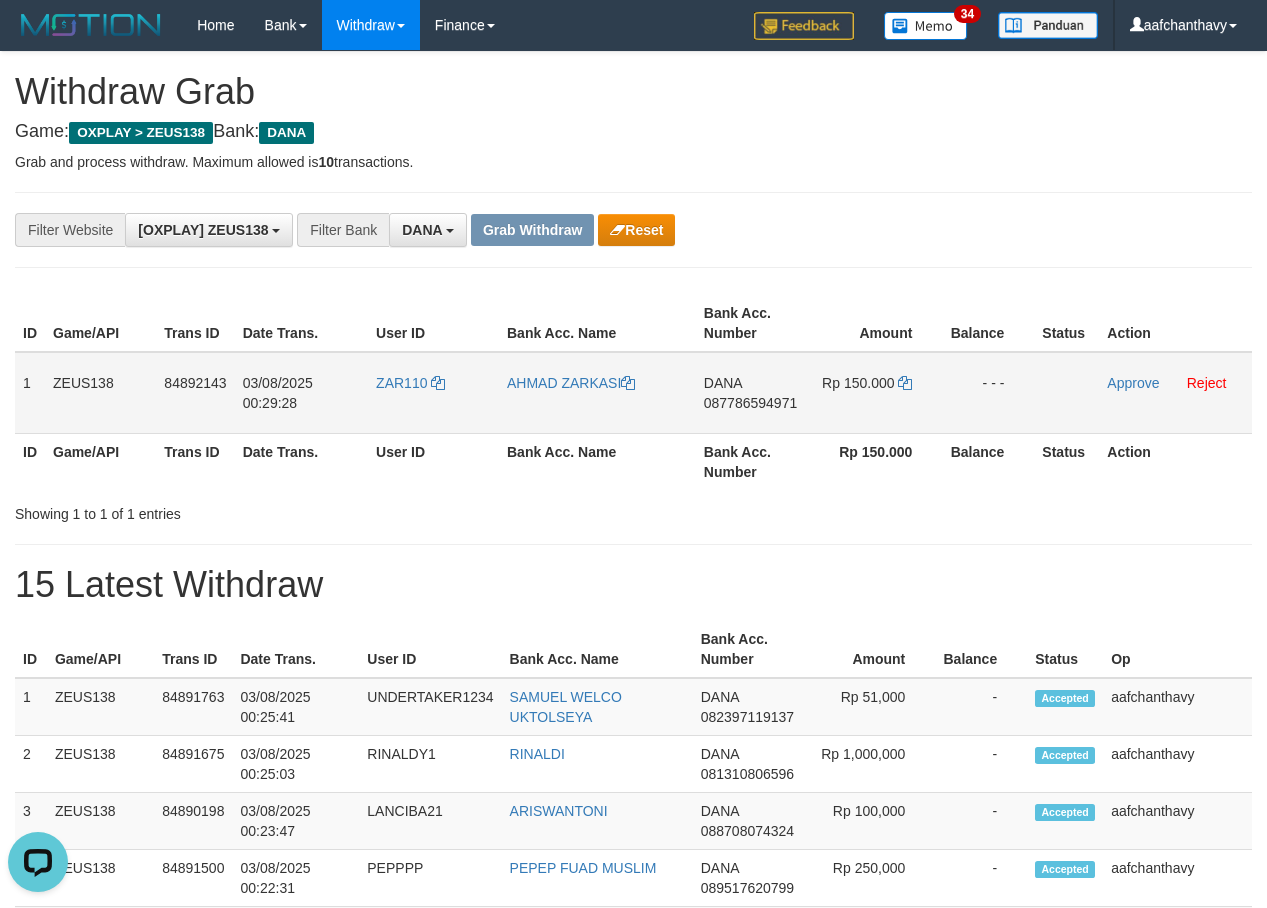 scroll, scrollTop: 0, scrollLeft: 0, axis: both 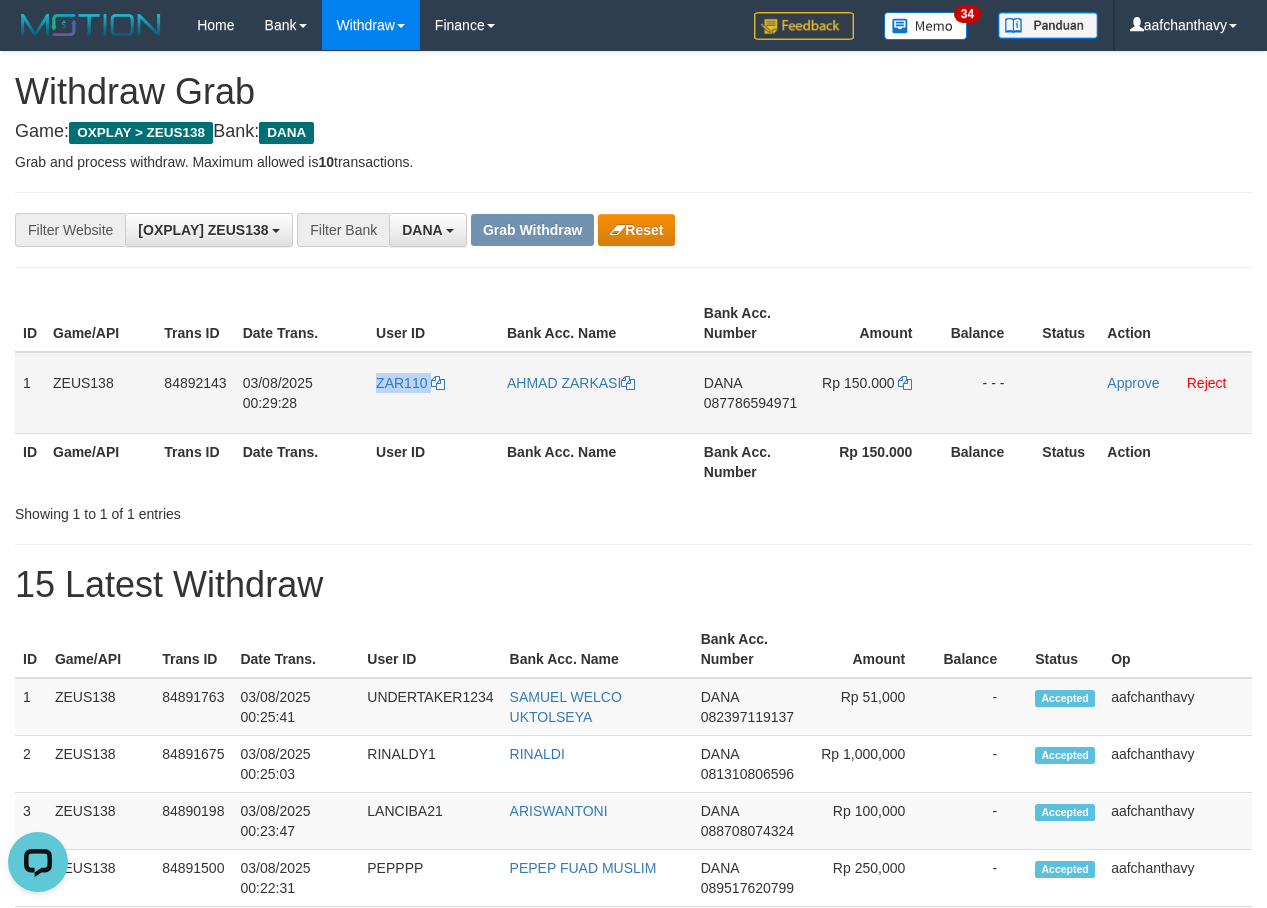 click on "ZAR110" at bounding box center [433, 393] 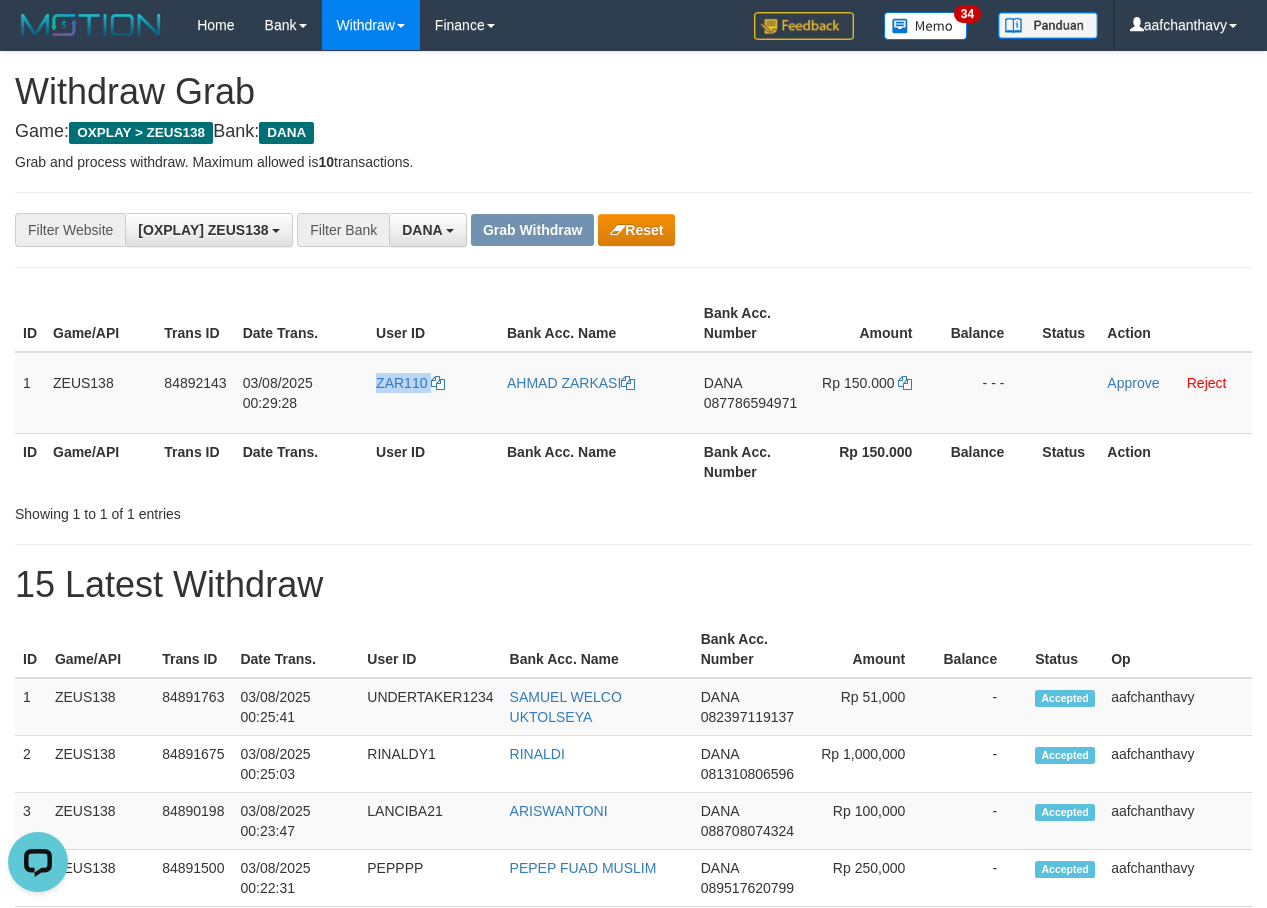copy on "ZAR110" 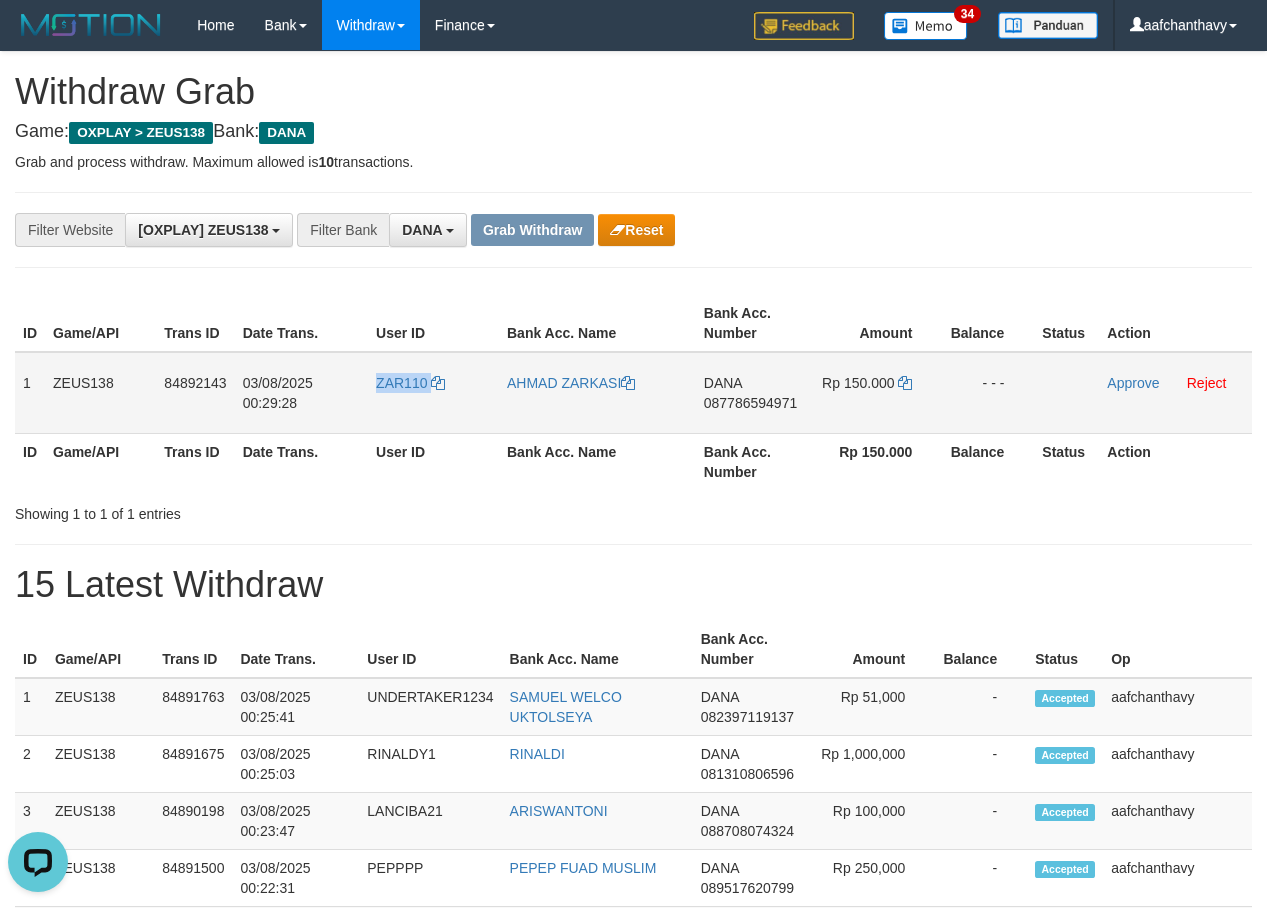 drag, startPoint x: 25, startPoint y: 372, endPoint x: 992, endPoint y: 390, distance: 967.16754 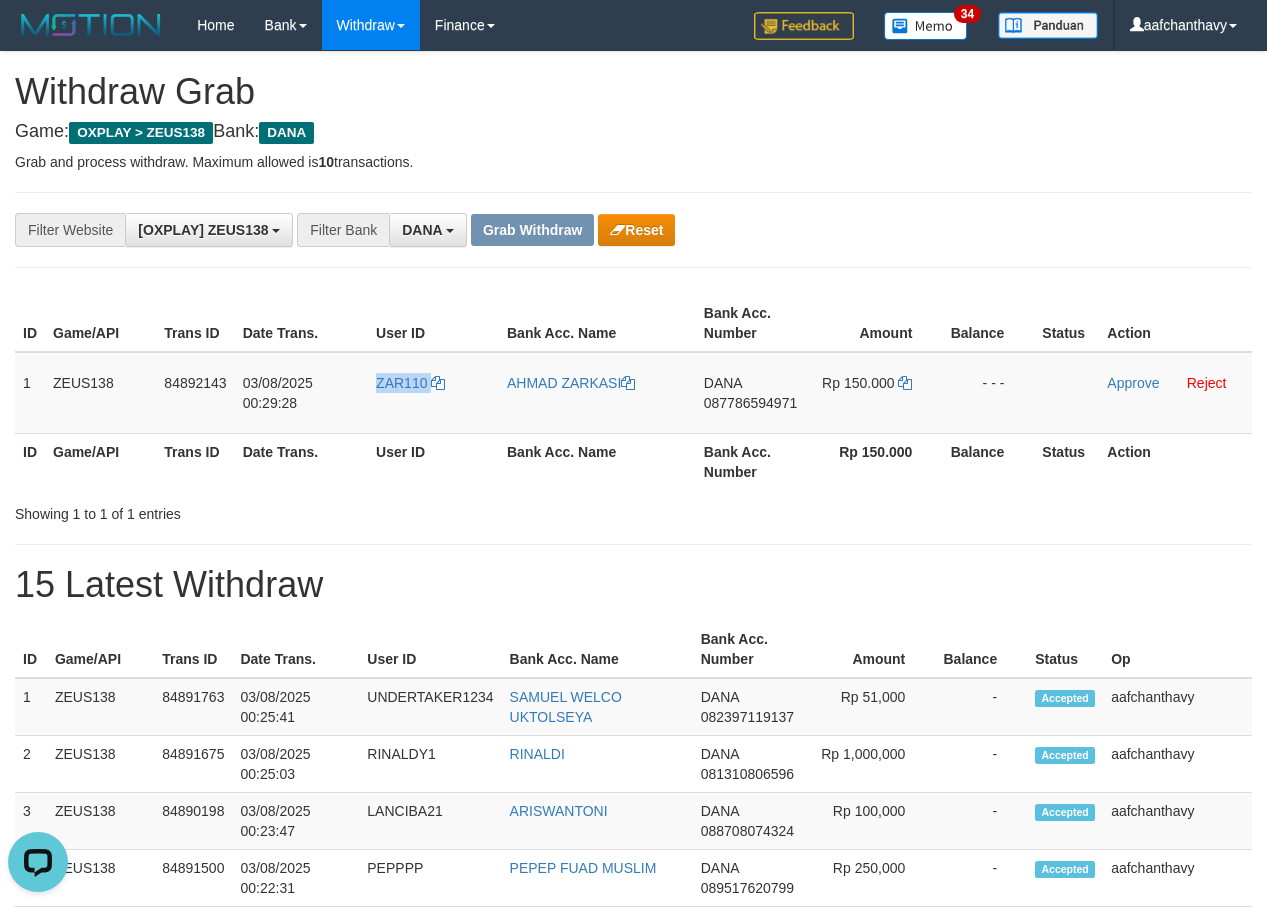 copy on "1
ZEUS138
84892143
03/08/2025 00:29:28
ZAR110
AHMAD ZARKASI
DANA
087786594971
Rp 150.000
-" 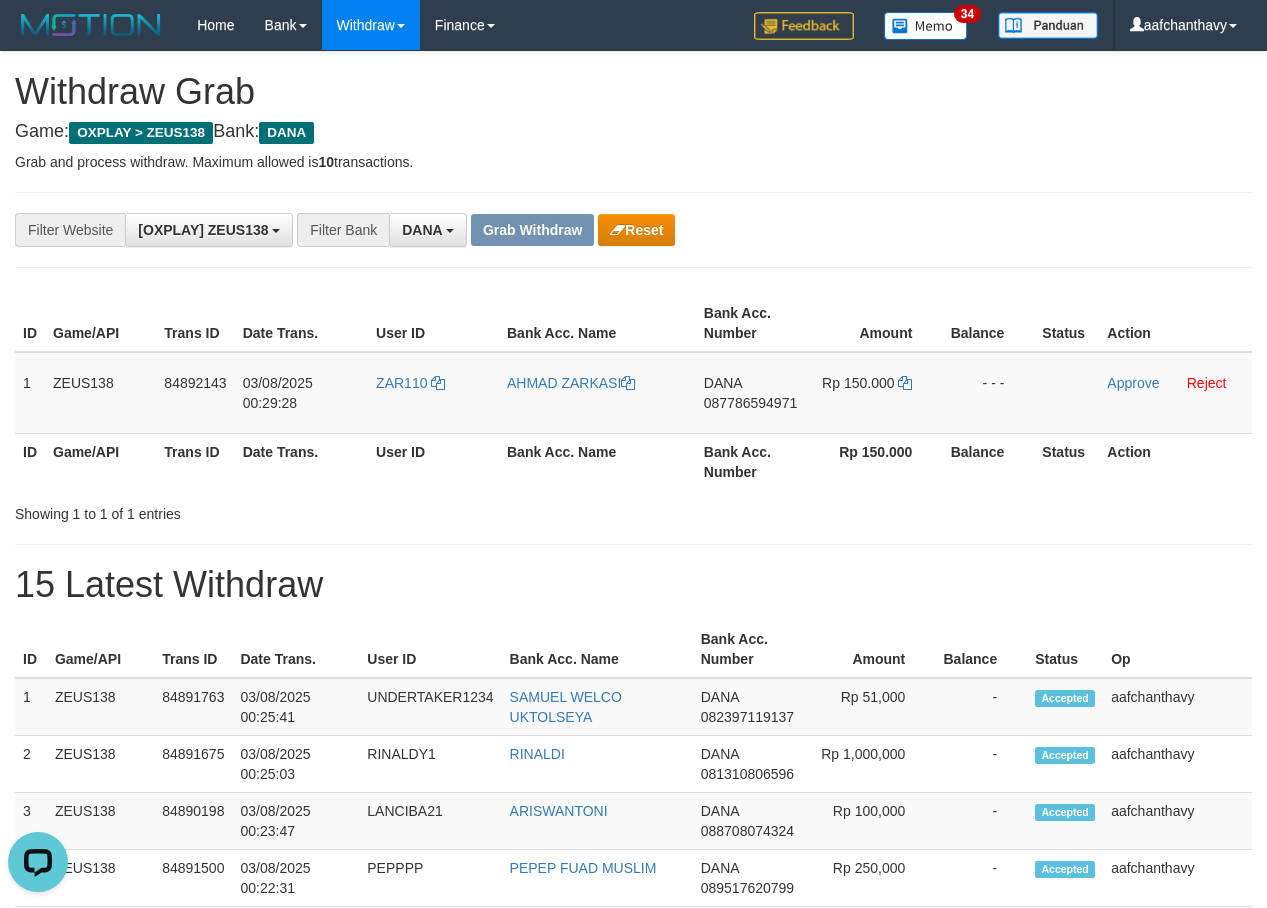 drag, startPoint x: 974, startPoint y: 202, endPoint x: 1051, endPoint y: 213, distance: 77.781746 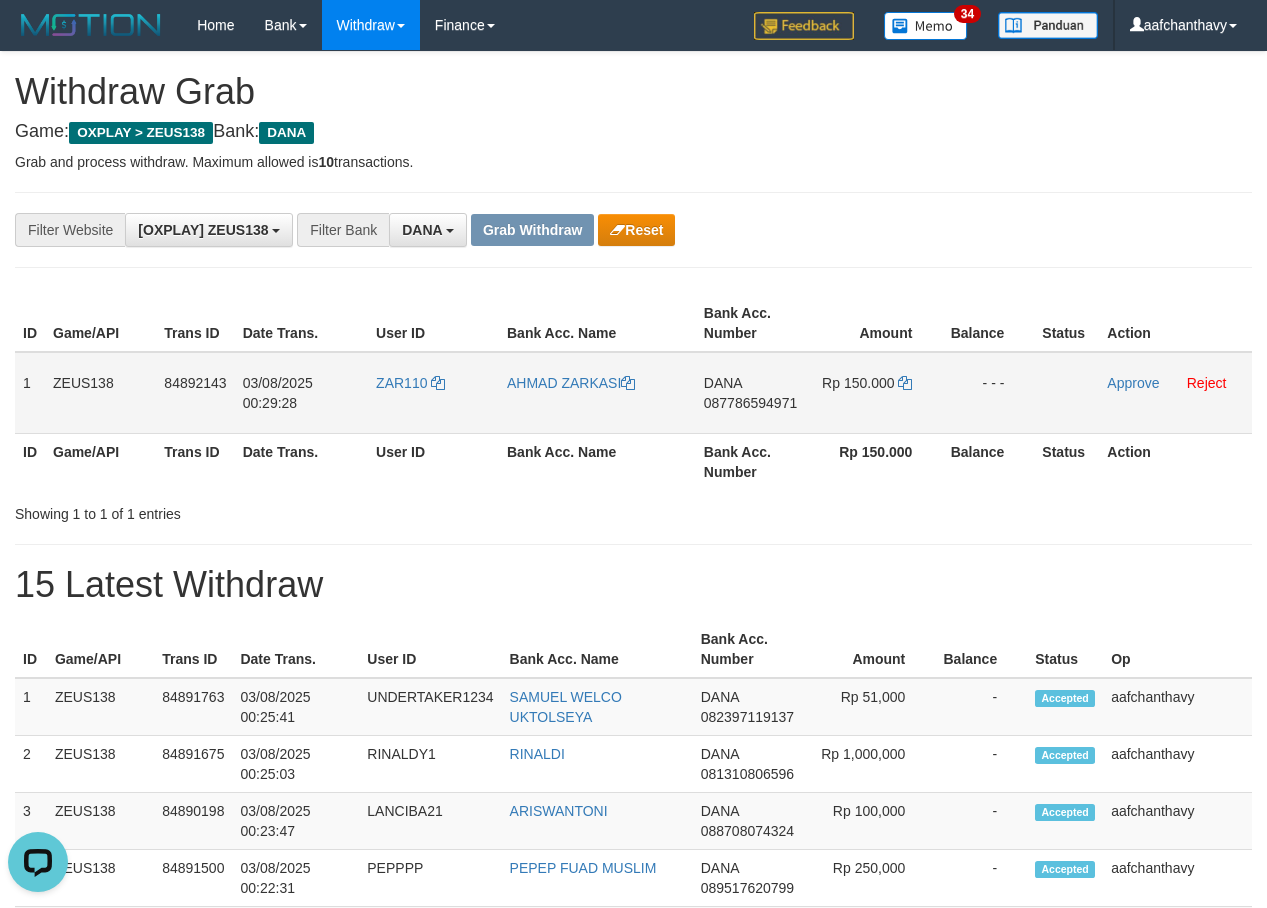 click on "087786594971" at bounding box center [750, 403] 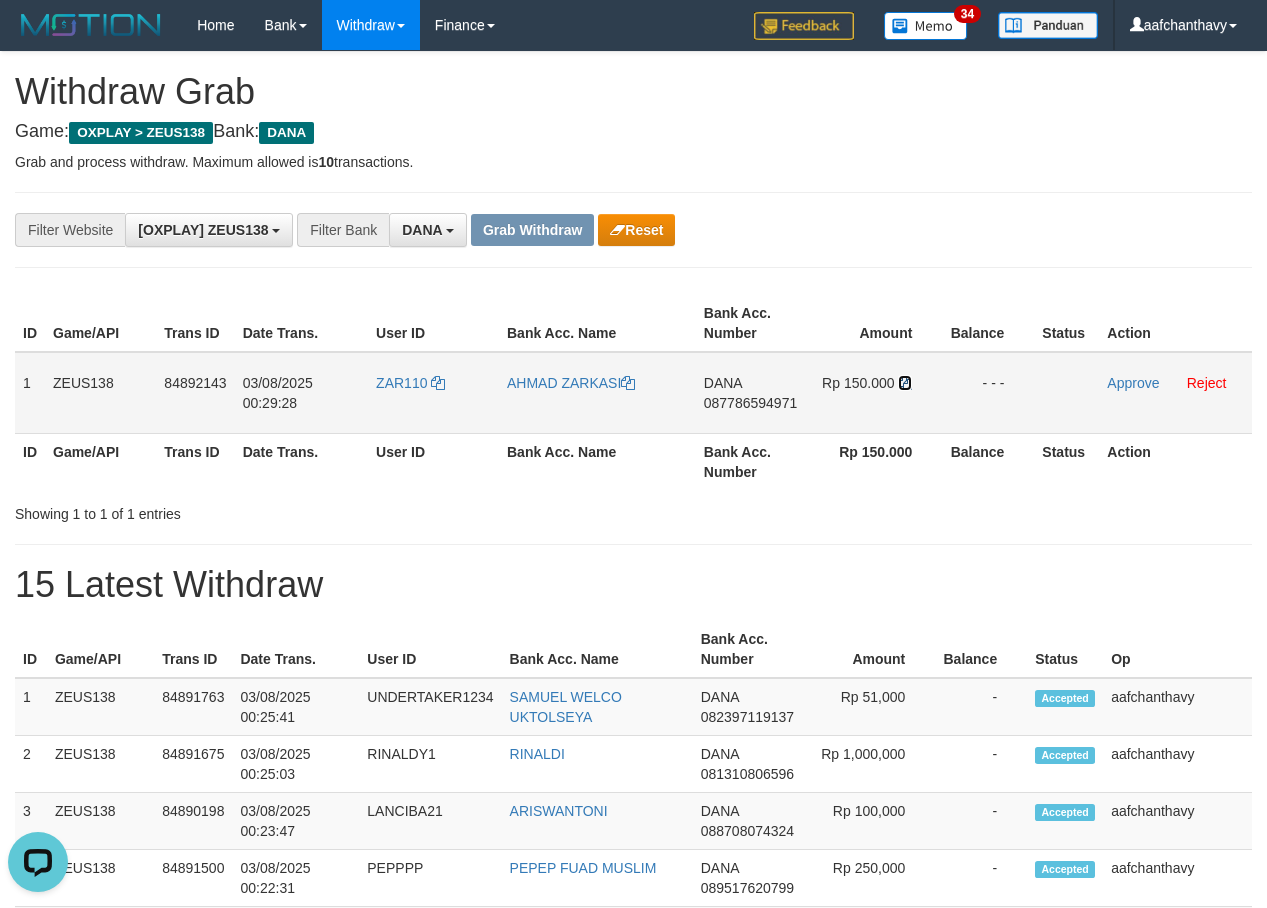 click at bounding box center [905, 383] 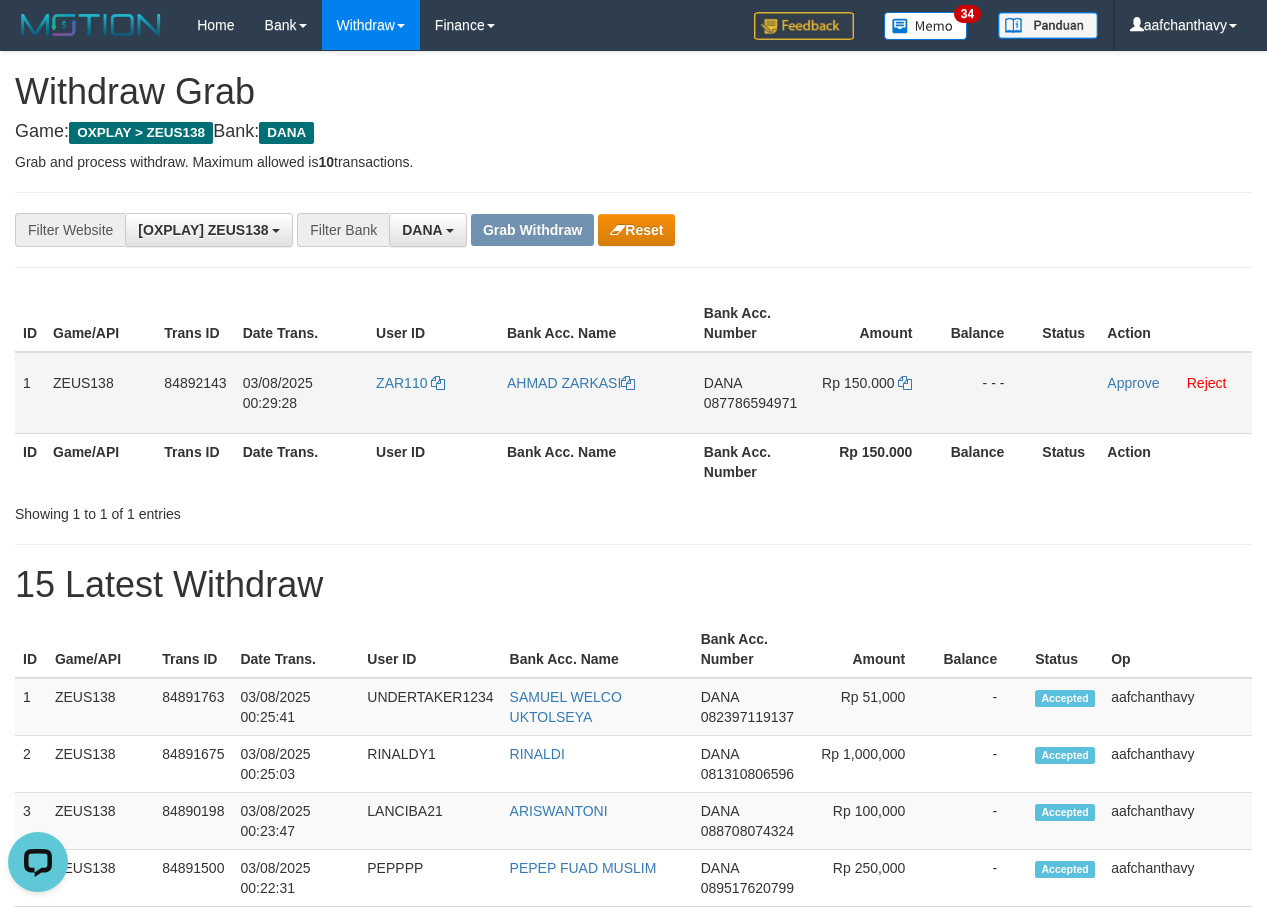 click on "Approve
Reject" at bounding box center (1175, 393) 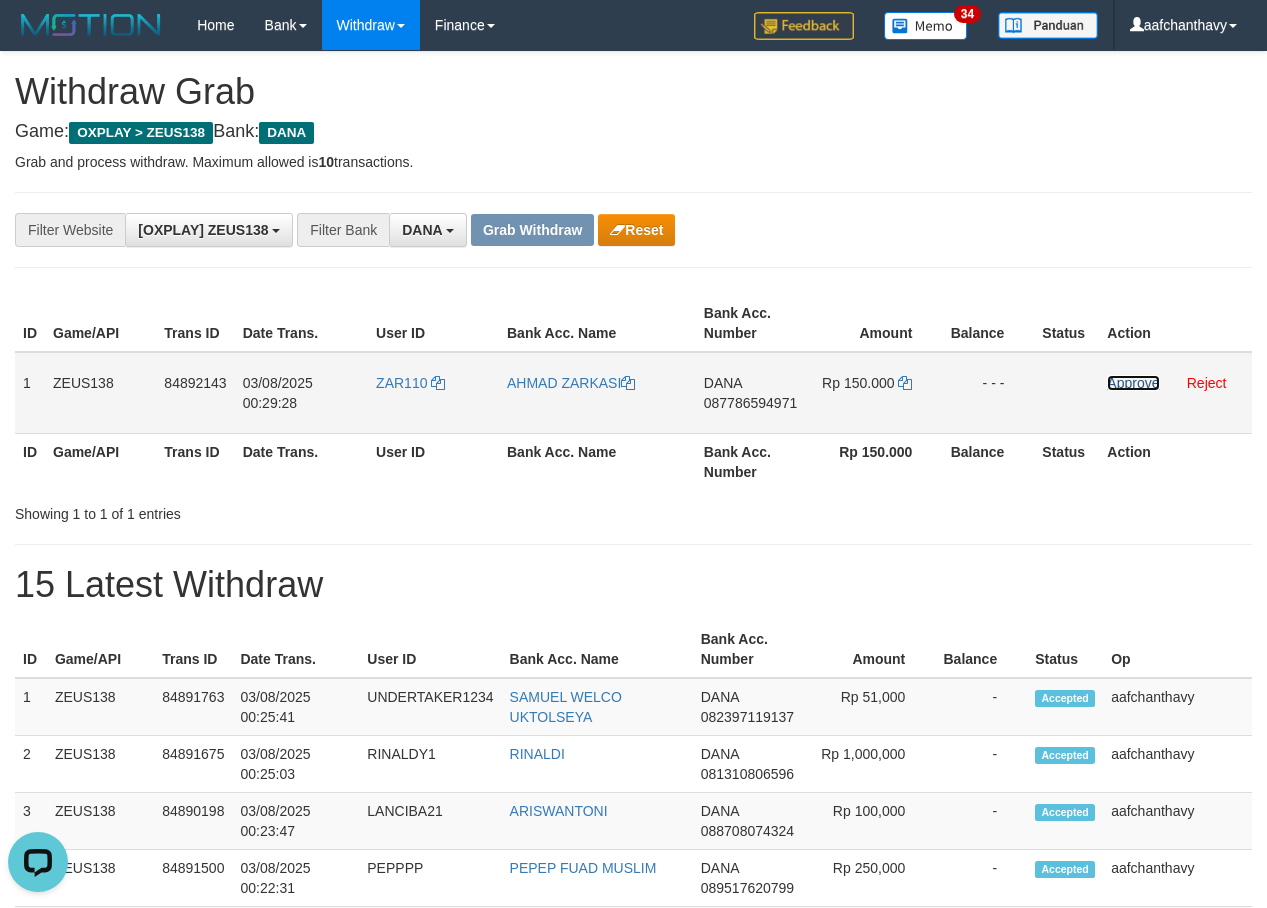 click on "Approve" at bounding box center [1133, 383] 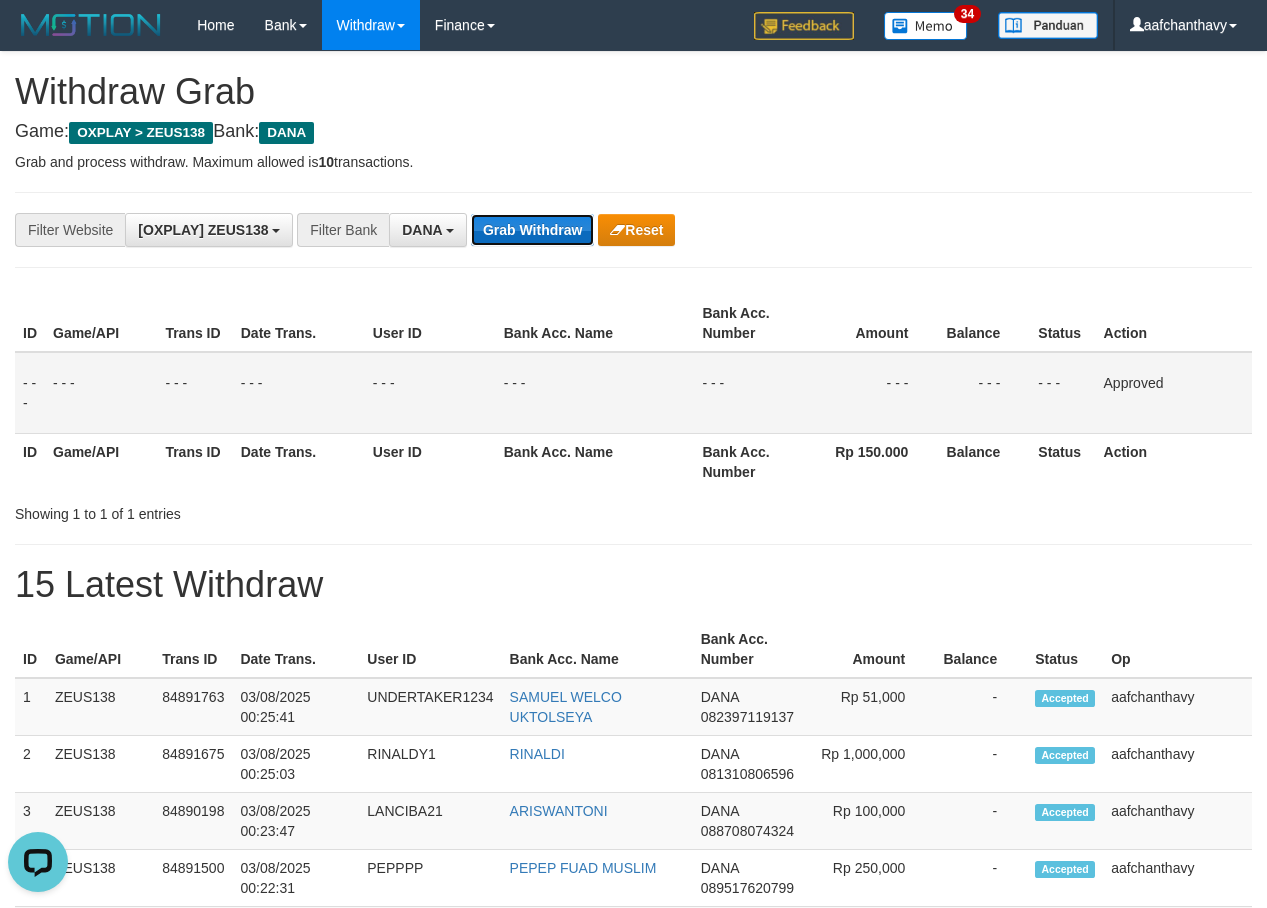 click on "Grab Withdraw" at bounding box center (532, 230) 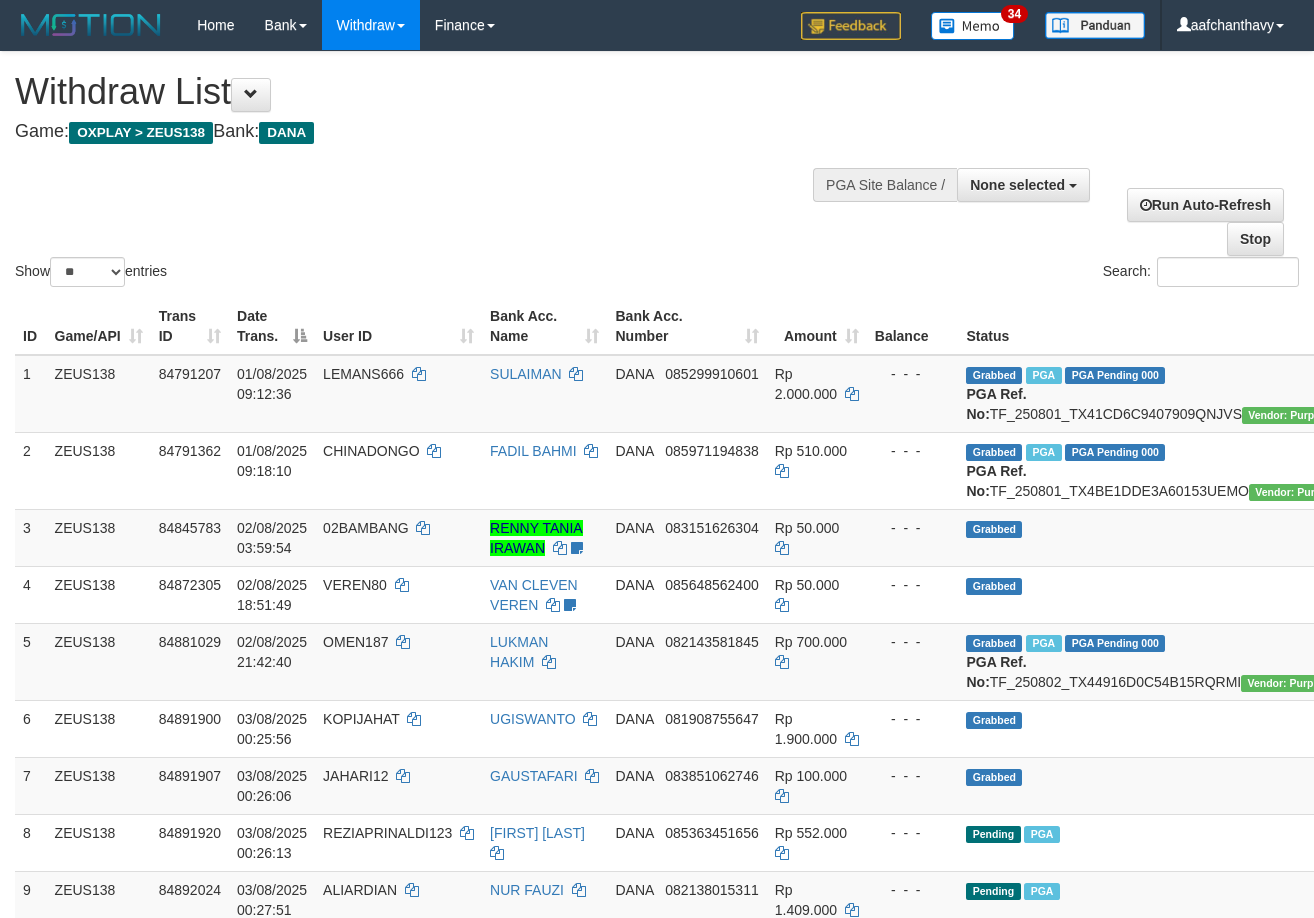 select 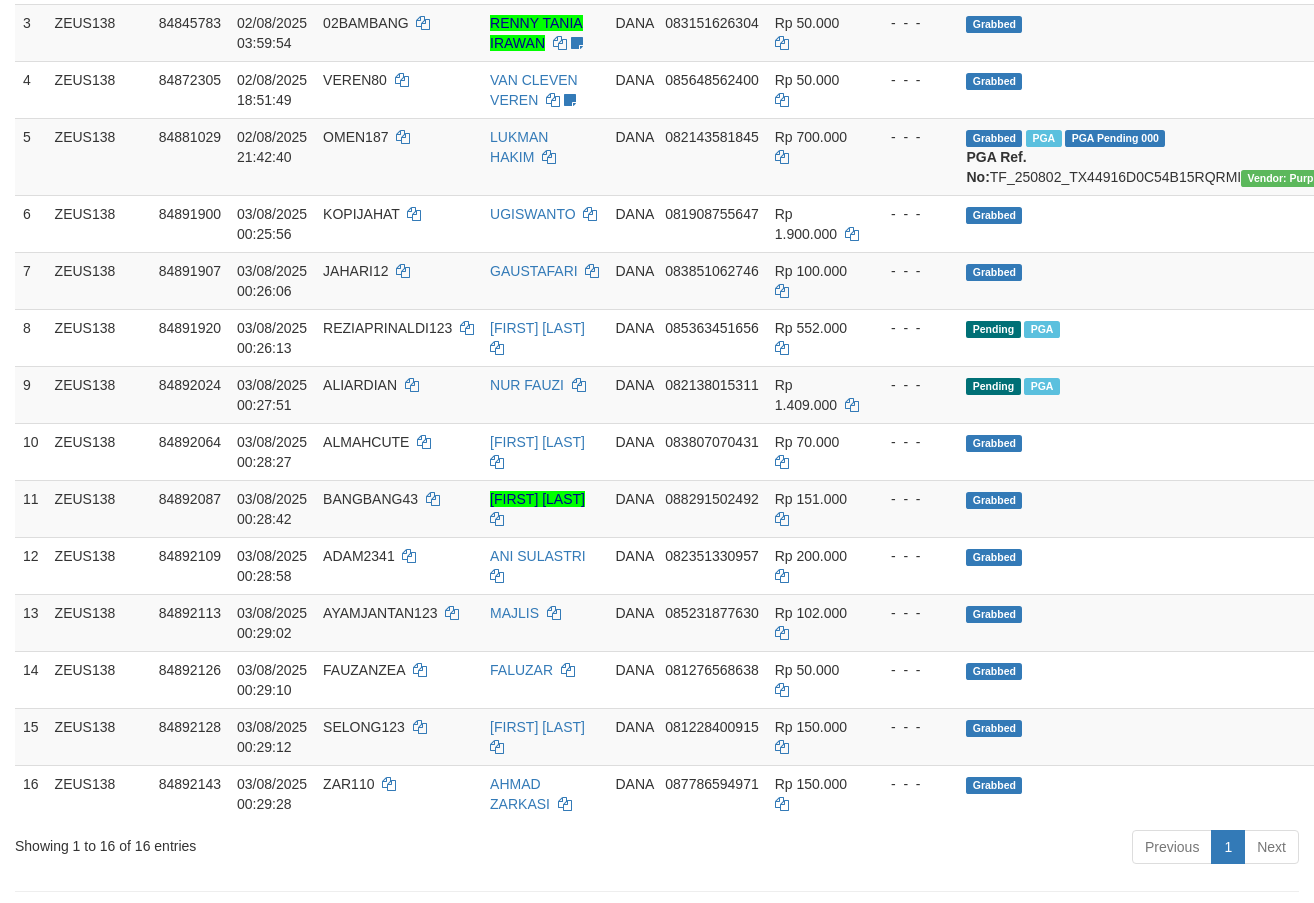 scroll, scrollTop: 450, scrollLeft: 0, axis: vertical 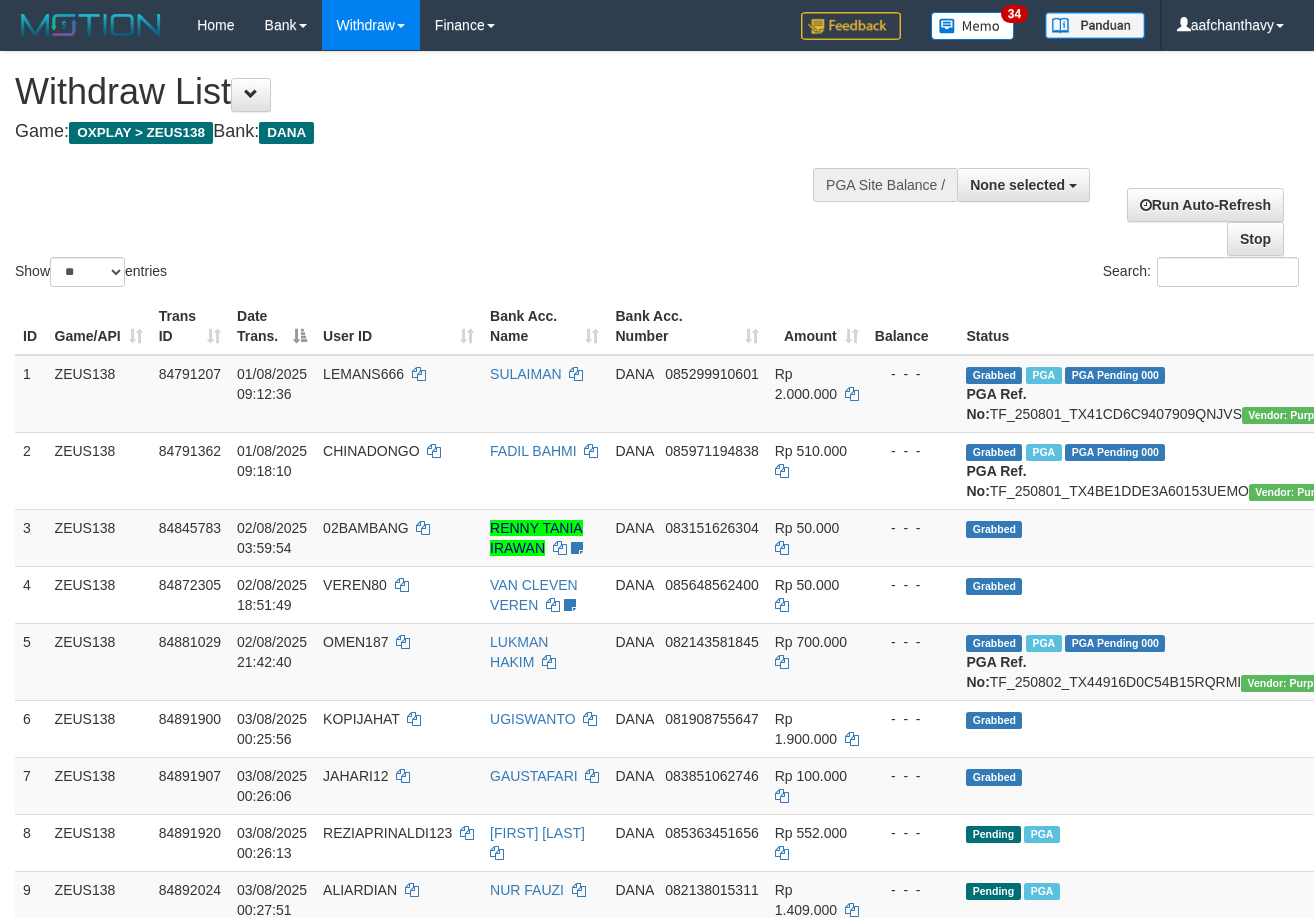 select 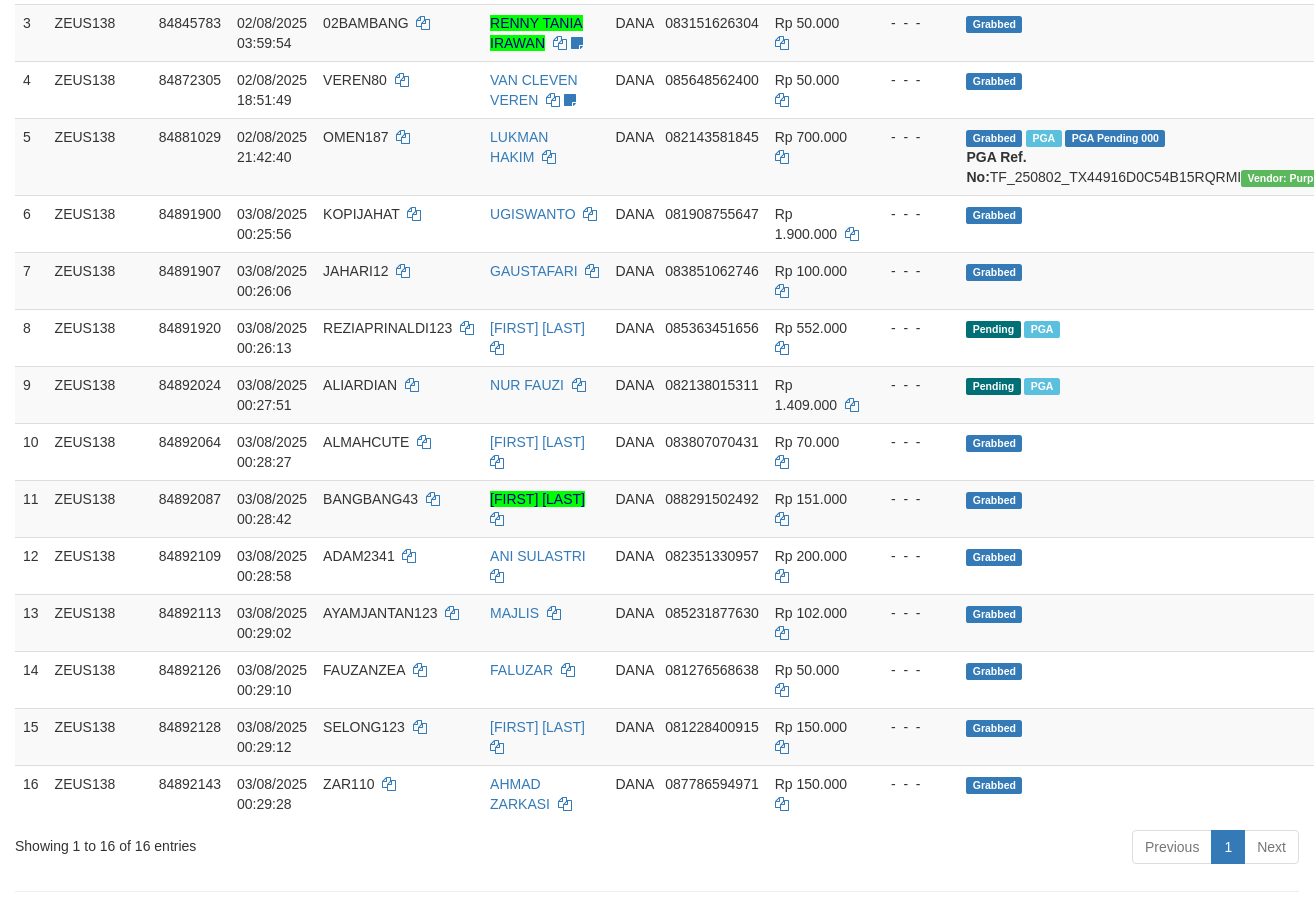 scroll, scrollTop: 450, scrollLeft: 0, axis: vertical 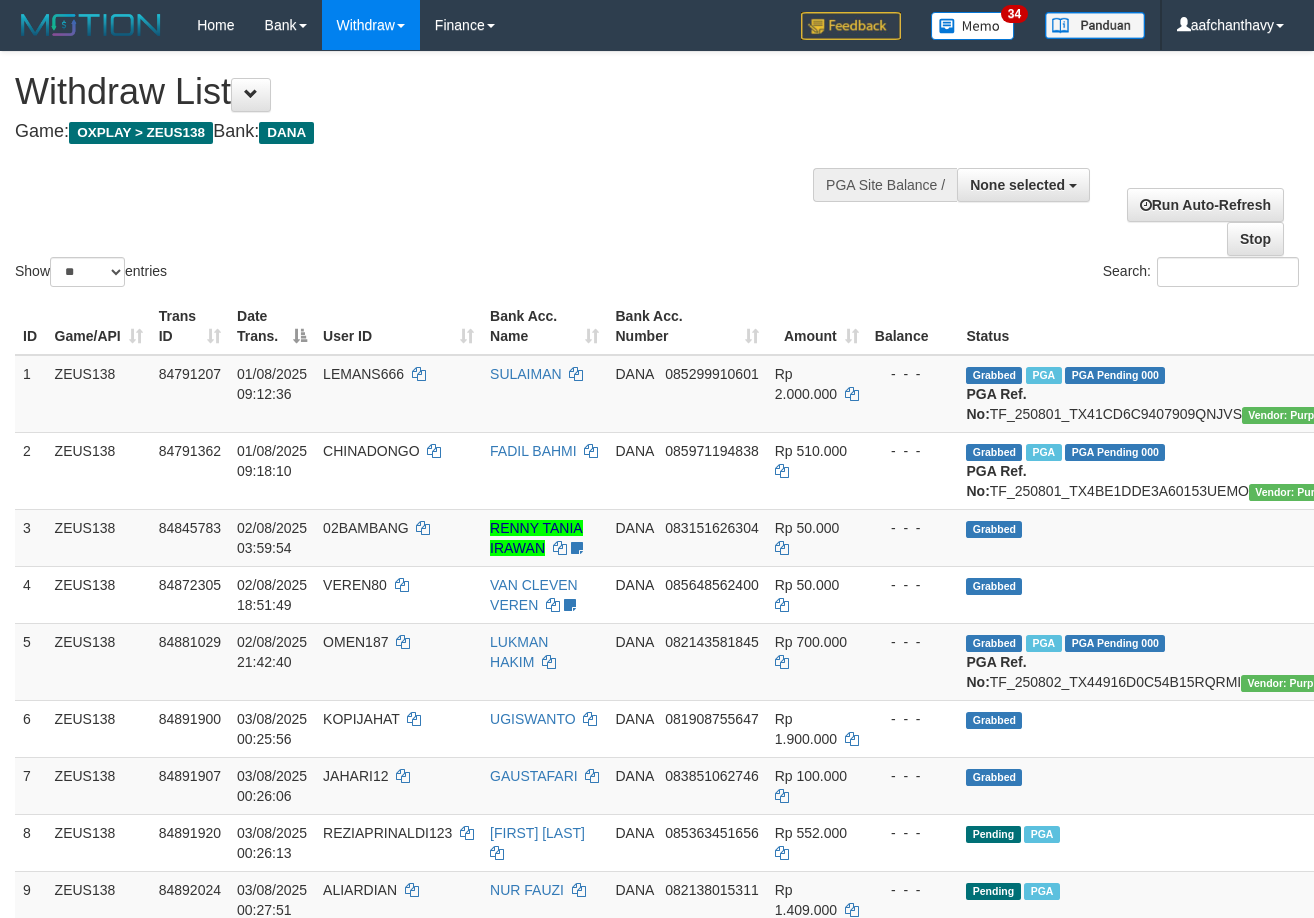 select 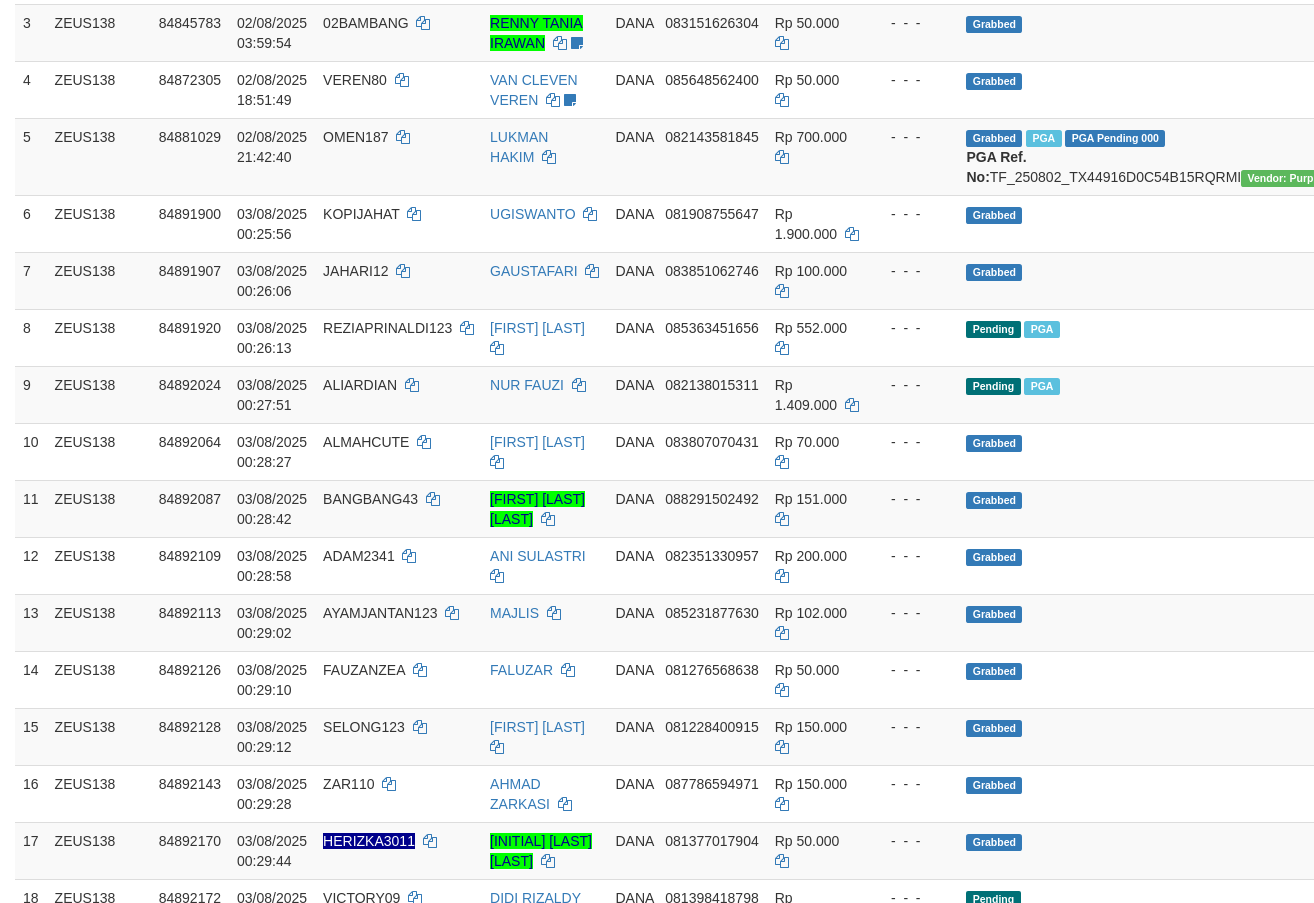 scroll, scrollTop: 450, scrollLeft: 0, axis: vertical 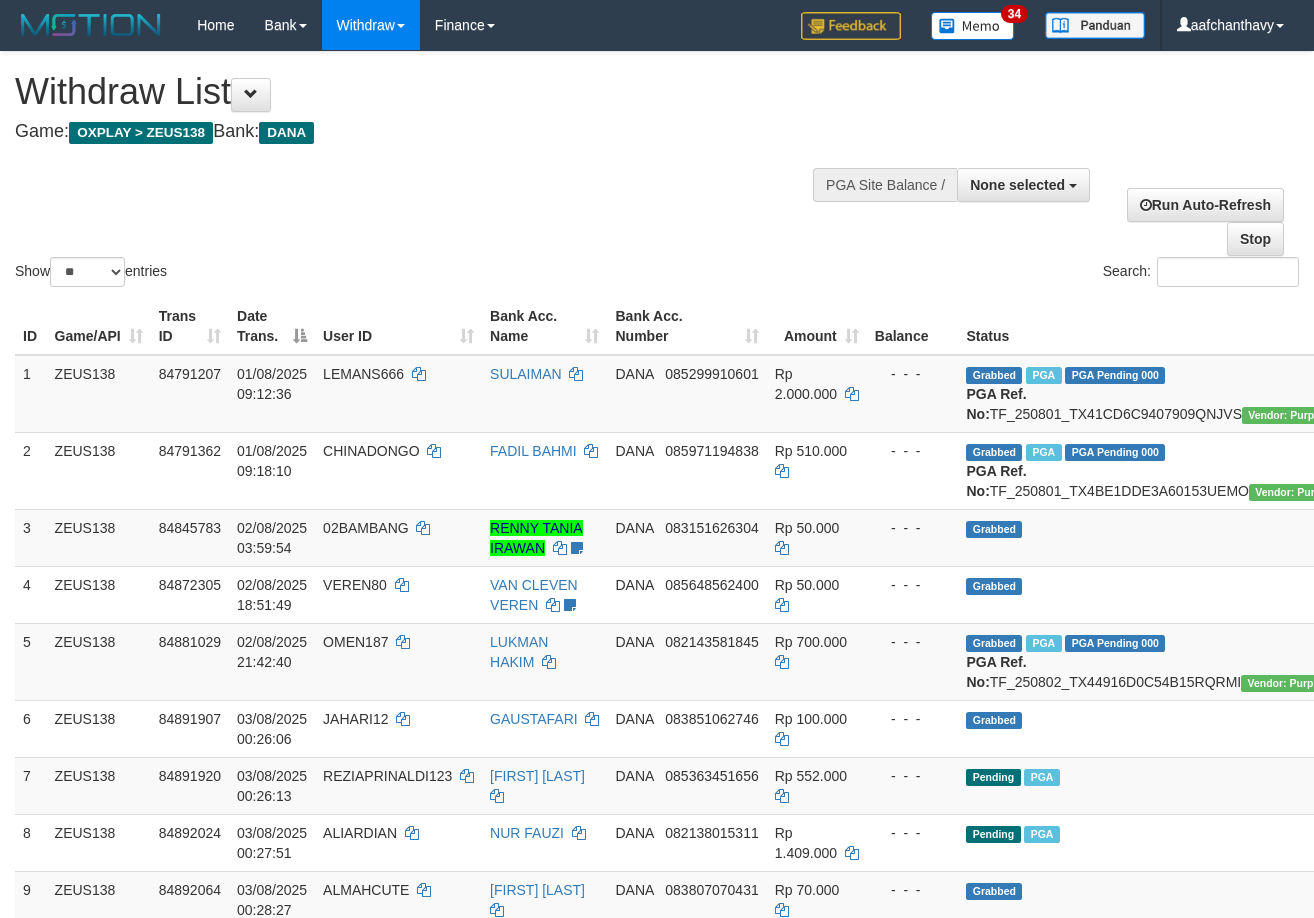 select 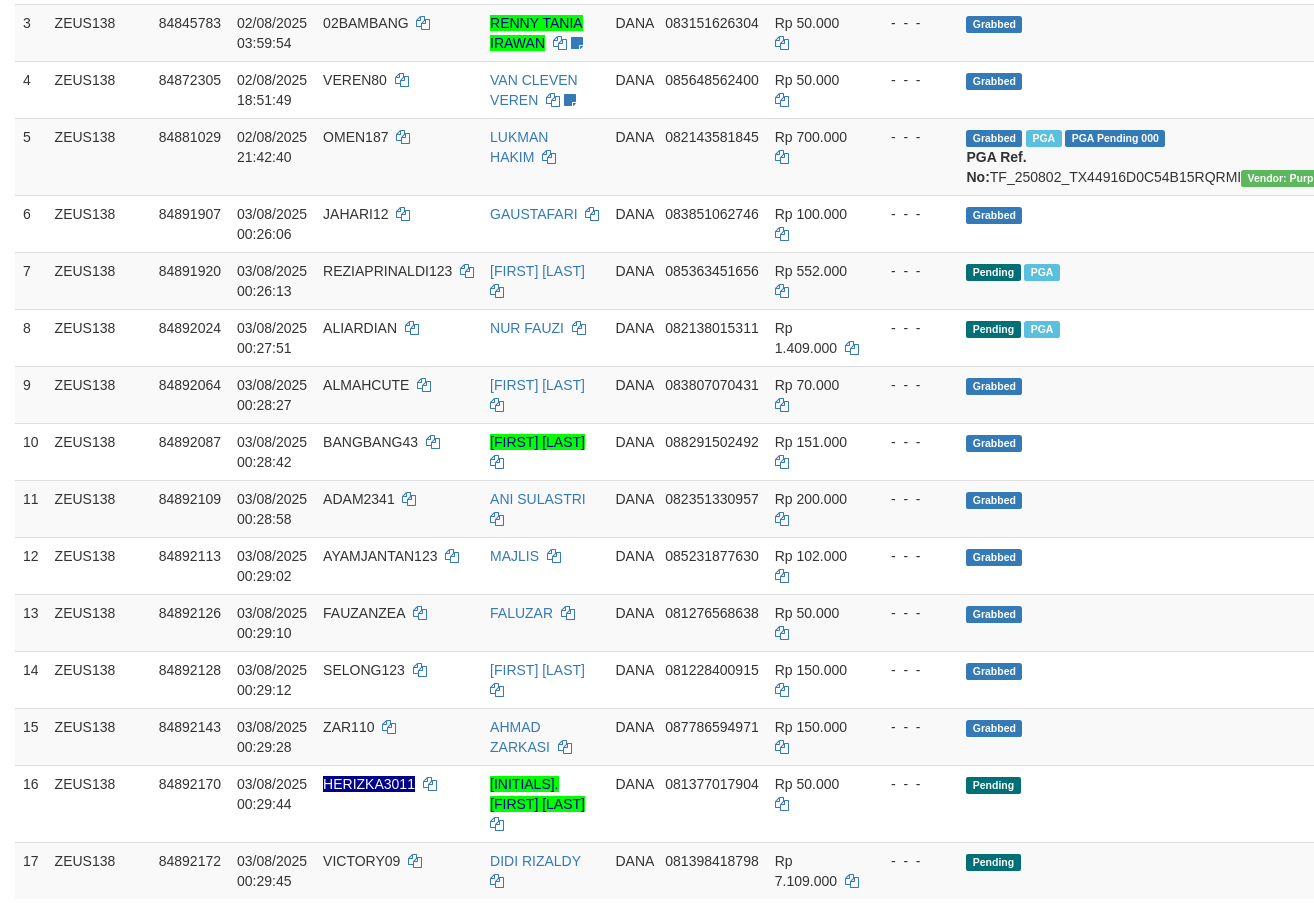 scroll, scrollTop: 450, scrollLeft: 0, axis: vertical 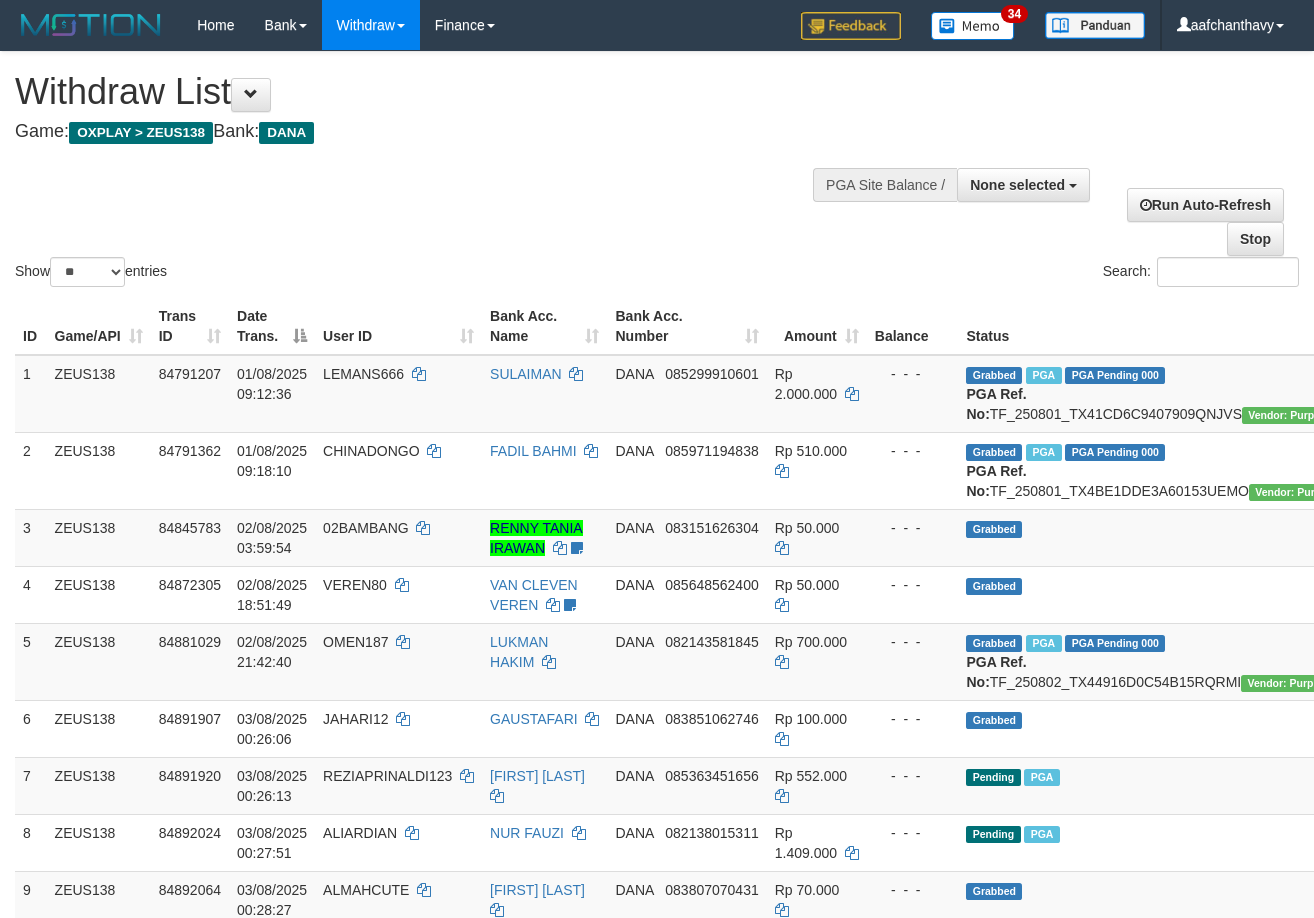 select 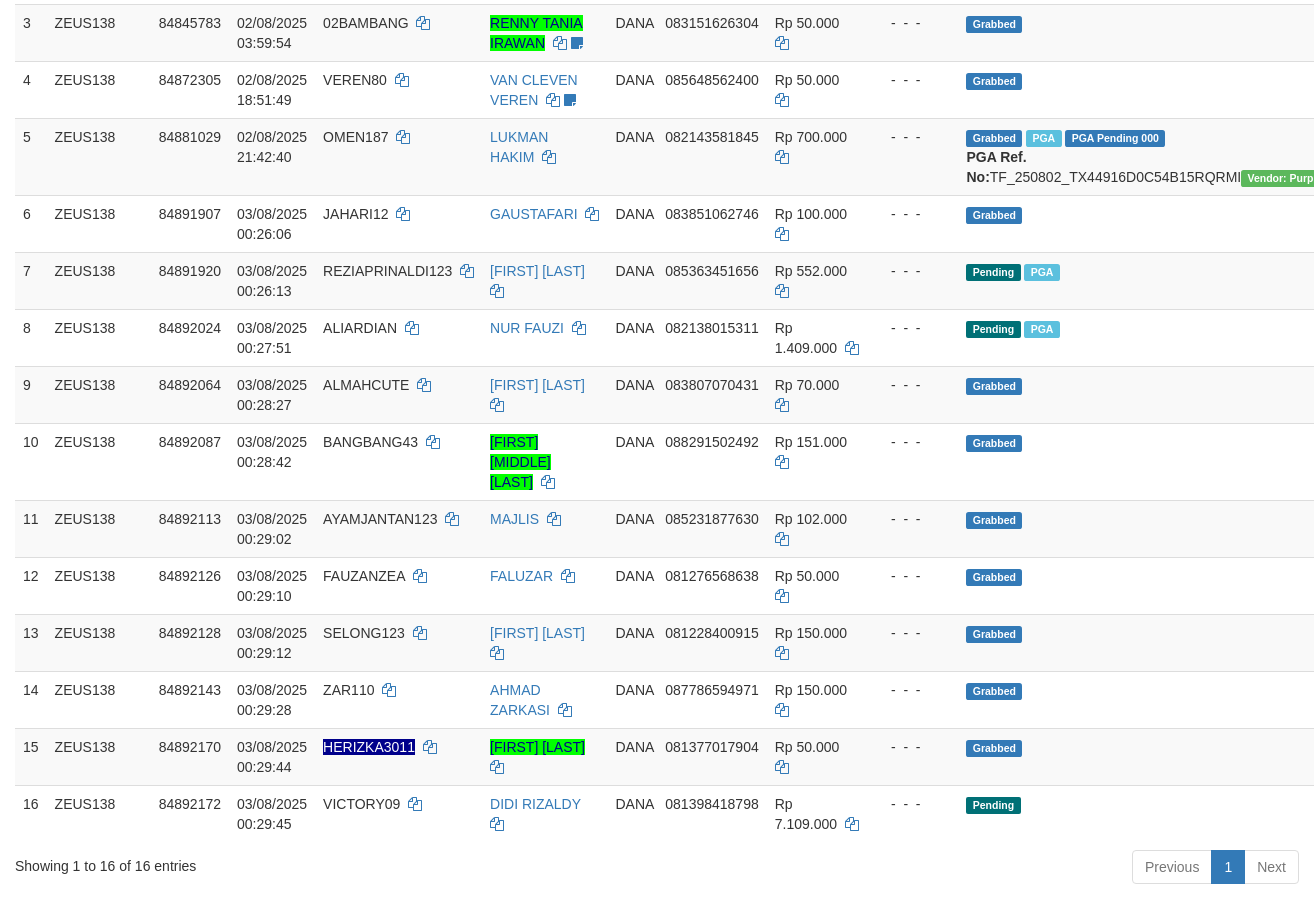 scroll, scrollTop: 450, scrollLeft: 0, axis: vertical 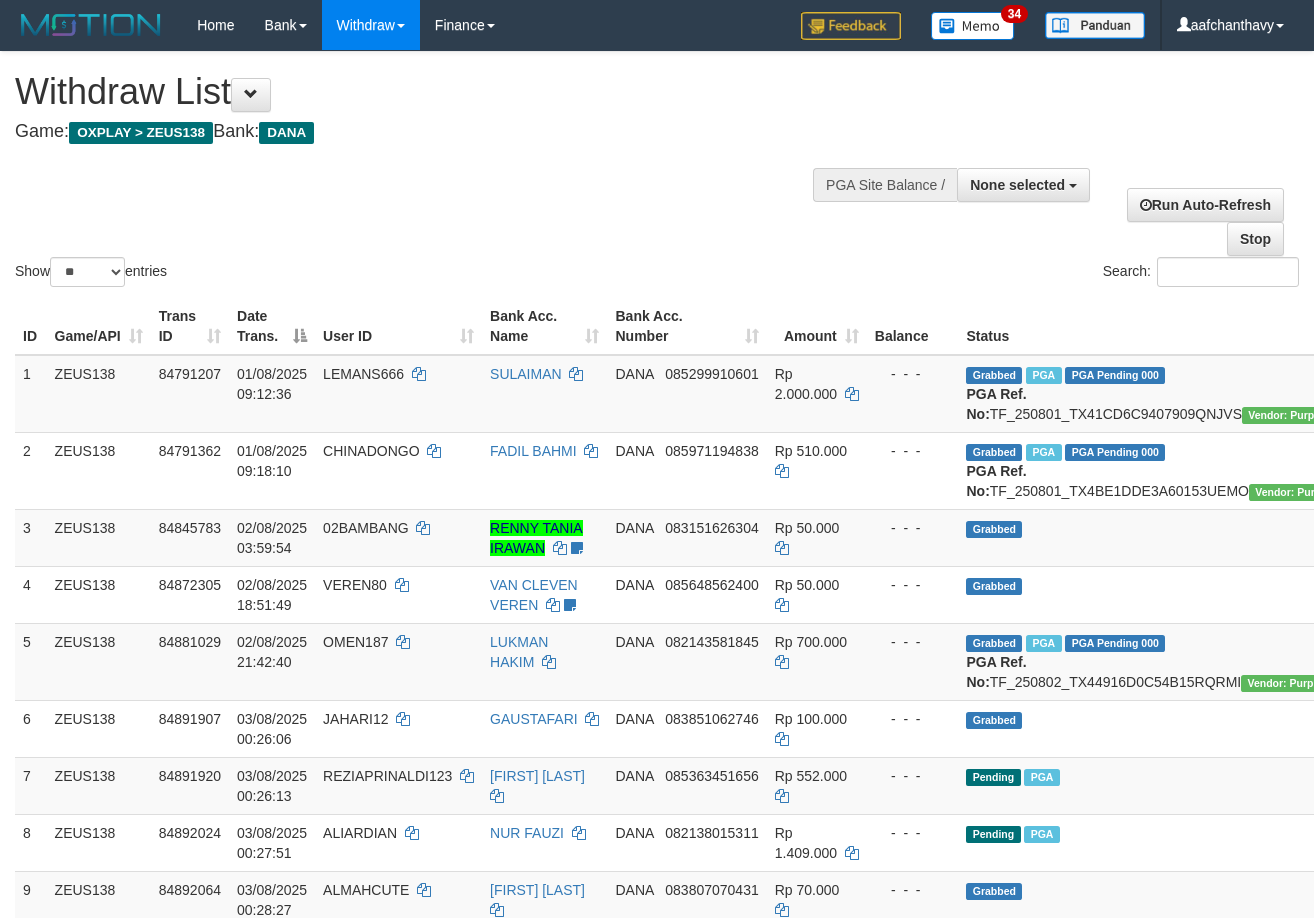select 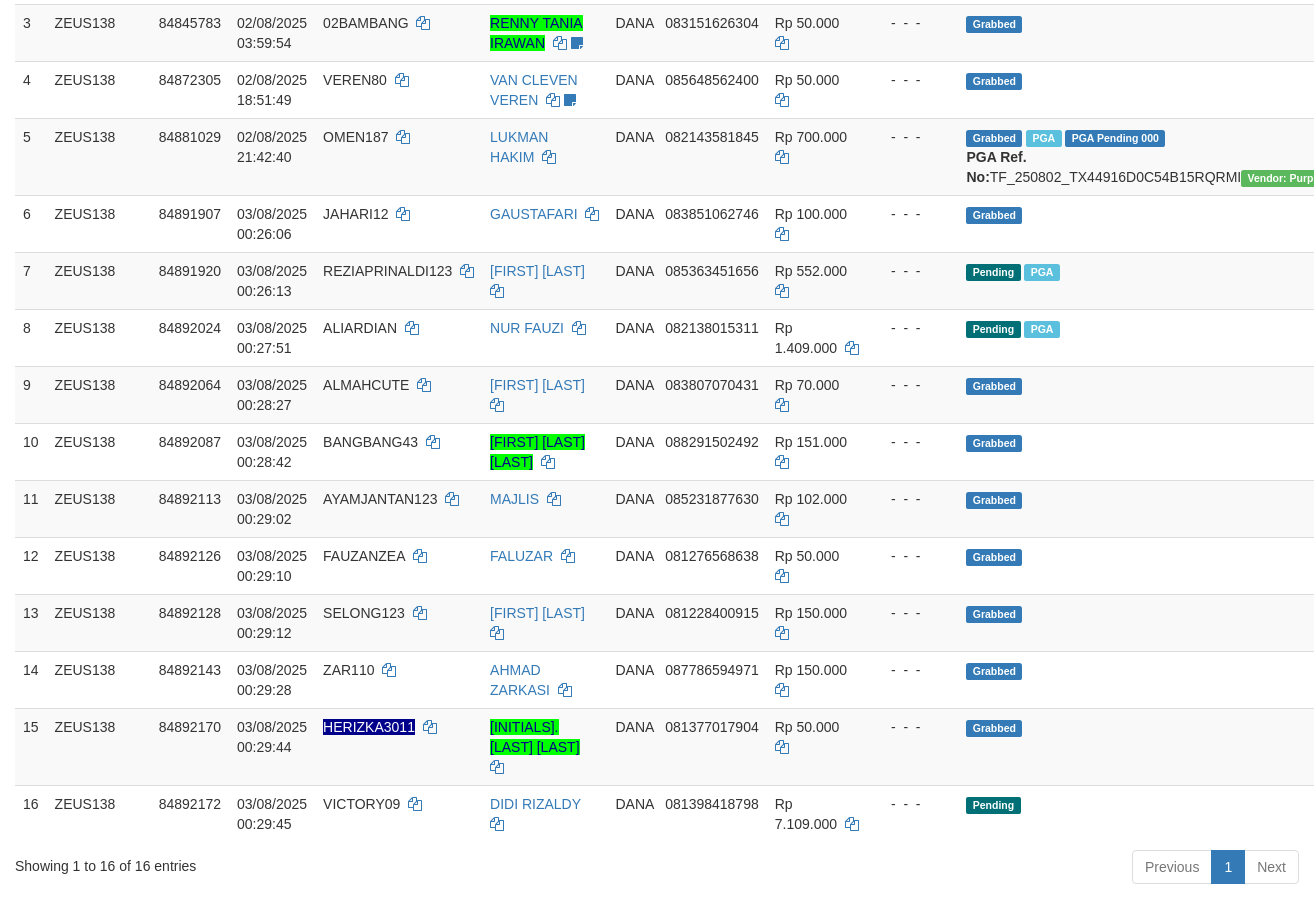 scroll, scrollTop: 450, scrollLeft: 0, axis: vertical 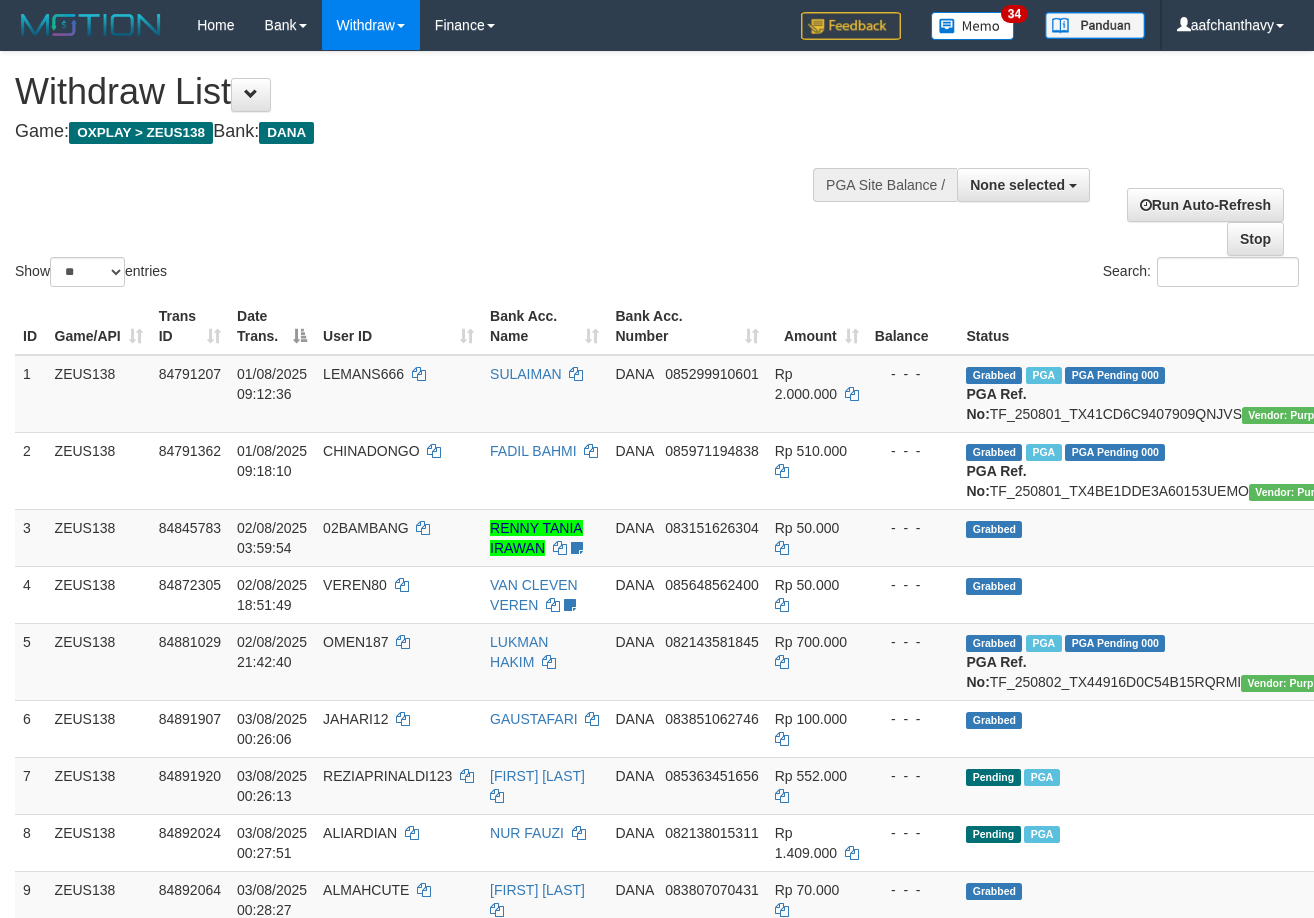 select 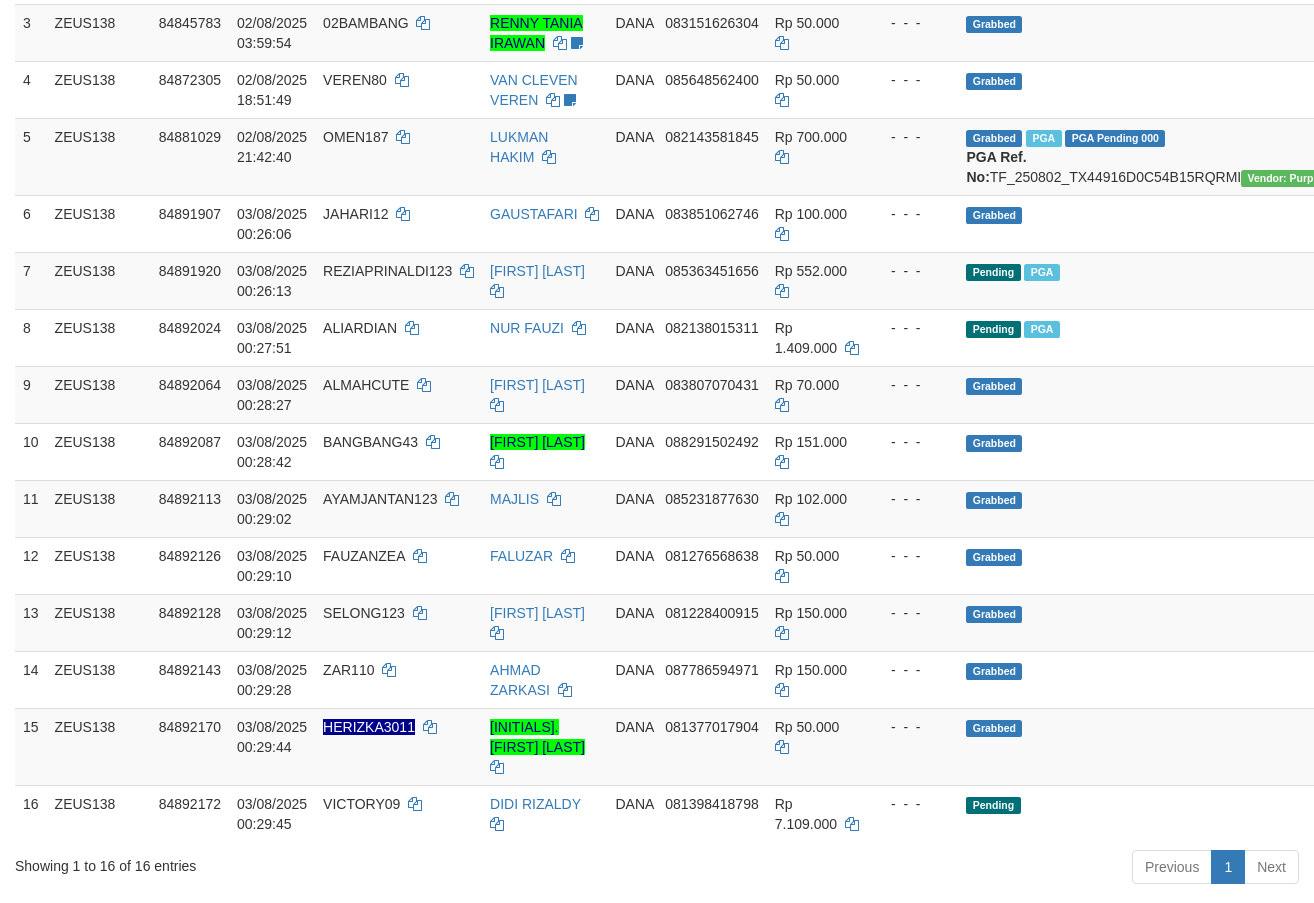 scroll, scrollTop: 450, scrollLeft: 0, axis: vertical 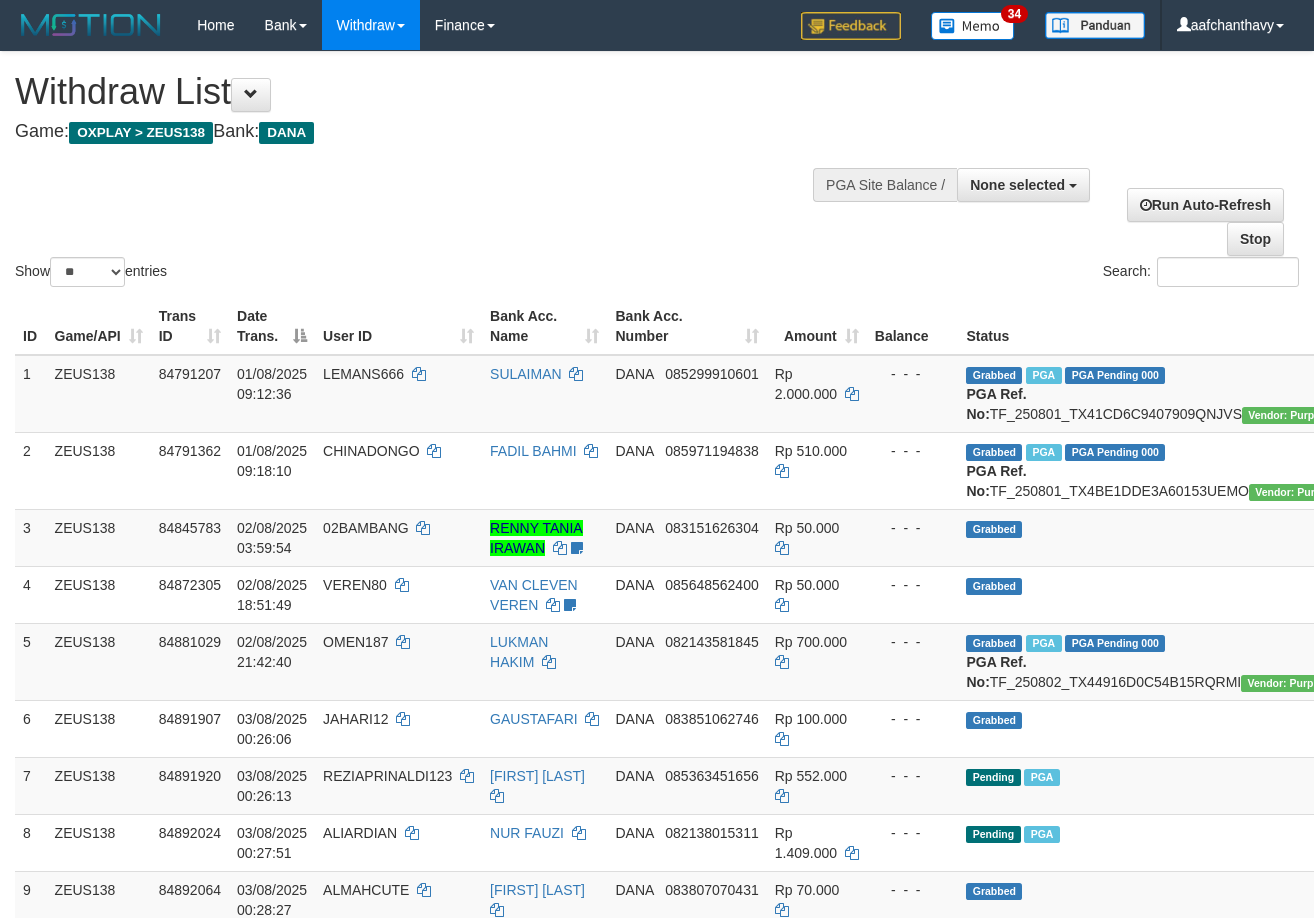 select 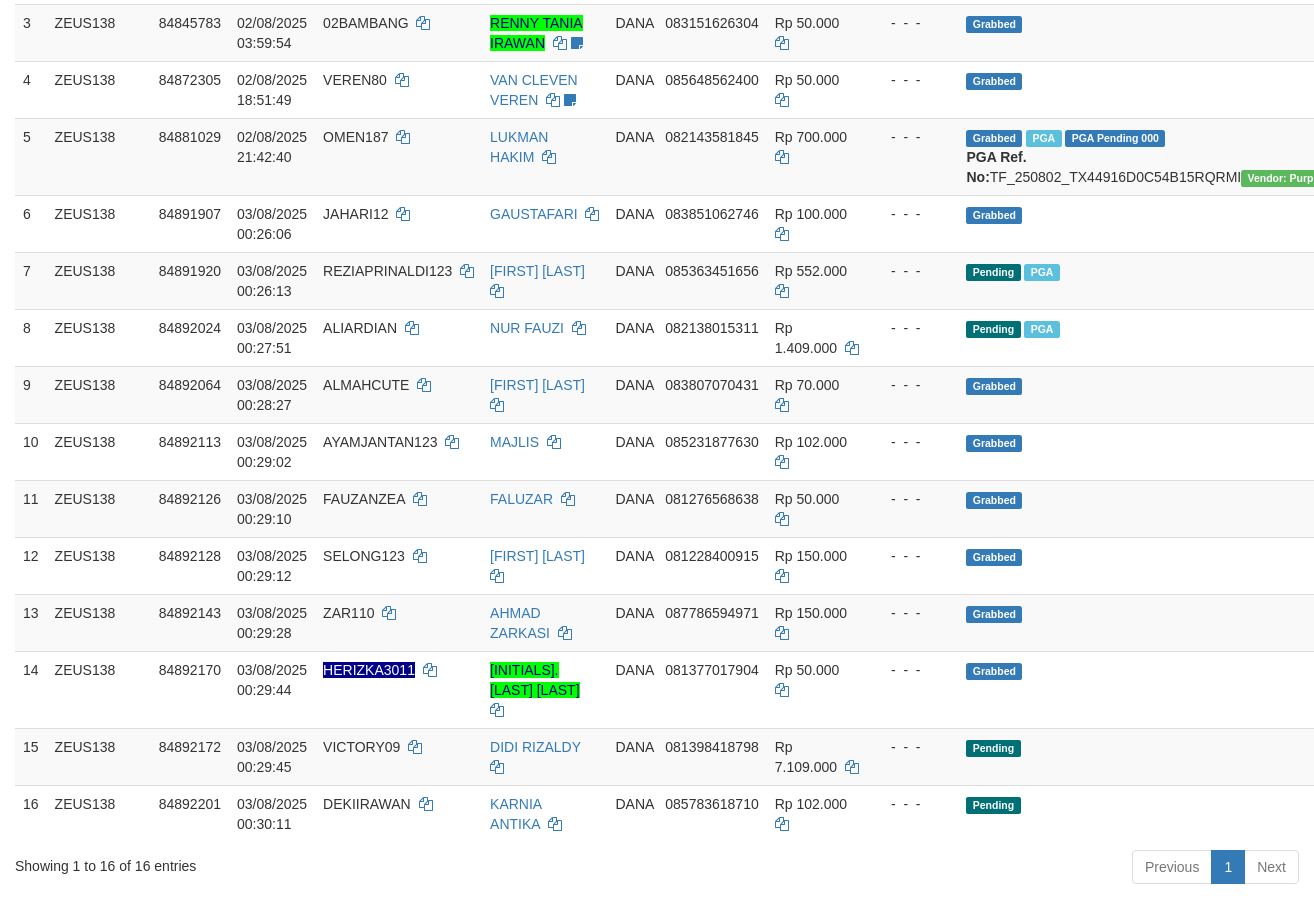 scroll, scrollTop: 450, scrollLeft: 0, axis: vertical 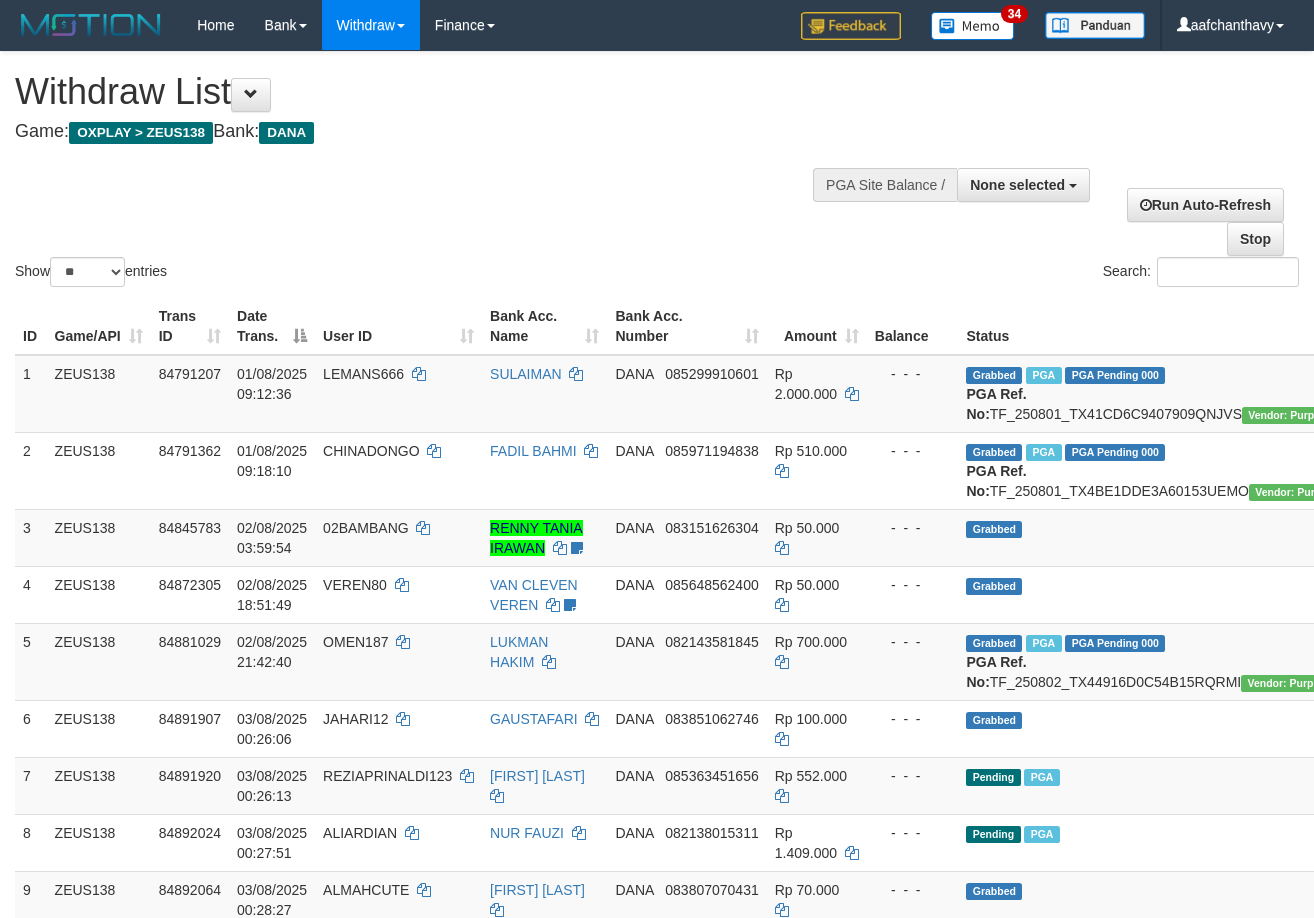 select 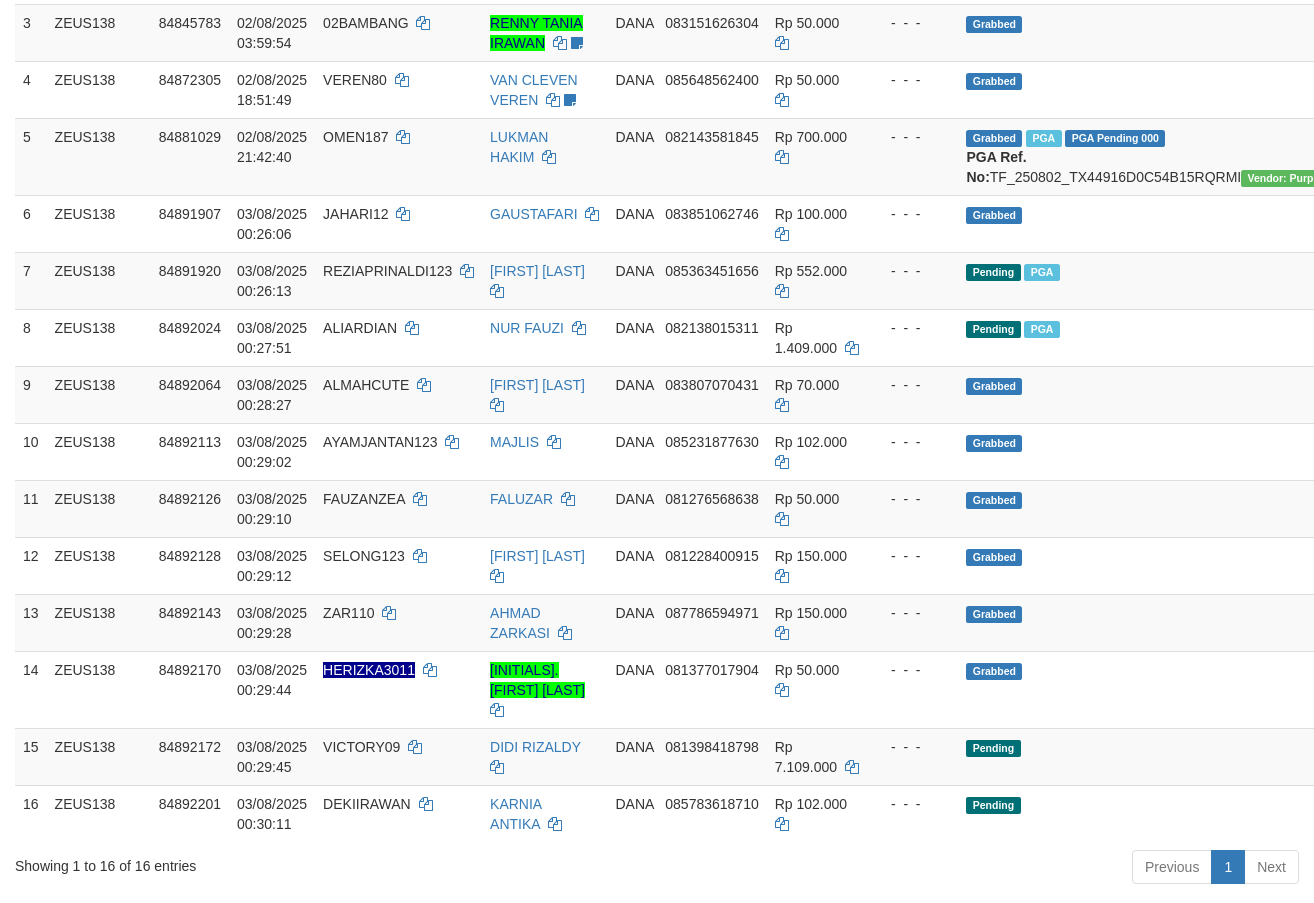 scroll, scrollTop: 450, scrollLeft: 0, axis: vertical 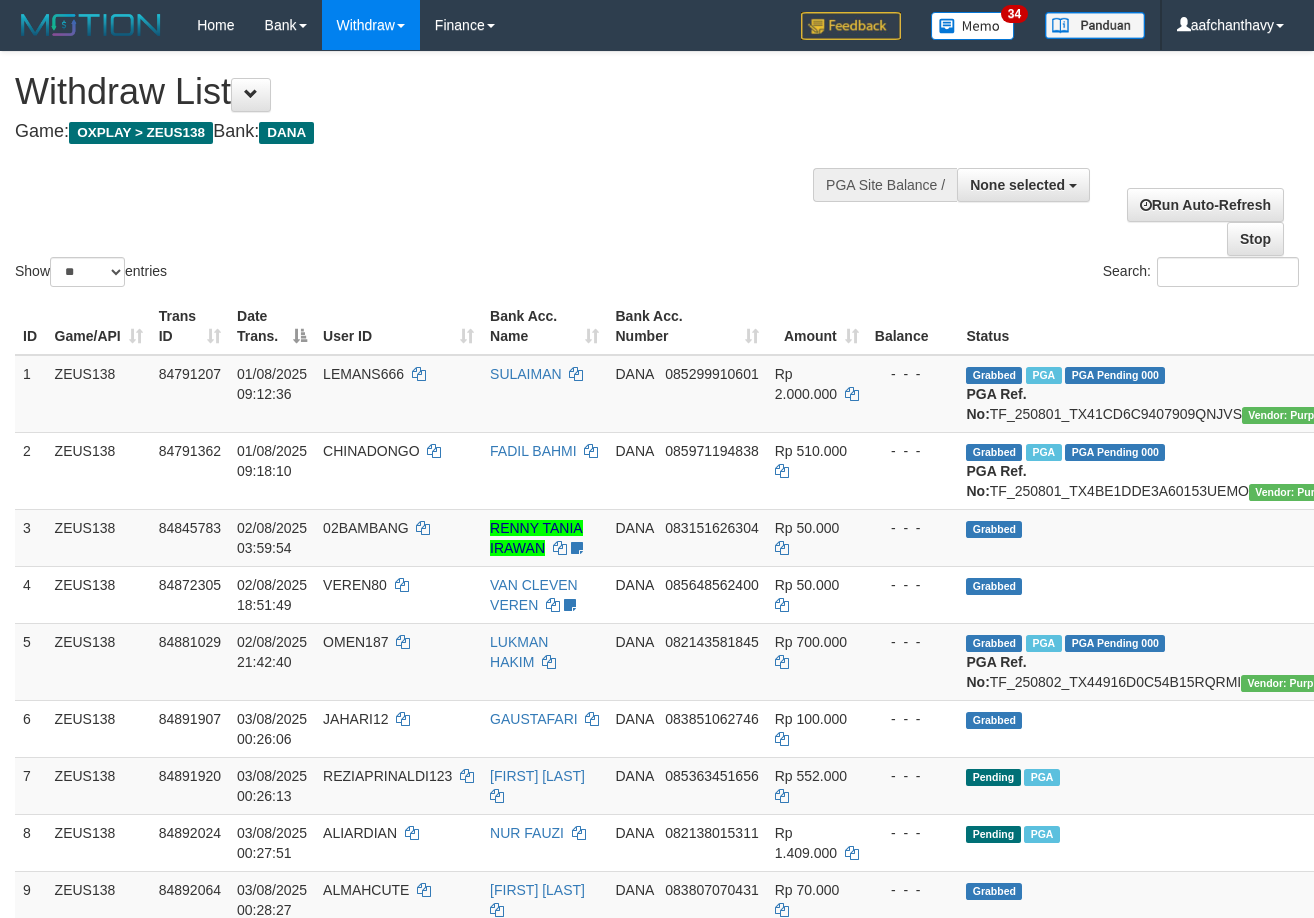 select 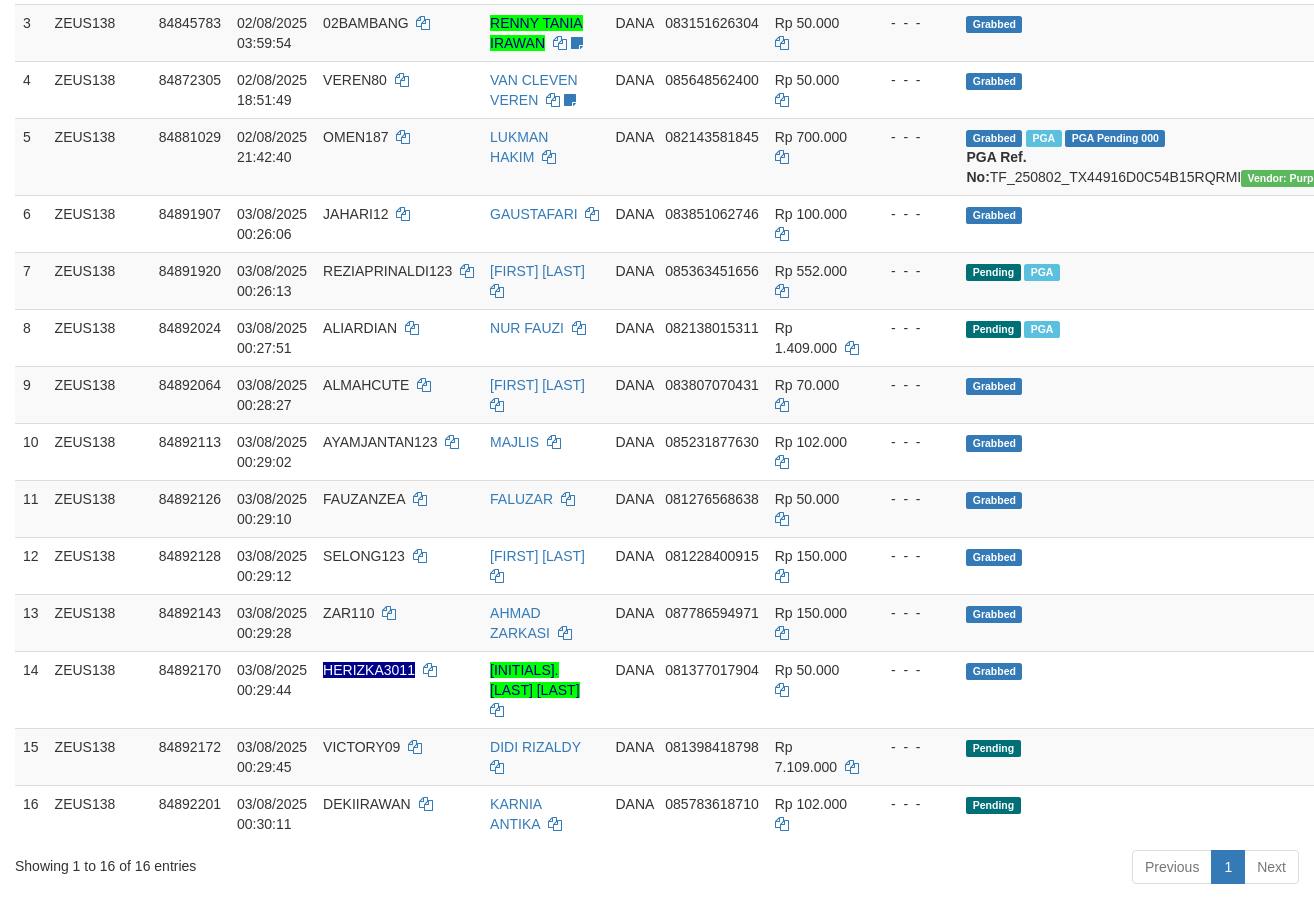scroll, scrollTop: 450, scrollLeft: 0, axis: vertical 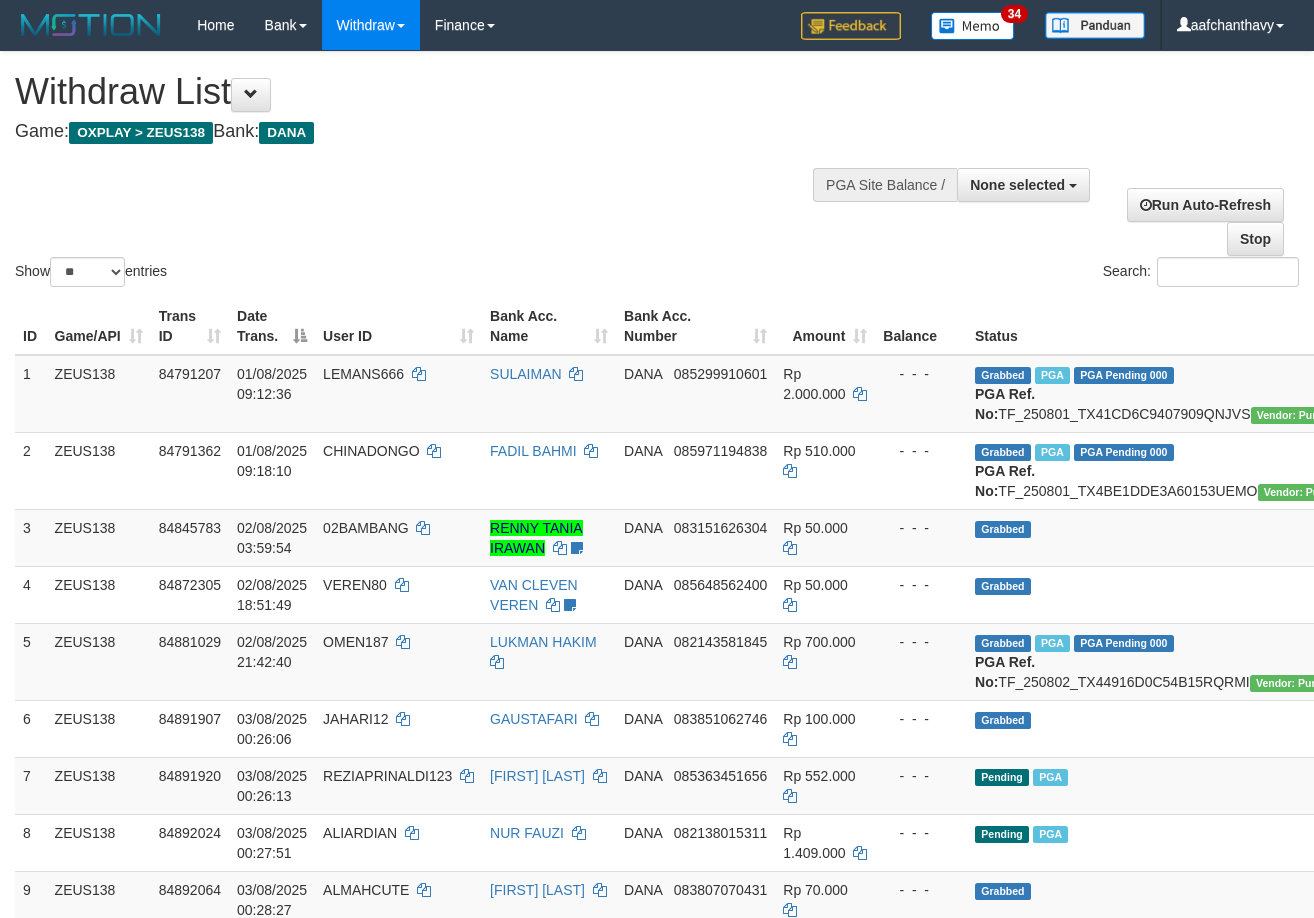 select 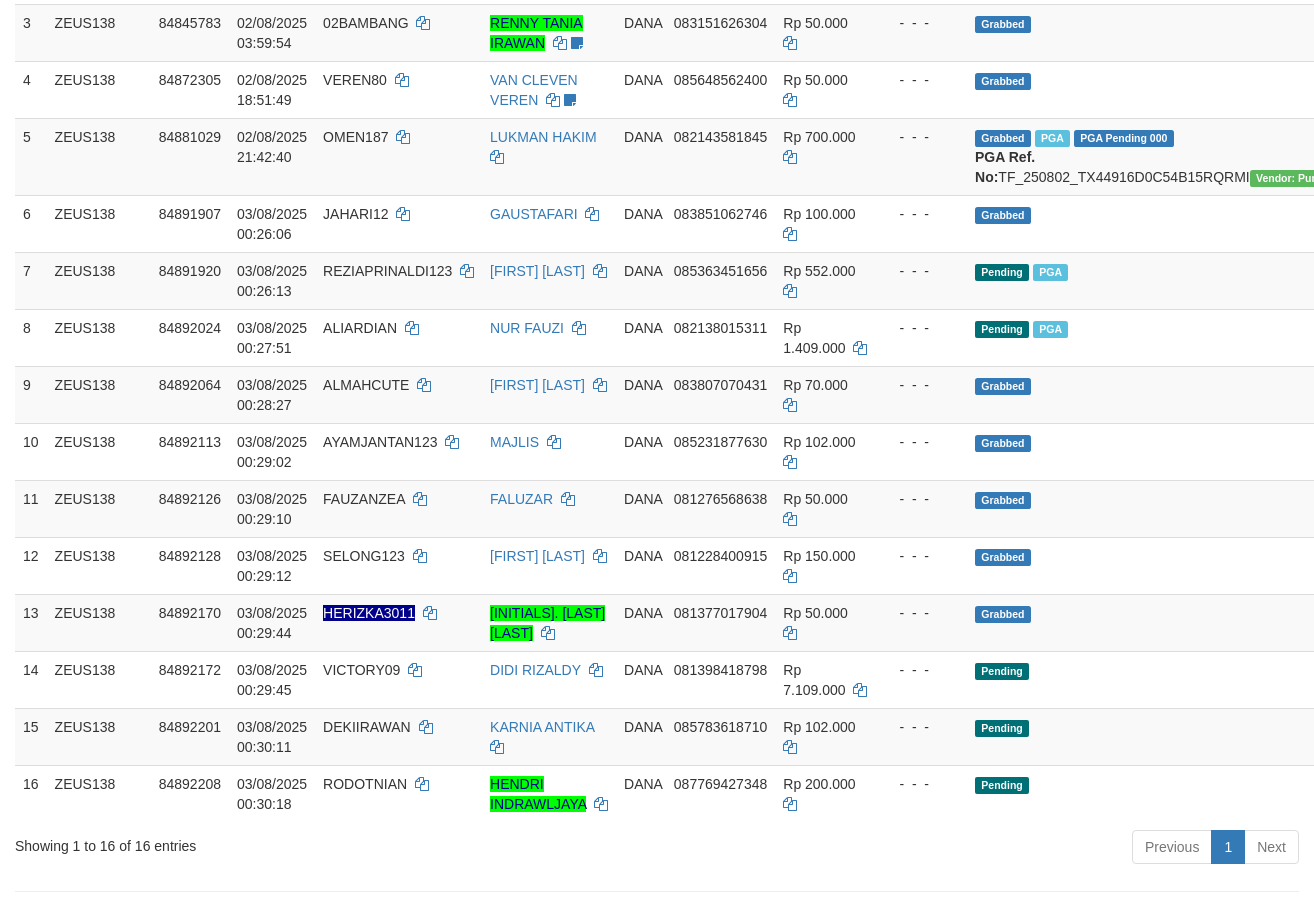 scroll, scrollTop: 450, scrollLeft: 0, axis: vertical 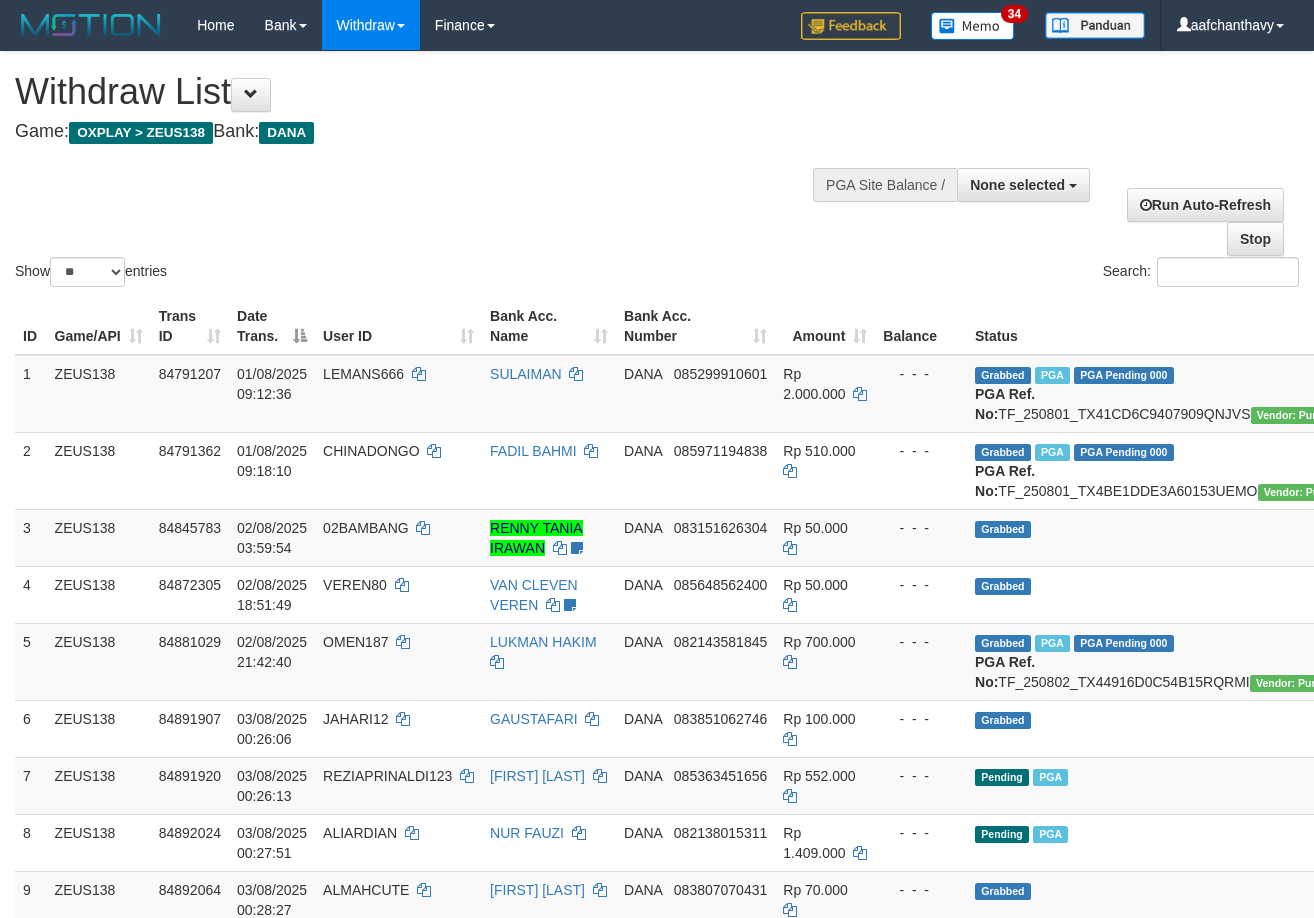 select 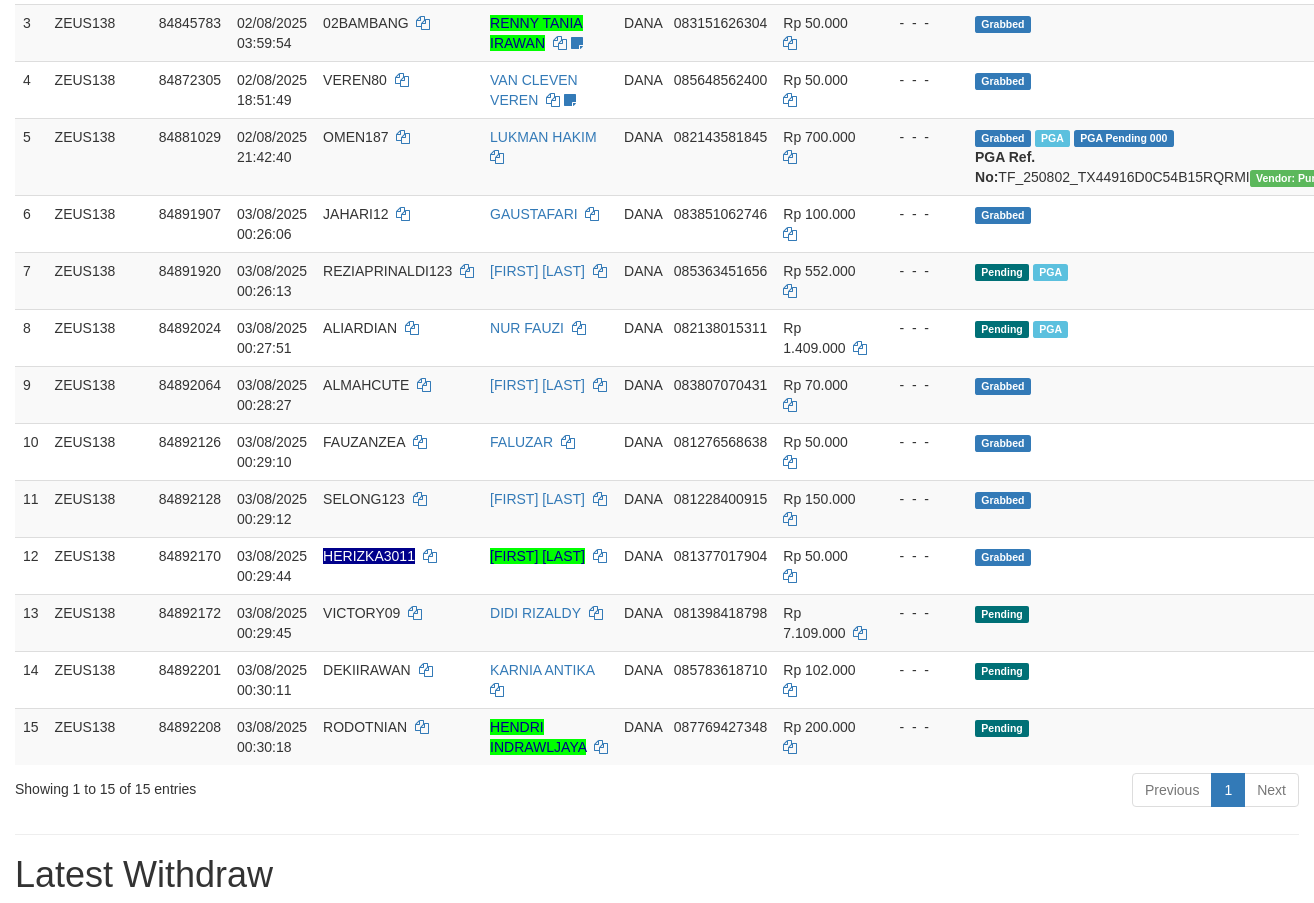 scroll, scrollTop: 450, scrollLeft: 0, axis: vertical 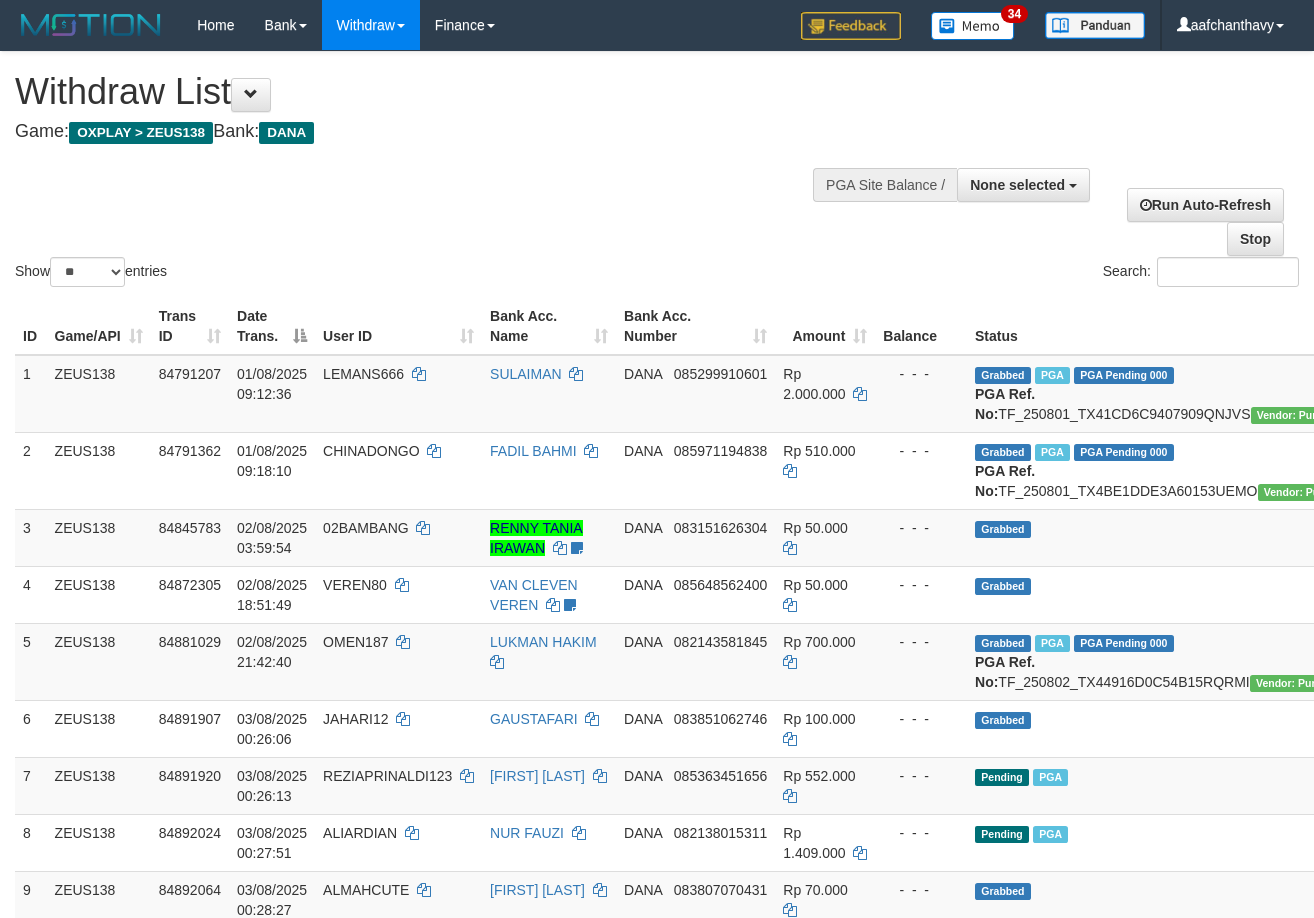 select 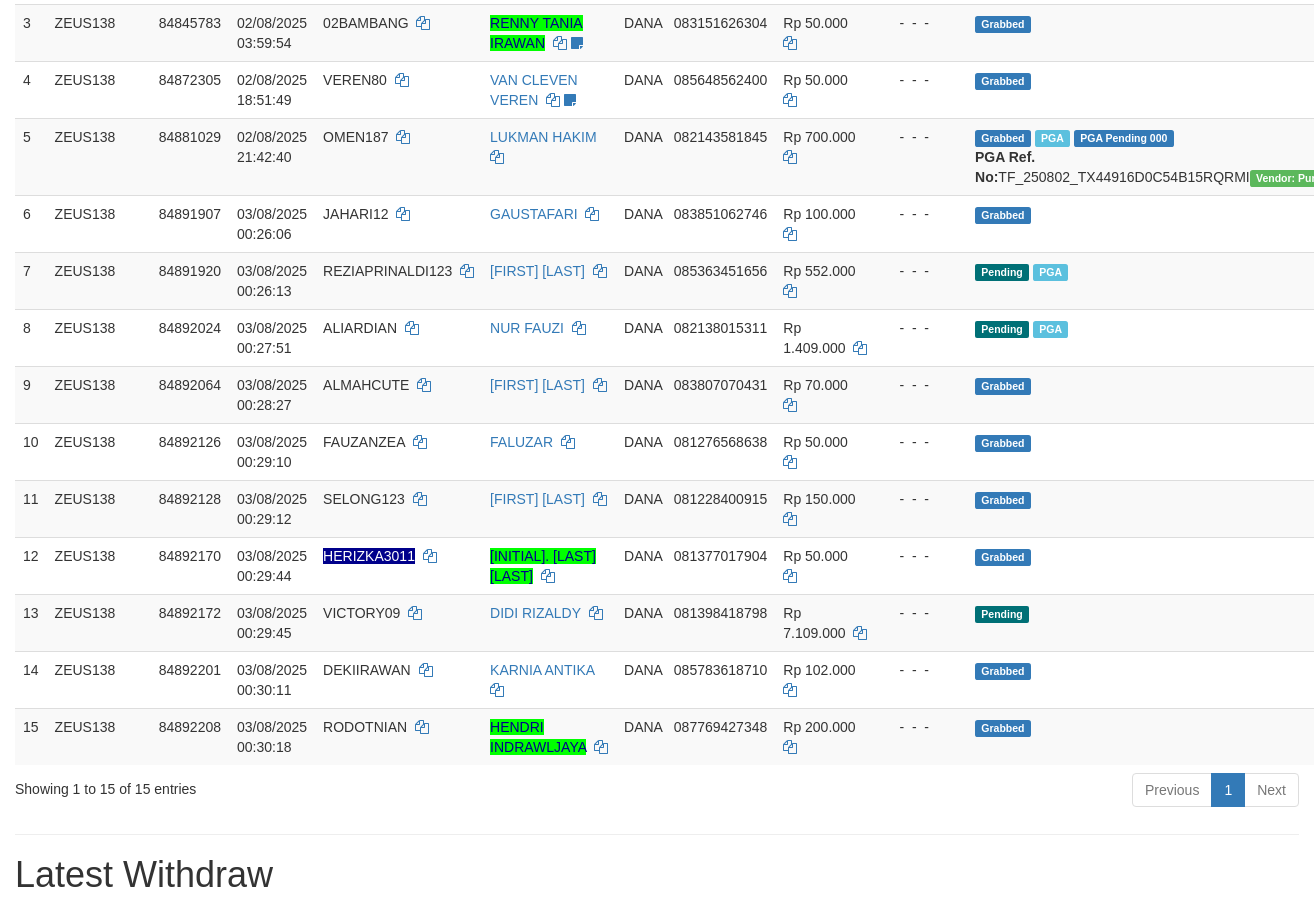 scroll, scrollTop: 450, scrollLeft: 0, axis: vertical 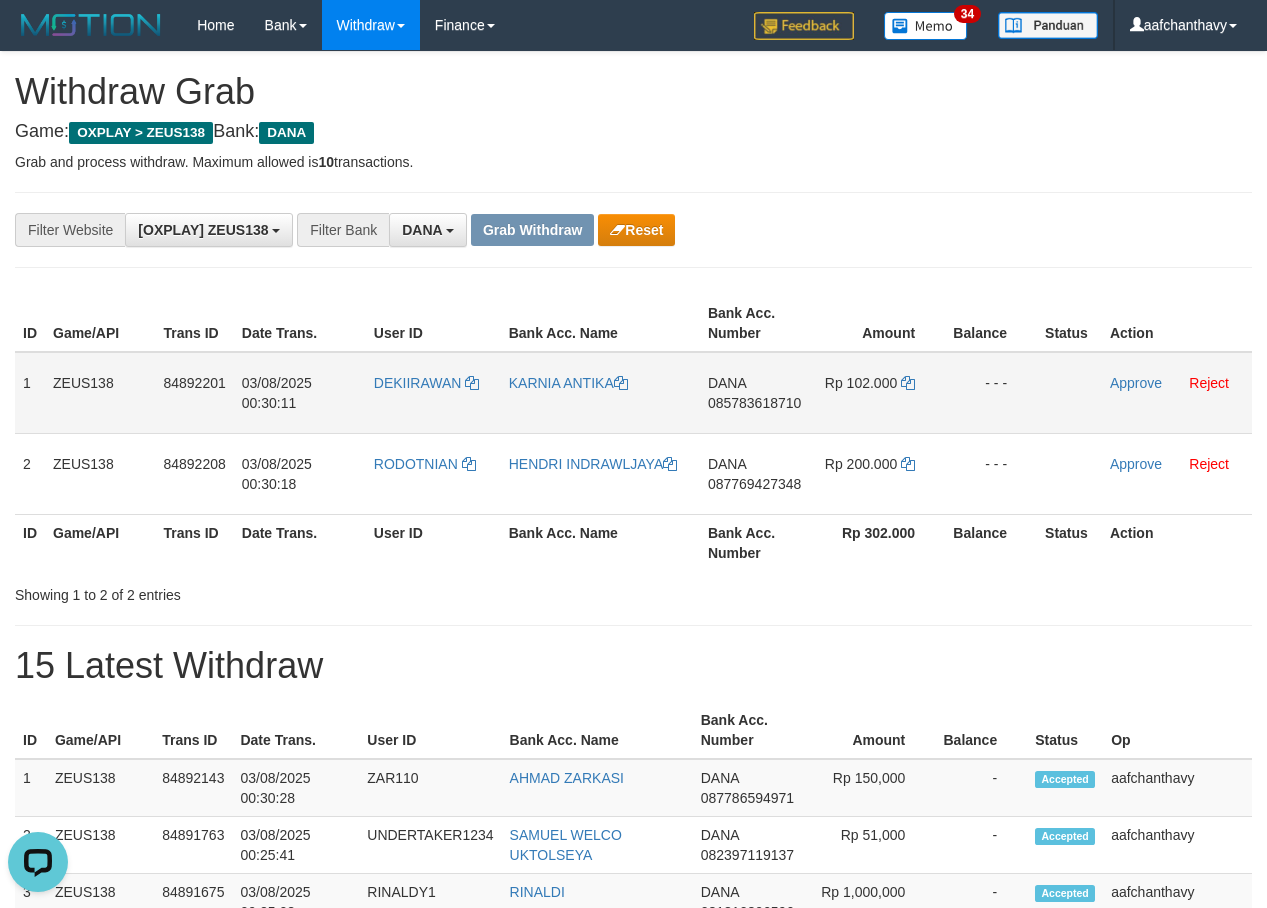 click on "DEKIIRAWAN" at bounding box center [433, 393] 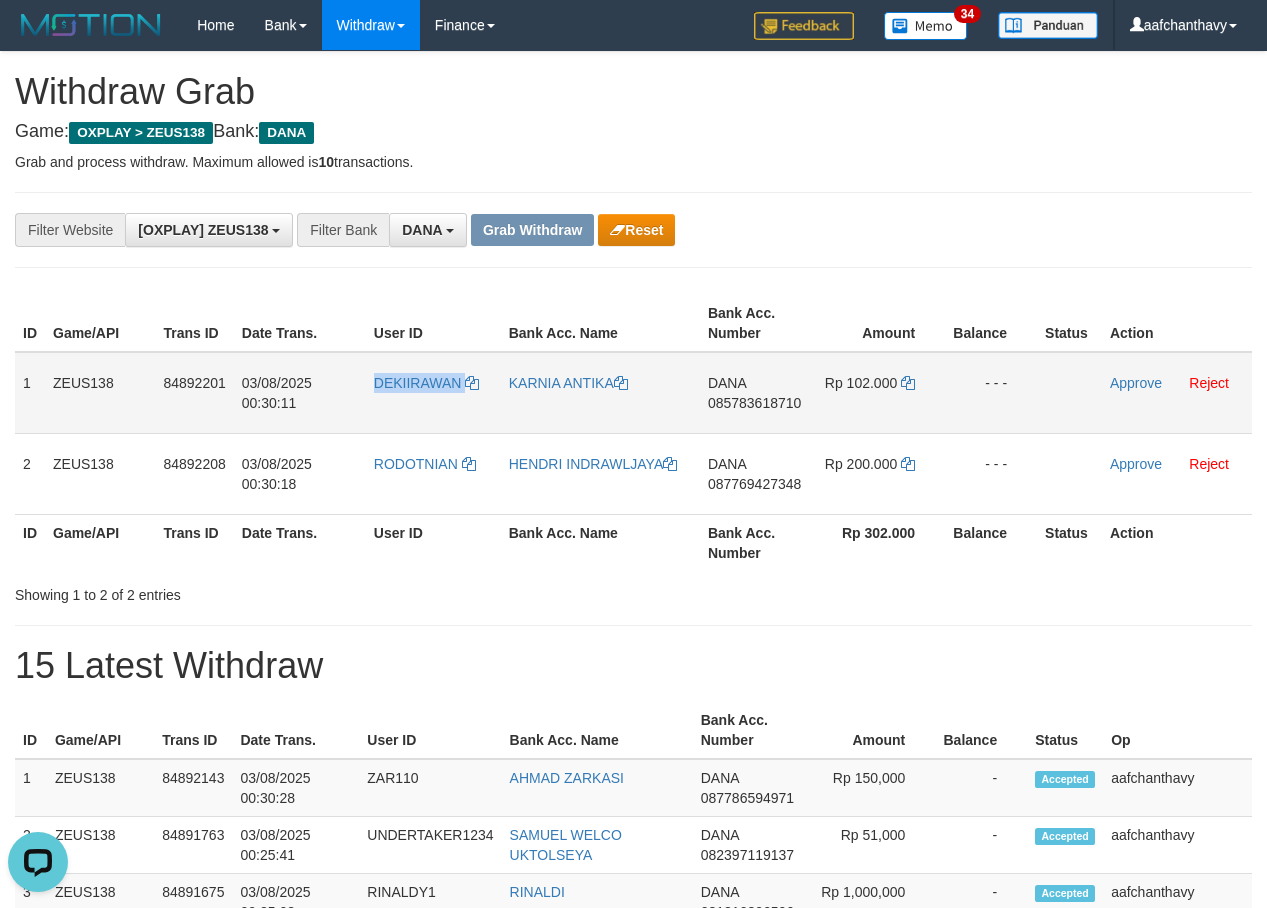 click on "DEKIIRAWAN" at bounding box center [433, 393] 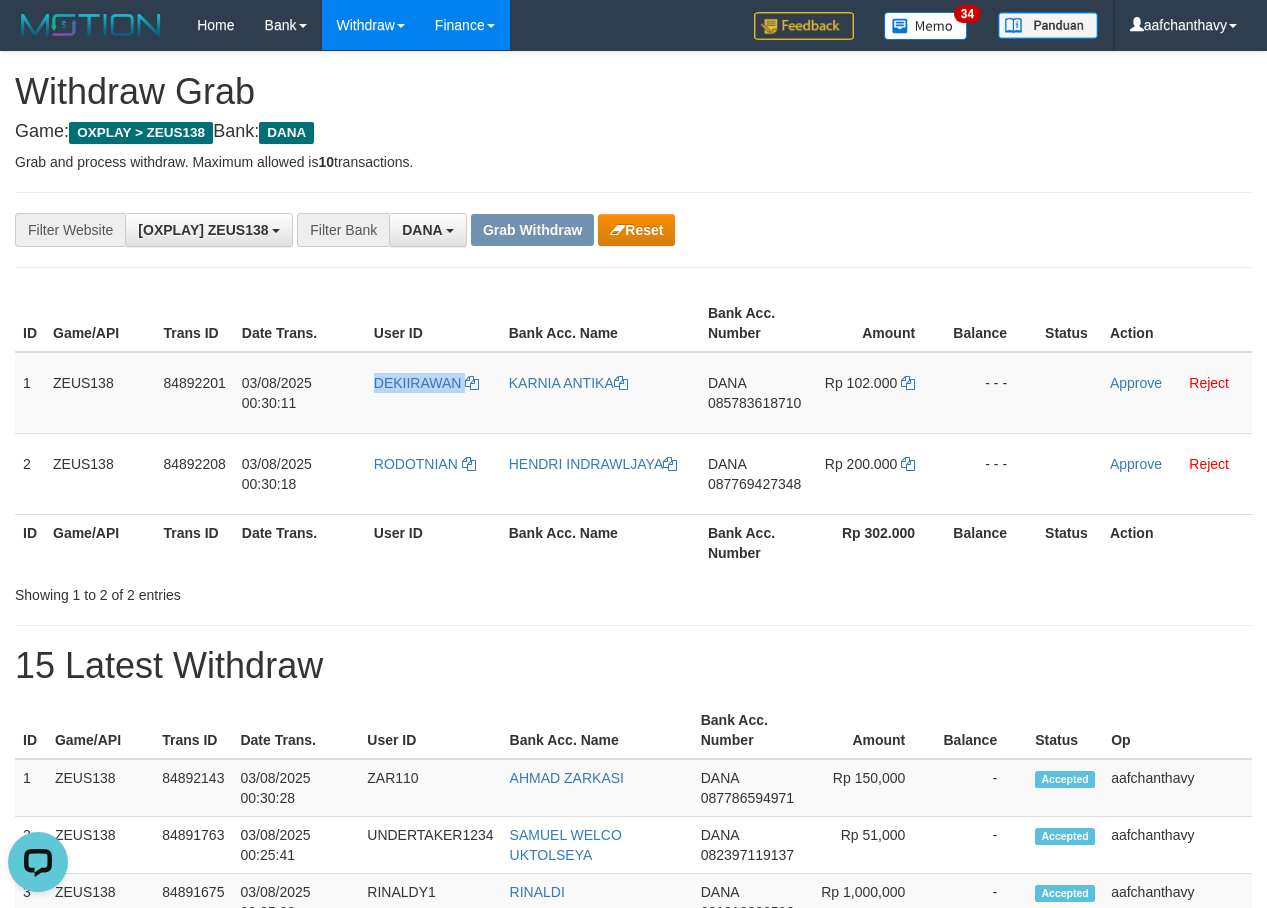 copy on "DEKIIRAWAN" 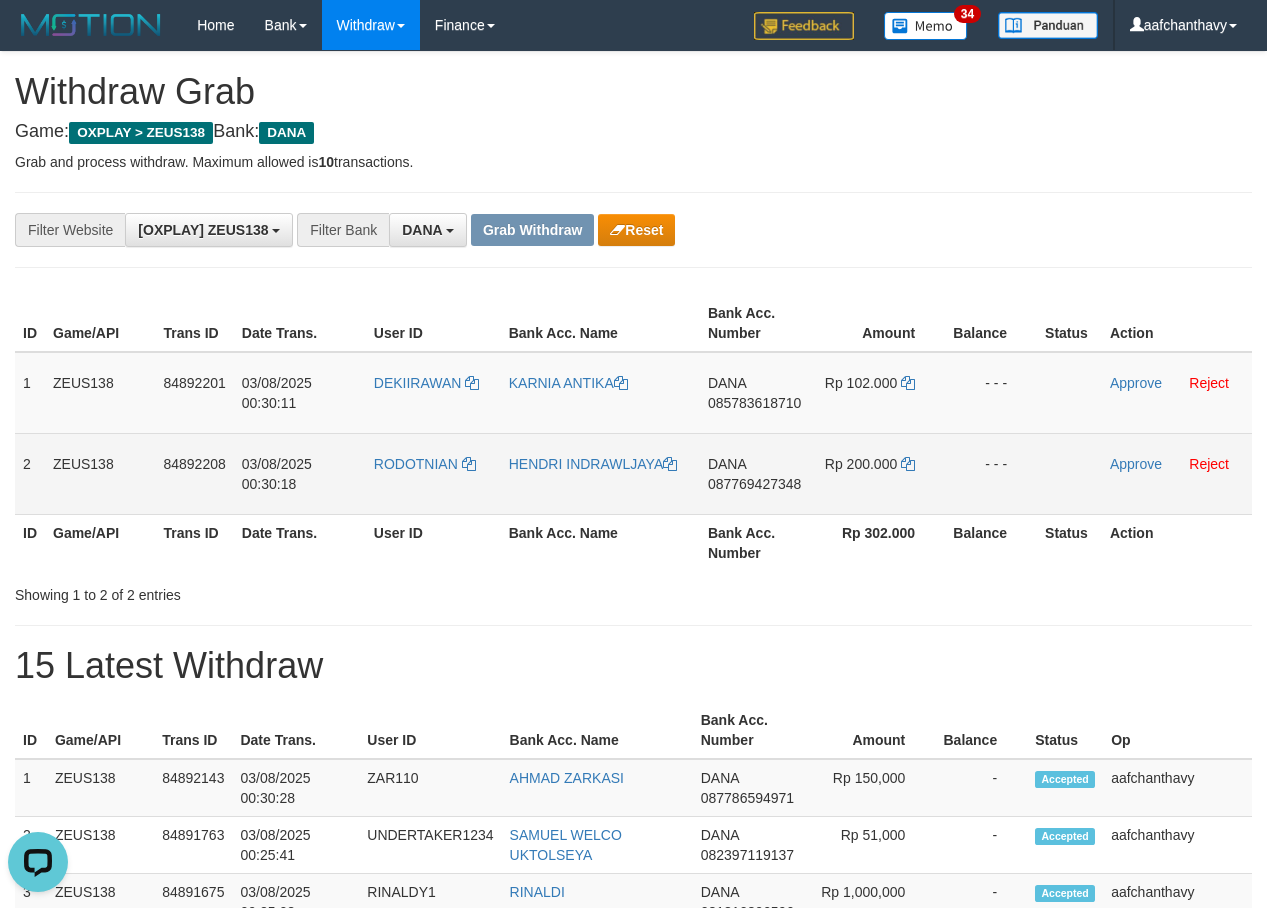 click on "RODOTNIAN" at bounding box center (433, 473) 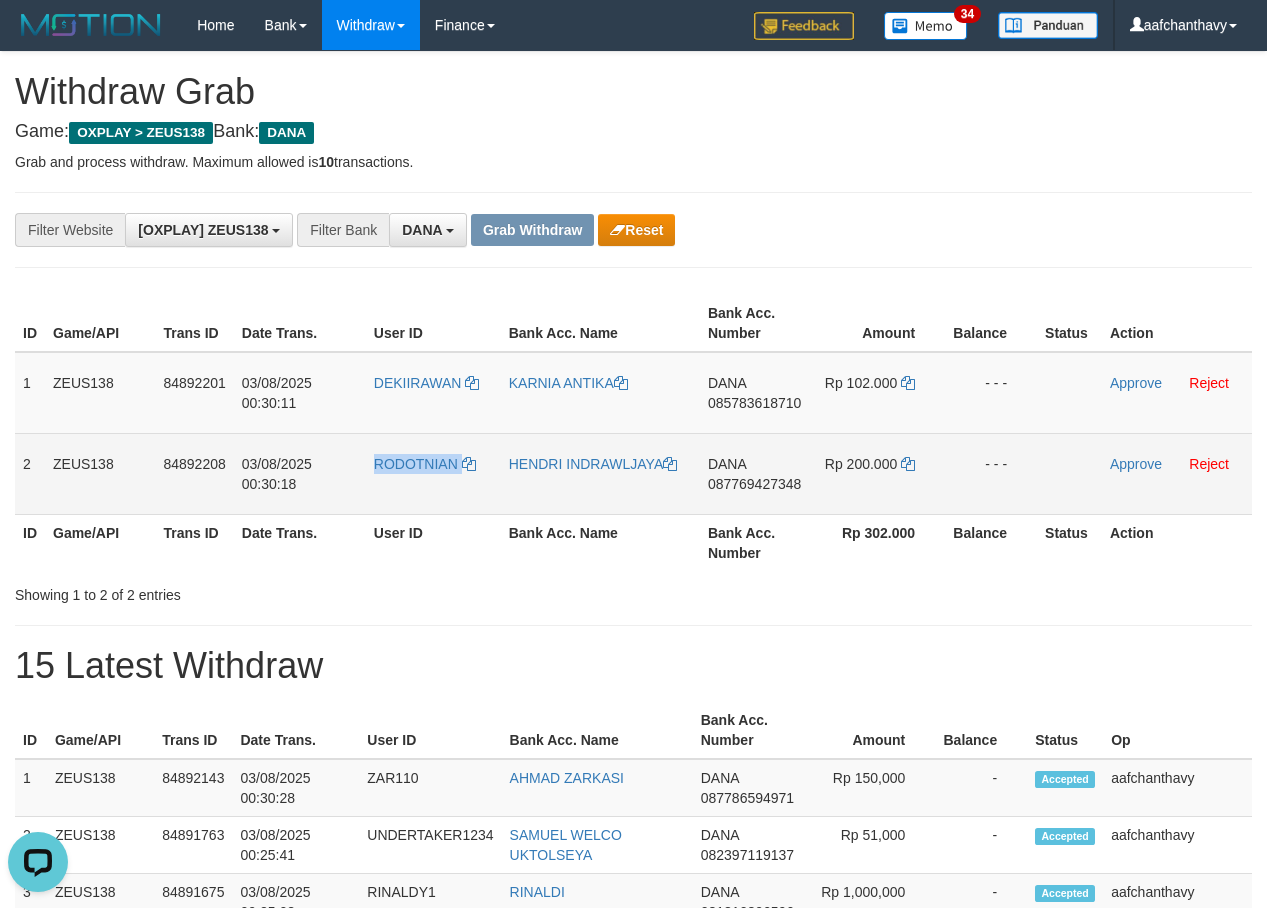 click on "RODOTNIAN" at bounding box center (433, 473) 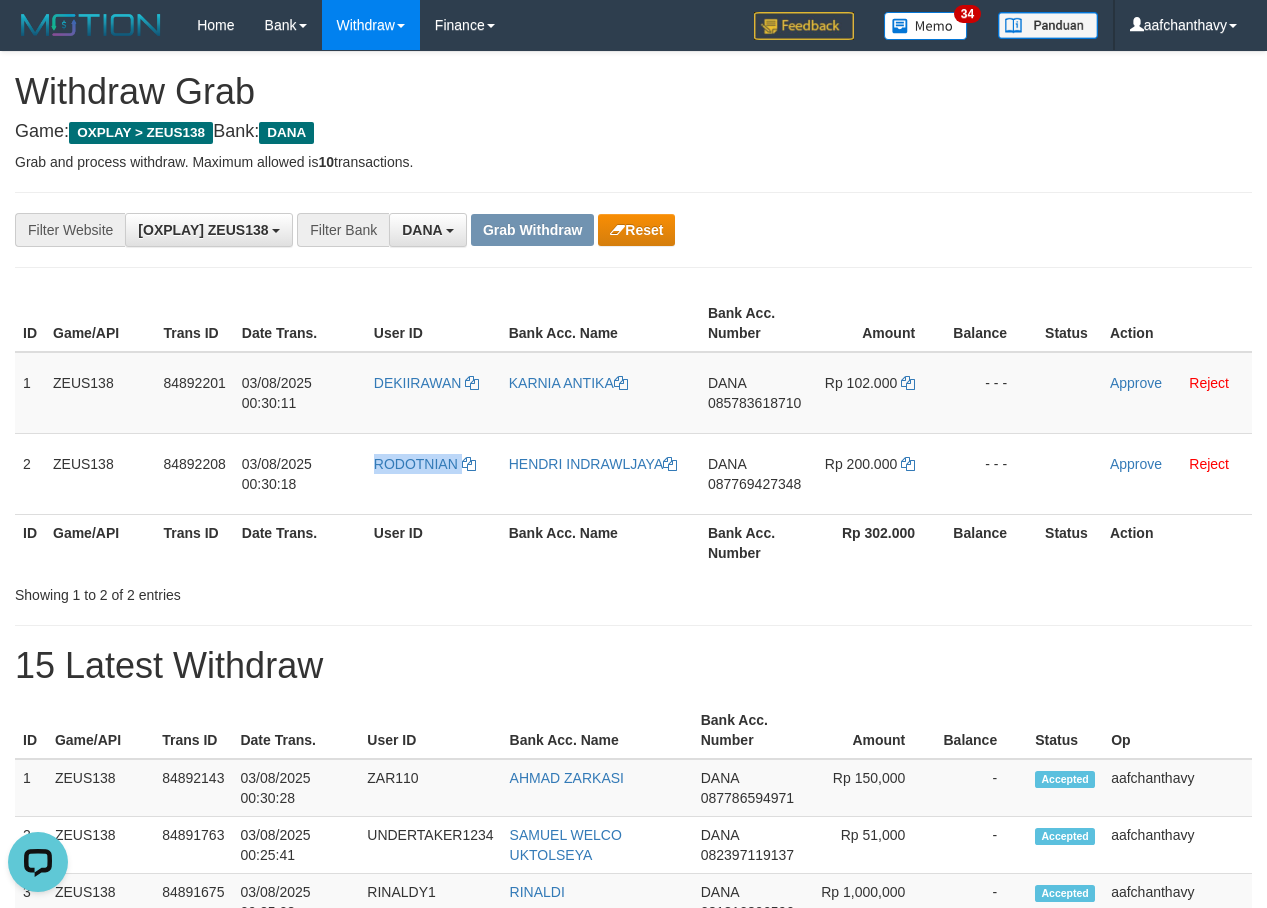 copy on "RODOTNIAN" 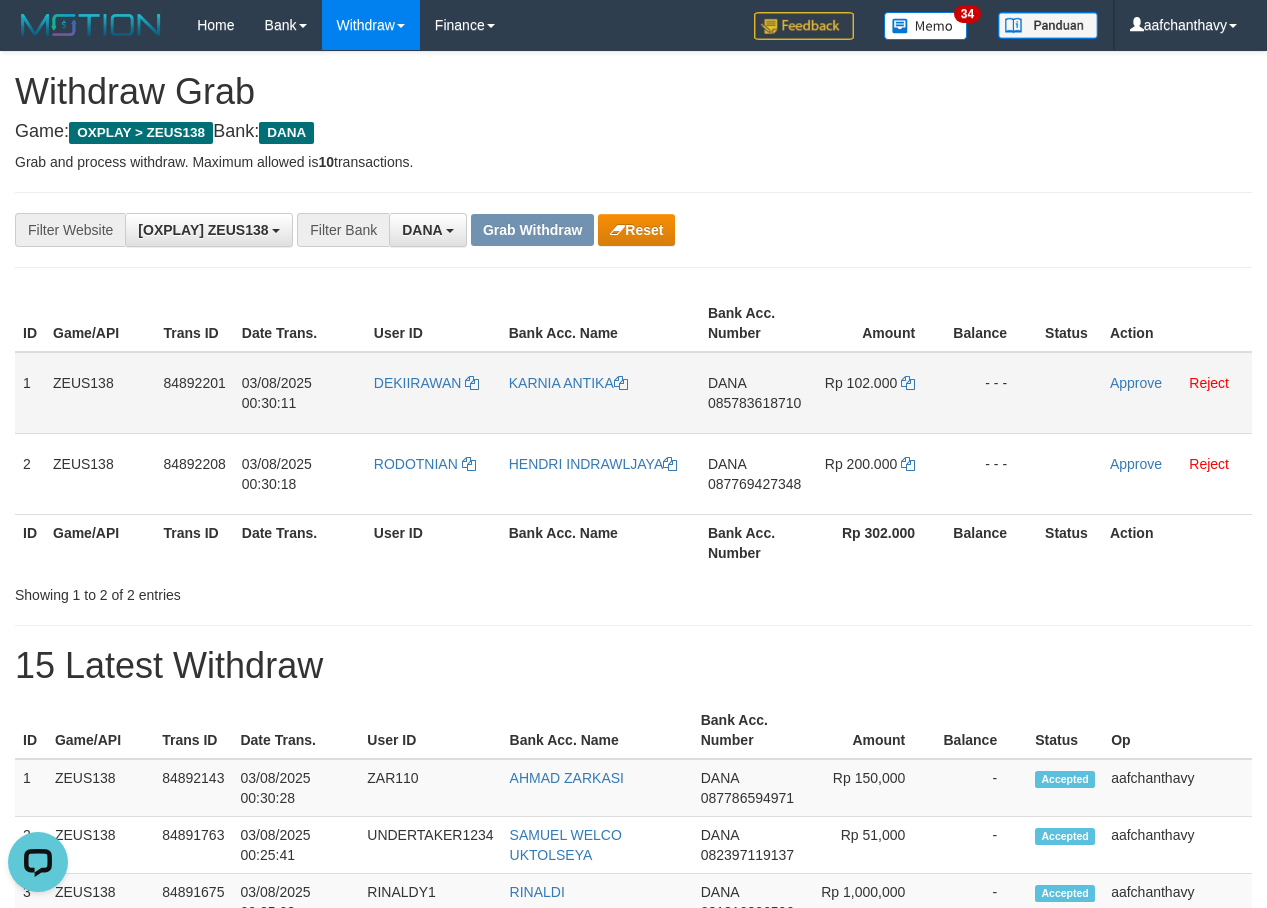 click on "085783618710" at bounding box center [754, 403] 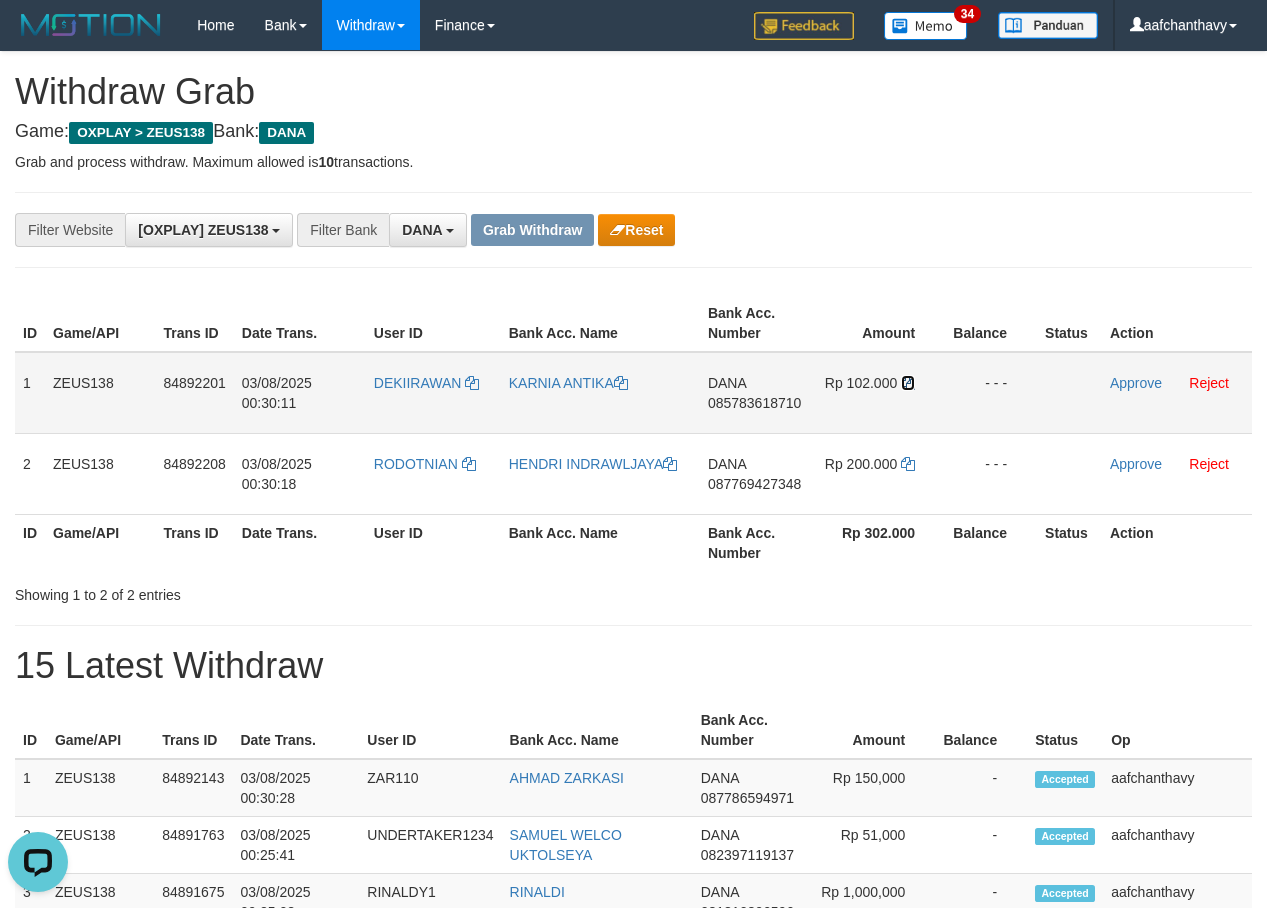 click at bounding box center [908, 383] 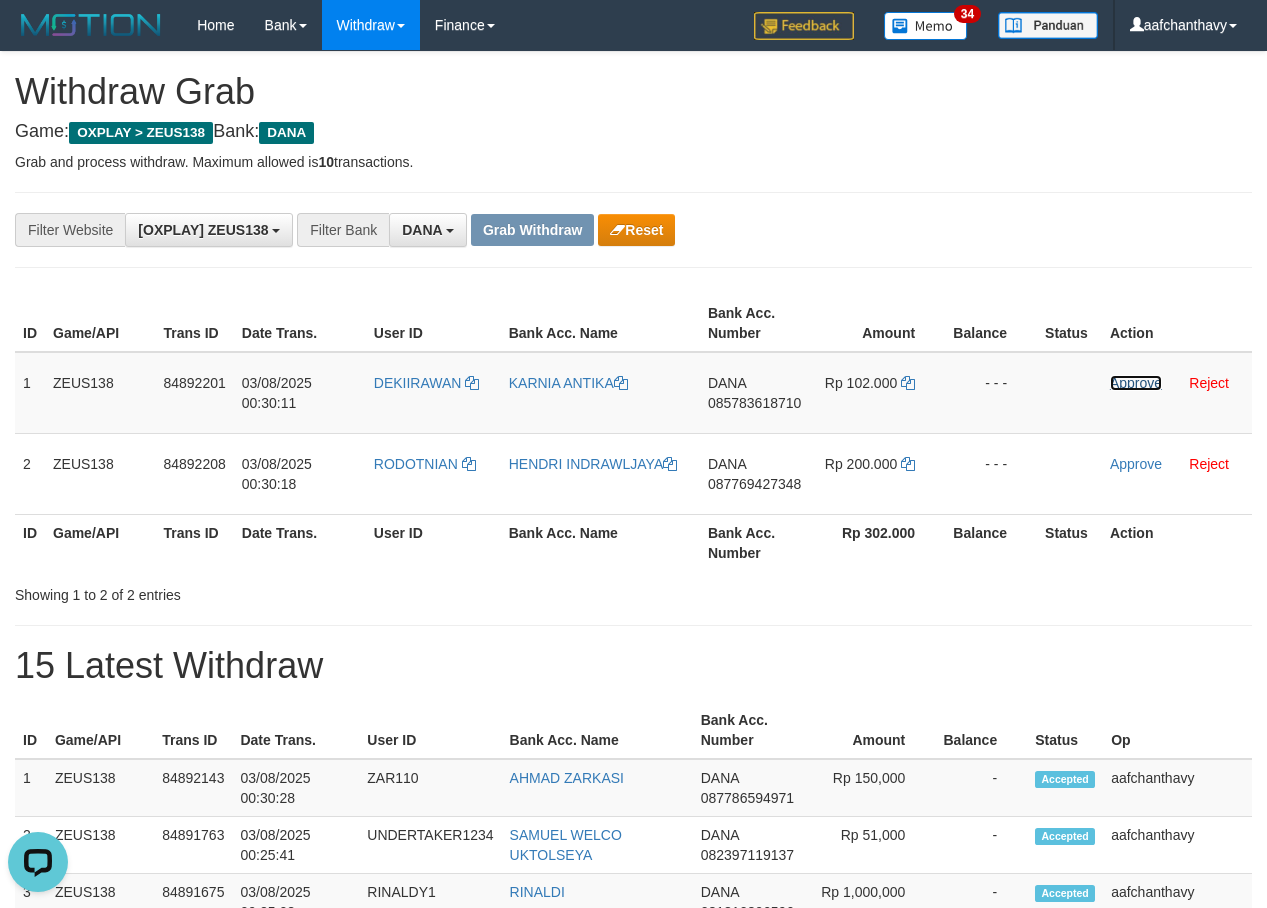 drag, startPoint x: 1130, startPoint y: 378, endPoint x: 717, endPoint y: 210, distance: 445.8621 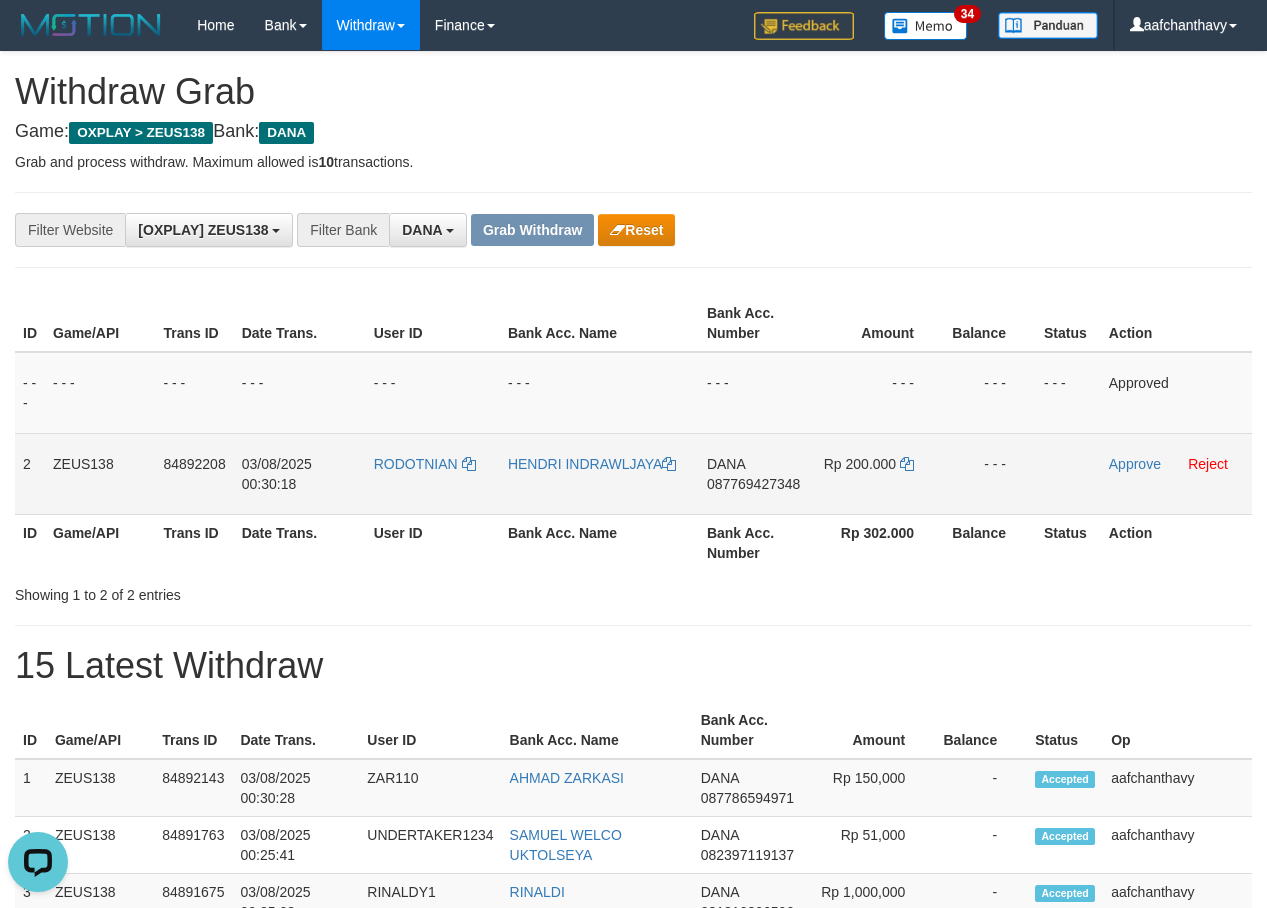 click on "087769427348" at bounding box center [753, 484] 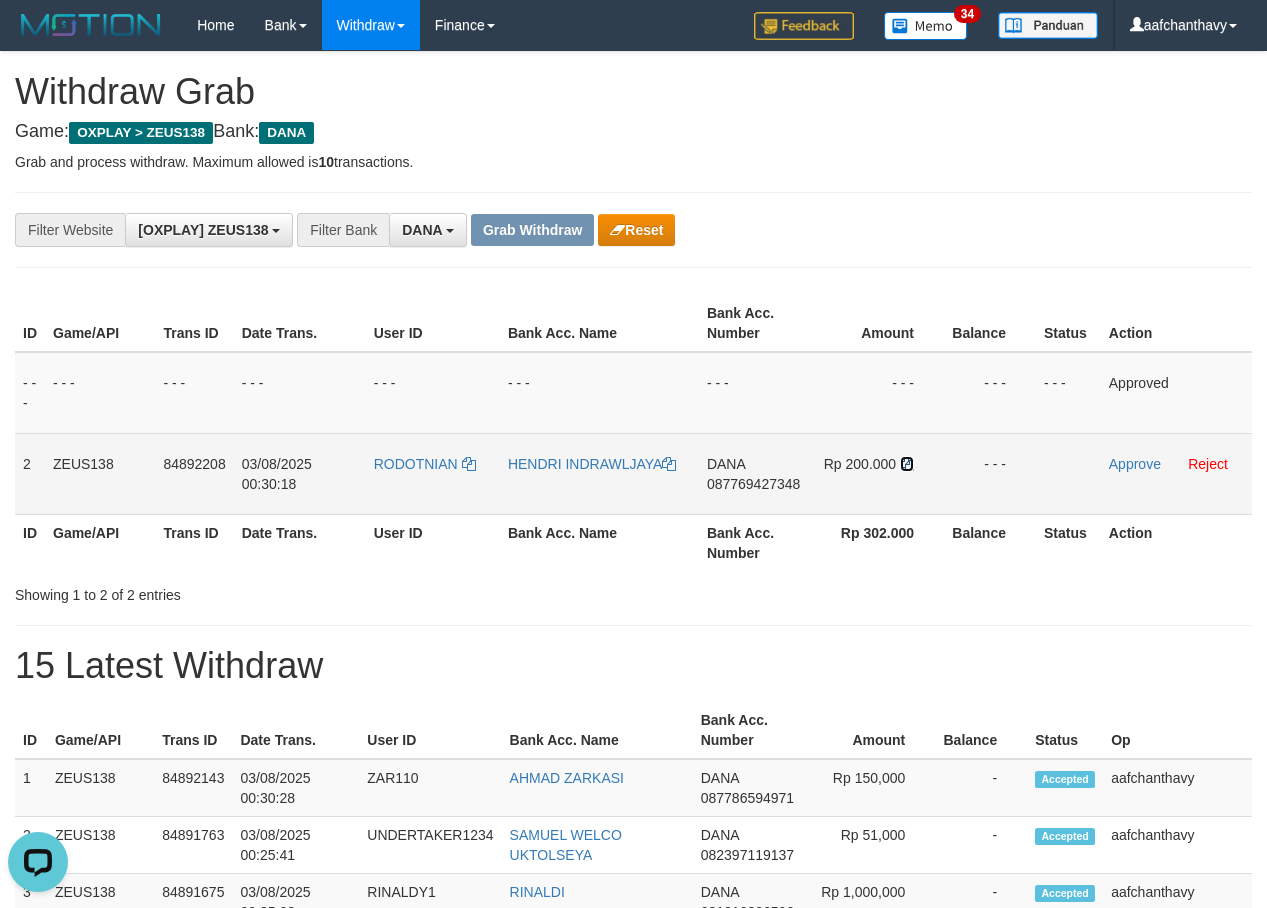 click at bounding box center [907, 464] 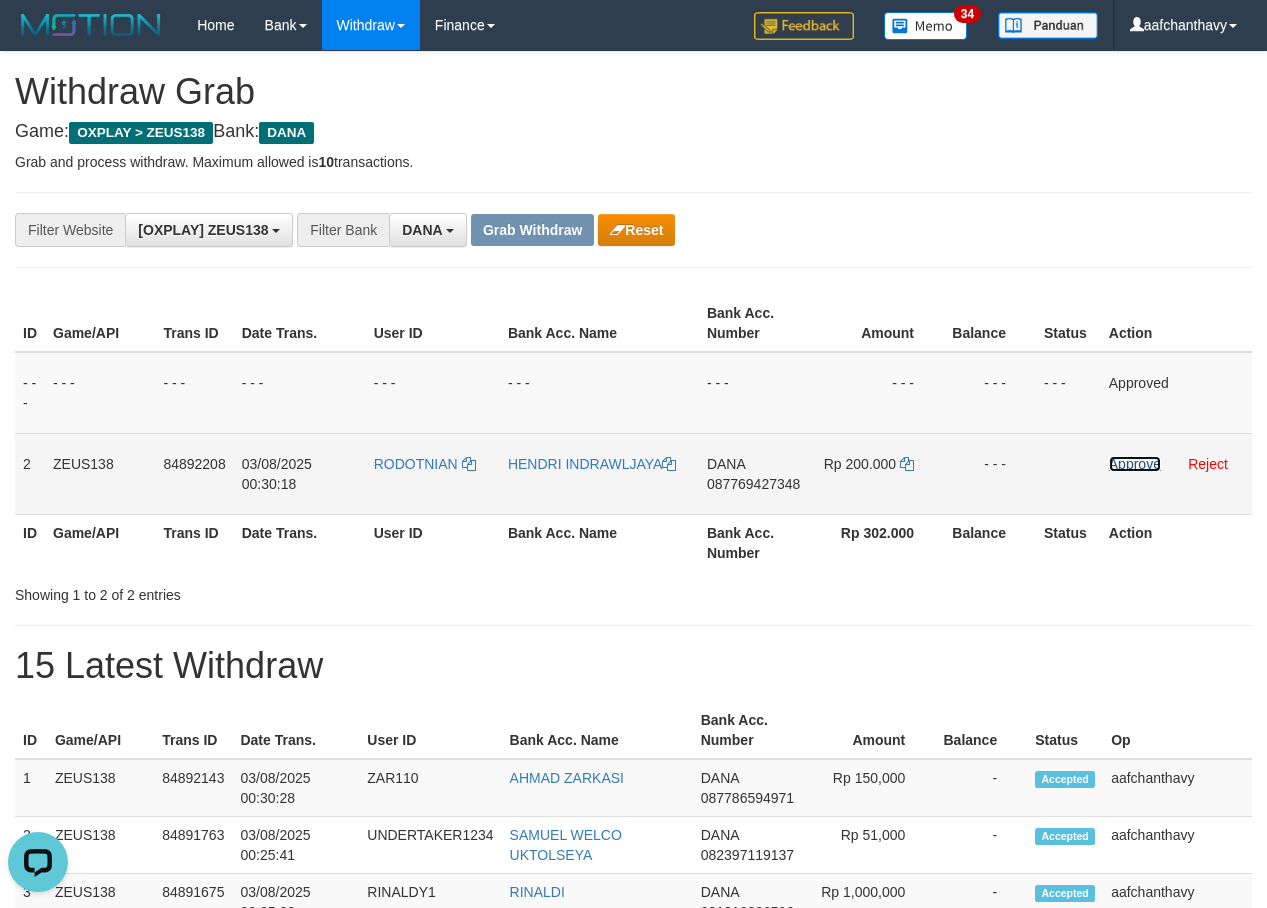 click on "Approve" at bounding box center [1135, 464] 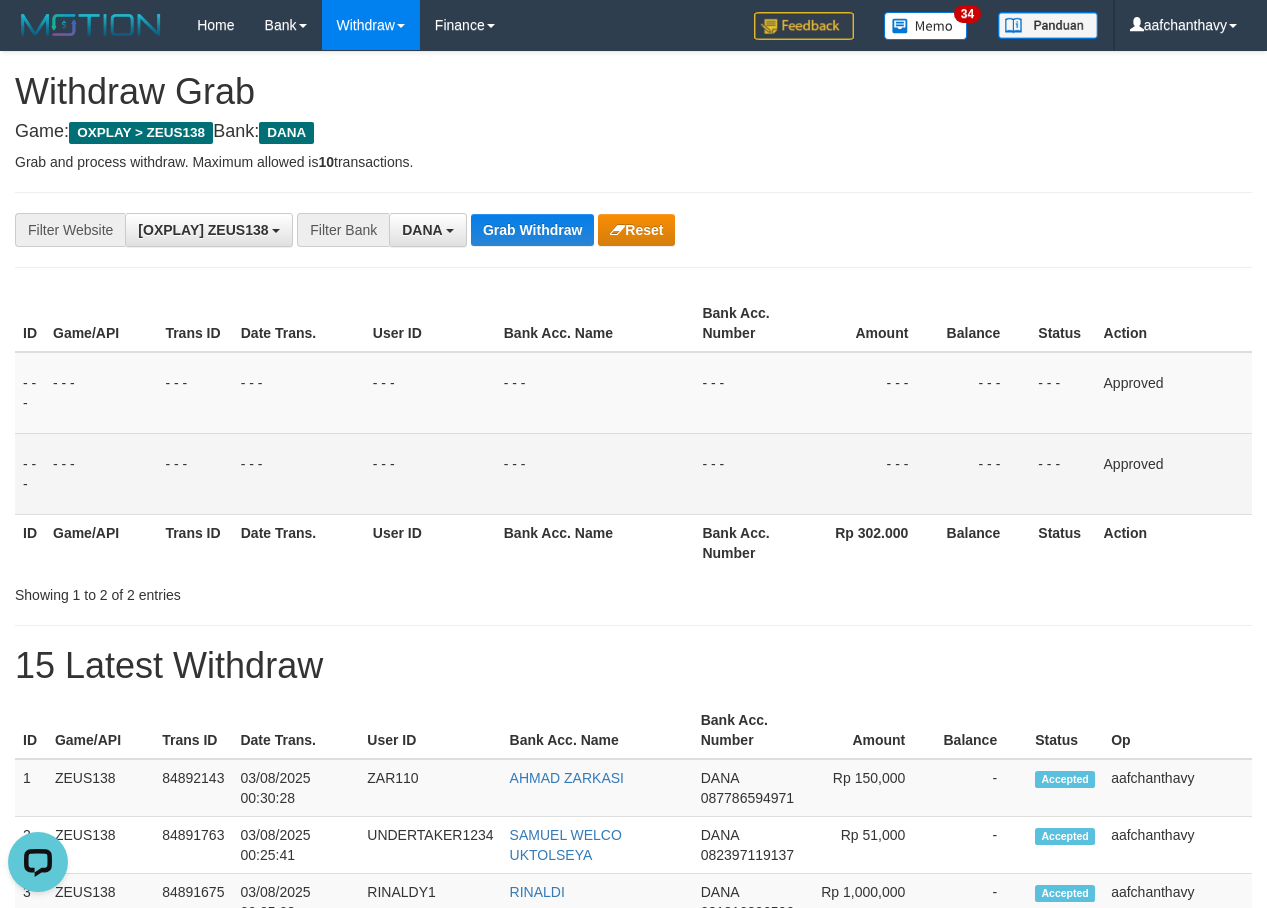 click on "**********" at bounding box center [633, 1021] 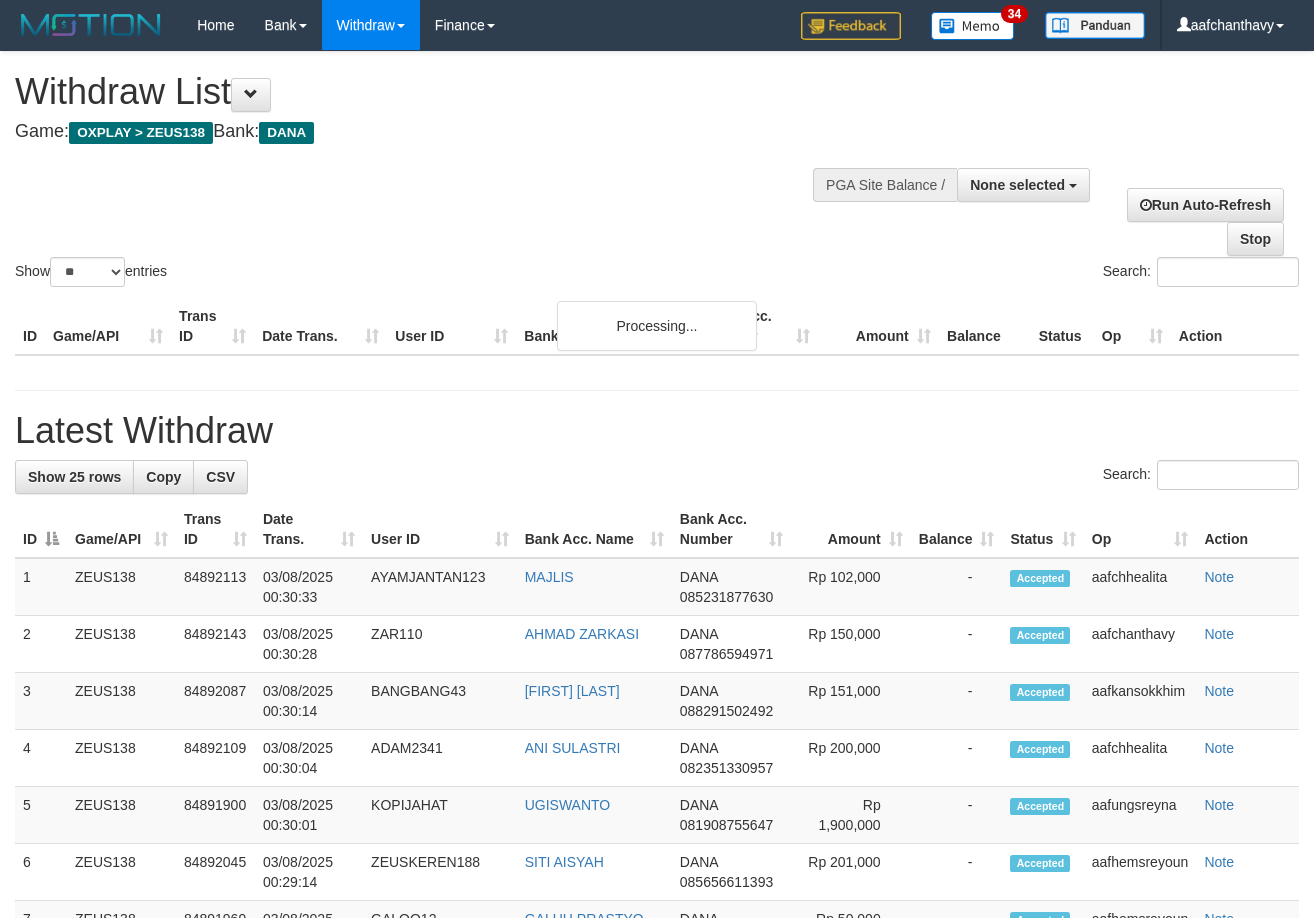 select 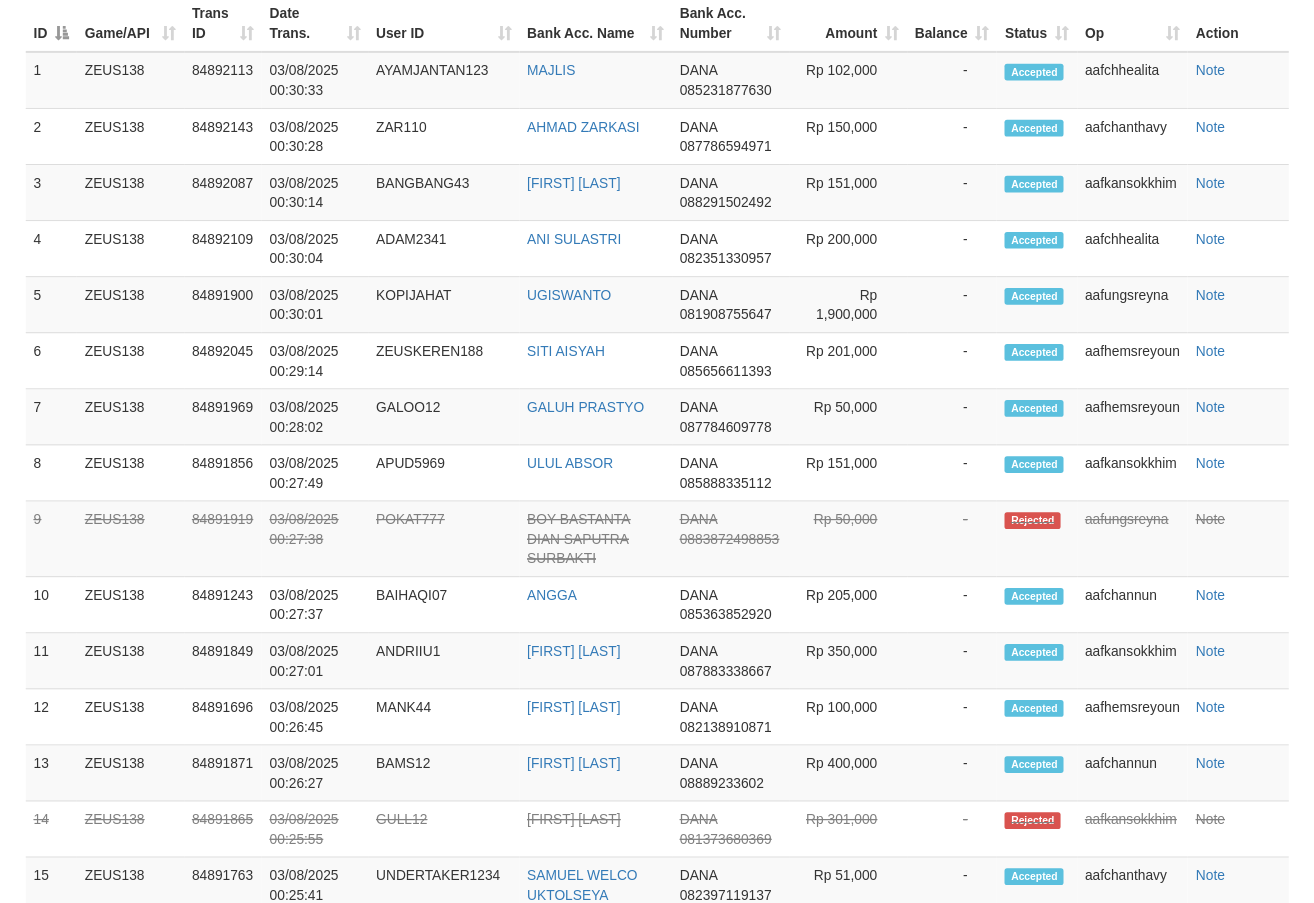 scroll, scrollTop: 1459, scrollLeft: 0, axis: vertical 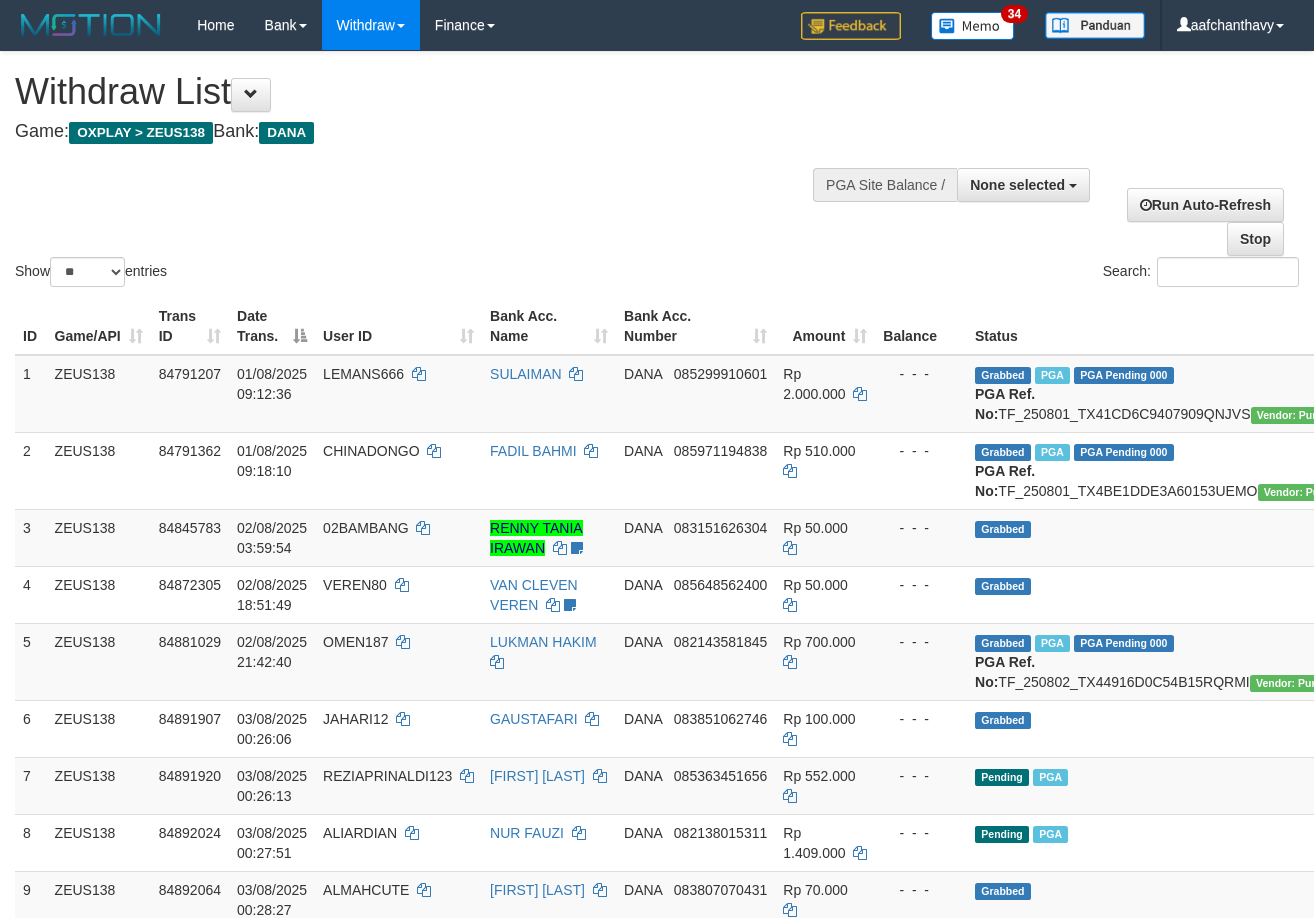 select 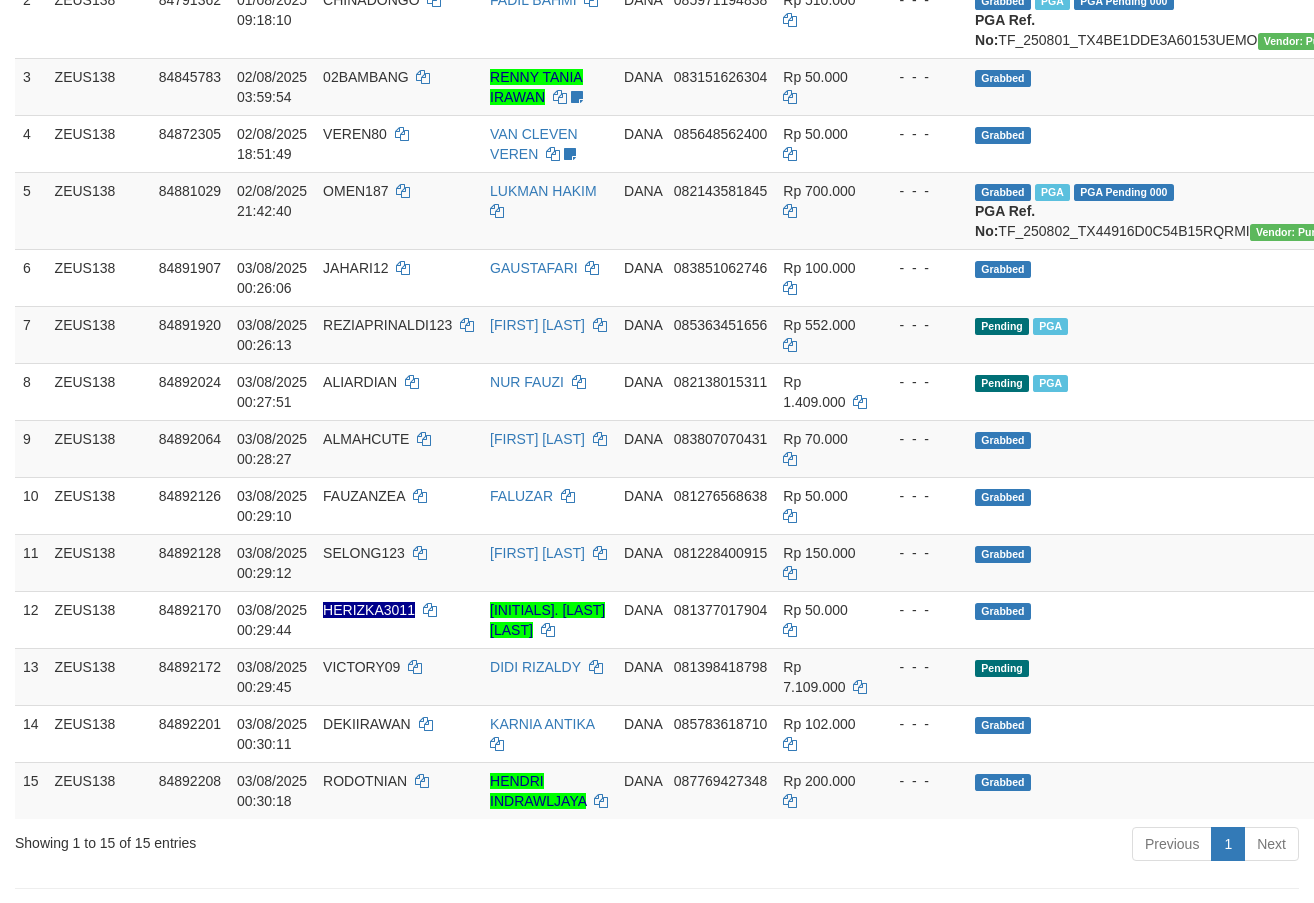 scroll, scrollTop: 1459, scrollLeft: 0, axis: vertical 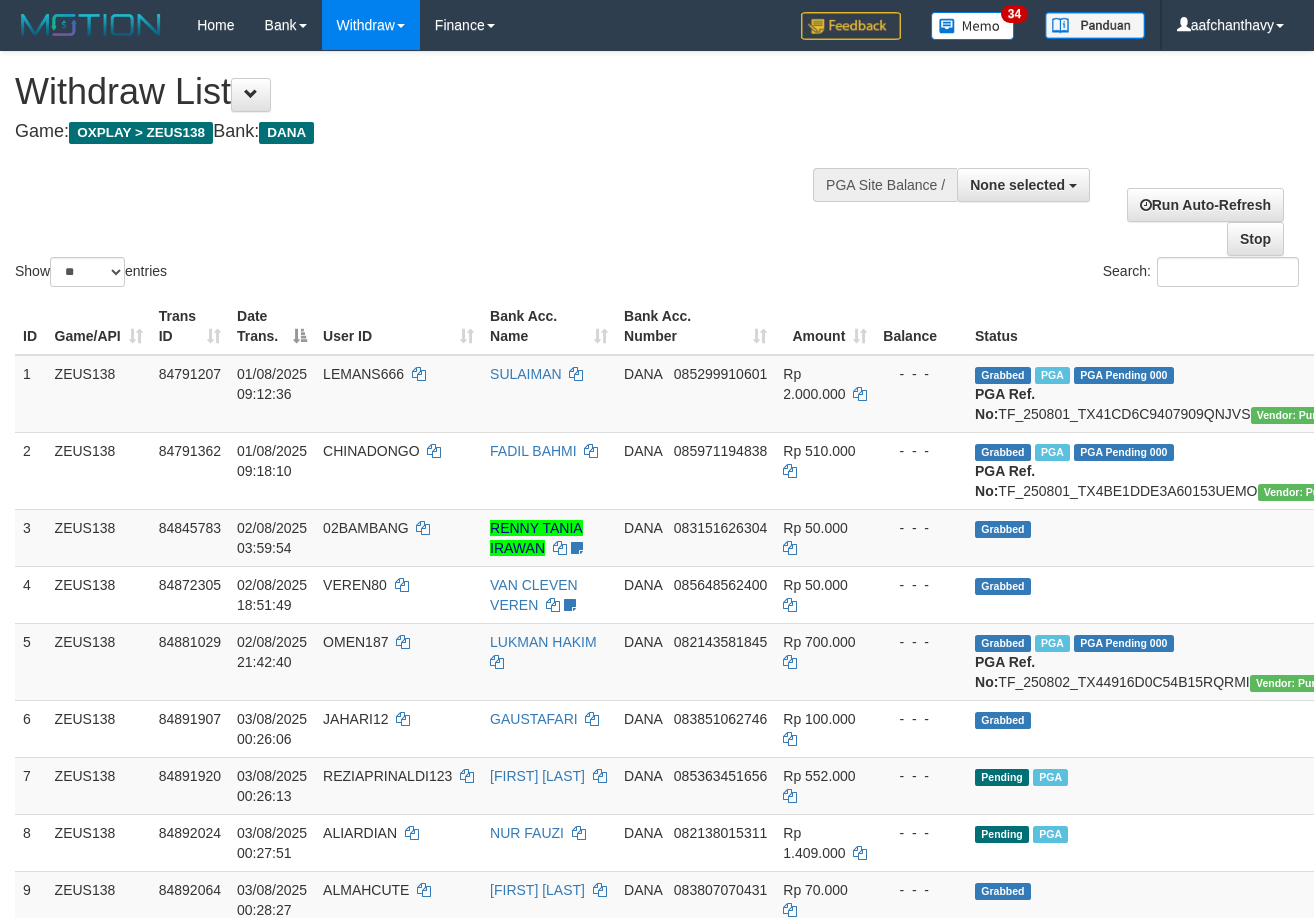 select 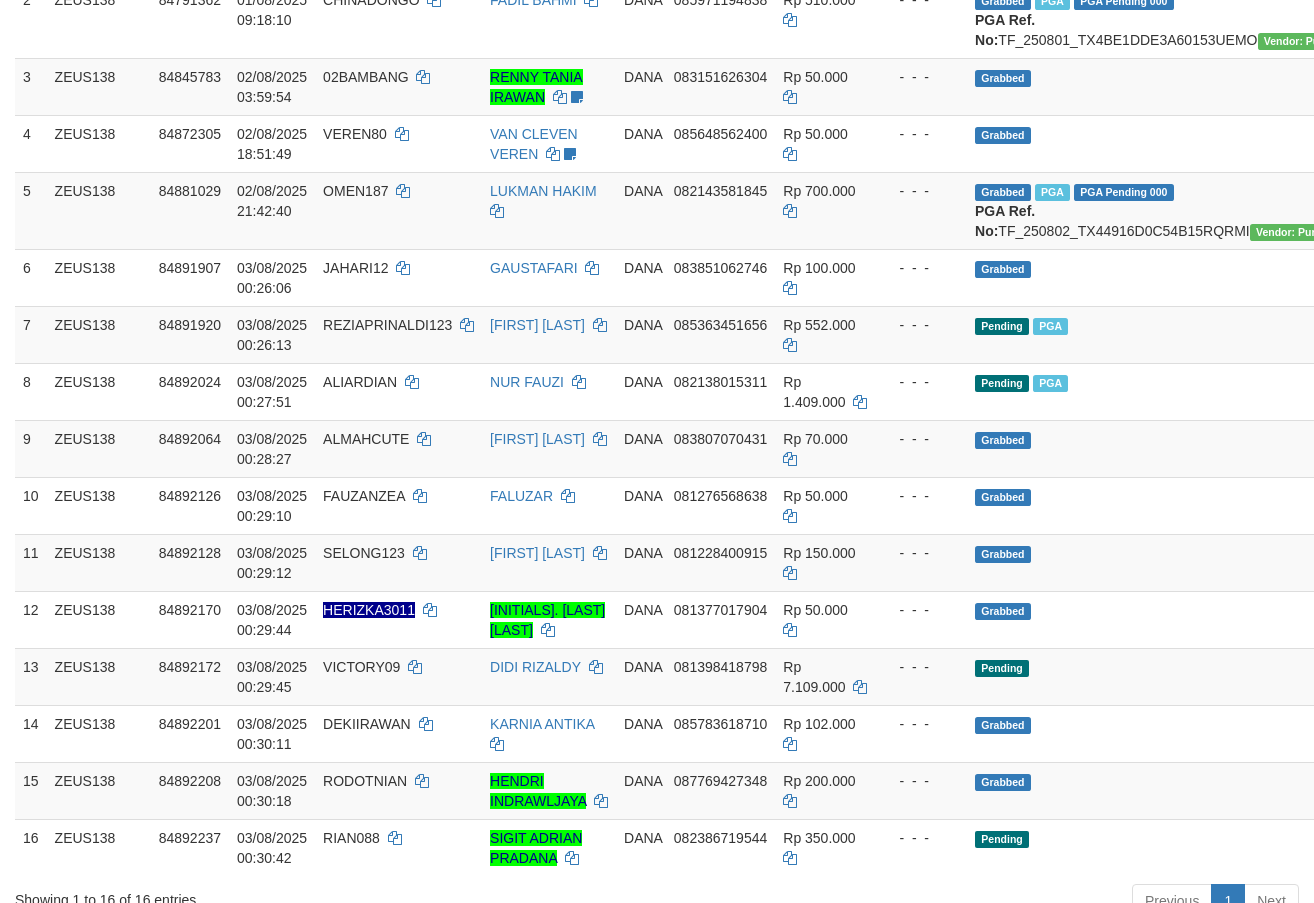 scroll, scrollTop: 1459, scrollLeft: 0, axis: vertical 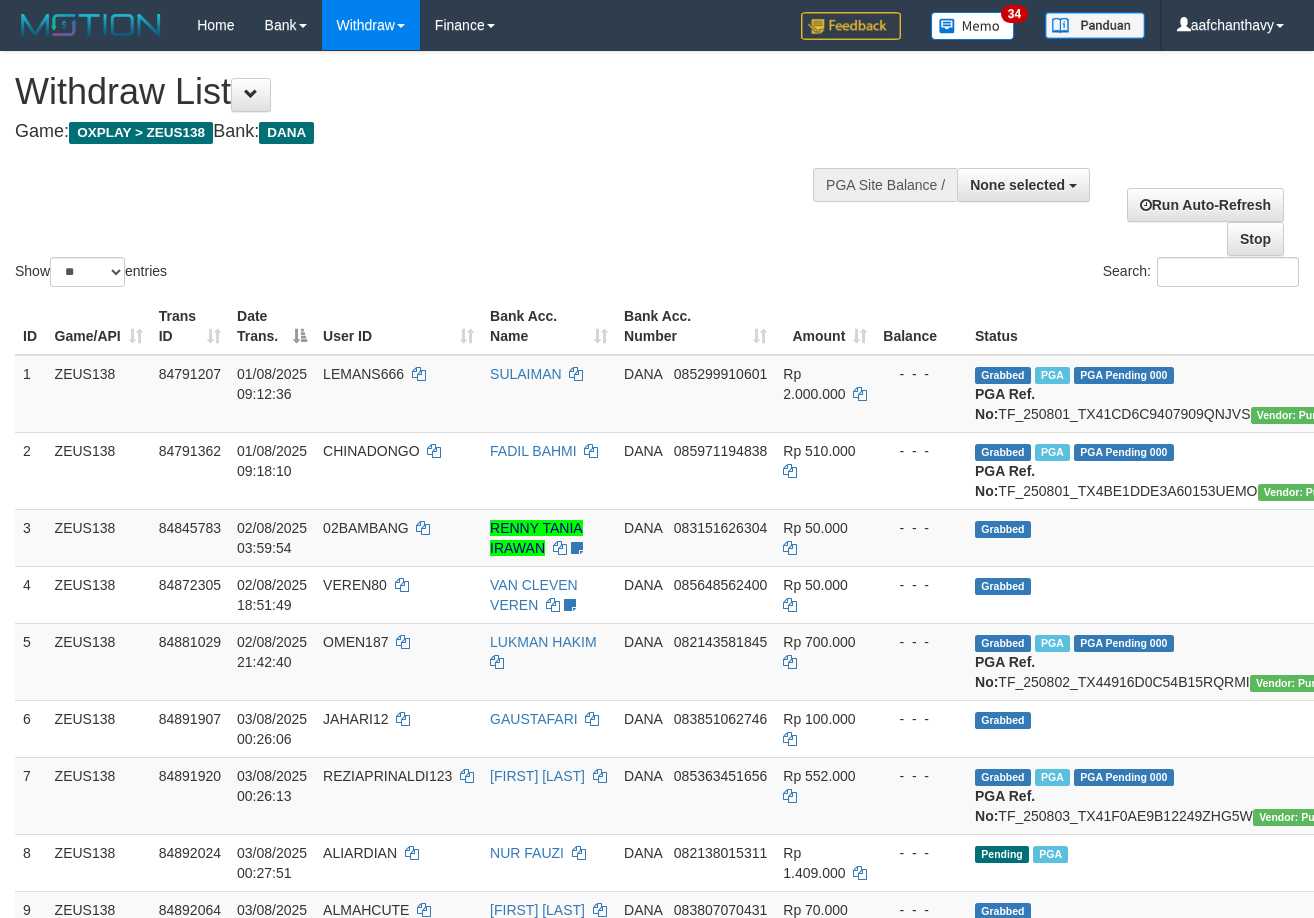 select 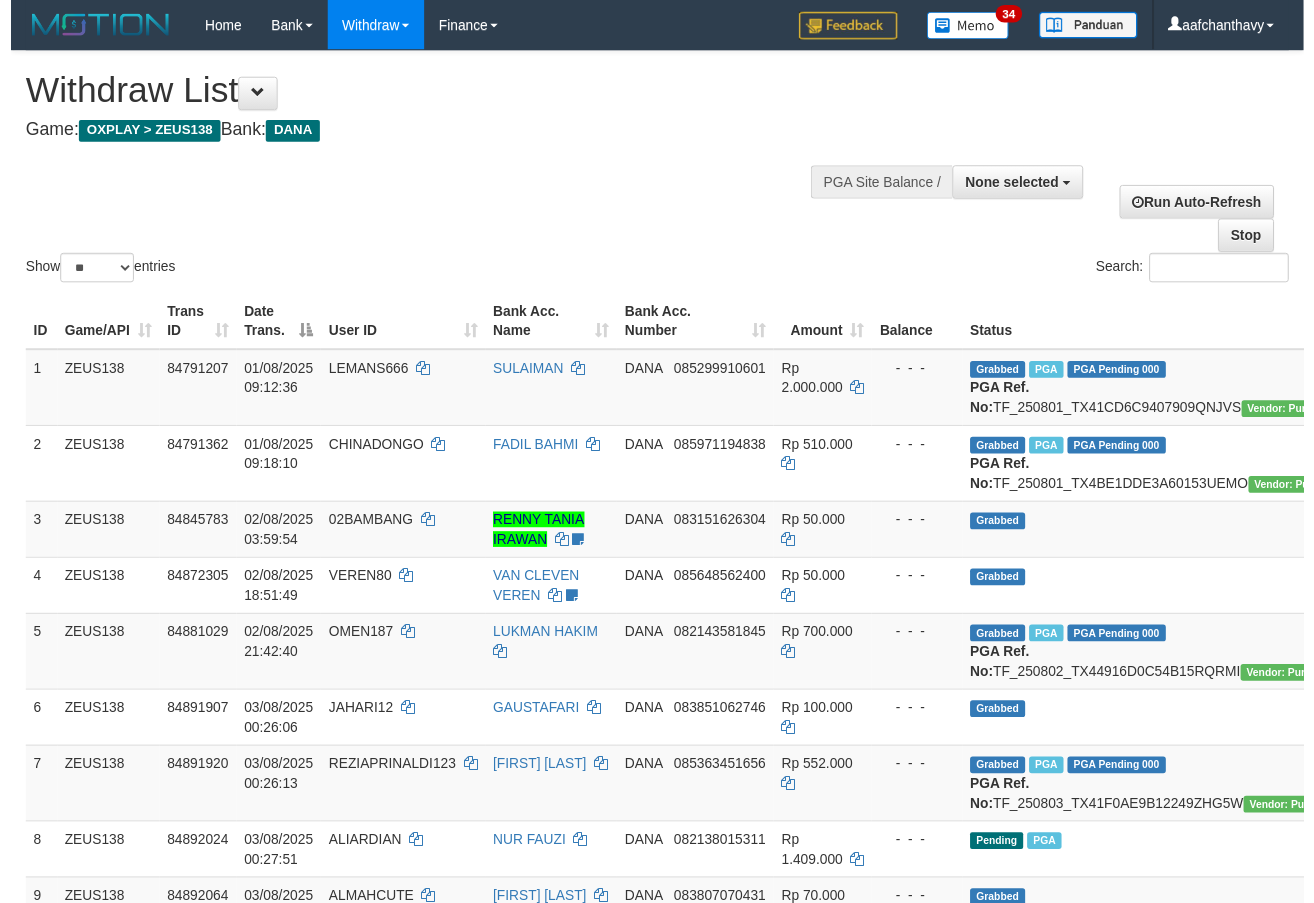 scroll, scrollTop: 338, scrollLeft: 0, axis: vertical 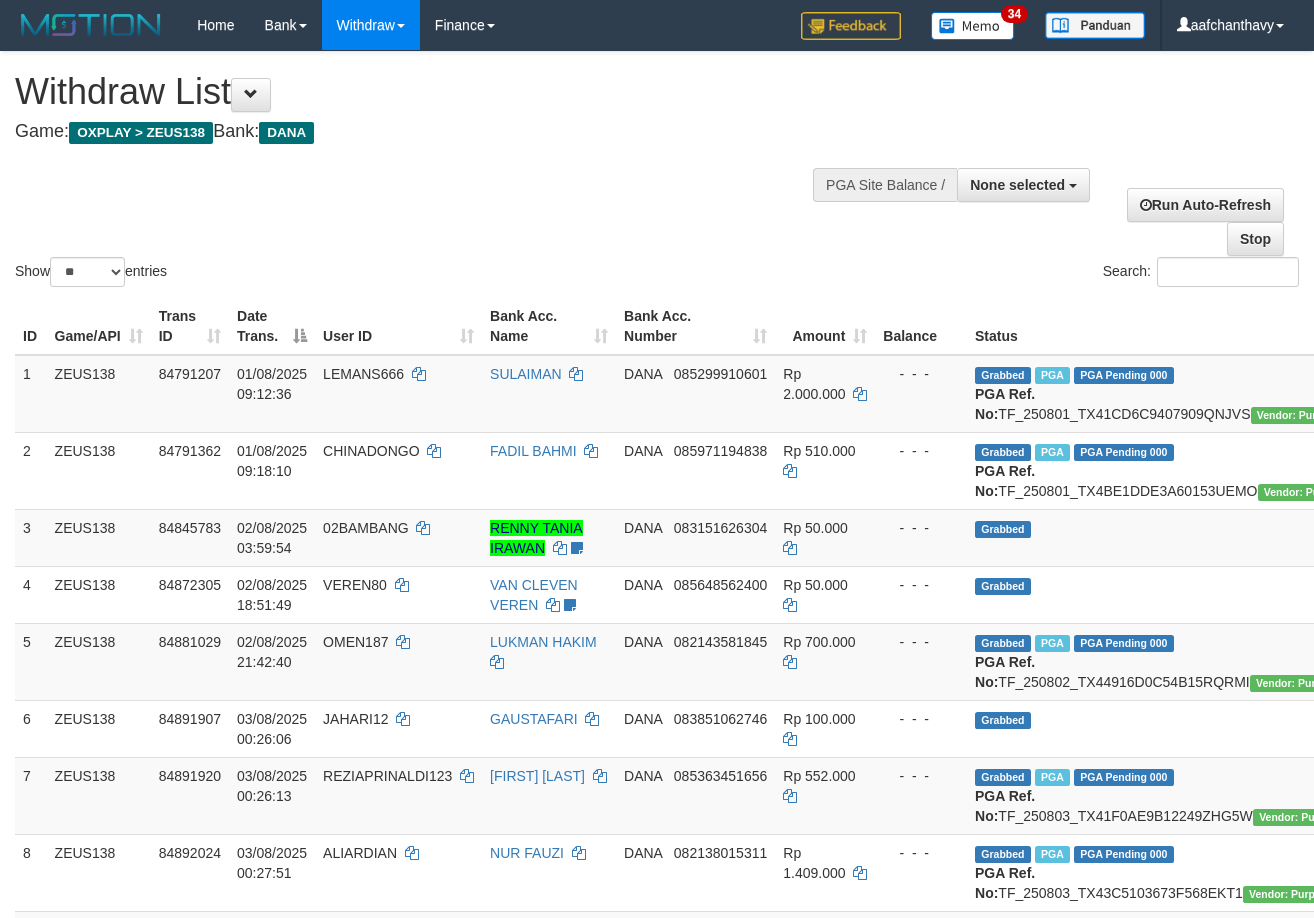 select 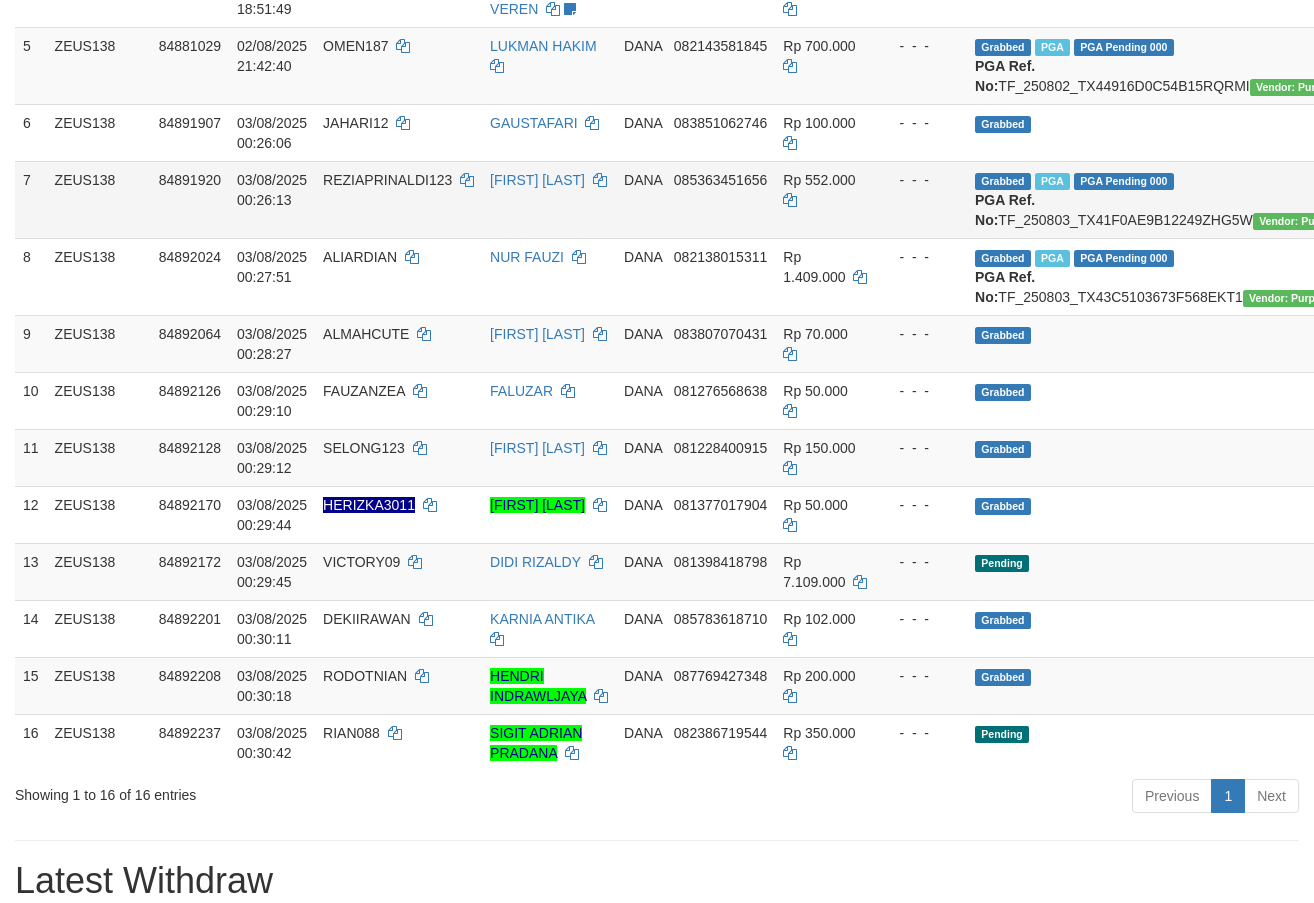 scroll, scrollTop: 338, scrollLeft: 0, axis: vertical 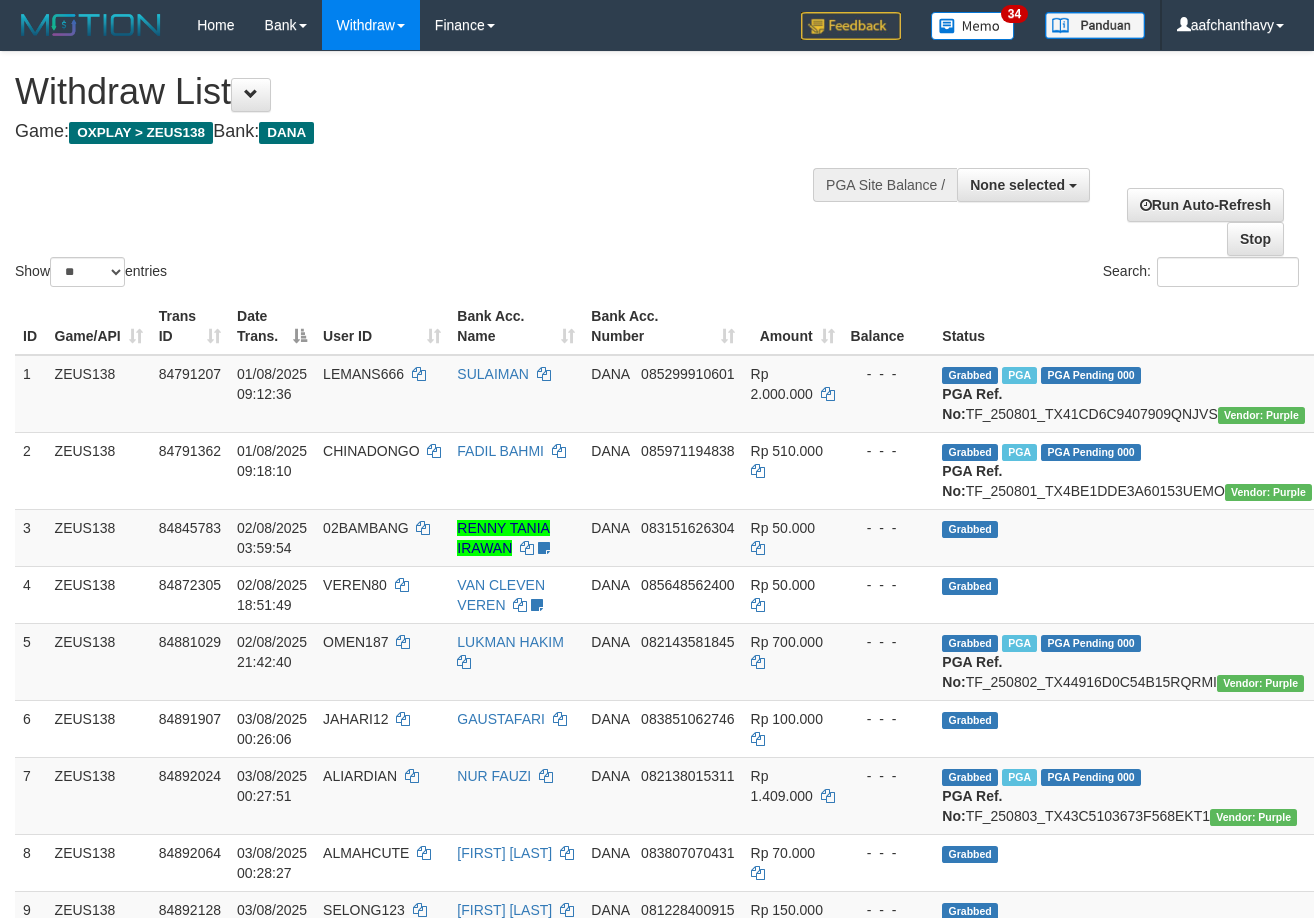 select 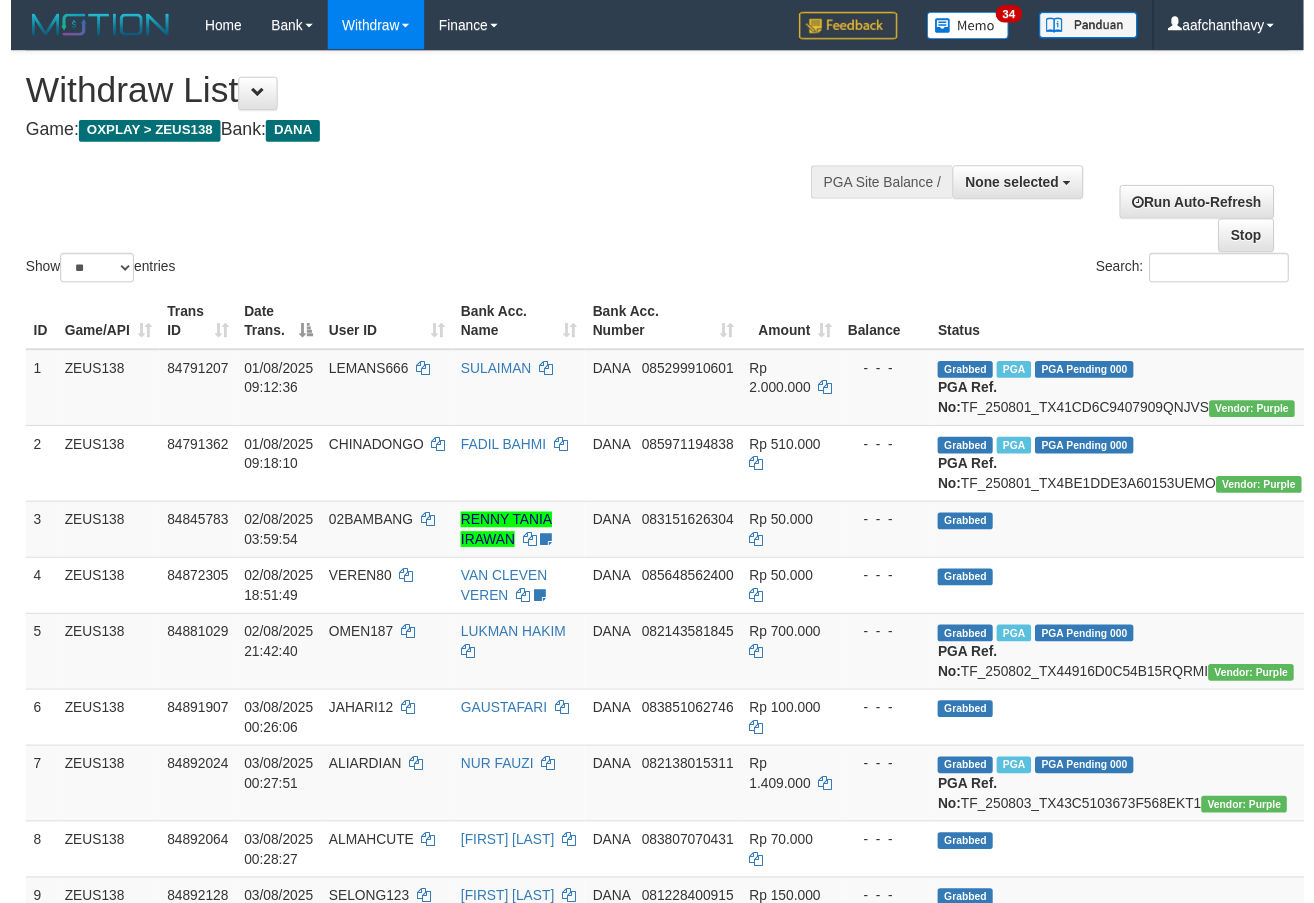scroll, scrollTop: 267, scrollLeft: 0, axis: vertical 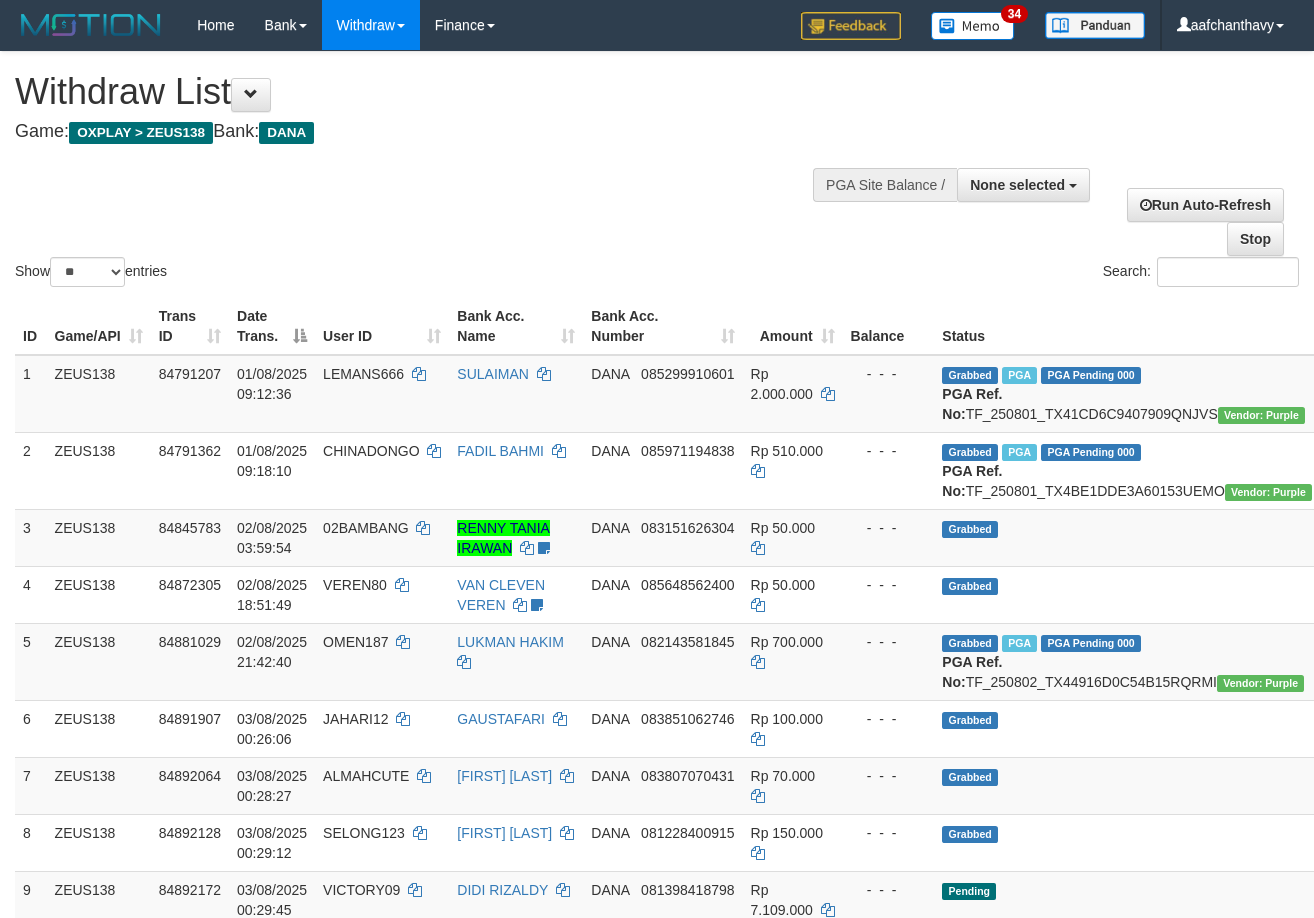 select 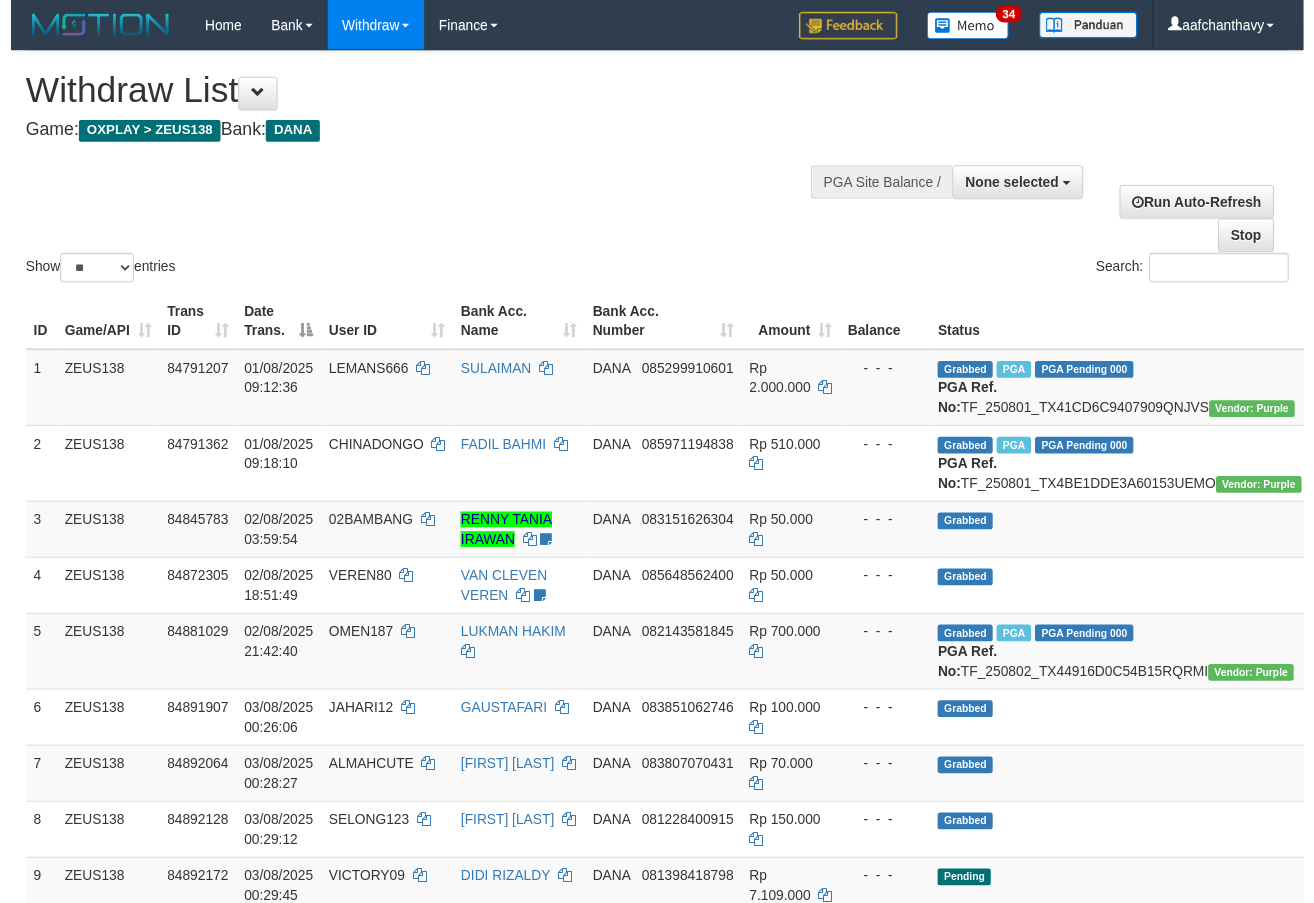 scroll, scrollTop: 1264, scrollLeft: 0, axis: vertical 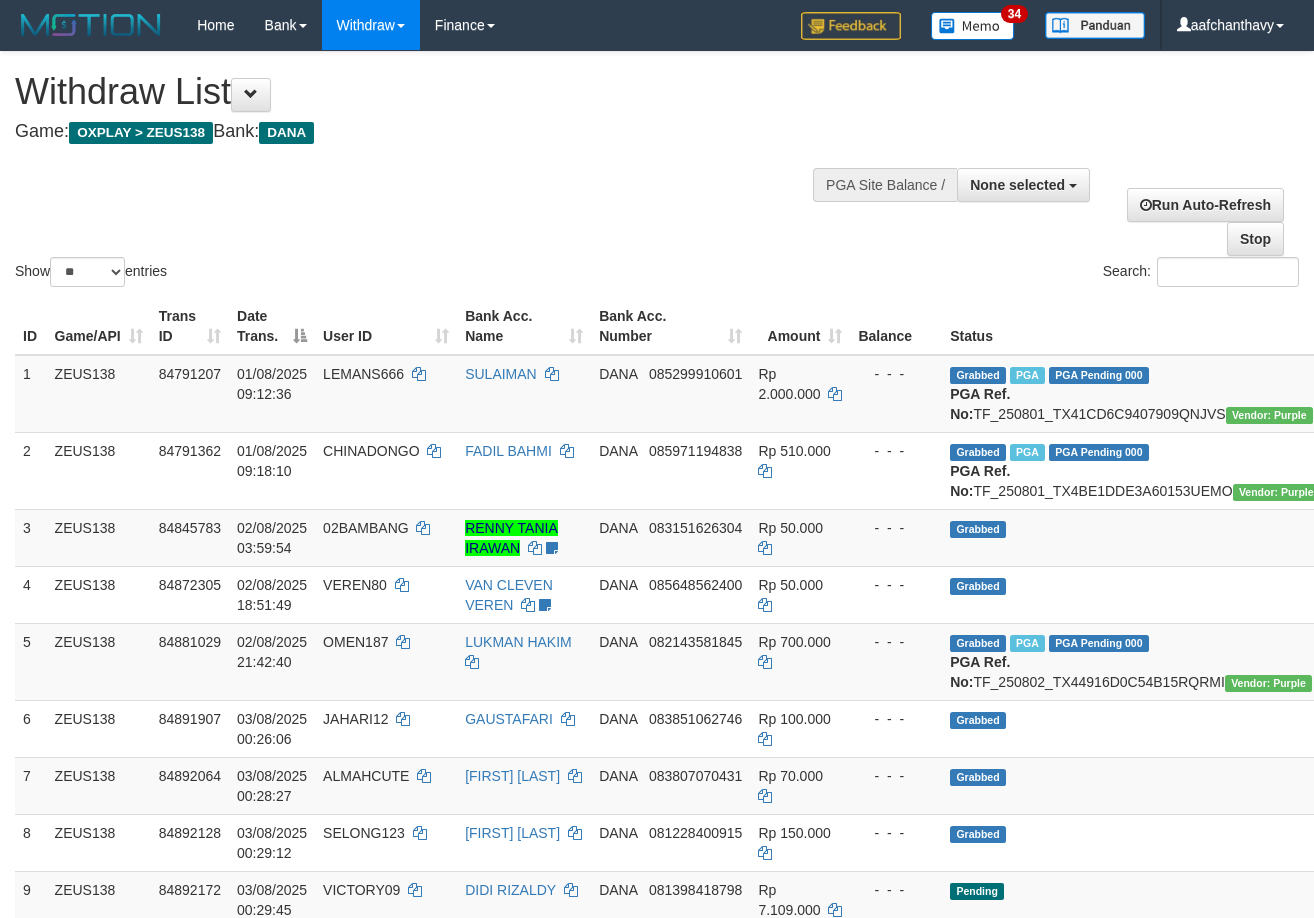 select 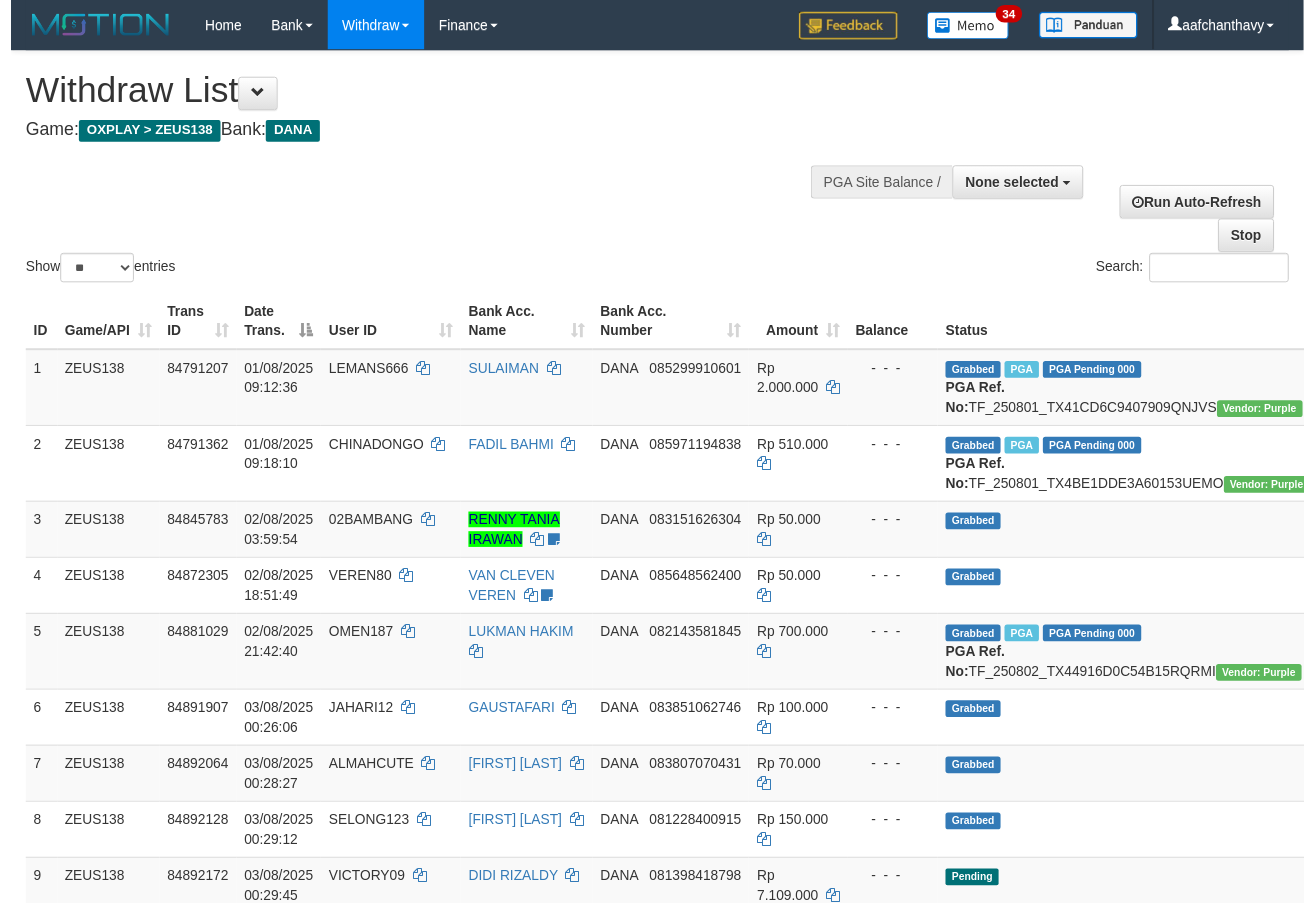 scroll, scrollTop: 273, scrollLeft: 0, axis: vertical 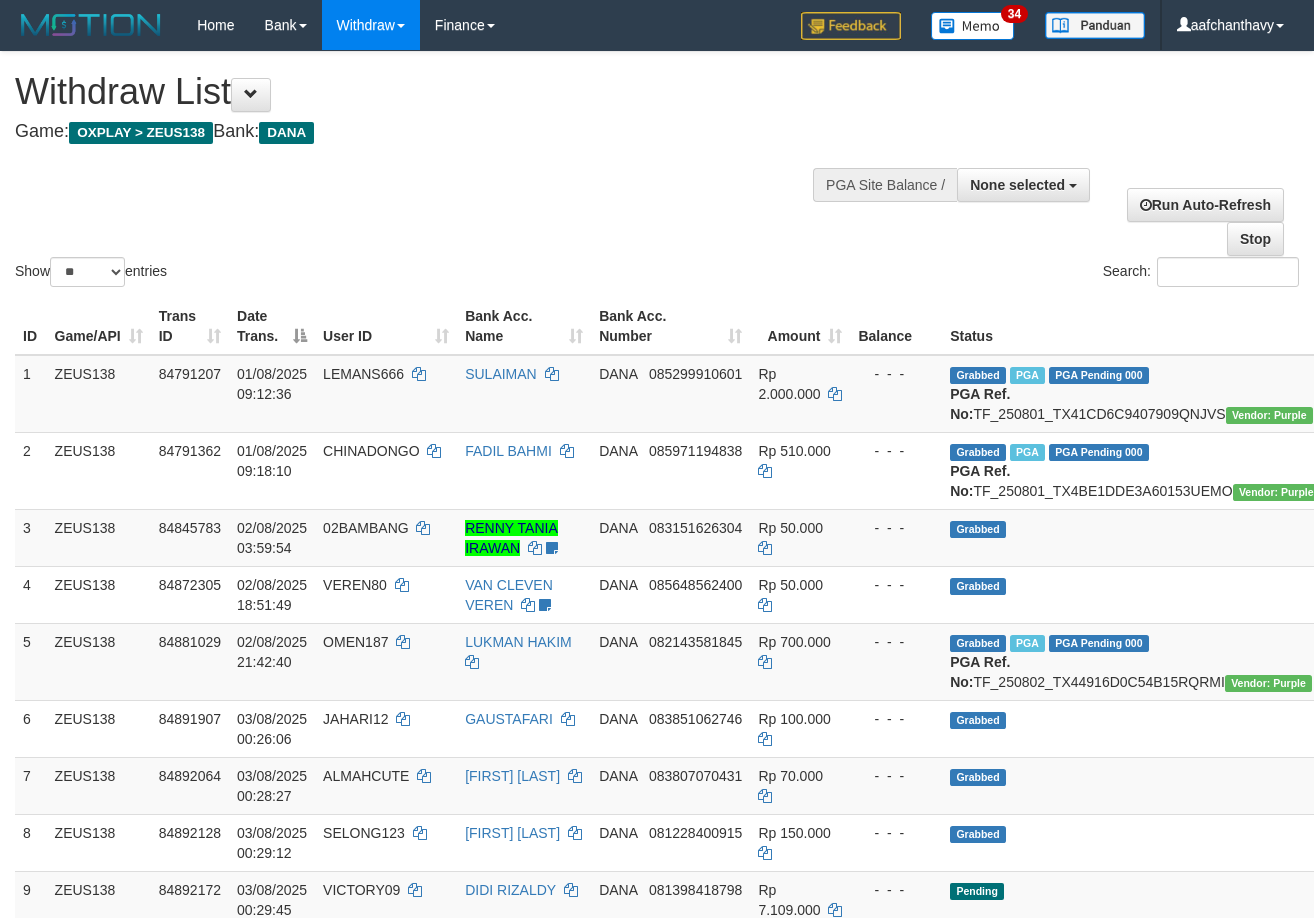 select 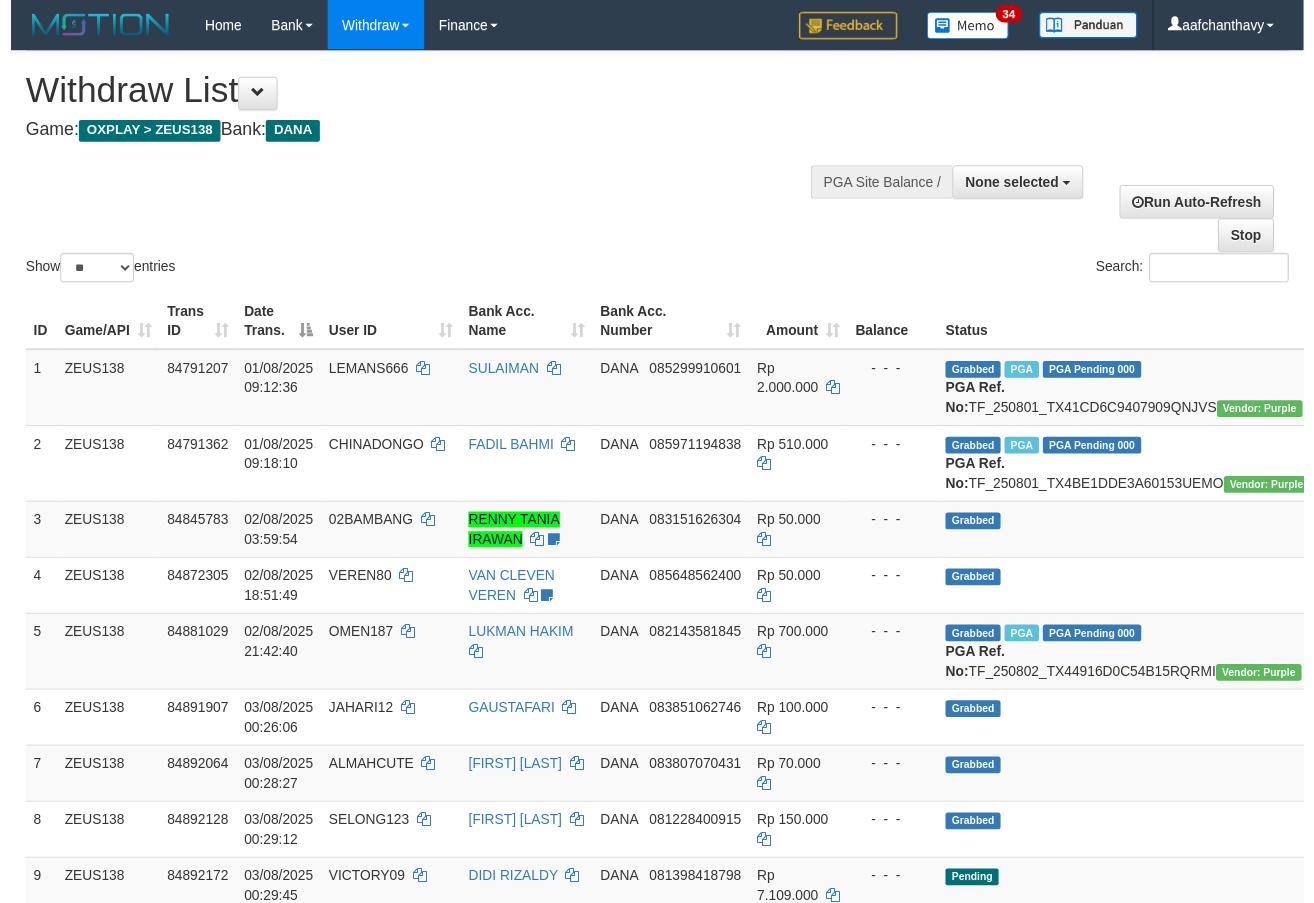 scroll, scrollTop: 1384, scrollLeft: 0, axis: vertical 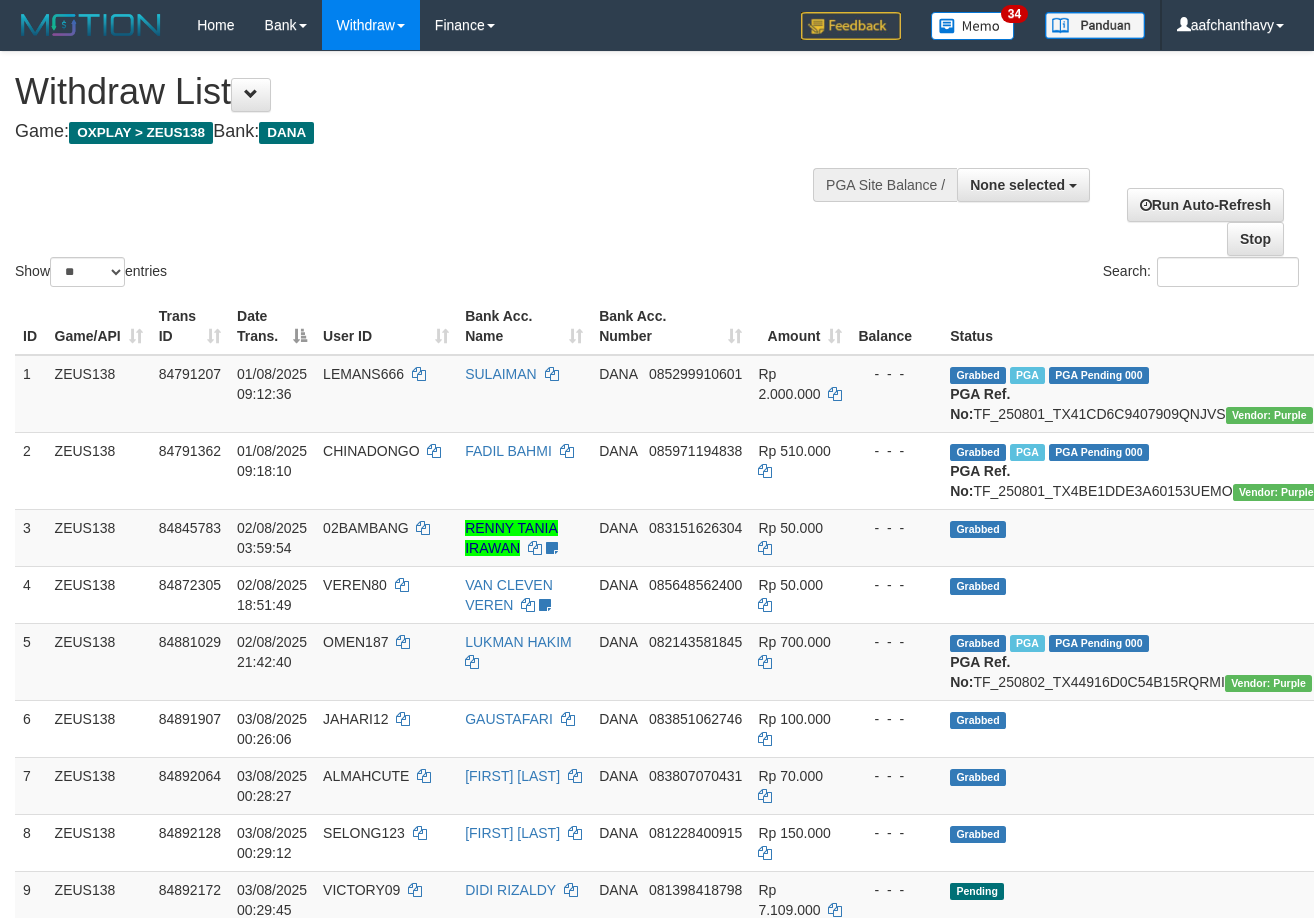 select 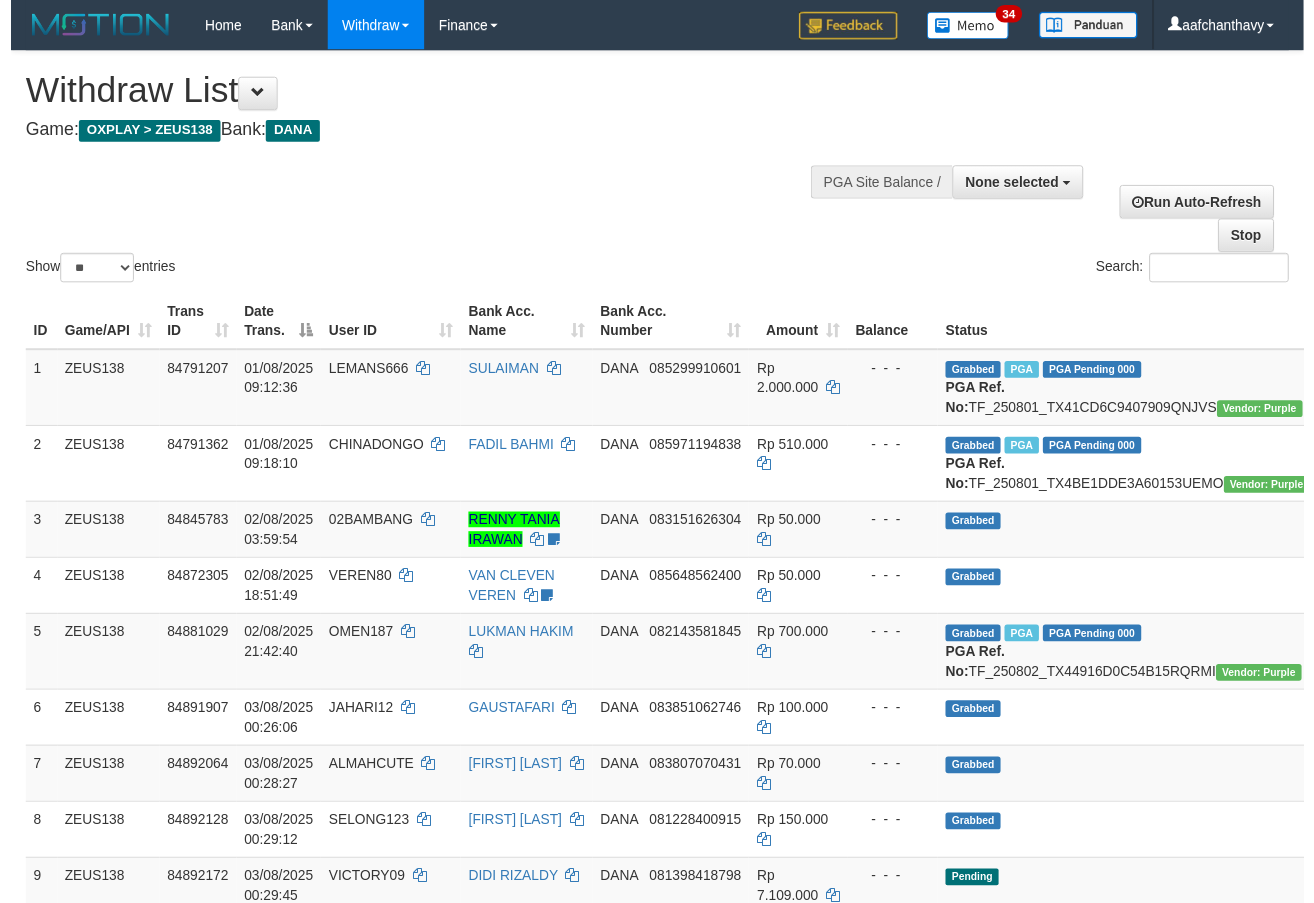 scroll, scrollTop: 279, scrollLeft: 0, axis: vertical 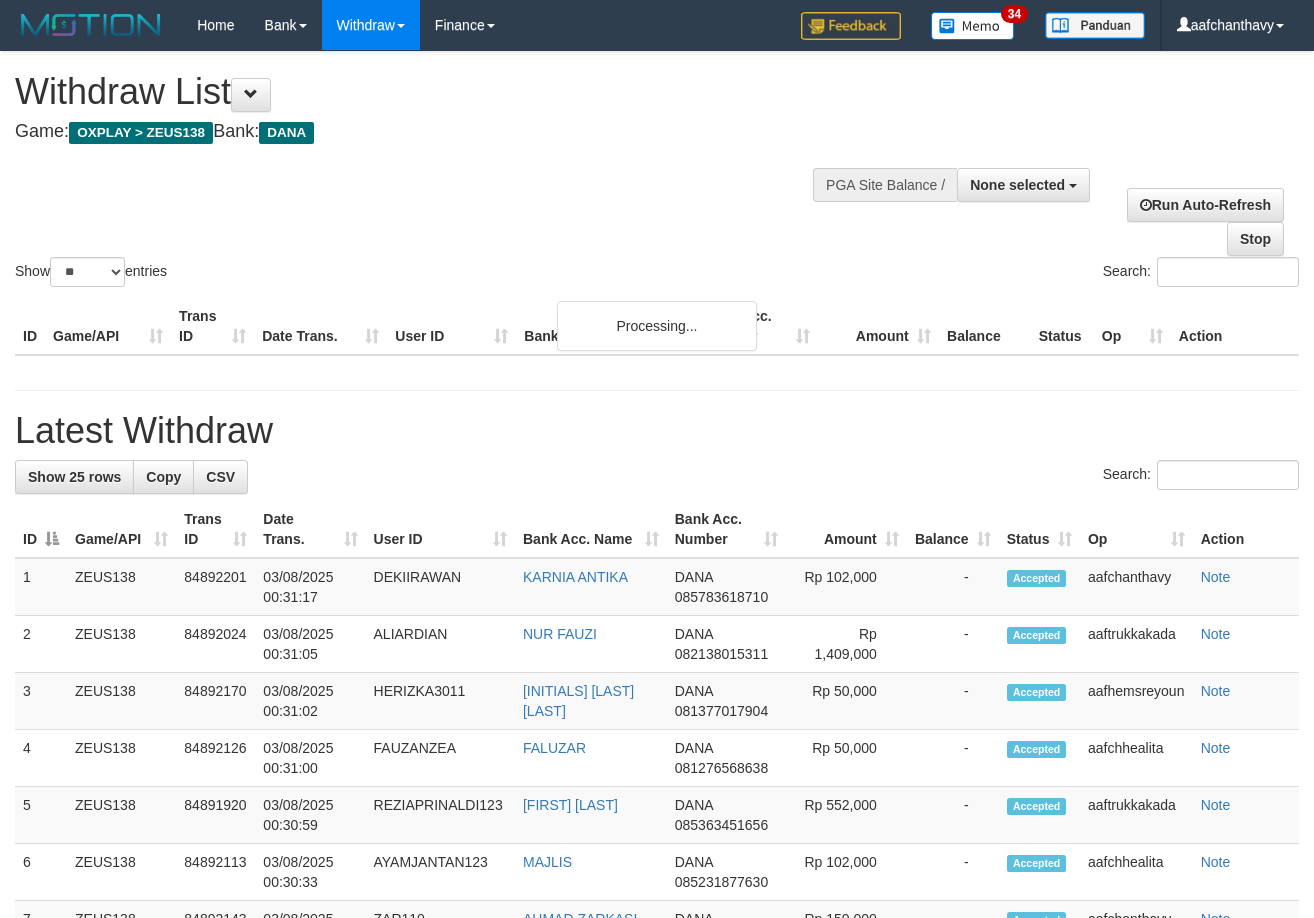 select 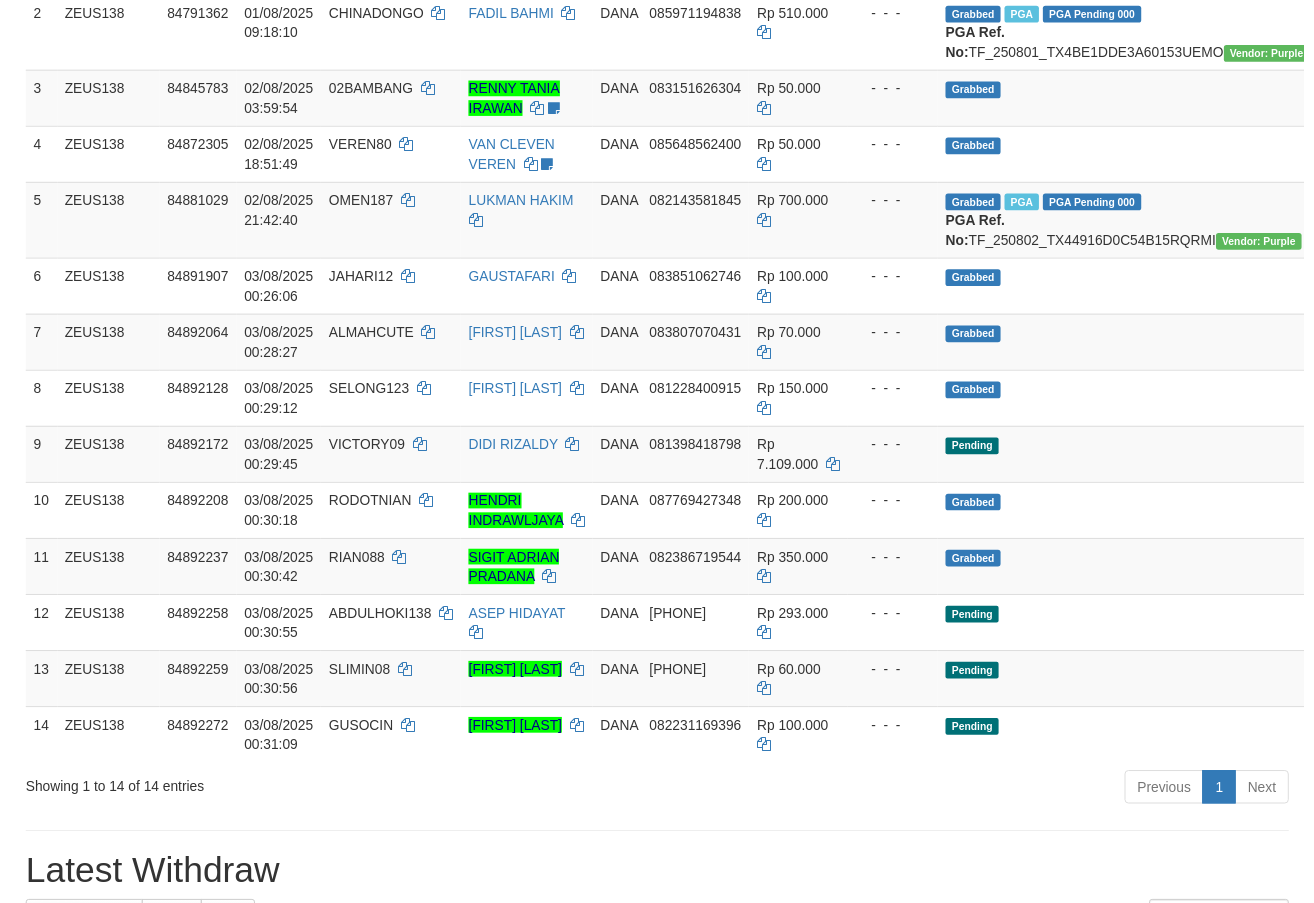 scroll, scrollTop: 1410, scrollLeft: 0, axis: vertical 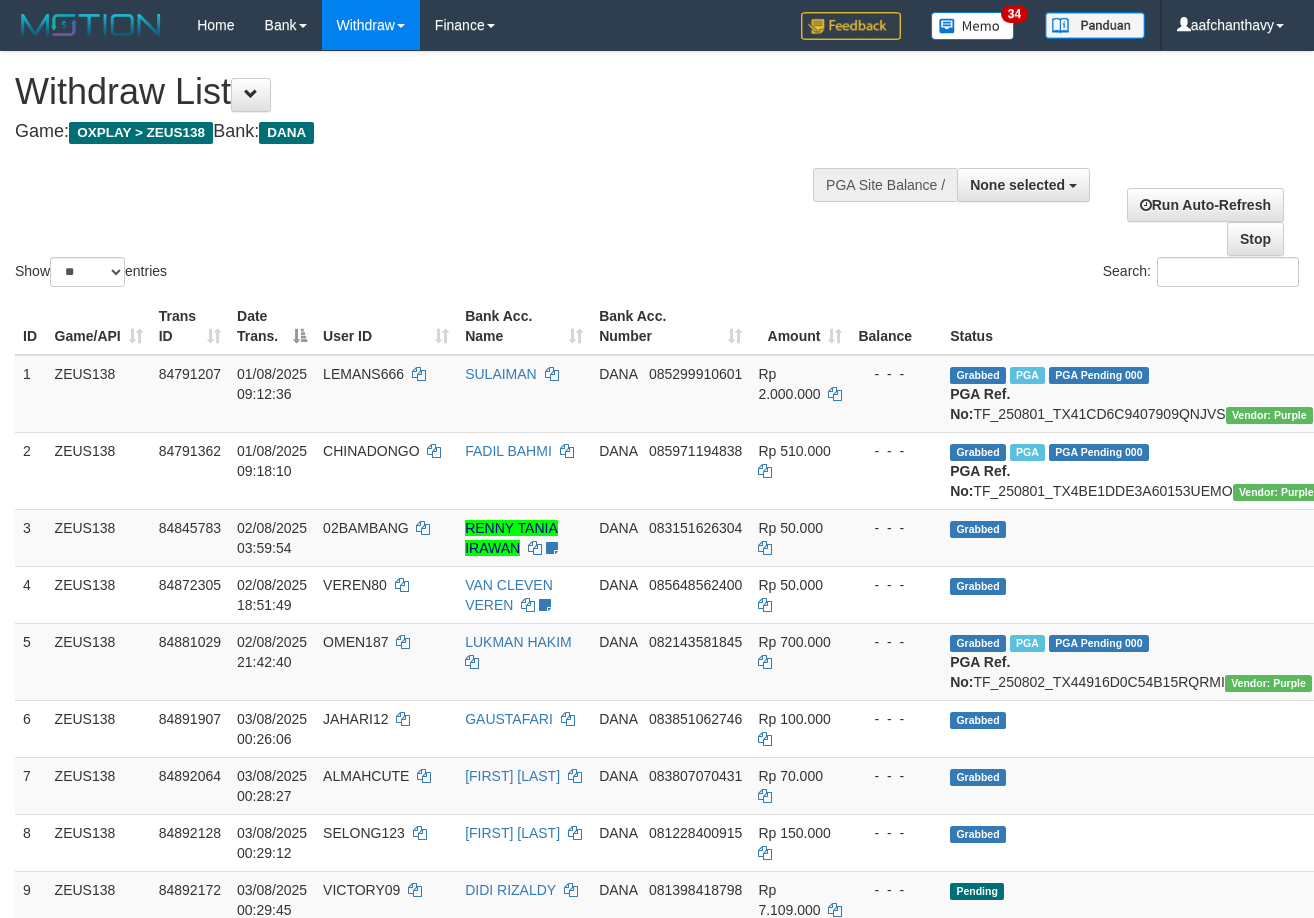 select 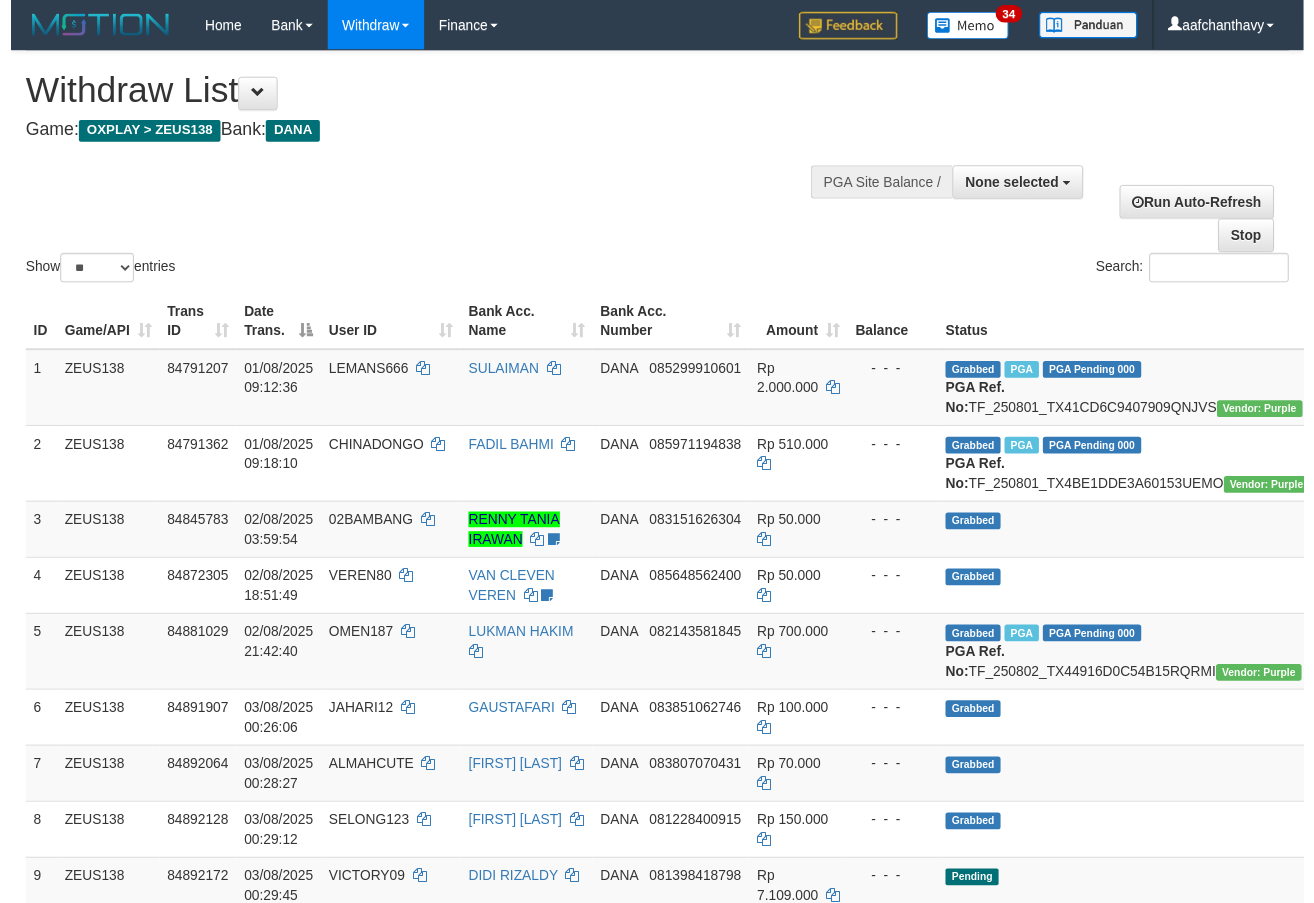 scroll, scrollTop: 285, scrollLeft: 0, axis: vertical 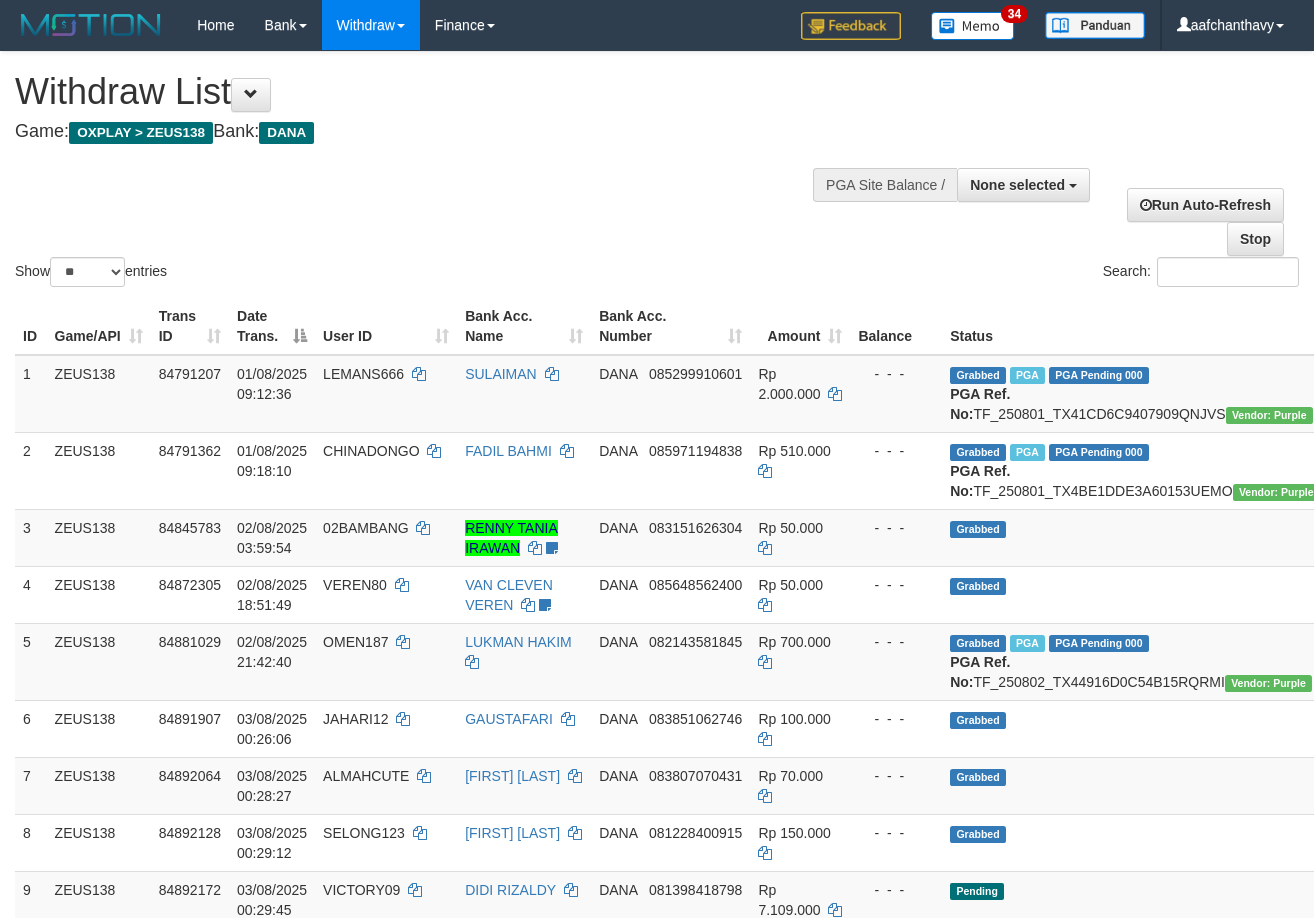 select 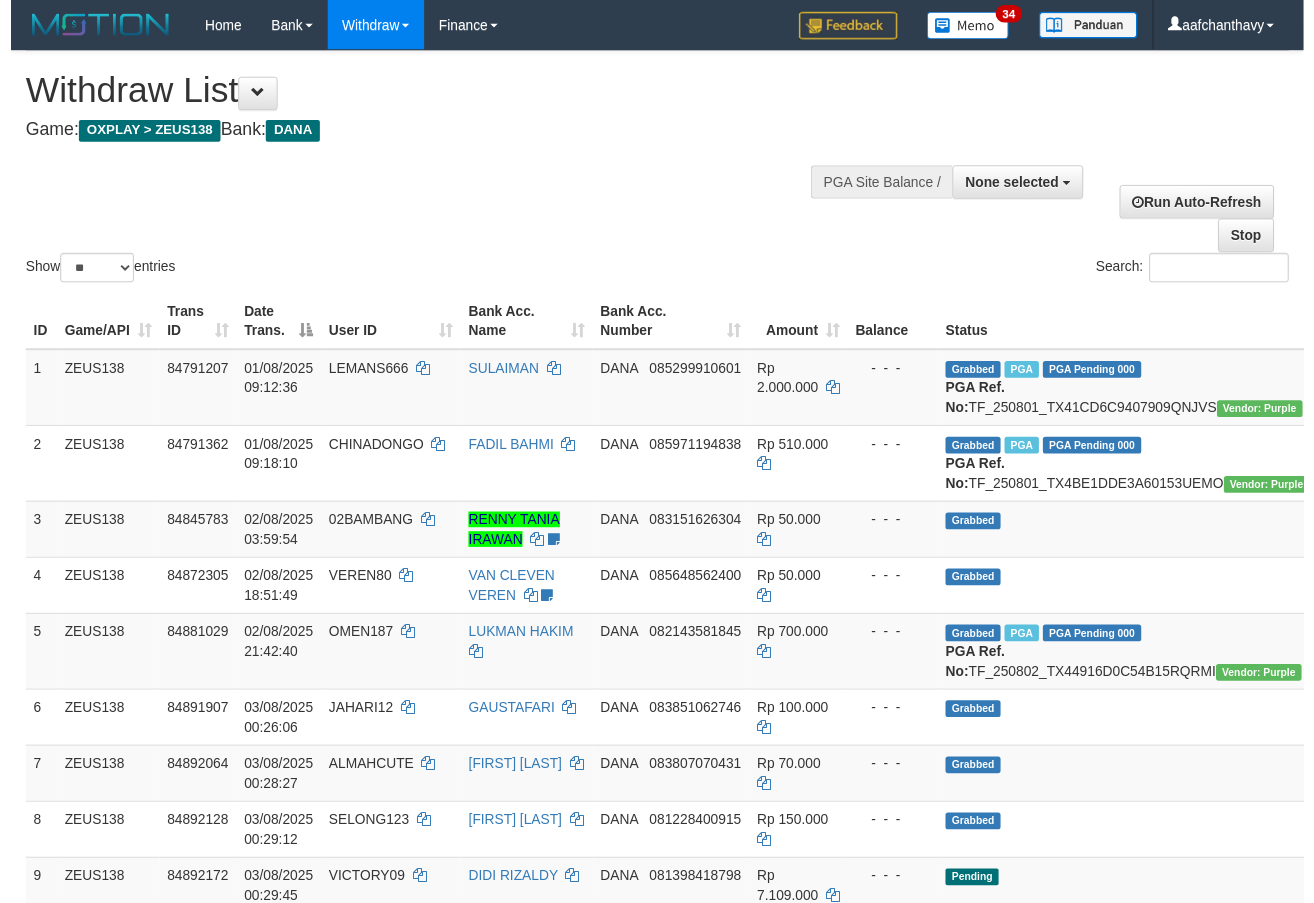 scroll, scrollTop: 1416, scrollLeft: 0, axis: vertical 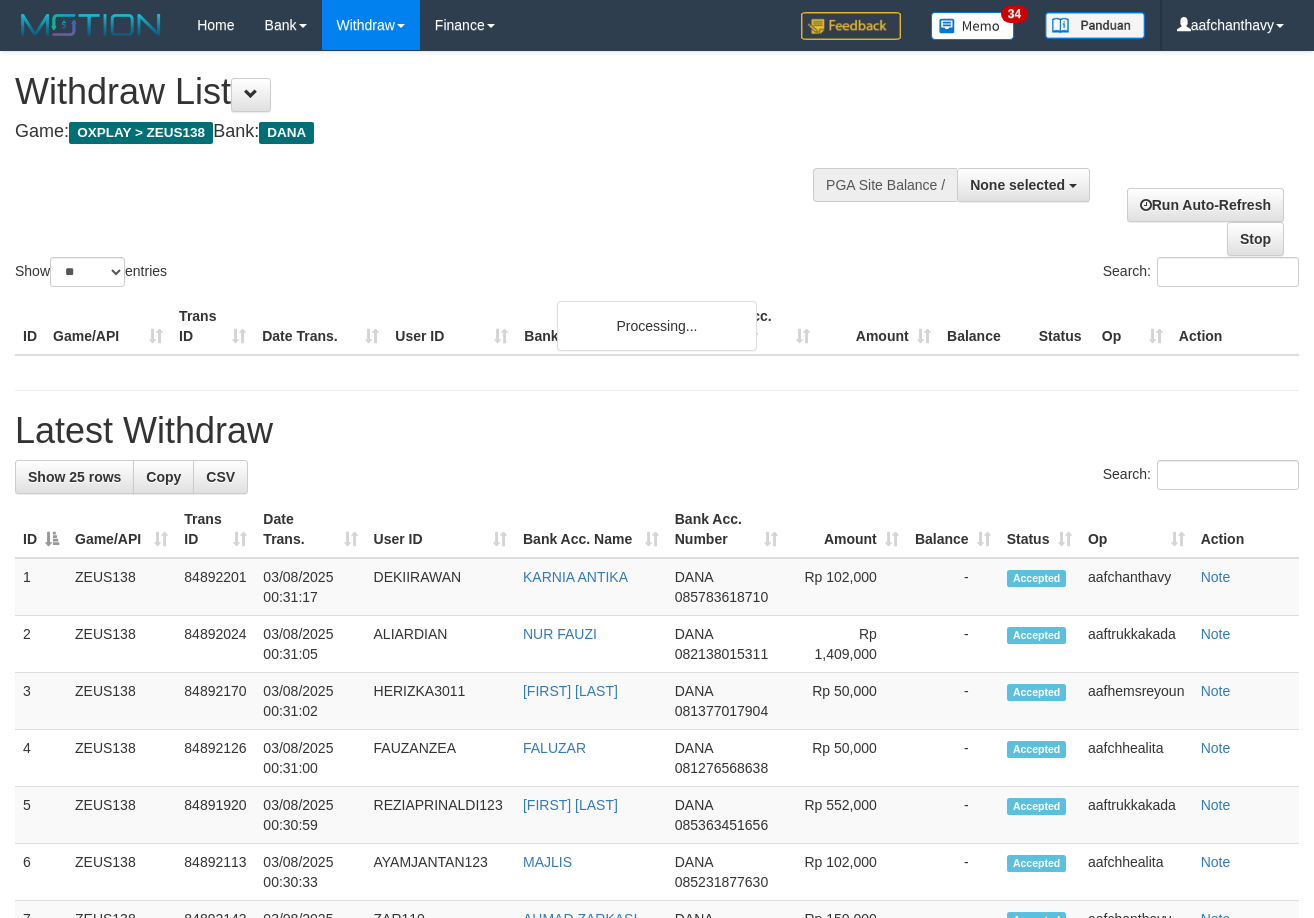 select 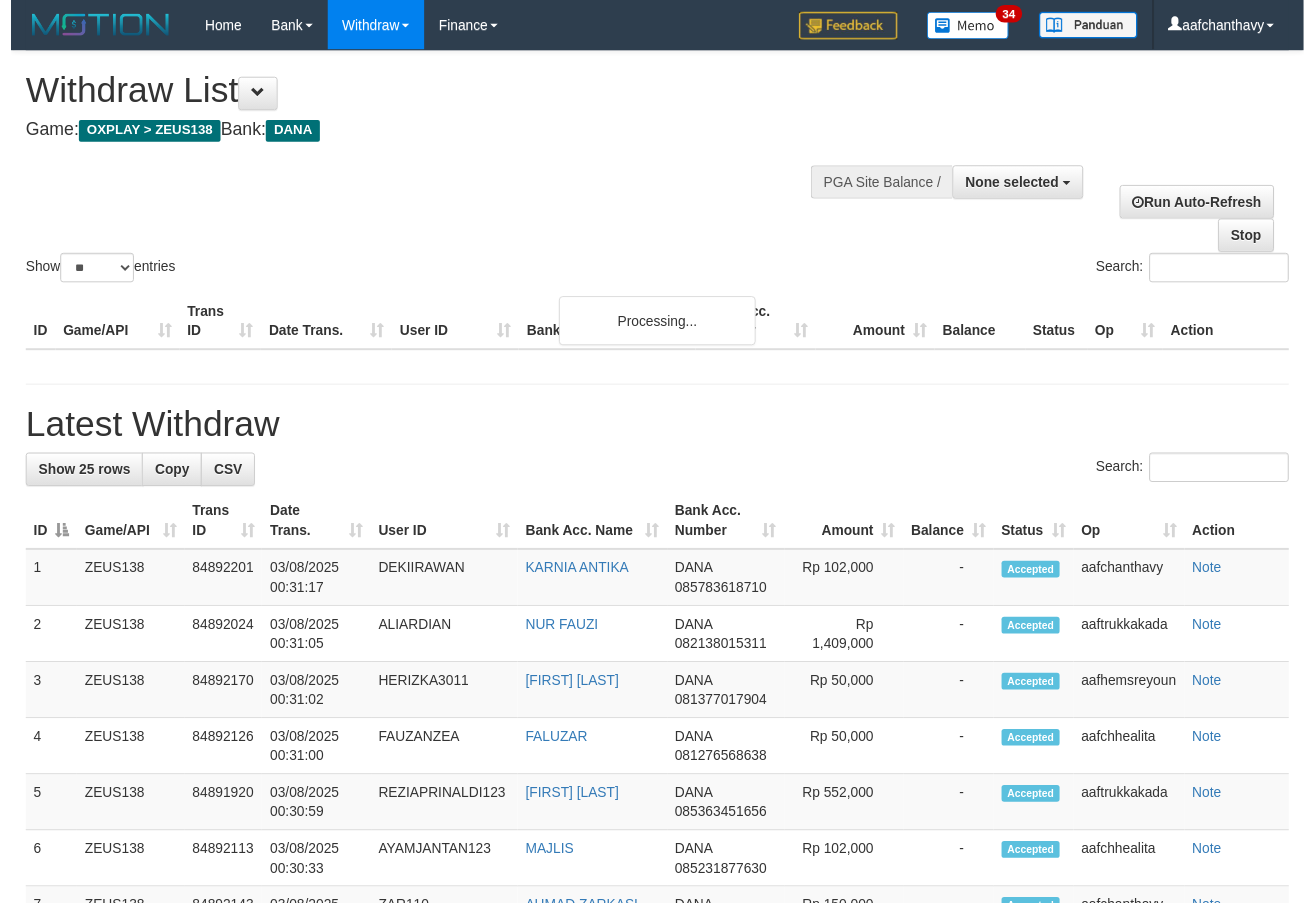 scroll, scrollTop: 291, scrollLeft: 0, axis: vertical 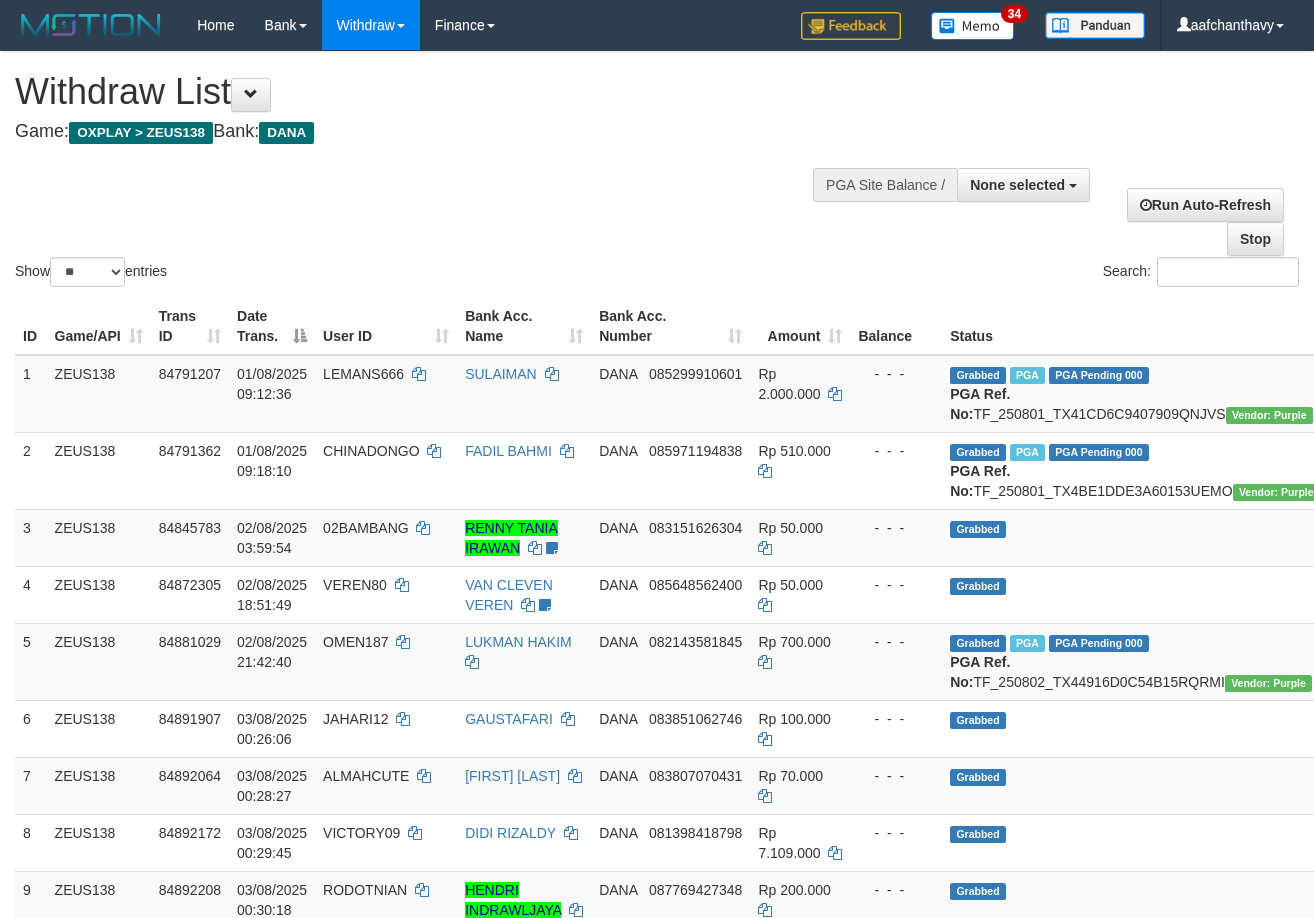 select 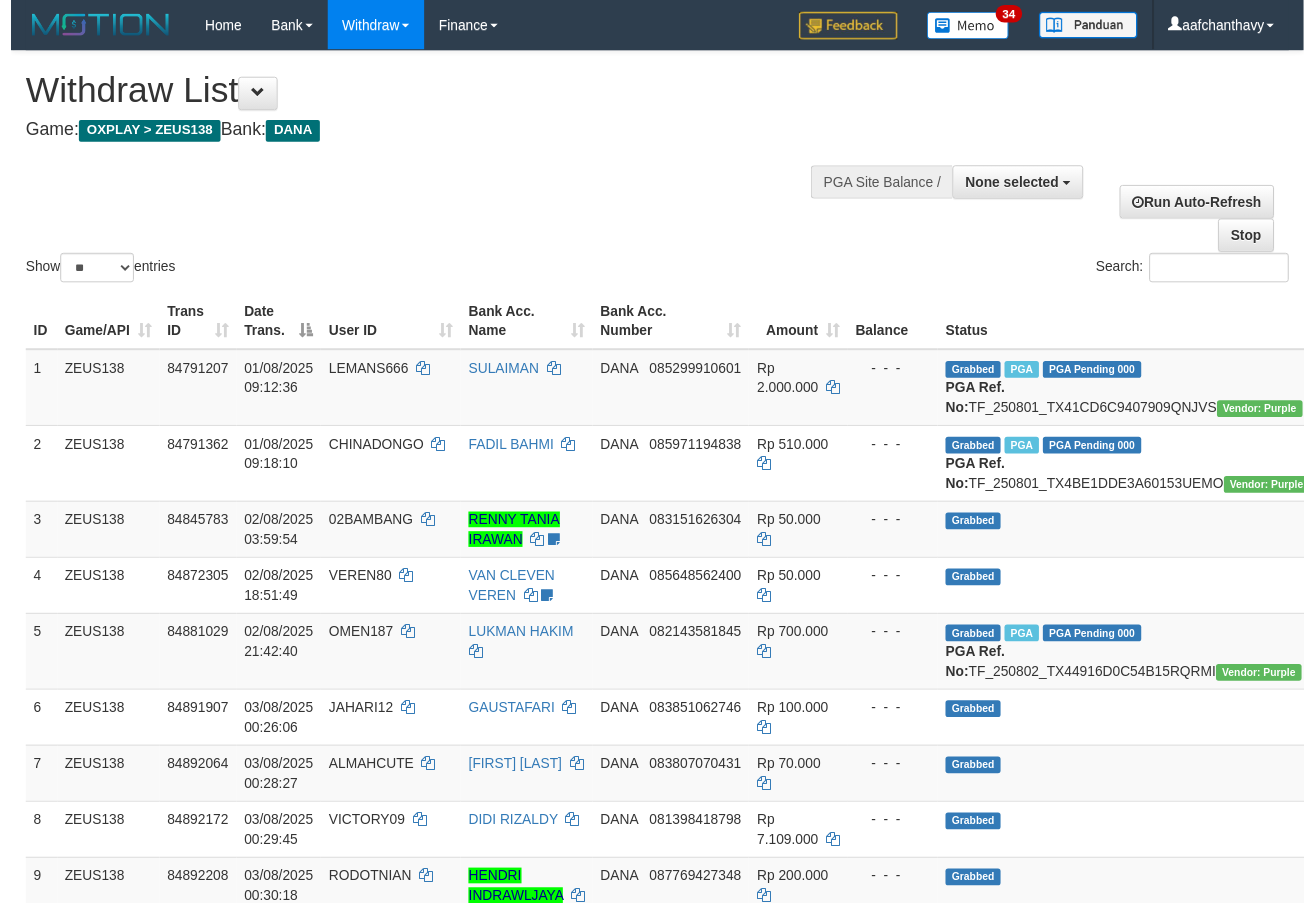 scroll, scrollTop: 1365, scrollLeft: 0, axis: vertical 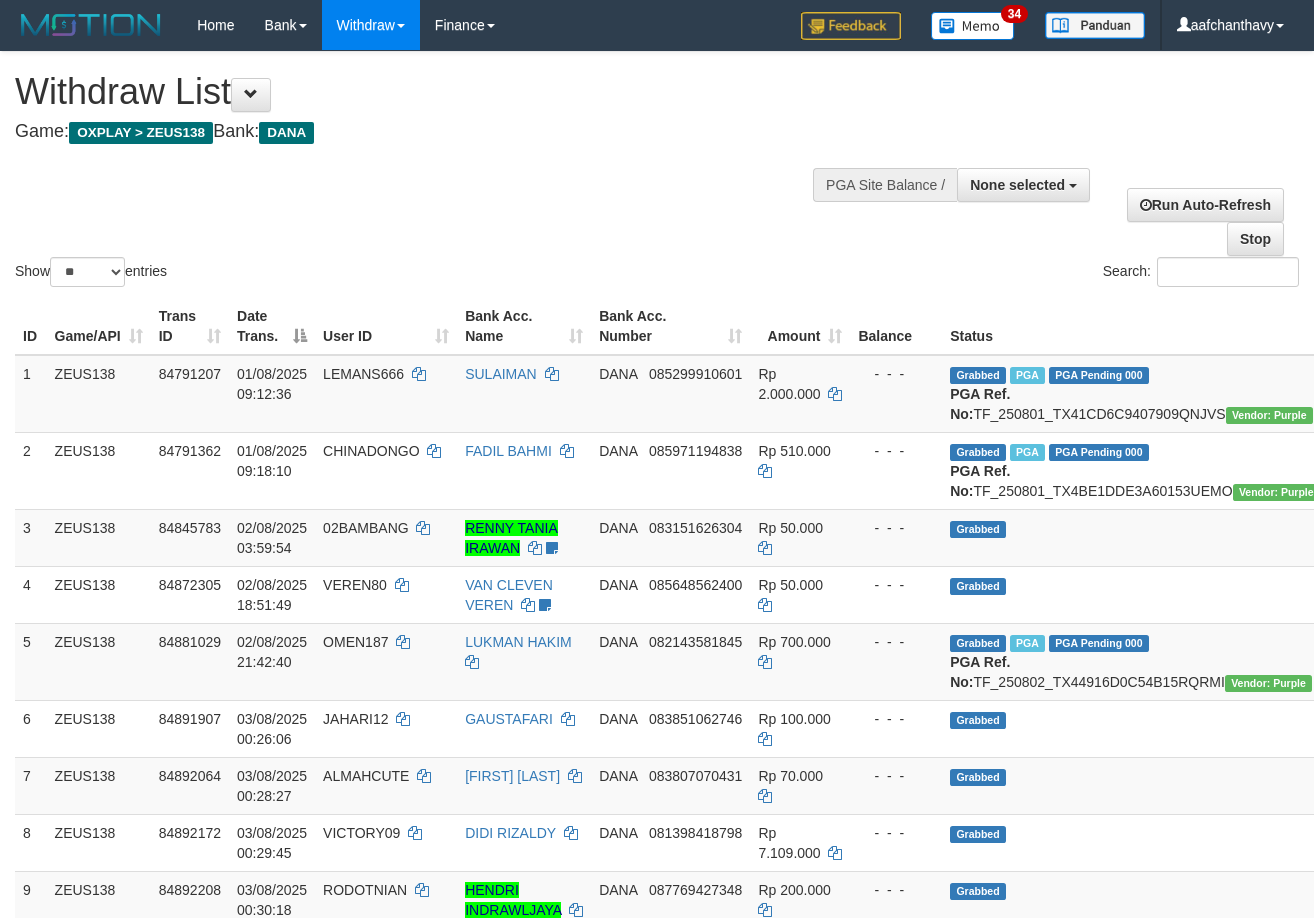 select 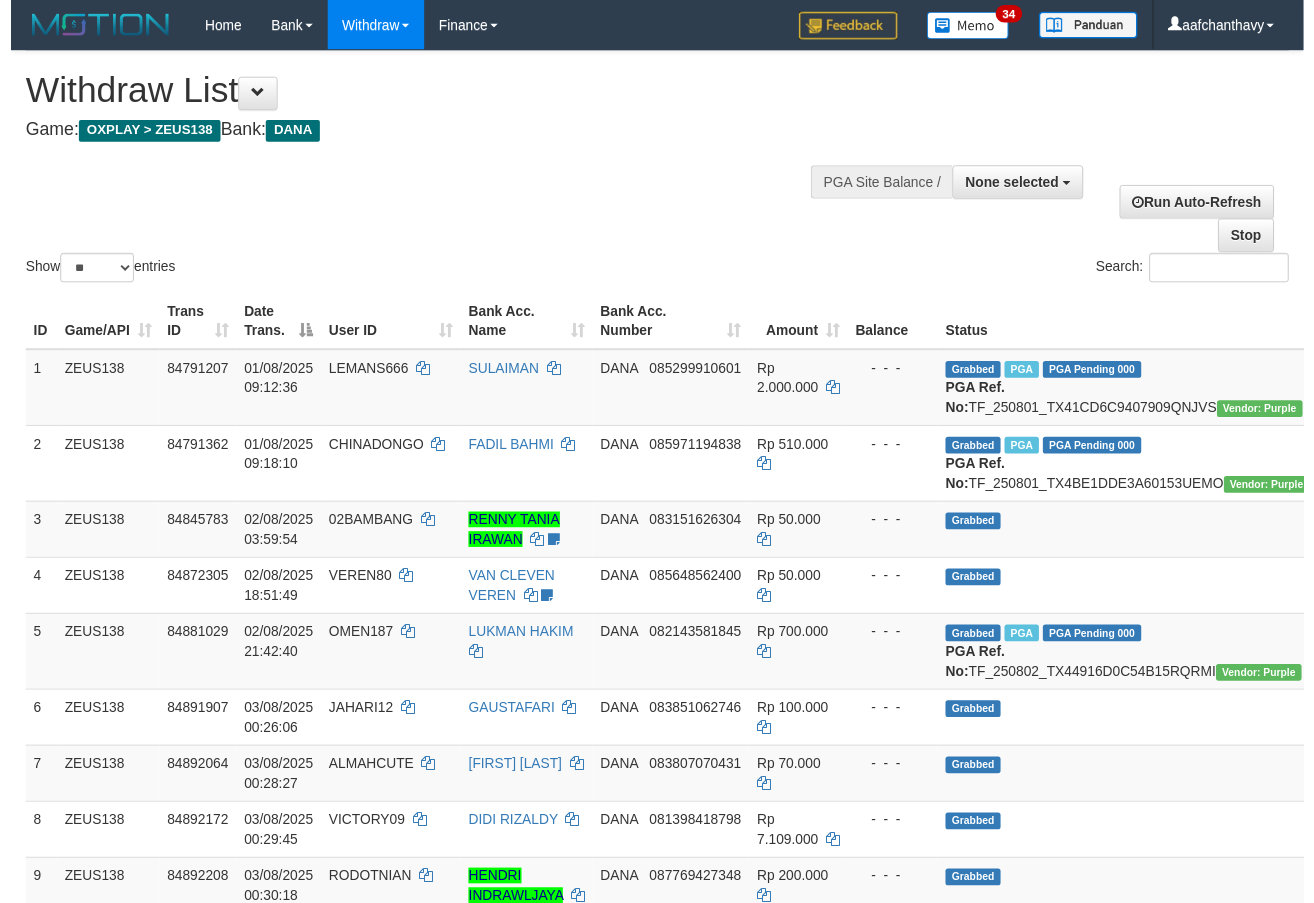 scroll, scrollTop: 297, scrollLeft: 0, axis: vertical 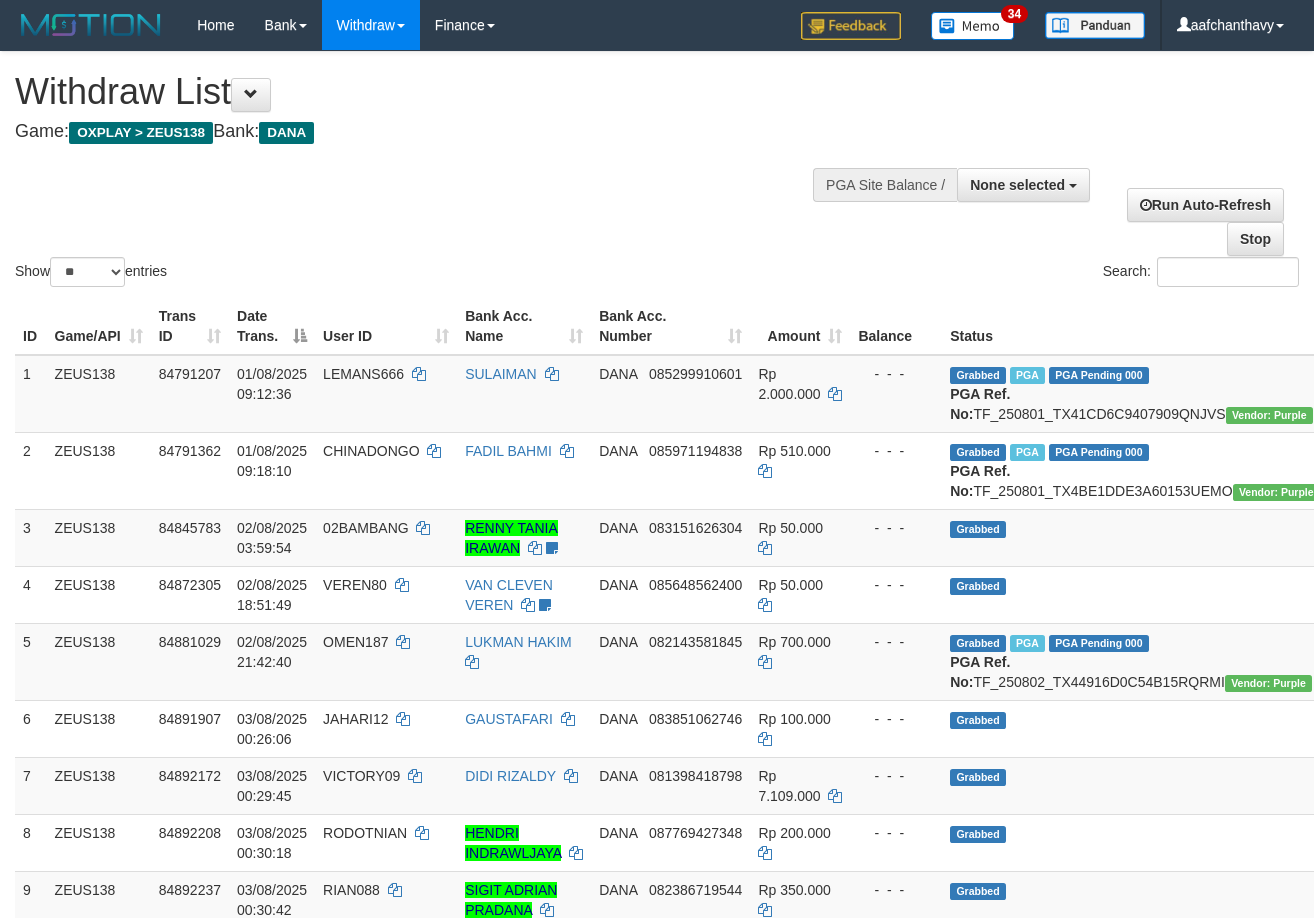 select 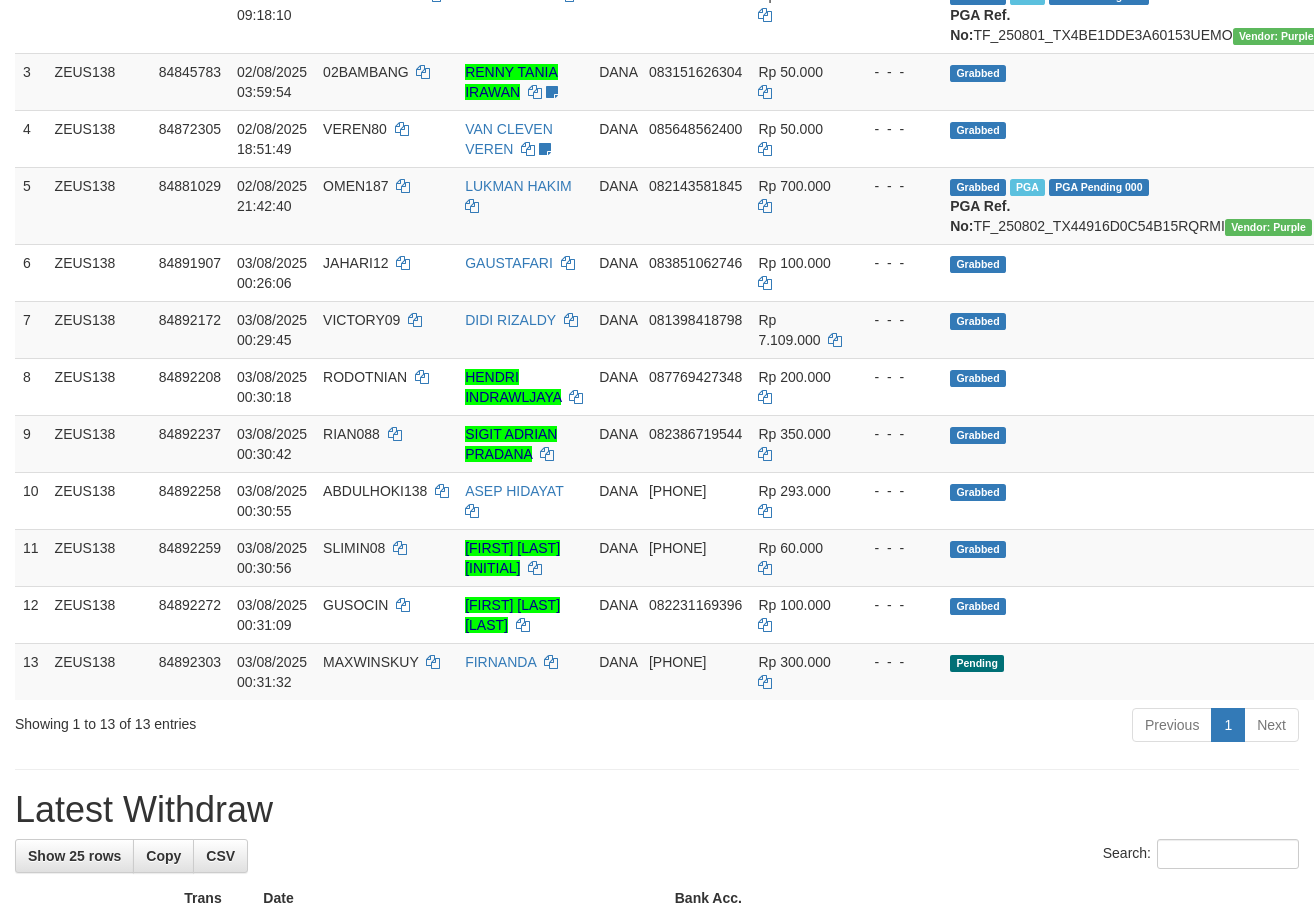 scroll, scrollTop: 297, scrollLeft: 0, axis: vertical 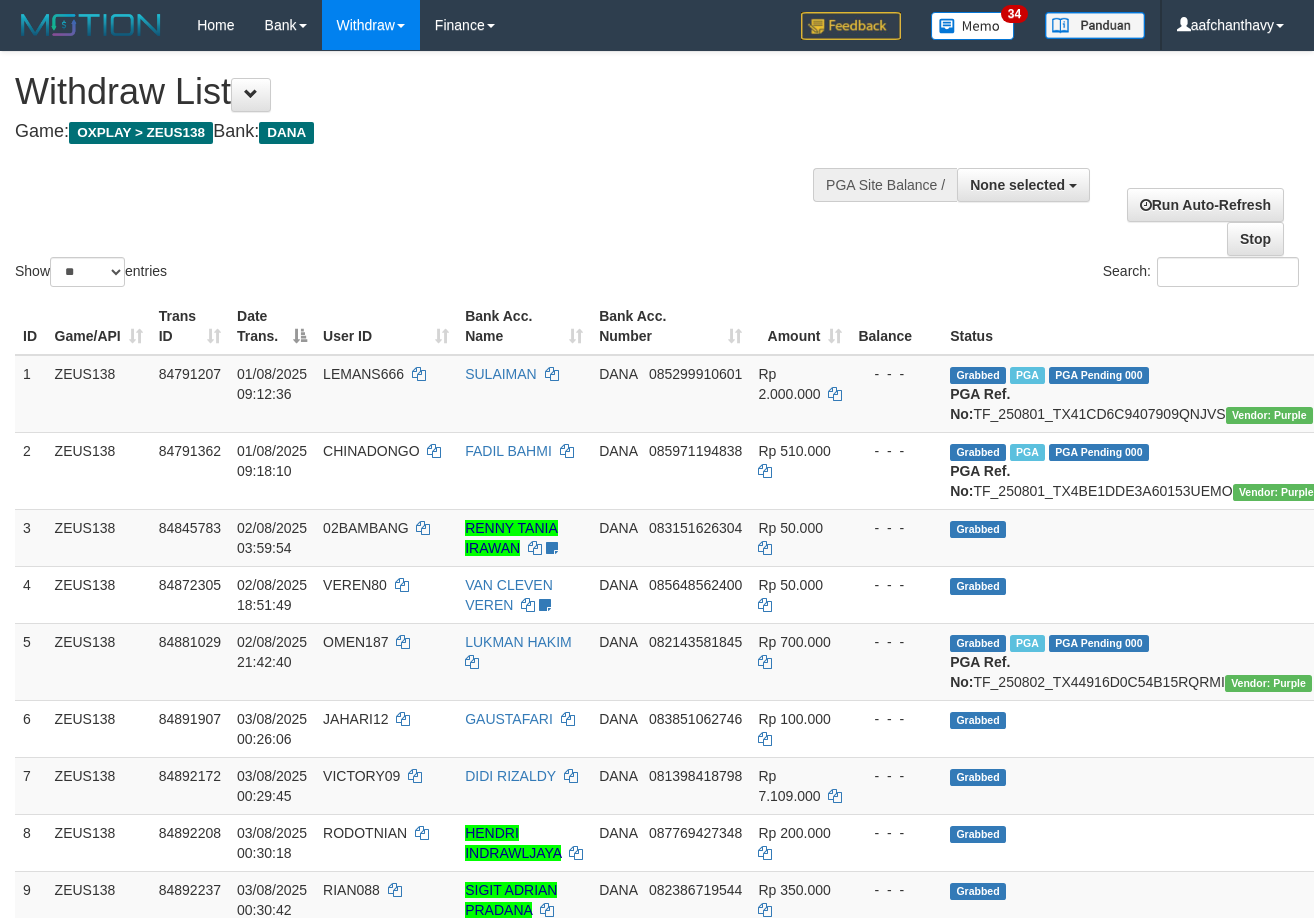 select 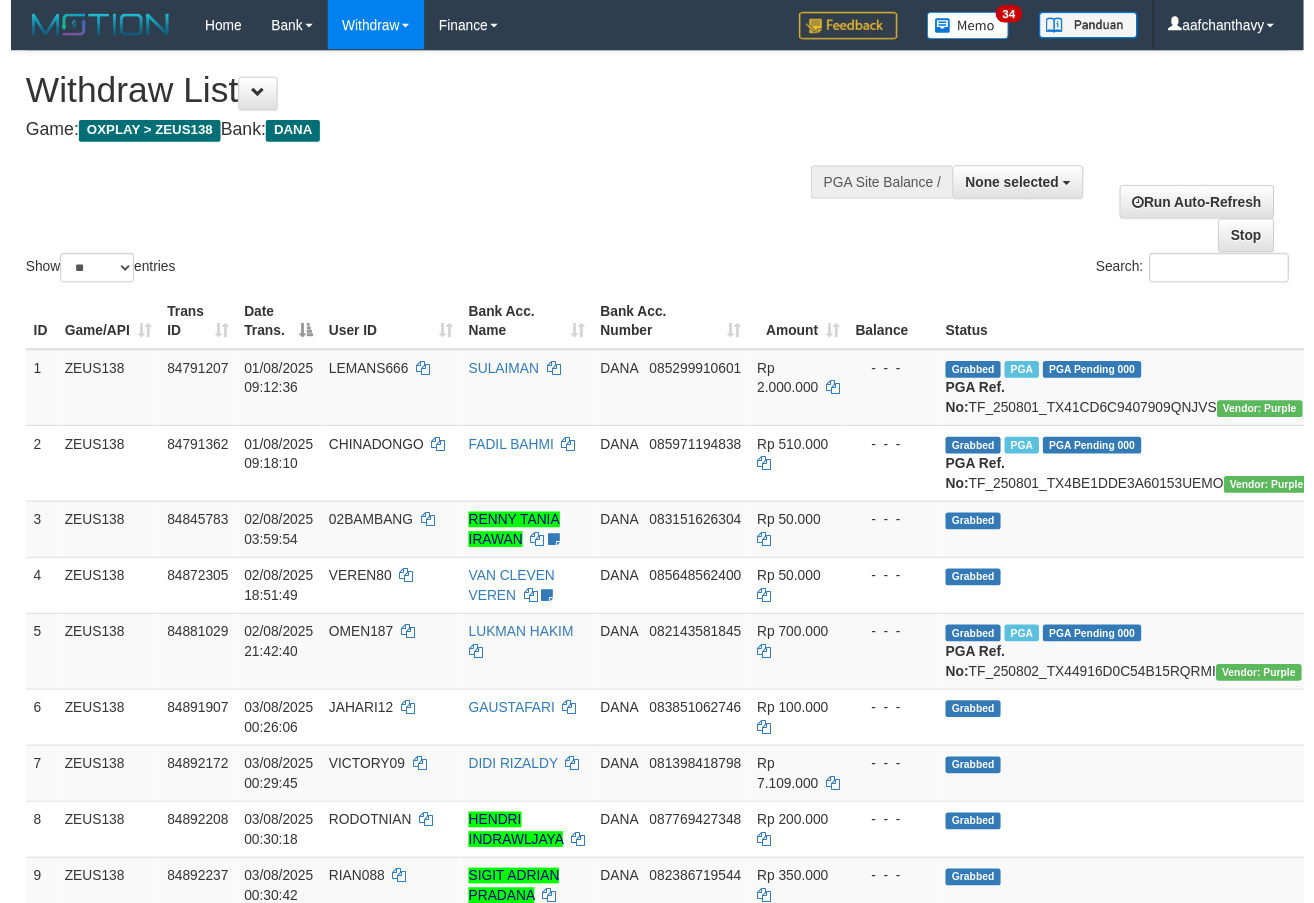 scroll, scrollTop: 256, scrollLeft: 0, axis: vertical 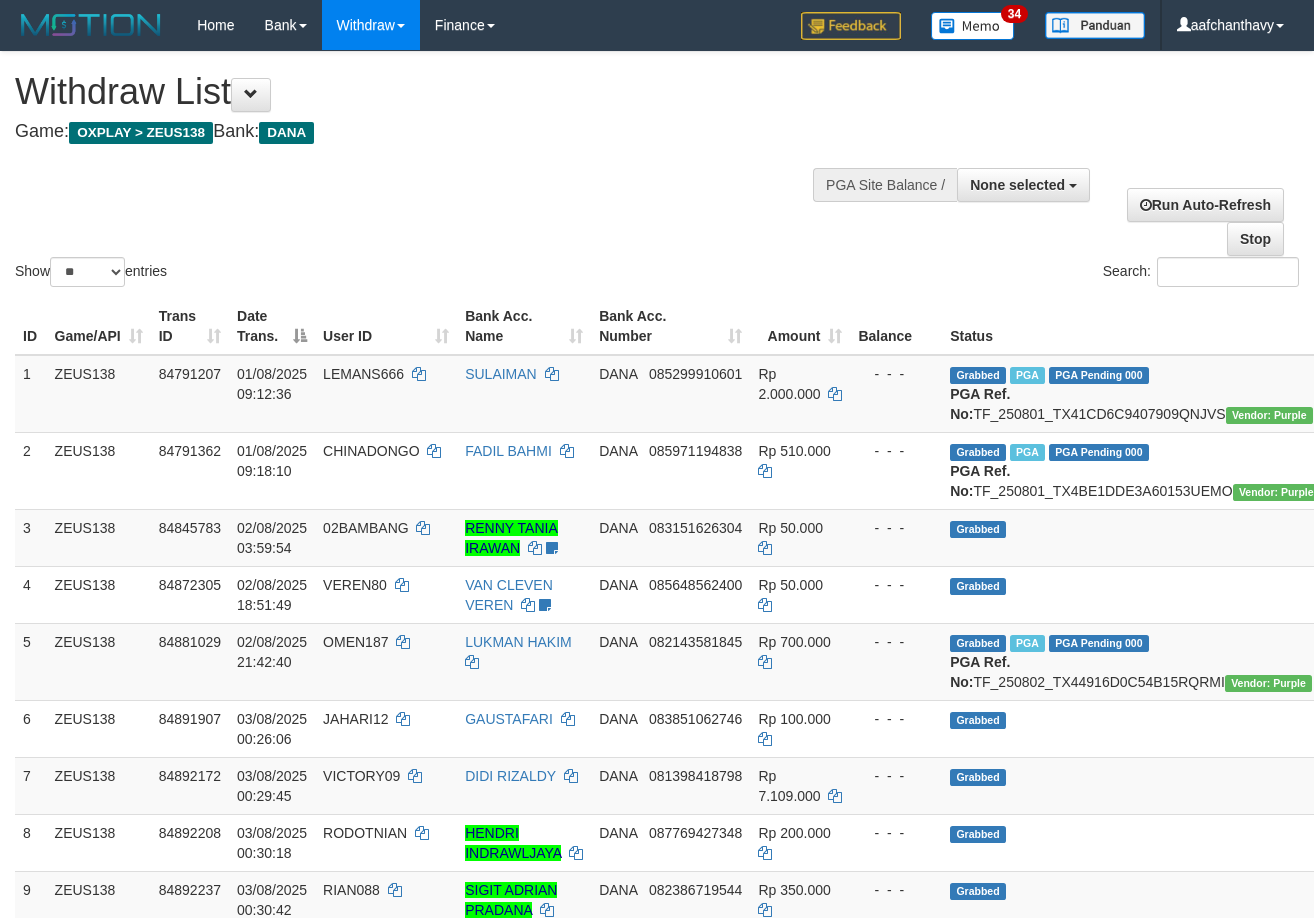 select 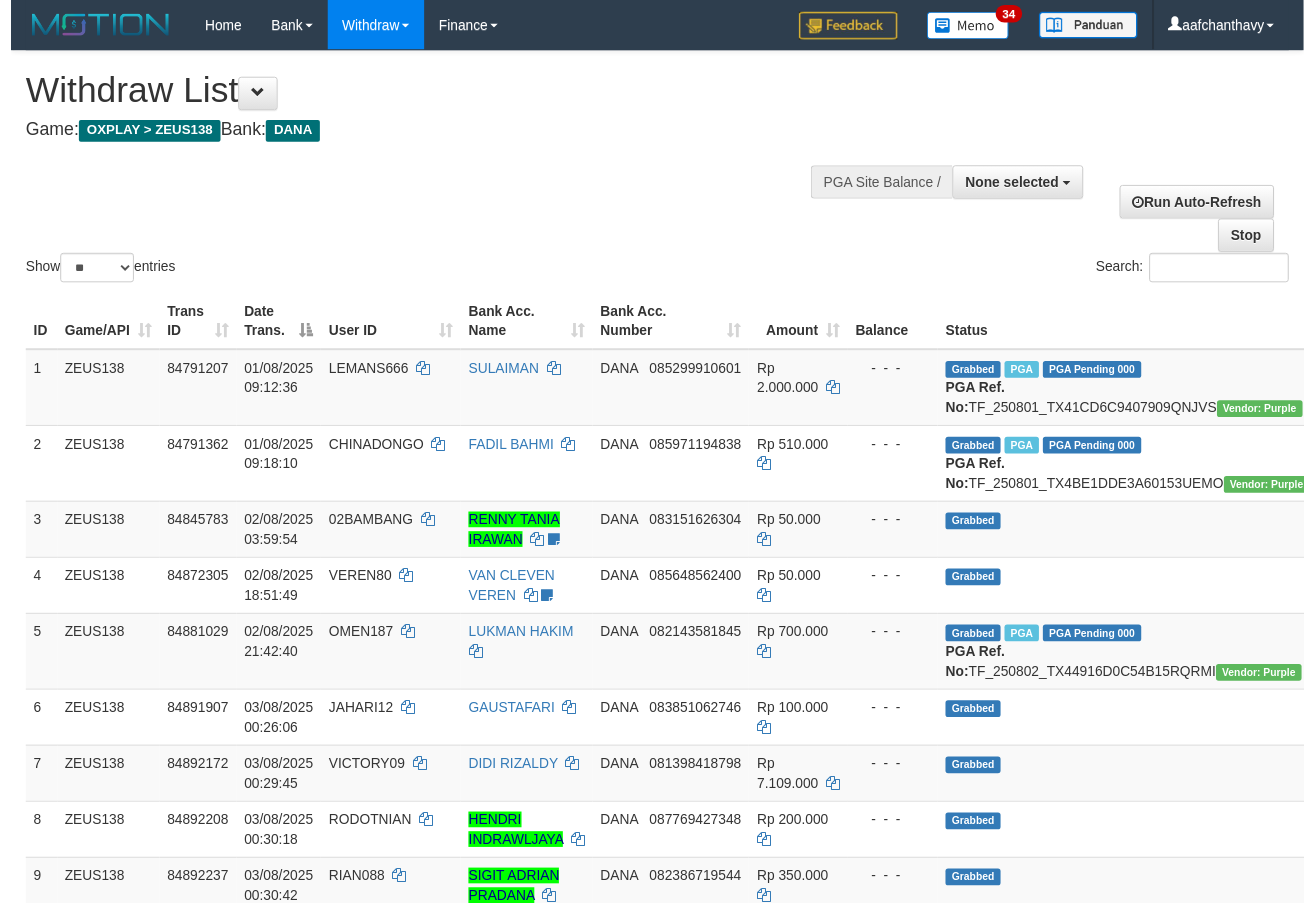scroll, scrollTop: 1330, scrollLeft: 0, axis: vertical 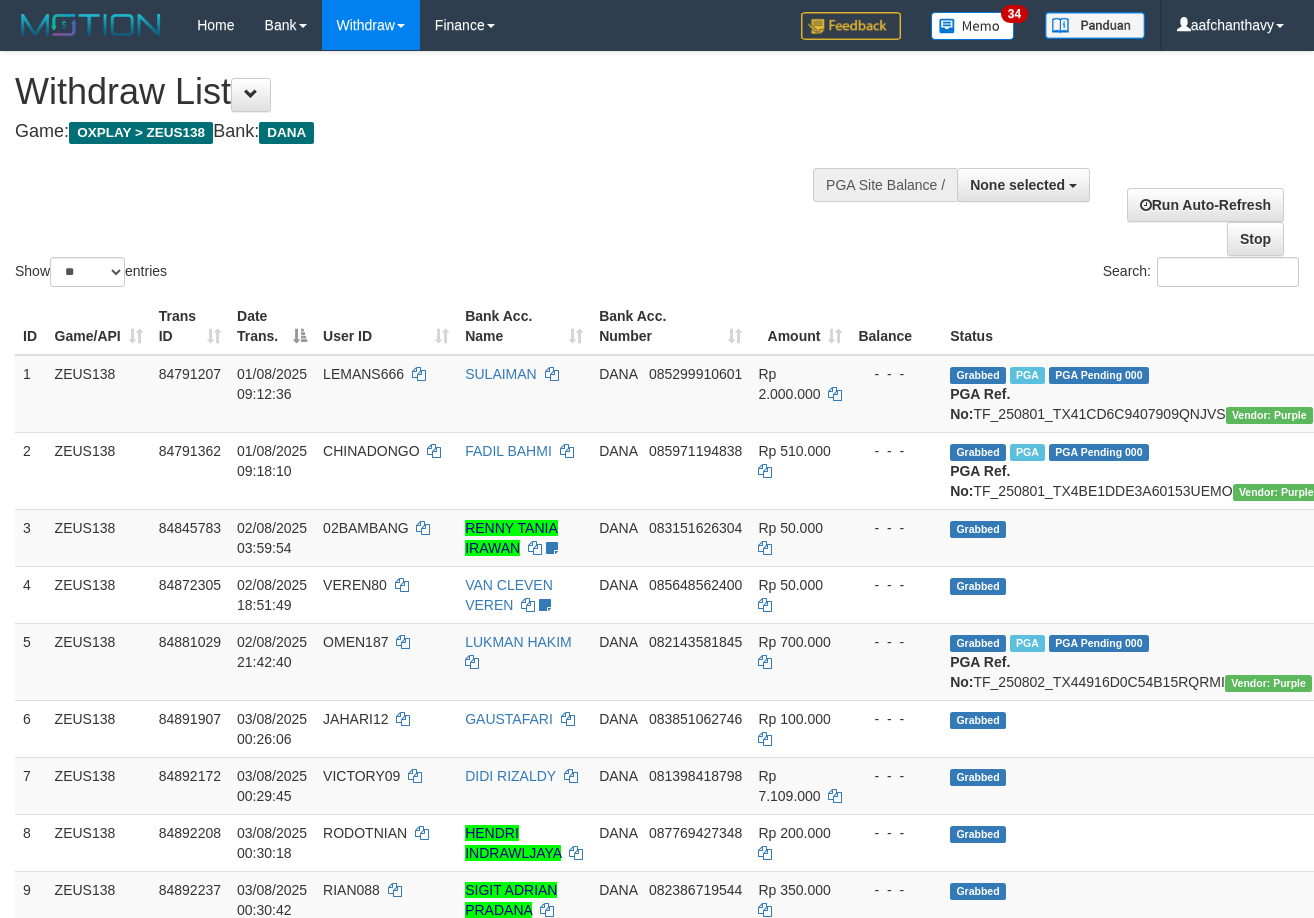 select 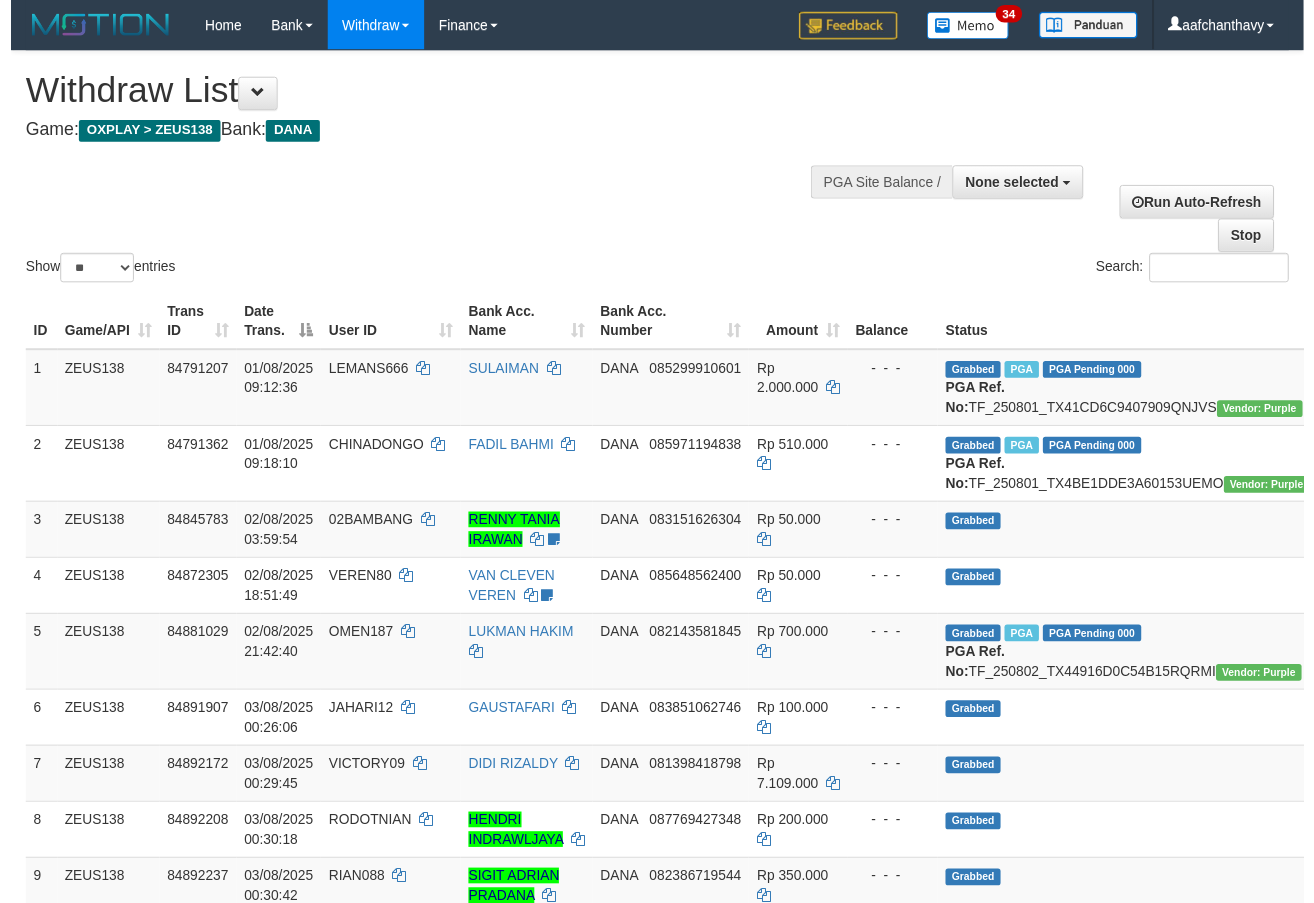 scroll, scrollTop: 262, scrollLeft: 0, axis: vertical 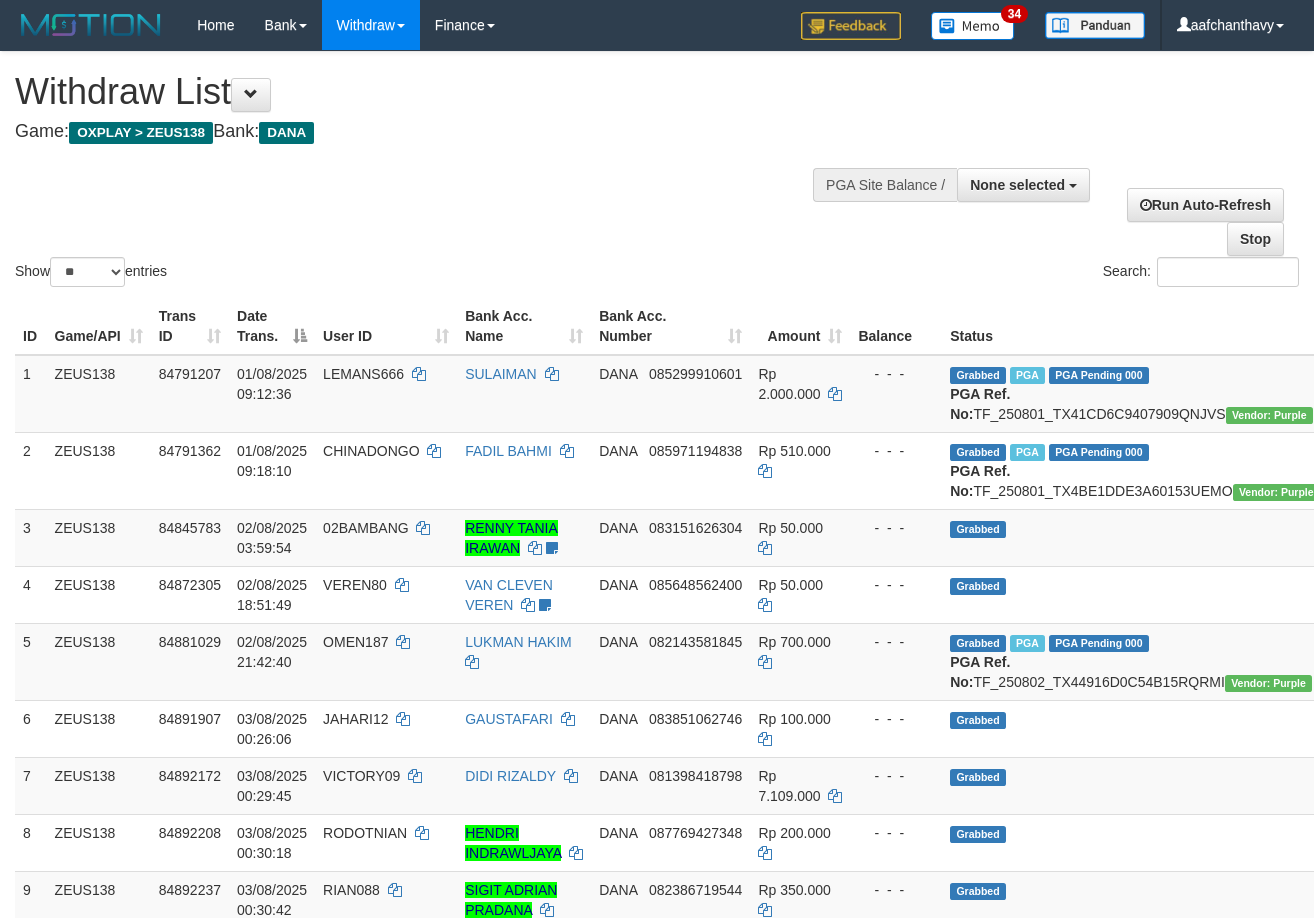 select 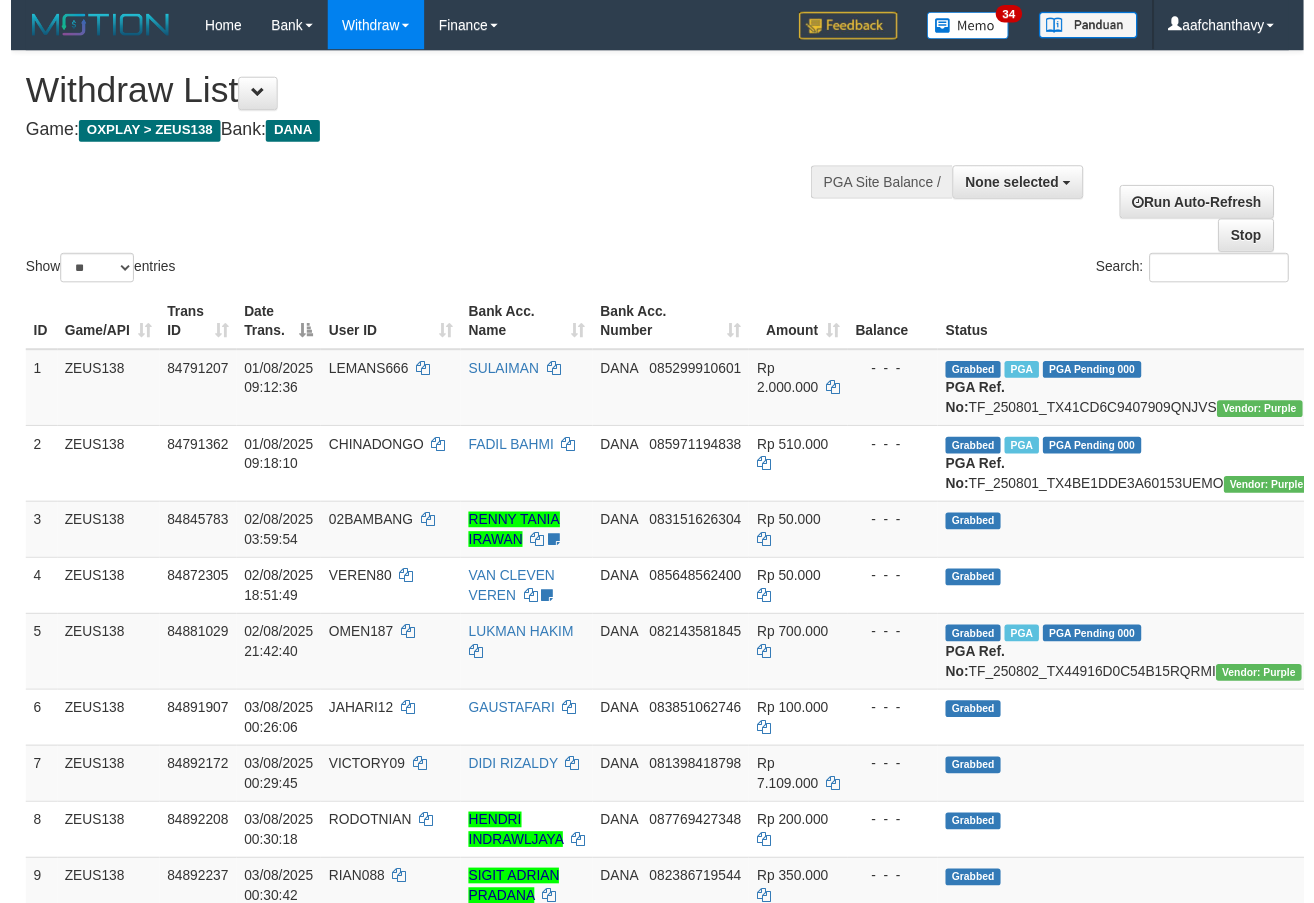 scroll, scrollTop: 1336, scrollLeft: 0, axis: vertical 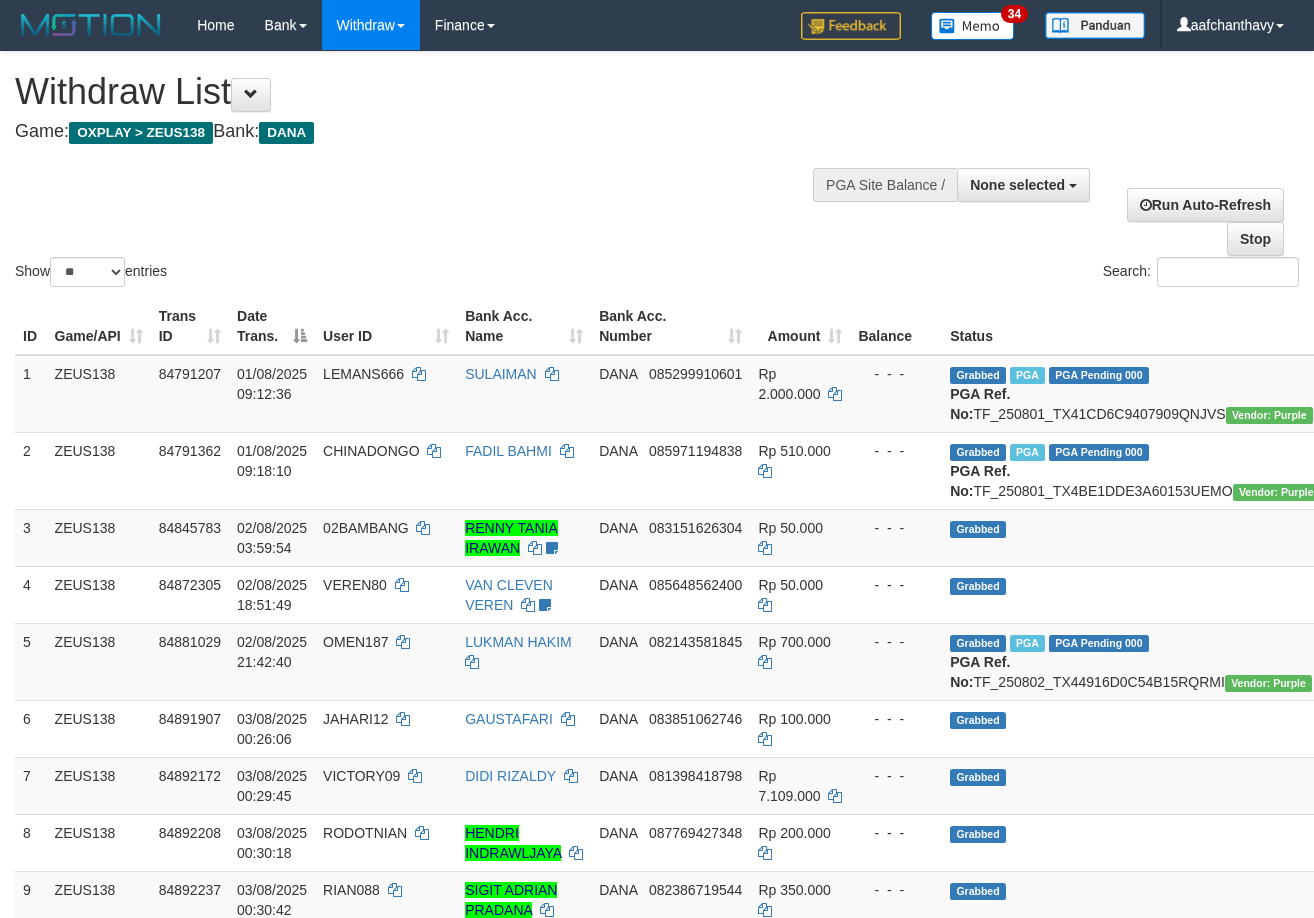 select 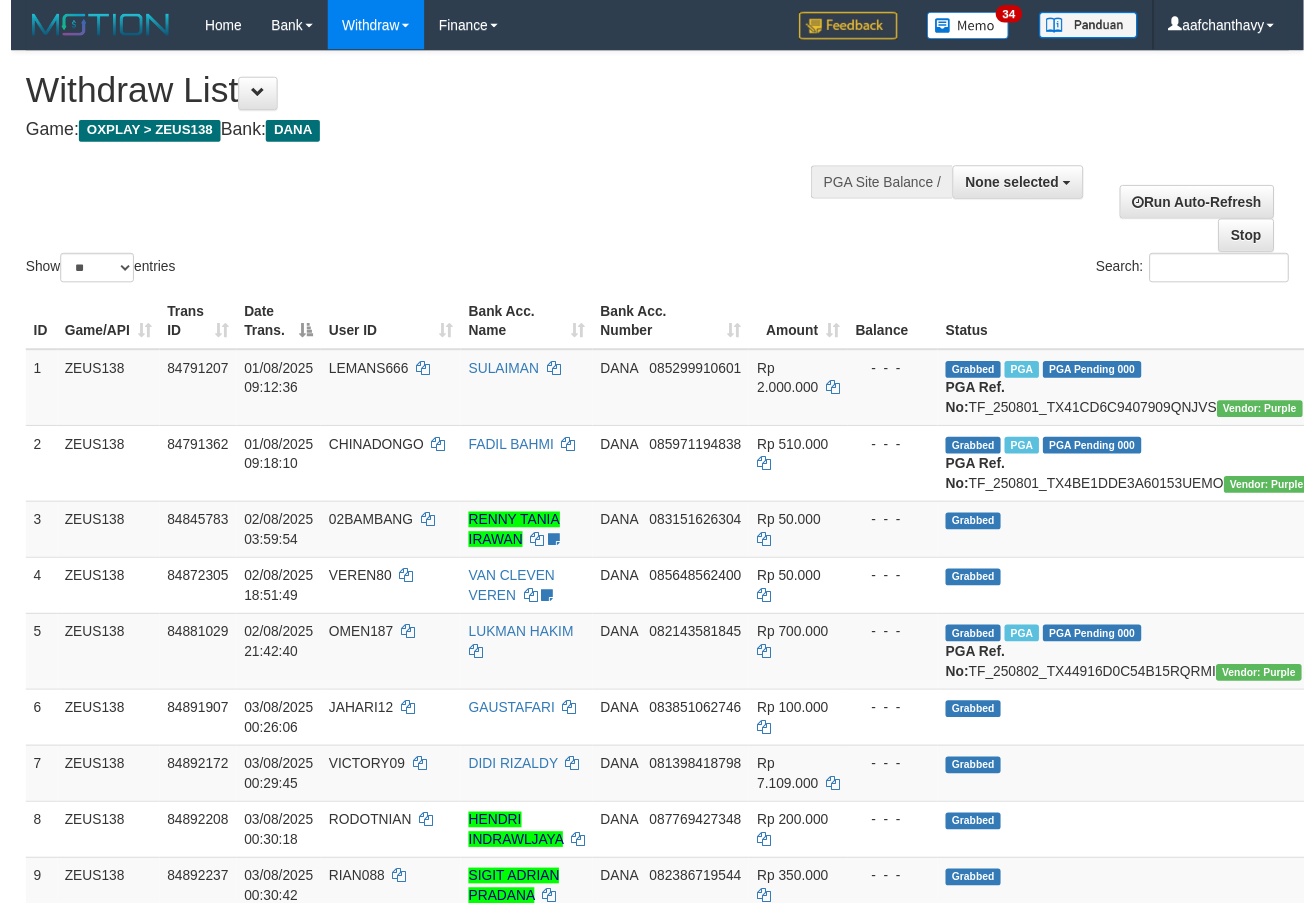 scroll, scrollTop: 268, scrollLeft: 0, axis: vertical 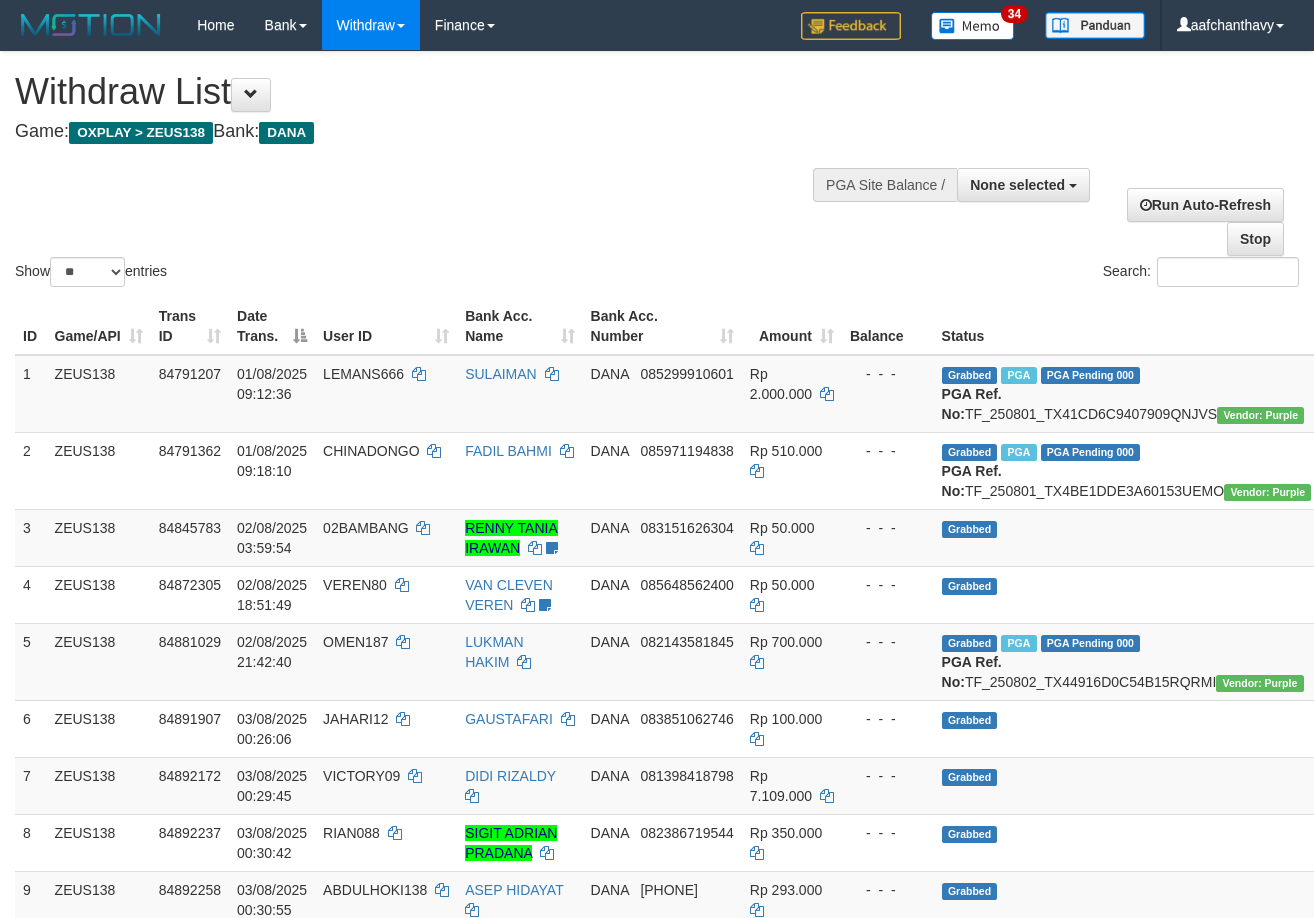 select 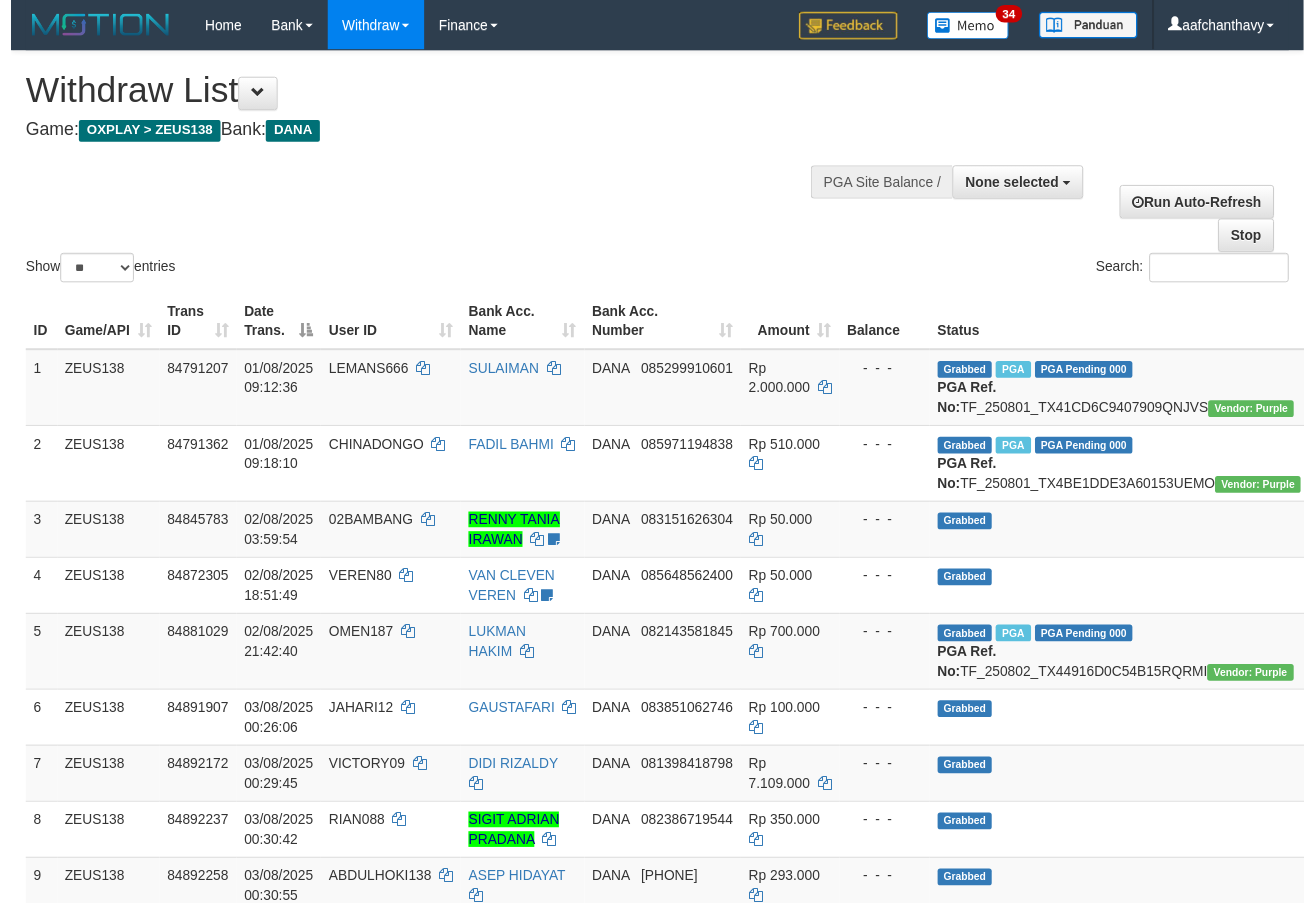 scroll, scrollTop: 1456, scrollLeft: 0, axis: vertical 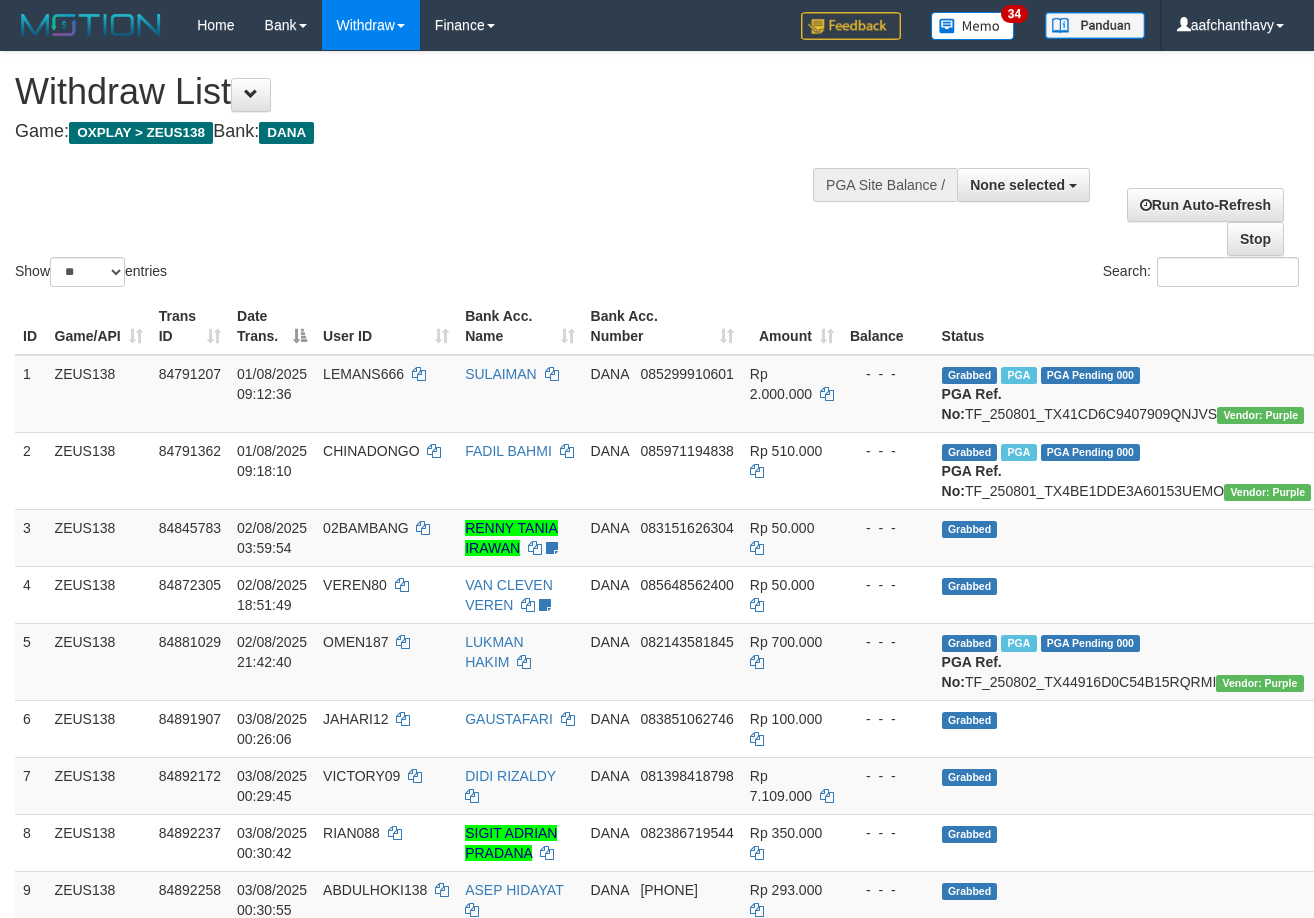 select 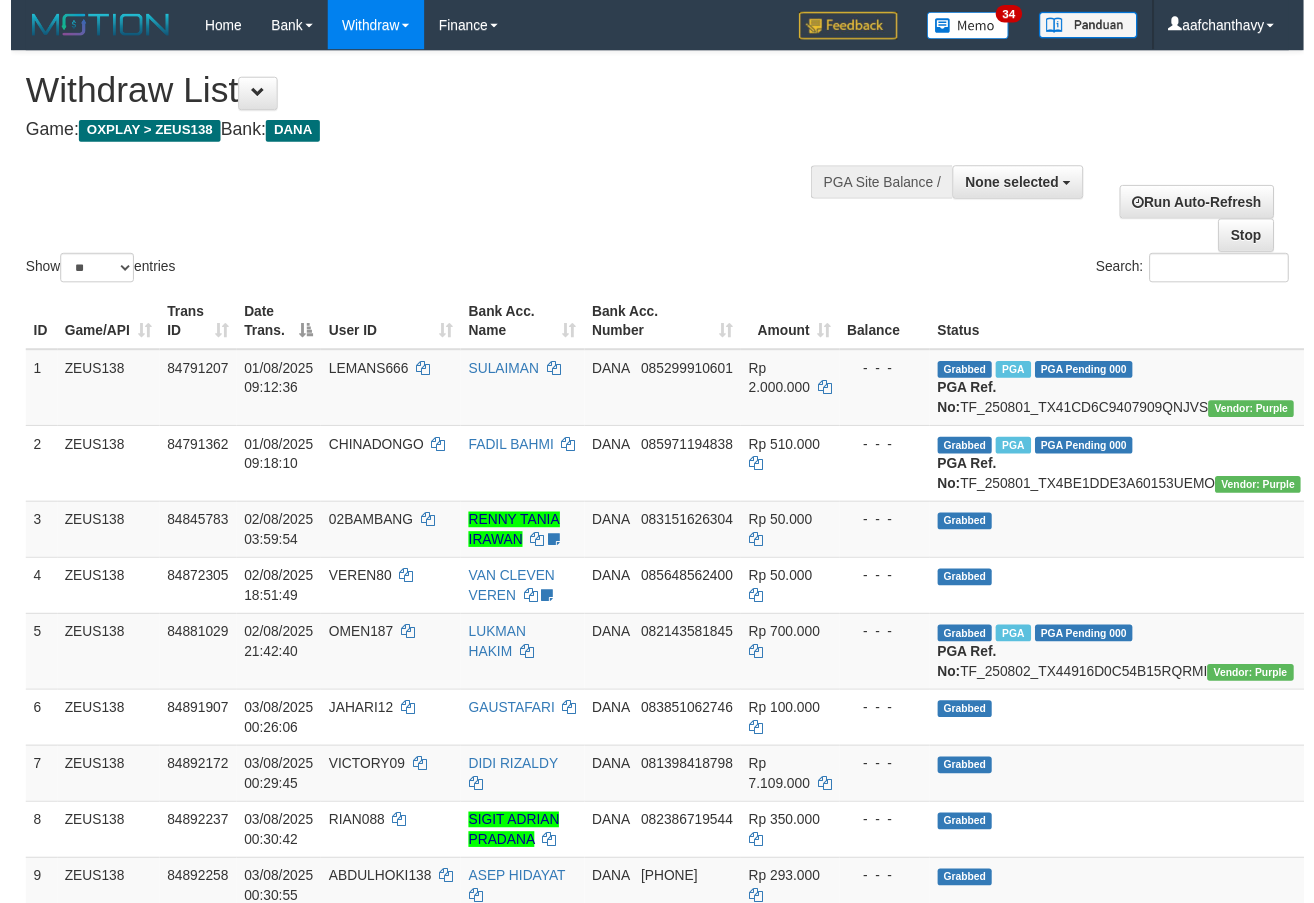 scroll, scrollTop: 274, scrollLeft: 0, axis: vertical 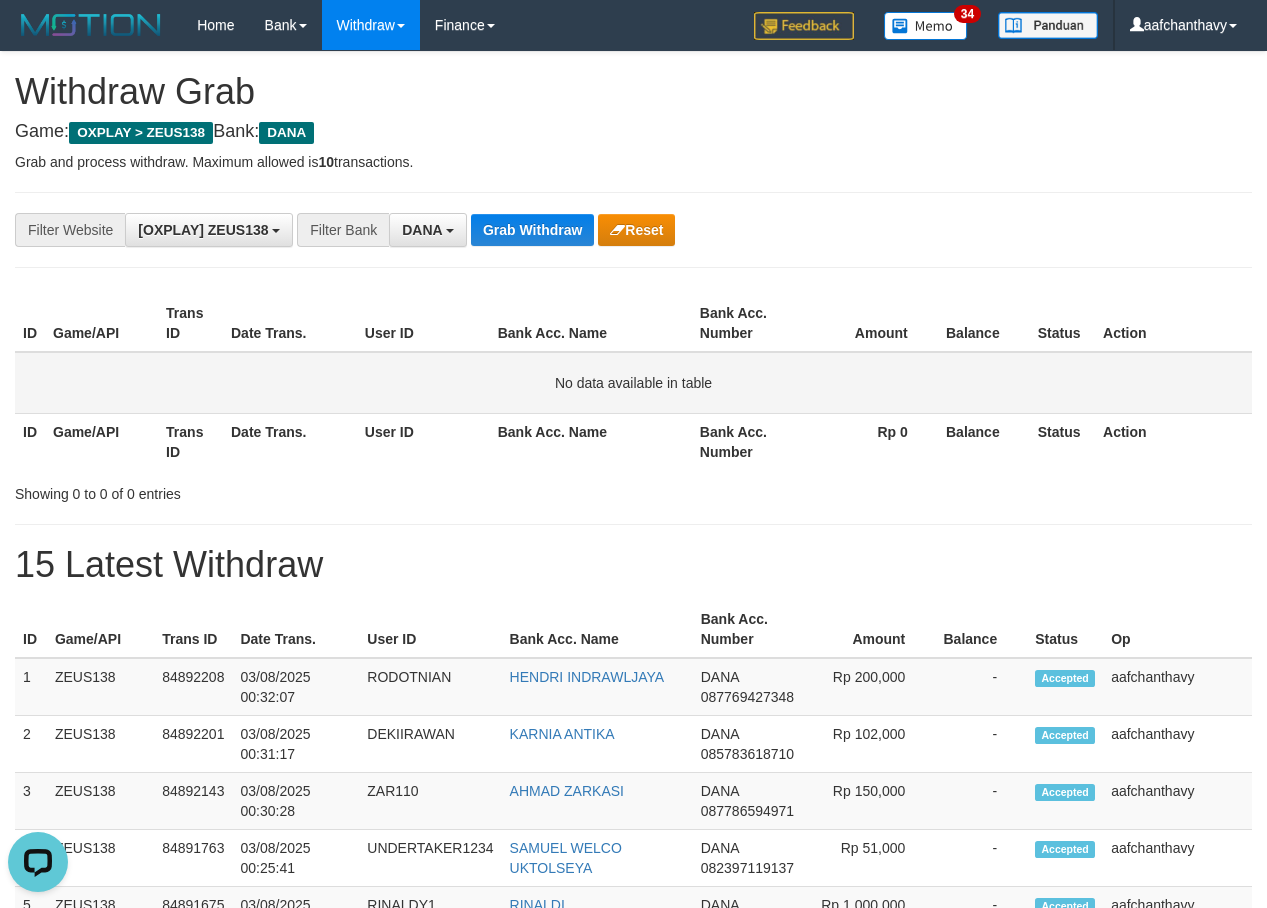 drag, startPoint x: 2, startPoint y: 398, endPoint x: 33, endPoint y: 387, distance: 32.89377 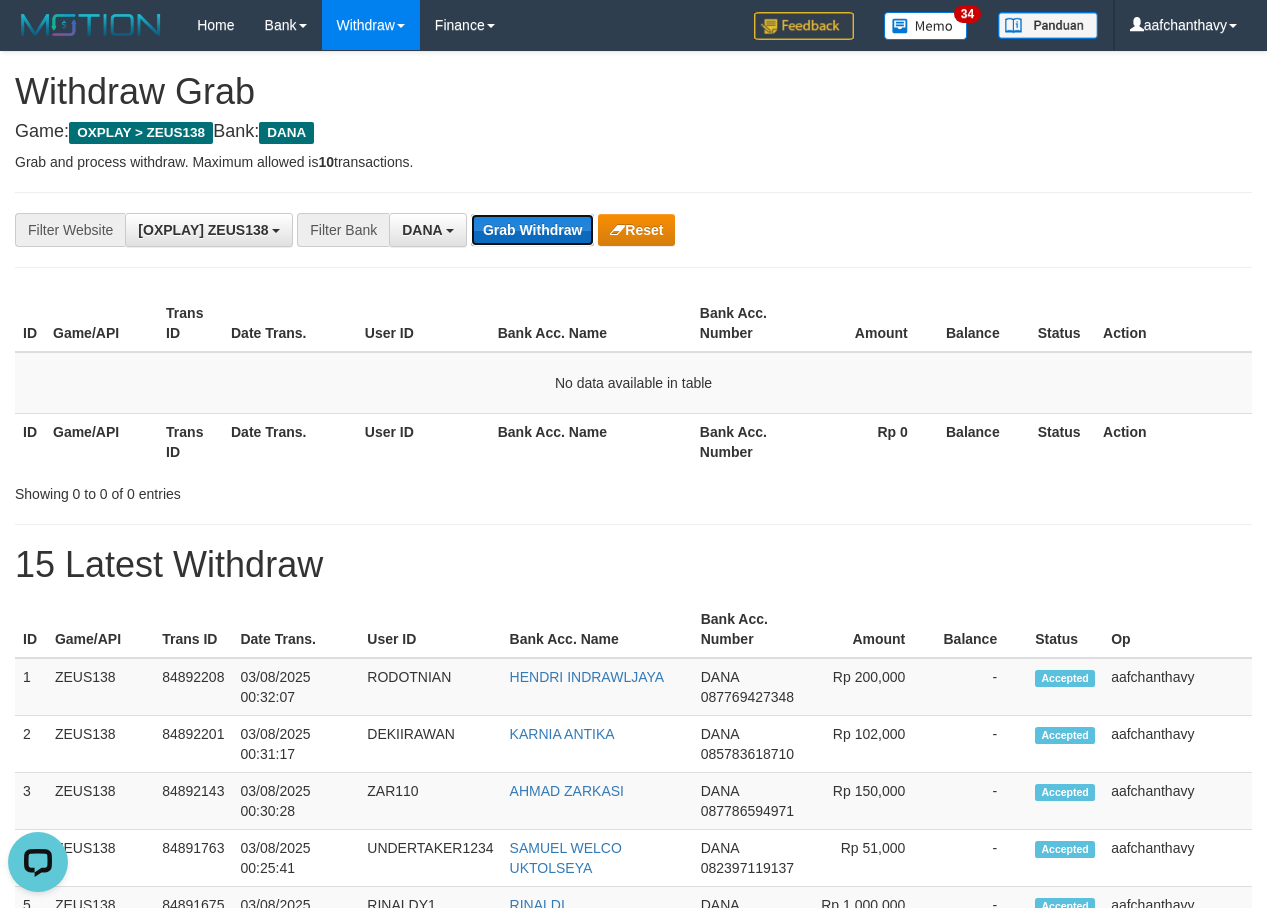 click on "Grab Withdraw" at bounding box center (532, 230) 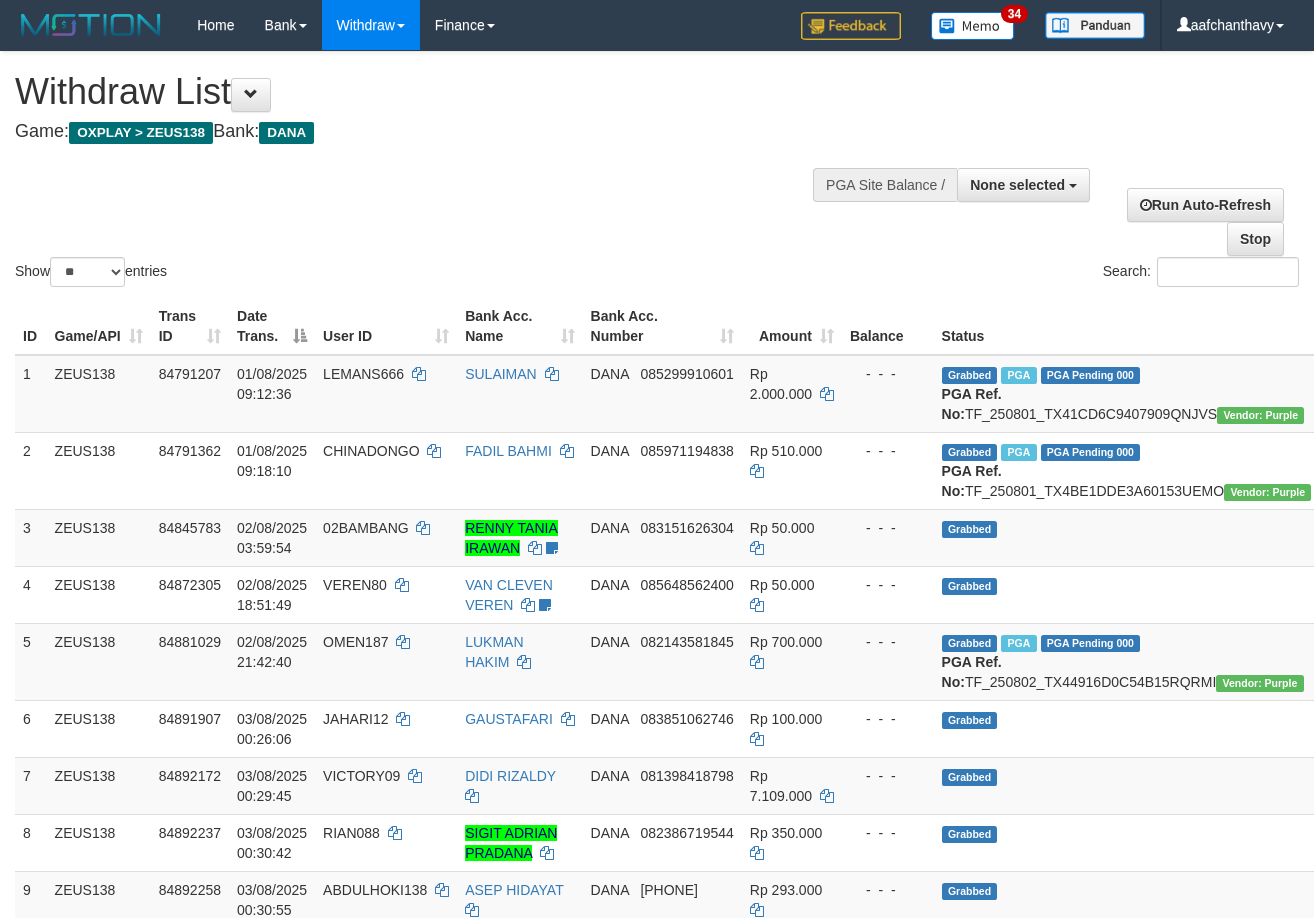 select 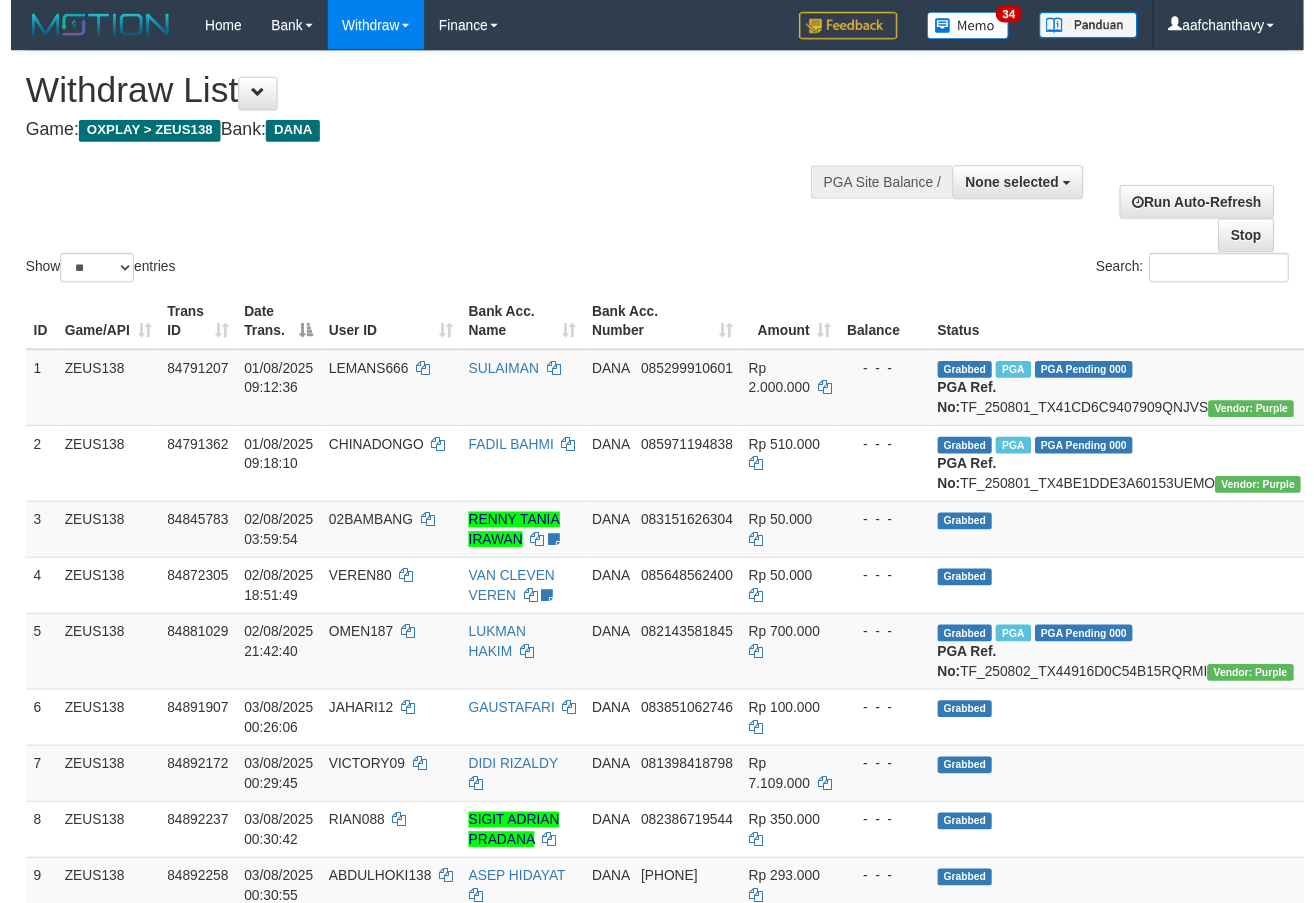 scroll, scrollTop: 1462, scrollLeft: 0, axis: vertical 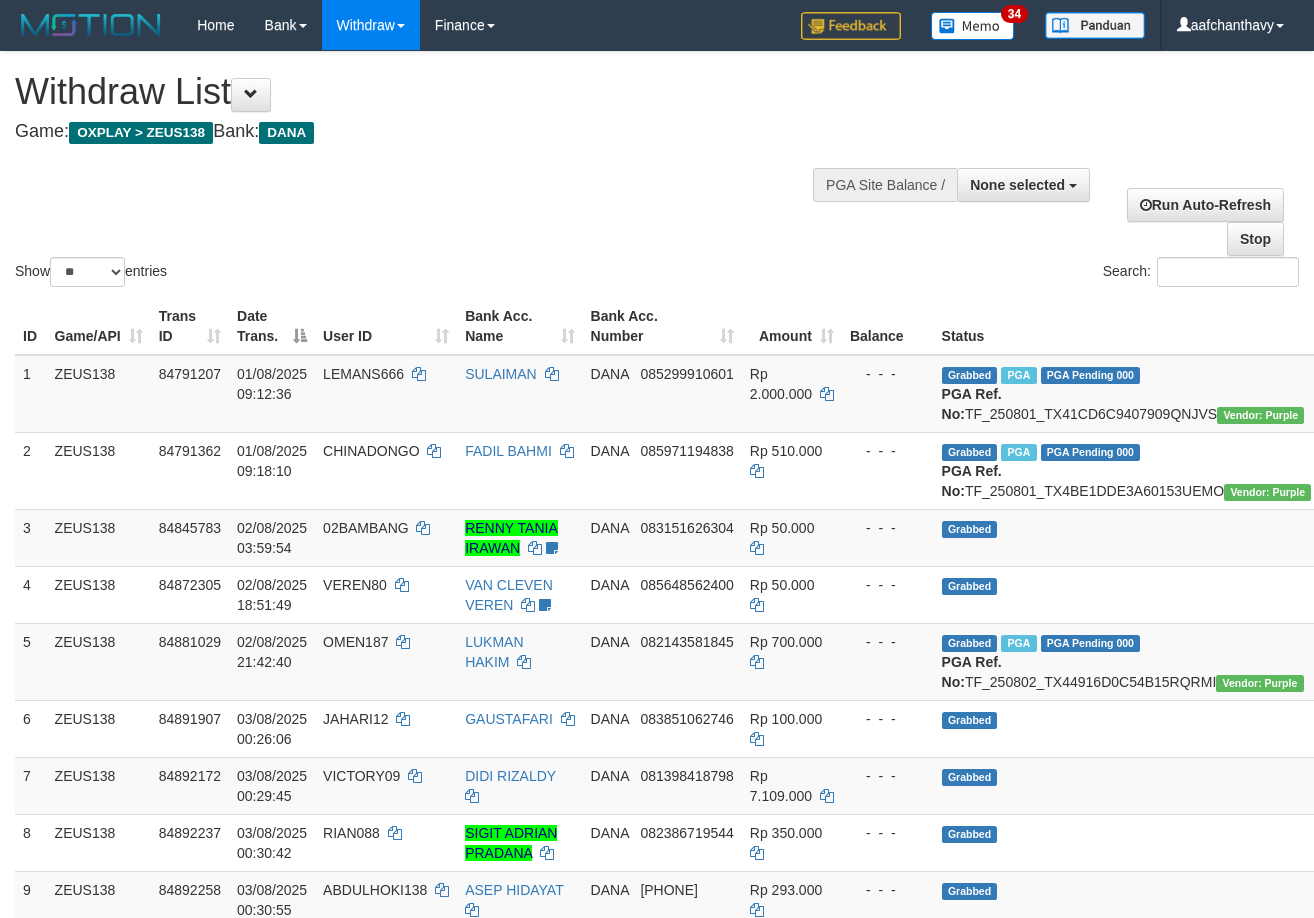 select 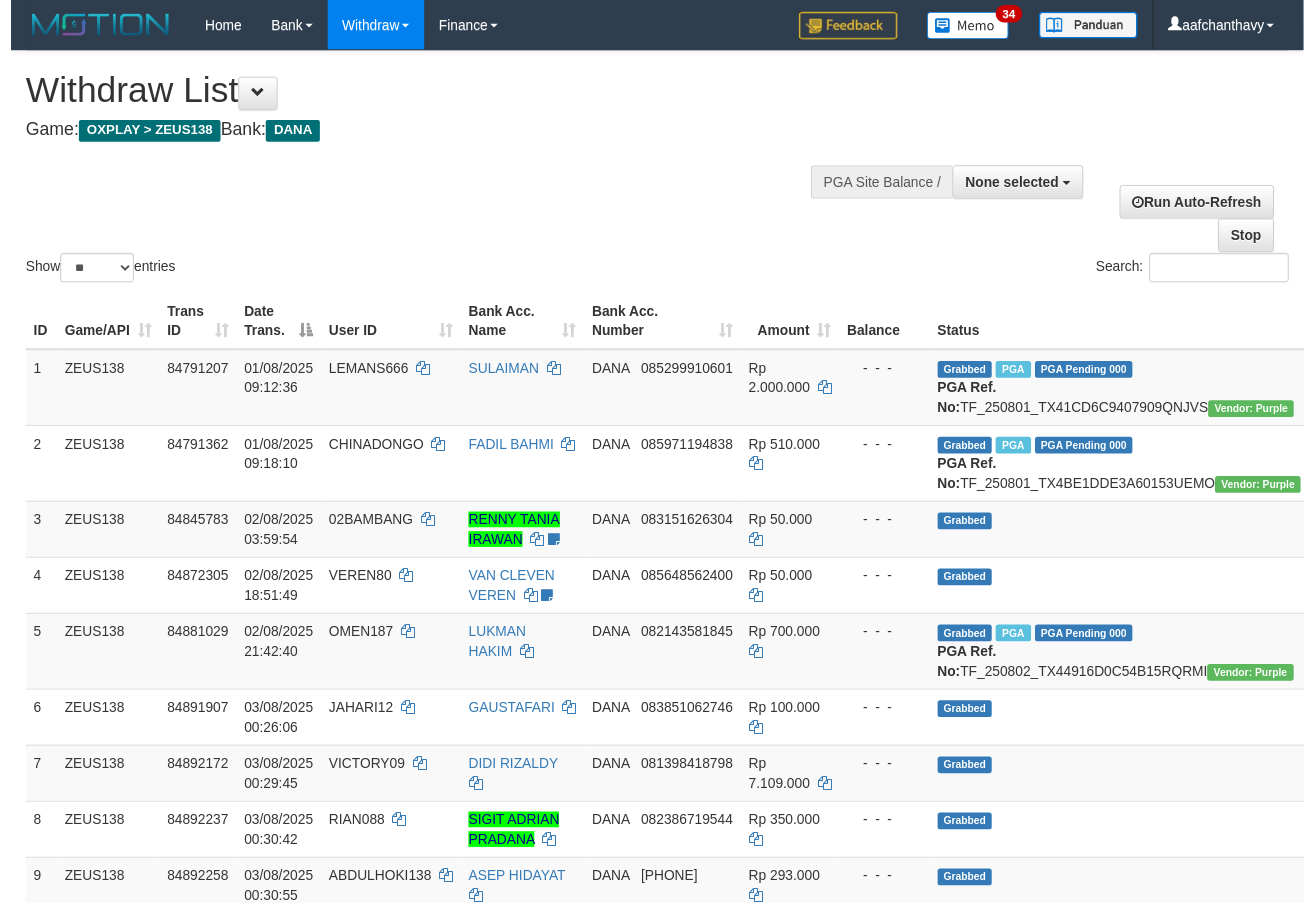 scroll, scrollTop: 280, scrollLeft: 0, axis: vertical 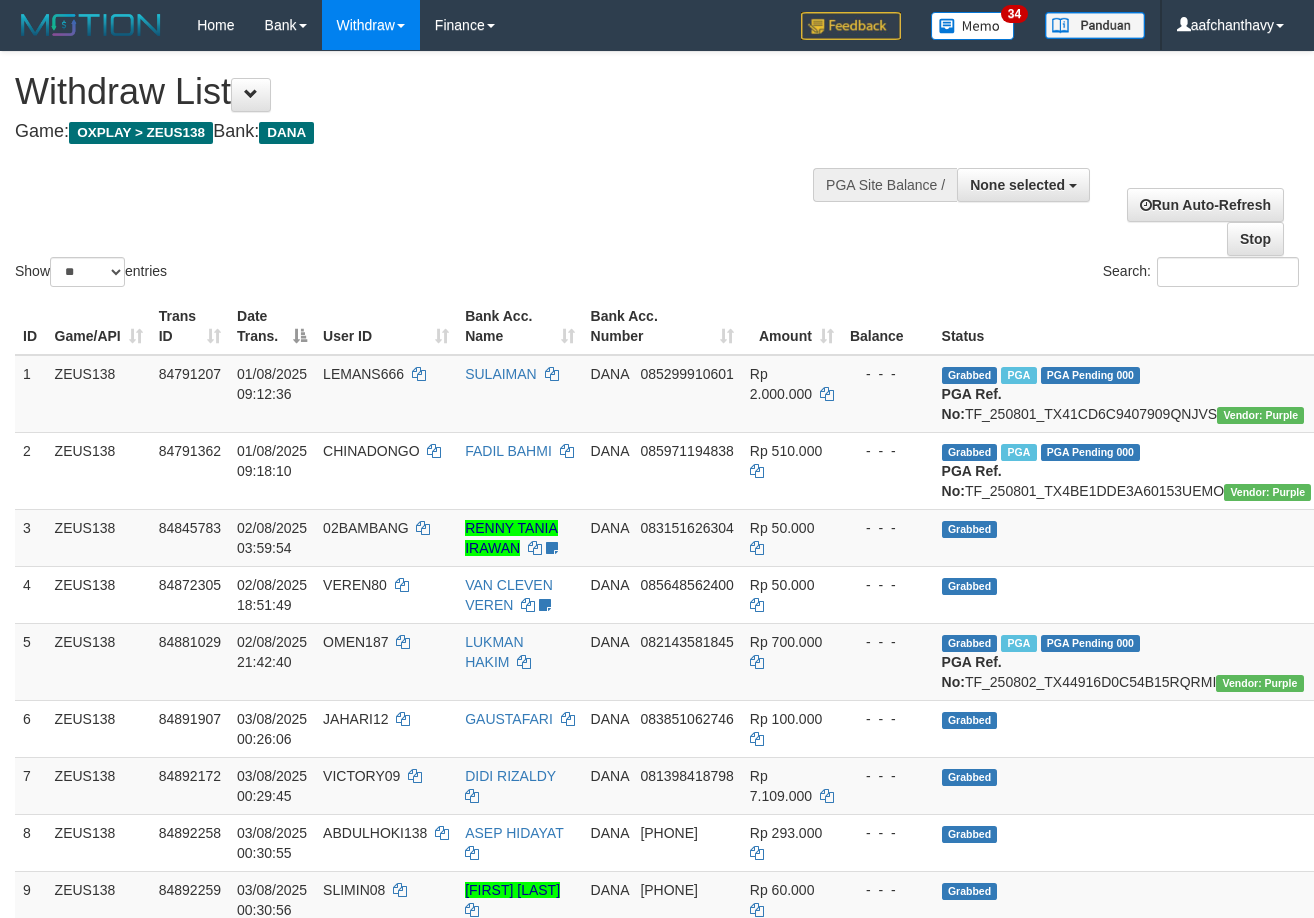 select 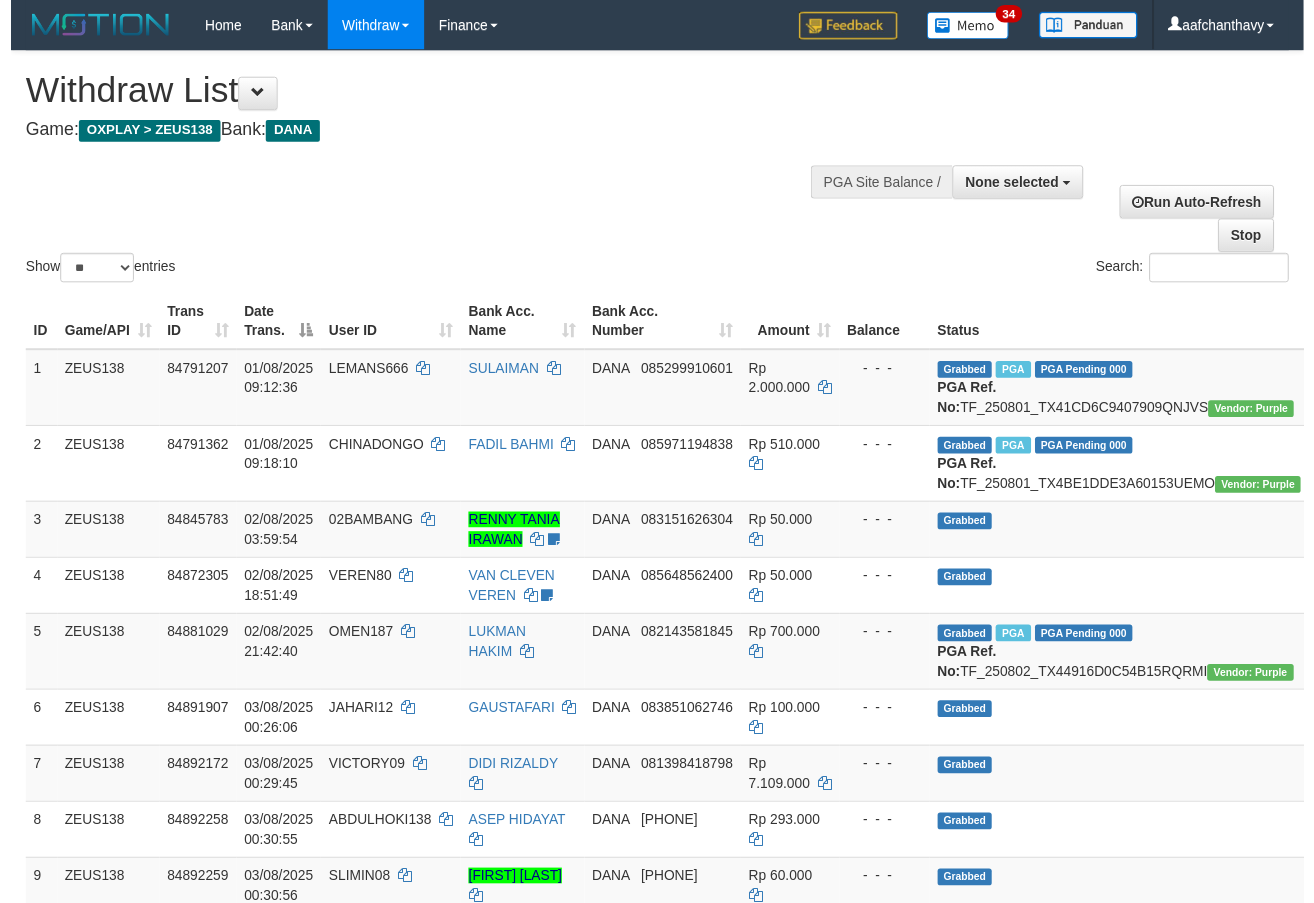 scroll, scrollTop: 1468, scrollLeft: 0, axis: vertical 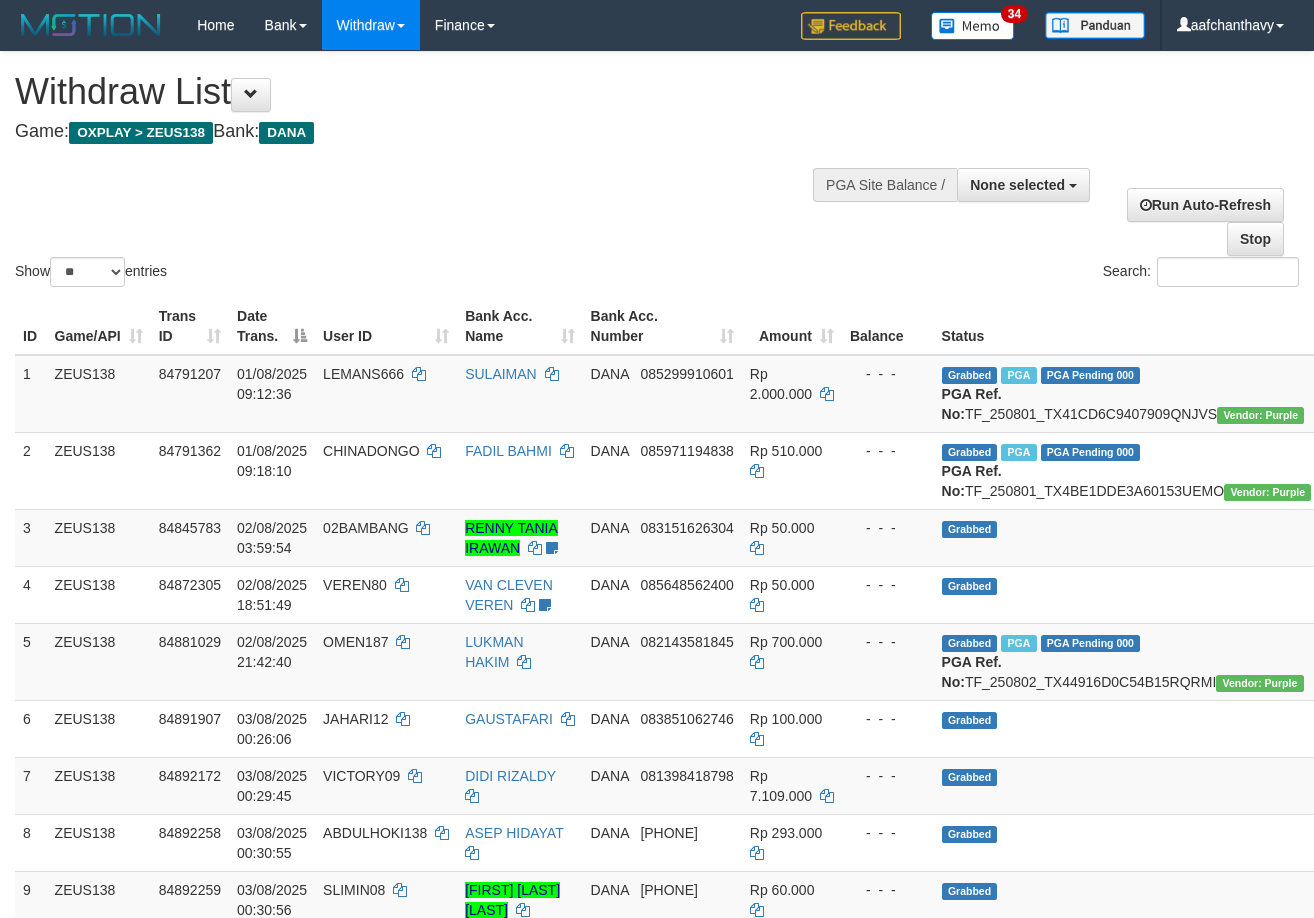 select 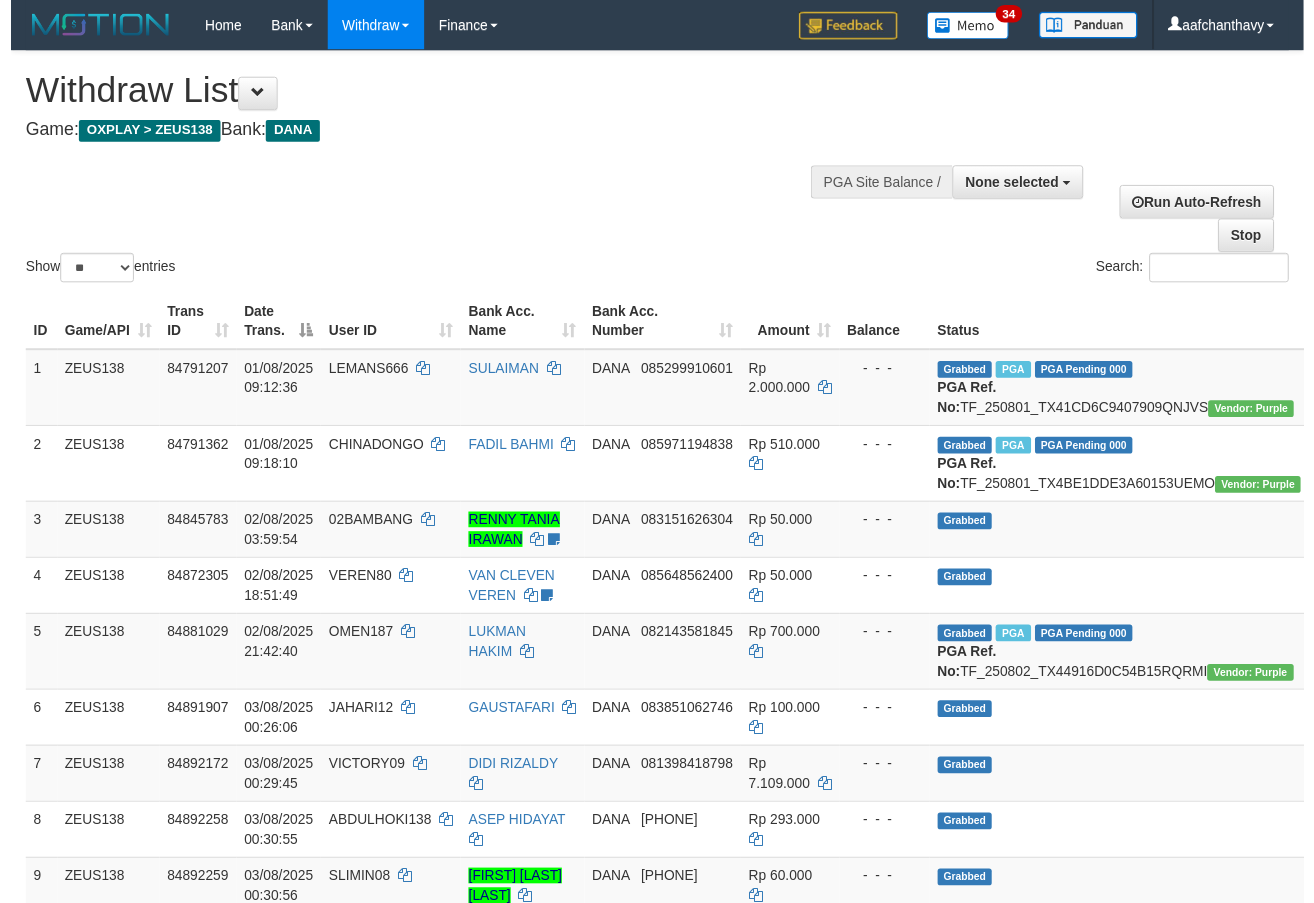 scroll, scrollTop: 286, scrollLeft: 0, axis: vertical 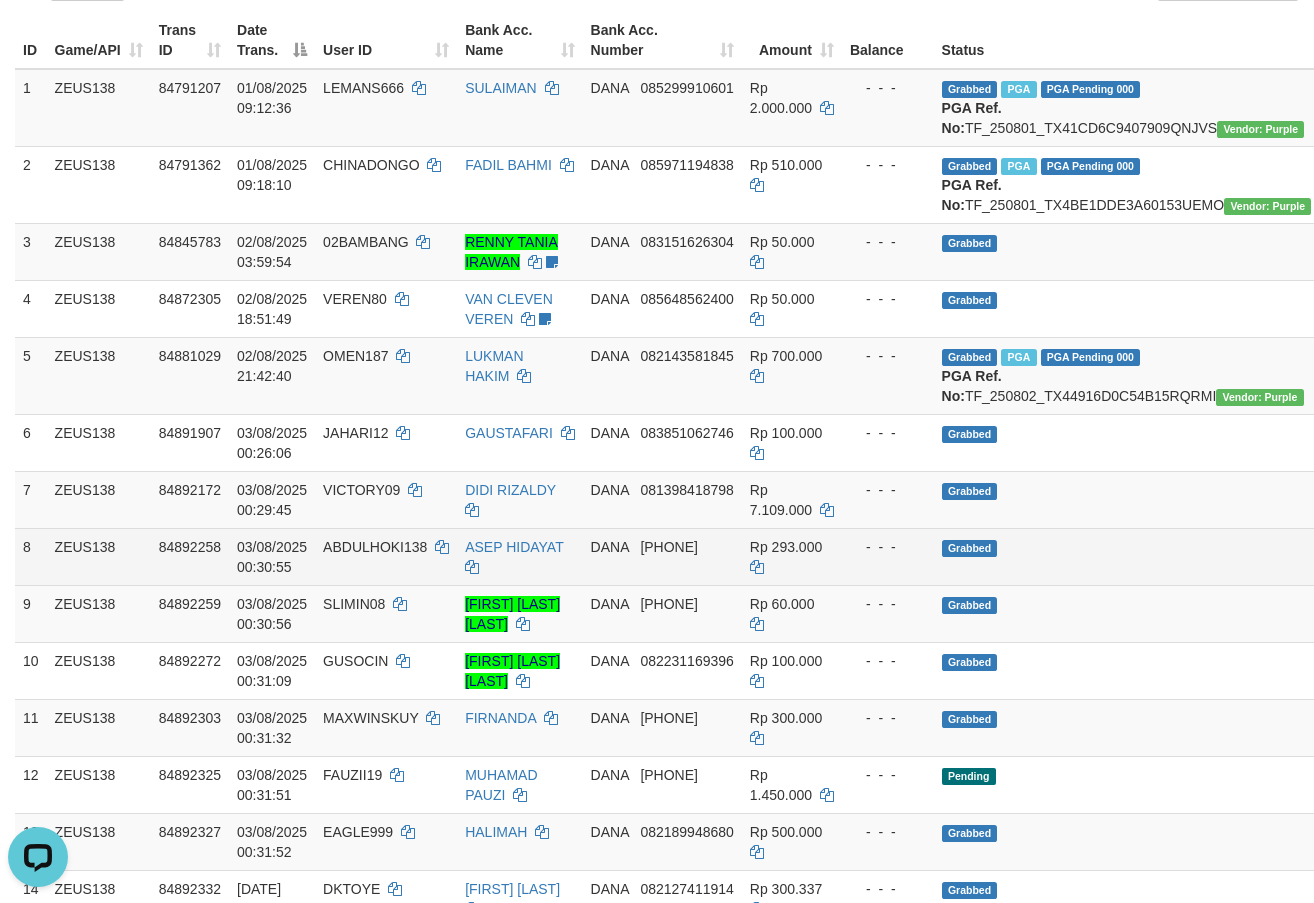click on "Grabbed" at bounding box center (1127, 556) 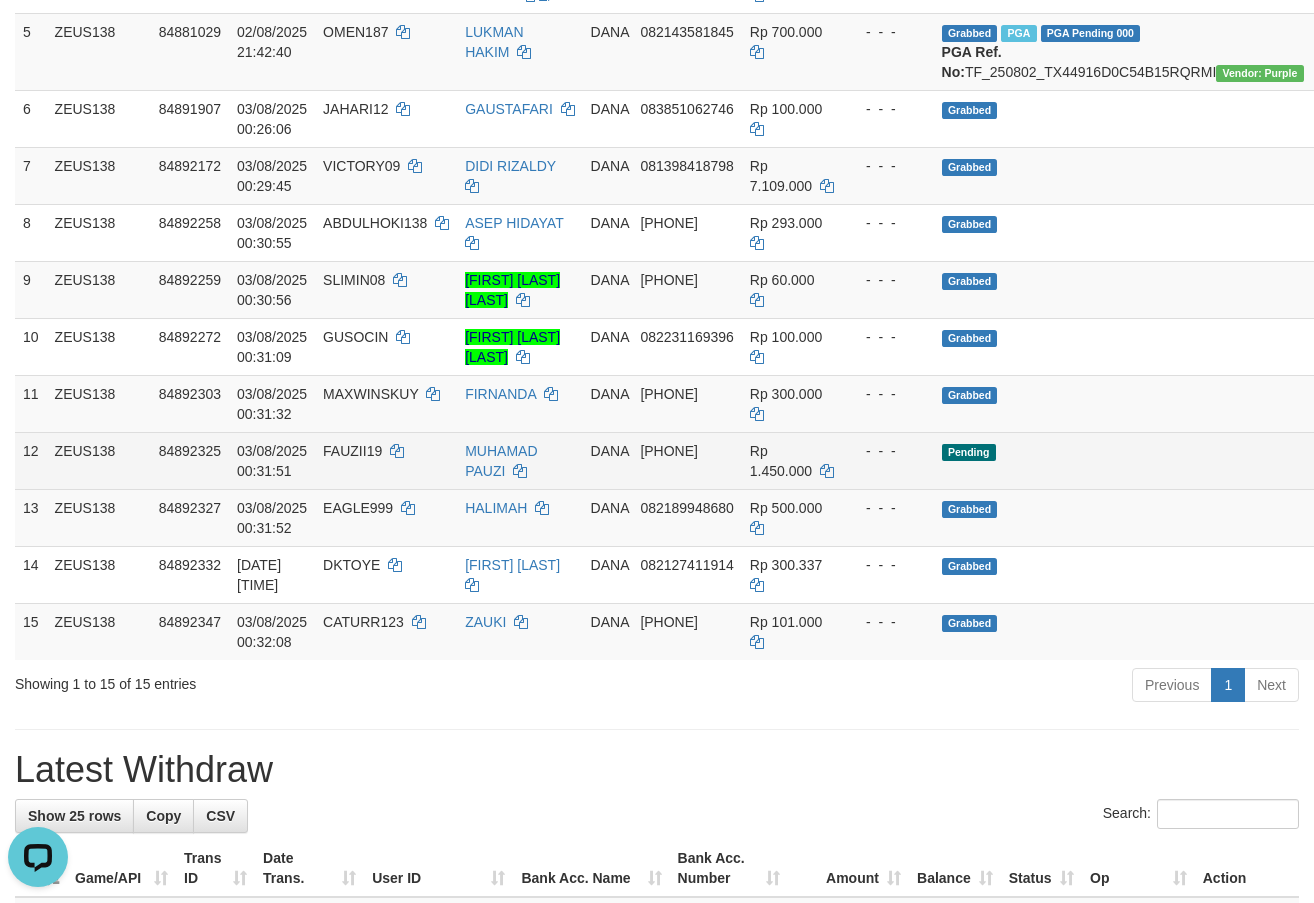 scroll, scrollTop: 619, scrollLeft: 0, axis: vertical 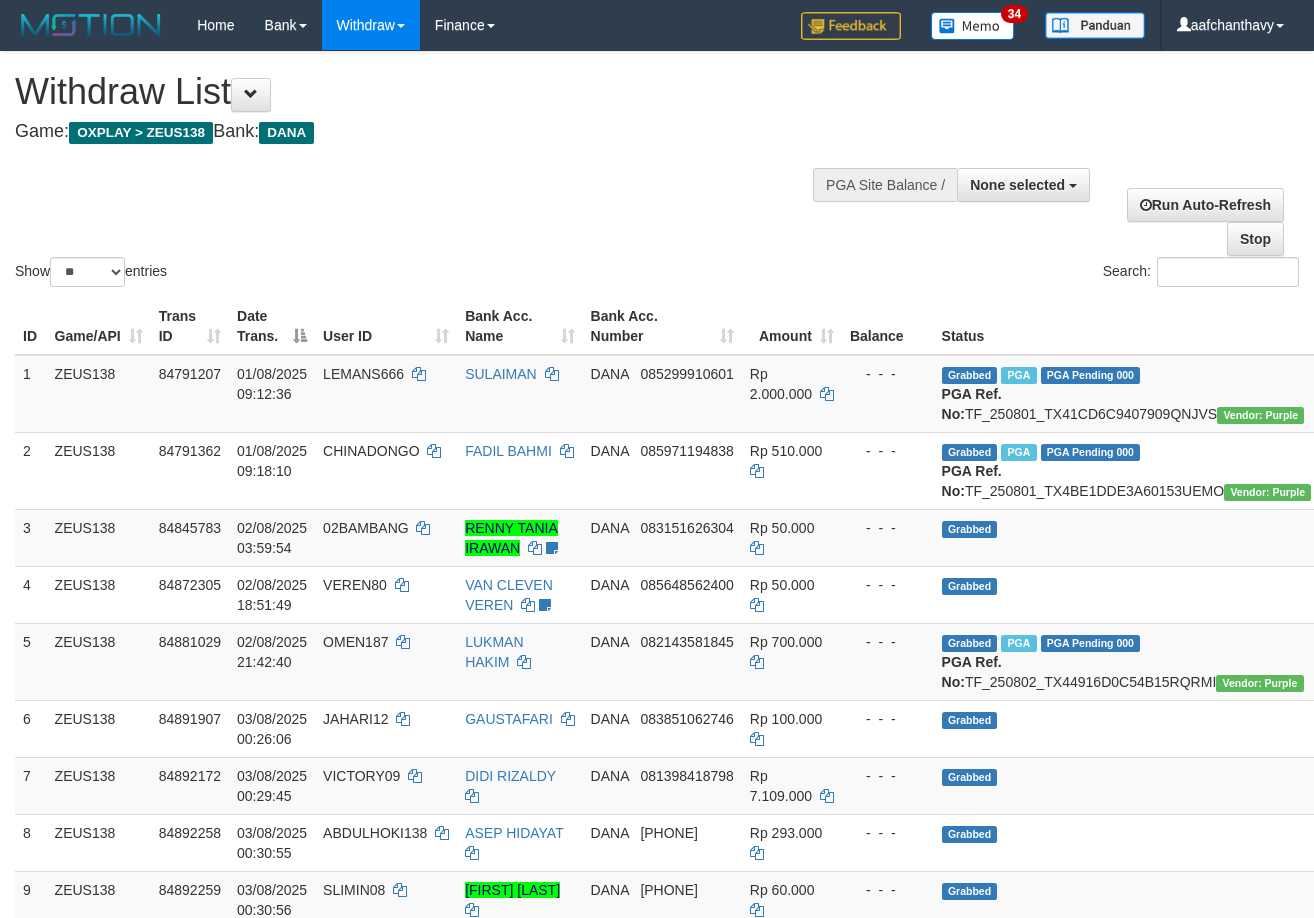 select 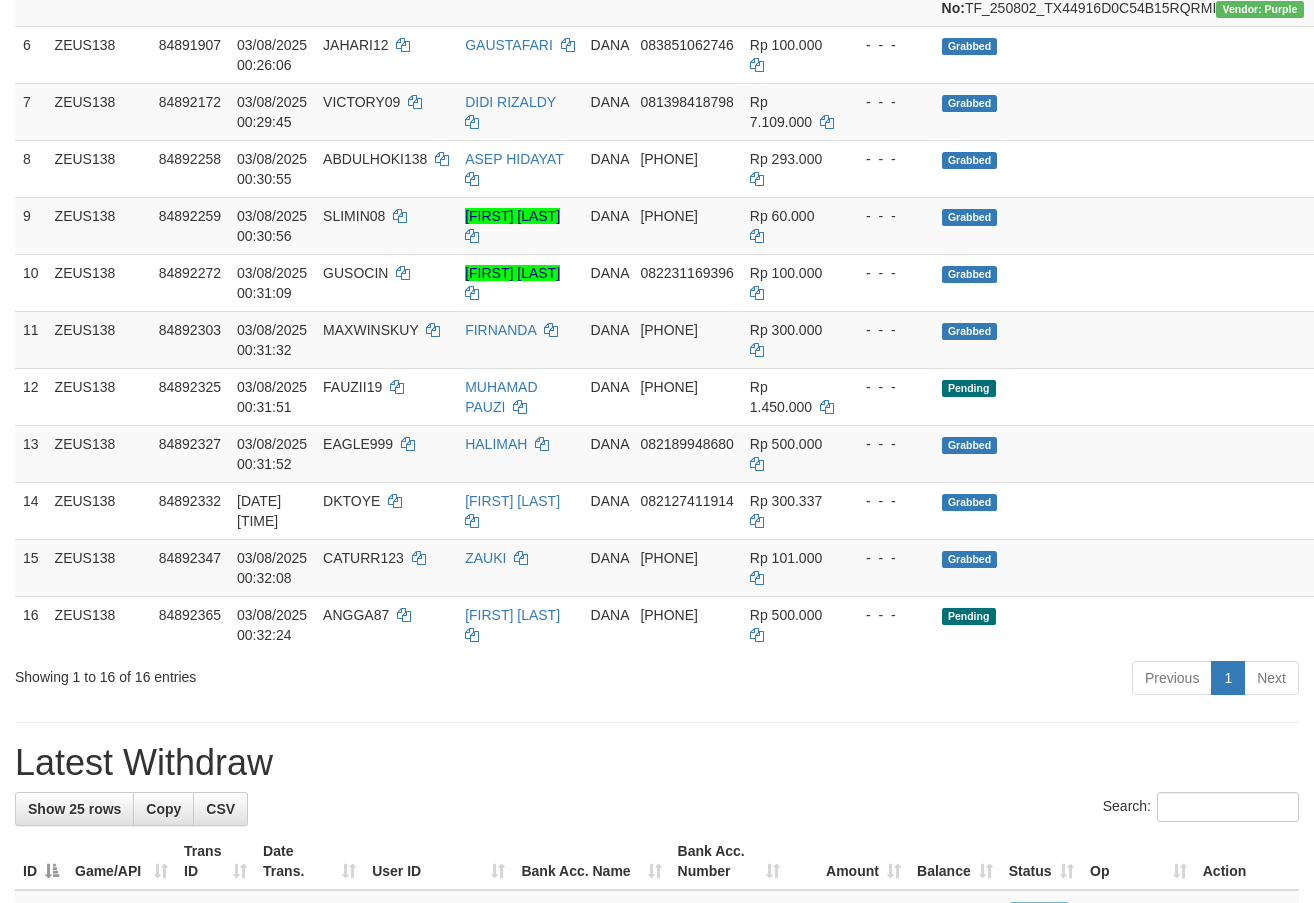 scroll, scrollTop: 619, scrollLeft: 0, axis: vertical 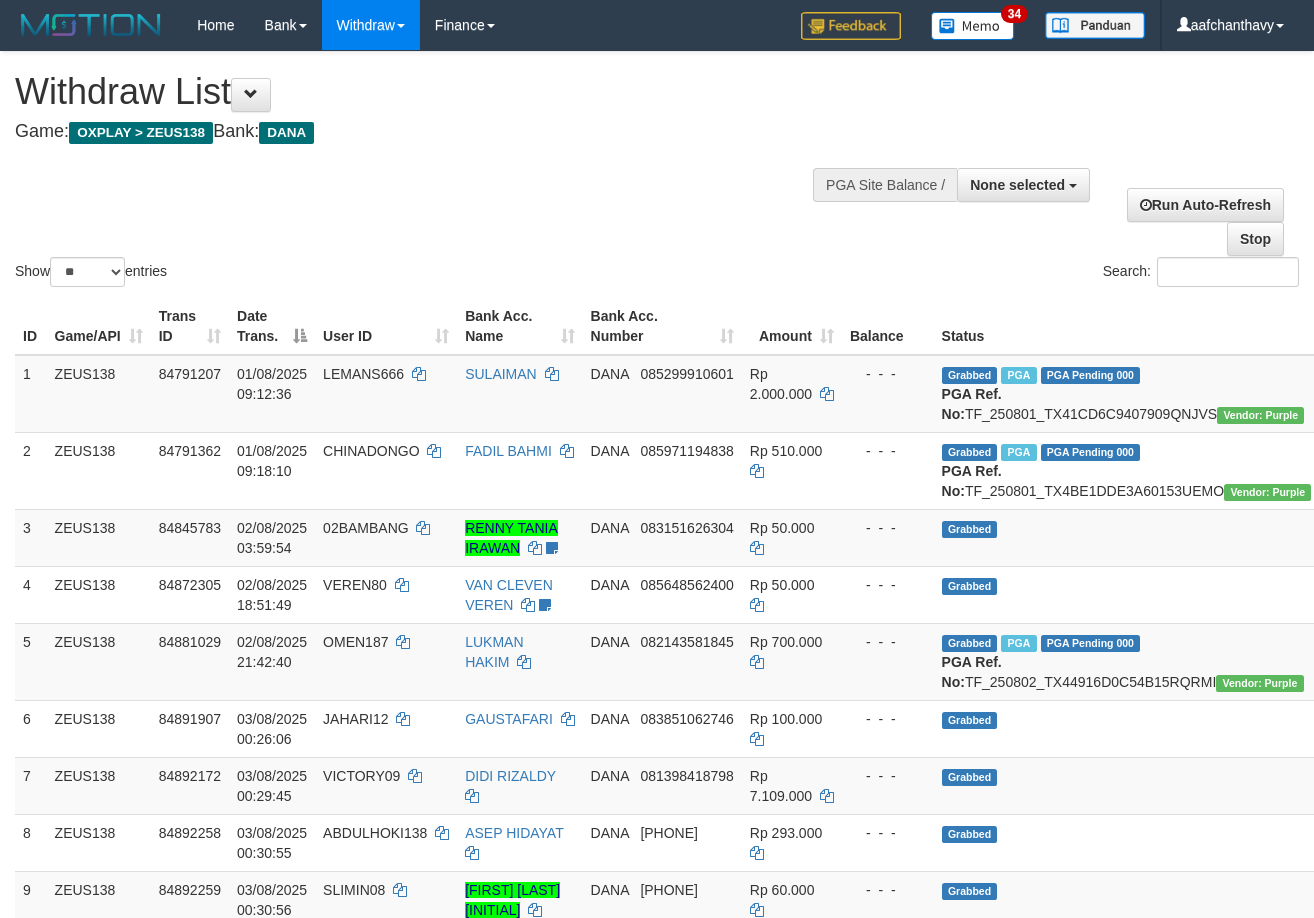 select 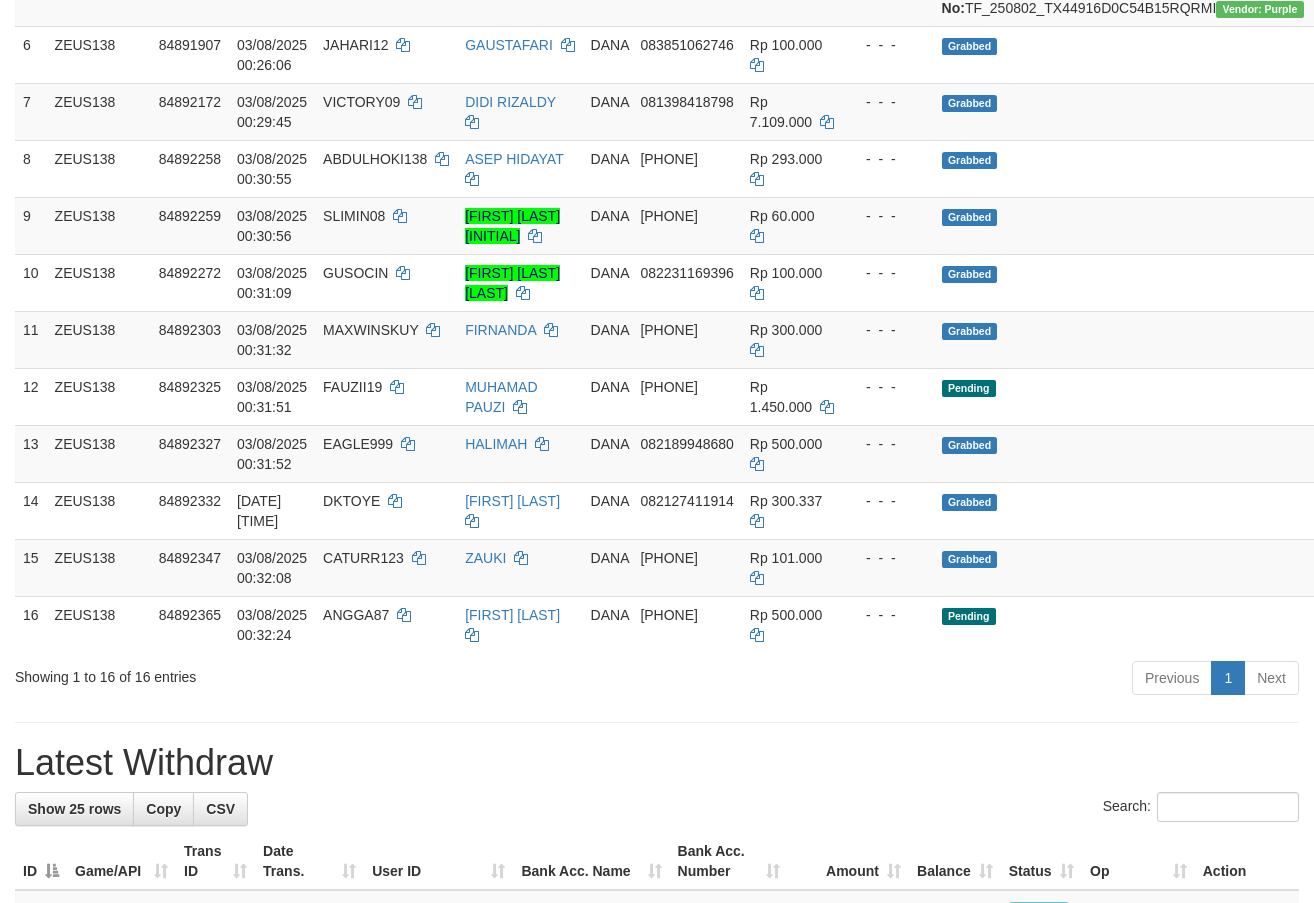 scroll, scrollTop: 619, scrollLeft: 0, axis: vertical 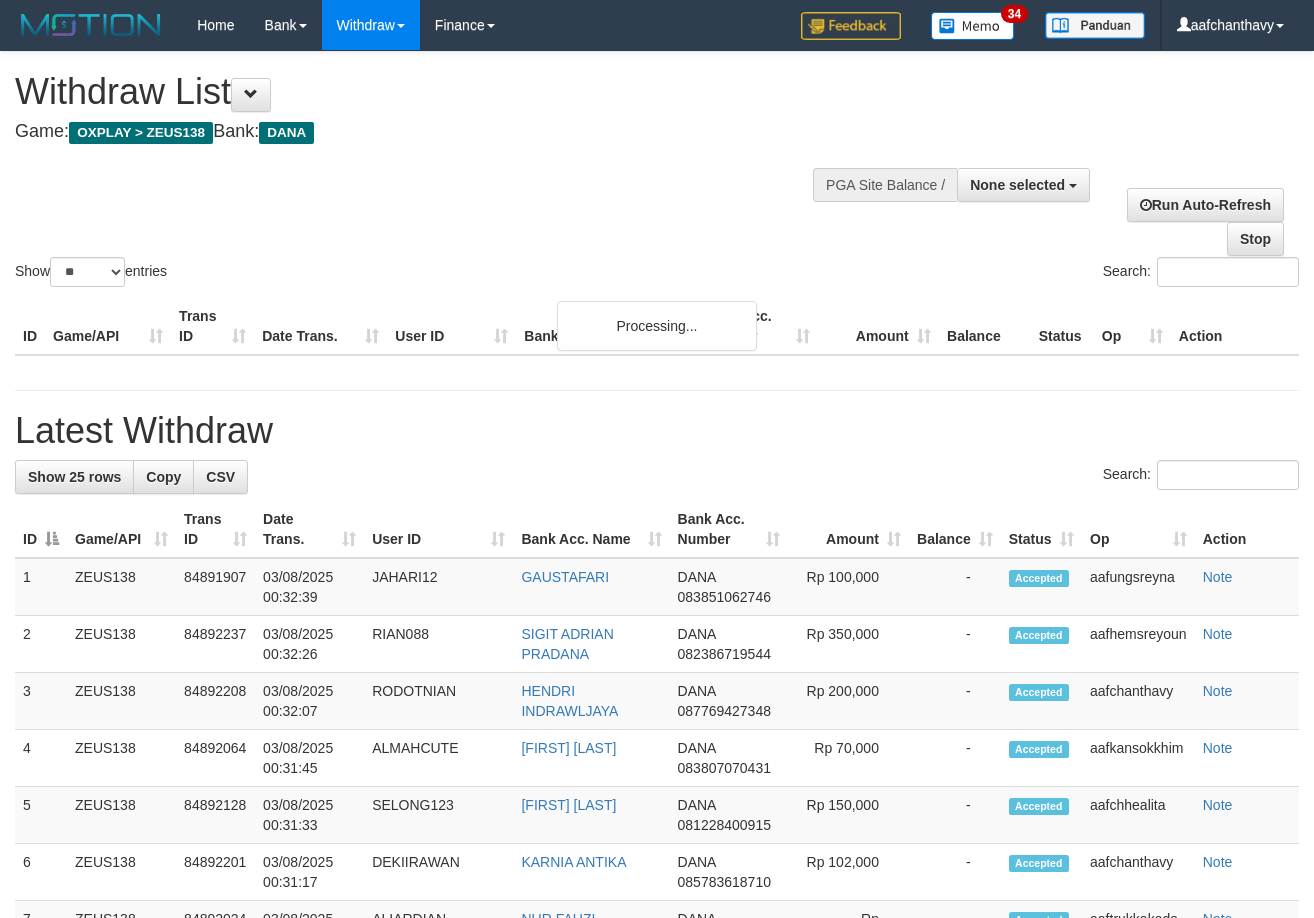 select 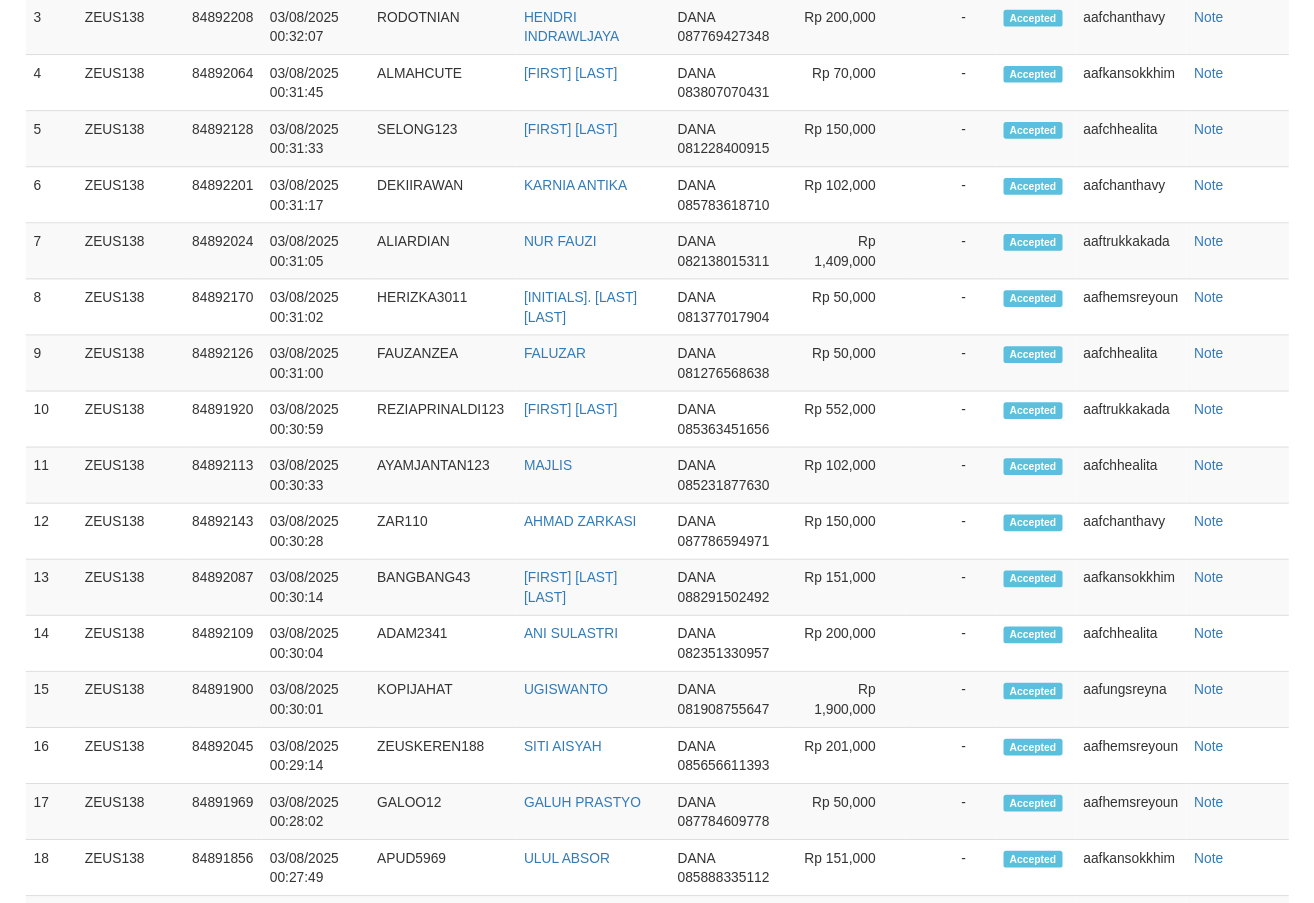 scroll, scrollTop: 1668, scrollLeft: 0, axis: vertical 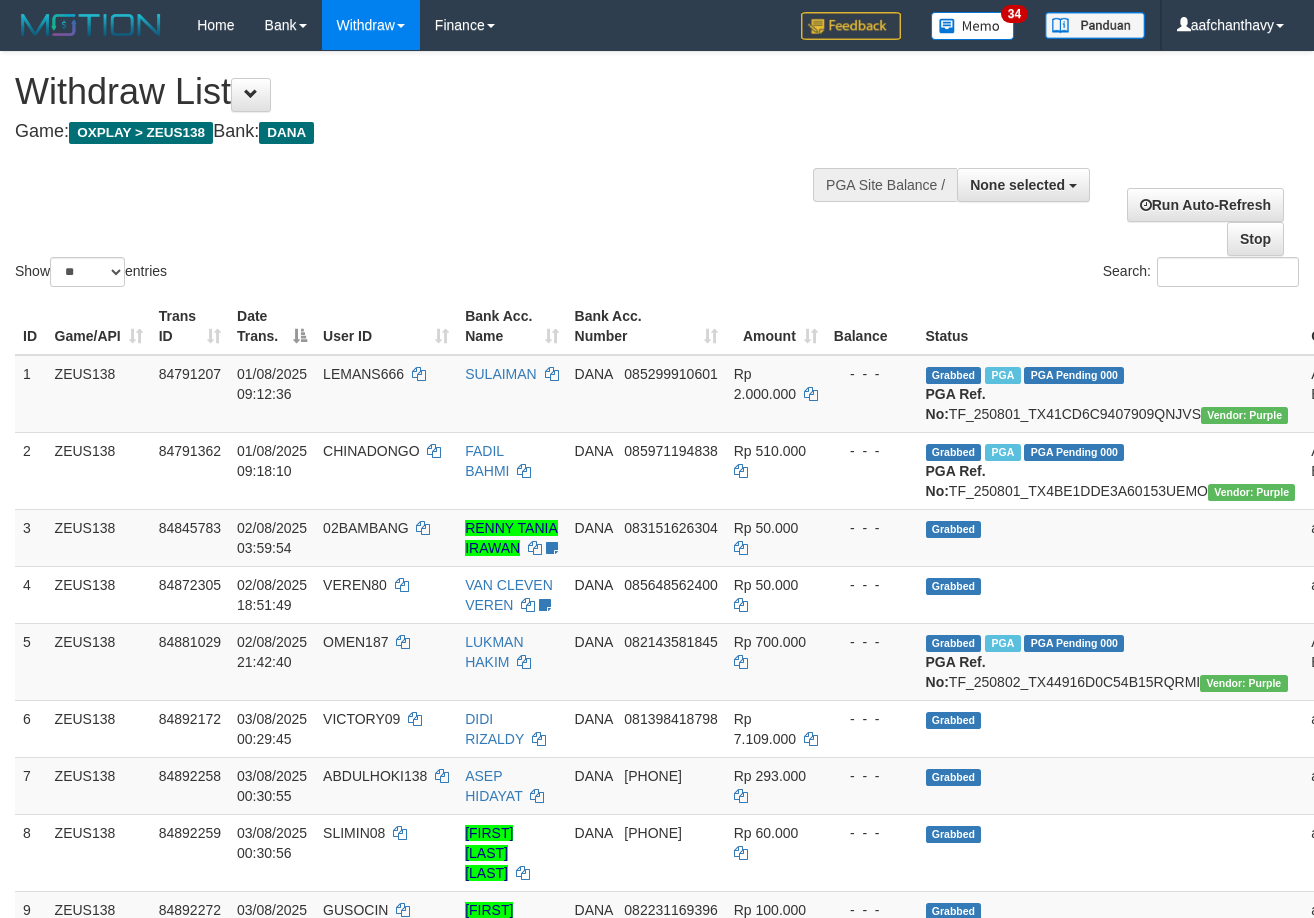 select 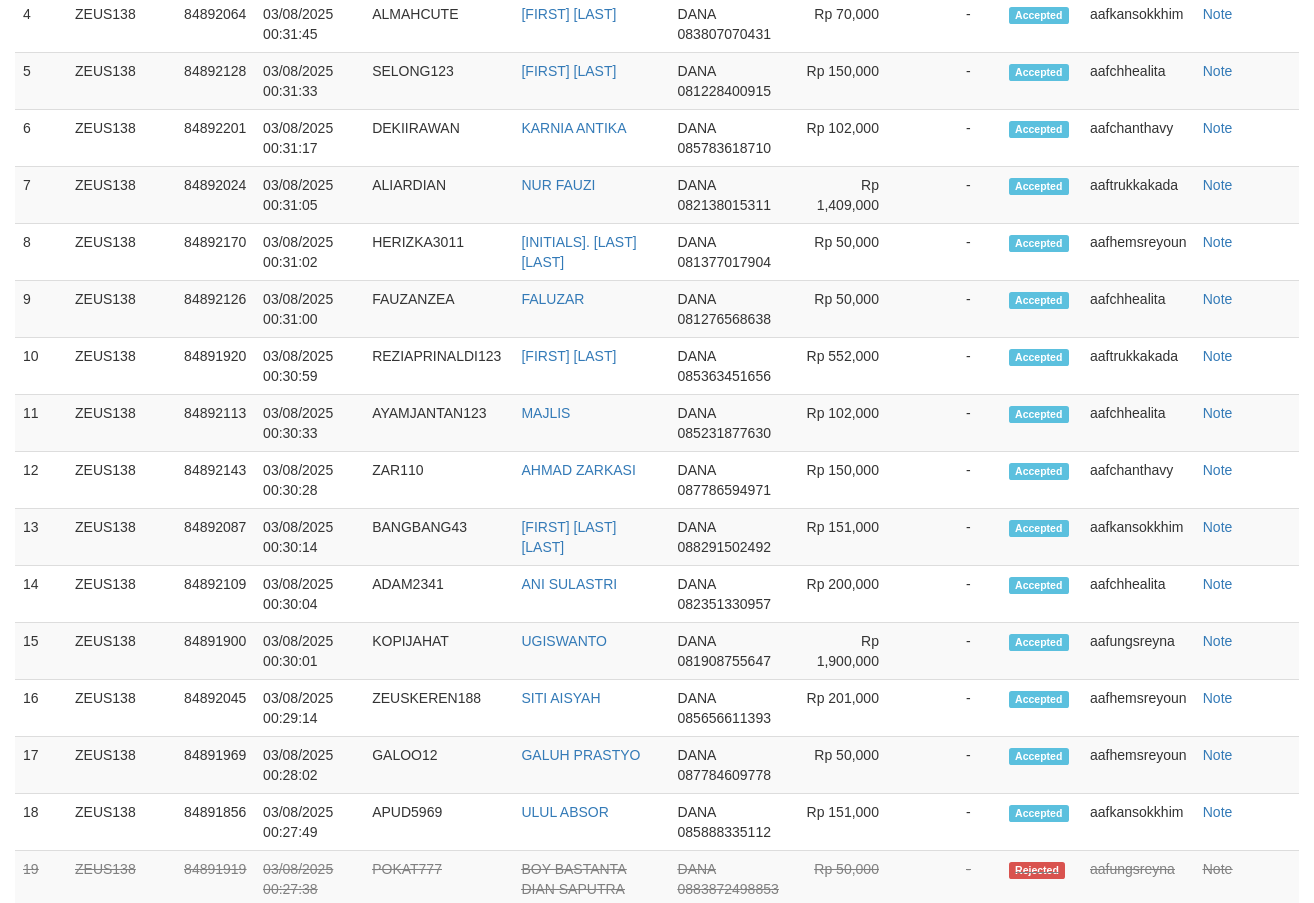 scroll, scrollTop: 1668, scrollLeft: 0, axis: vertical 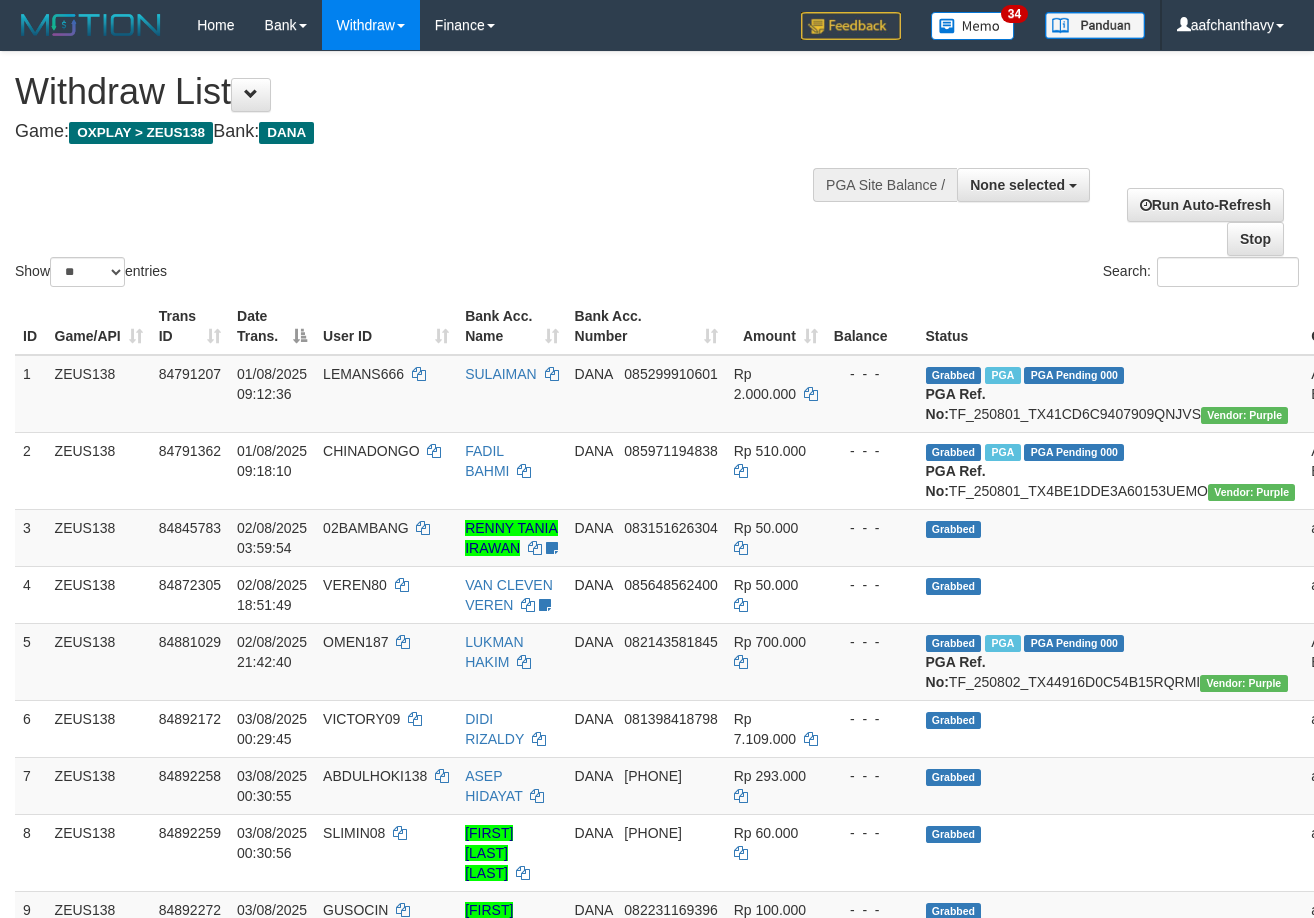 select 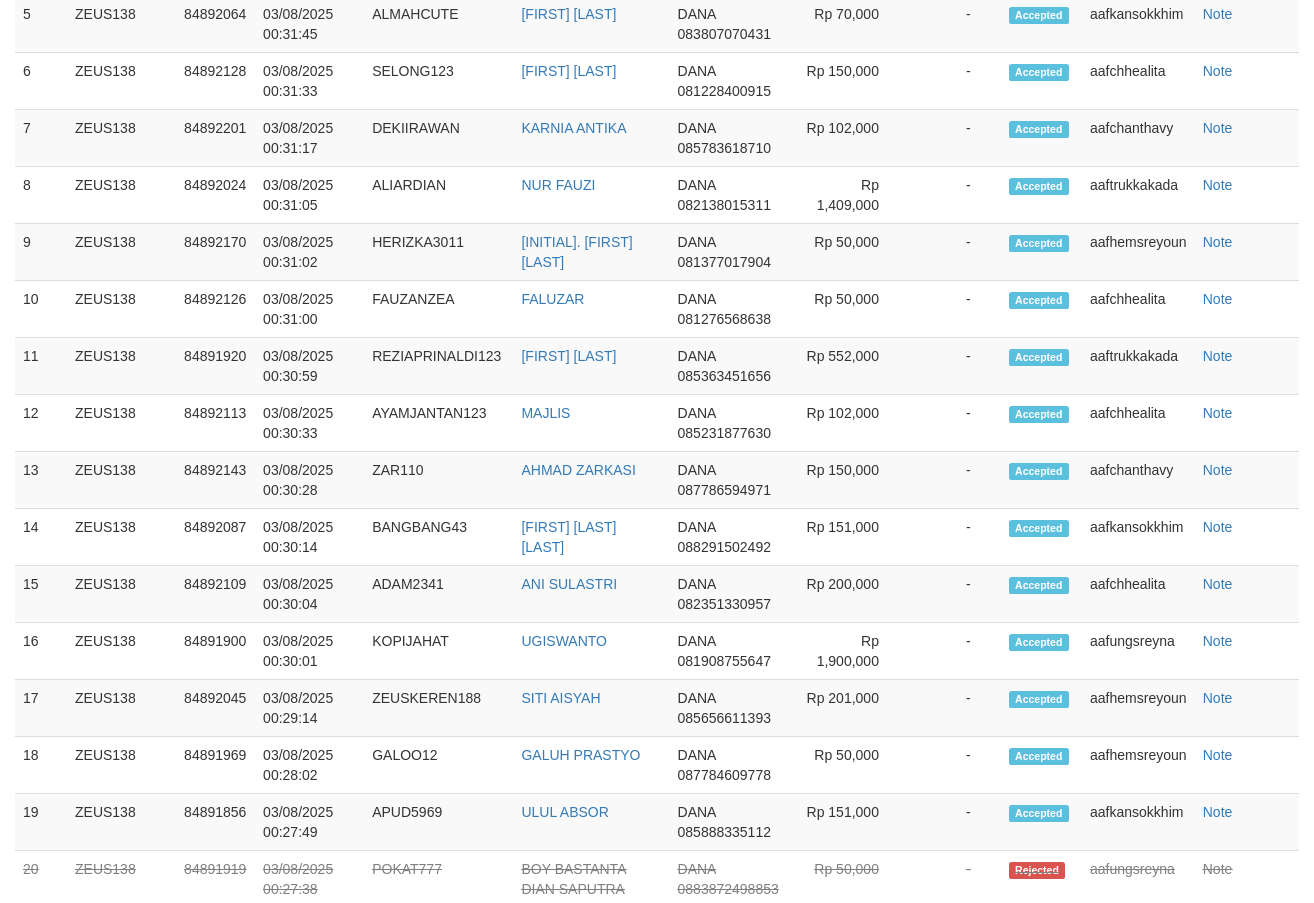 scroll, scrollTop: 1668, scrollLeft: 0, axis: vertical 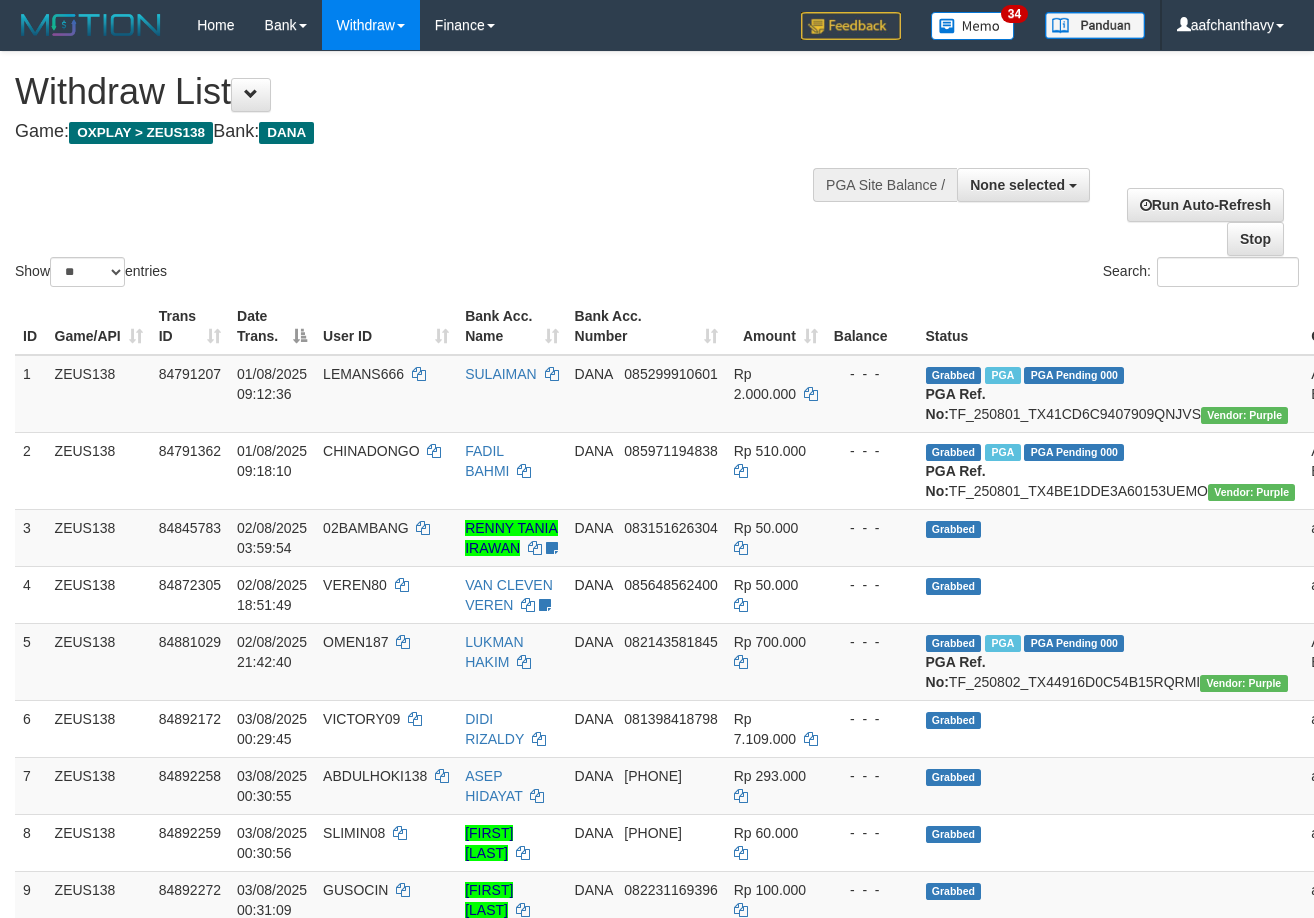 select 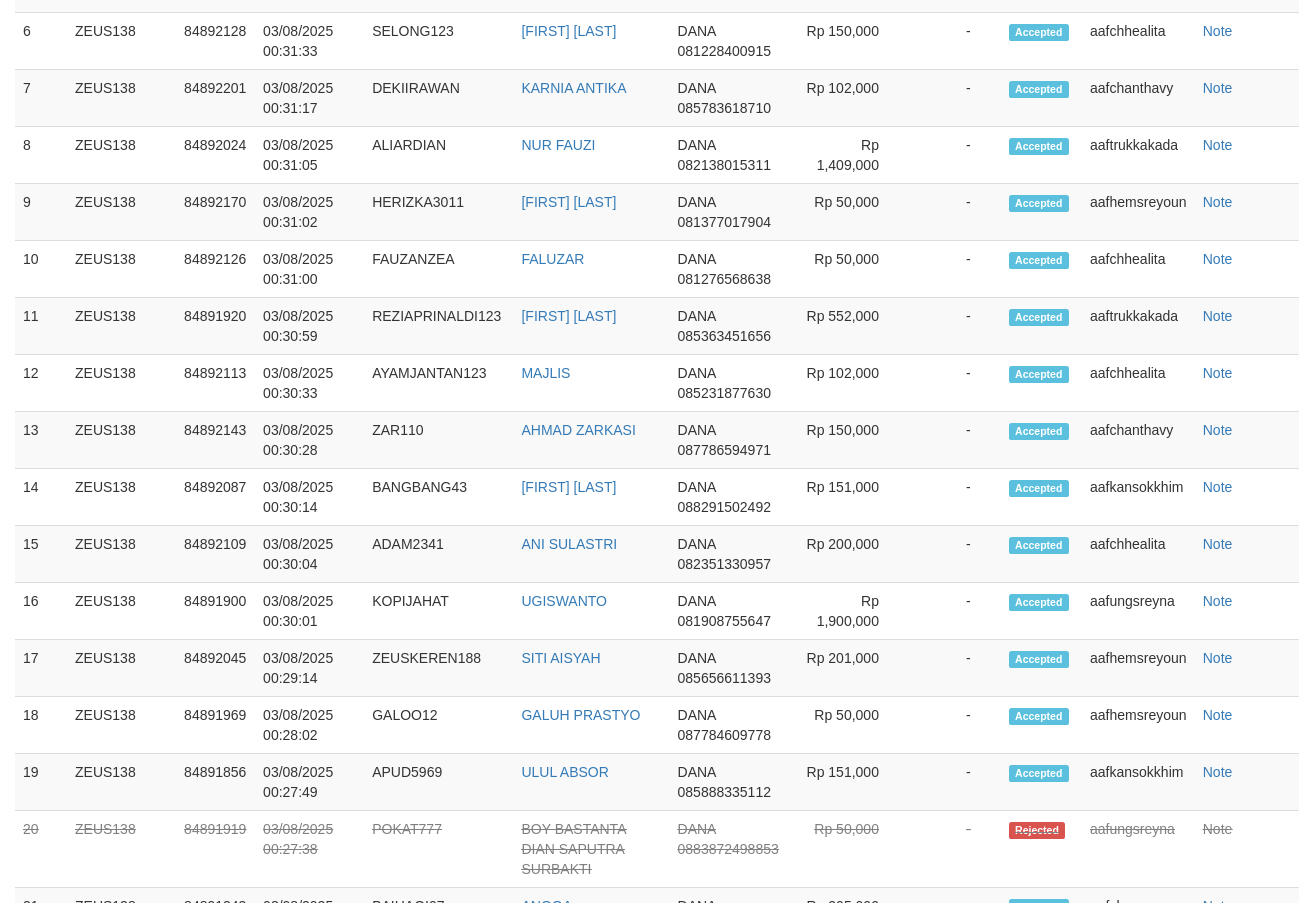 scroll, scrollTop: 1668, scrollLeft: 0, axis: vertical 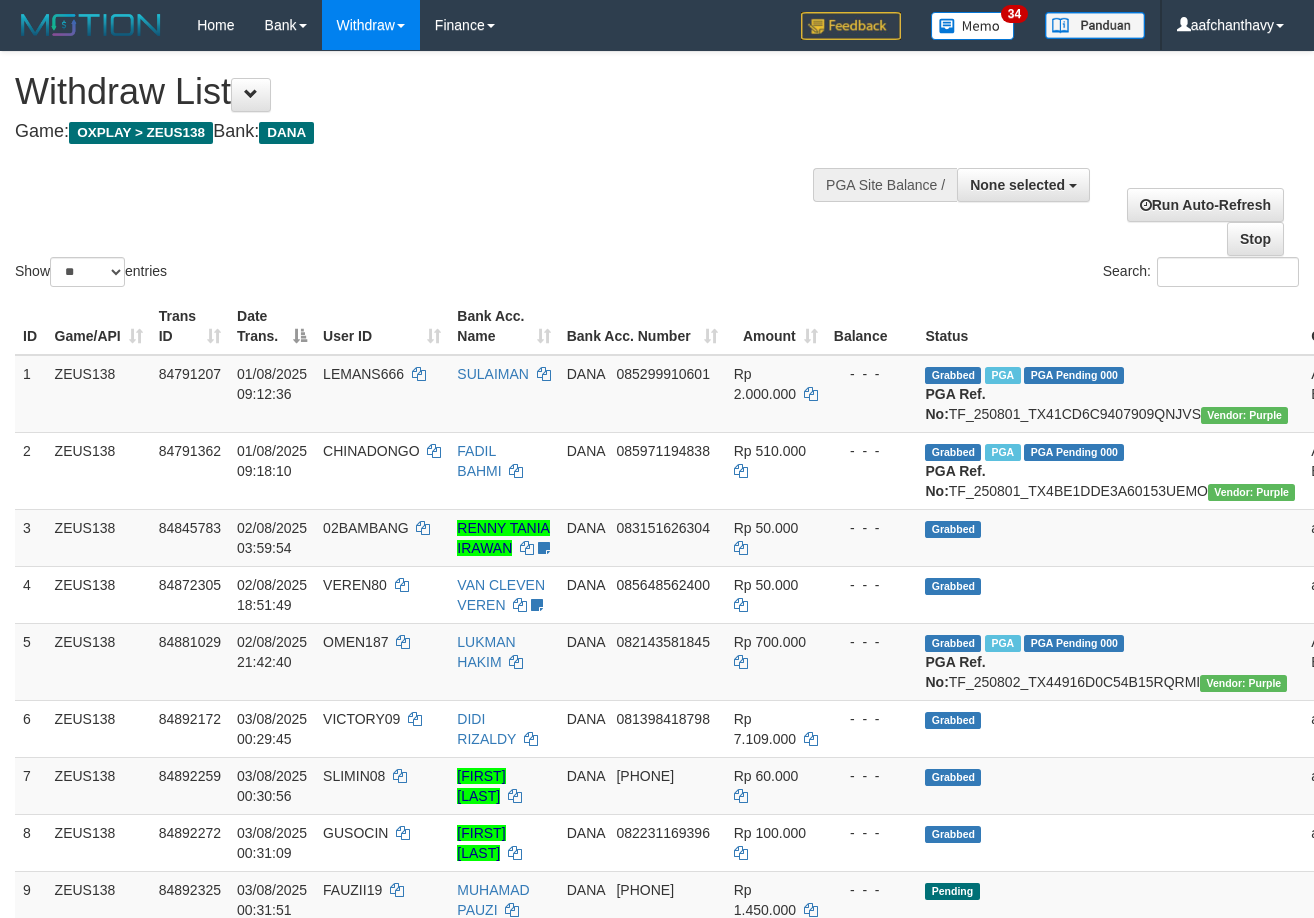 select 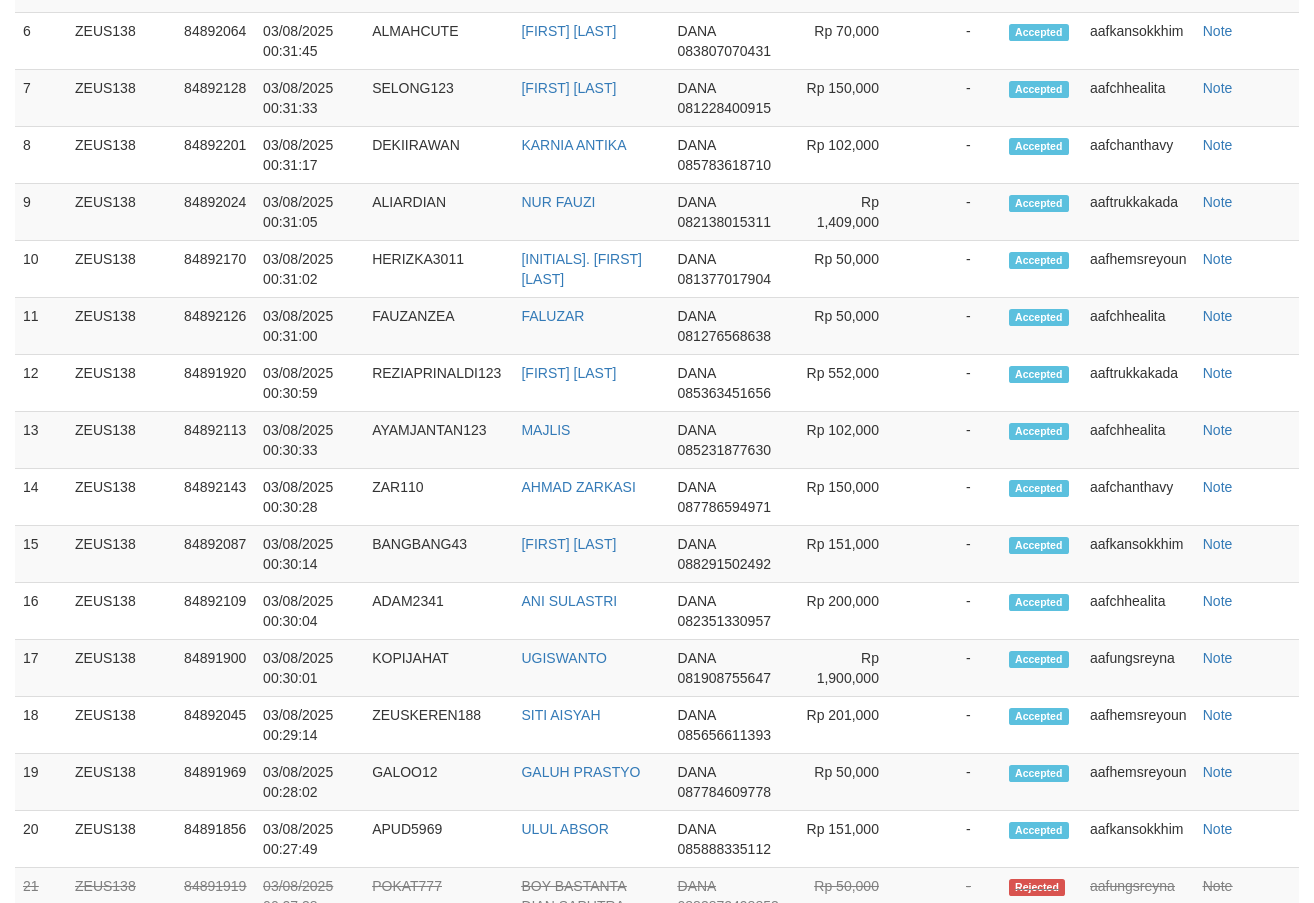 scroll, scrollTop: 1668, scrollLeft: 0, axis: vertical 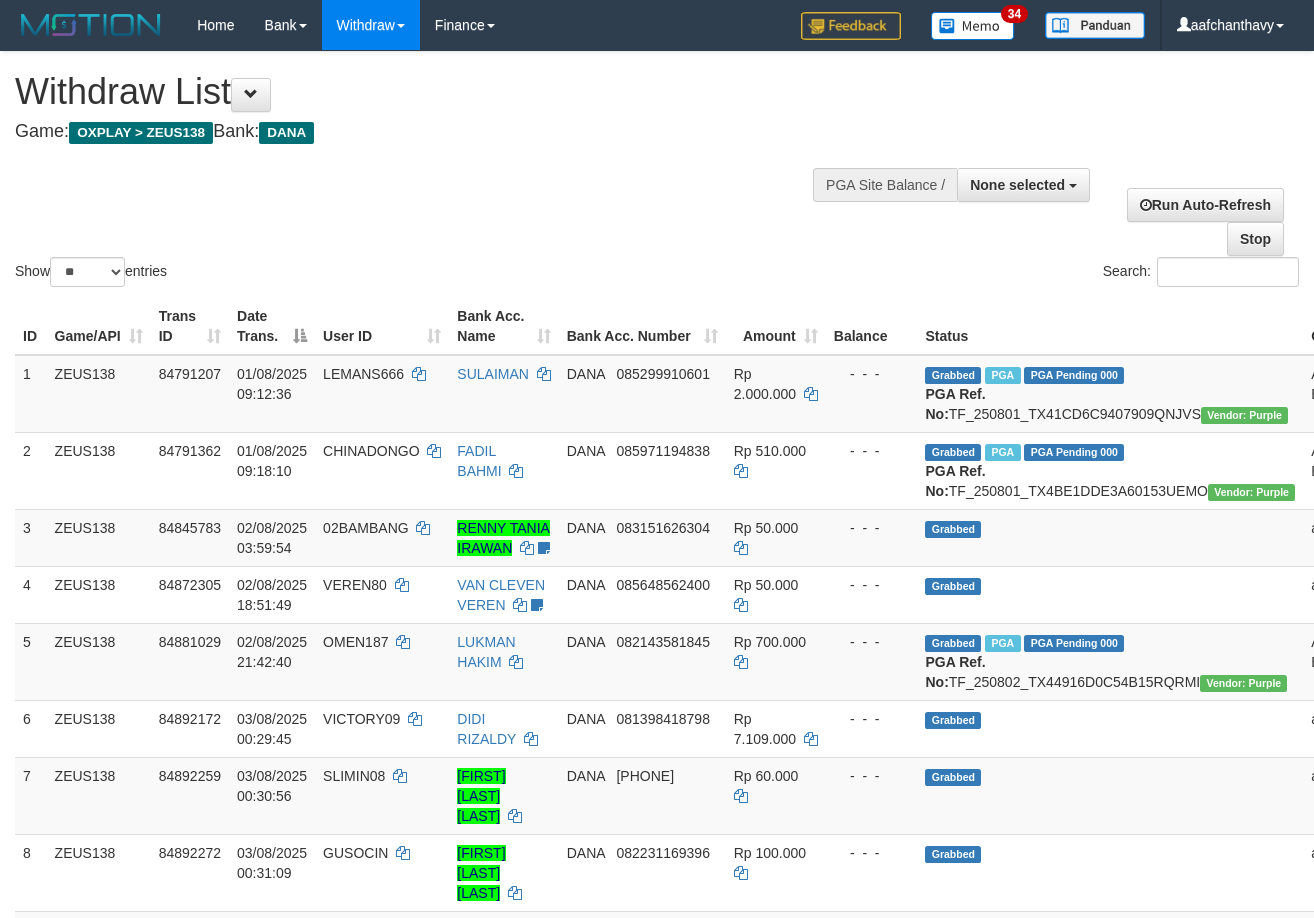 select 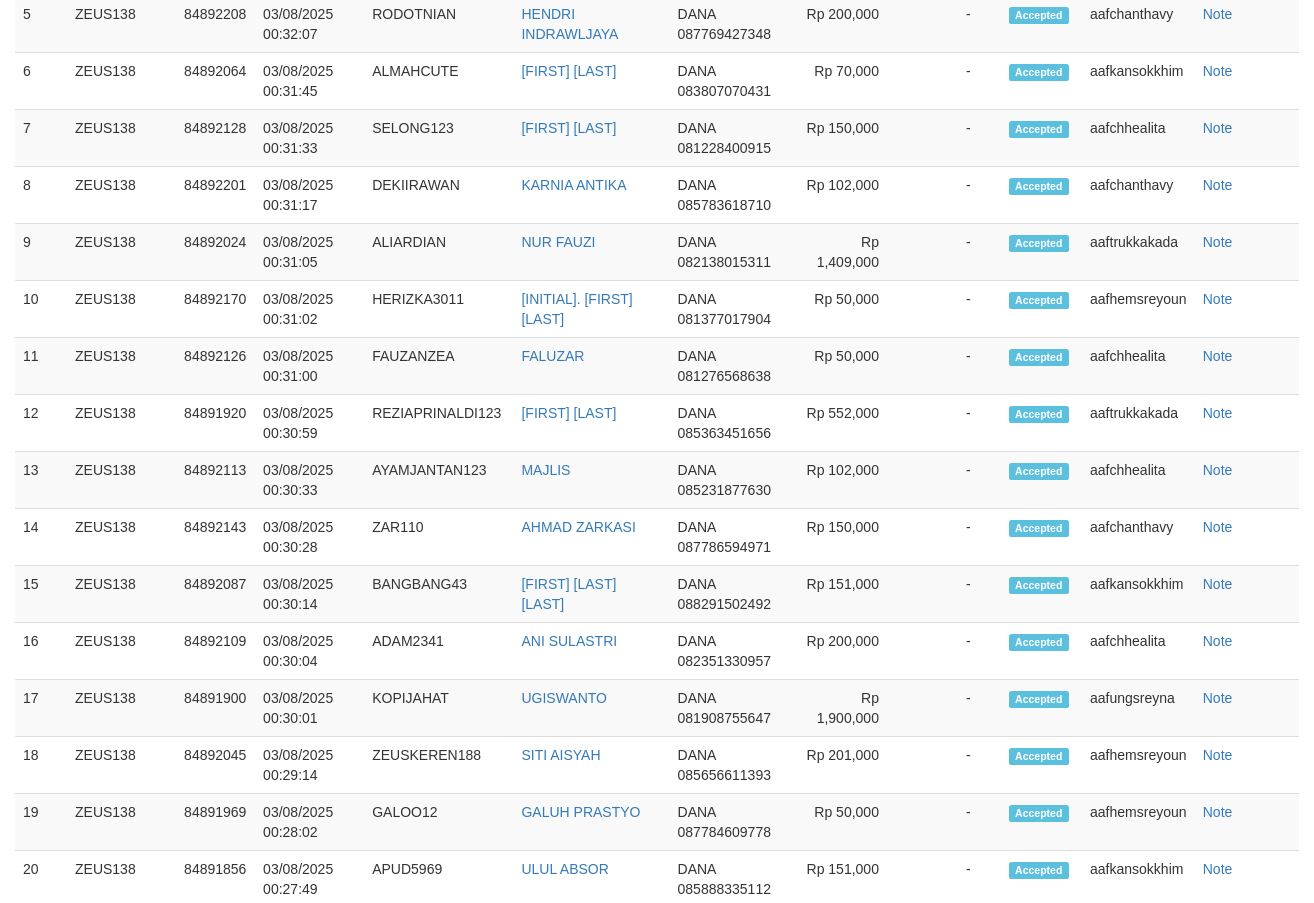 scroll, scrollTop: 1668, scrollLeft: 0, axis: vertical 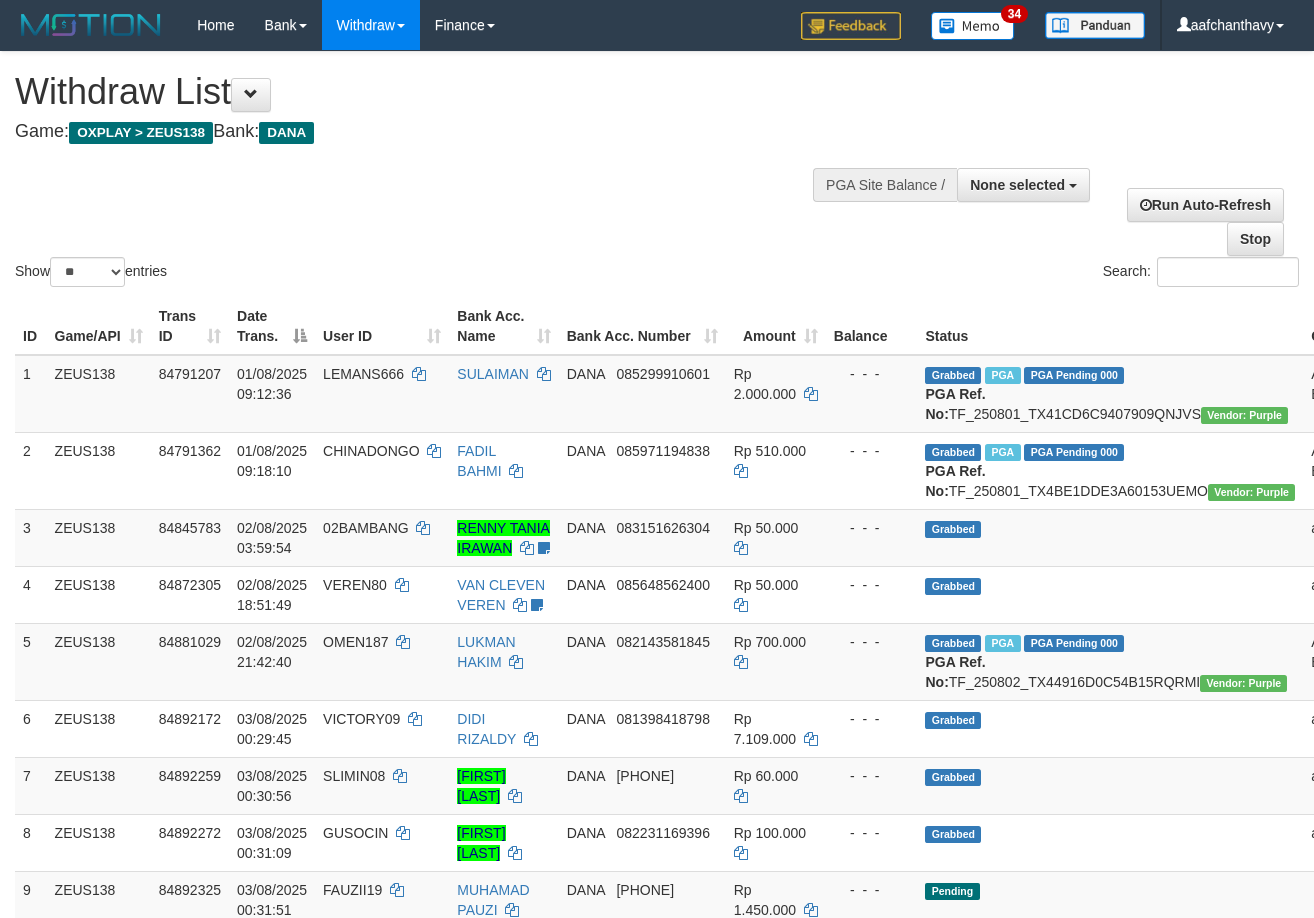 select 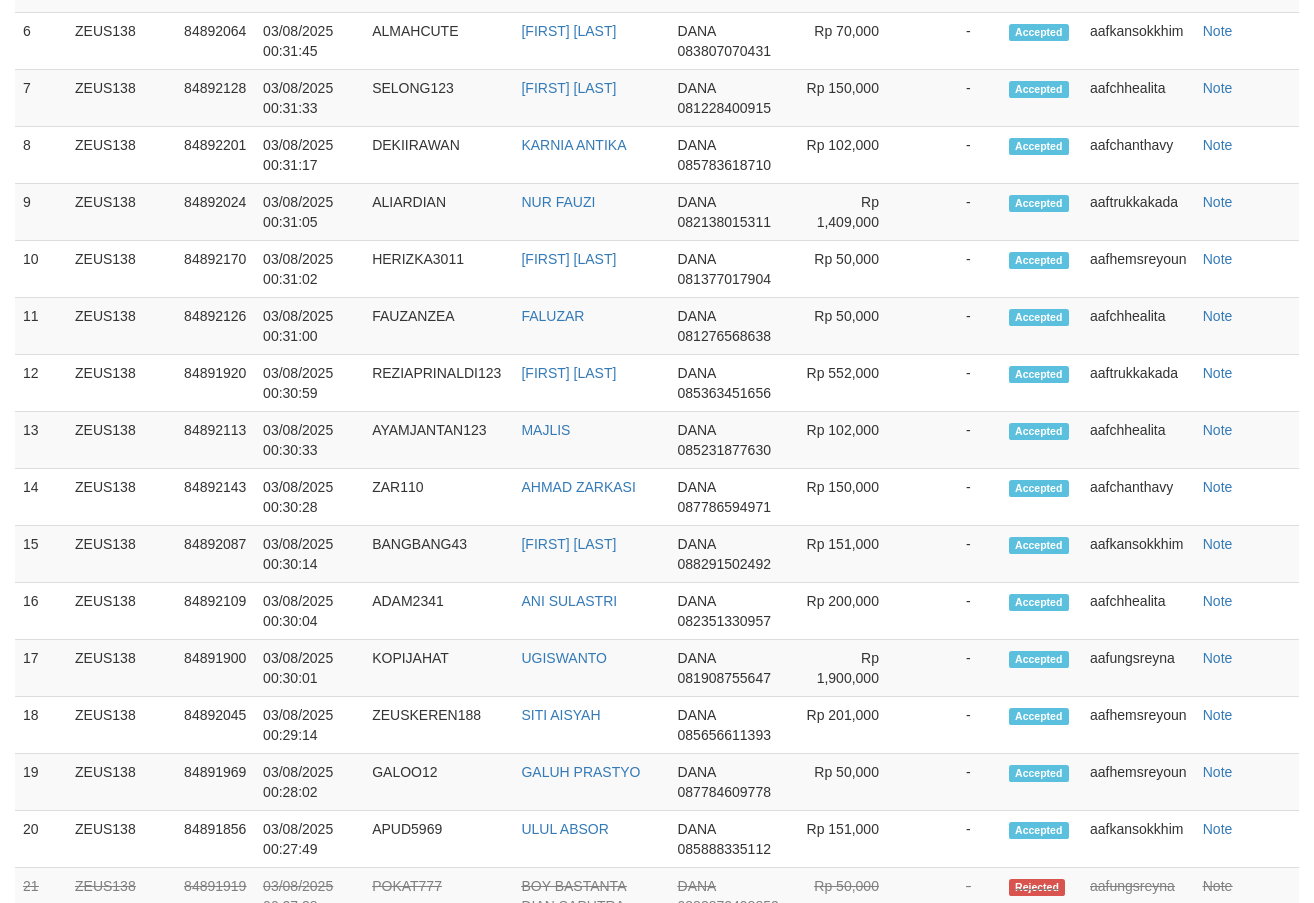 scroll, scrollTop: 1668, scrollLeft: 0, axis: vertical 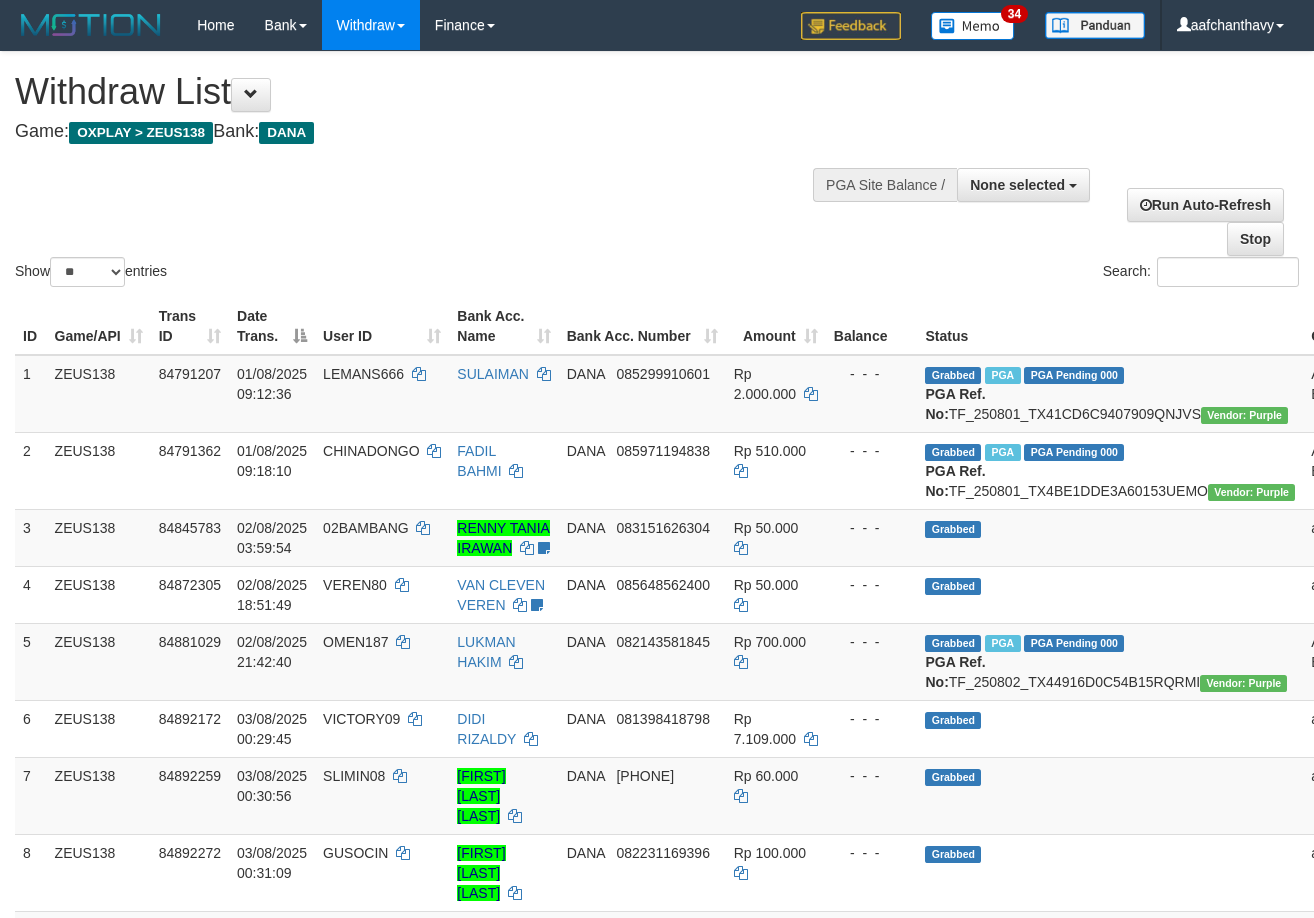 select 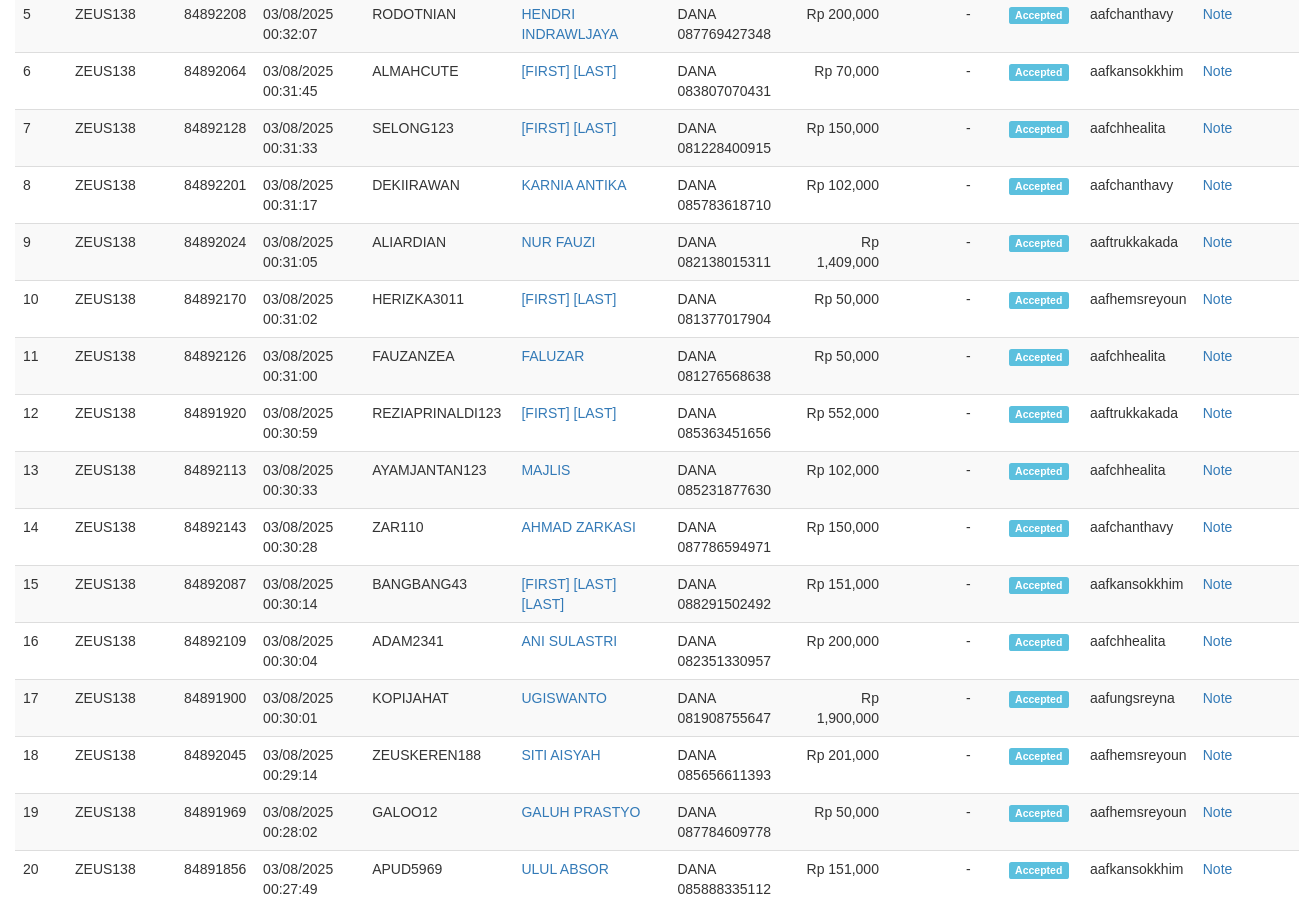 scroll, scrollTop: 1668, scrollLeft: 0, axis: vertical 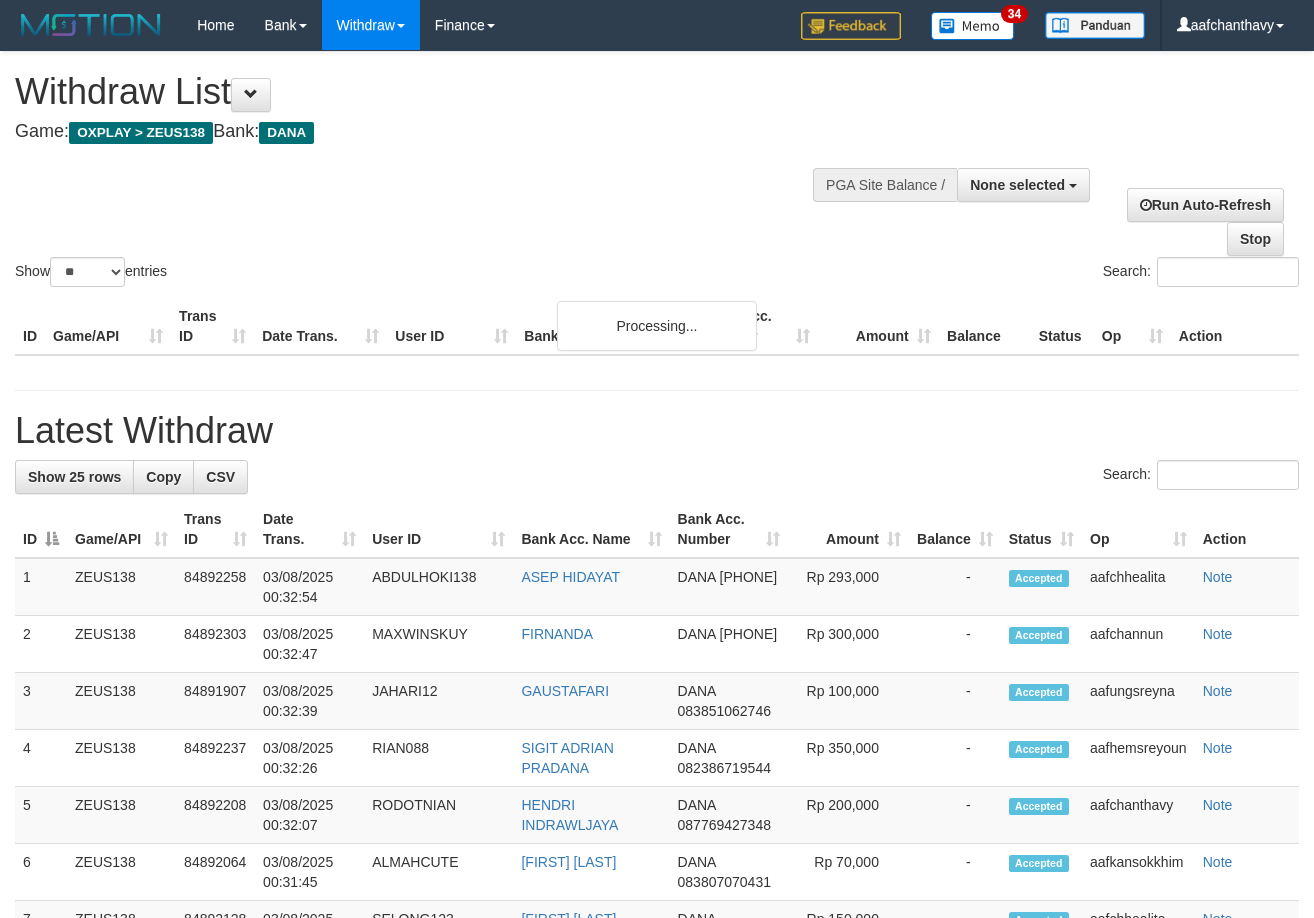 select 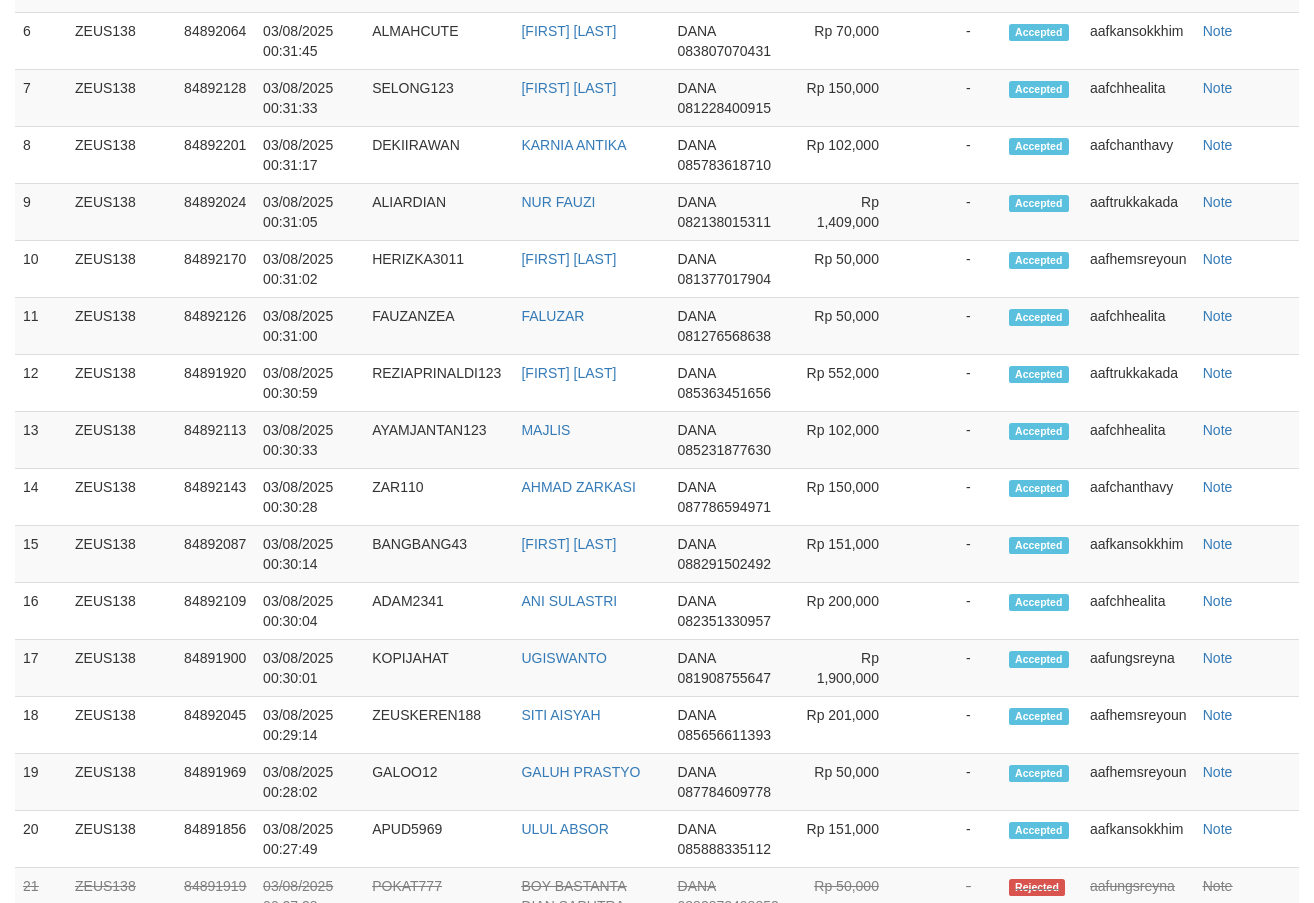 scroll, scrollTop: 1668, scrollLeft: 0, axis: vertical 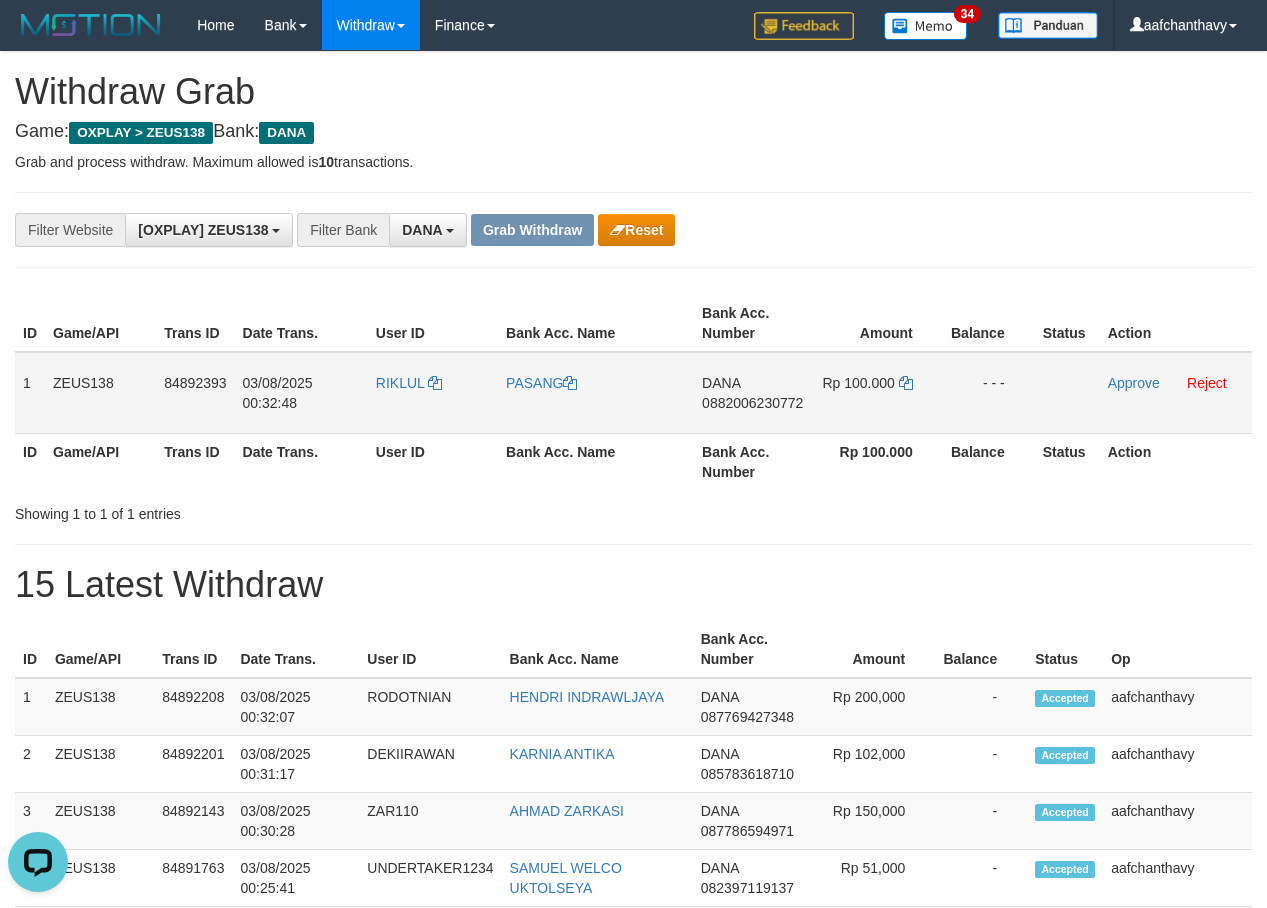 click on "RIKLUL" at bounding box center [433, 393] 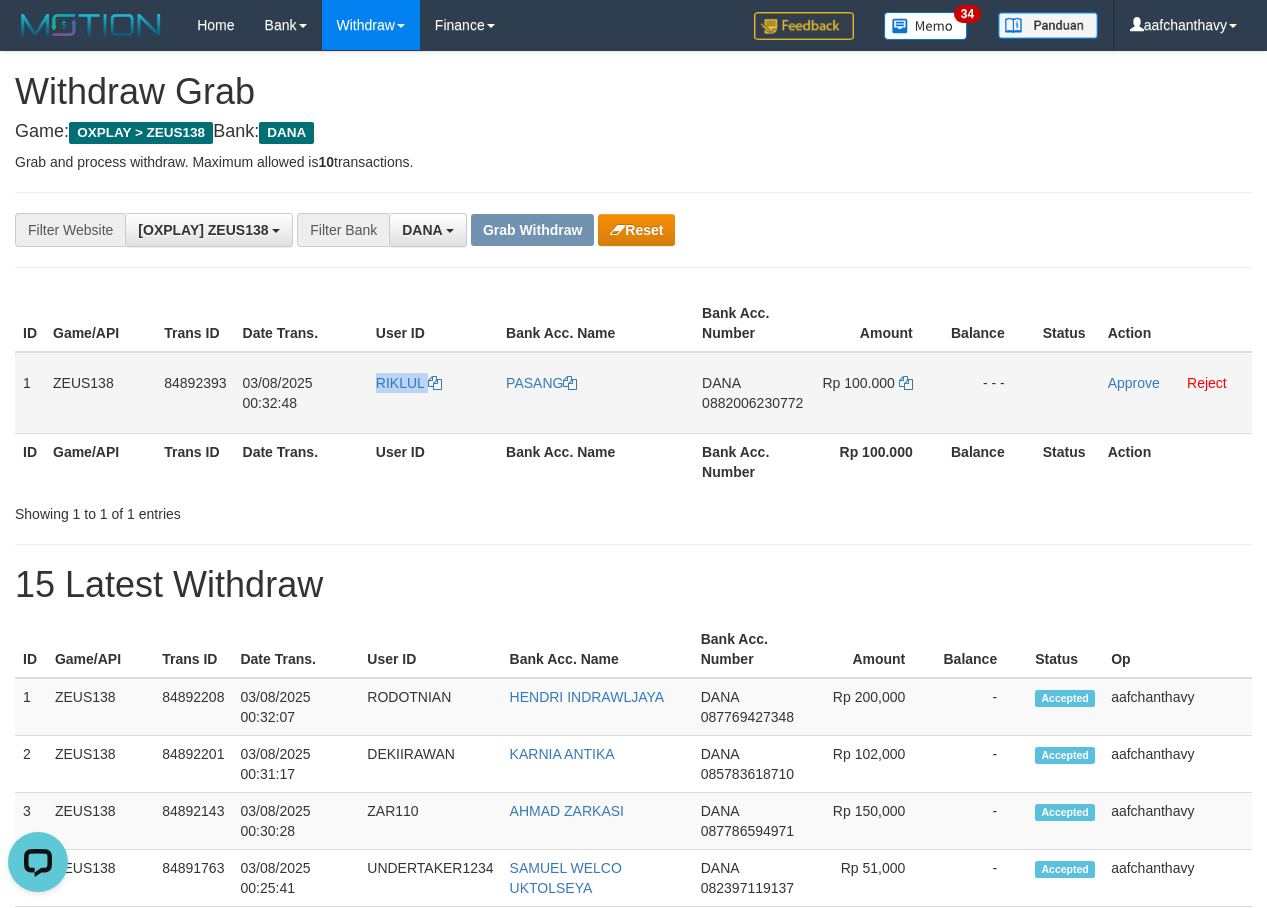 click on "RIKLUL" at bounding box center (433, 393) 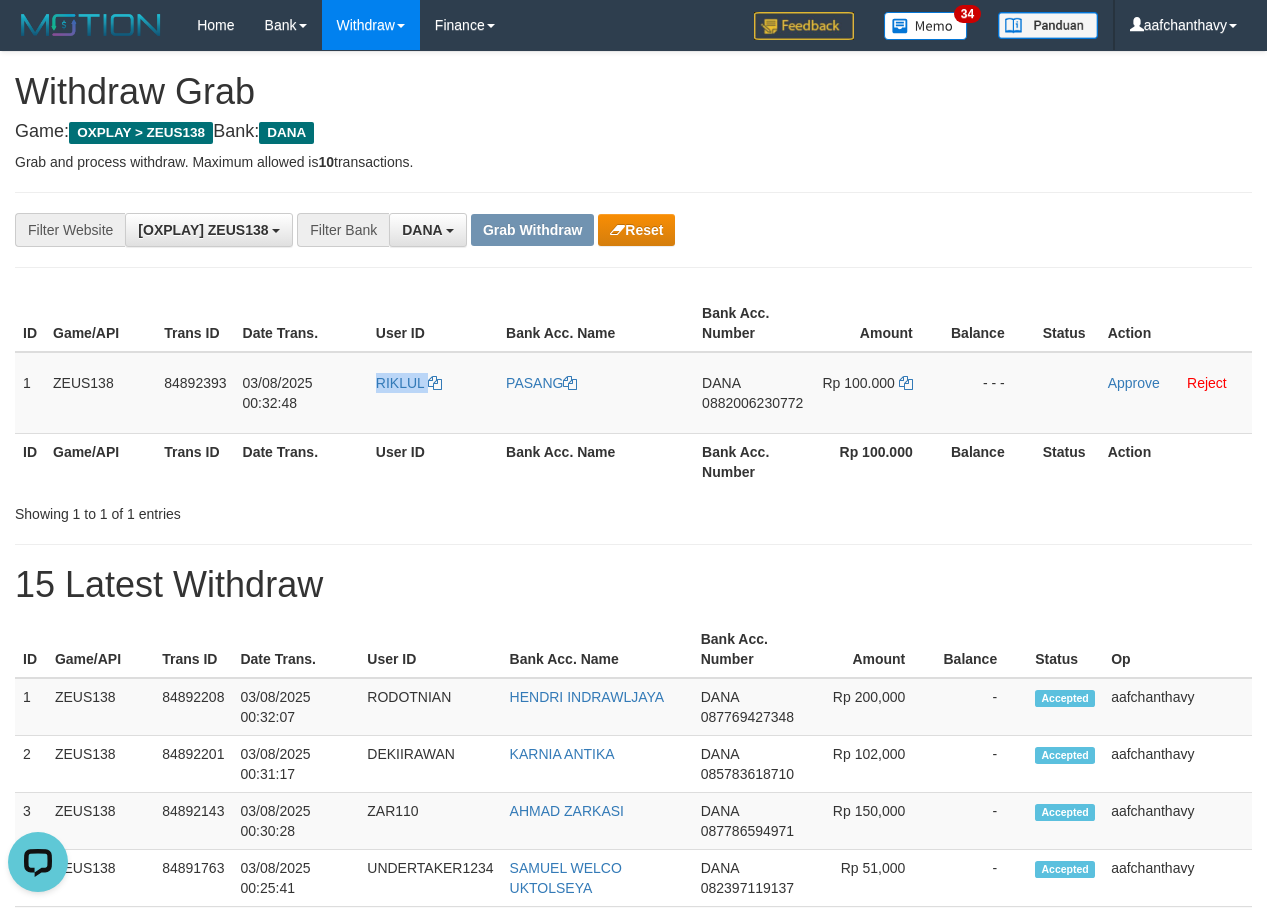 copy on "RIKLUL" 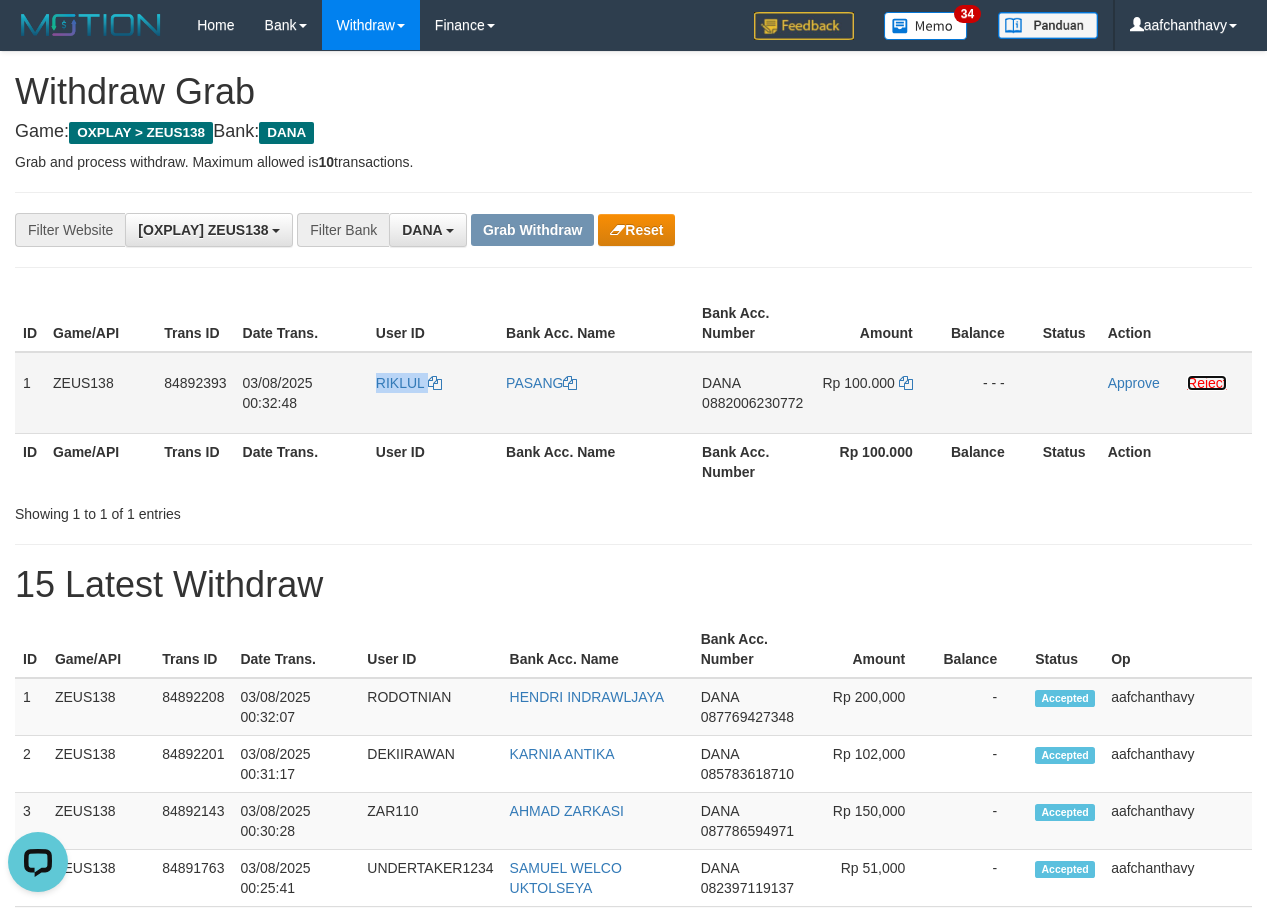 click on "Reject" at bounding box center (1207, 383) 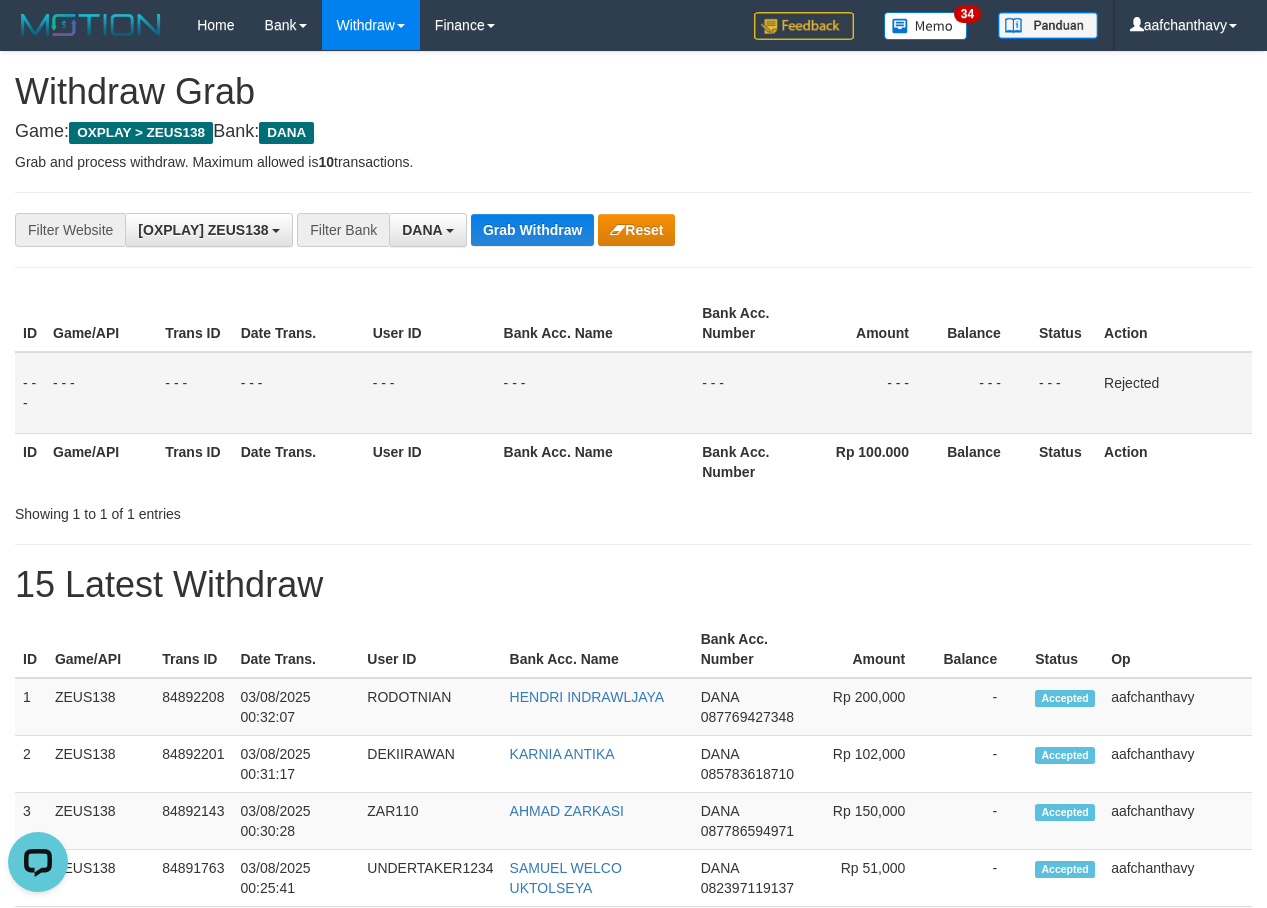 click on "**********" at bounding box center (528, 230) 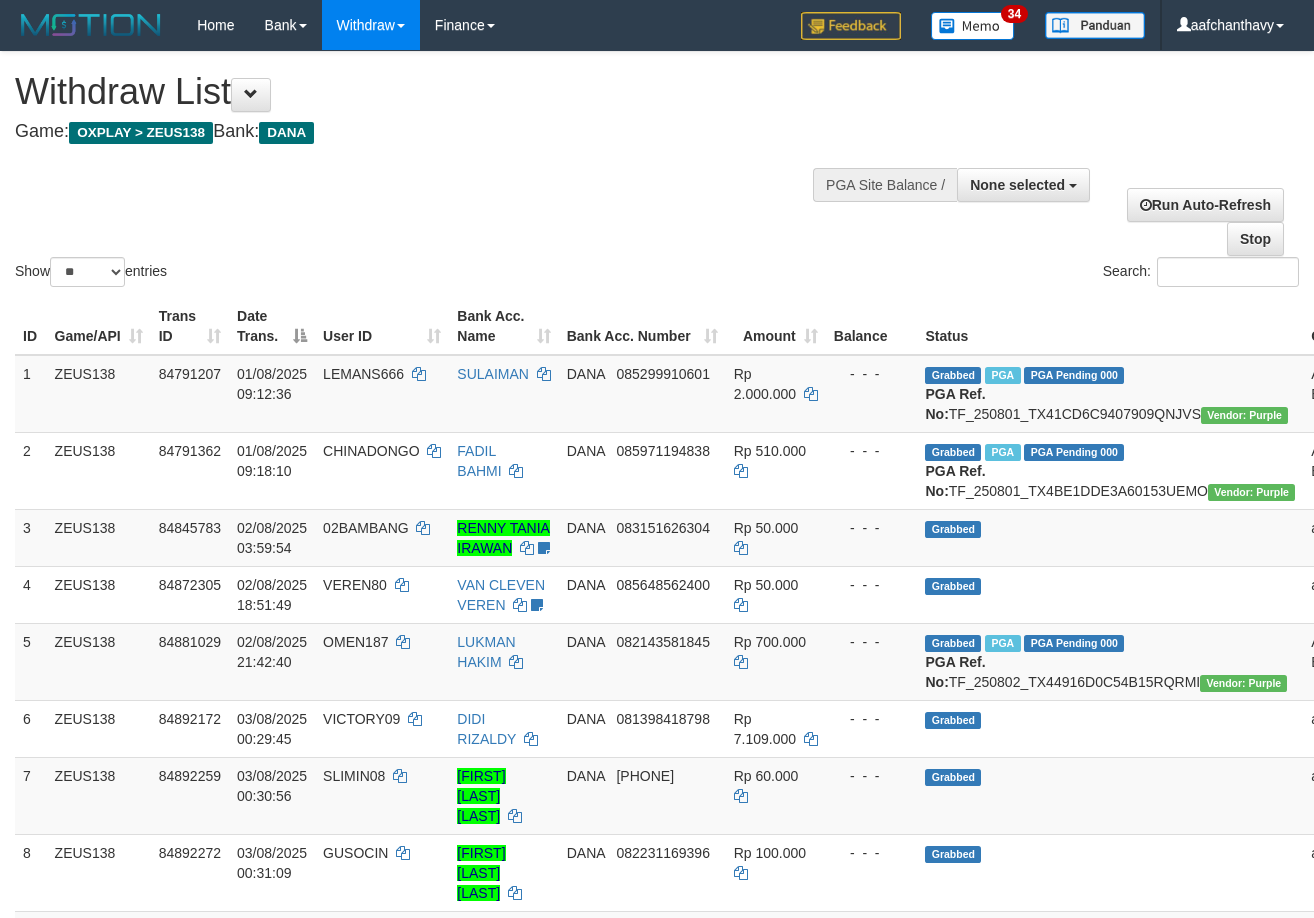 select 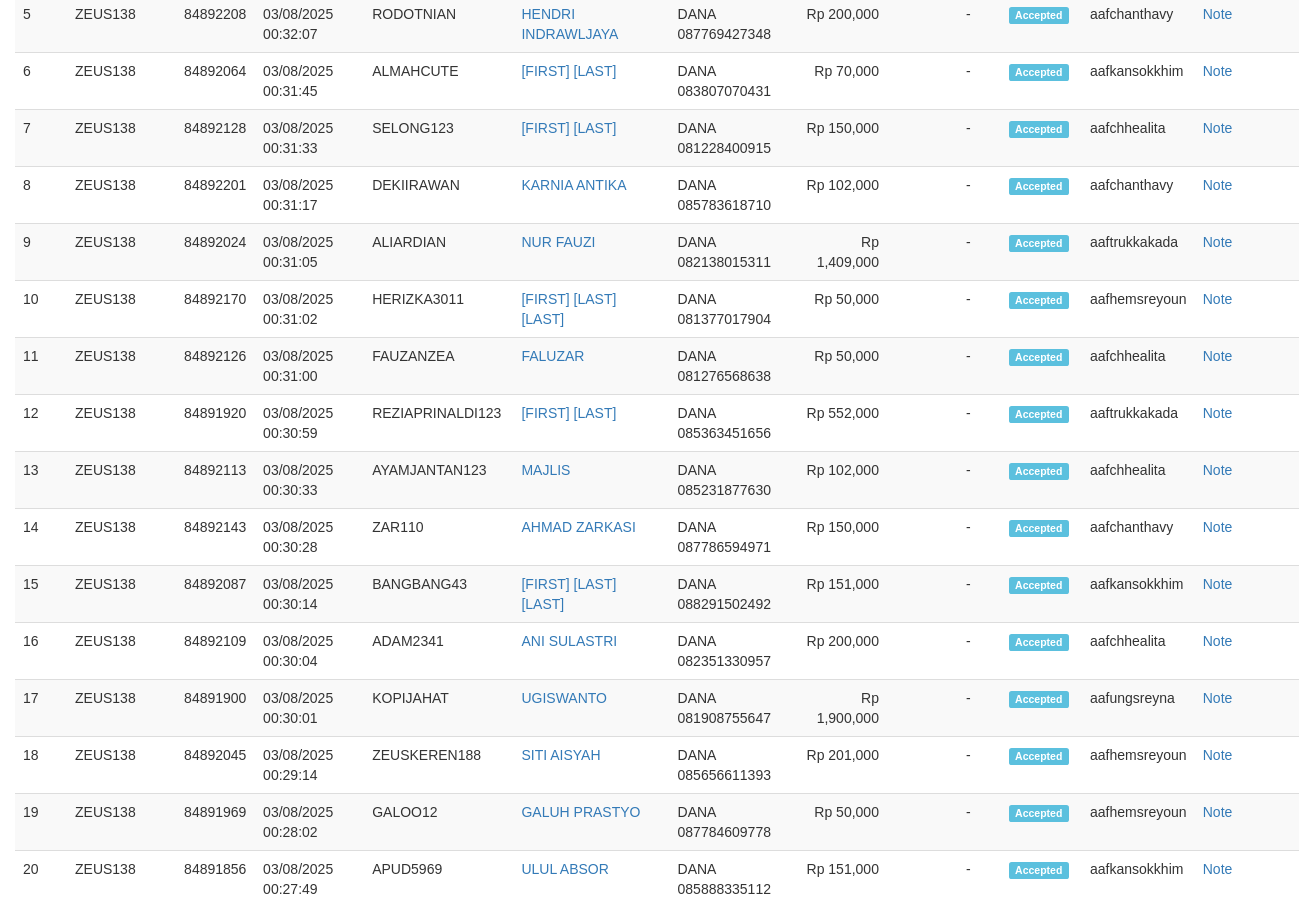 scroll, scrollTop: 1668, scrollLeft: 0, axis: vertical 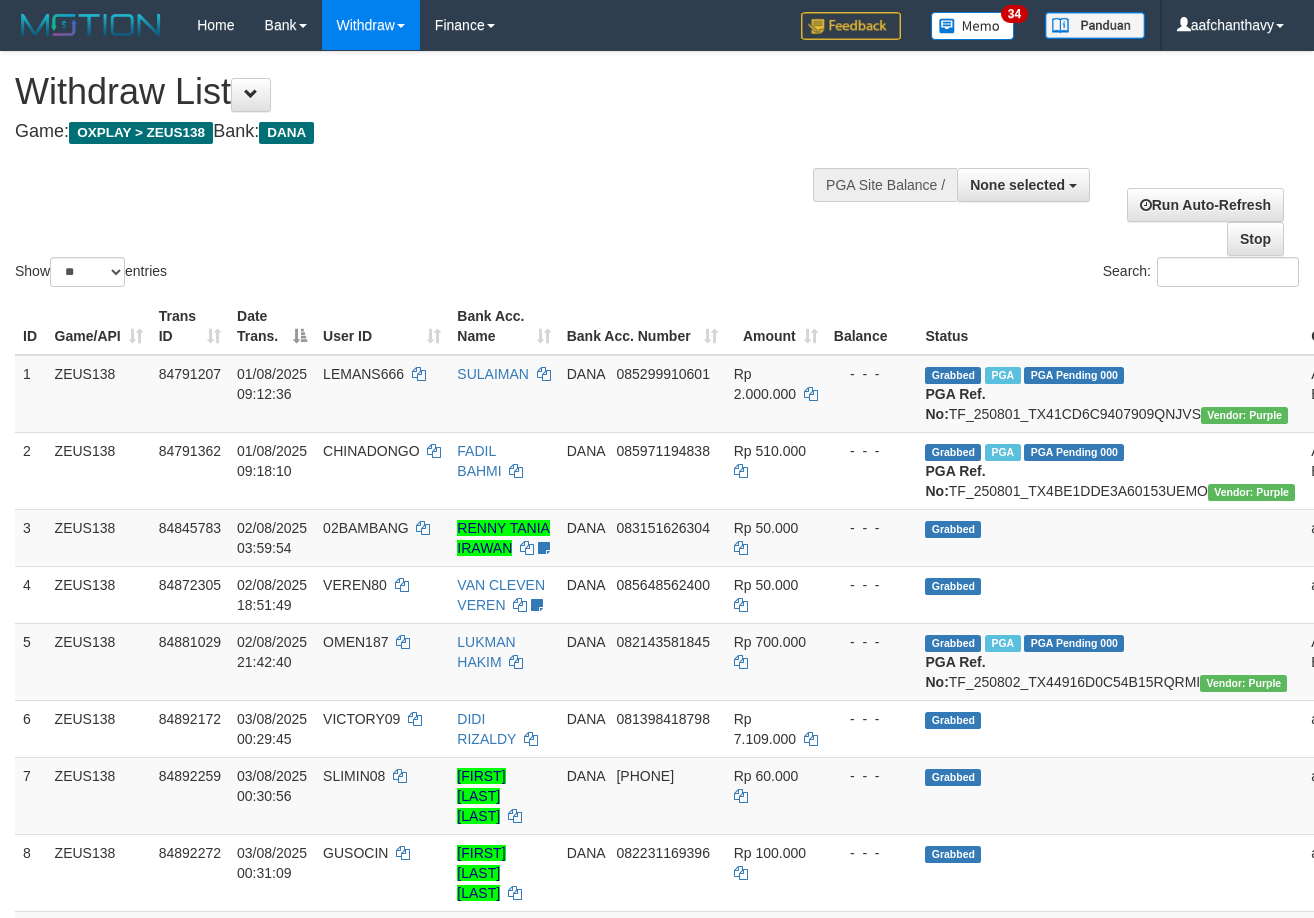 select 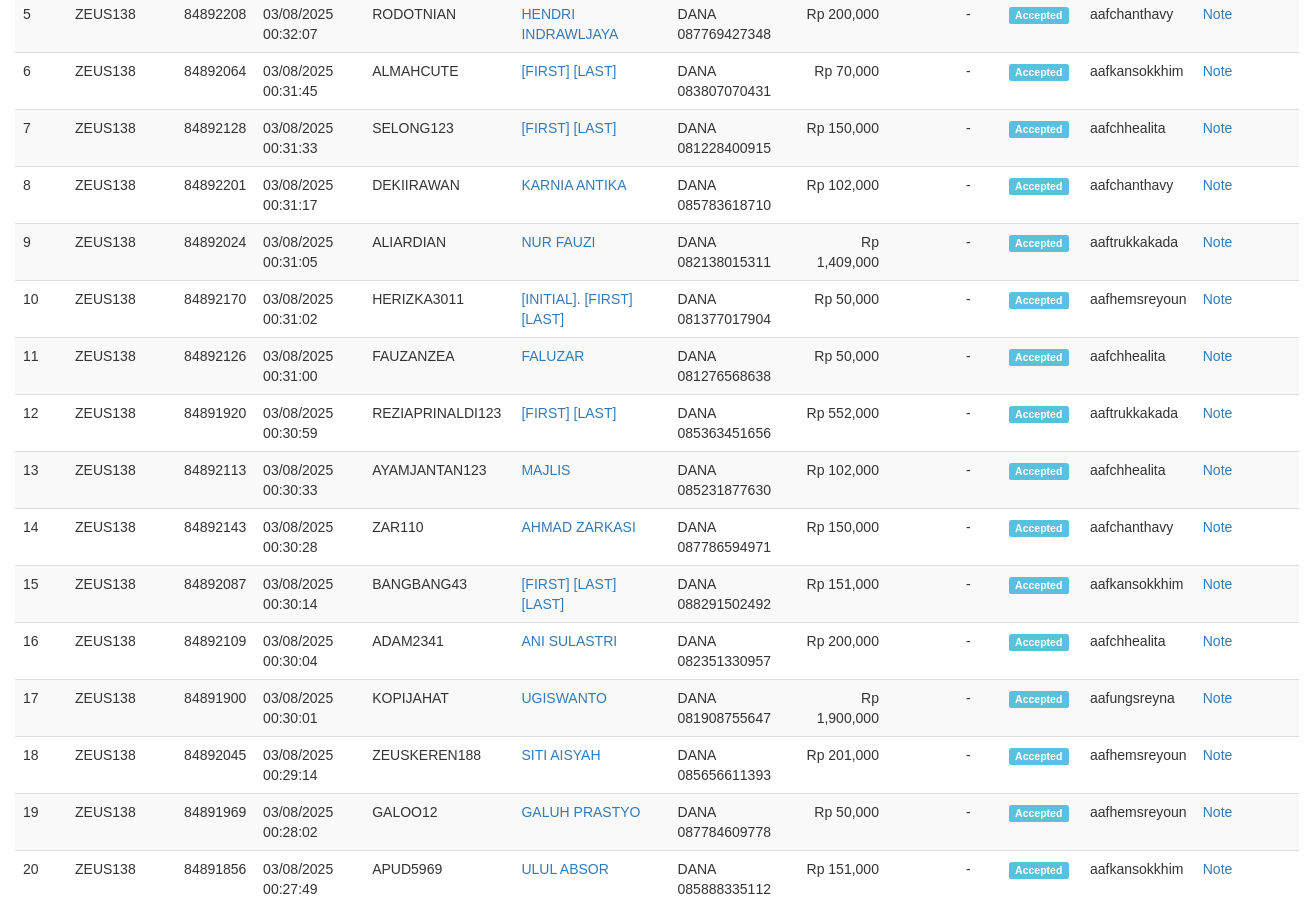 scroll, scrollTop: 1668, scrollLeft: 0, axis: vertical 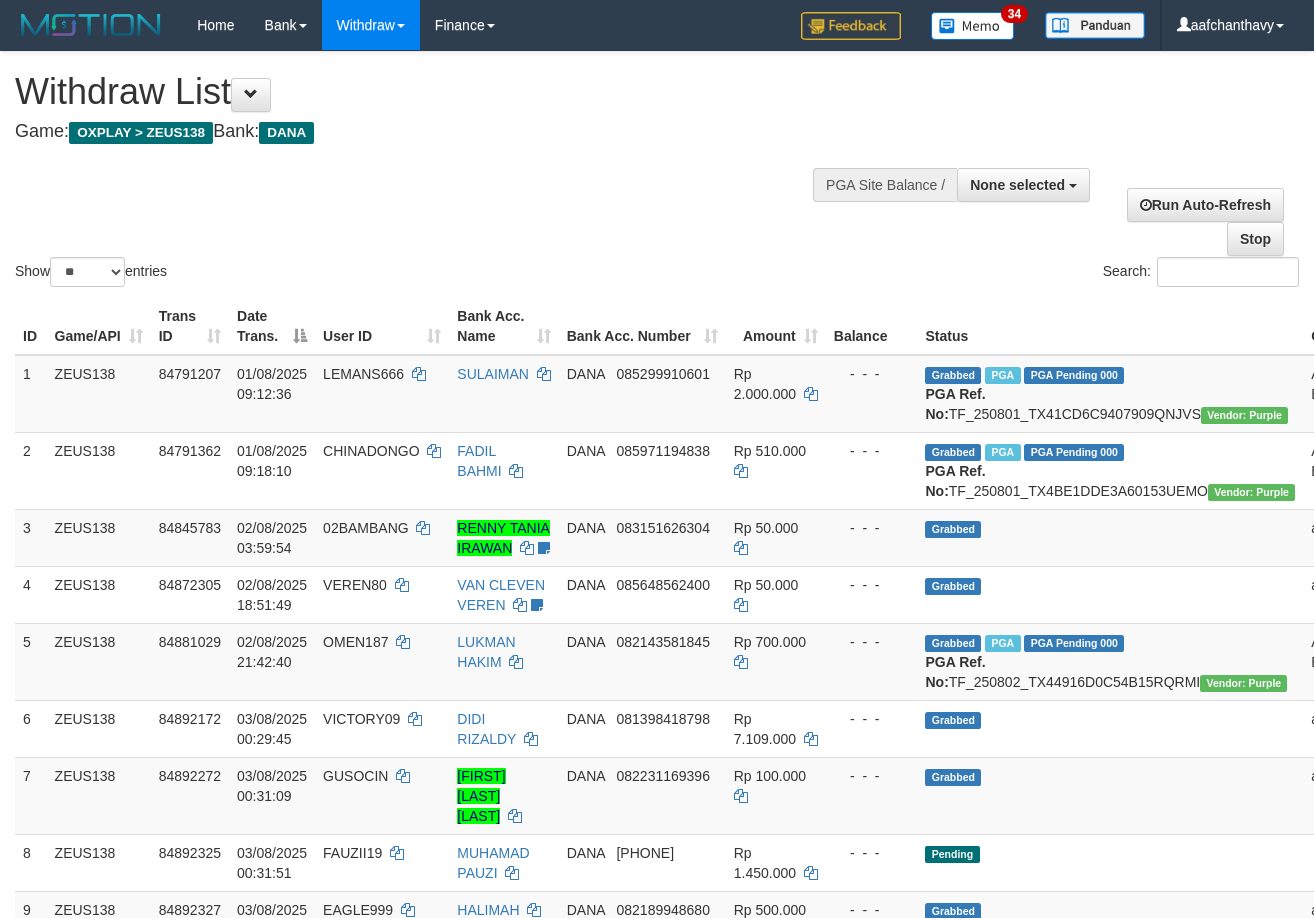 select 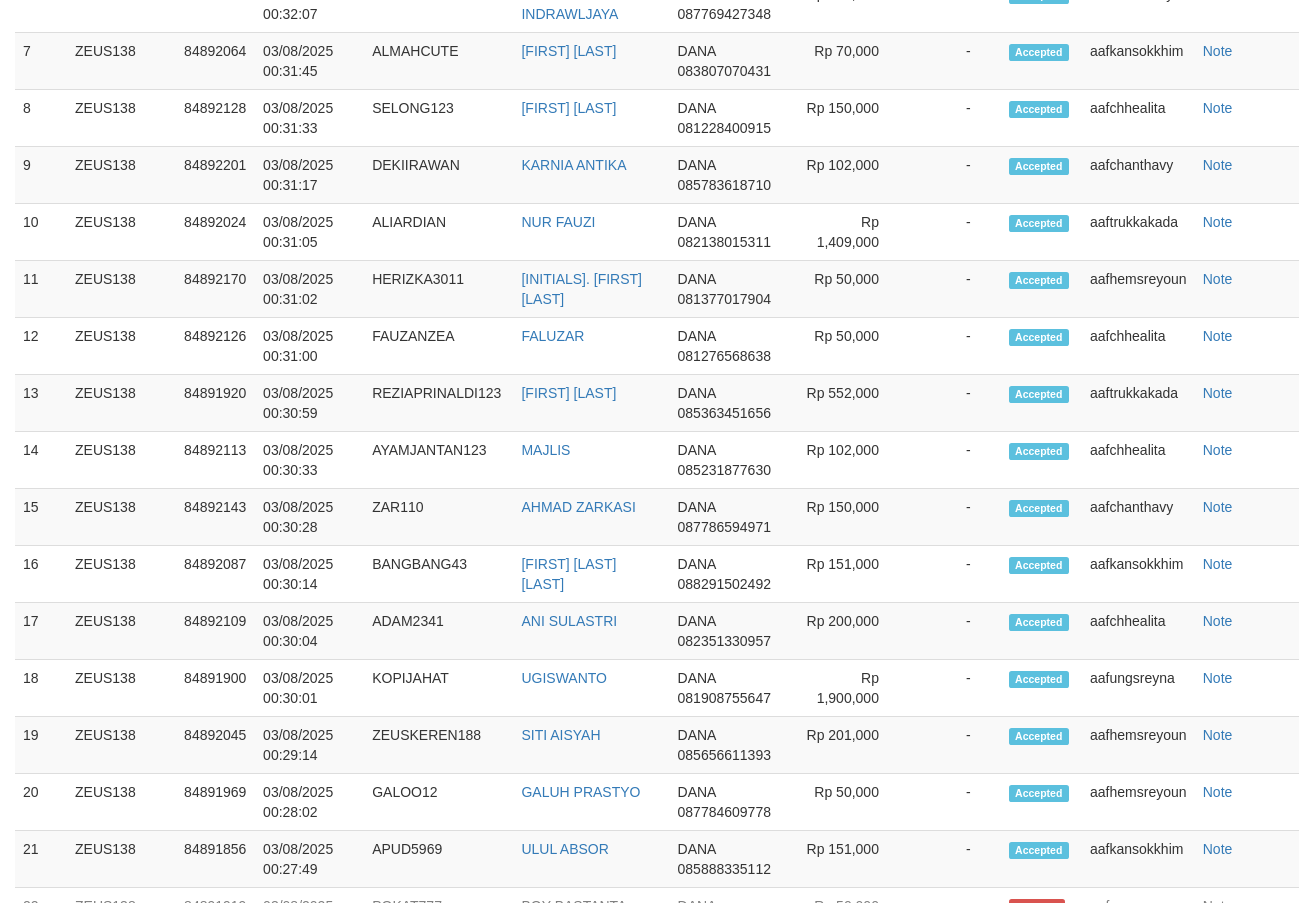 scroll, scrollTop: 1668, scrollLeft: 0, axis: vertical 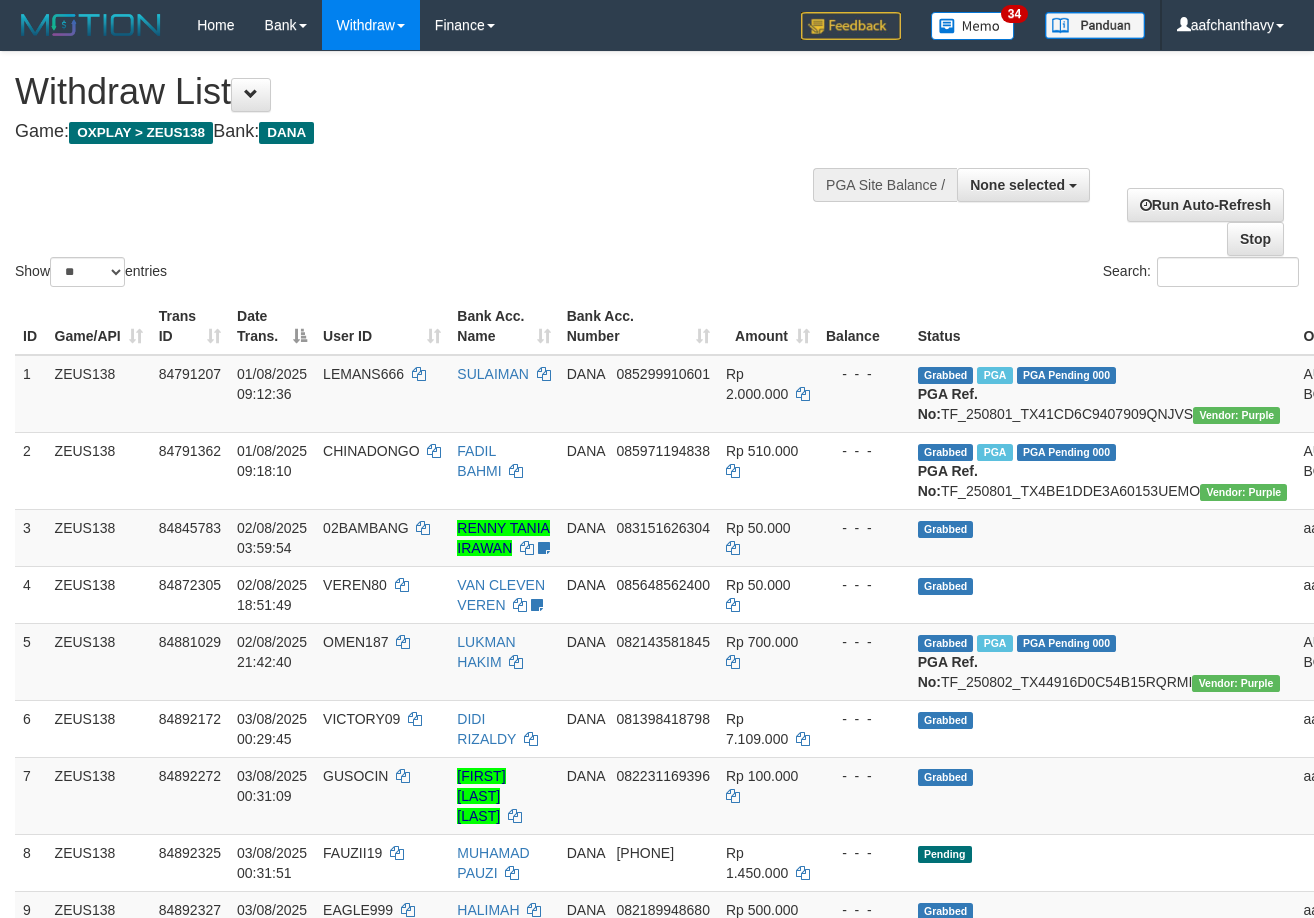 select 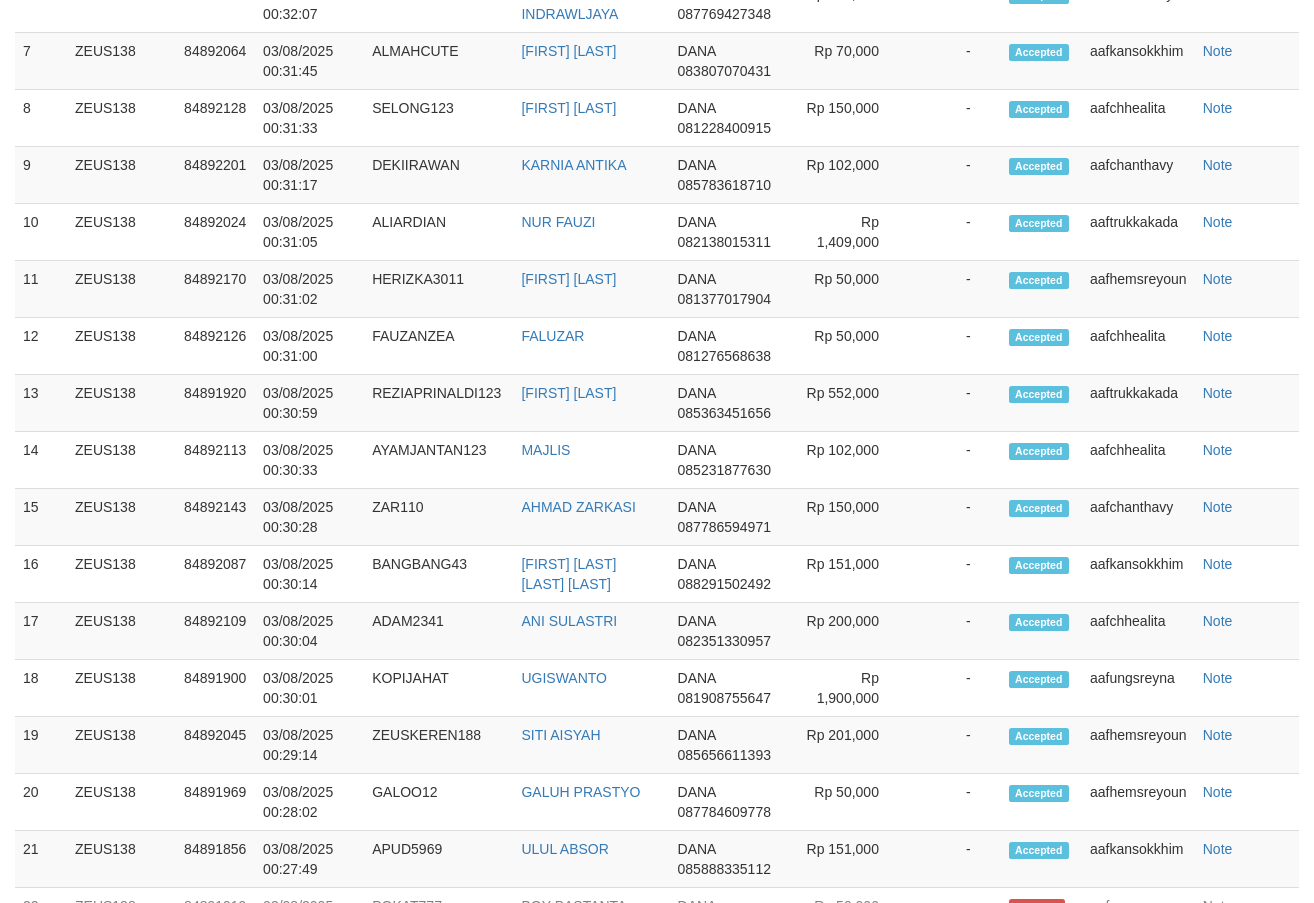scroll, scrollTop: 1668, scrollLeft: 0, axis: vertical 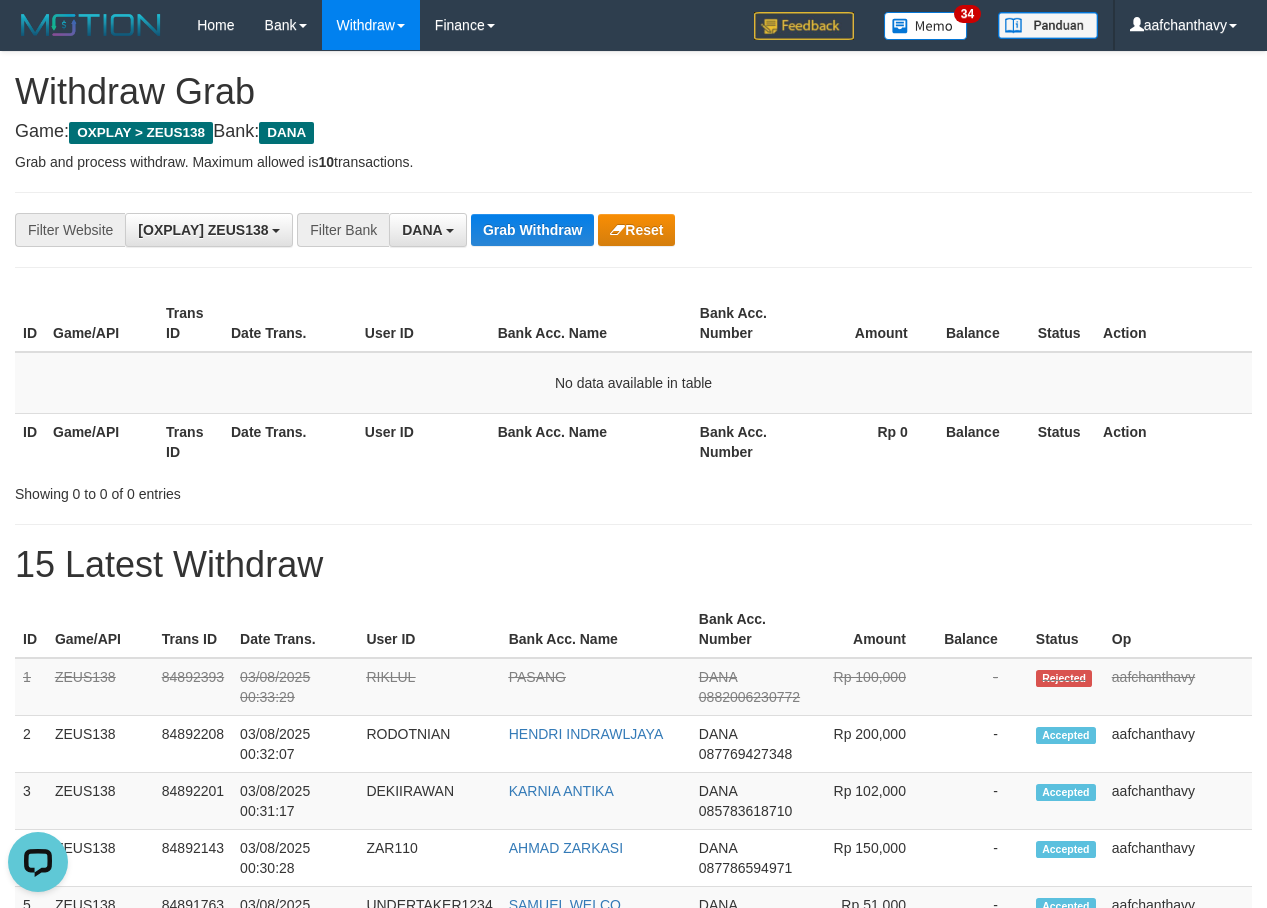 drag, startPoint x: 2, startPoint y: 401, endPoint x: 327, endPoint y: 296, distance: 341.54062 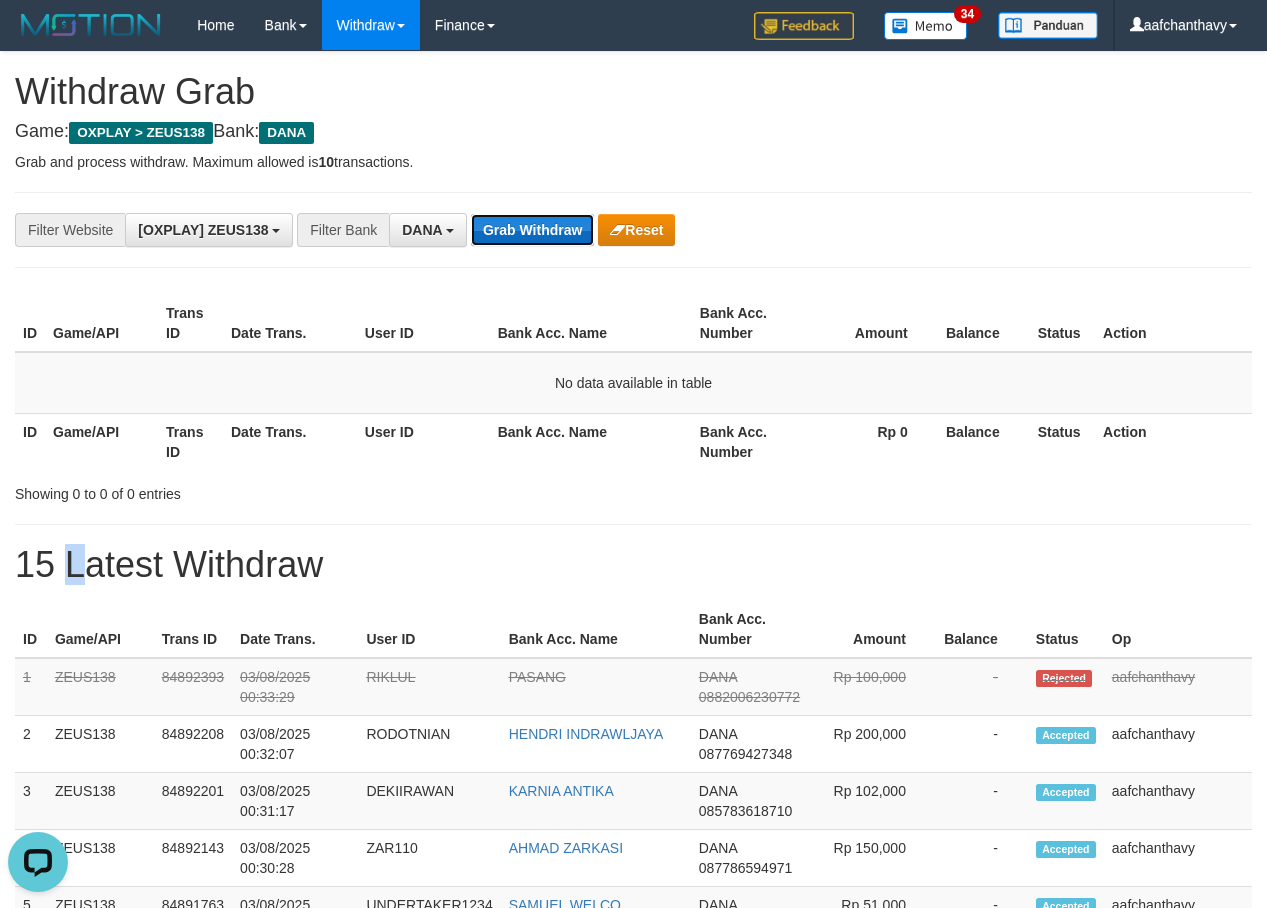click on "Grab Withdraw" at bounding box center (532, 230) 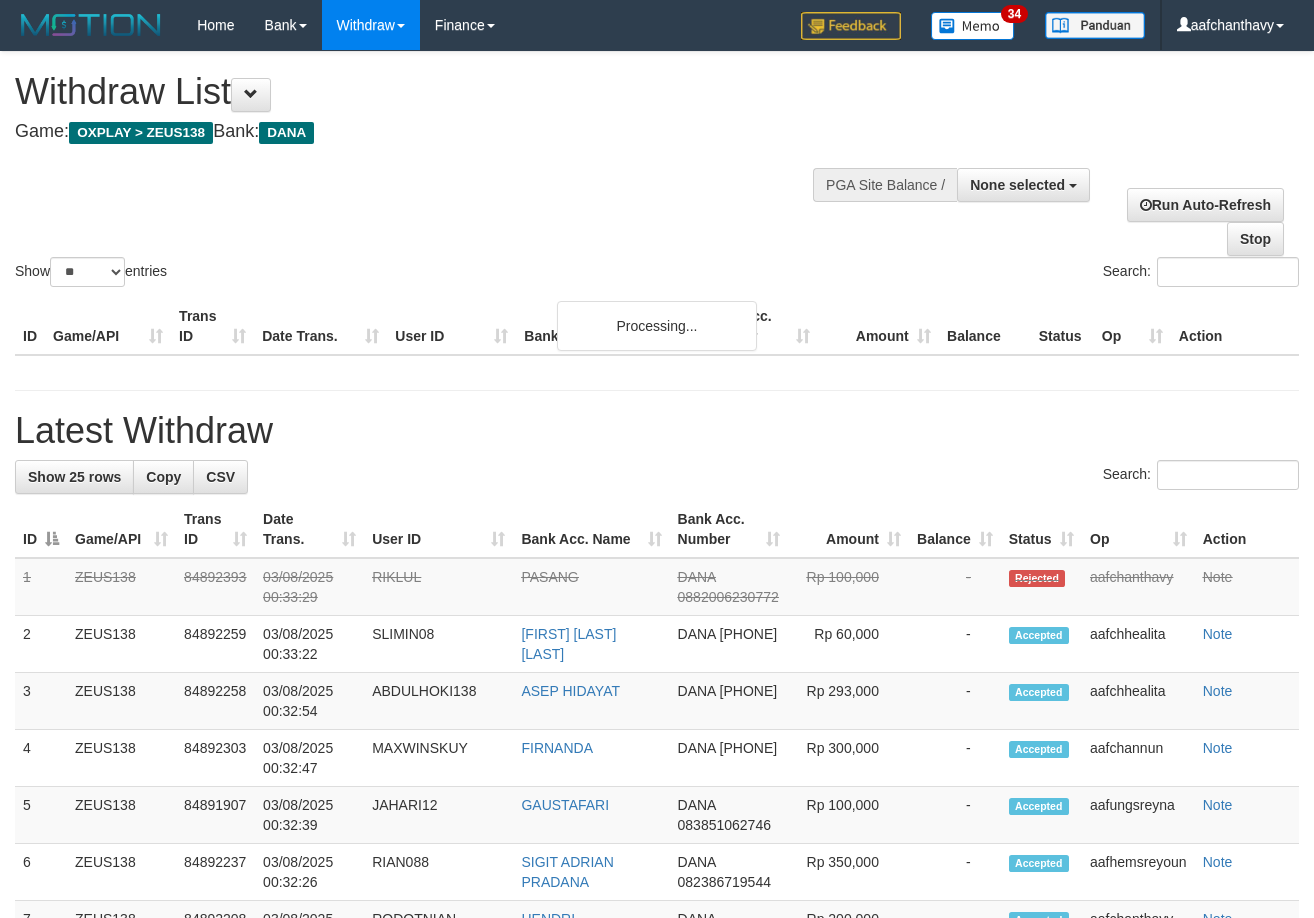 select 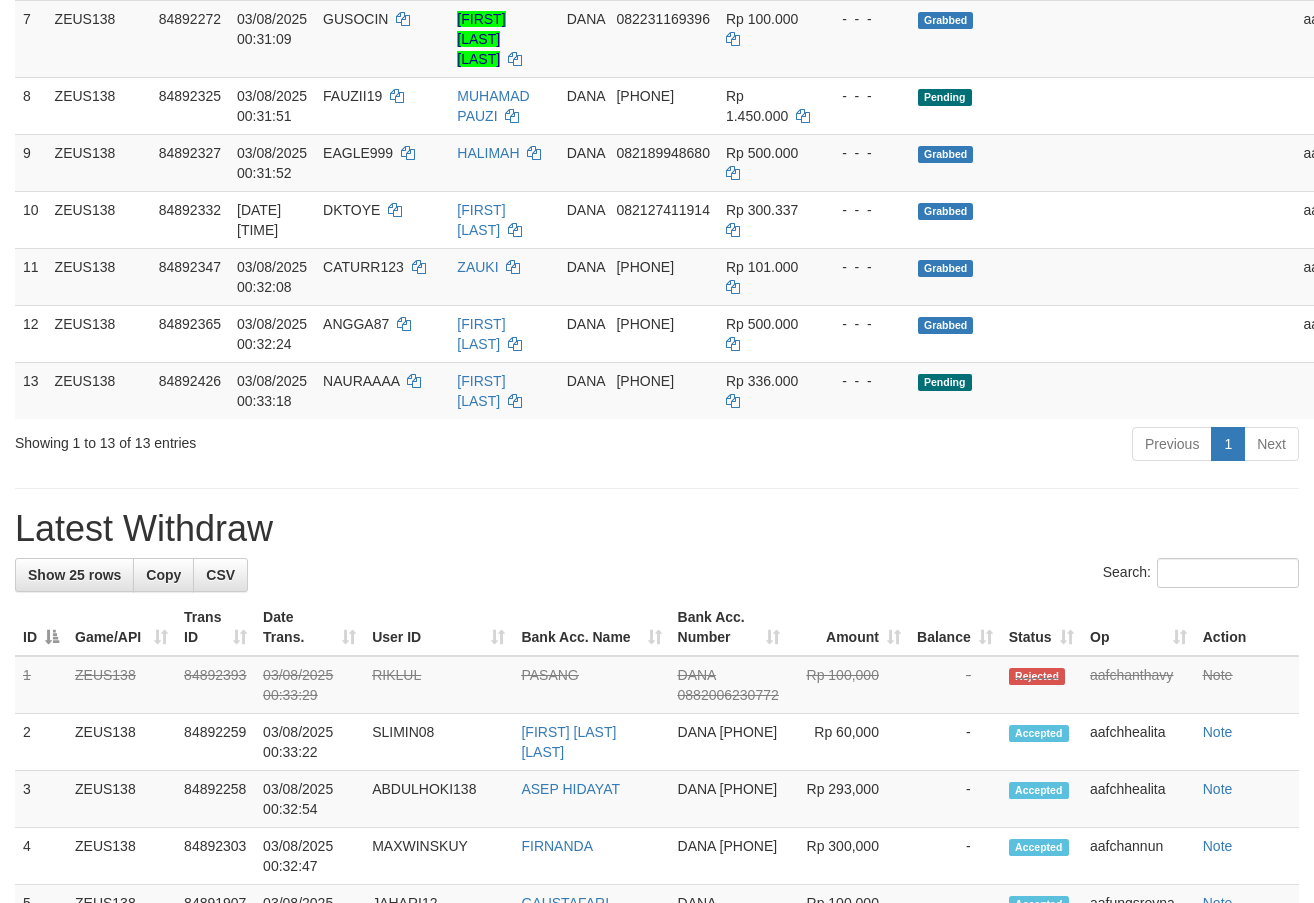 scroll, scrollTop: 702, scrollLeft: 0, axis: vertical 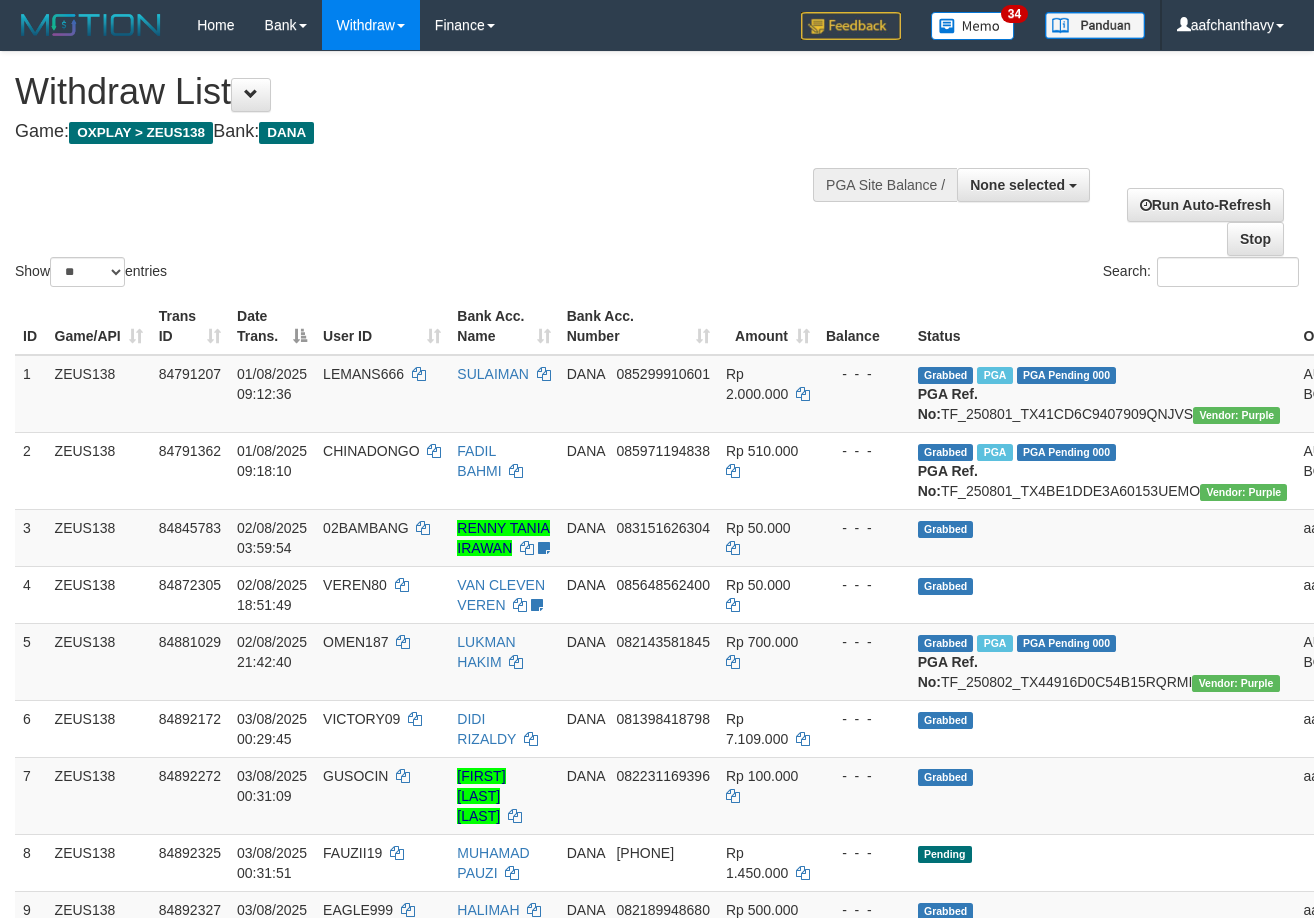 select 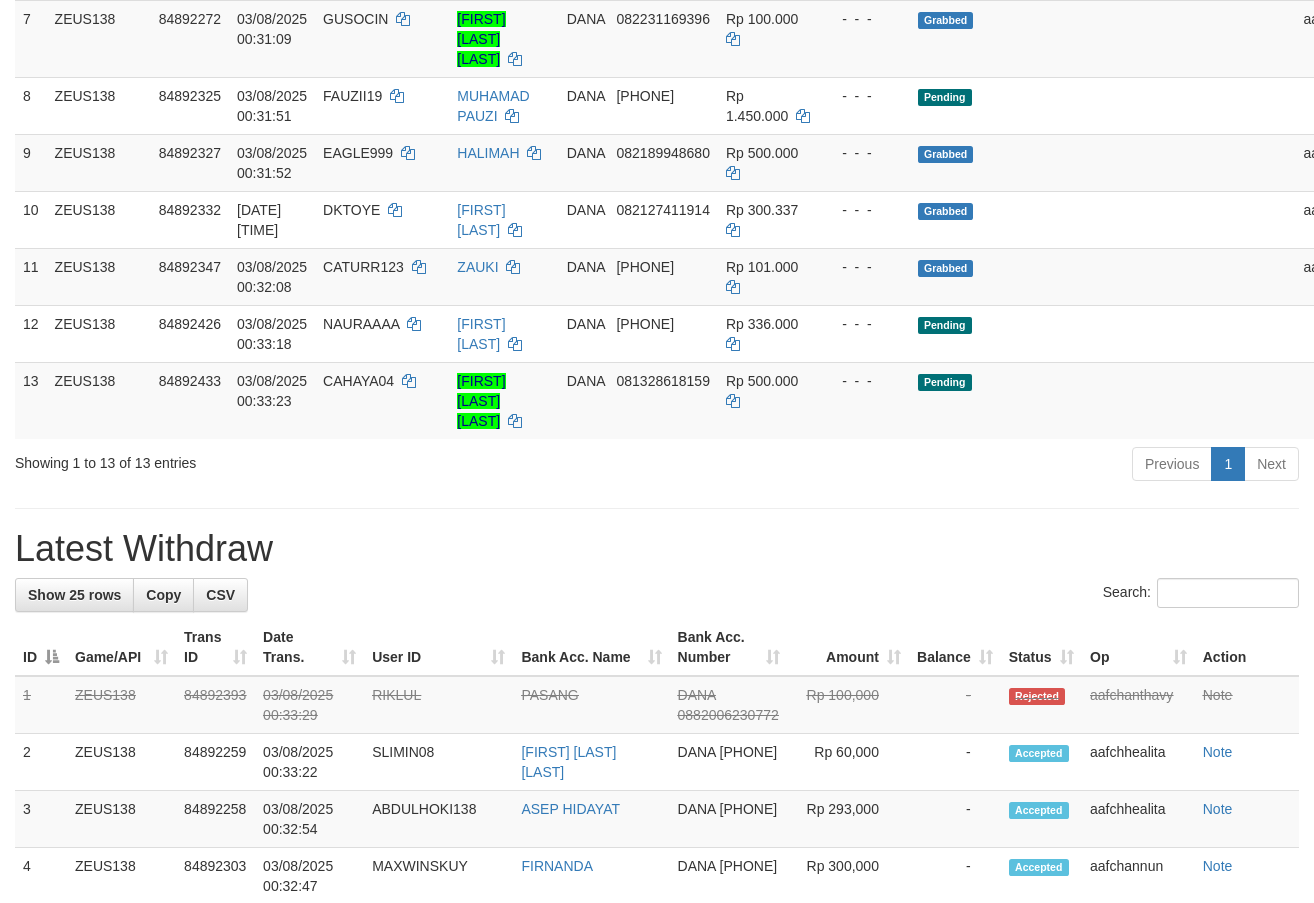 scroll, scrollTop: 702, scrollLeft: 0, axis: vertical 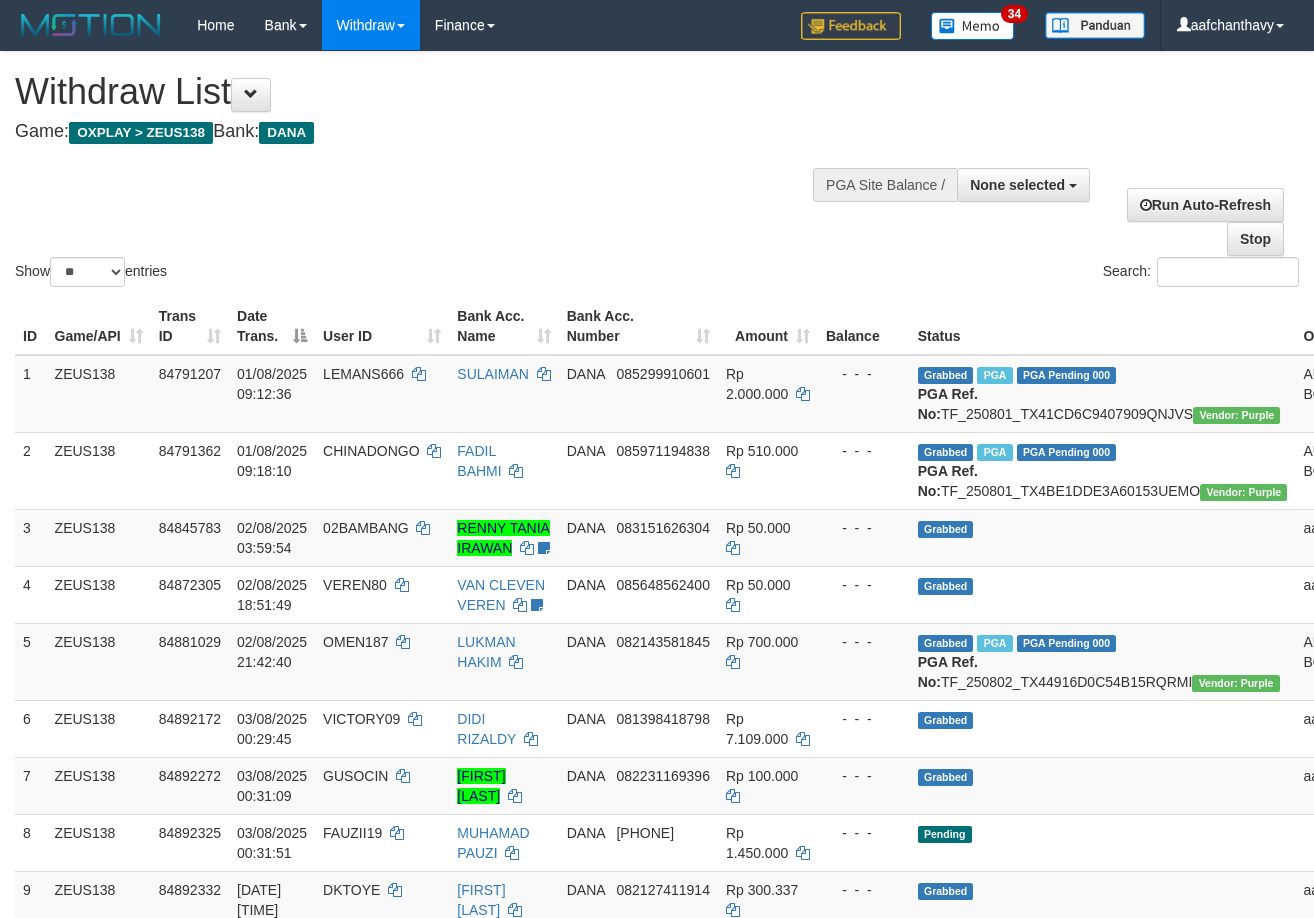 select 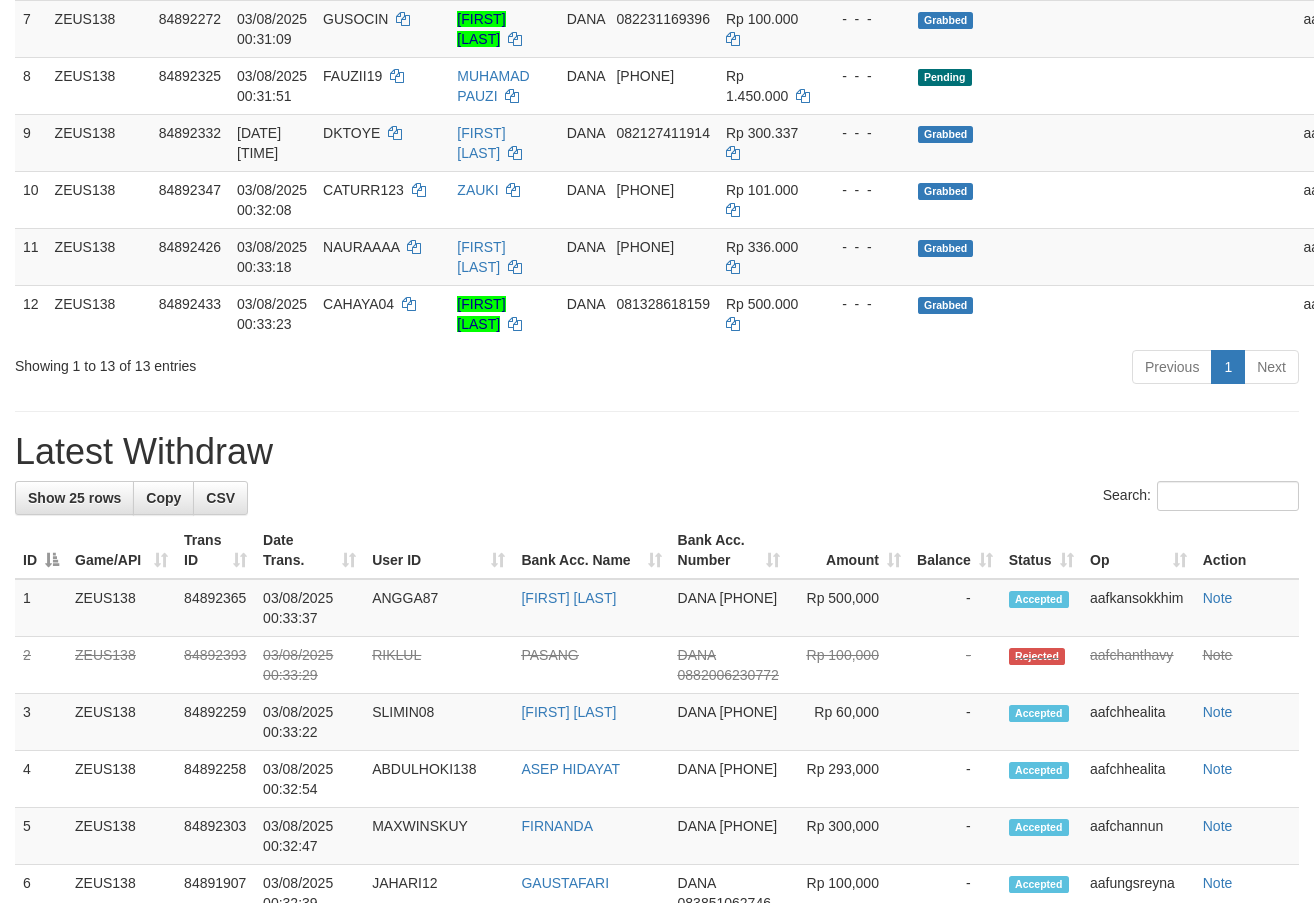 scroll, scrollTop: 702, scrollLeft: 0, axis: vertical 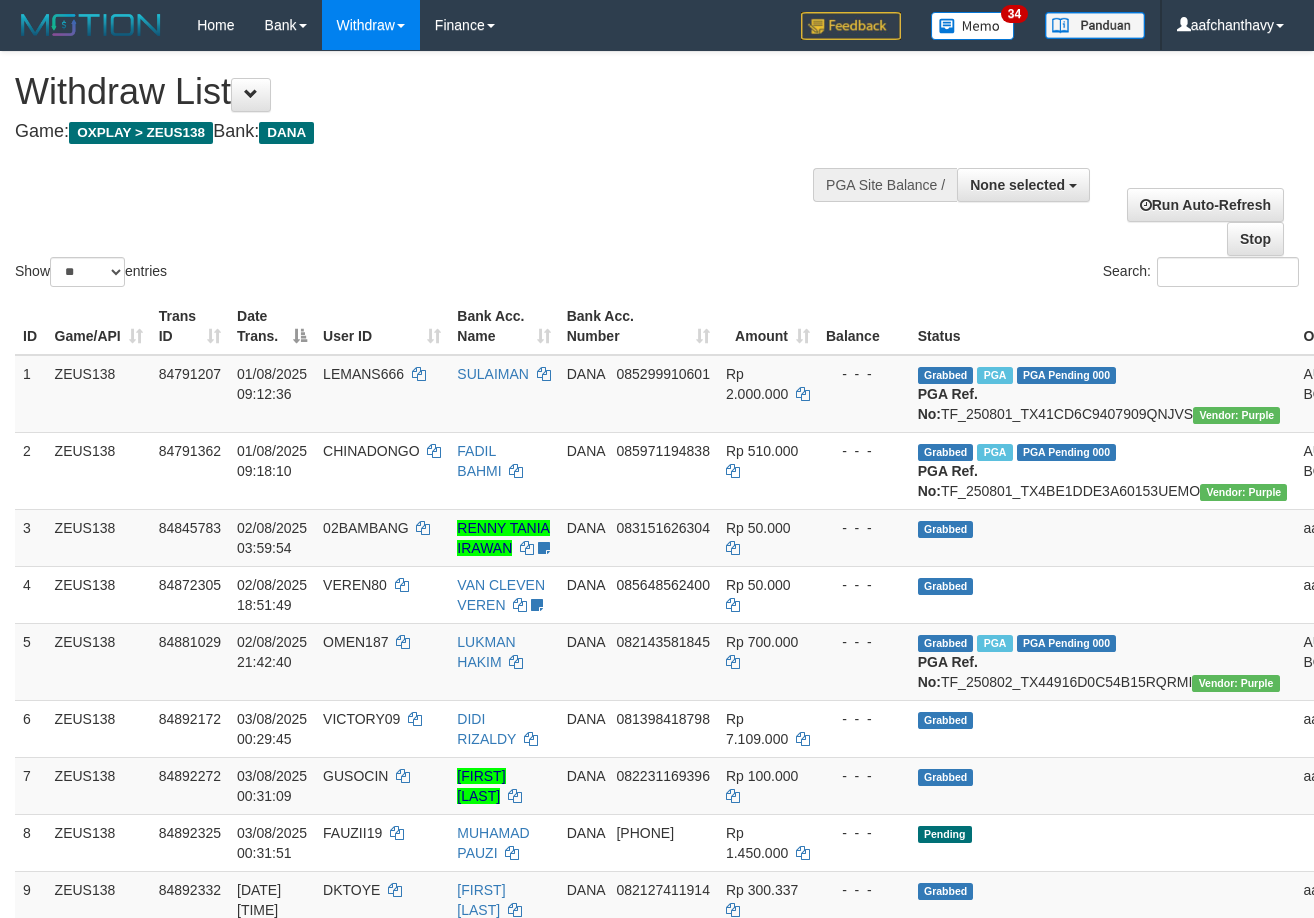 select 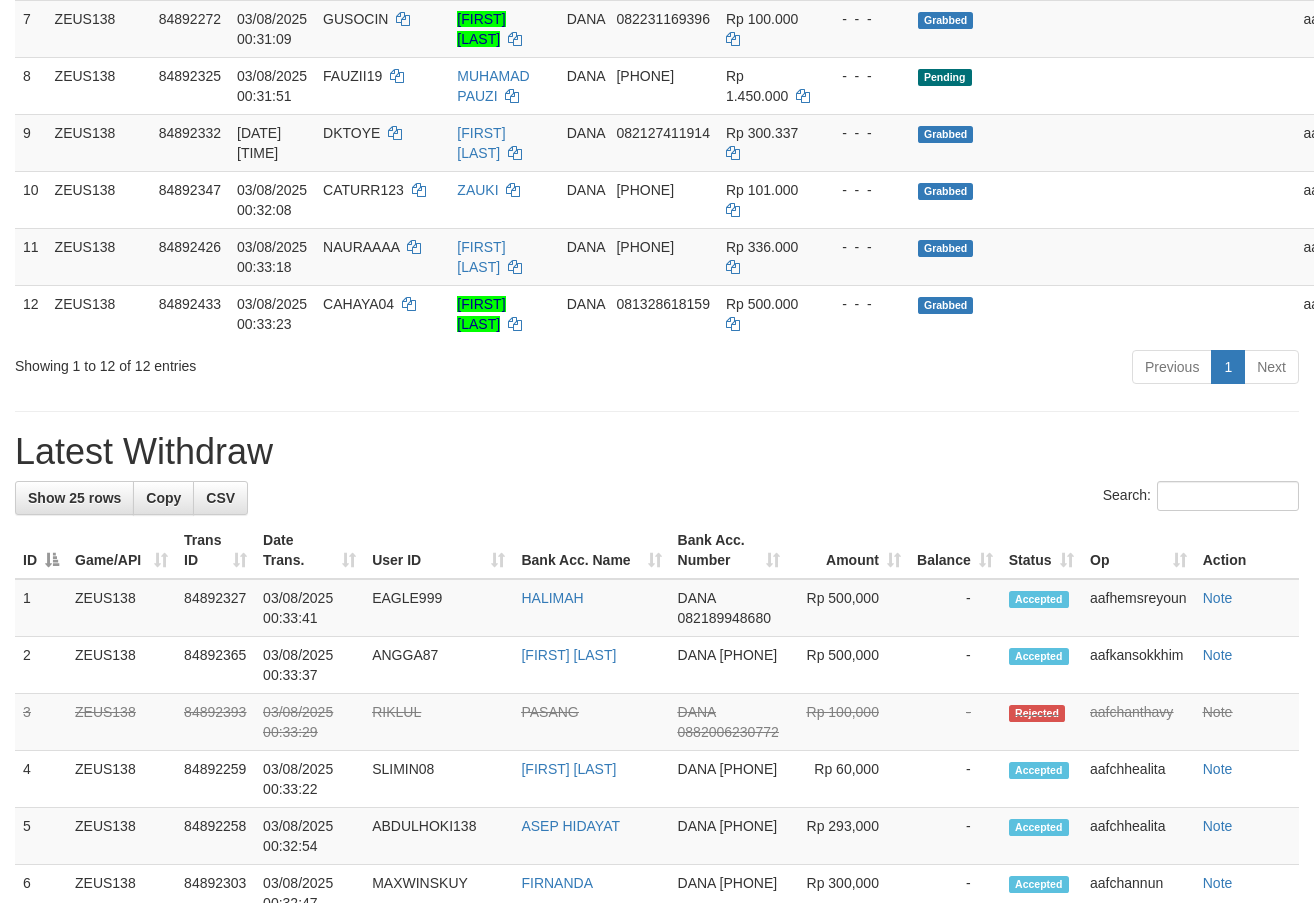 scroll, scrollTop: 702, scrollLeft: 0, axis: vertical 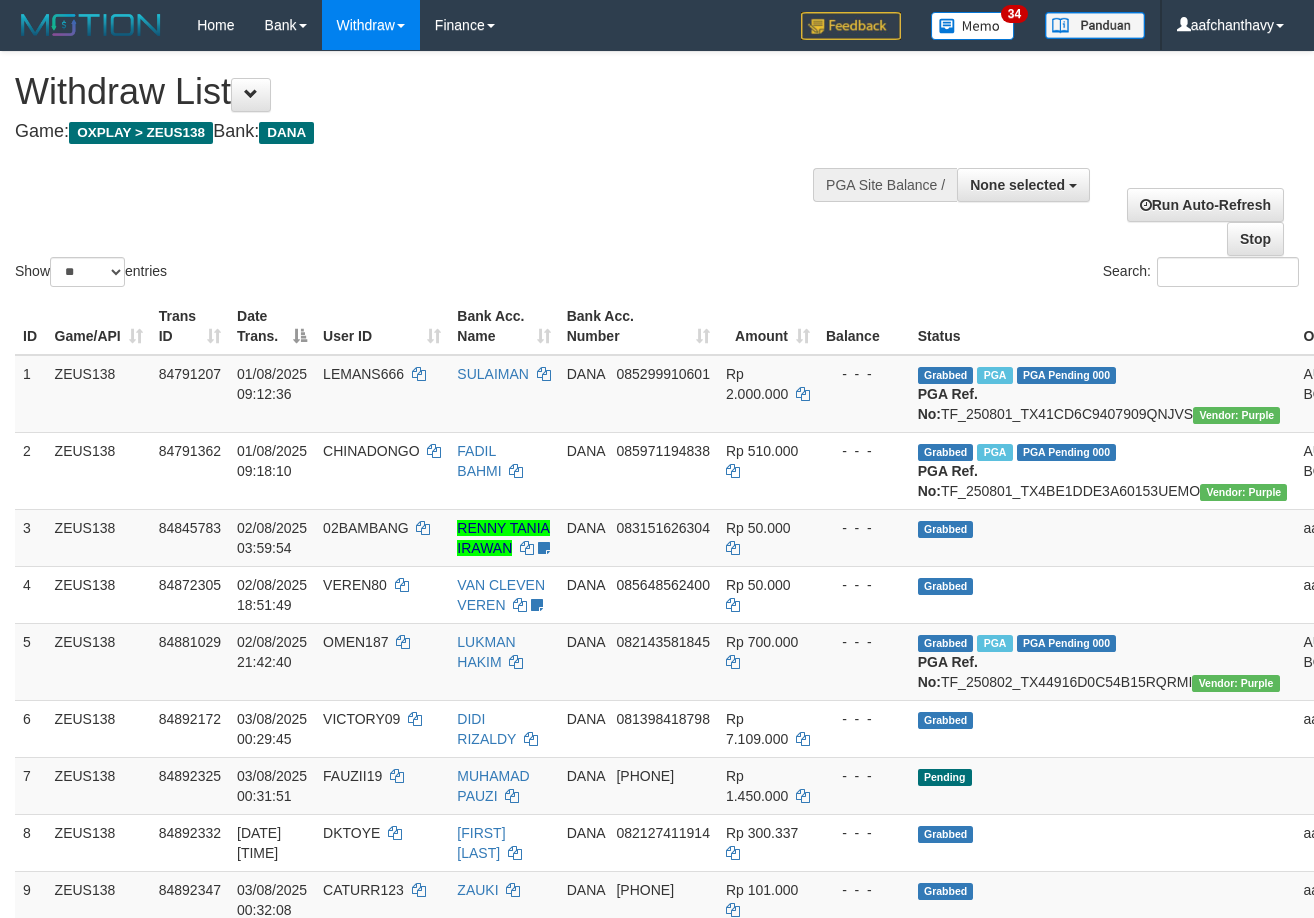 select 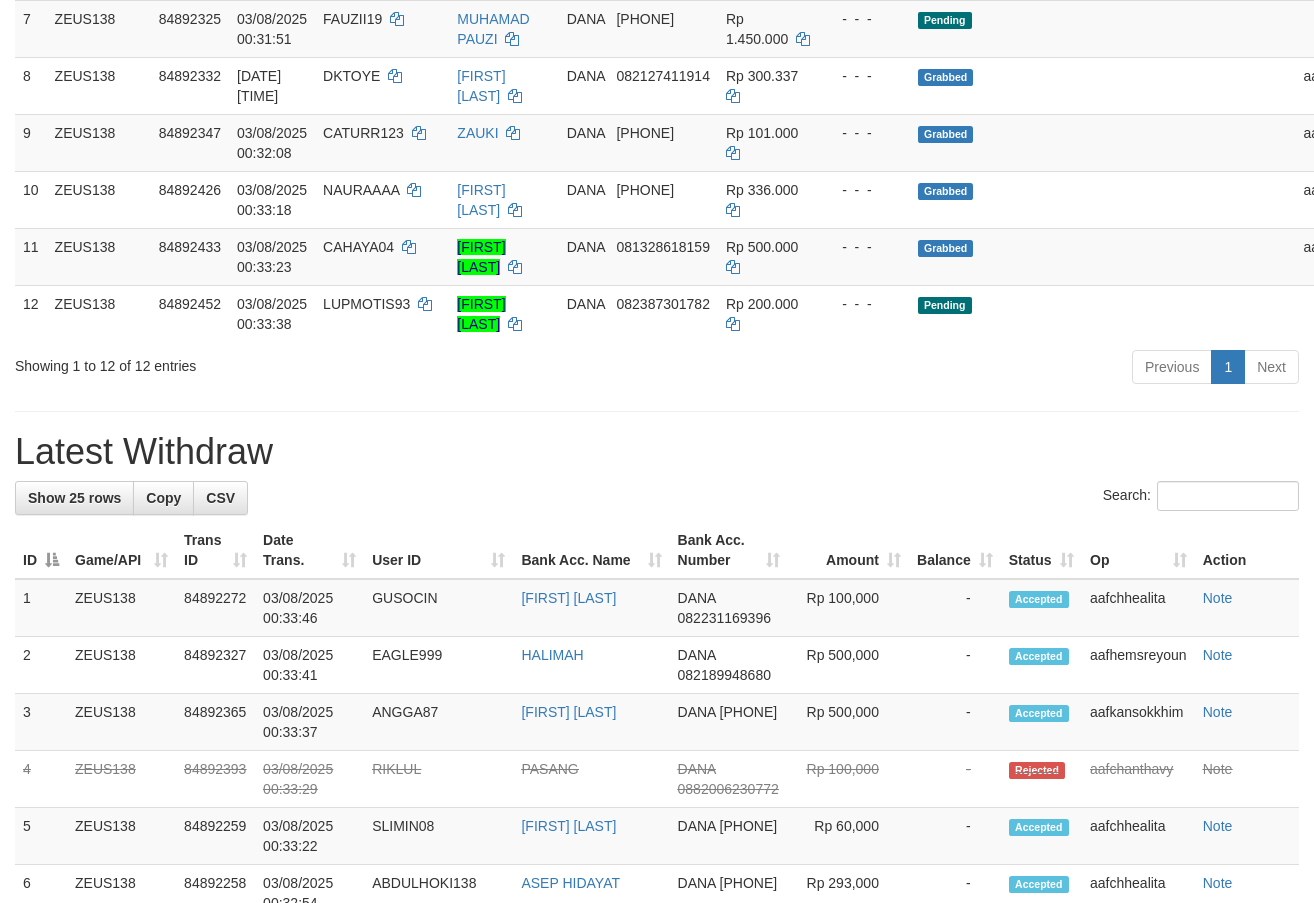 scroll, scrollTop: 702, scrollLeft: 0, axis: vertical 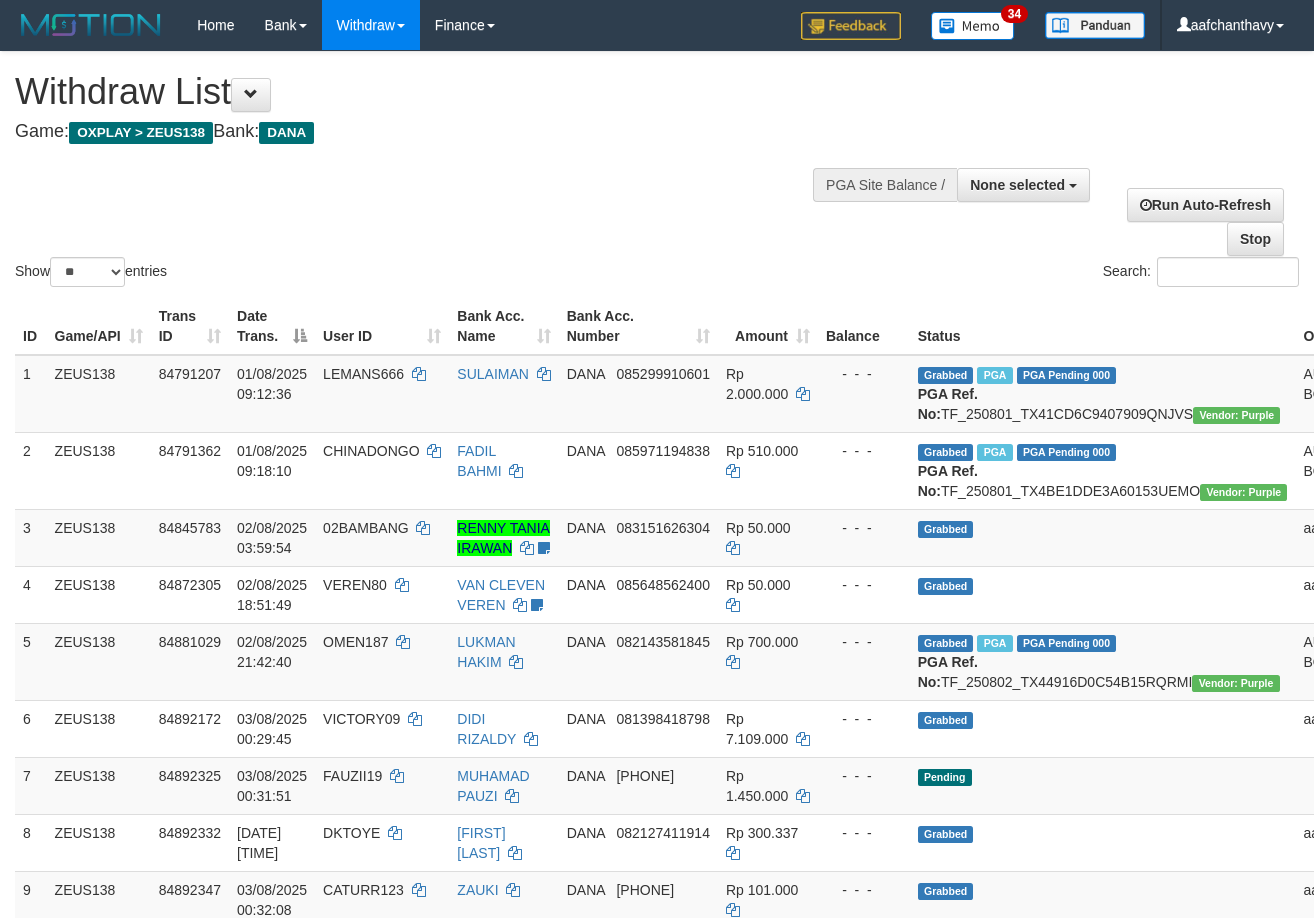 select 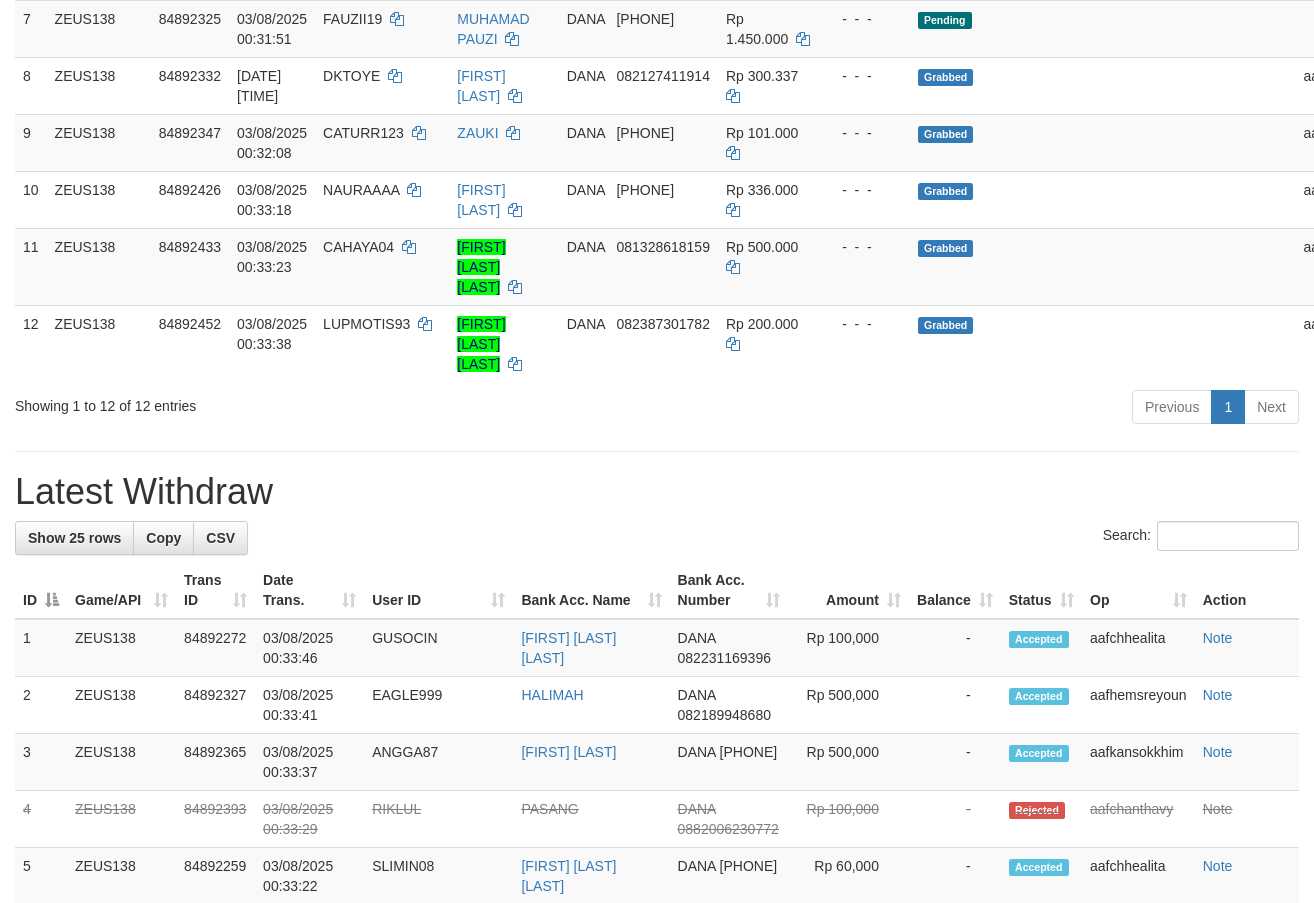 scroll, scrollTop: 702, scrollLeft: 0, axis: vertical 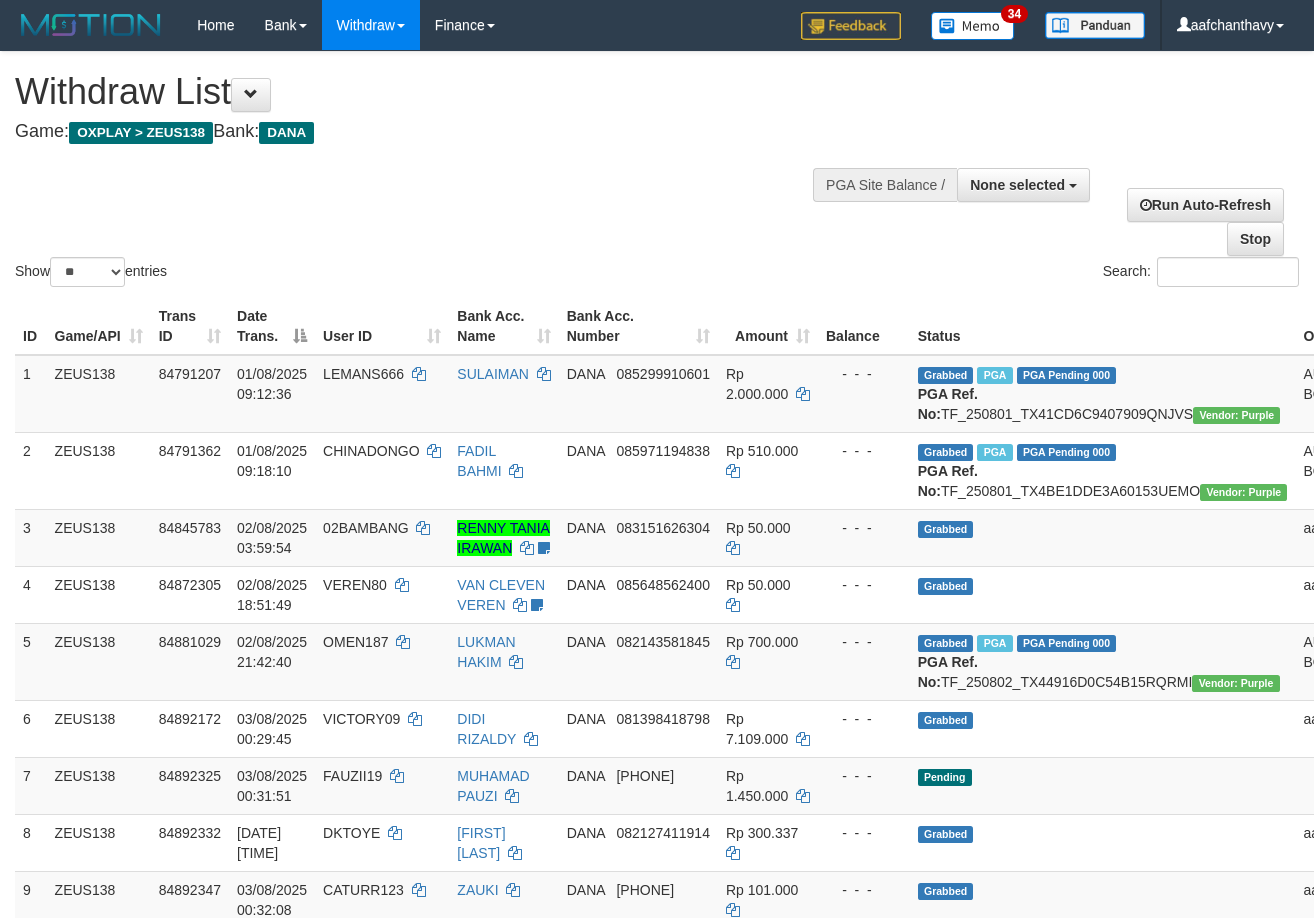 select 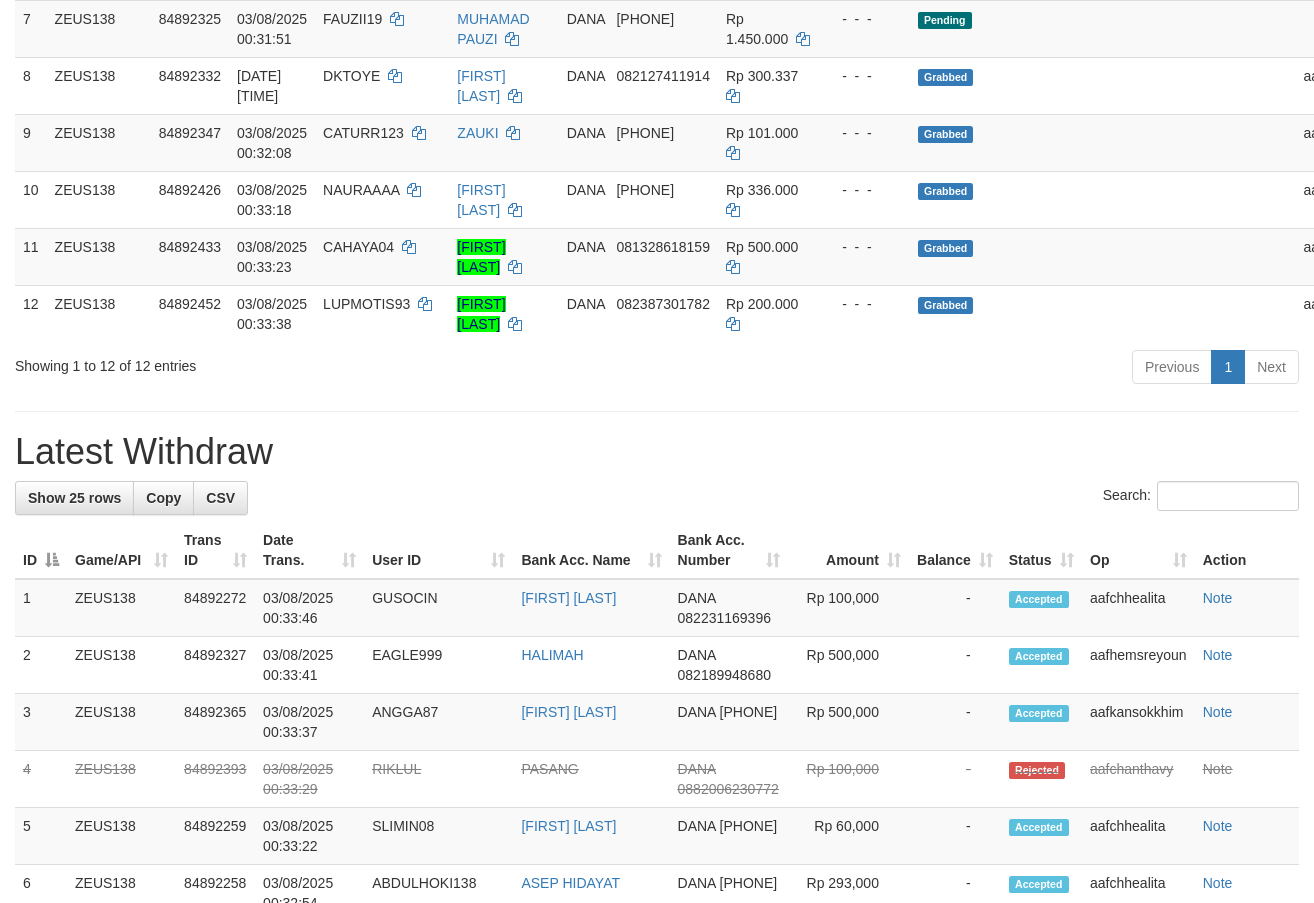 scroll, scrollTop: 702, scrollLeft: 0, axis: vertical 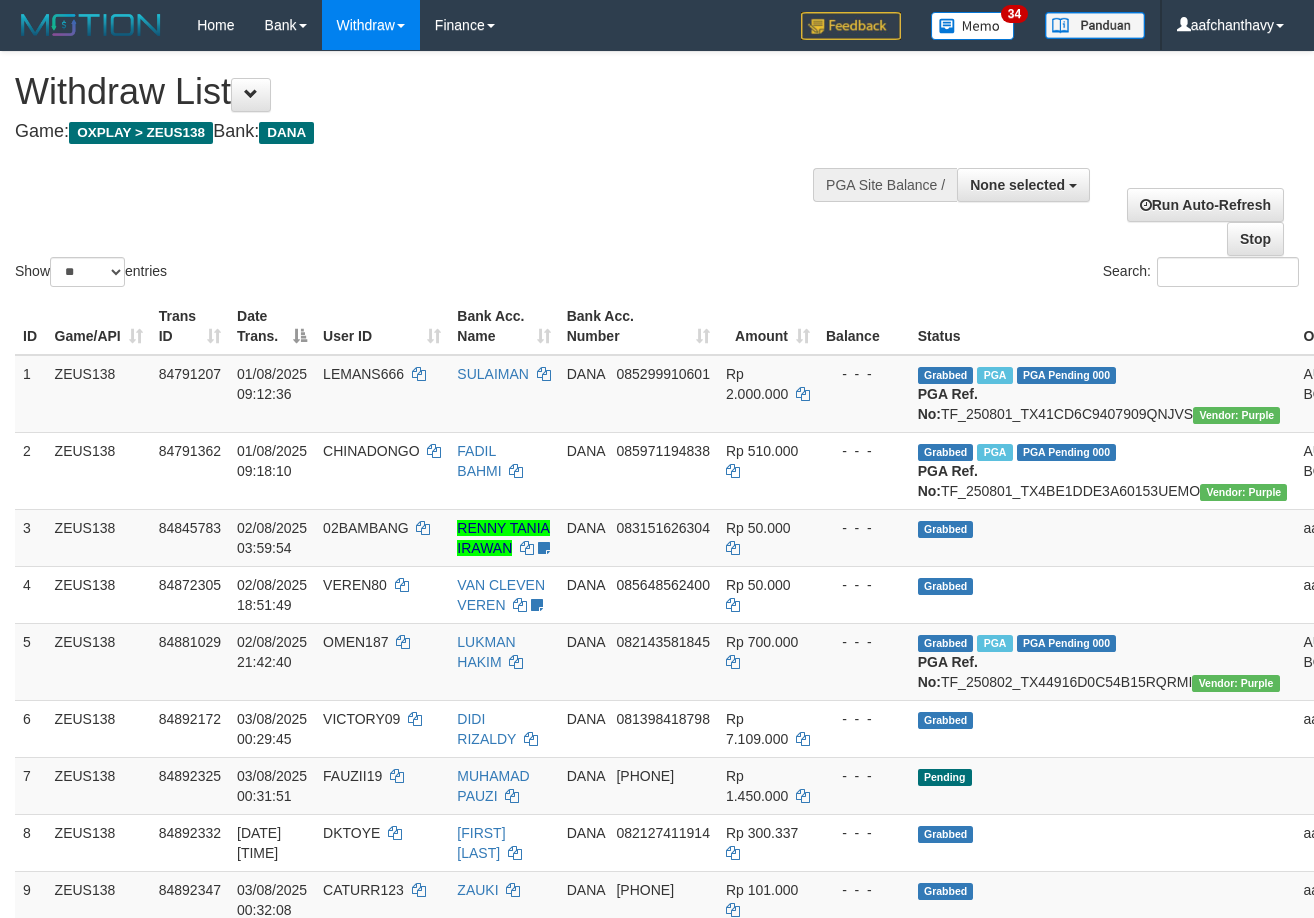select 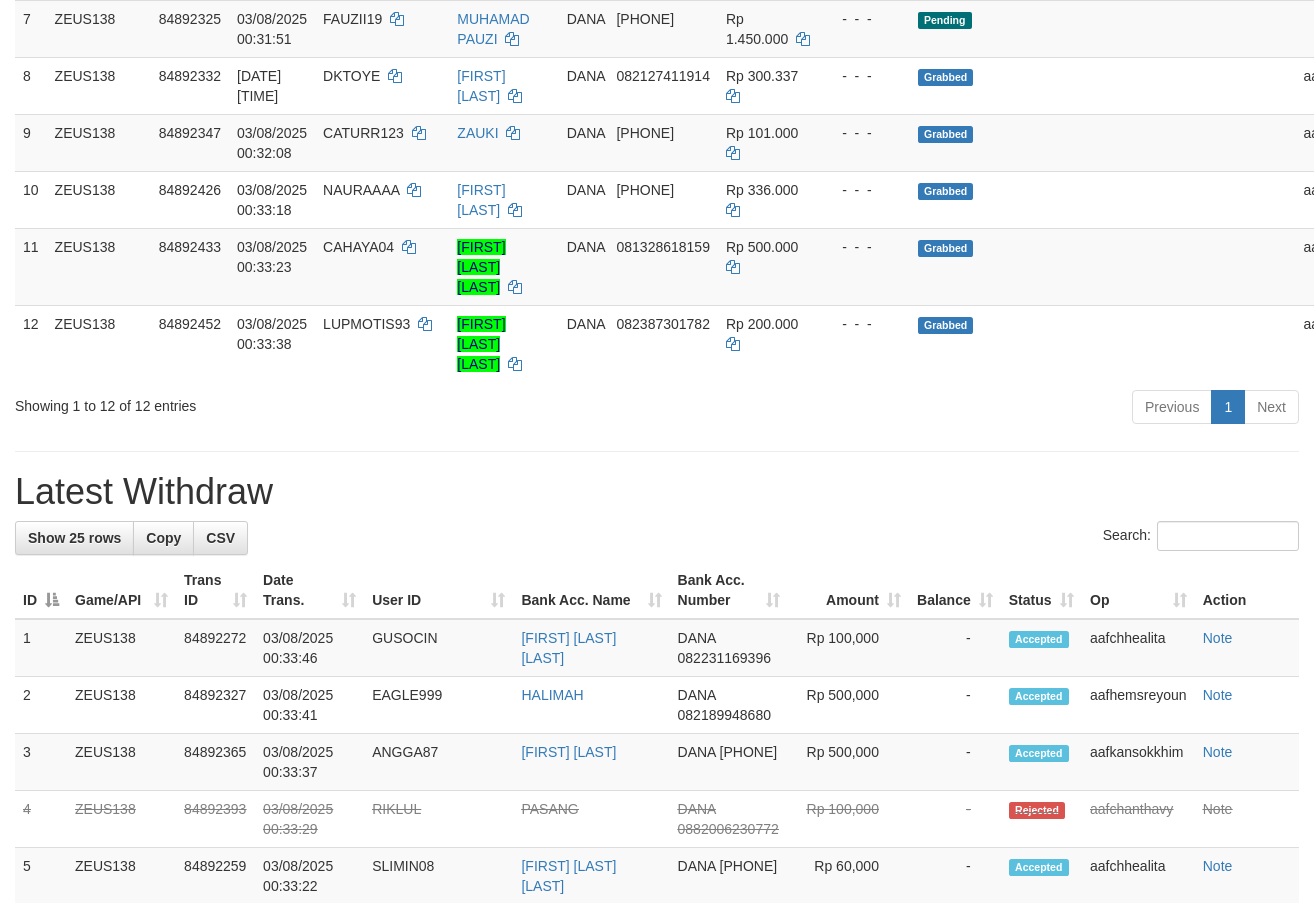 scroll, scrollTop: 702, scrollLeft: 0, axis: vertical 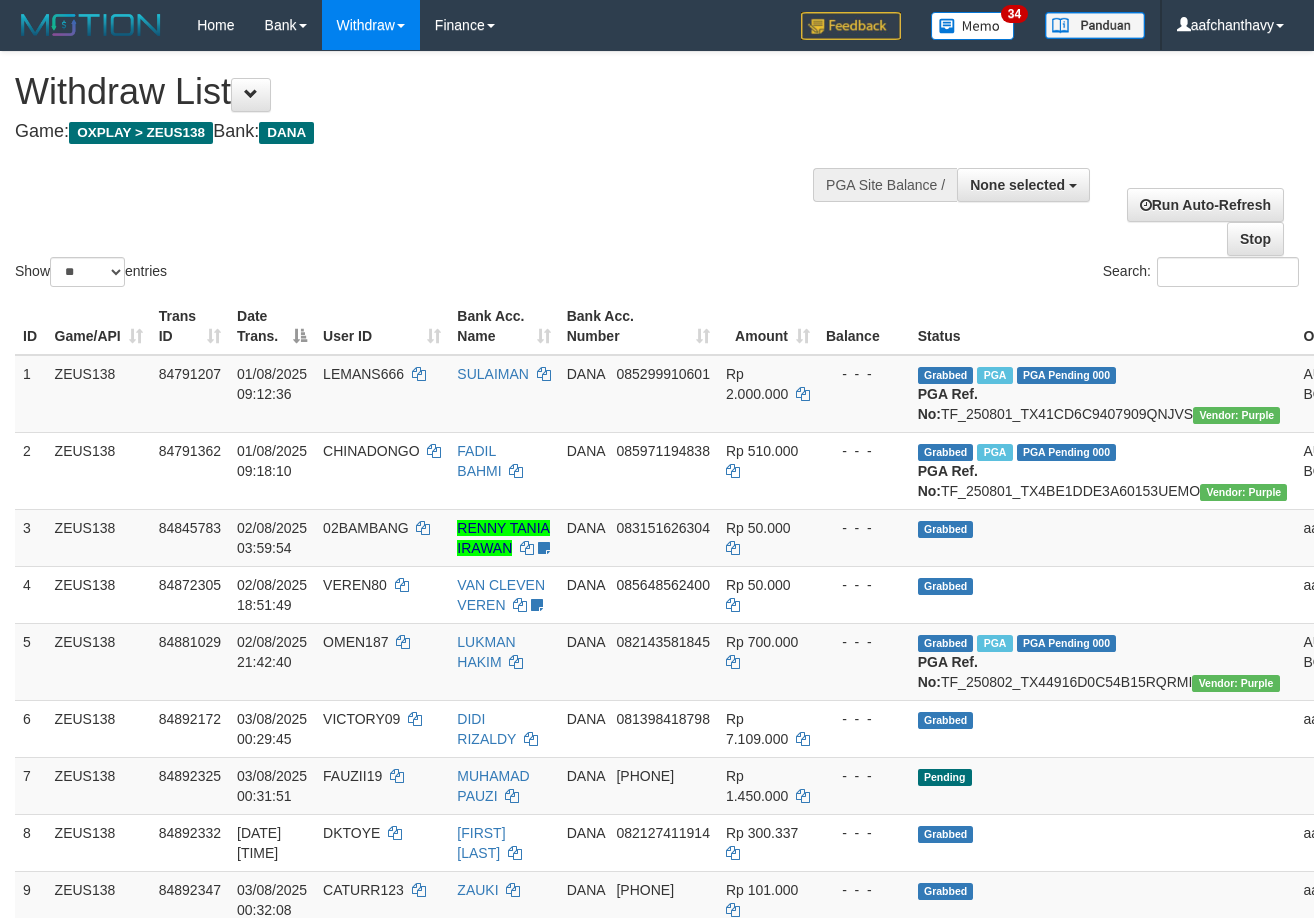 select 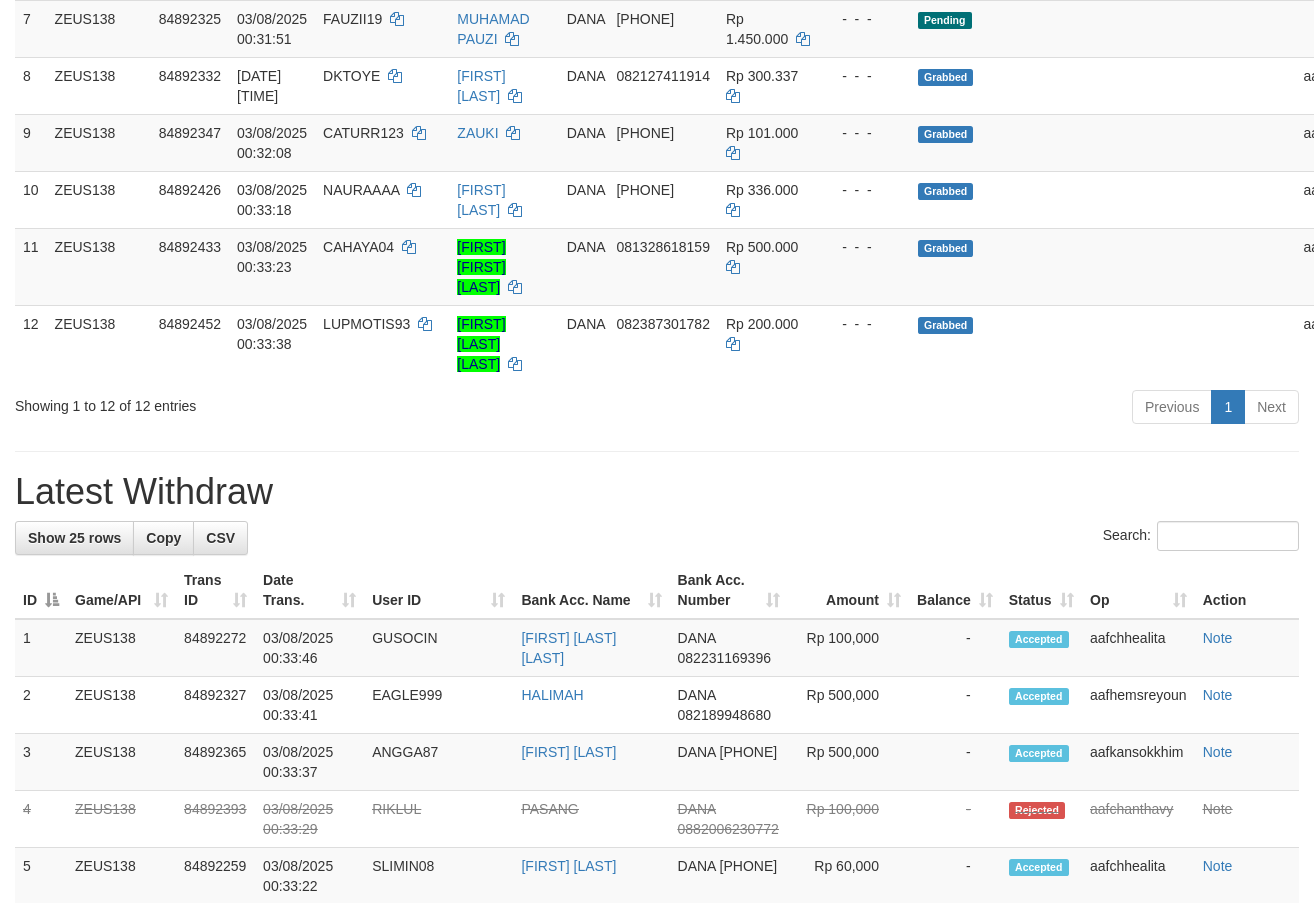 scroll, scrollTop: 702, scrollLeft: 0, axis: vertical 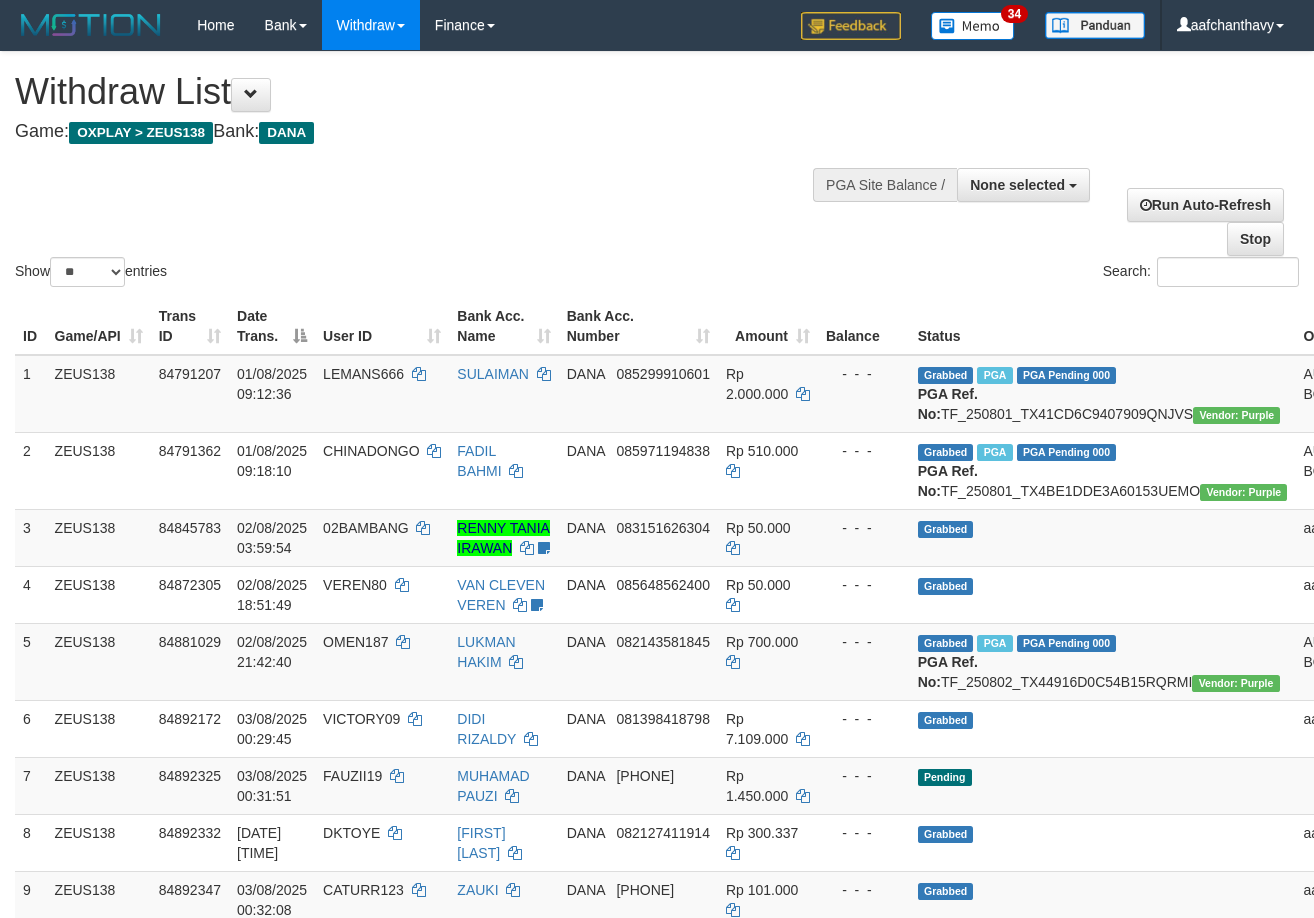 select 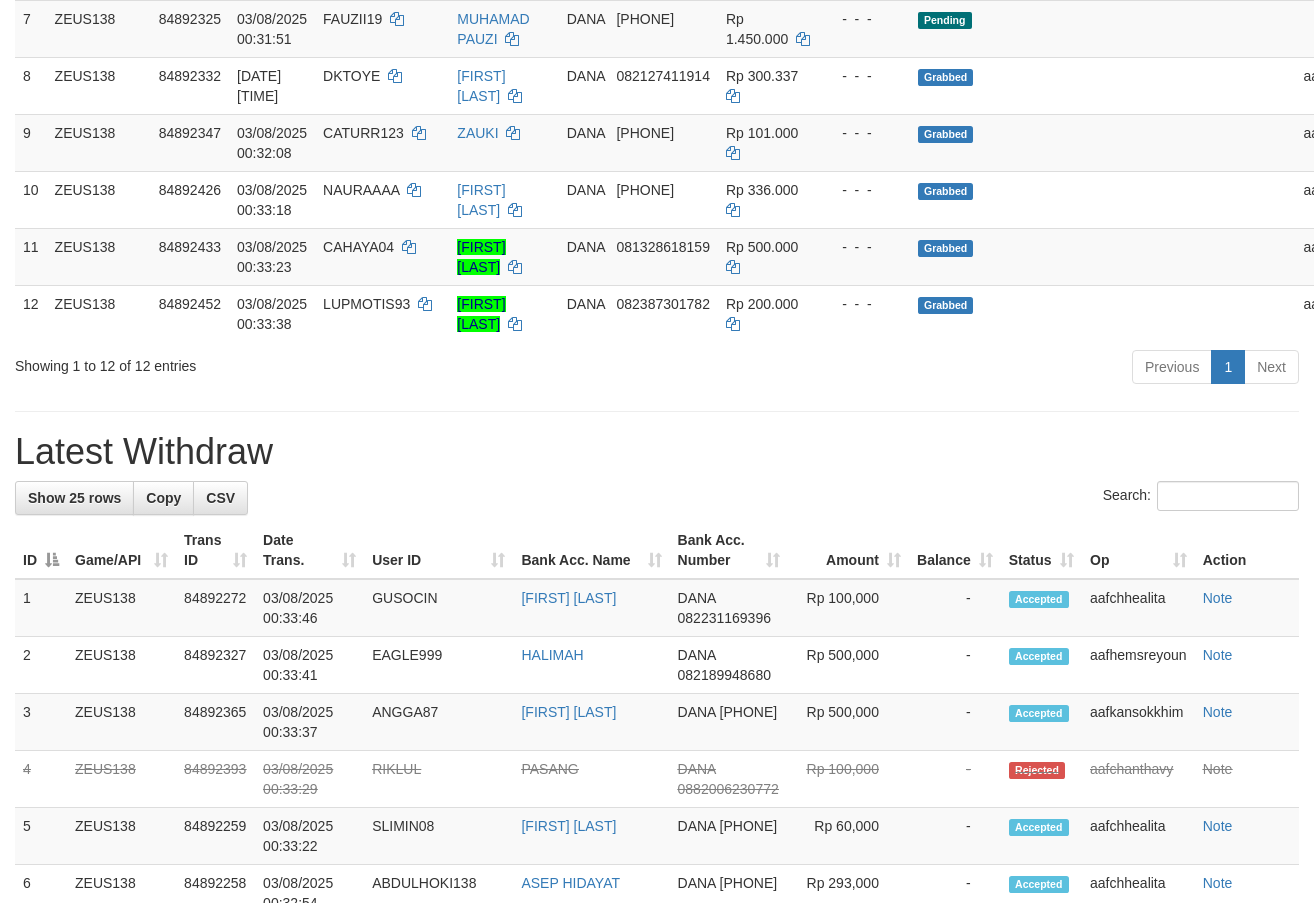 scroll, scrollTop: 702, scrollLeft: 0, axis: vertical 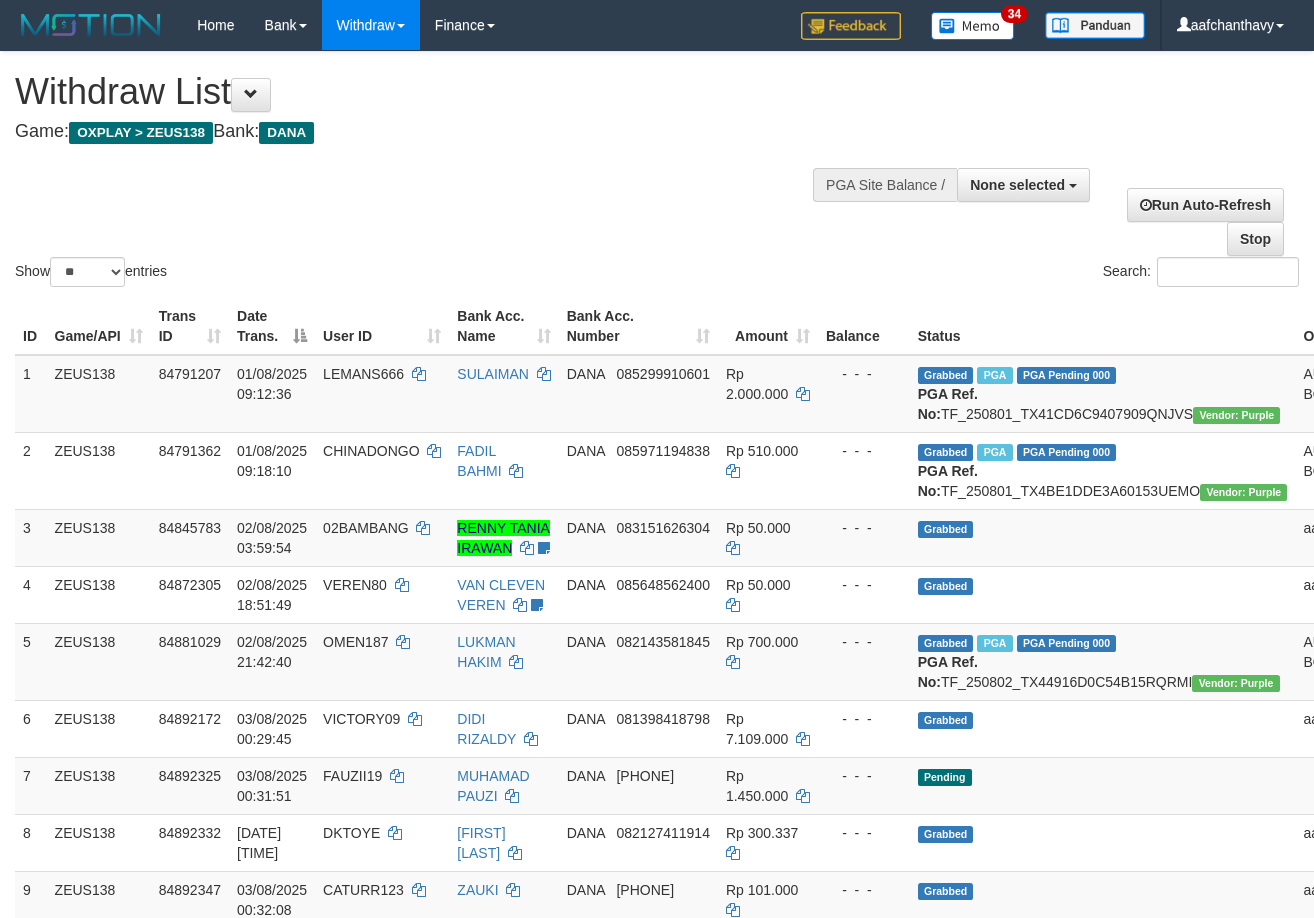 select 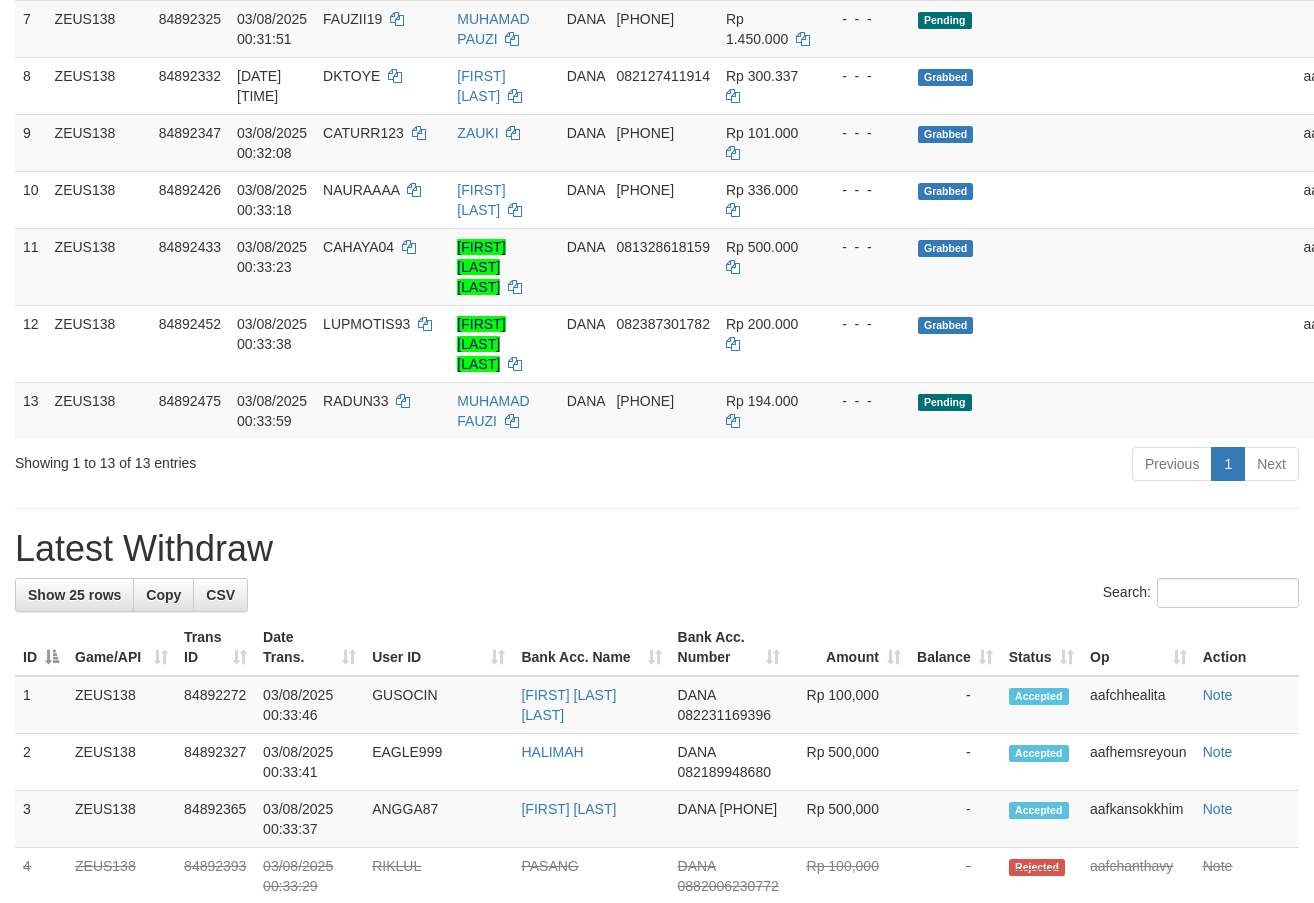 scroll, scrollTop: 702, scrollLeft: 0, axis: vertical 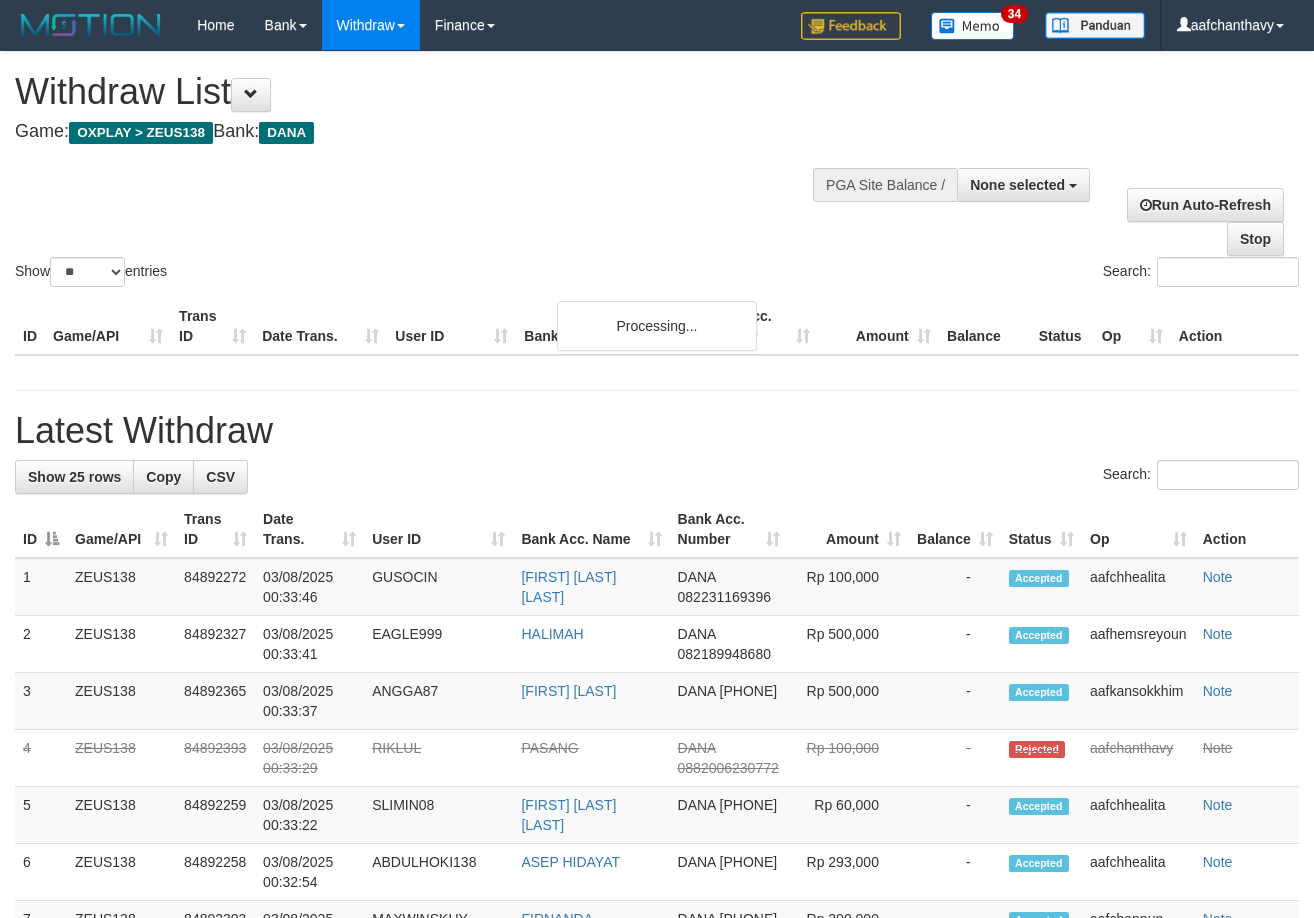 select 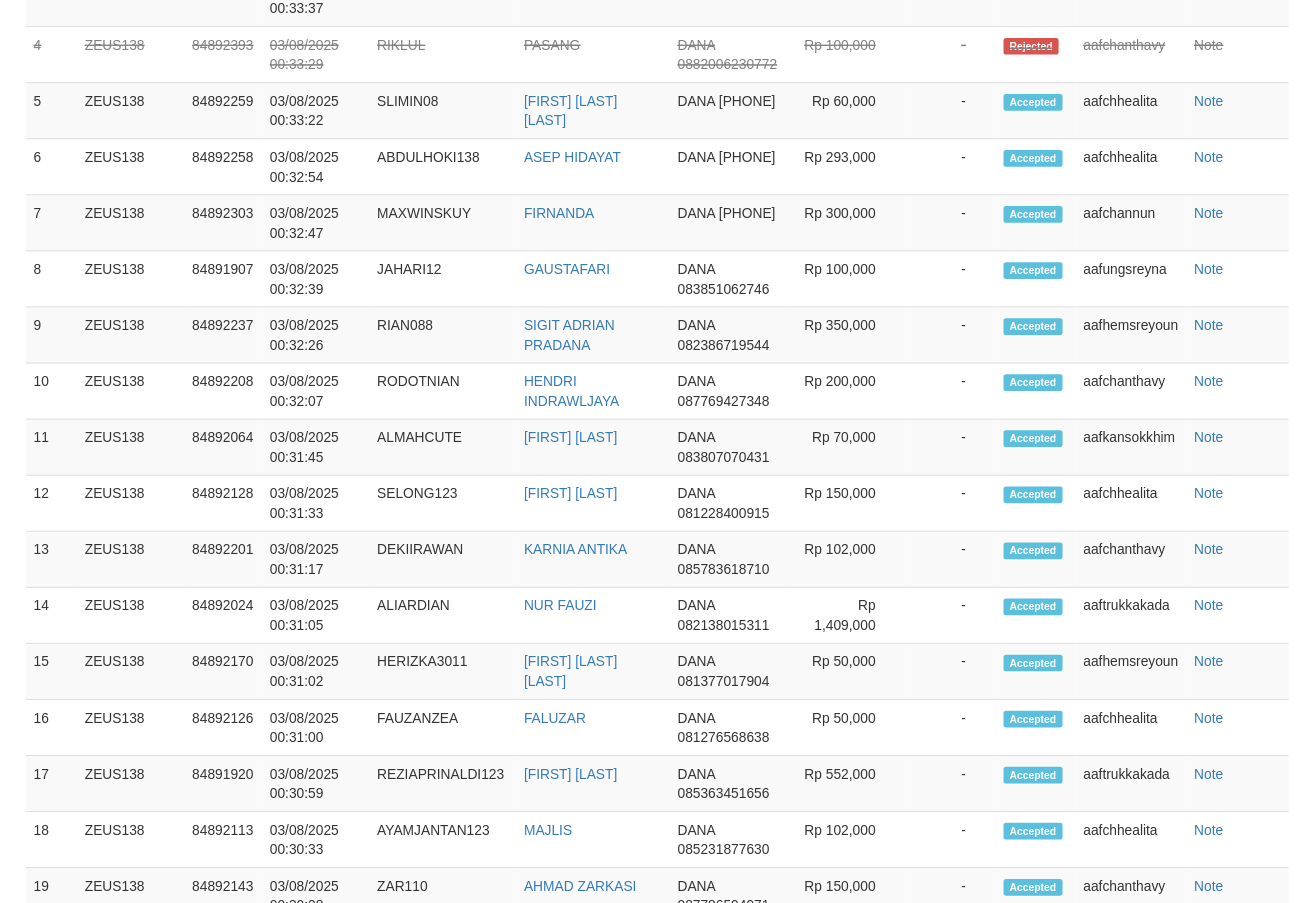 scroll, scrollTop: 1617, scrollLeft: 0, axis: vertical 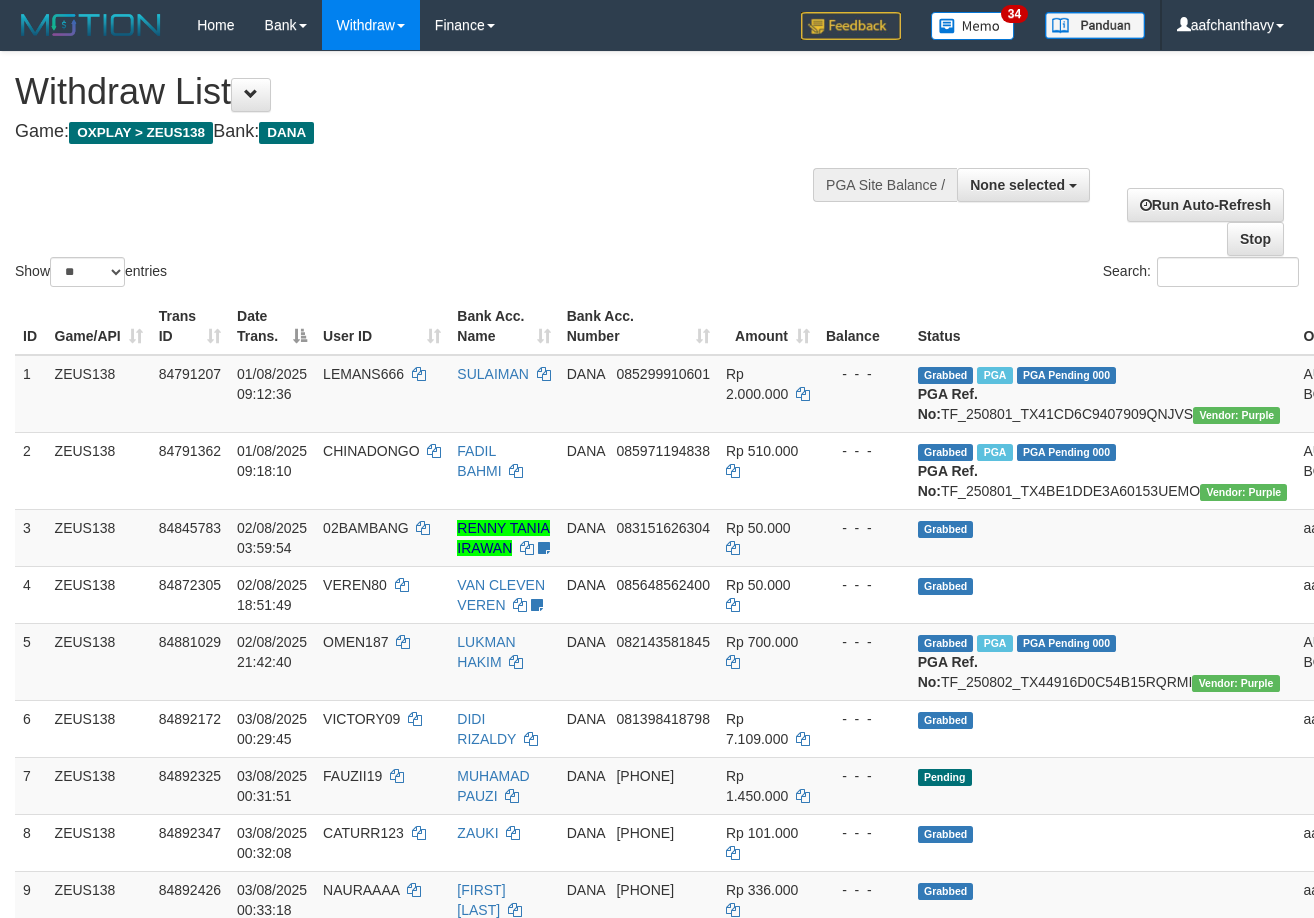 select 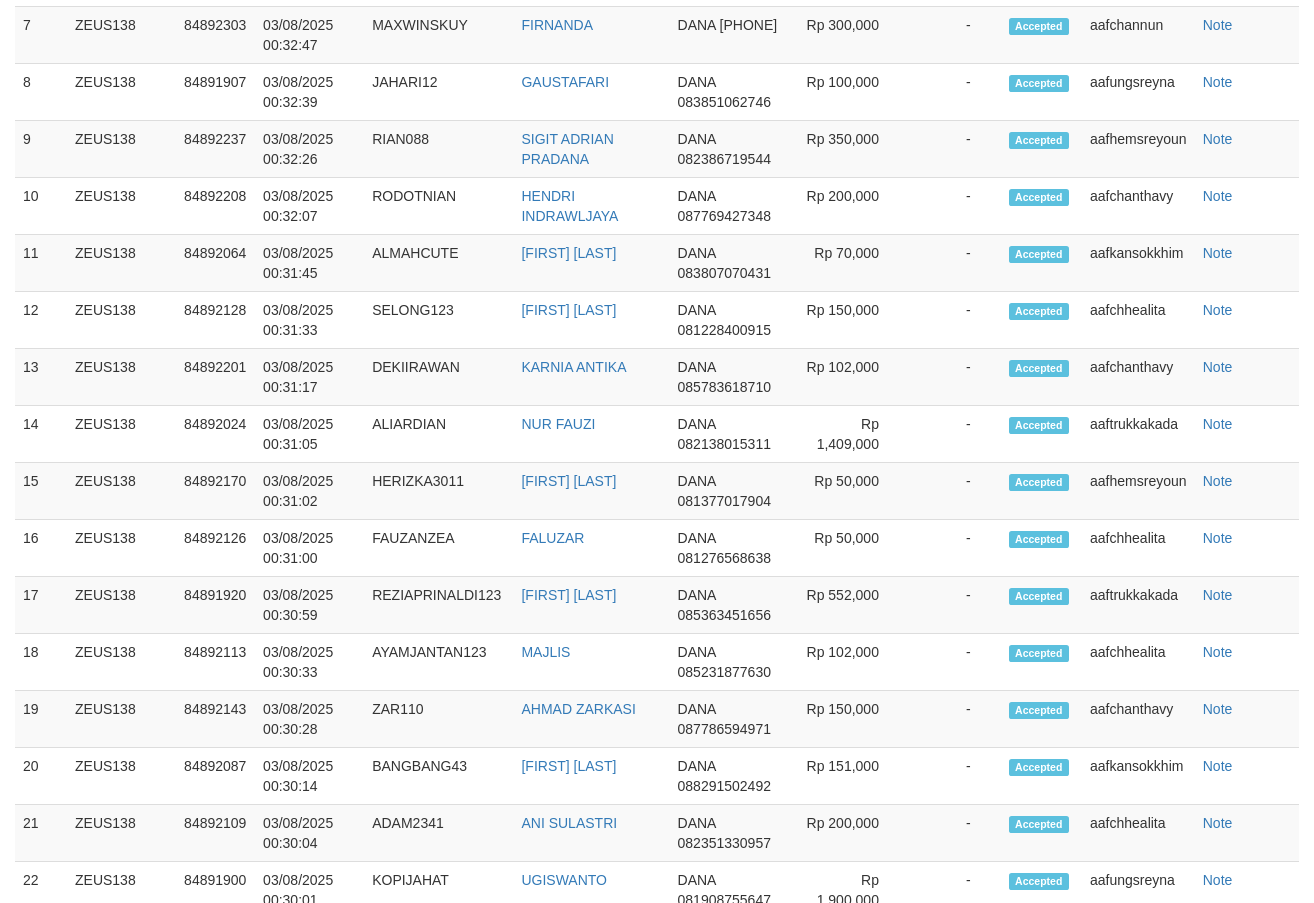 scroll, scrollTop: 1617, scrollLeft: 0, axis: vertical 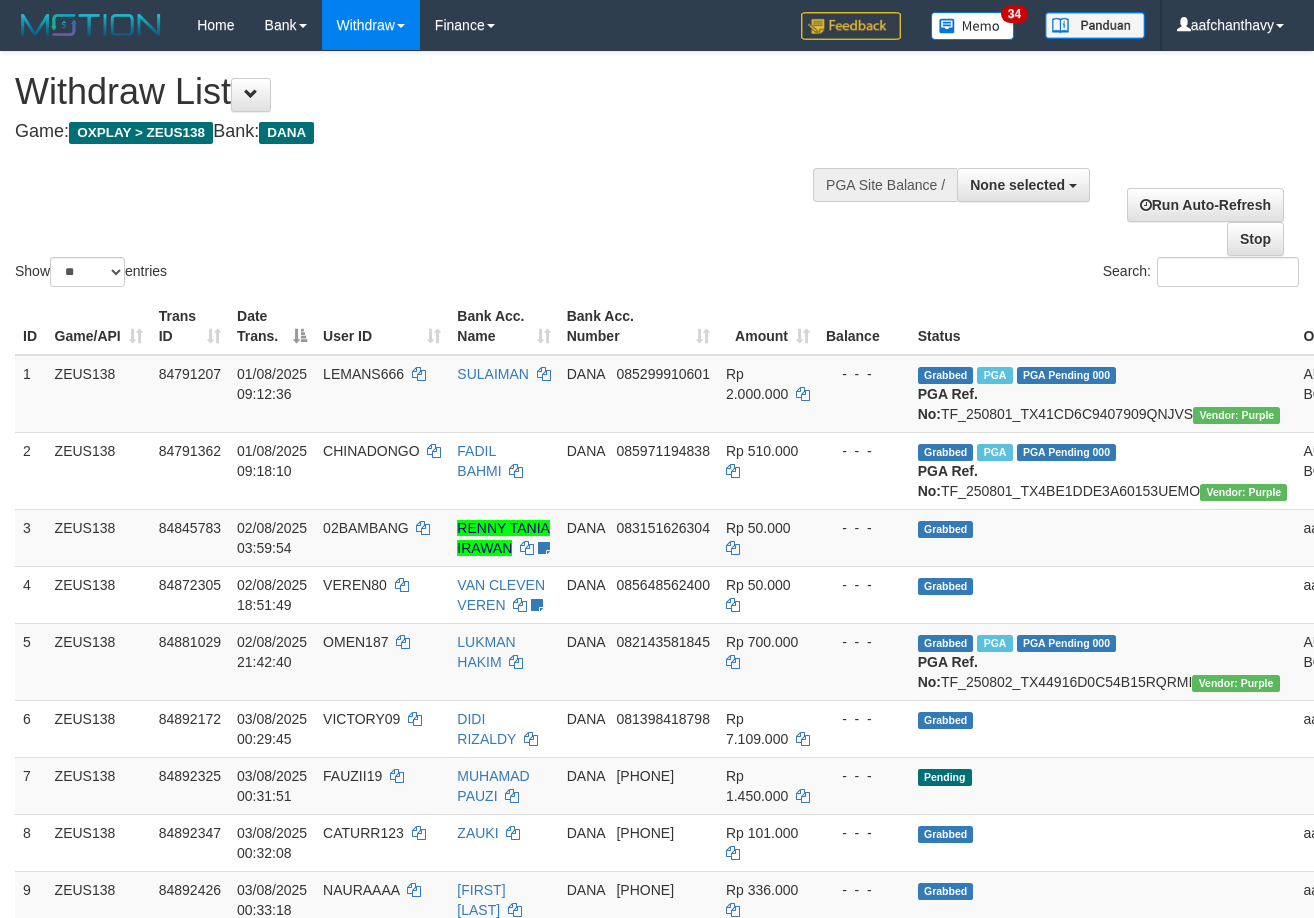 select 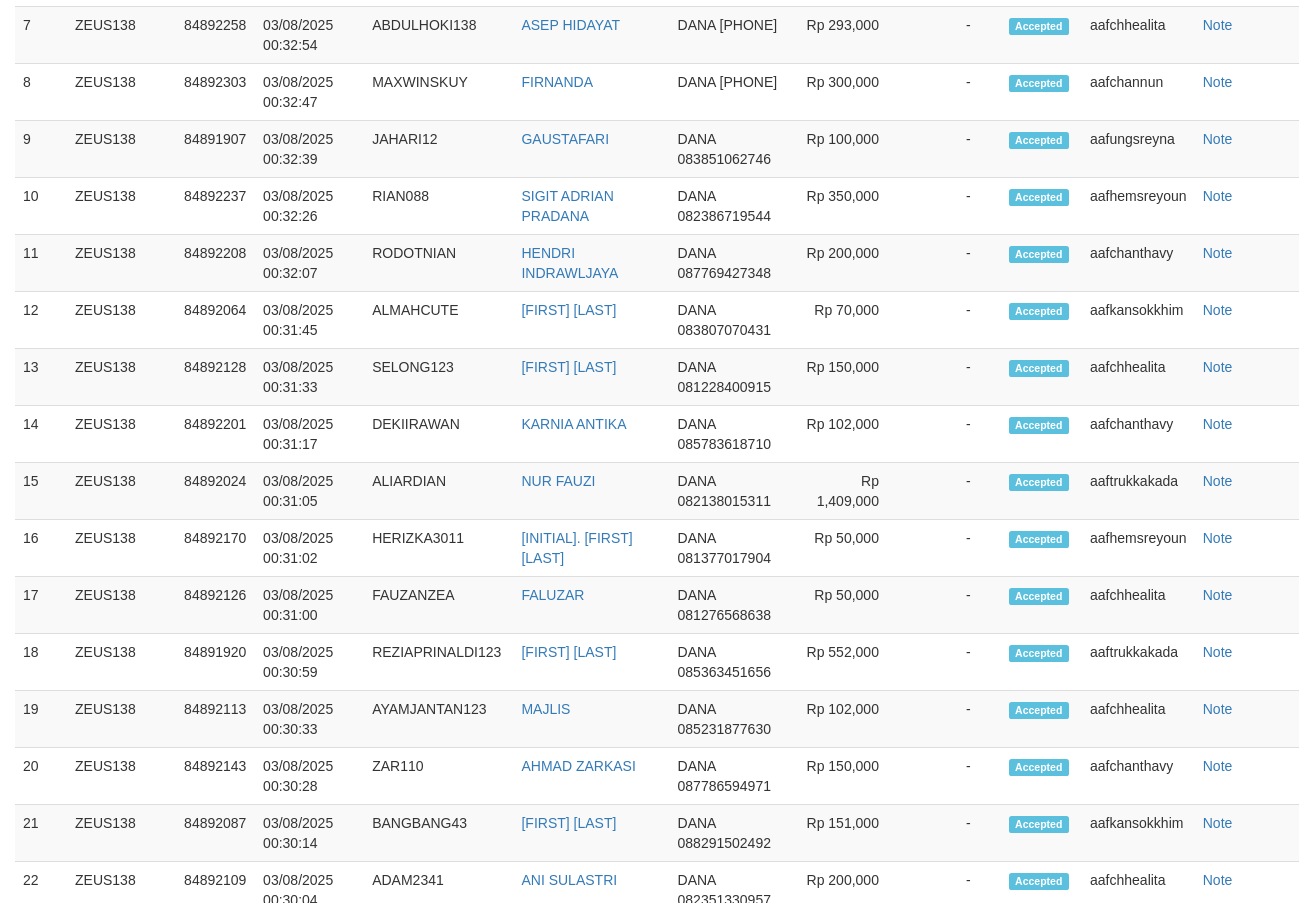 scroll, scrollTop: 1617, scrollLeft: 0, axis: vertical 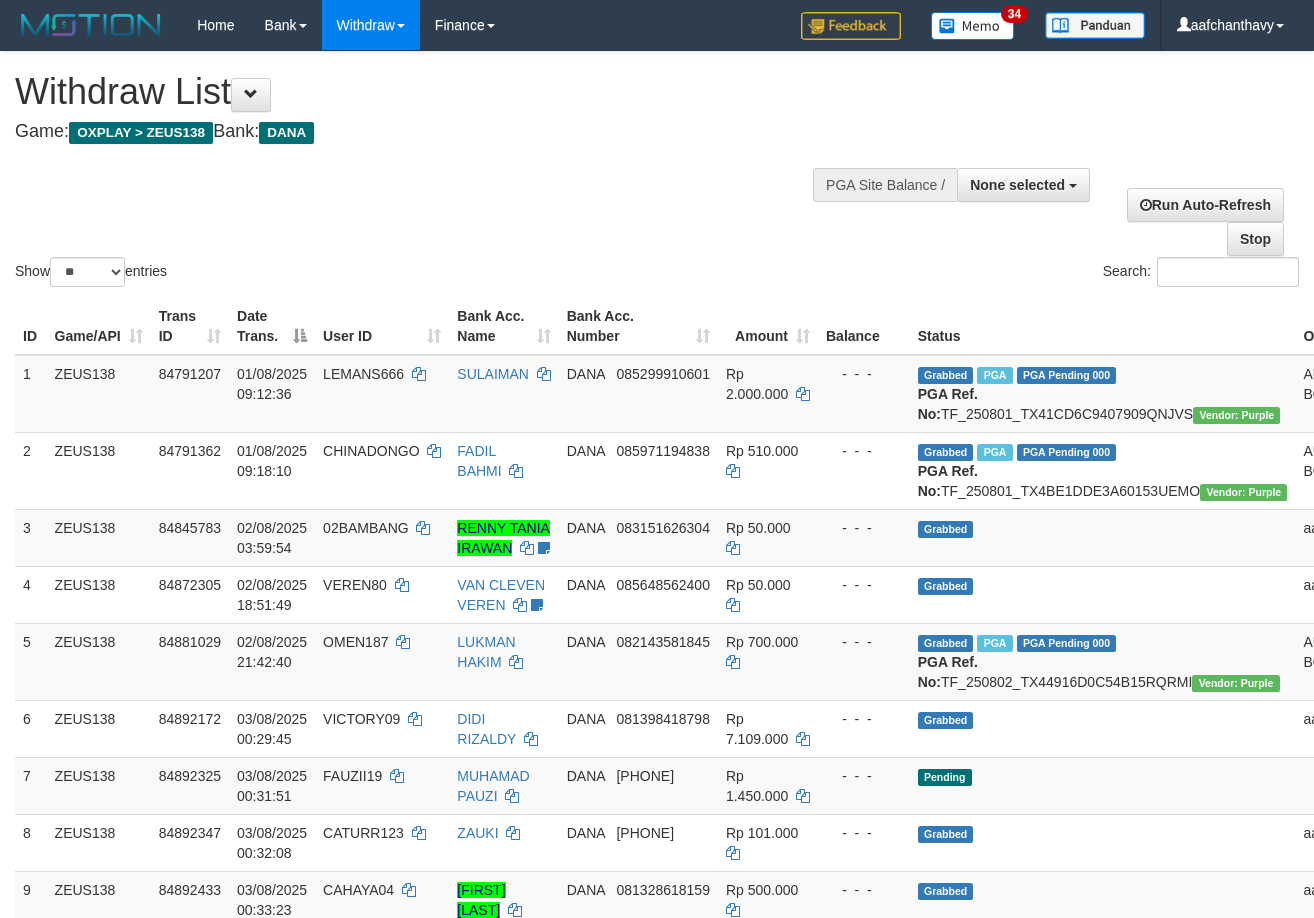 select 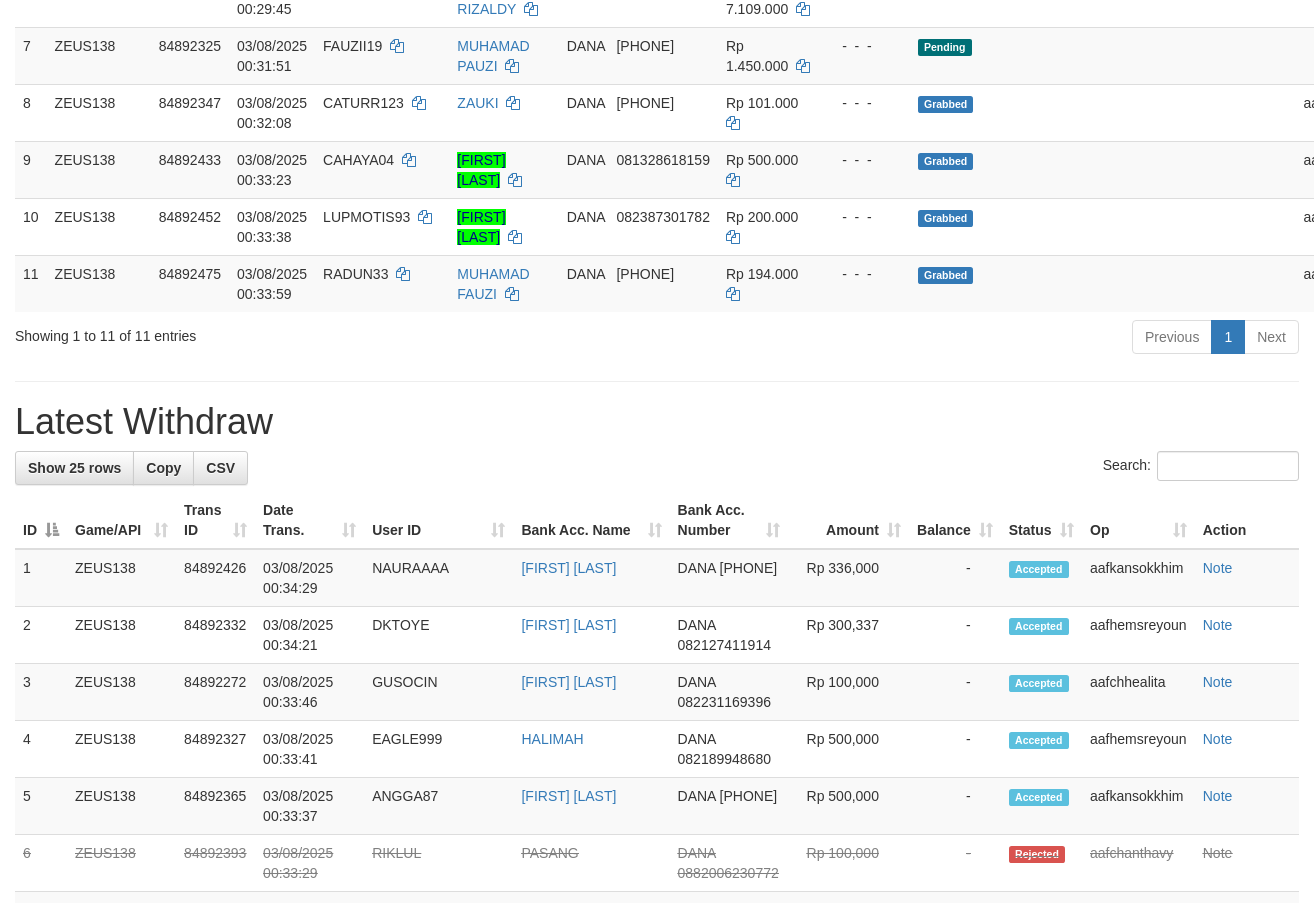 scroll, scrollTop: 477, scrollLeft: 0, axis: vertical 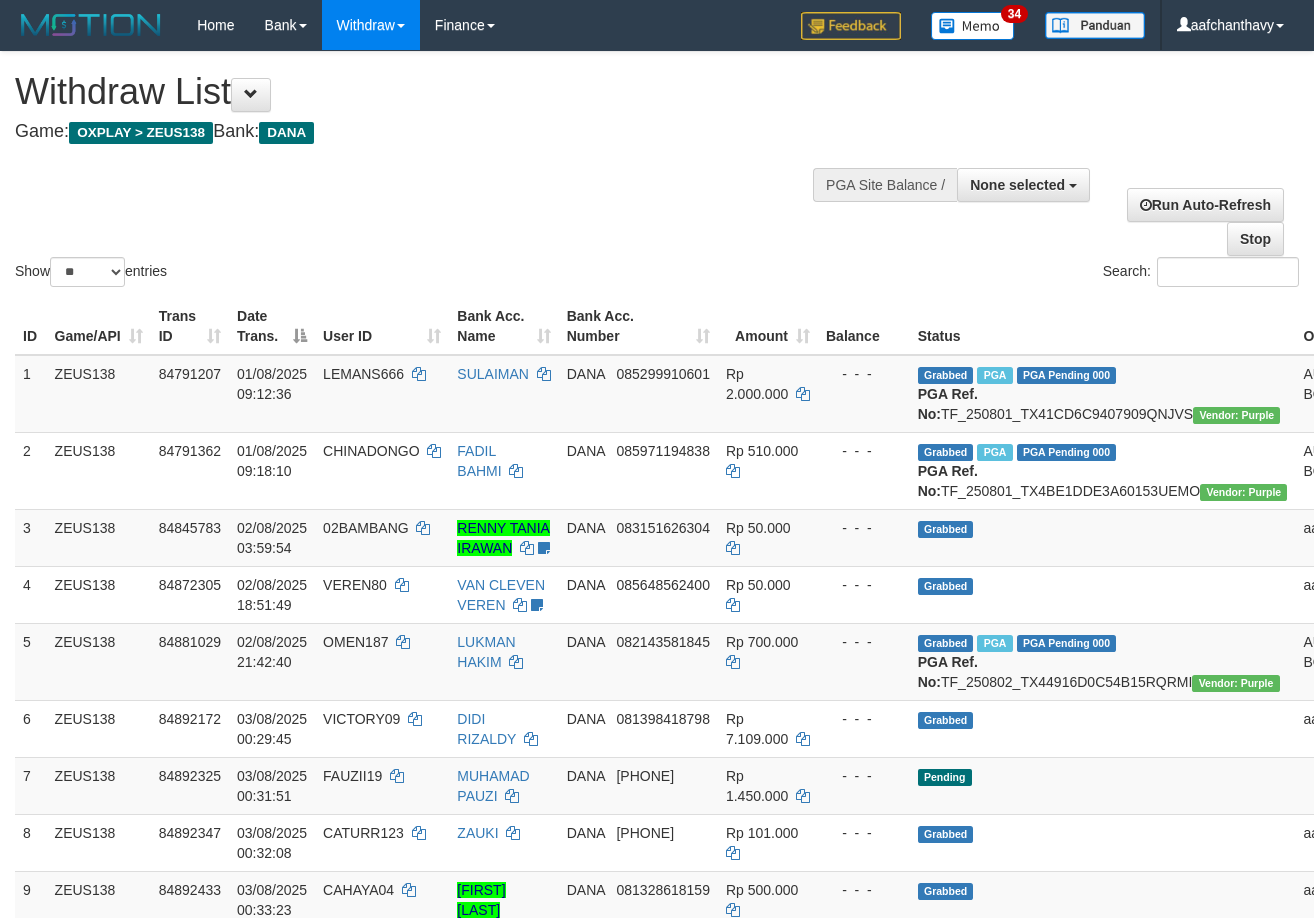 select 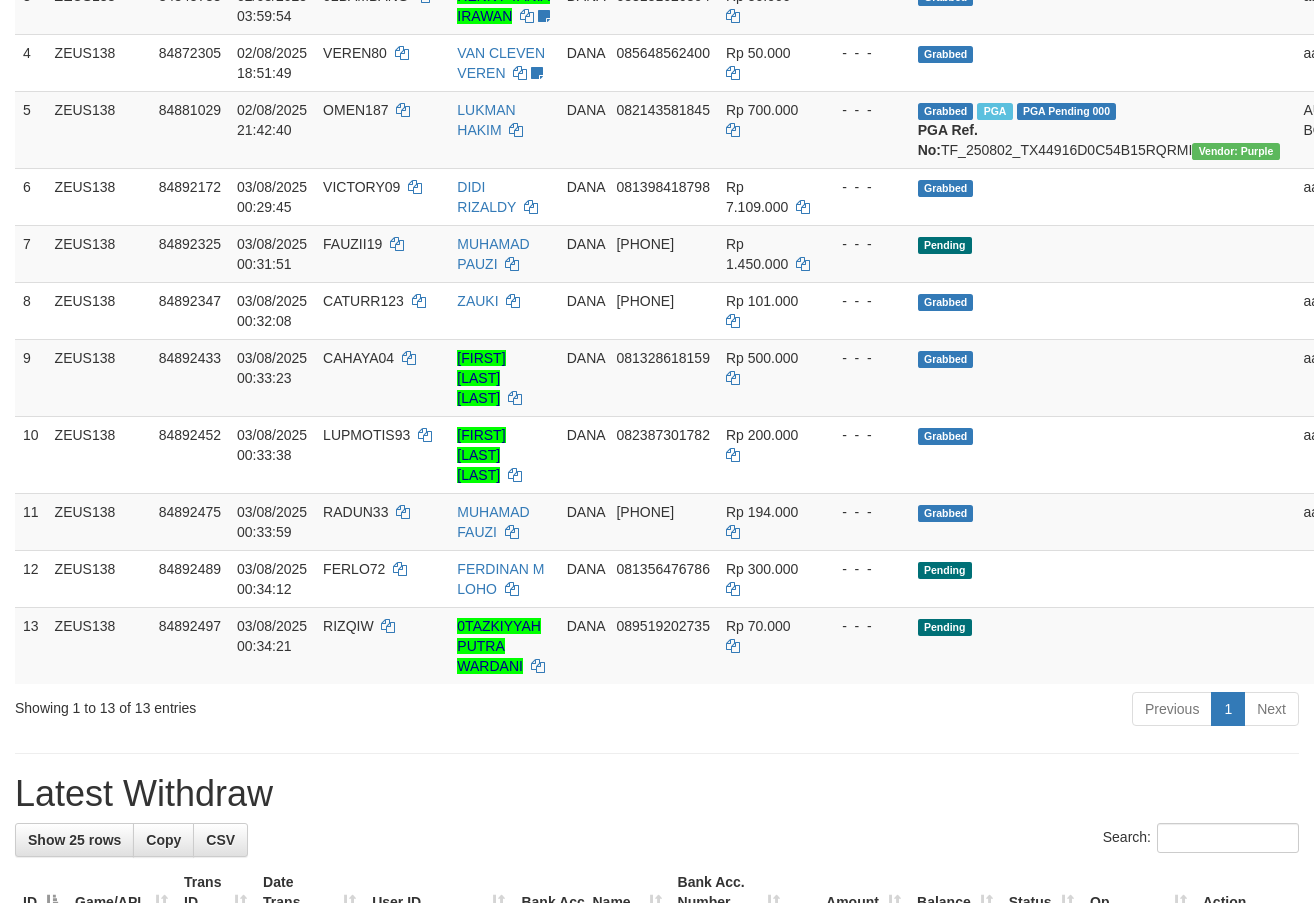 scroll, scrollTop: 477, scrollLeft: 0, axis: vertical 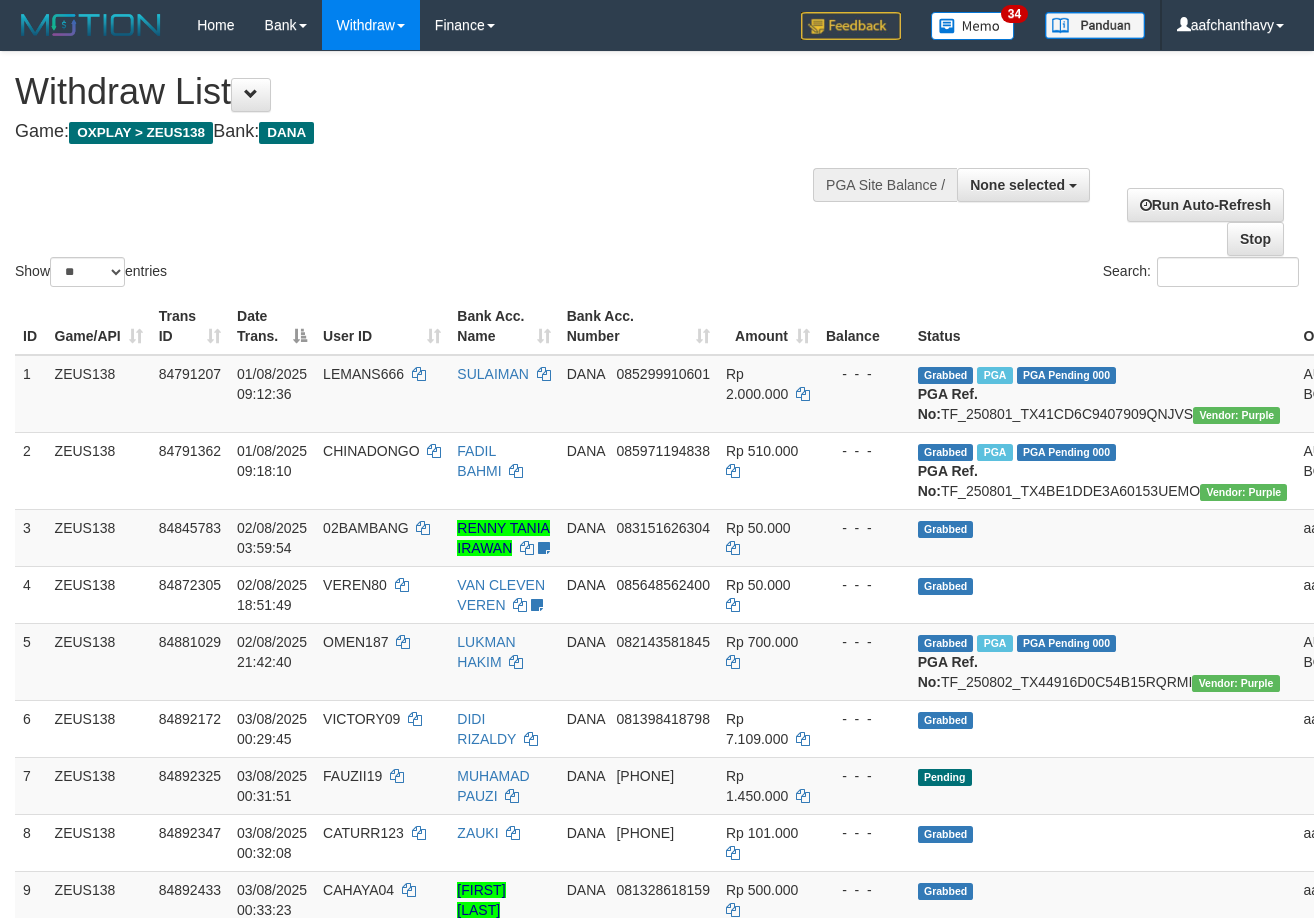 select 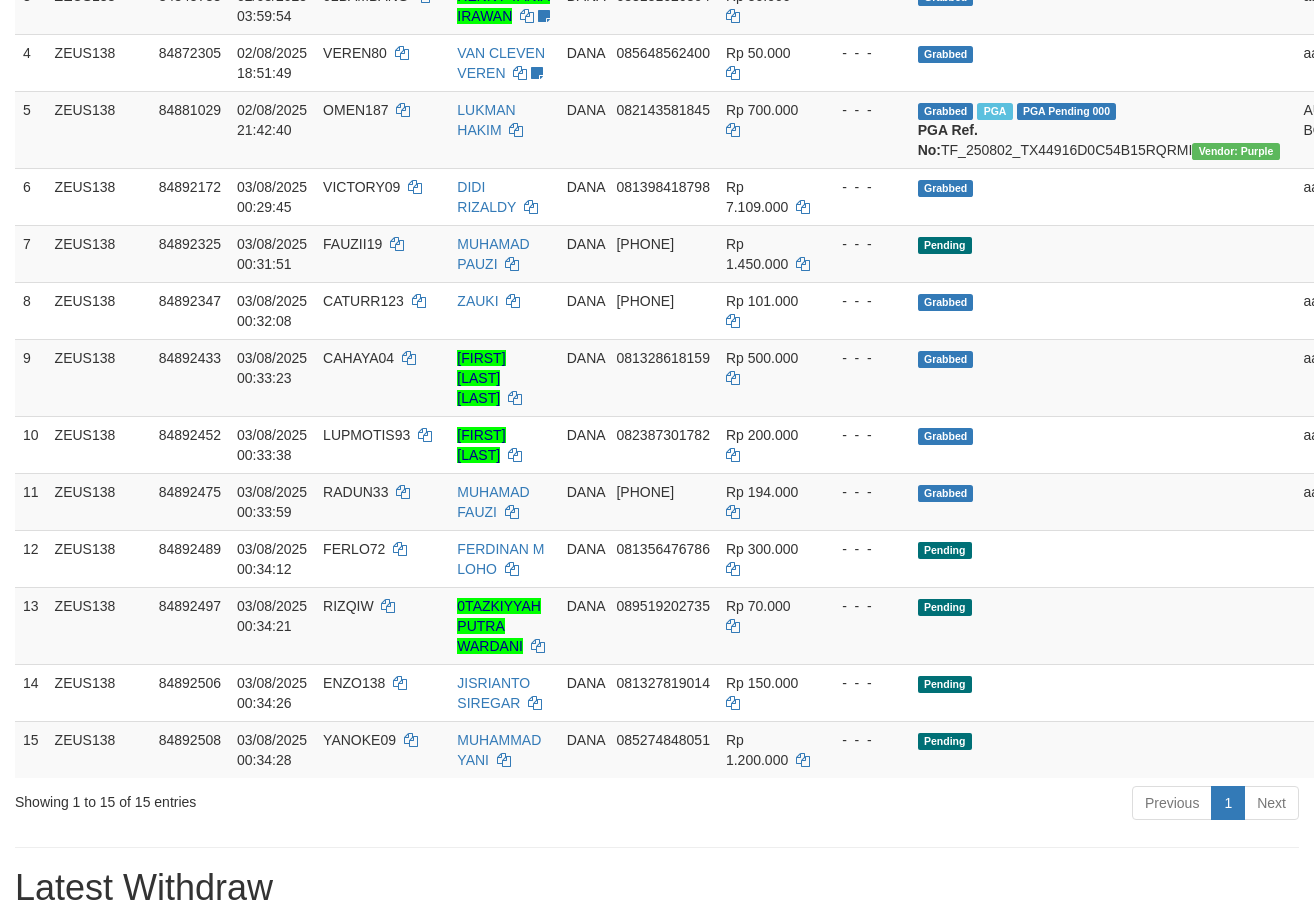 scroll, scrollTop: 477, scrollLeft: 0, axis: vertical 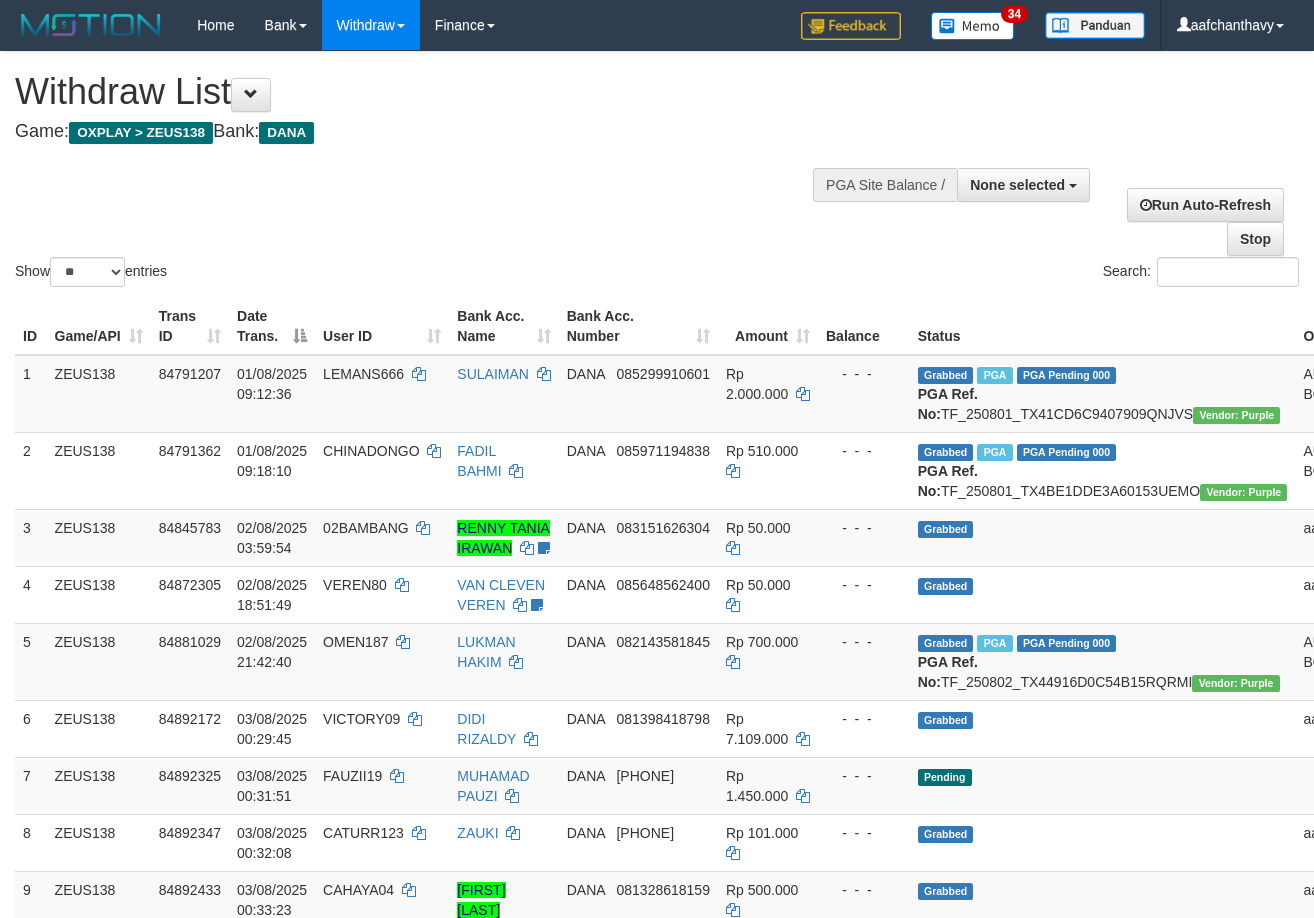 select 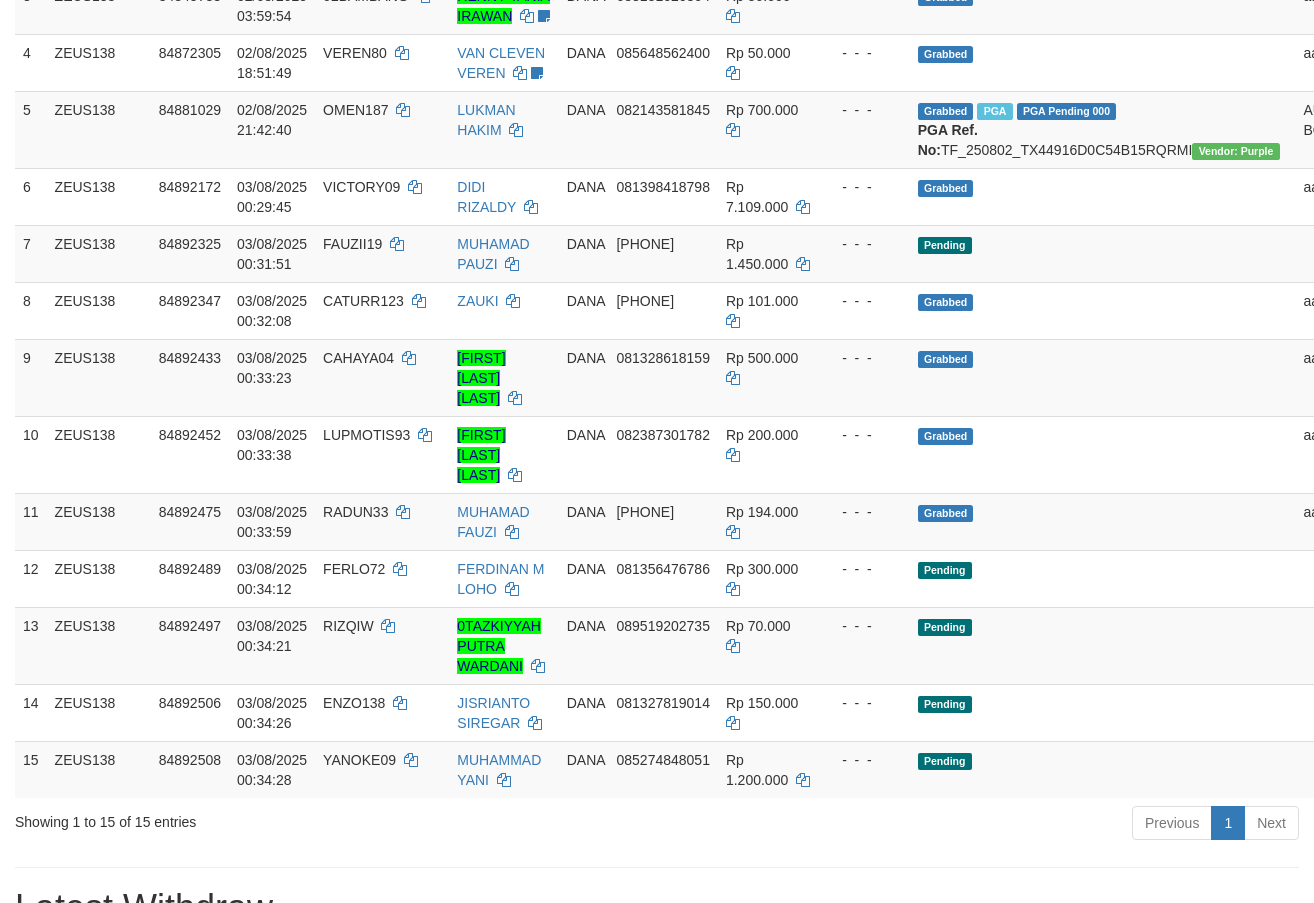 scroll, scrollTop: 477, scrollLeft: 0, axis: vertical 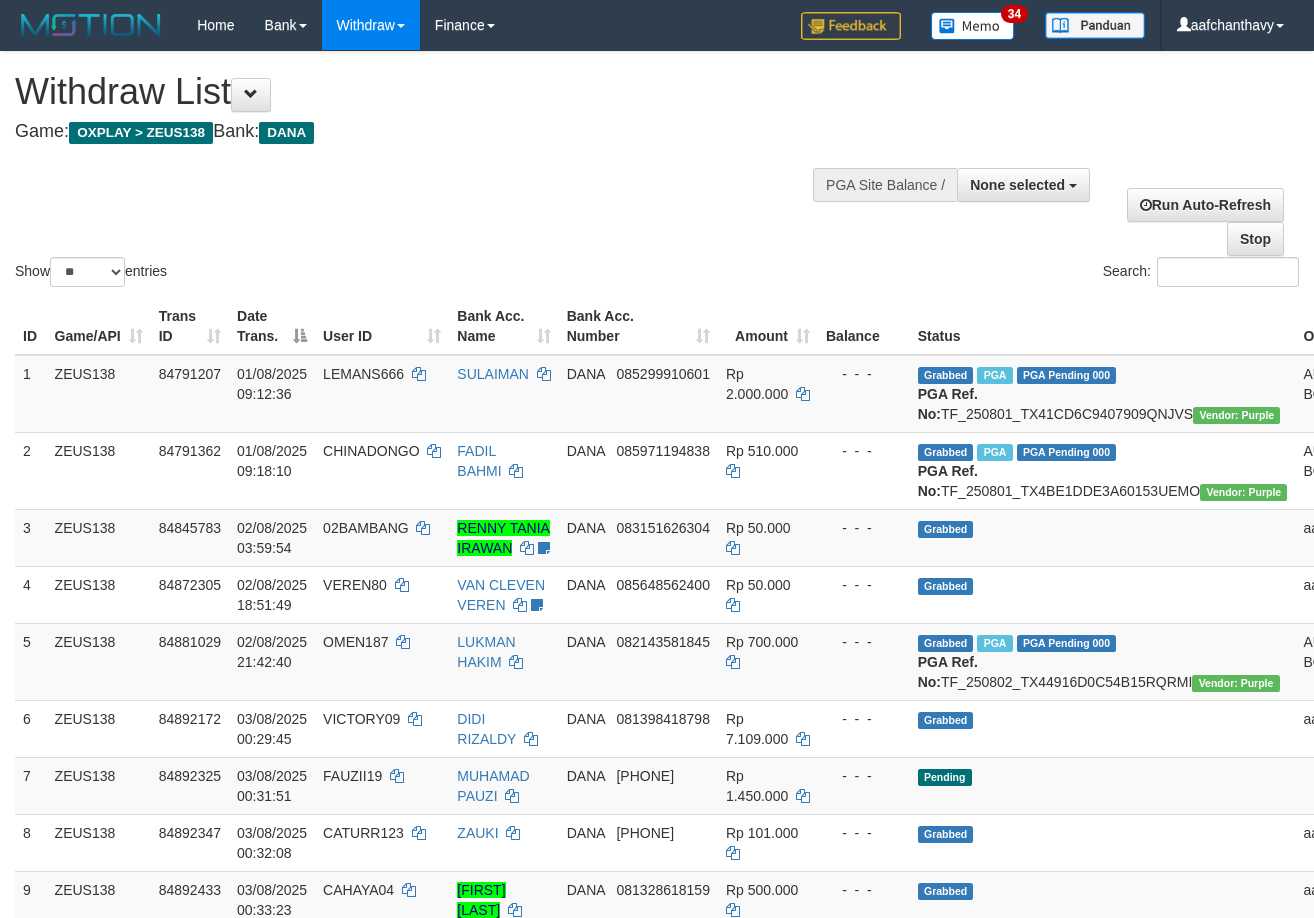 select 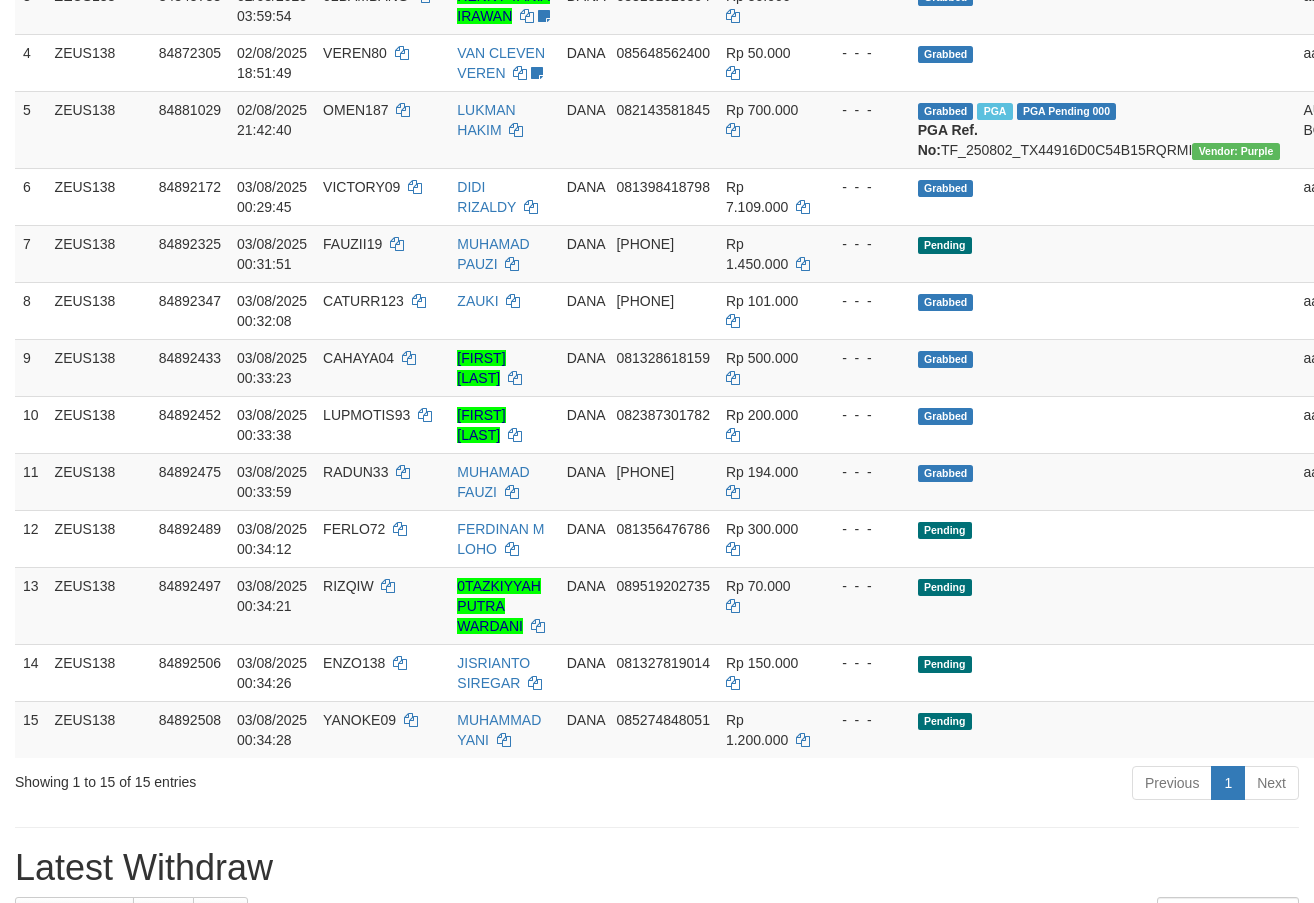 scroll, scrollTop: 477, scrollLeft: 0, axis: vertical 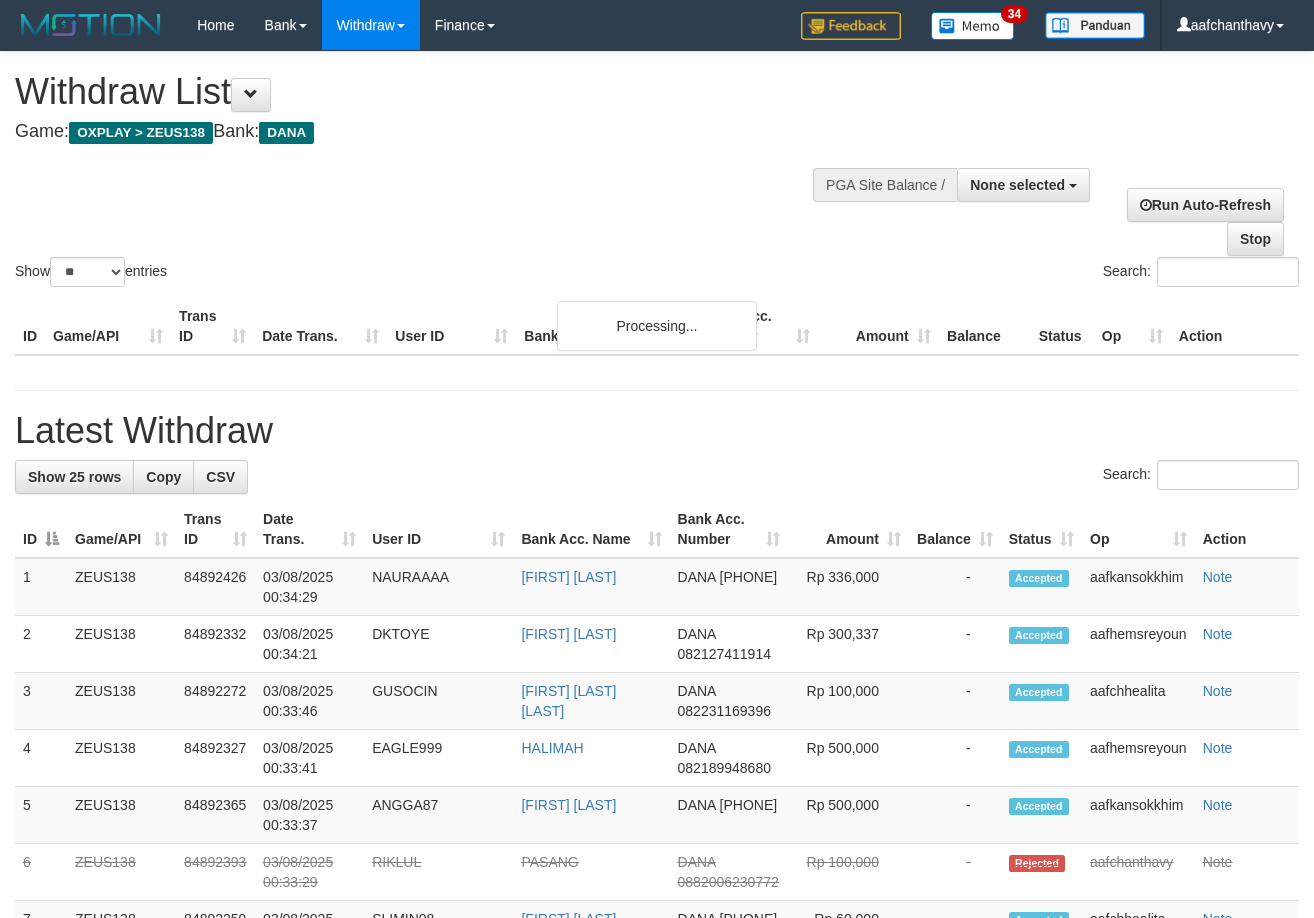 select 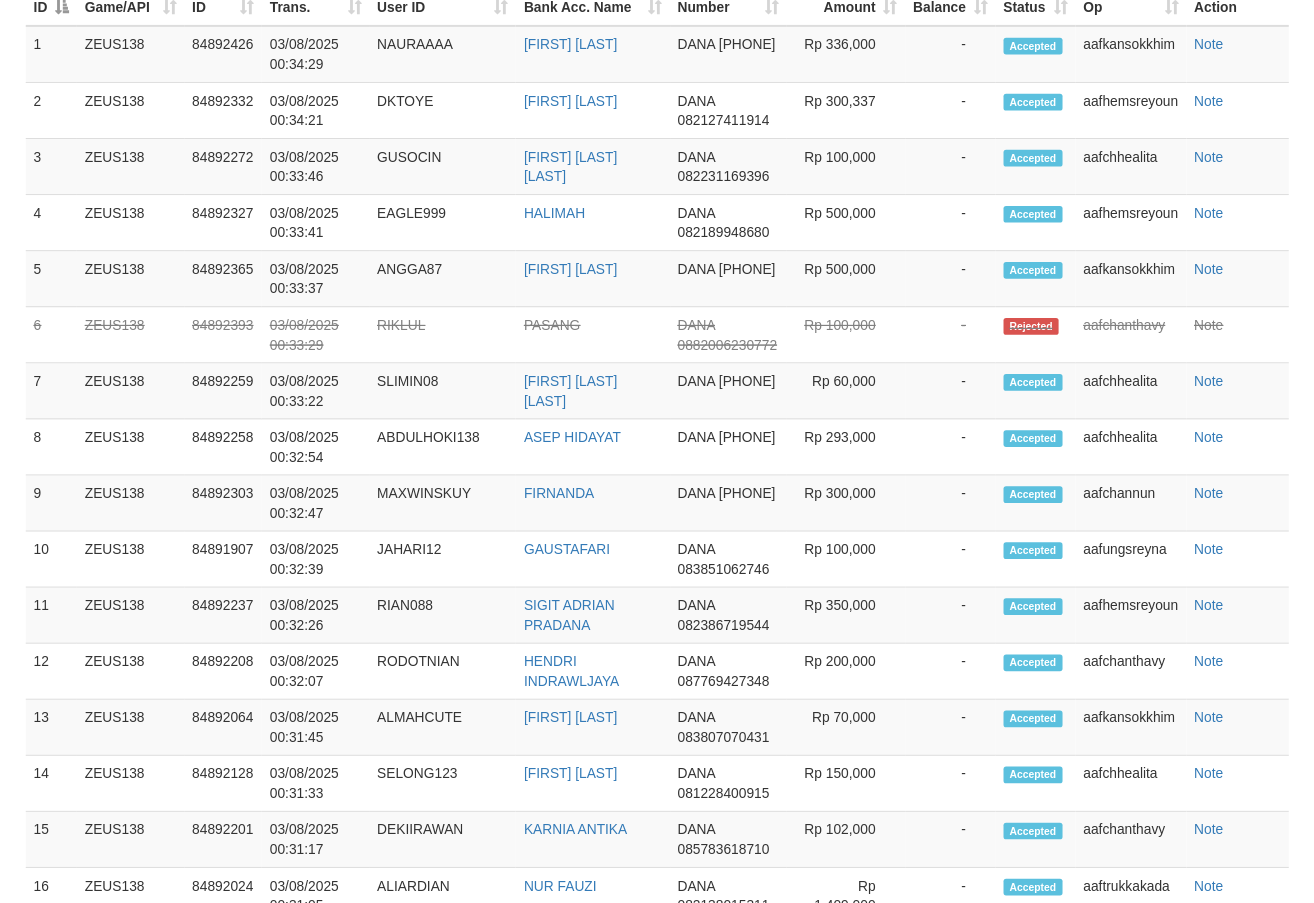 scroll, scrollTop: 1526, scrollLeft: 0, axis: vertical 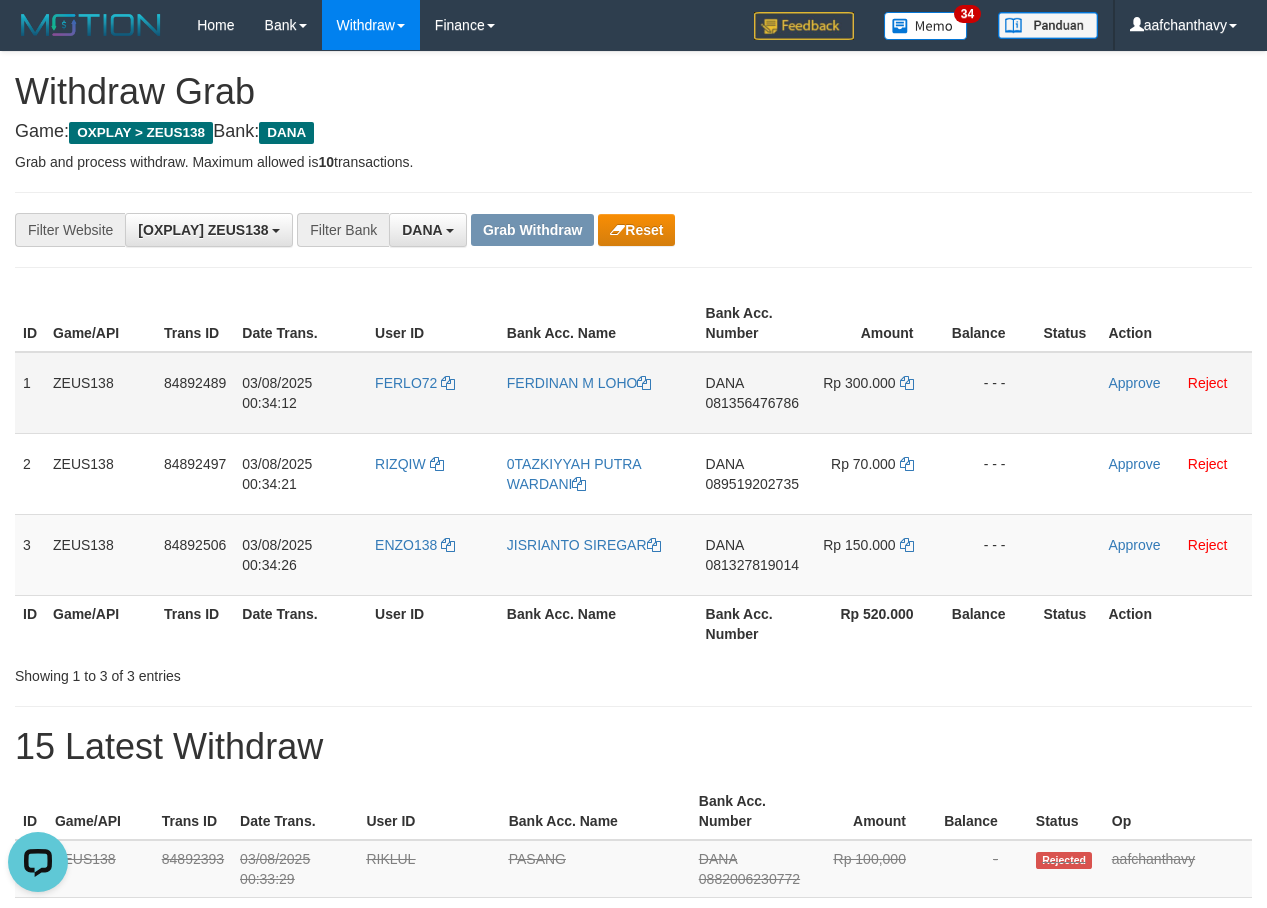 click on "FERLO72" at bounding box center (433, 393) 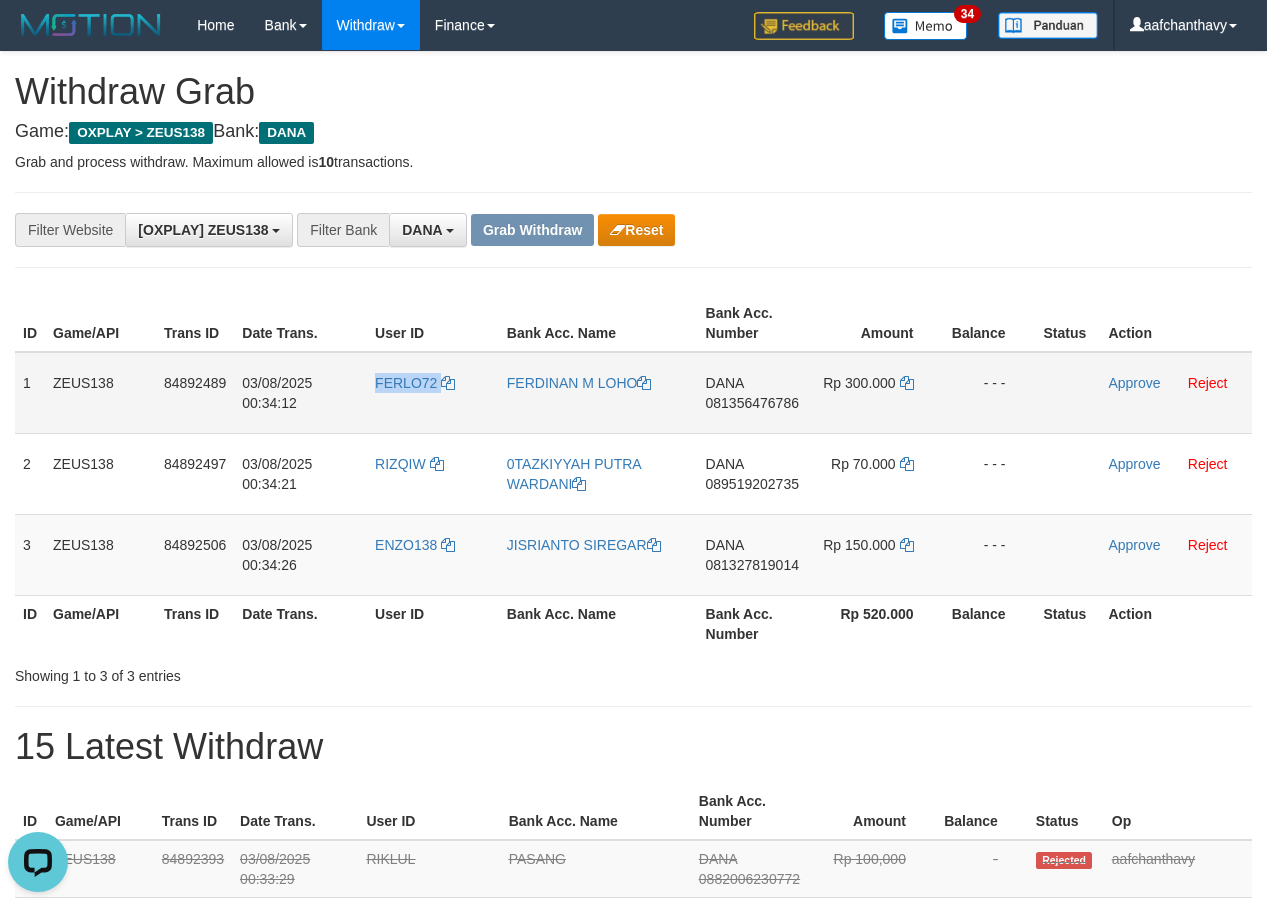 click on "FERLO72" at bounding box center [433, 393] 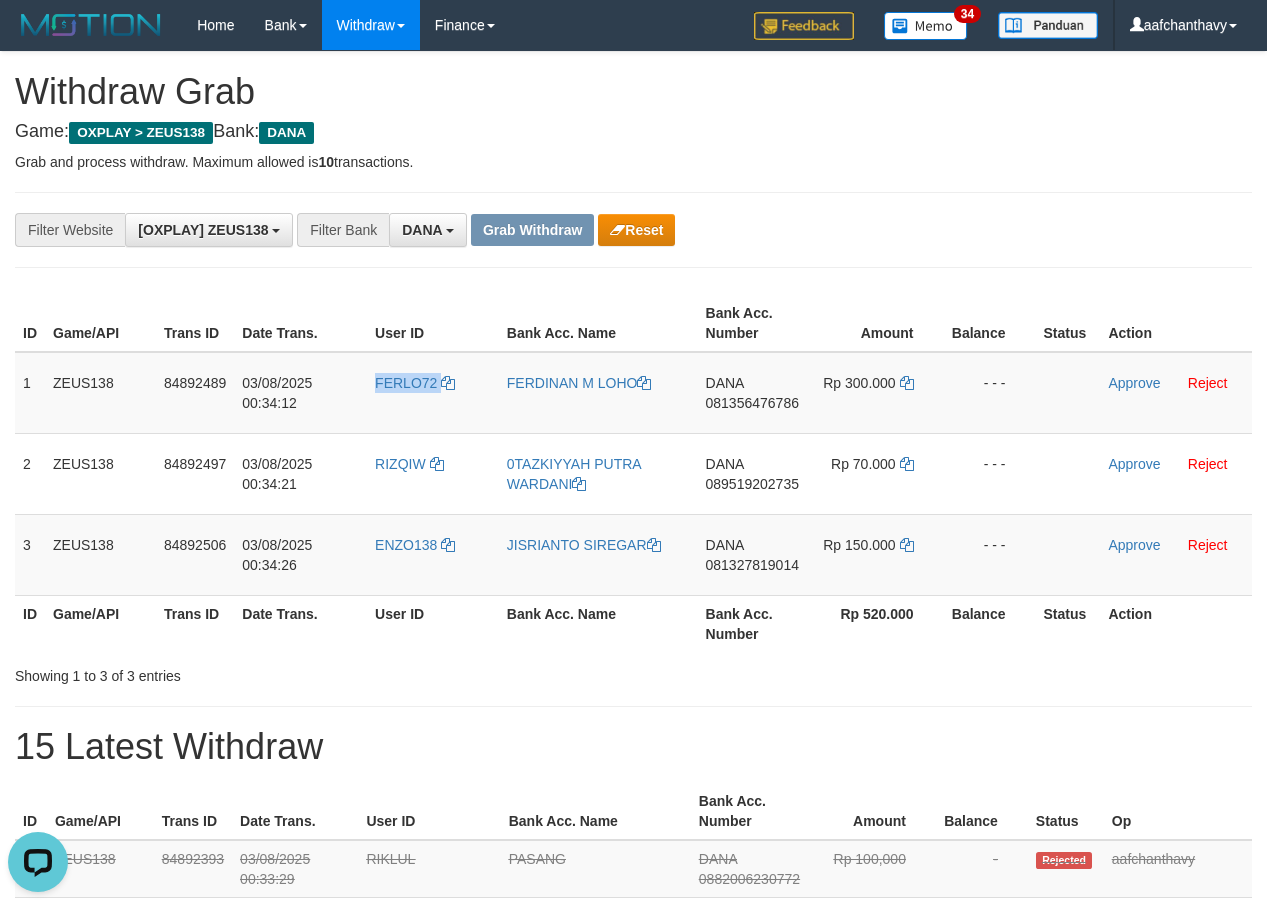 copy on "FERLO72" 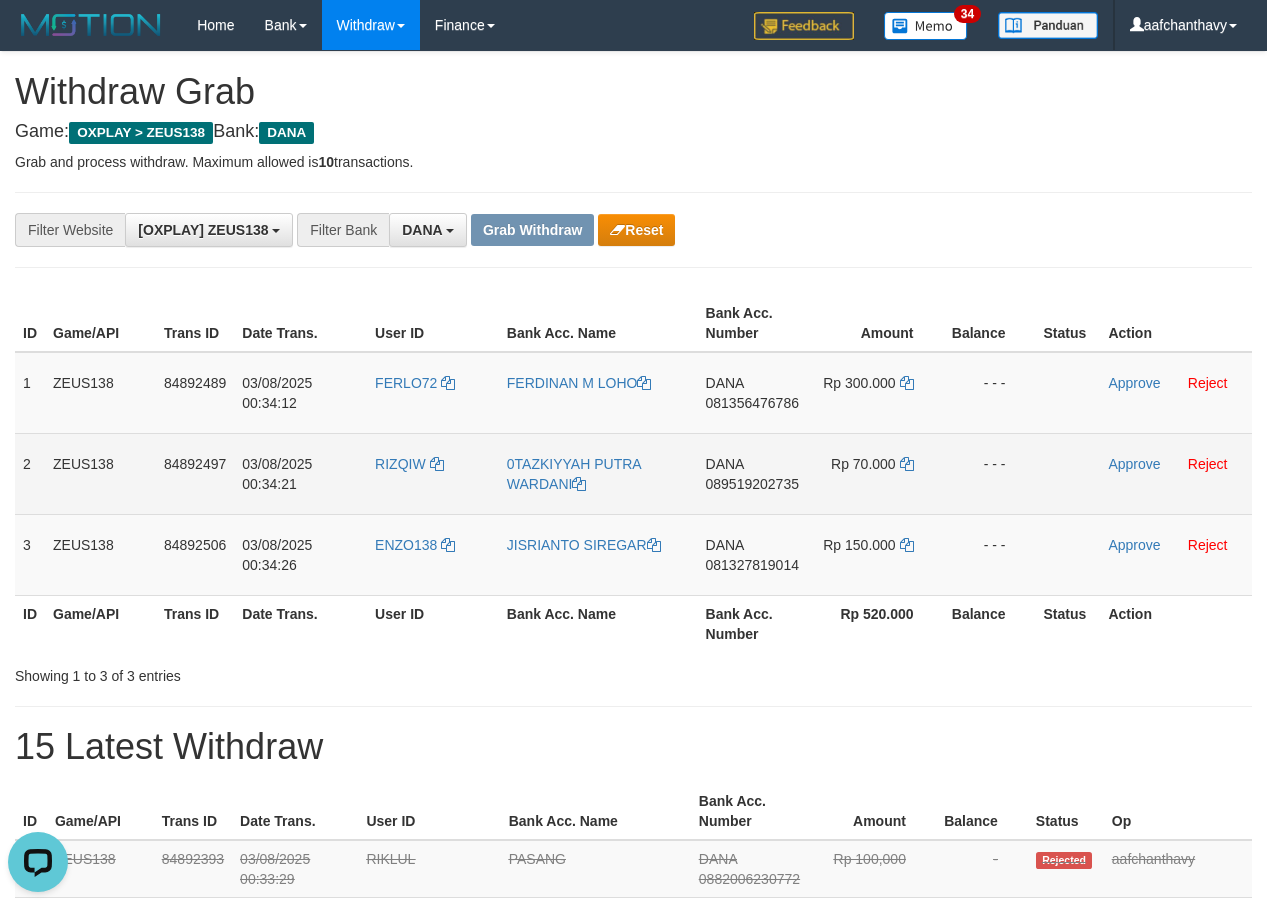 click on "RIZQIW" at bounding box center [433, 473] 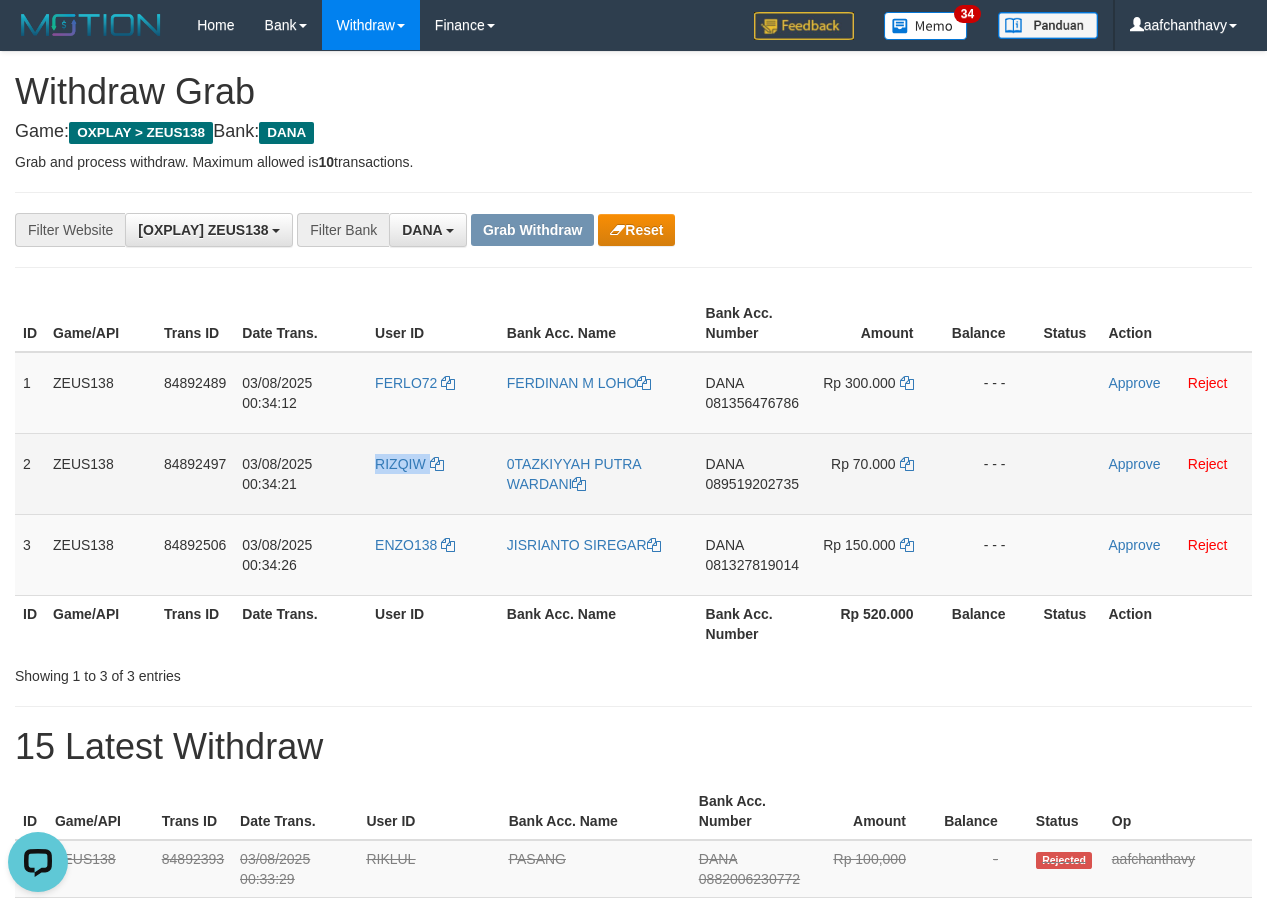 click on "RIZQIW" at bounding box center [433, 473] 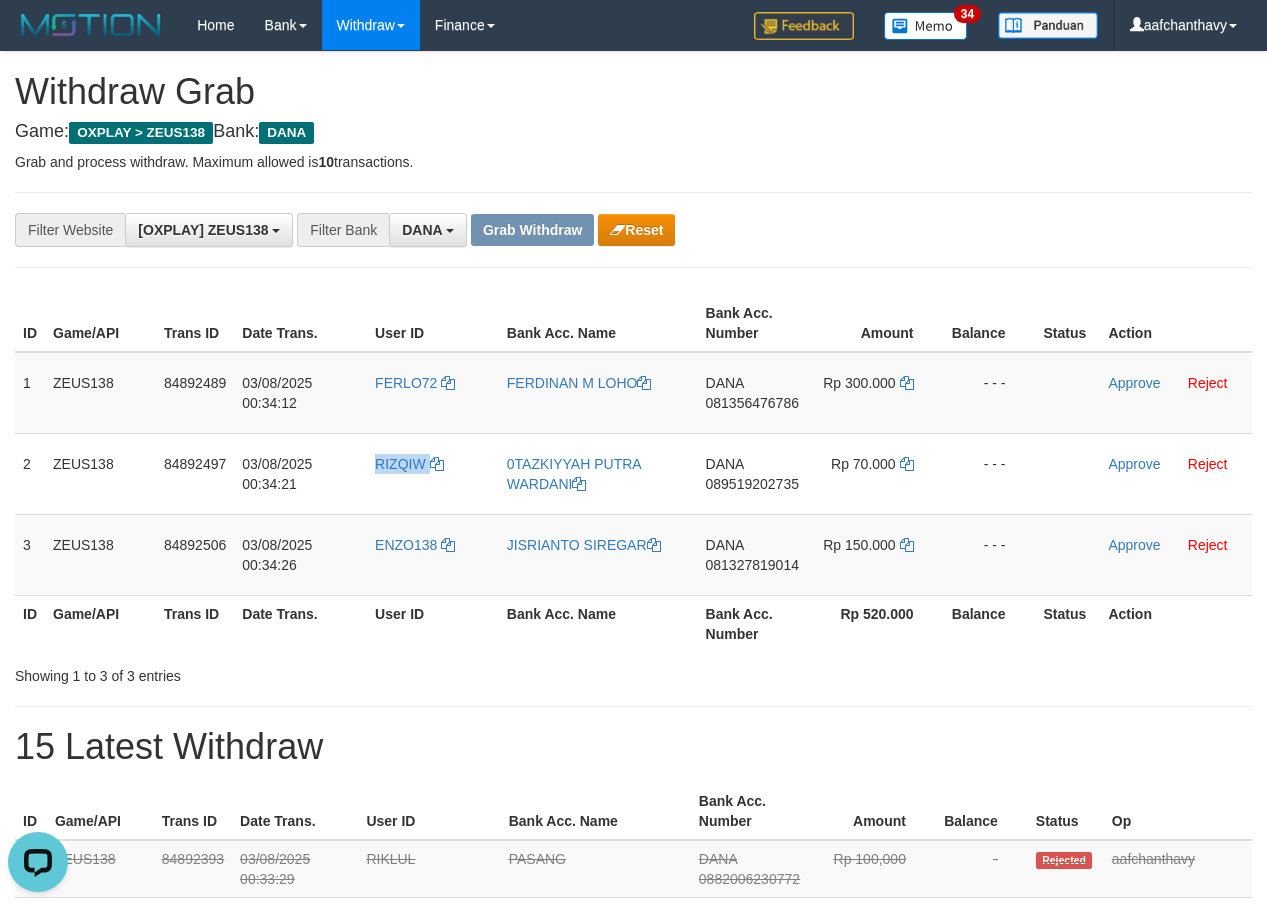 copy on "RIZQIW" 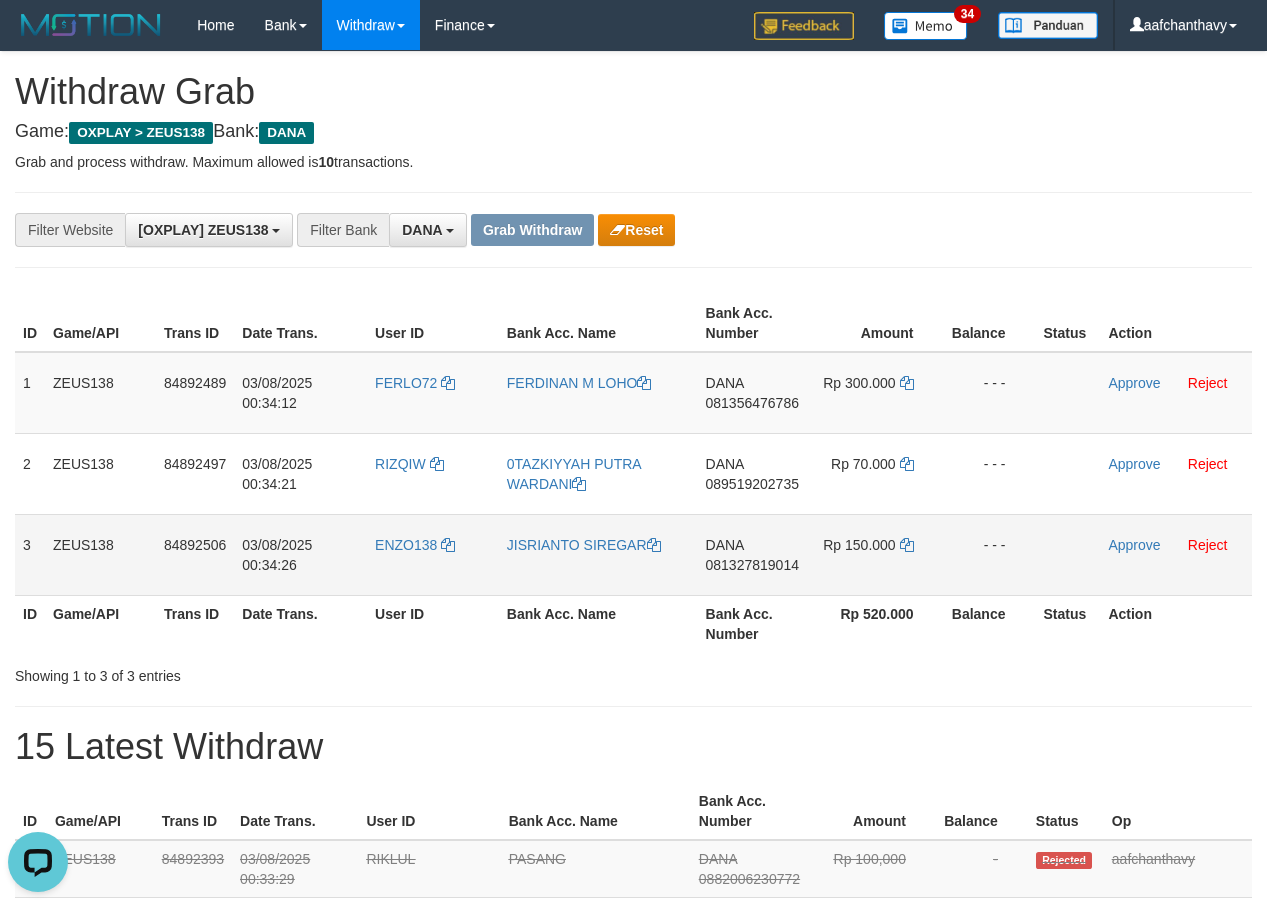 click on "ENZO138" at bounding box center (433, 554) 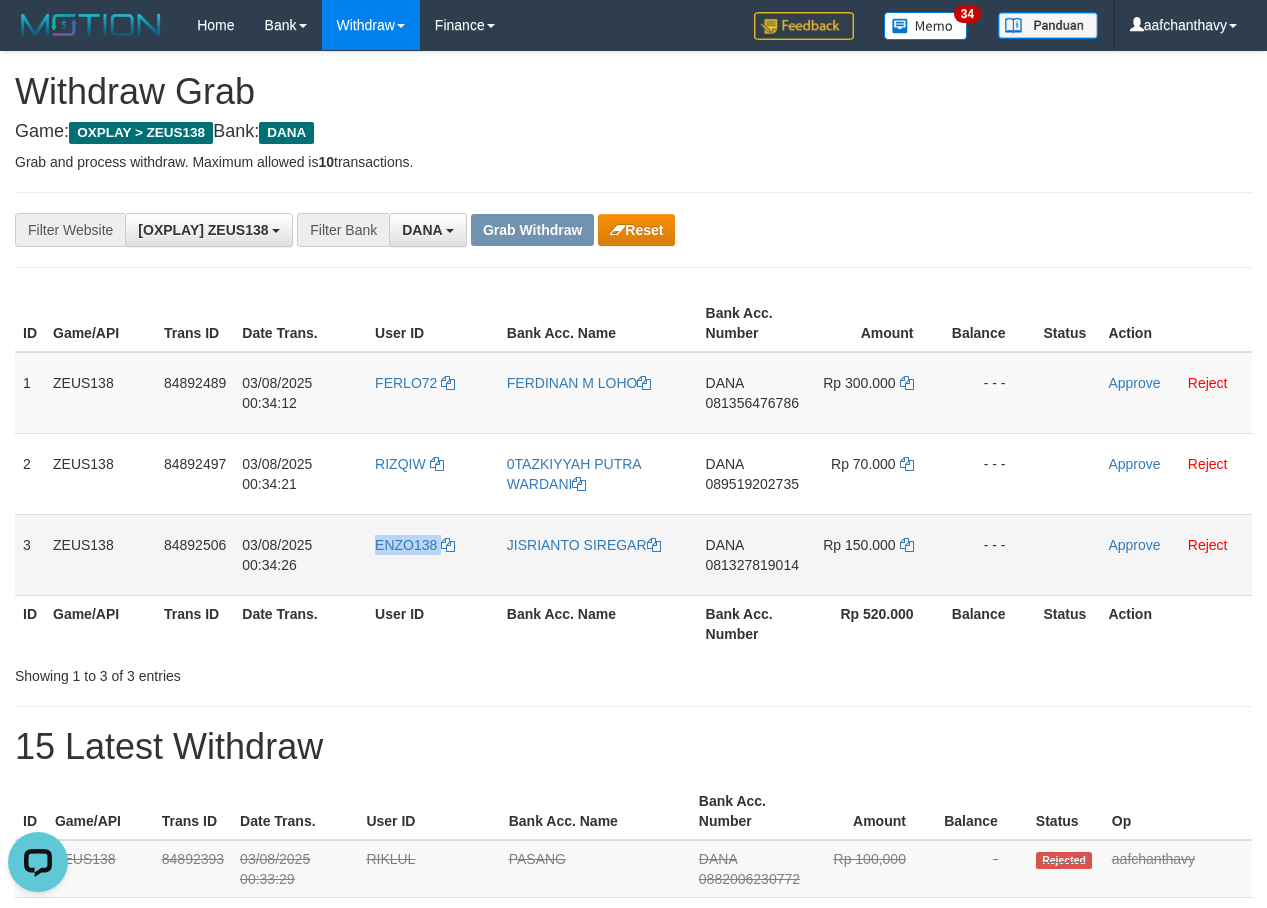 click on "ENZO138" at bounding box center (433, 554) 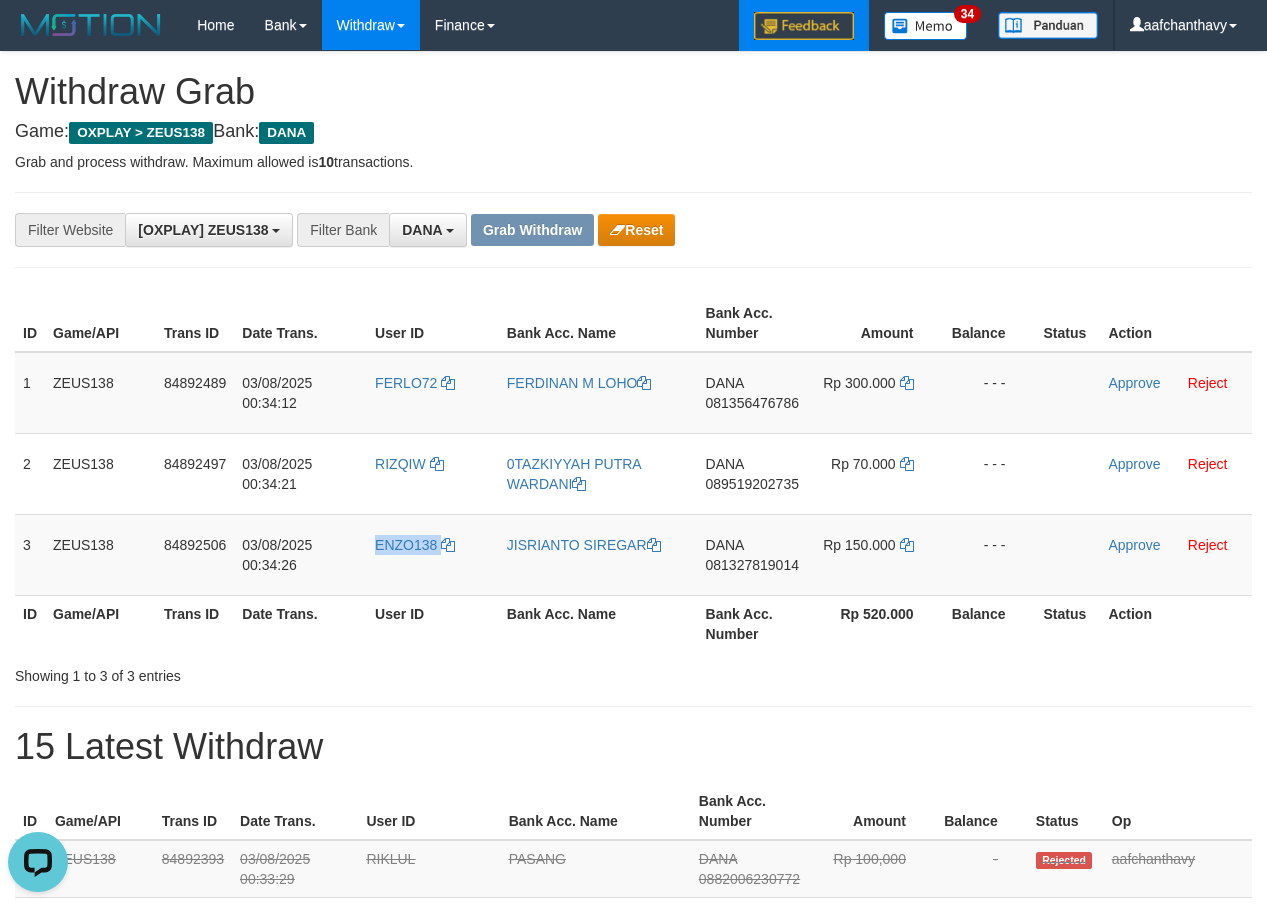 copy on "ENZO138" 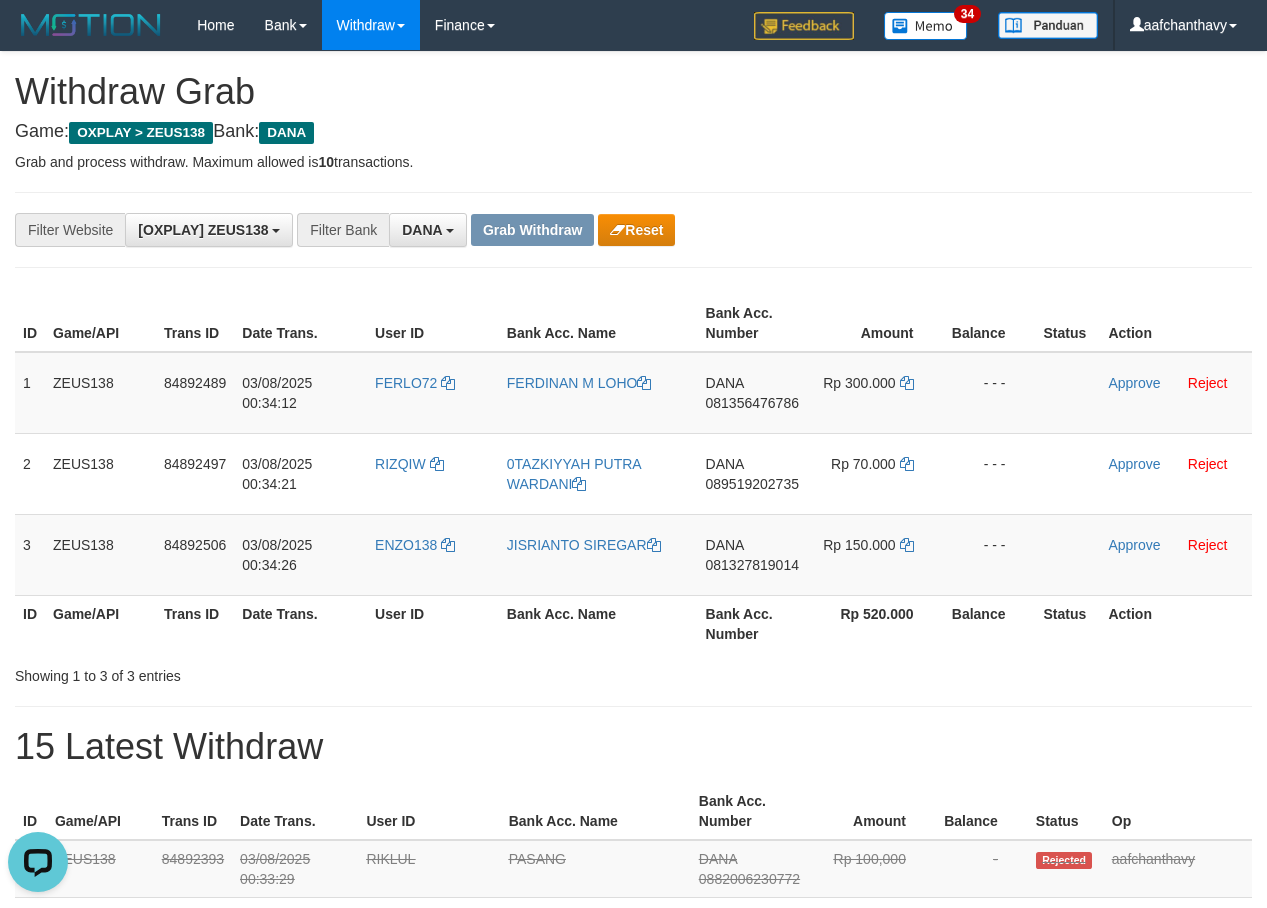 click on "**********" at bounding box center (528, 230) 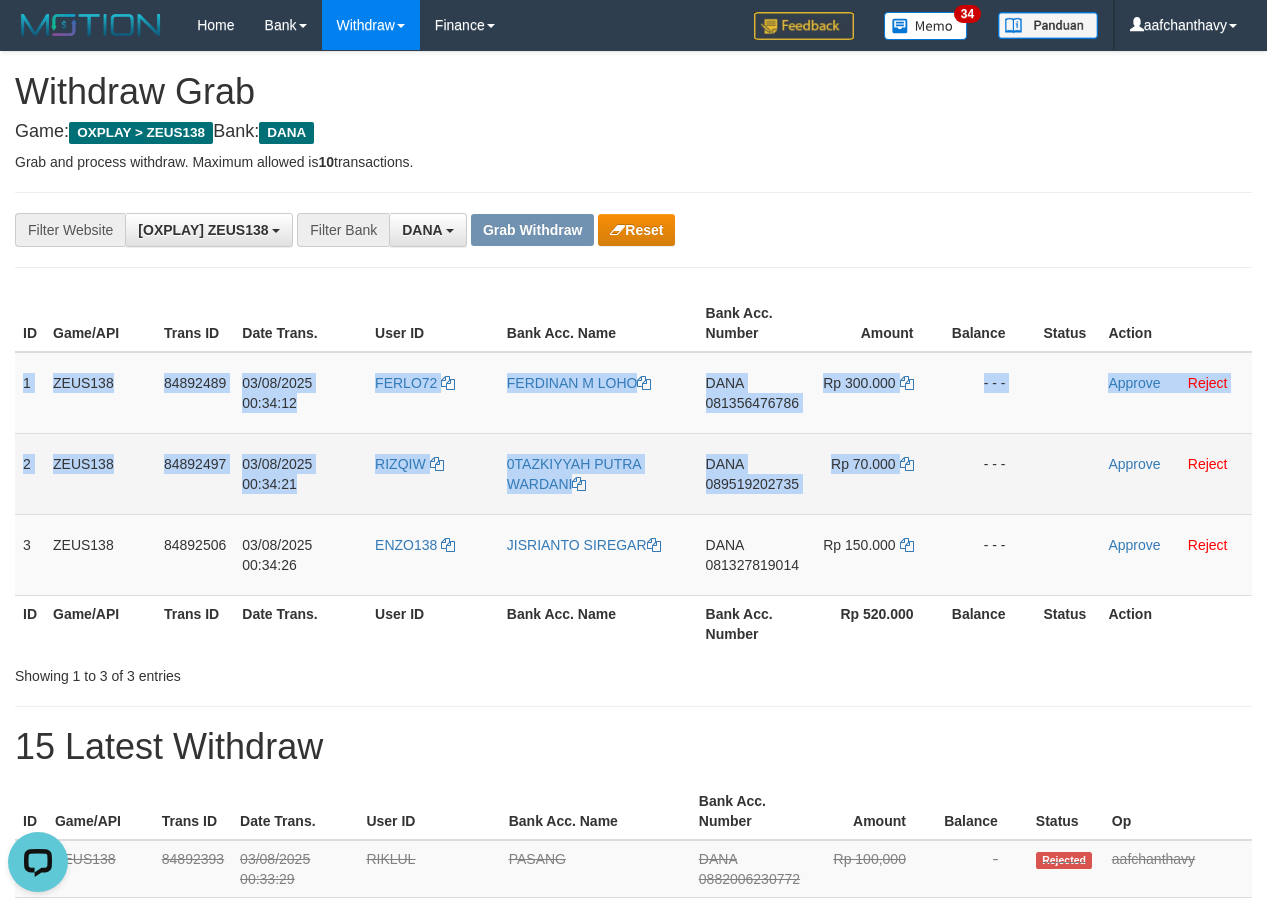 drag, startPoint x: 20, startPoint y: 369, endPoint x: 943, endPoint y: 462, distance: 927.67346 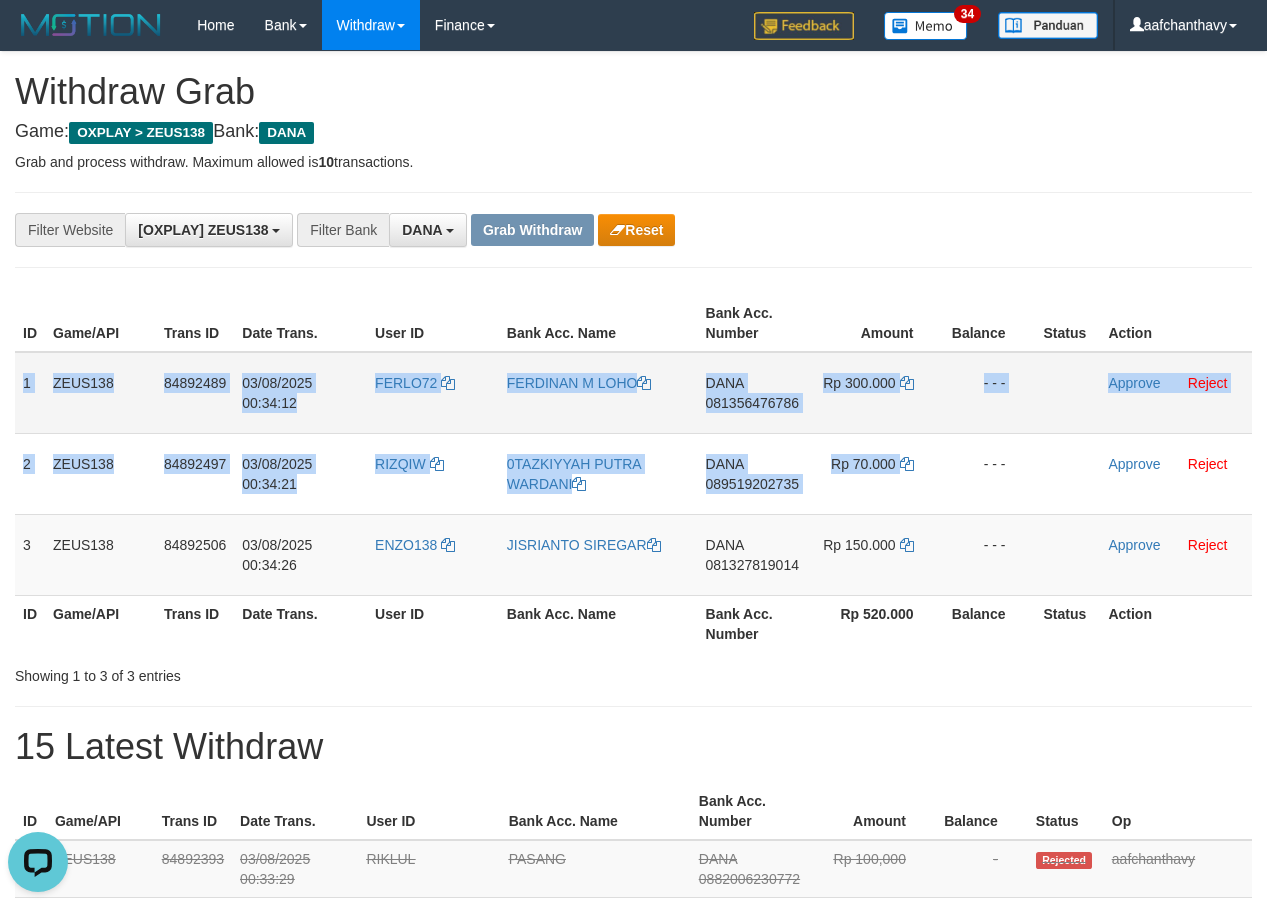 click on "081356476786" at bounding box center [752, 403] 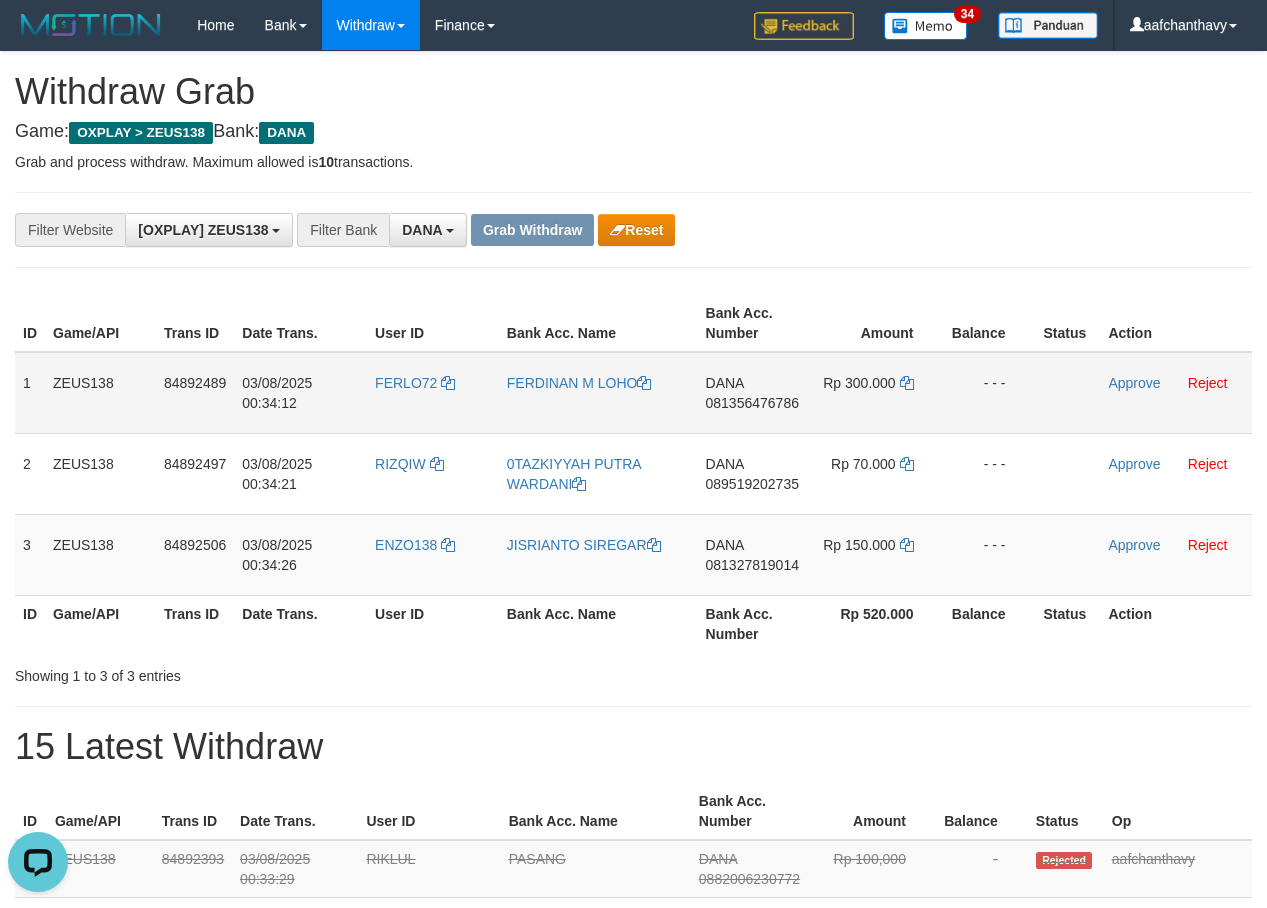 click on "081356476786" at bounding box center (752, 403) 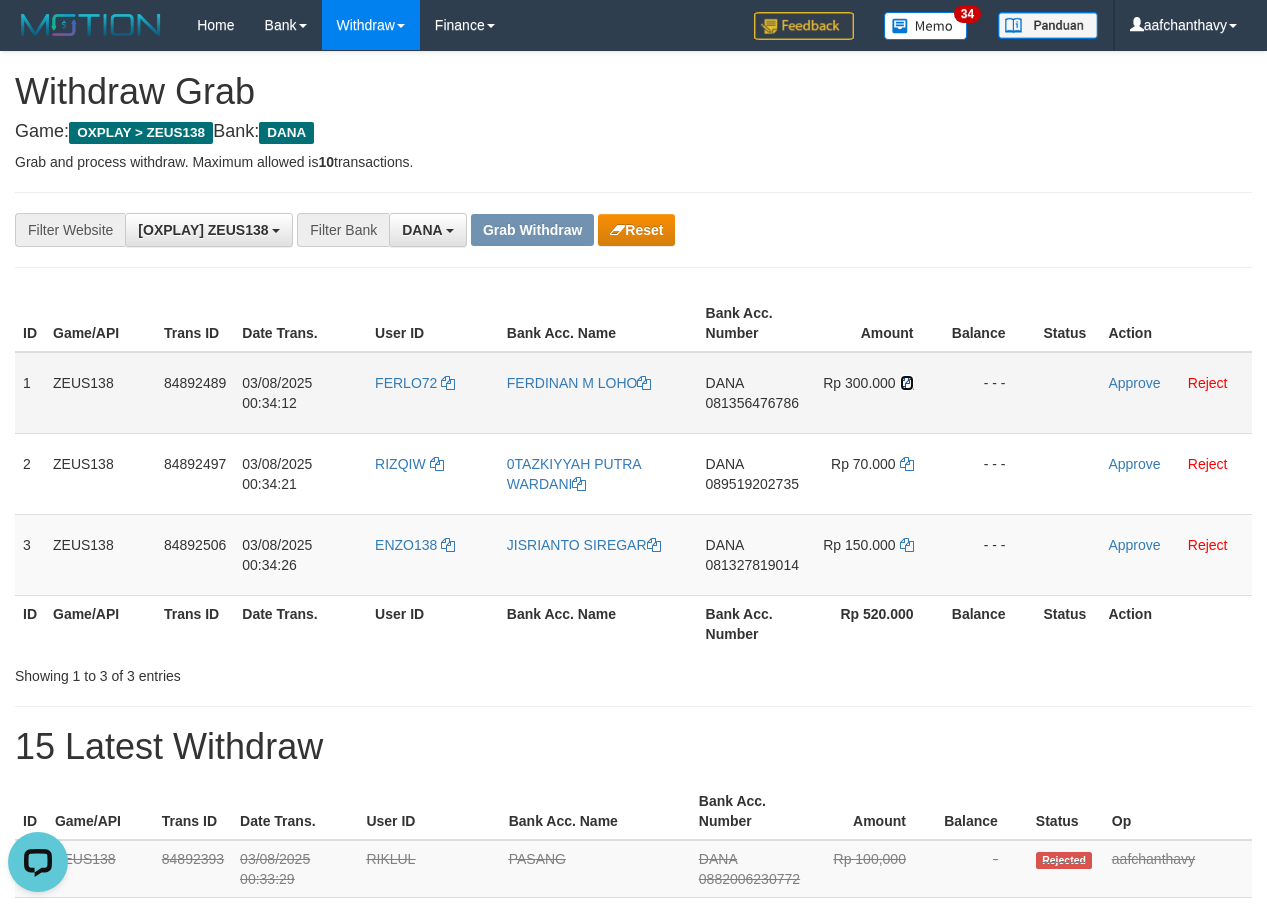 click at bounding box center (907, 383) 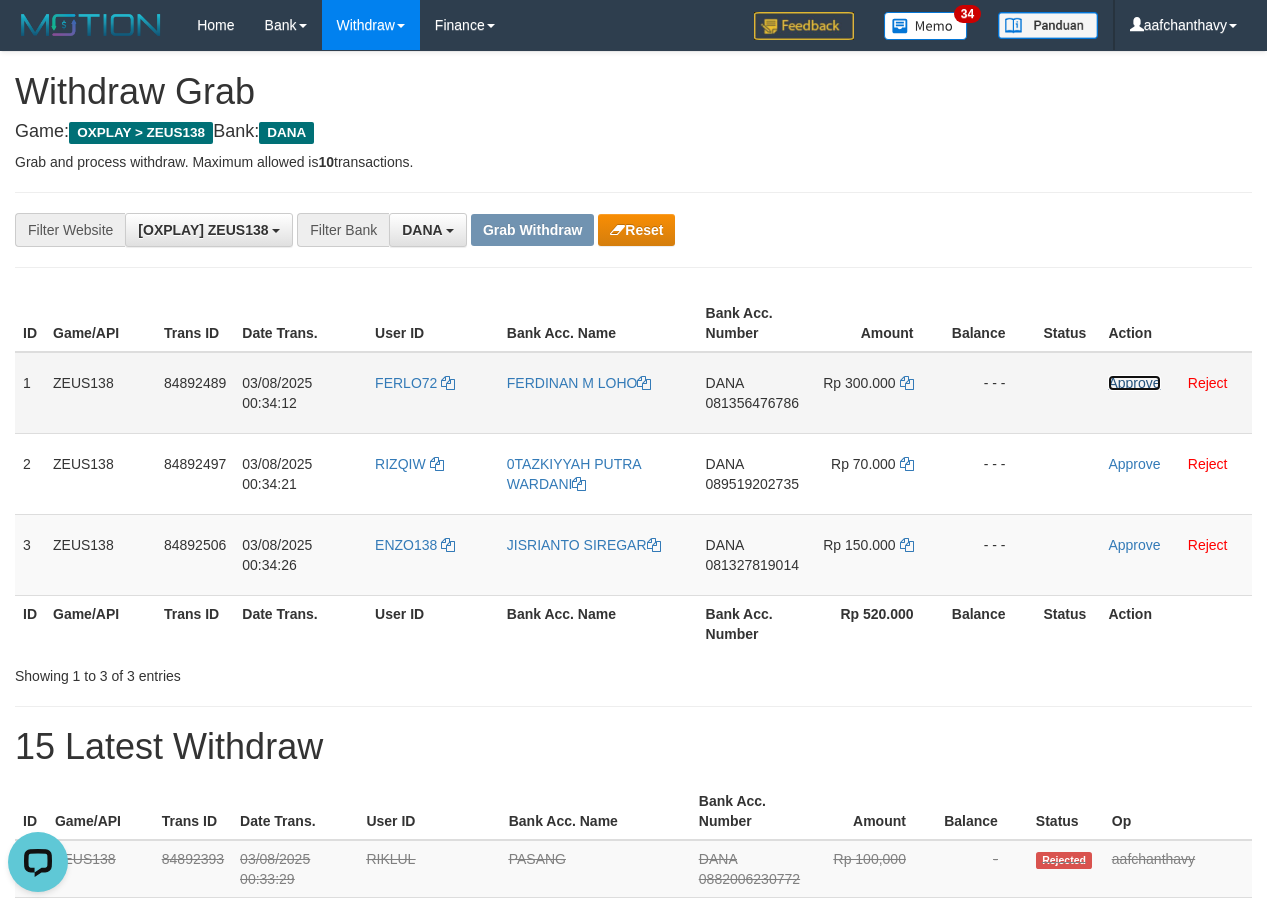 click on "Approve" at bounding box center (1134, 383) 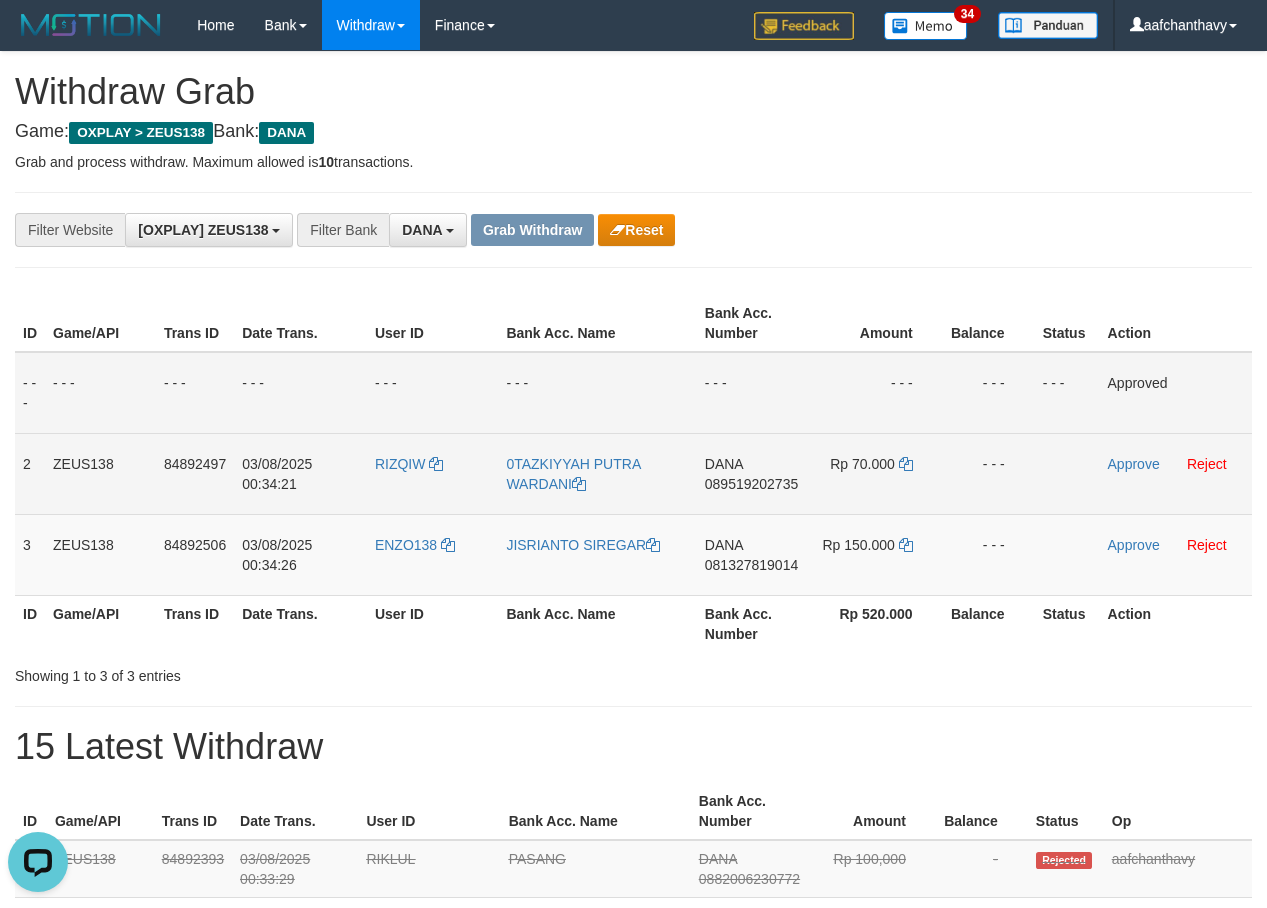 click on "089519202735" at bounding box center (751, 484) 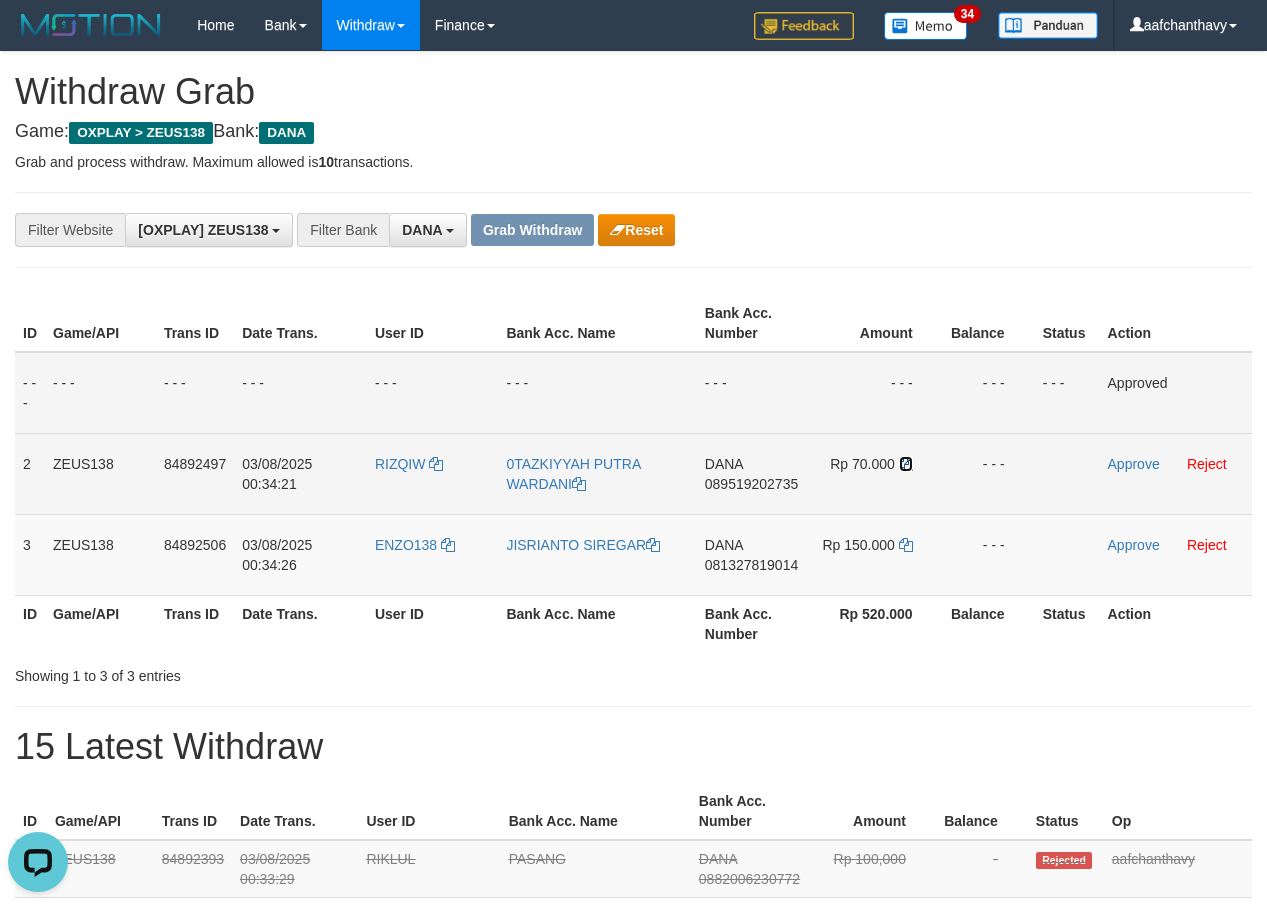 click at bounding box center (906, 464) 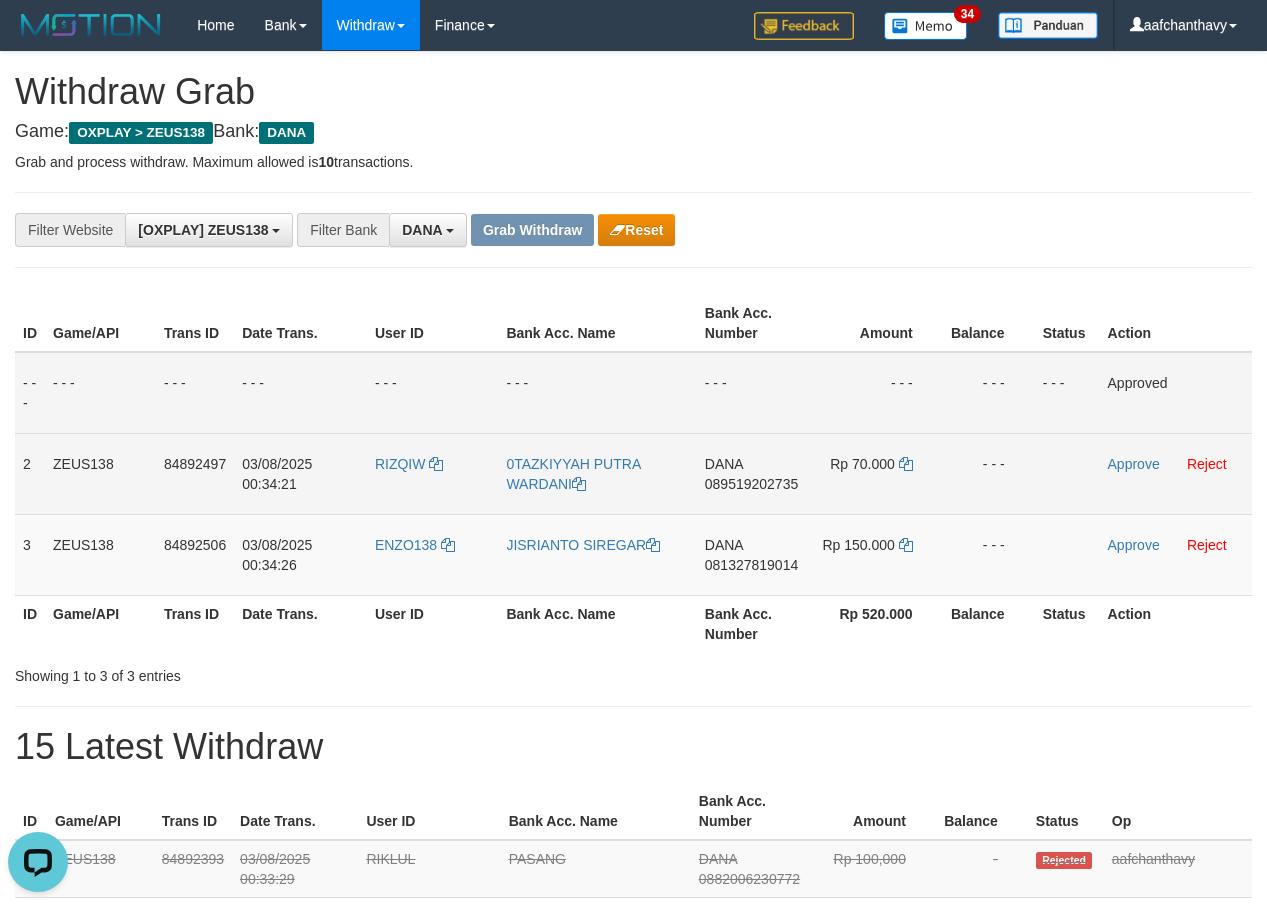 click on "RIZQIW" at bounding box center (433, 473) 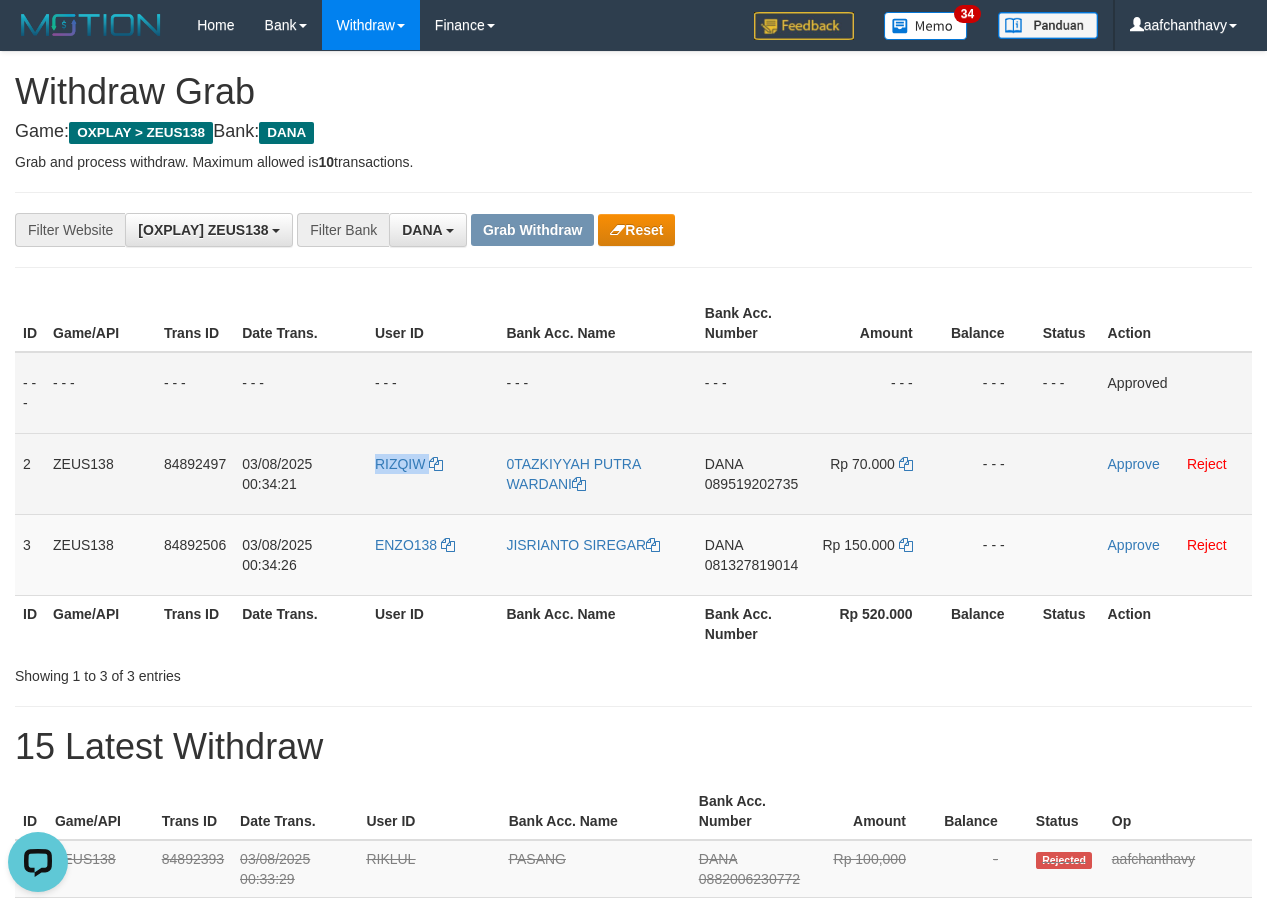 click on "RIZQIW" at bounding box center [433, 473] 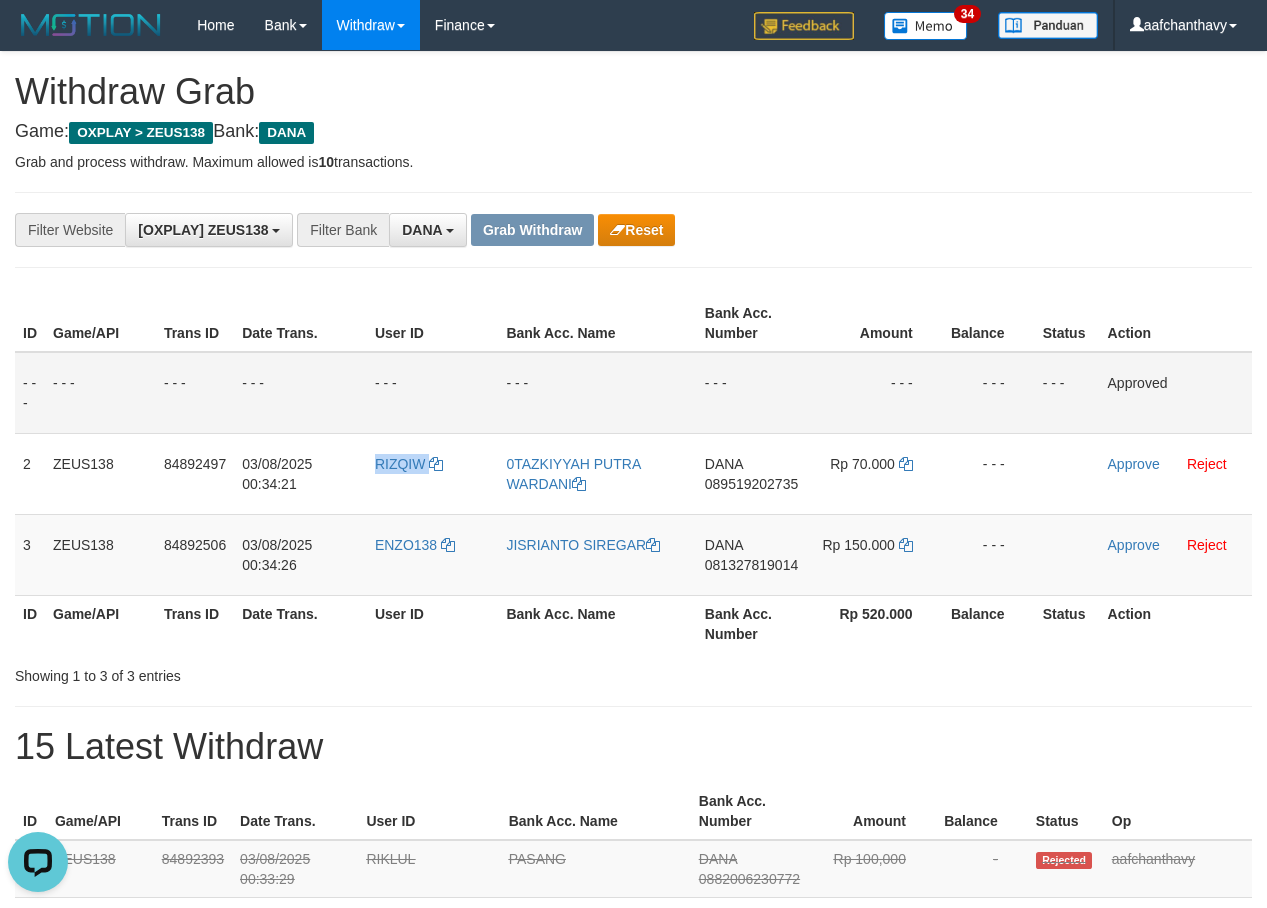 copy on "RIZQIW" 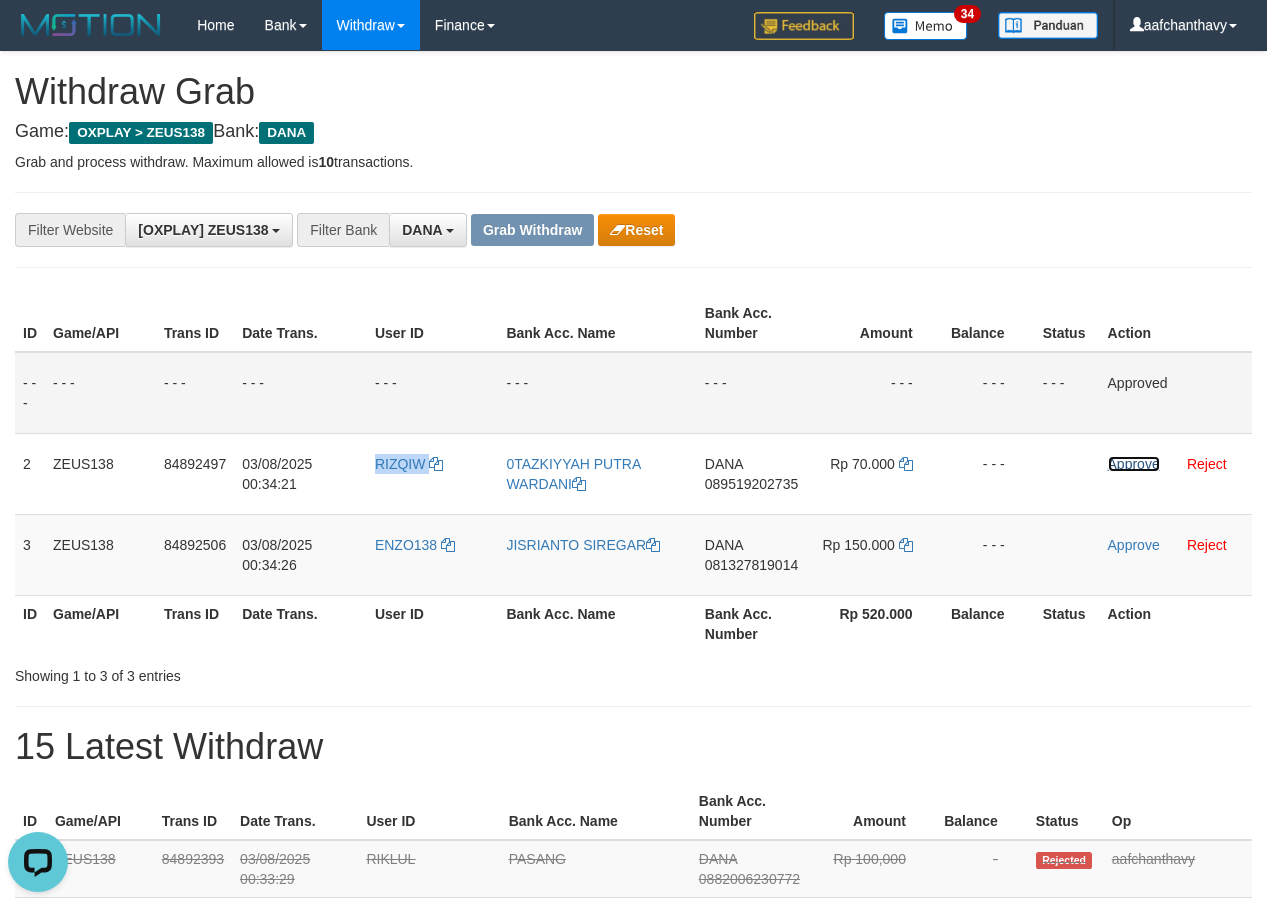 drag, startPoint x: 1140, startPoint y: 456, endPoint x: 710, endPoint y: 201, distance: 499.925 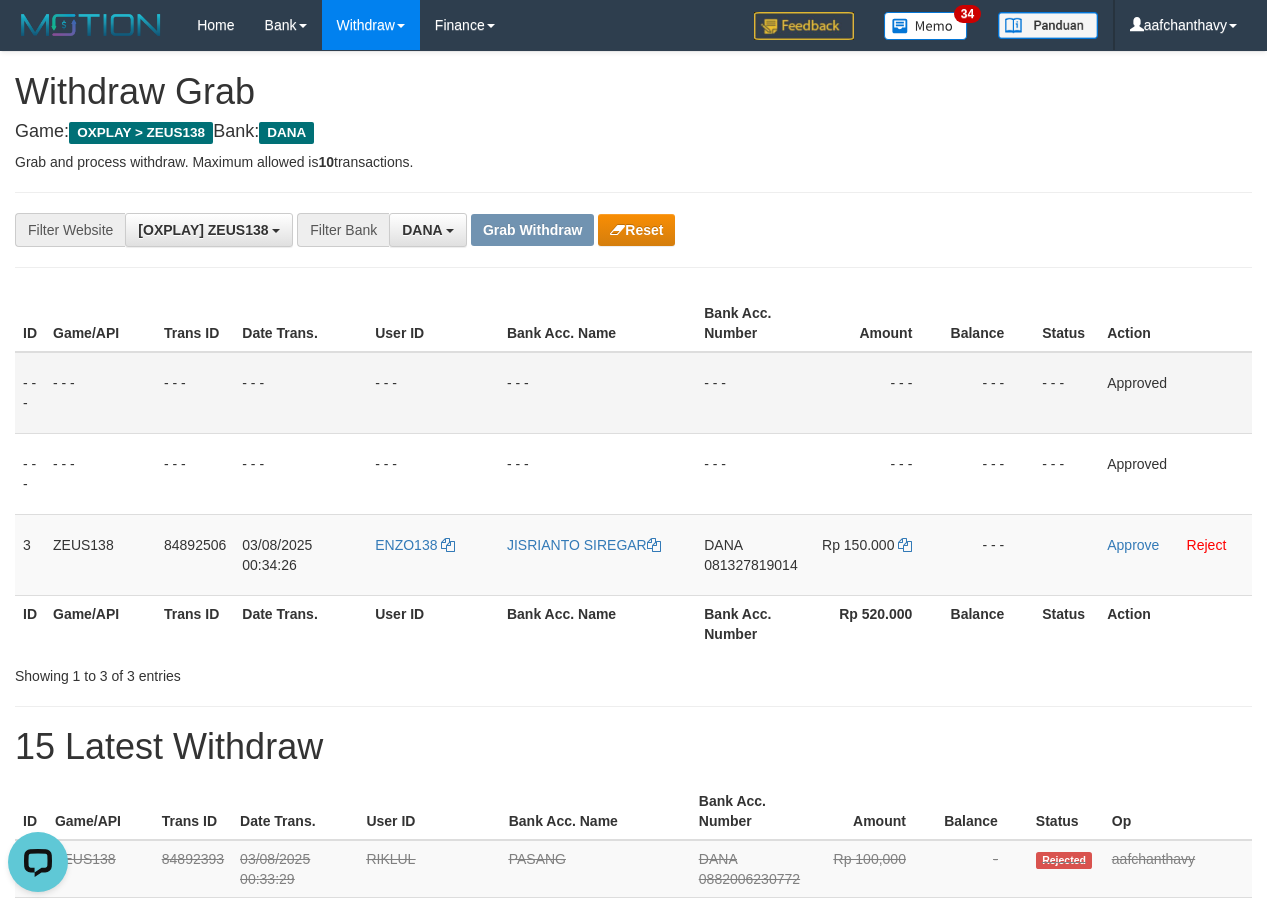 click on "**********" at bounding box center [633, 230] 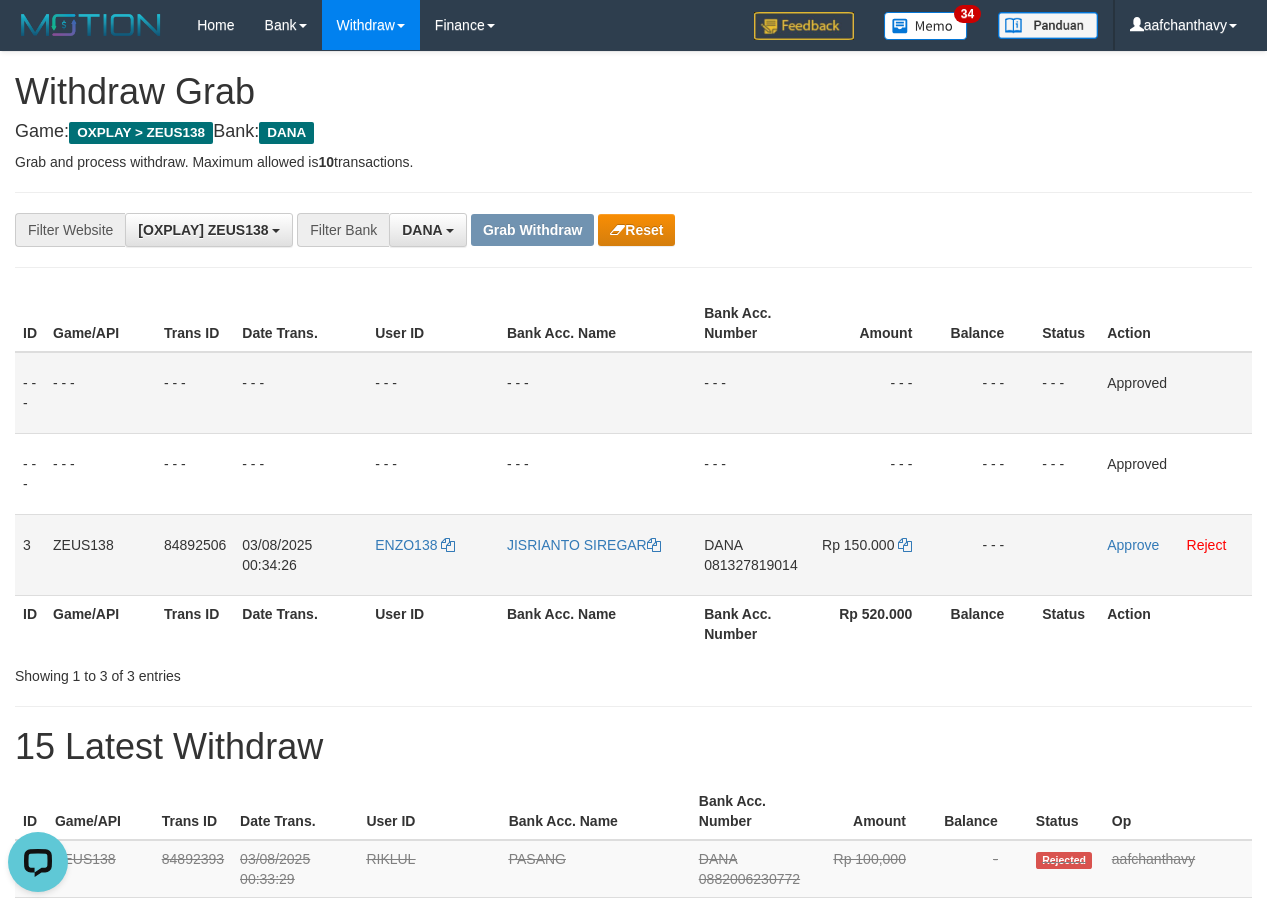 click on "081327819014" at bounding box center (750, 565) 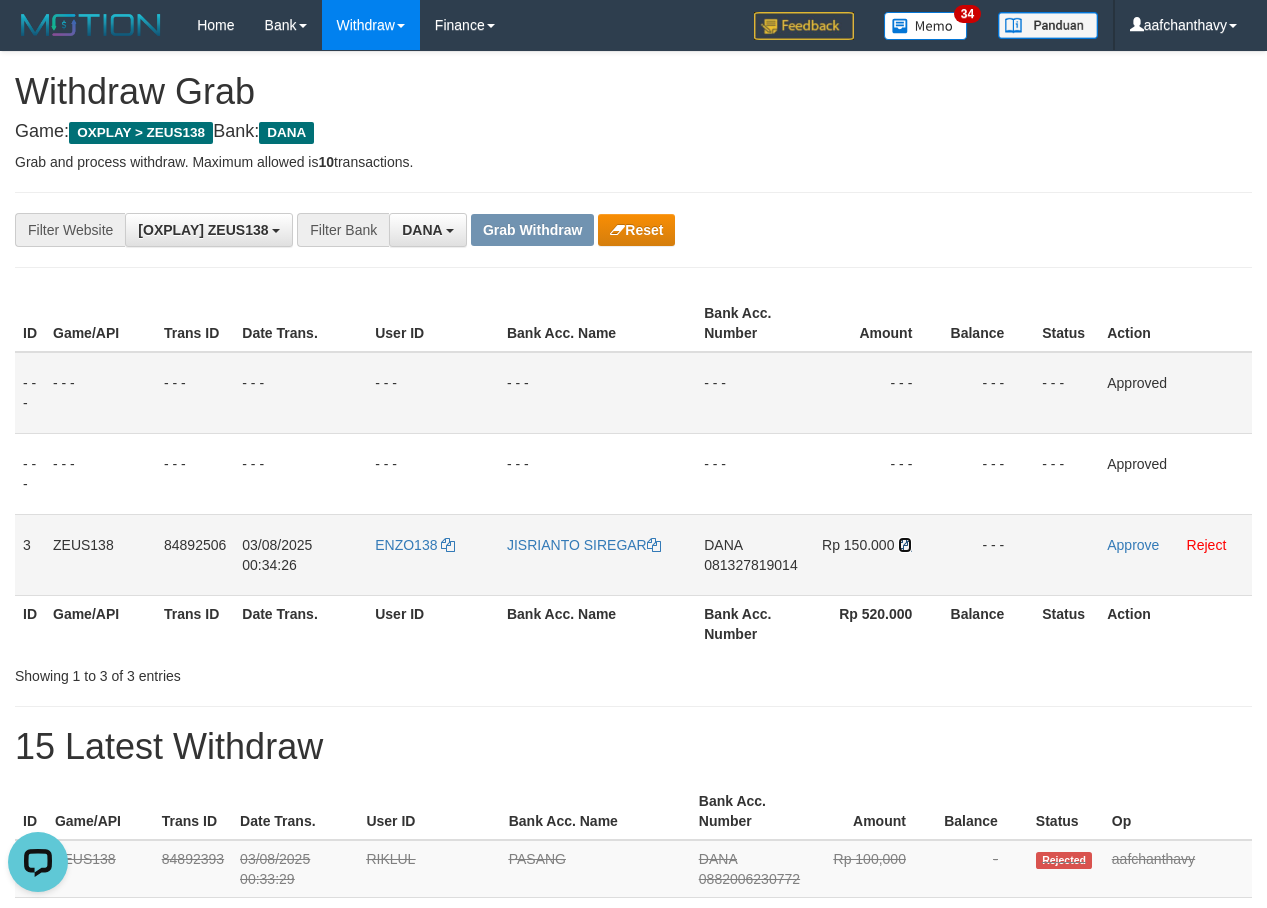 drag, startPoint x: 902, startPoint y: 538, endPoint x: 946, endPoint y: 531, distance: 44.553337 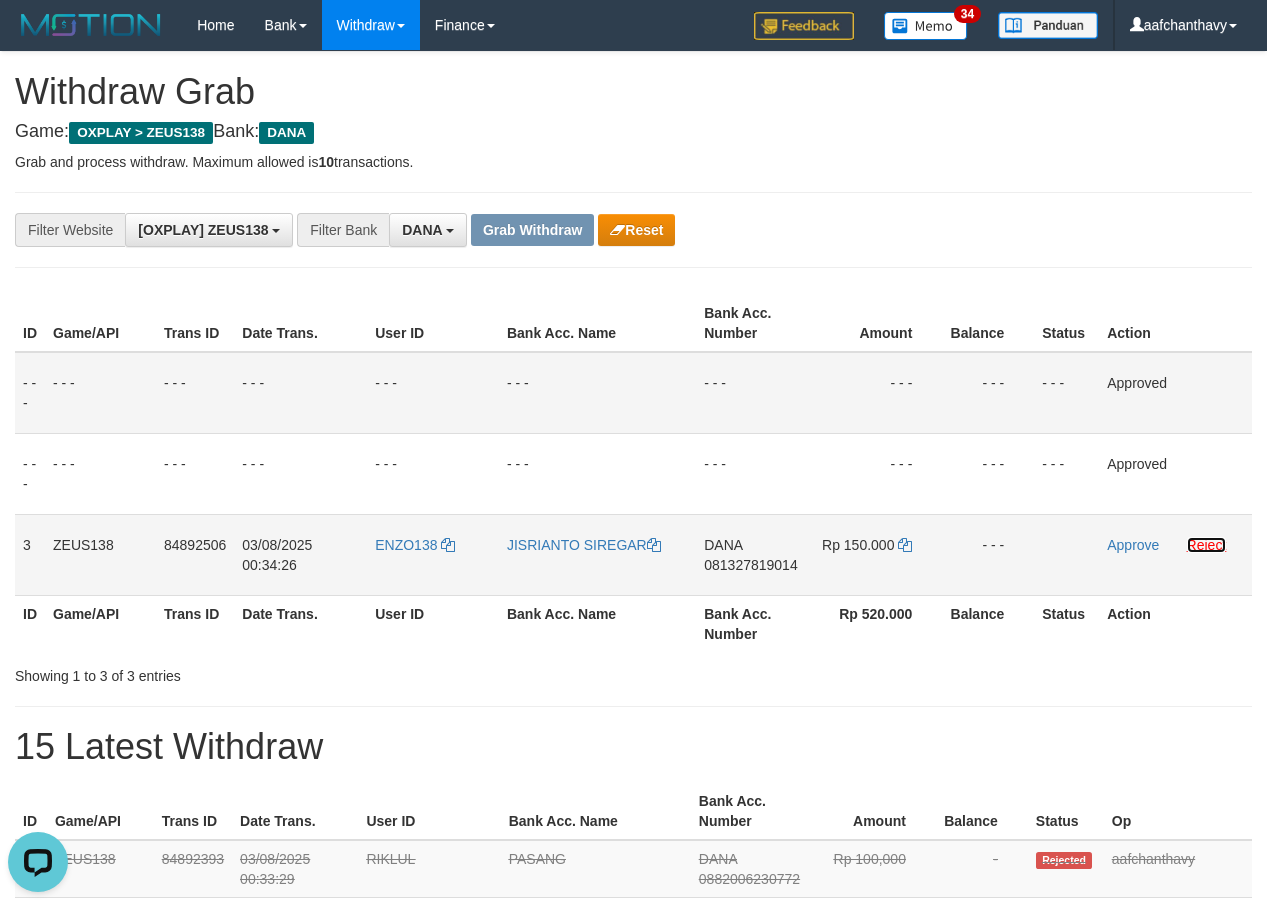 click on "Reject" at bounding box center [1207, 545] 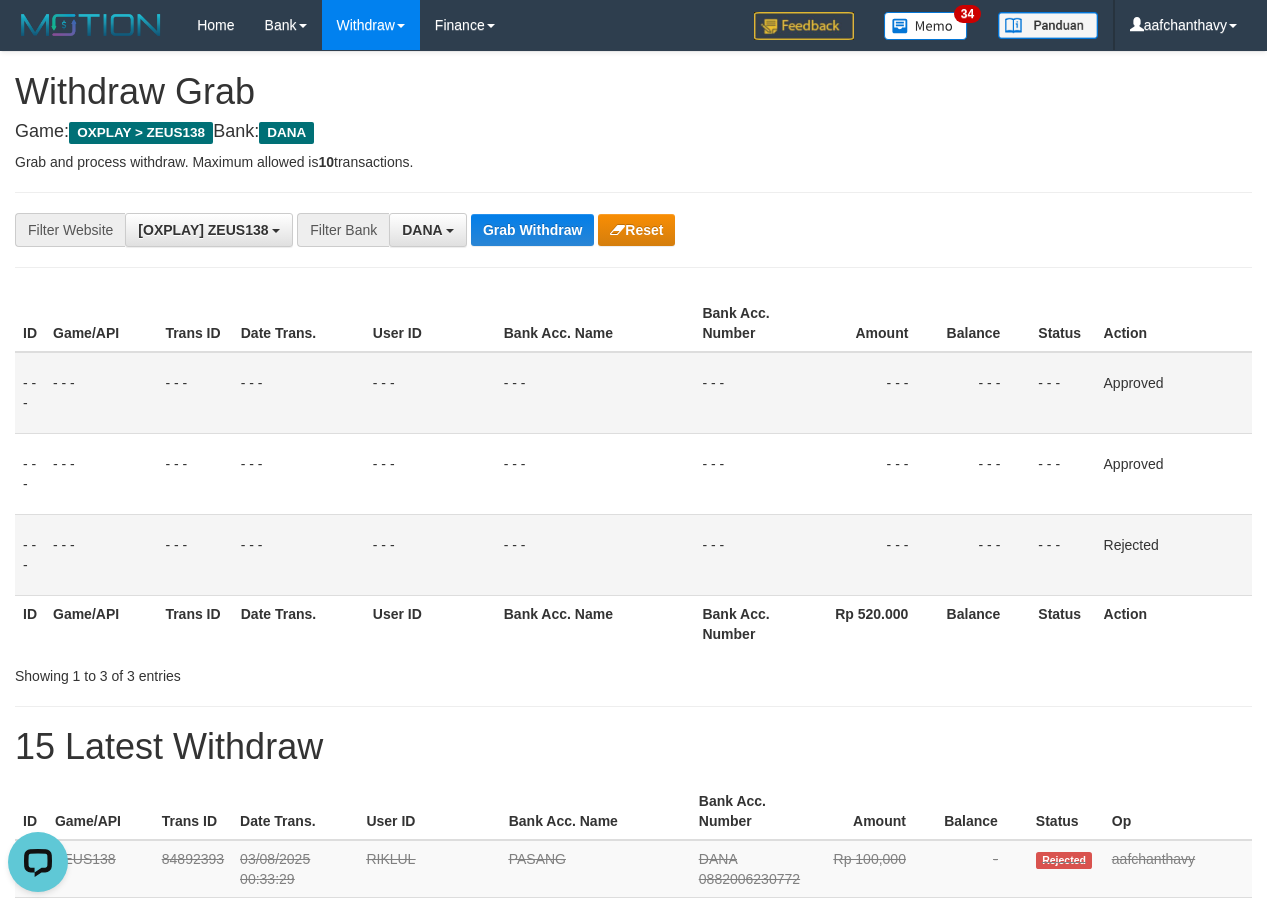 click on "**********" at bounding box center (633, 230) 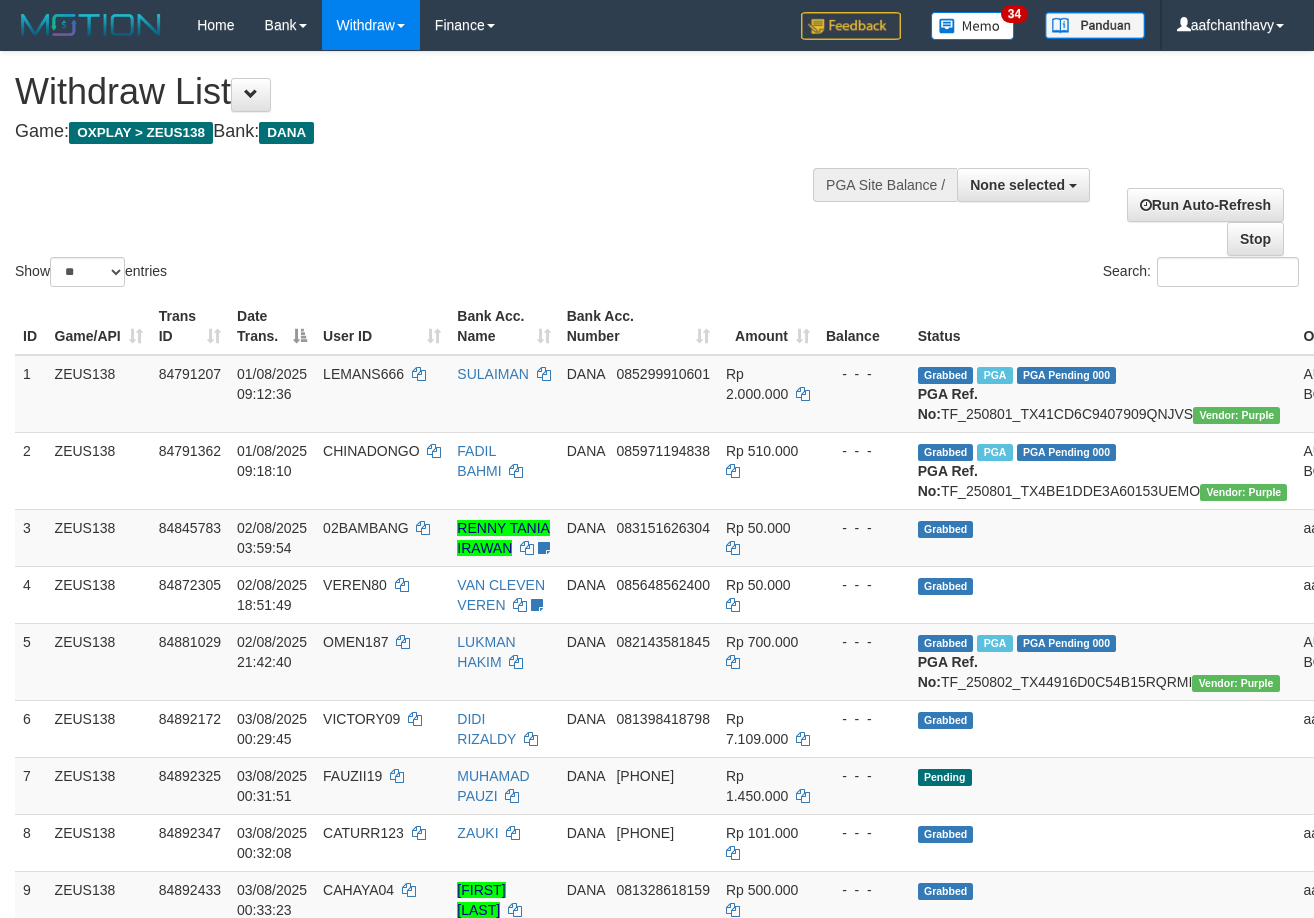 select 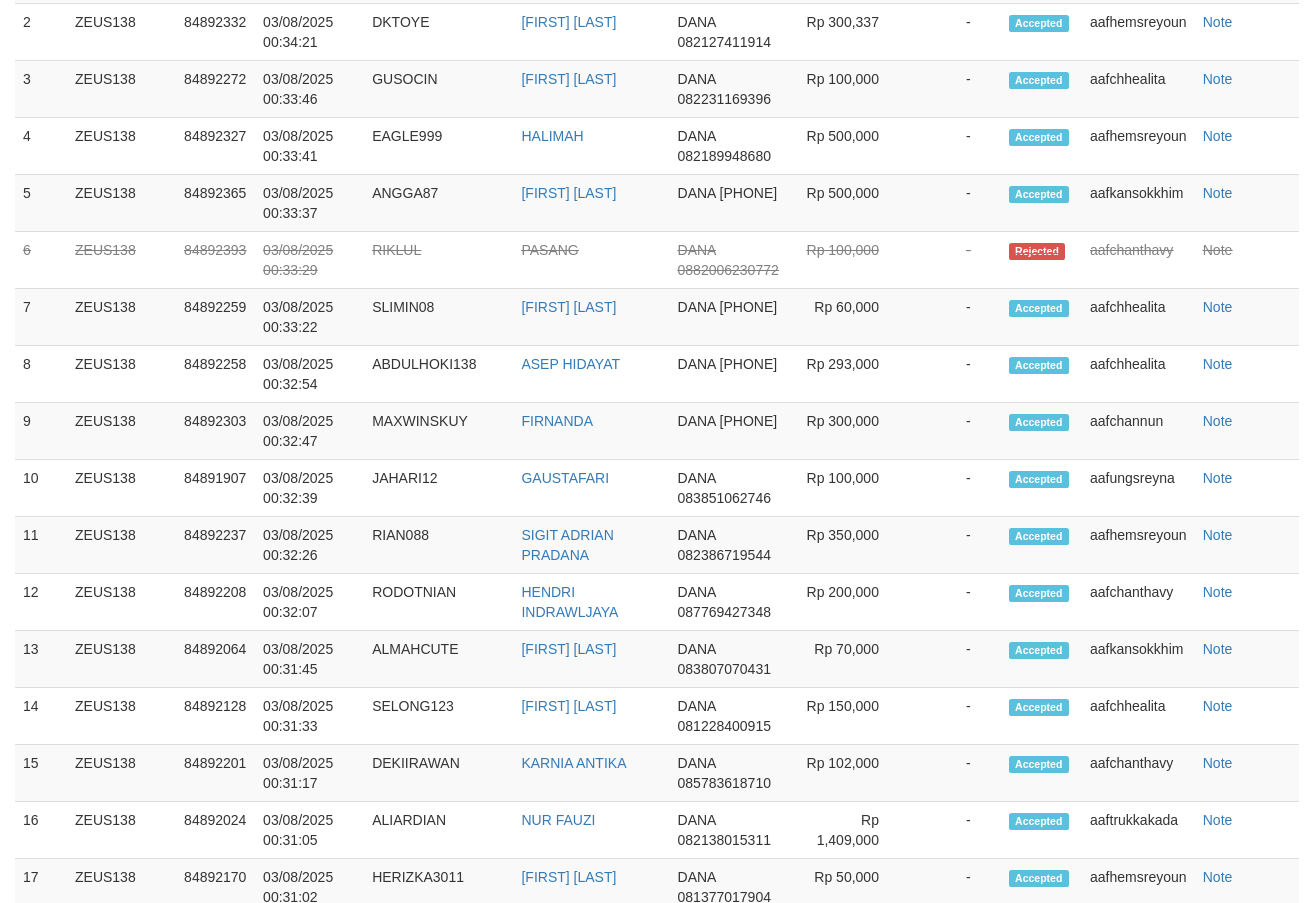scroll, scrollTop: 1526, scrollLeft: 0, axis: vertical 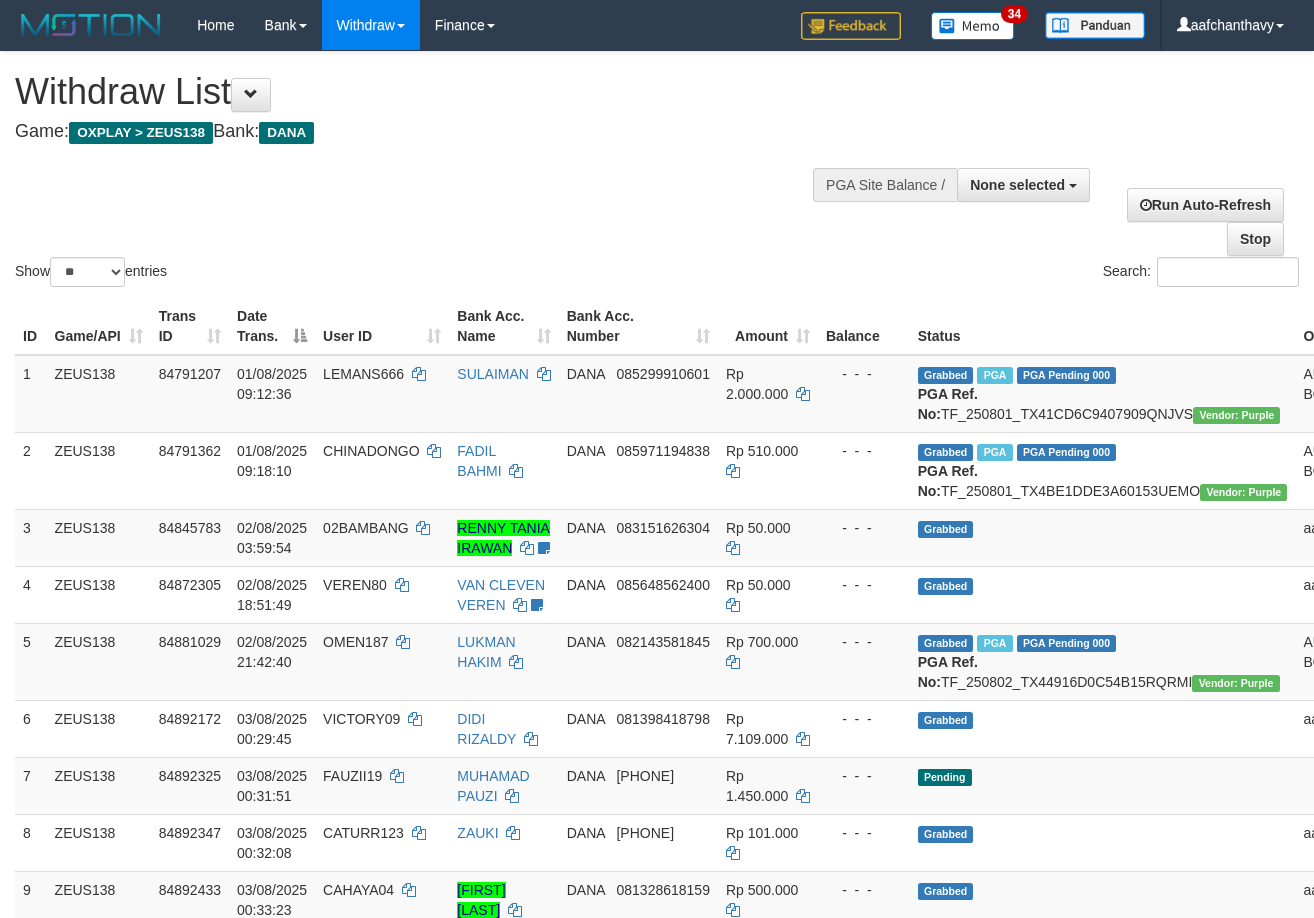 select 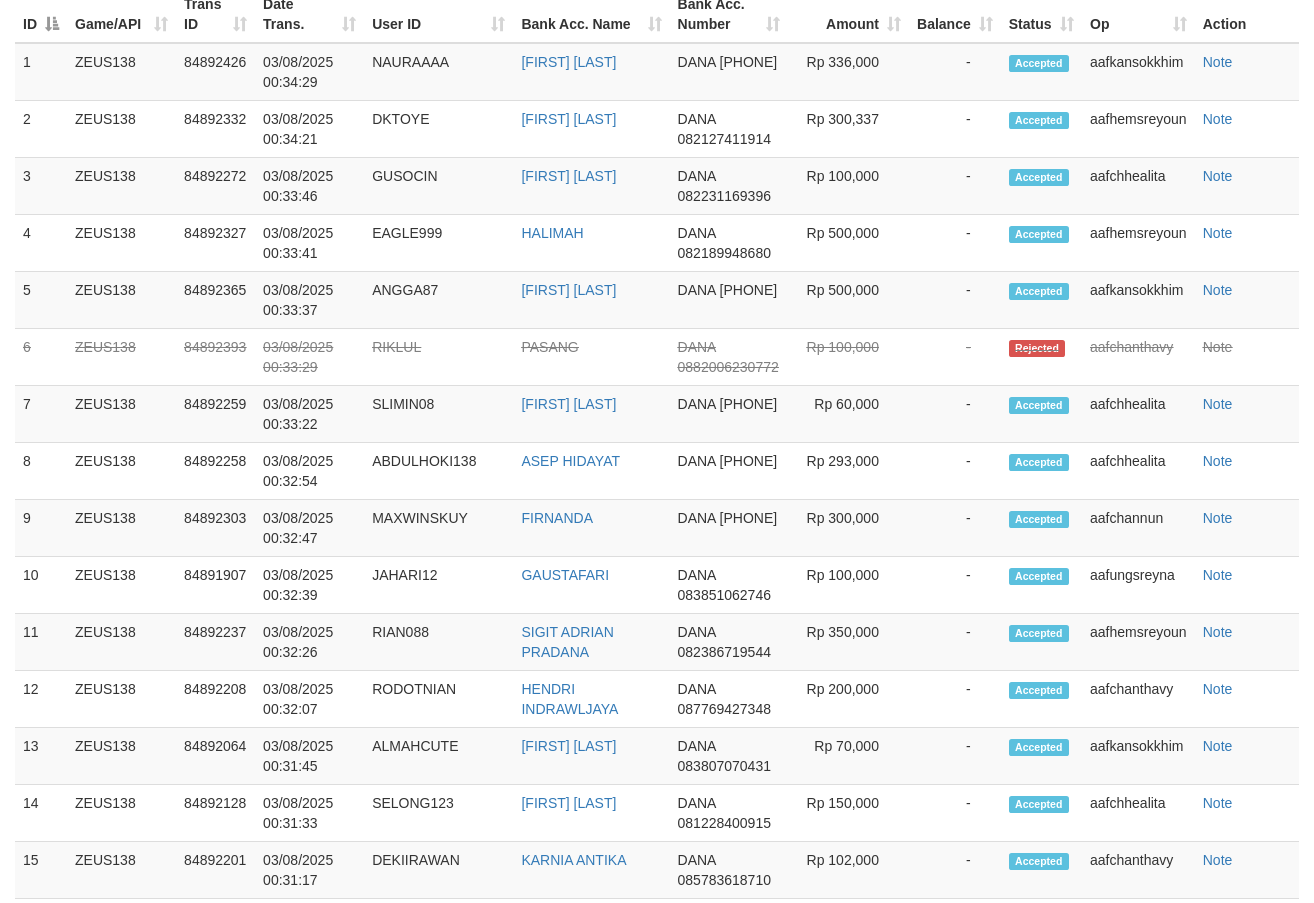 scroll, scrollTop: 1526, scrollLeft: 0, axis: vertical 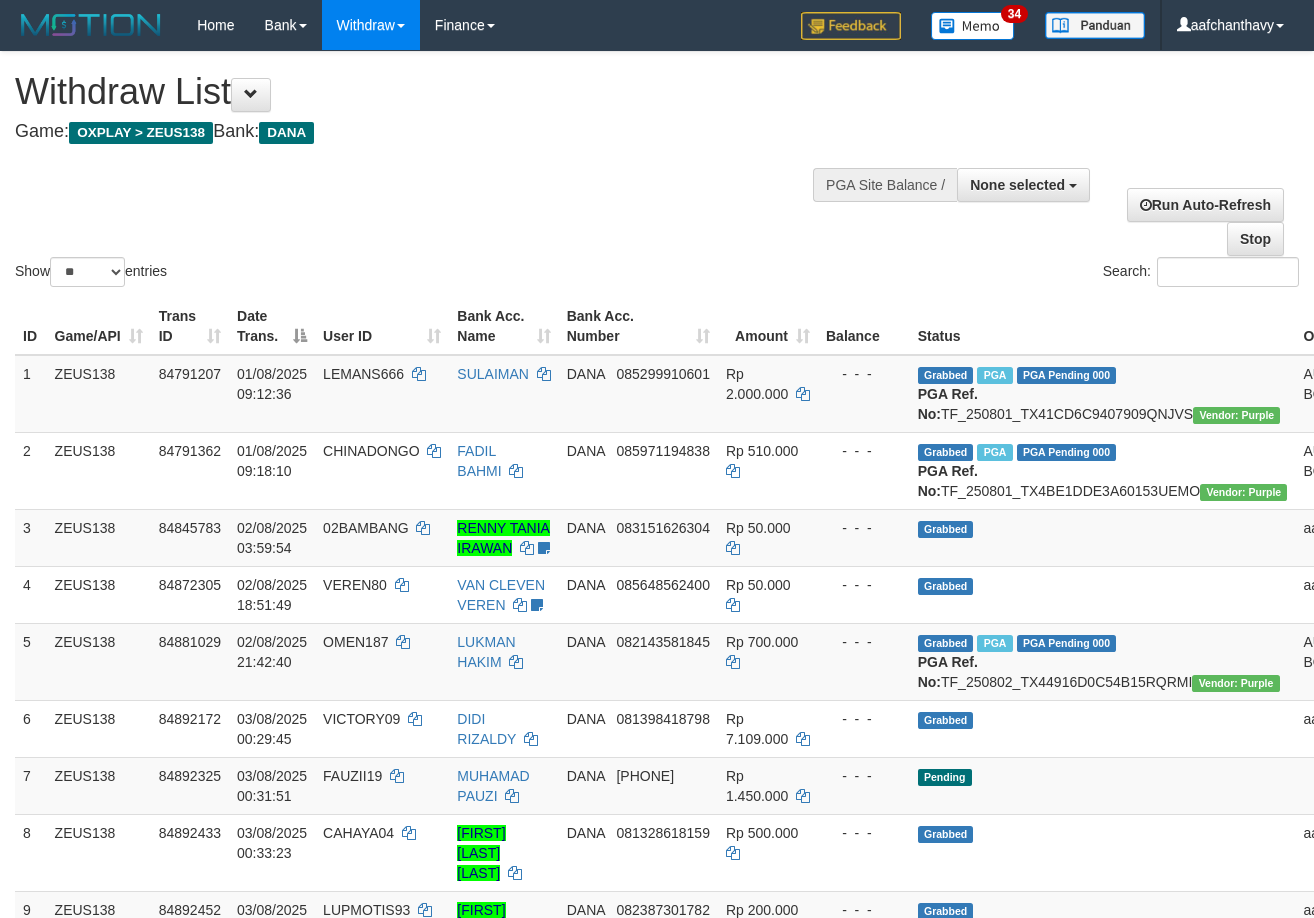 select 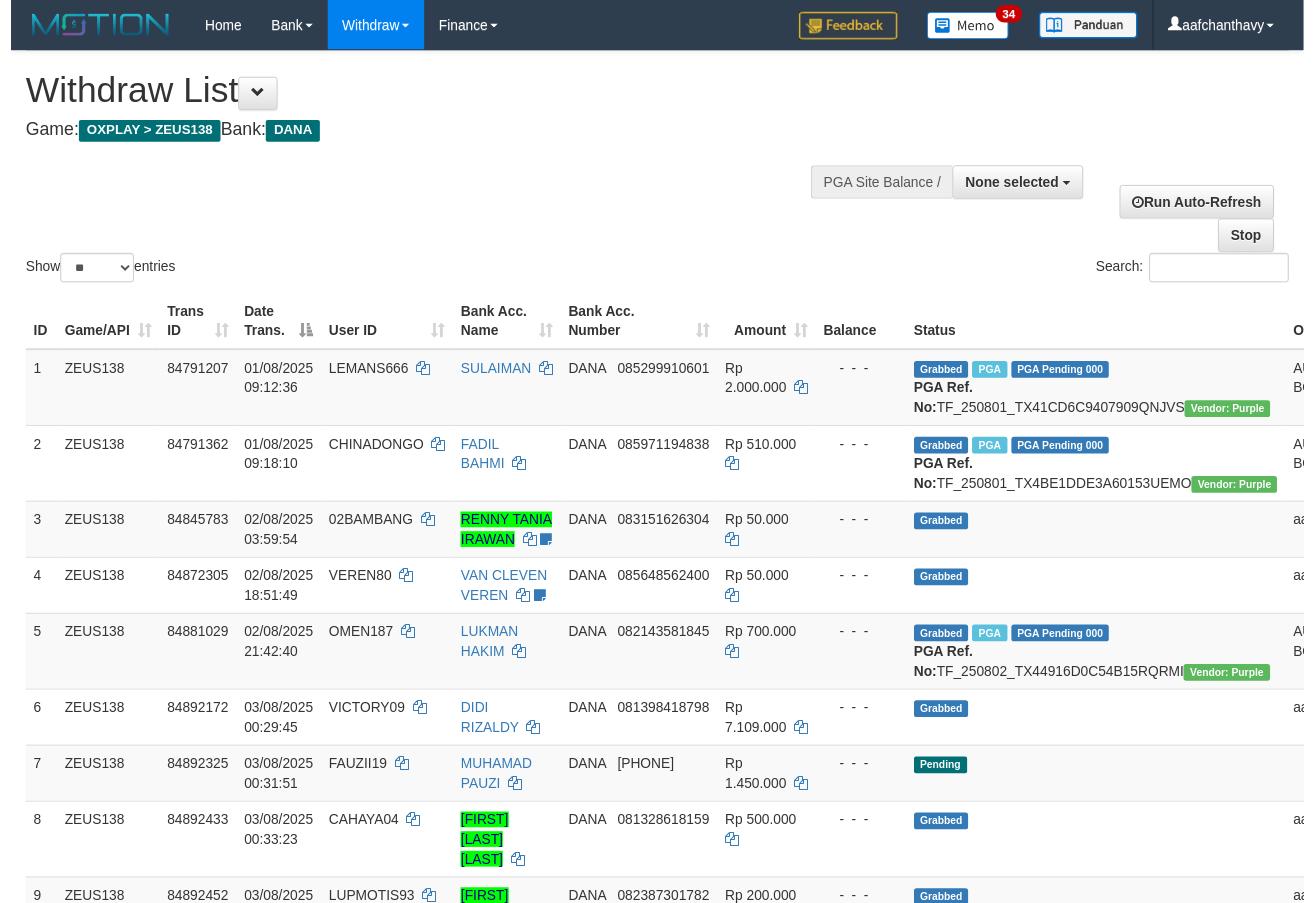 scroll, scrollTop: 325, scrollLeft: 0, axis: vertical 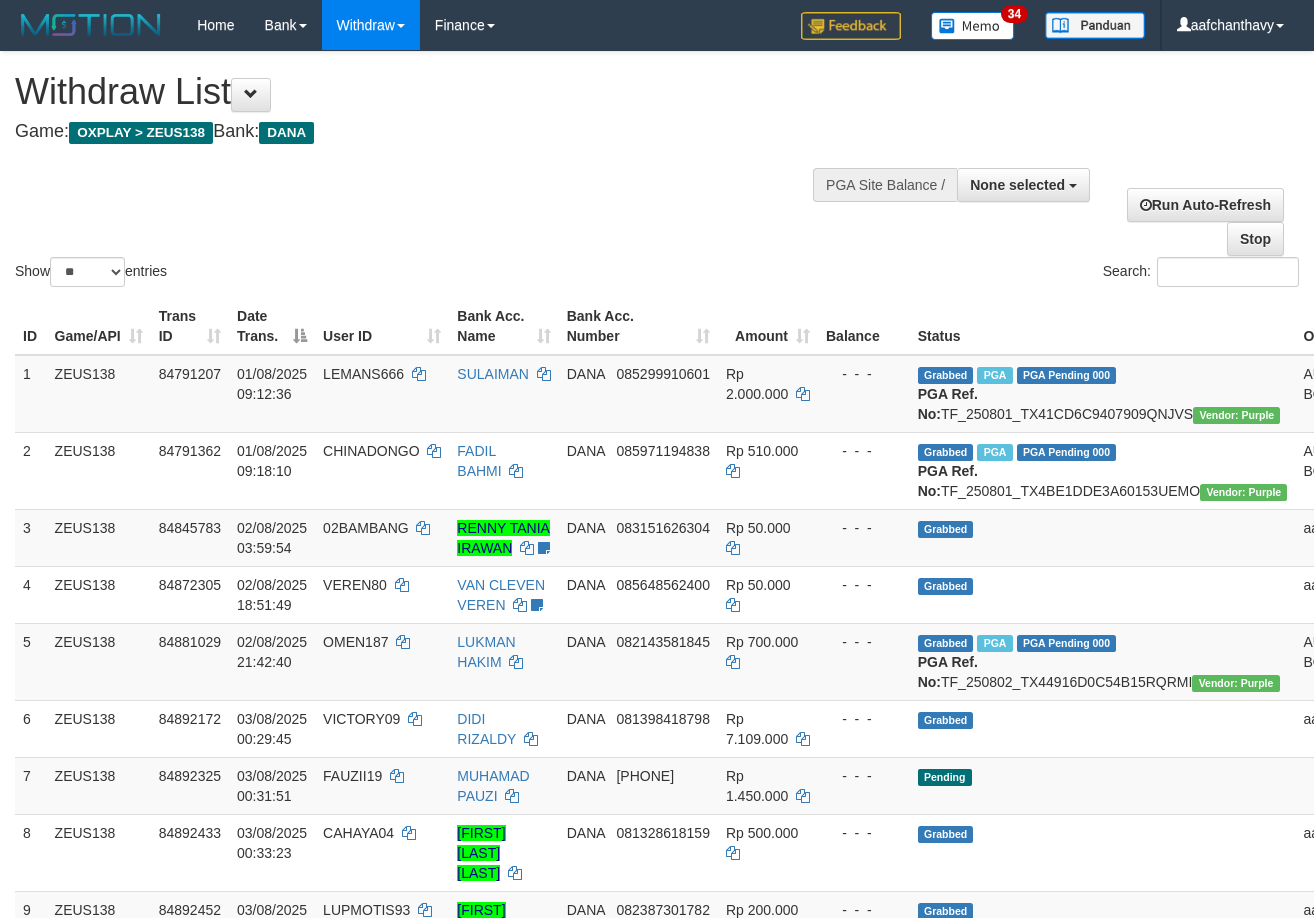 select 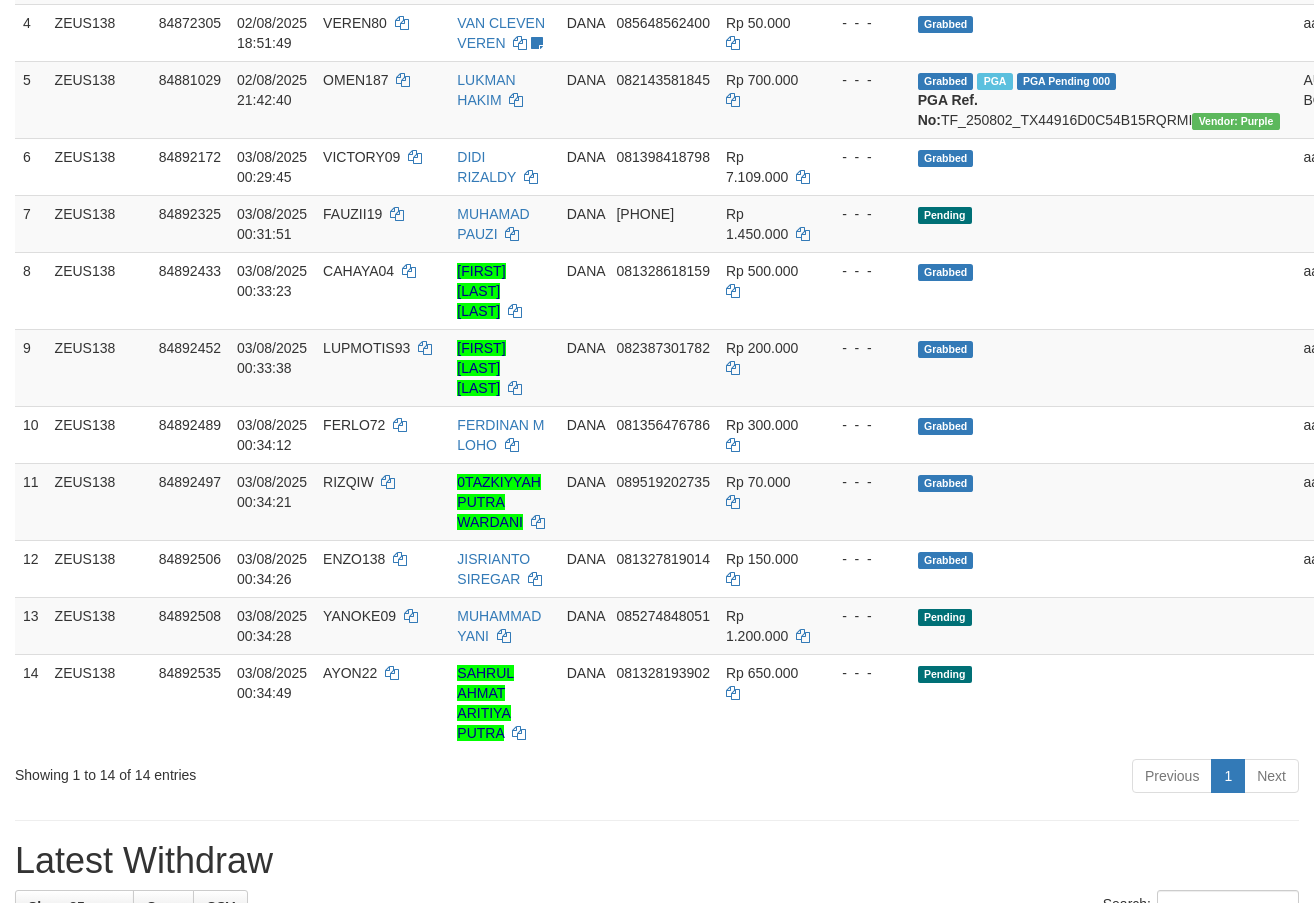 scroll, scrollTop: 325, scrollLeft: 0, axis: vertical 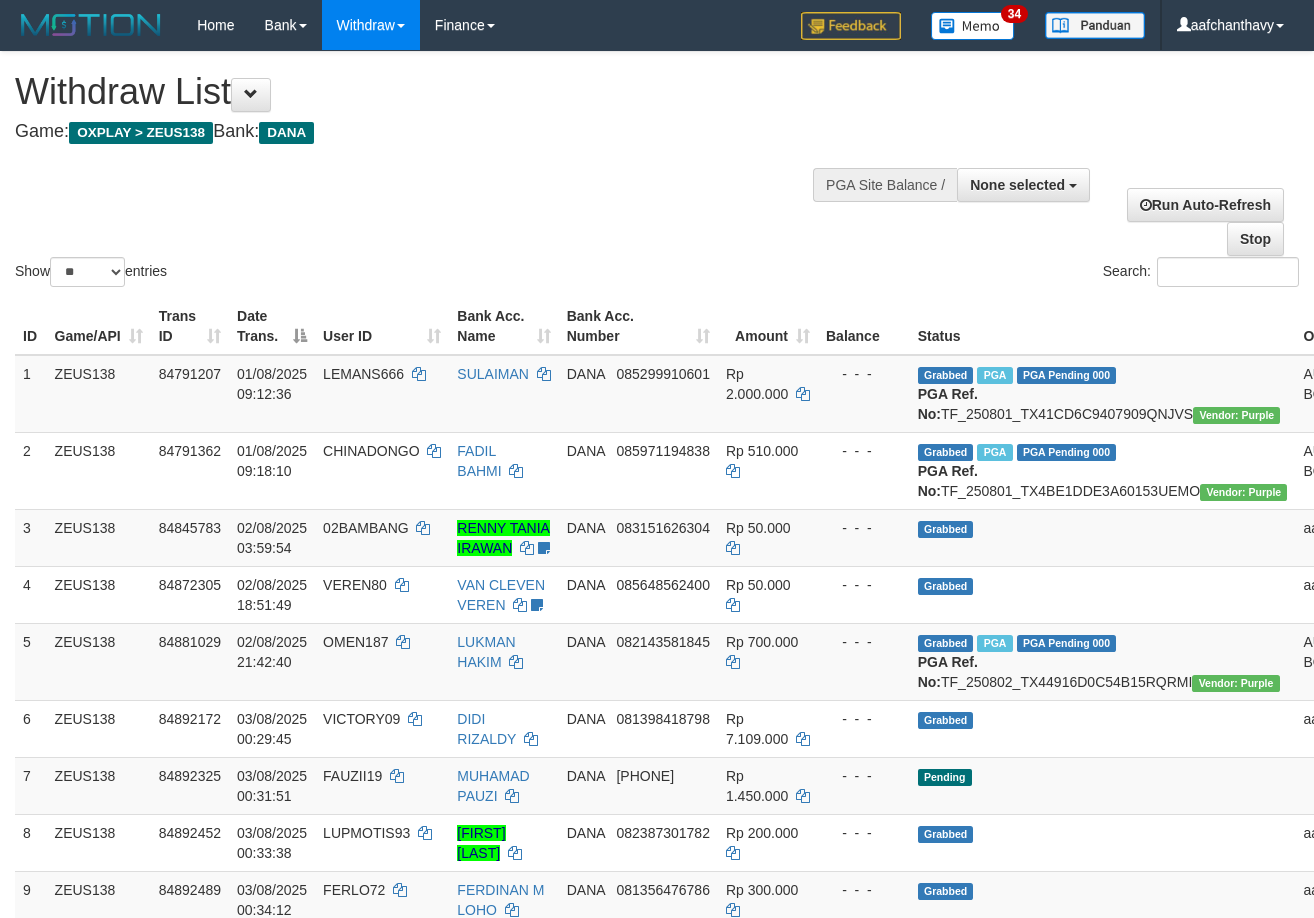 select 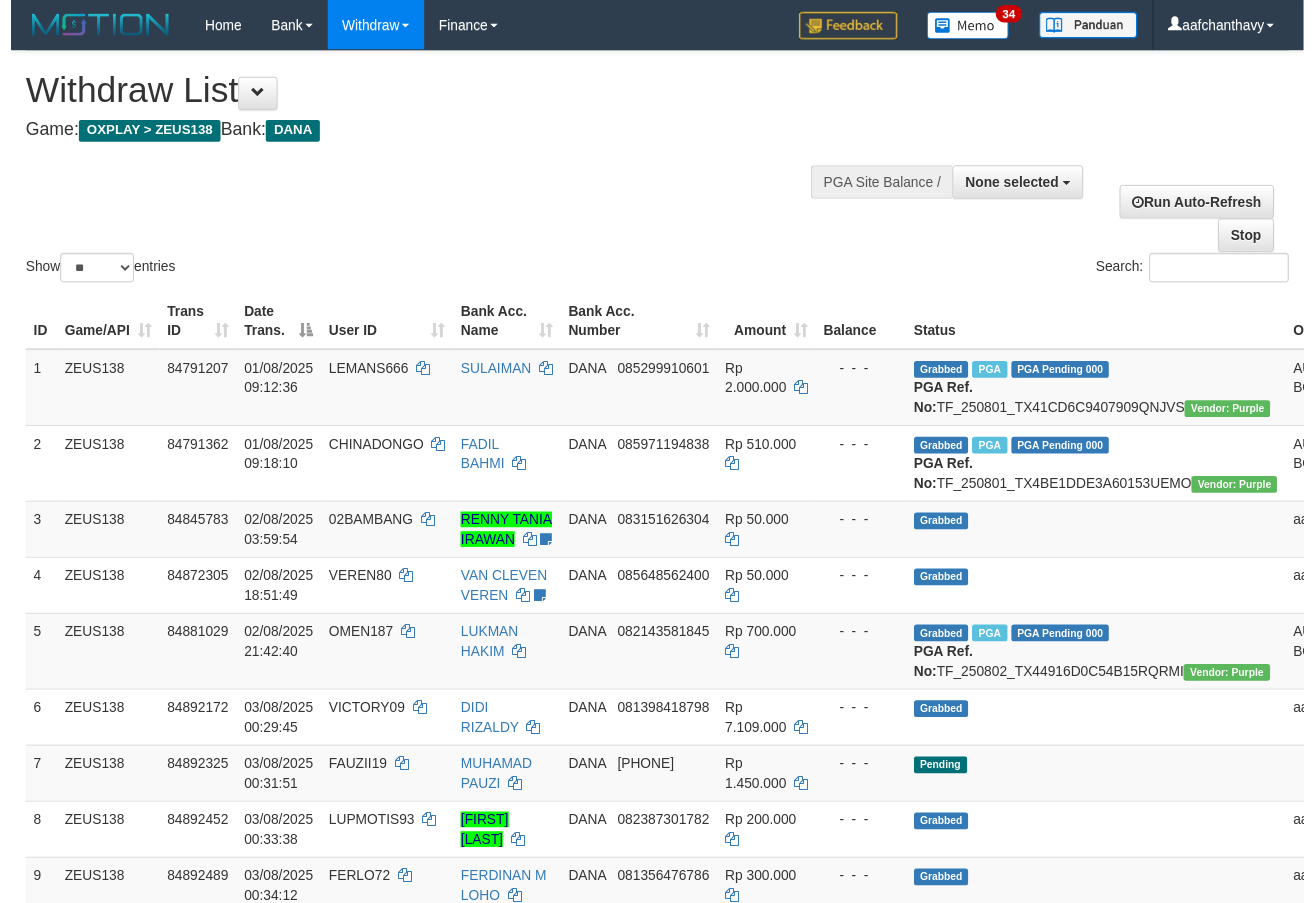 scroll, scrollTop: 254, scrollLeft: 0, axis: vertical 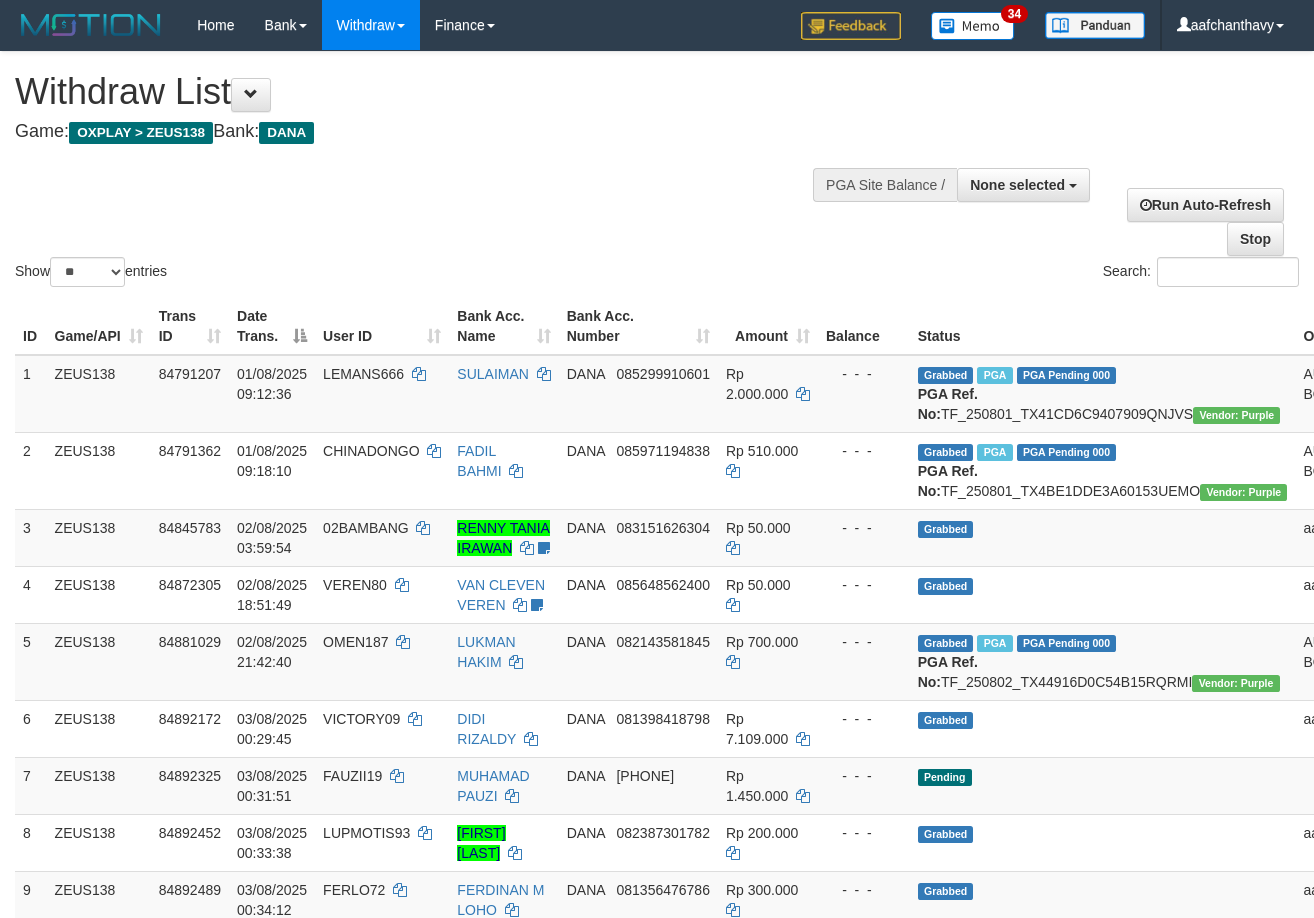 select 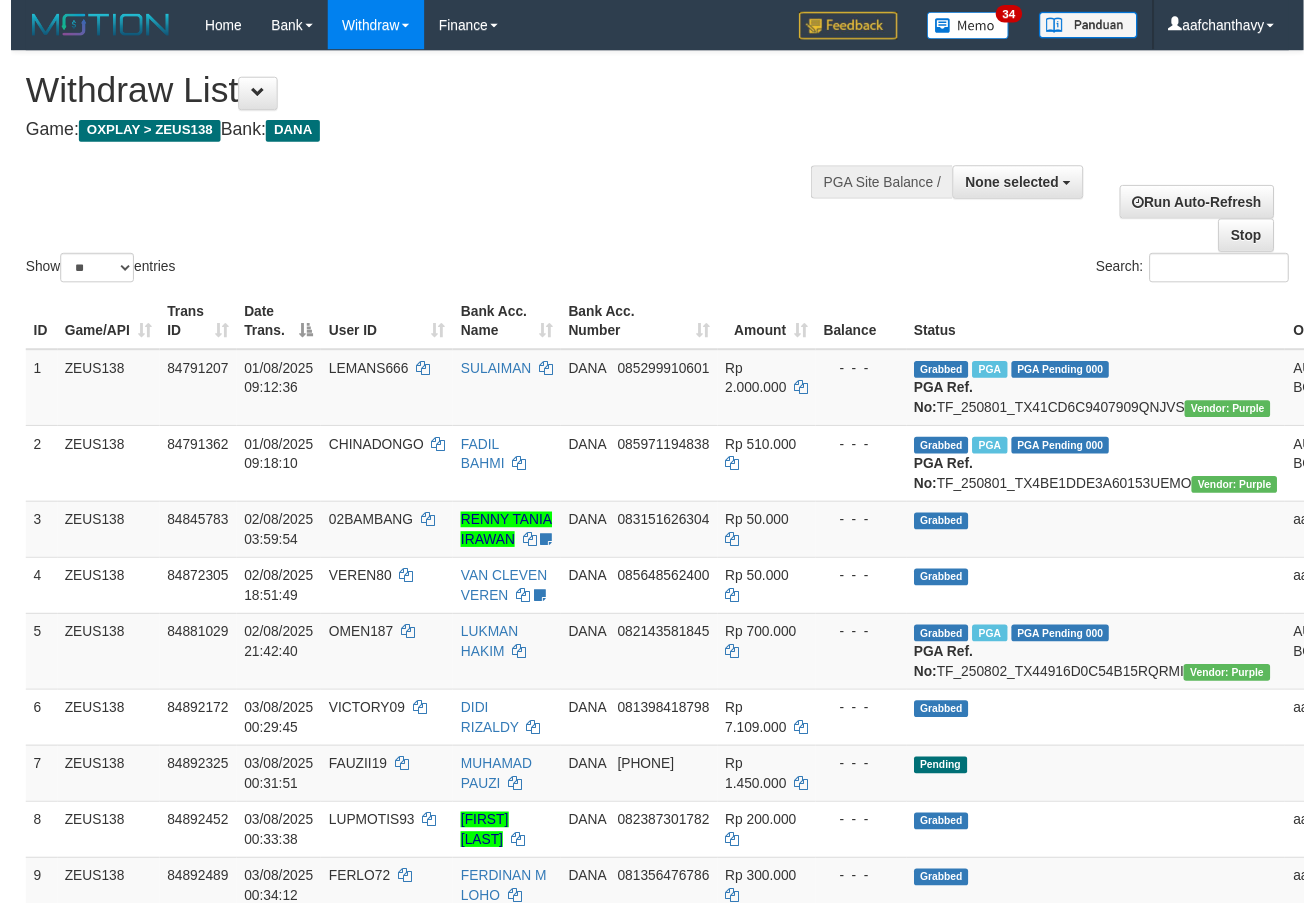 scroll, scrollTop: 358, scrollLeft: 0, axis: vertical 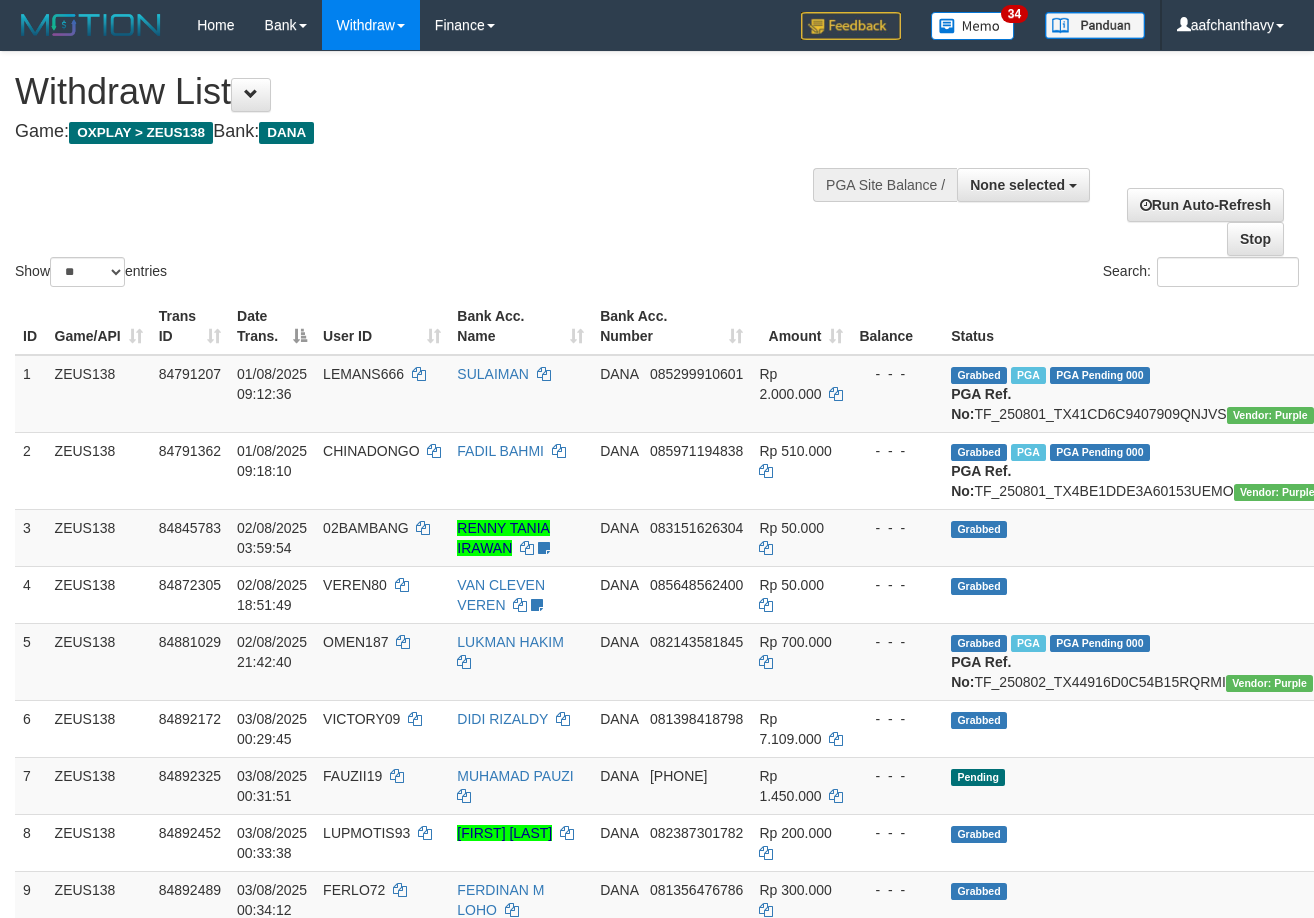 select 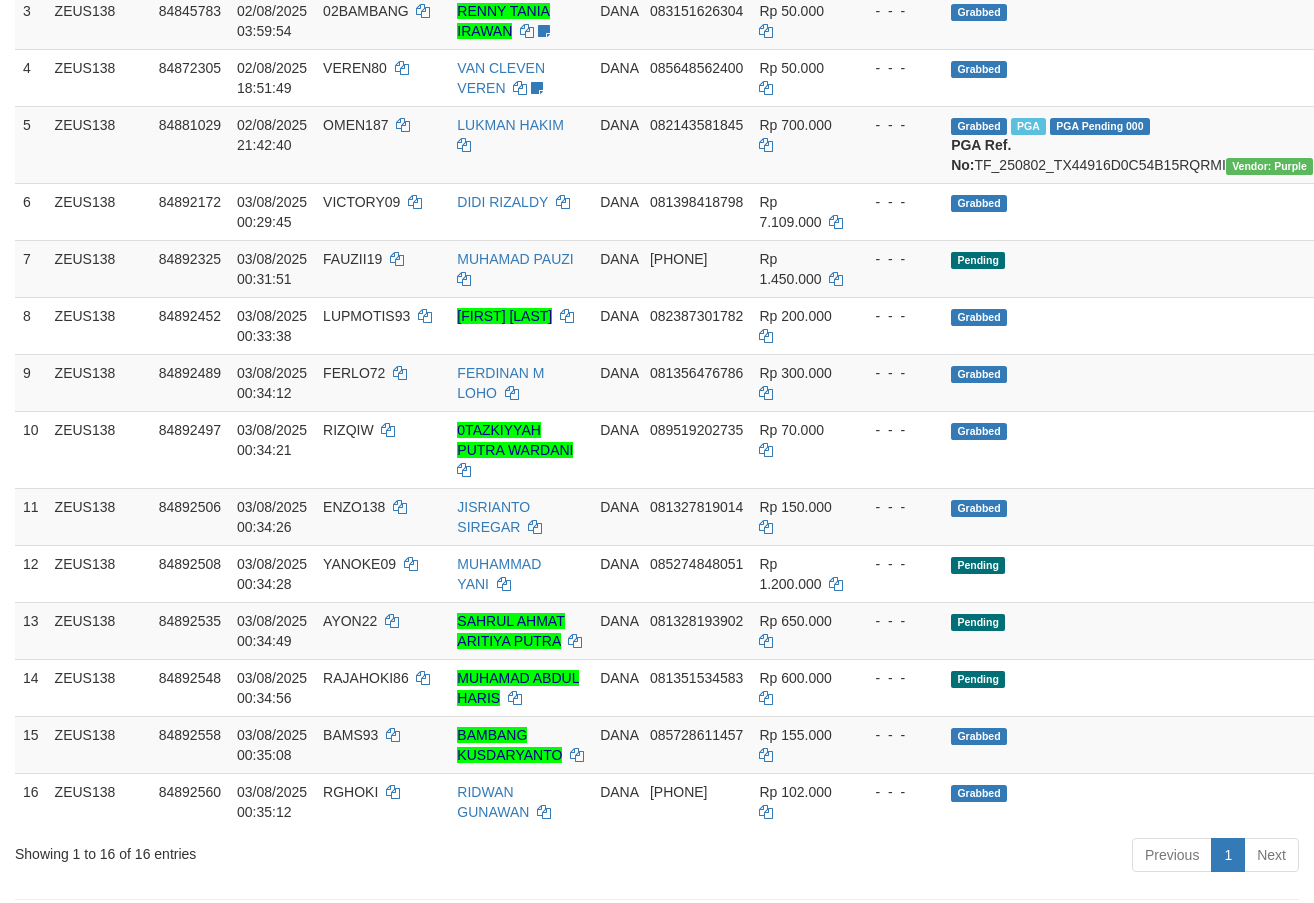 scroll, scrollTop: 358, scrollLeft: 0, axis: vertical 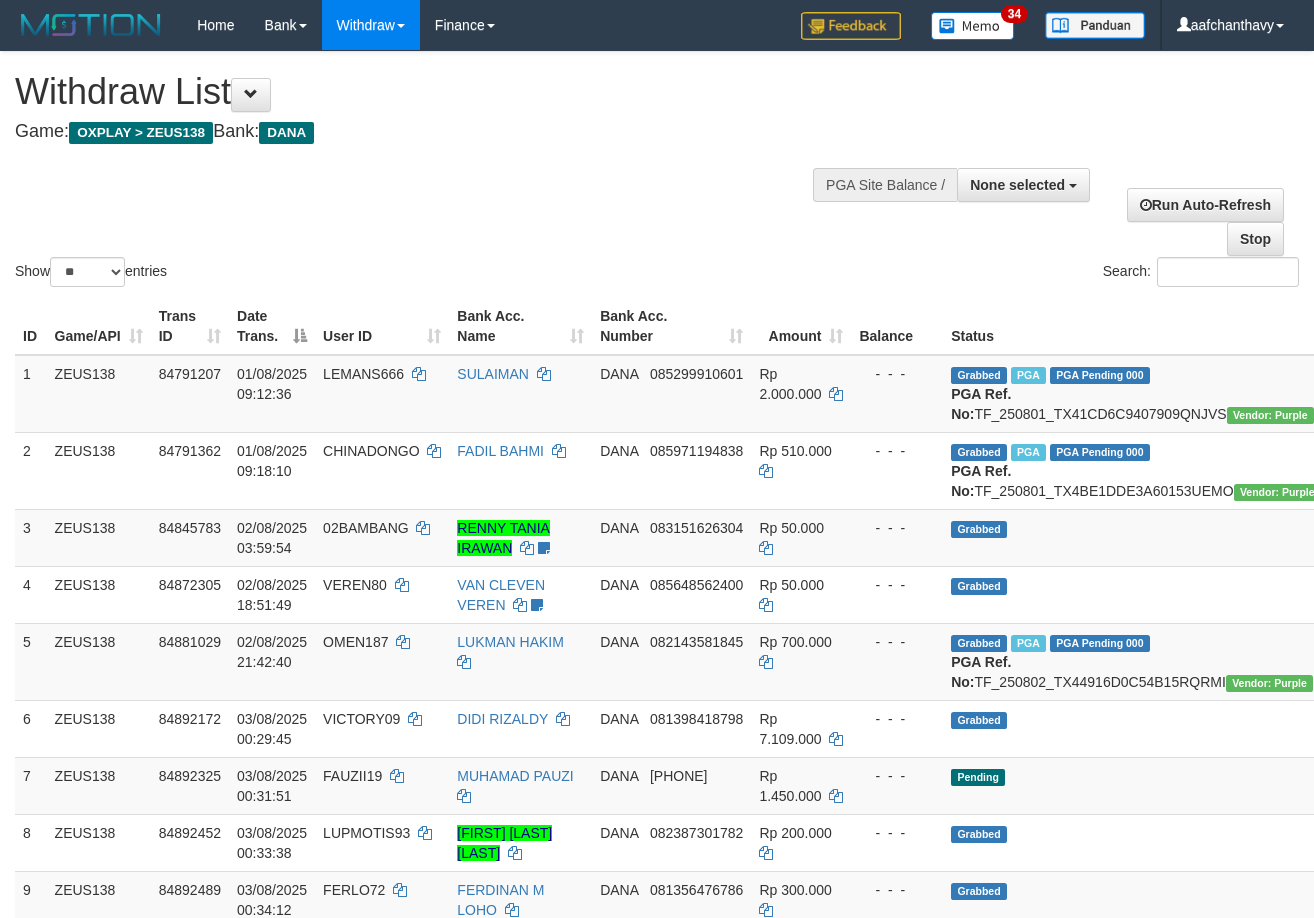 select 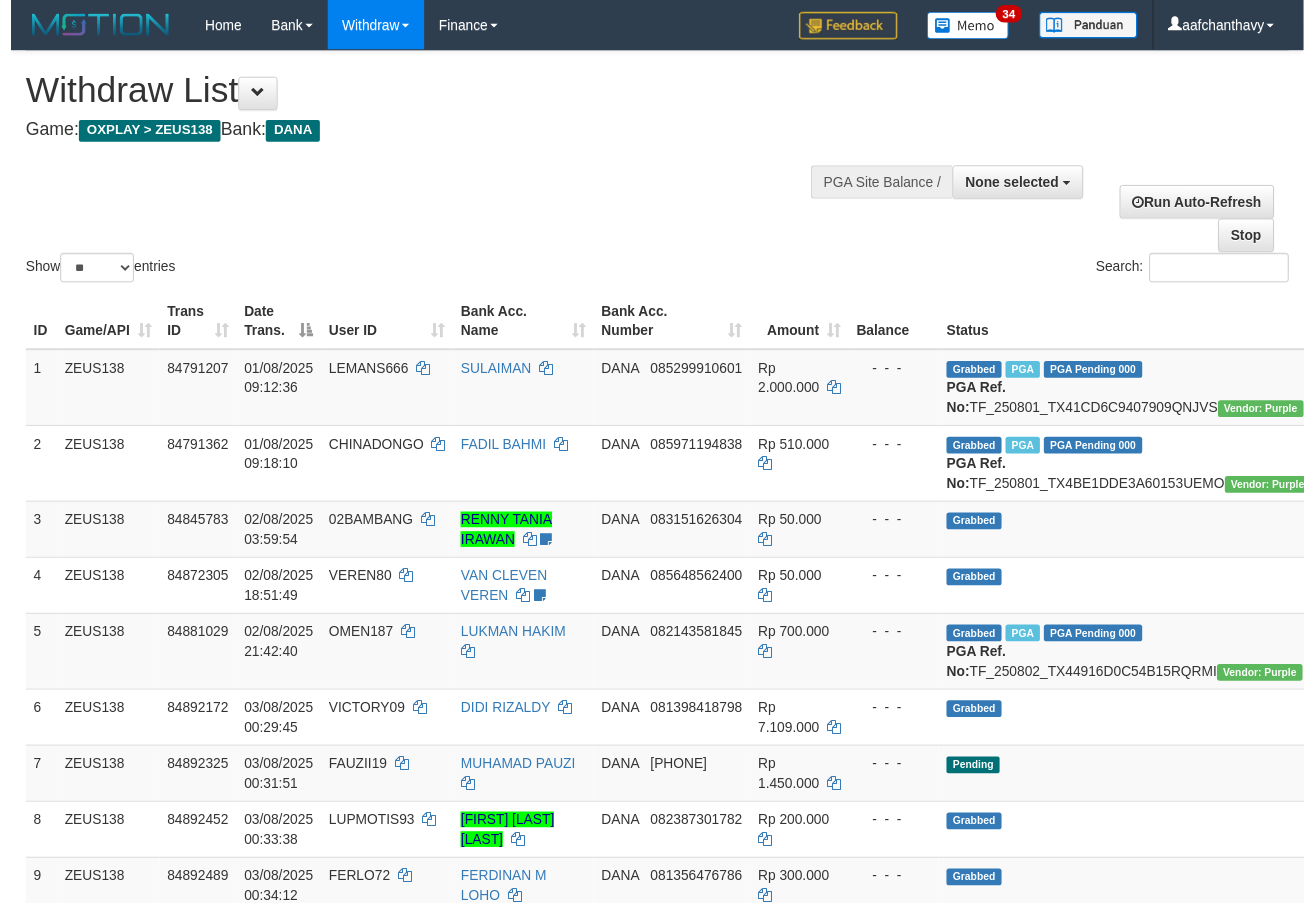 scroll, scrollTop: 358, scrollLeft: 0, axis: vertical 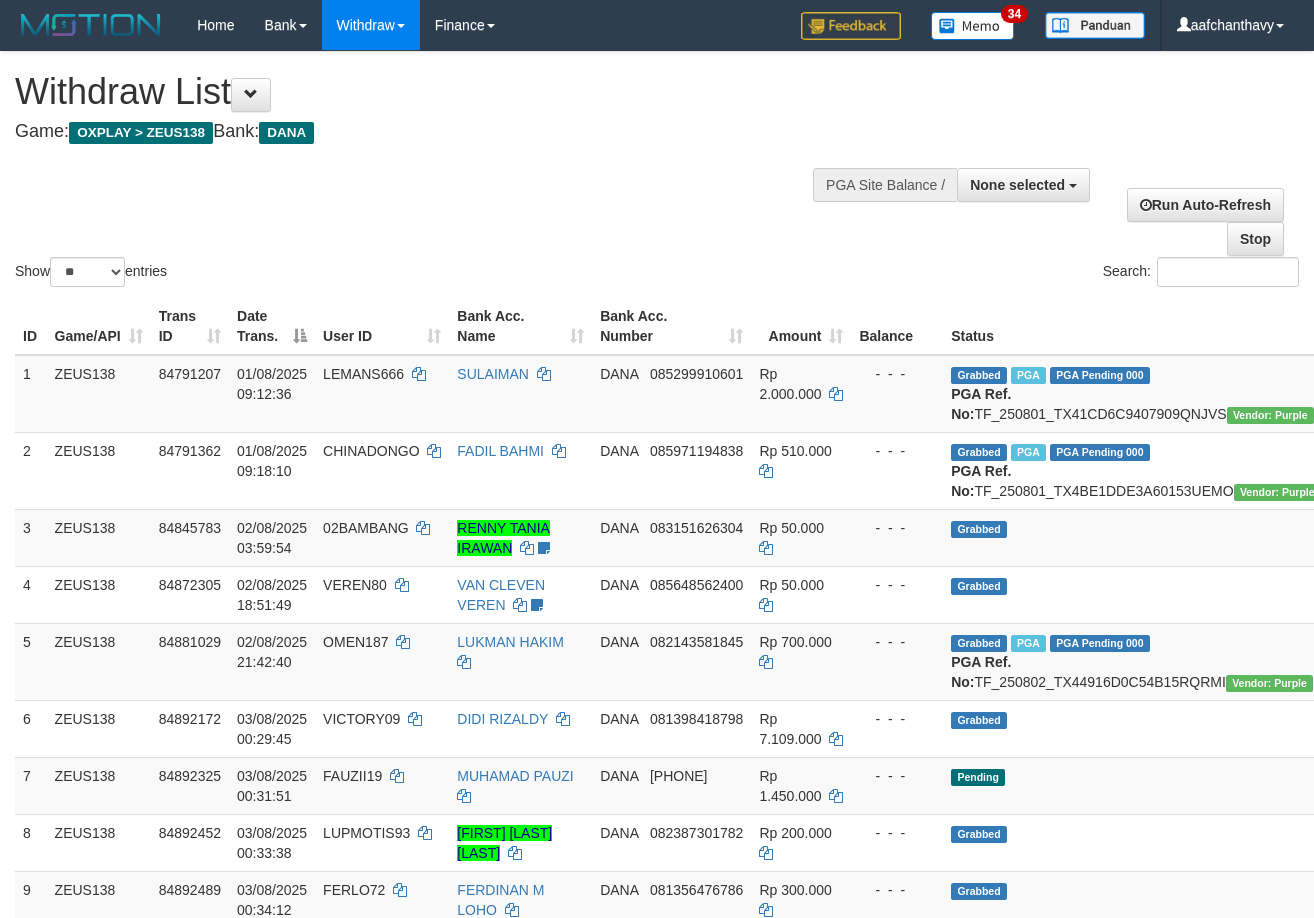 select 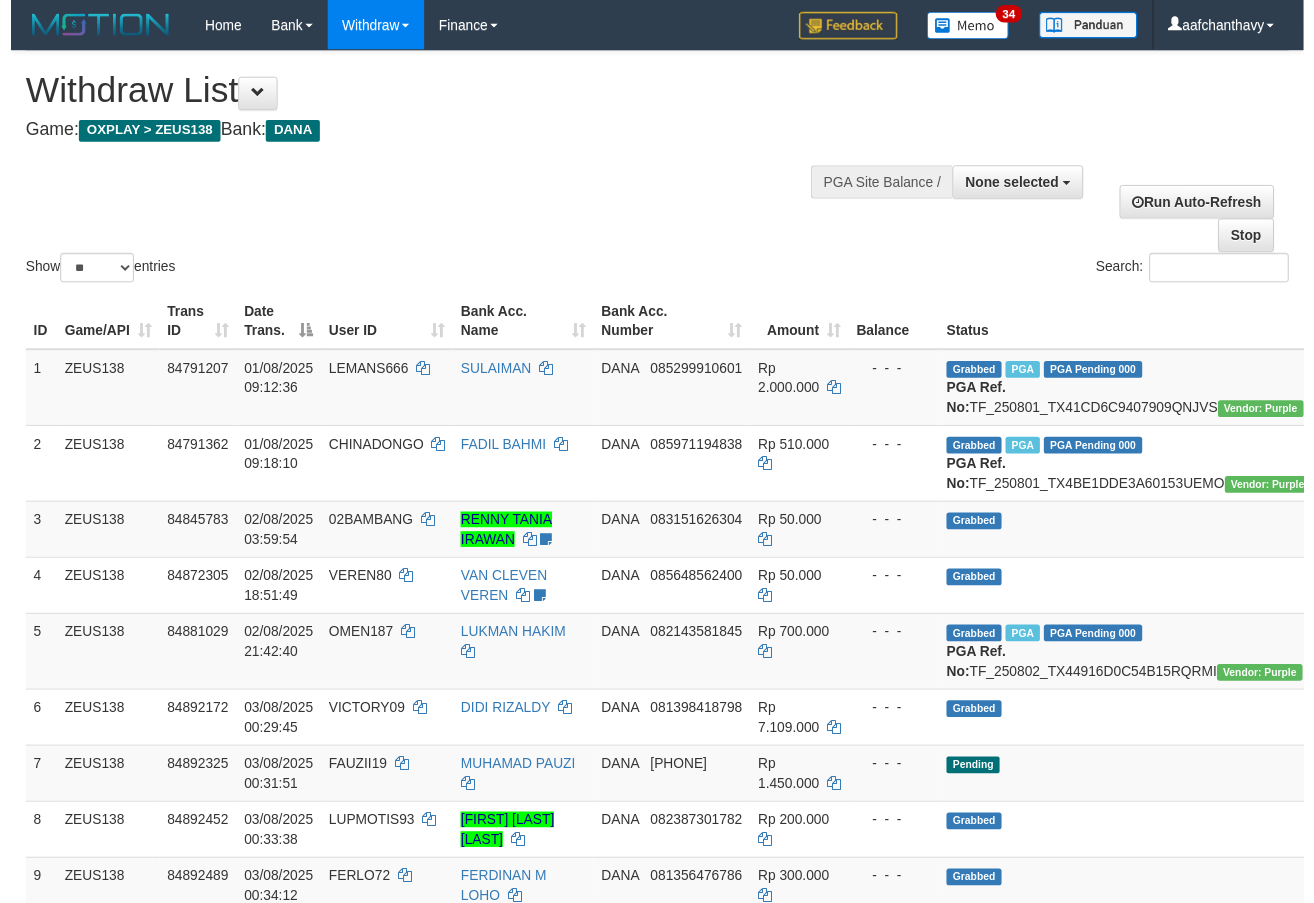scroll, scrollTop: 358, scrollLeft: 0, axis: vertical 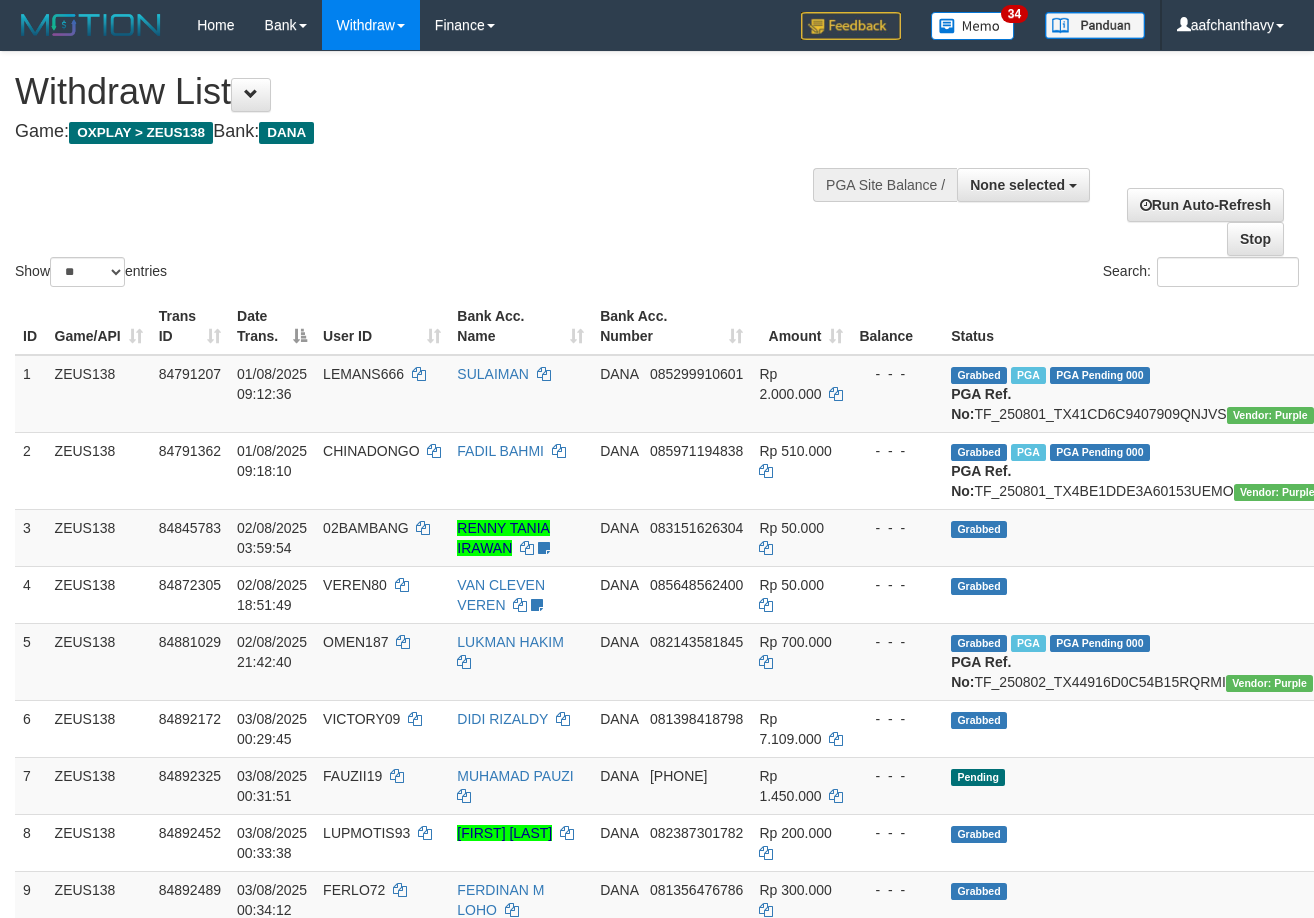 select 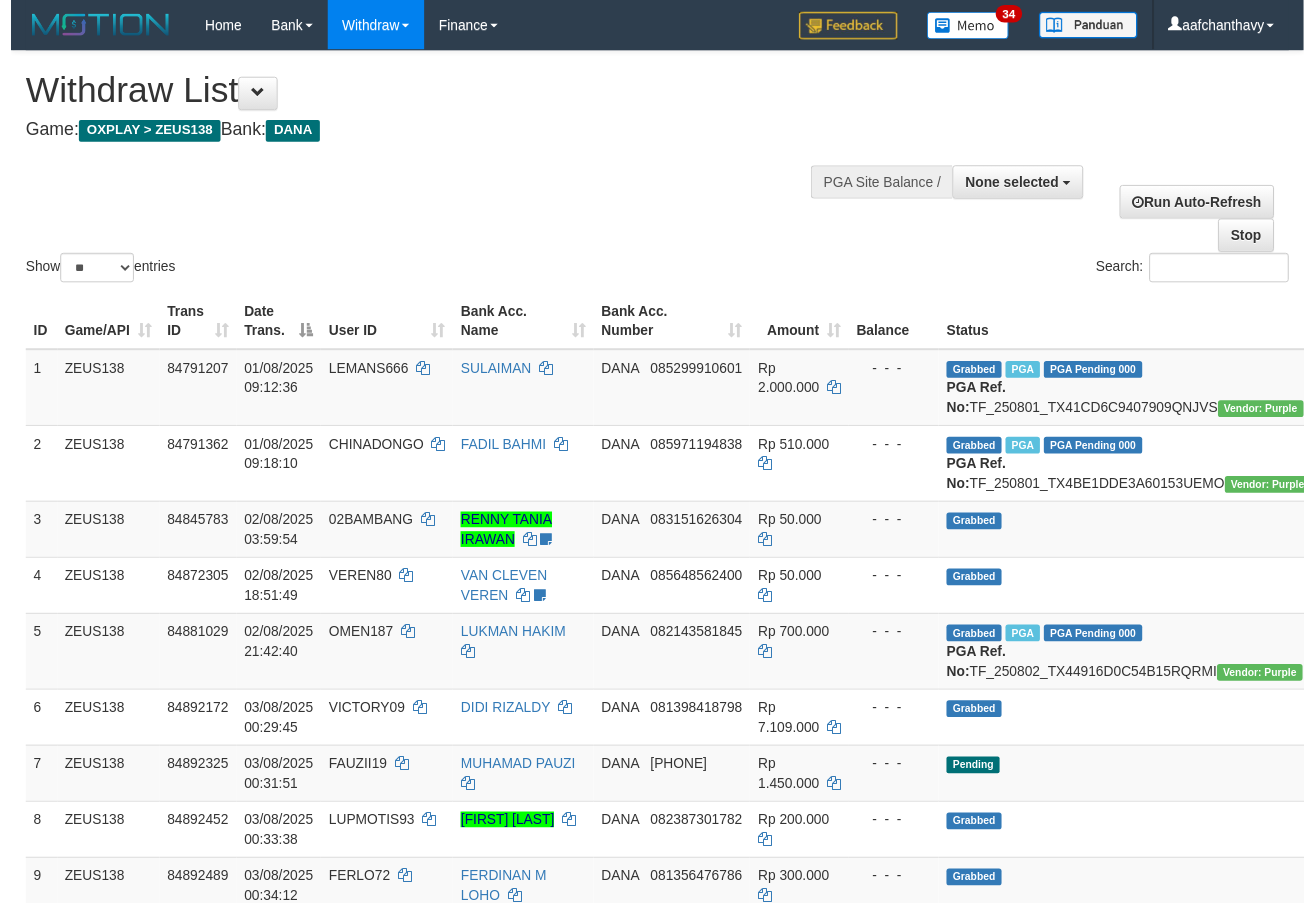 scroll, scrollTop: 358, scrollLeft: 0, axis: vertical 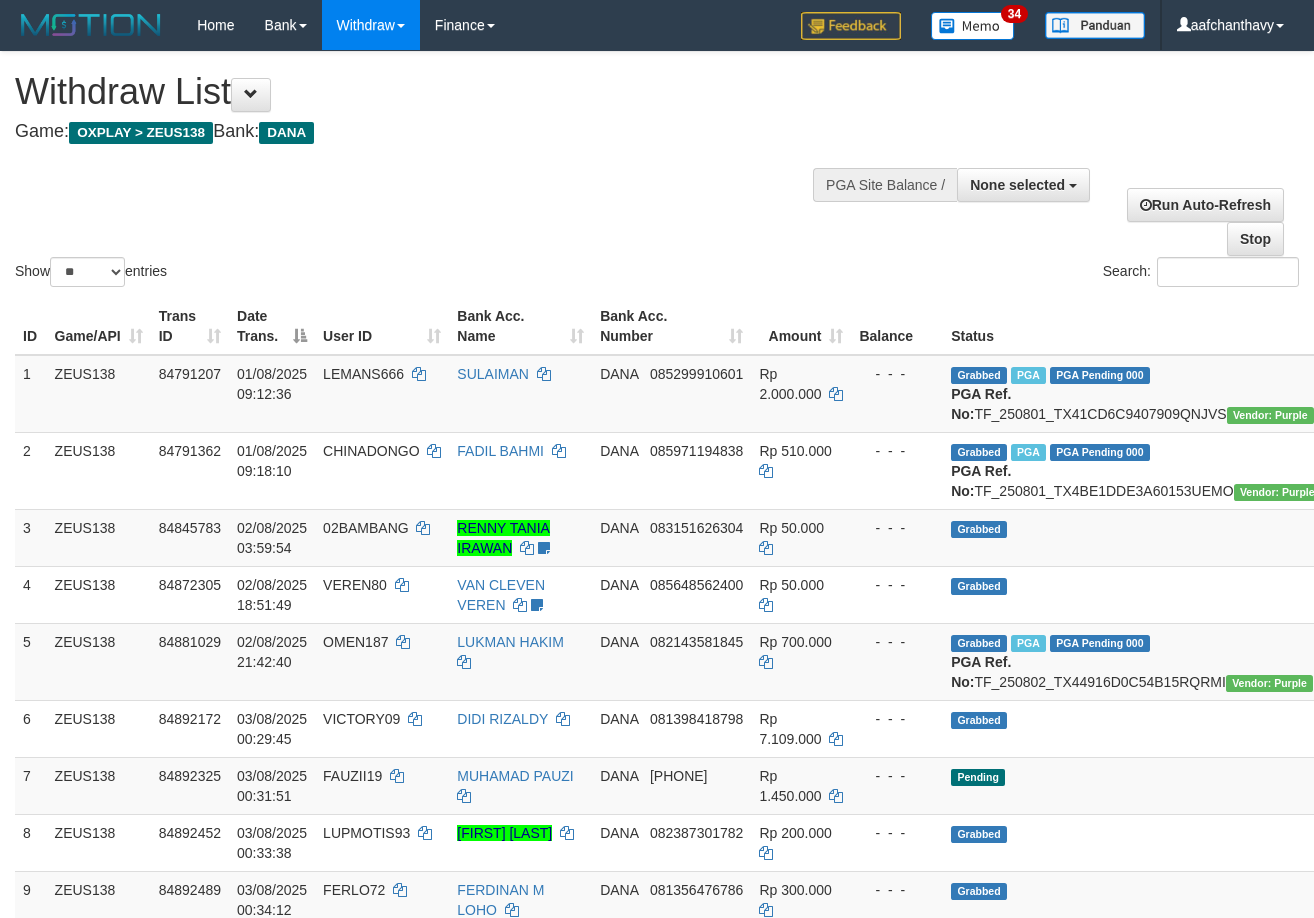 select 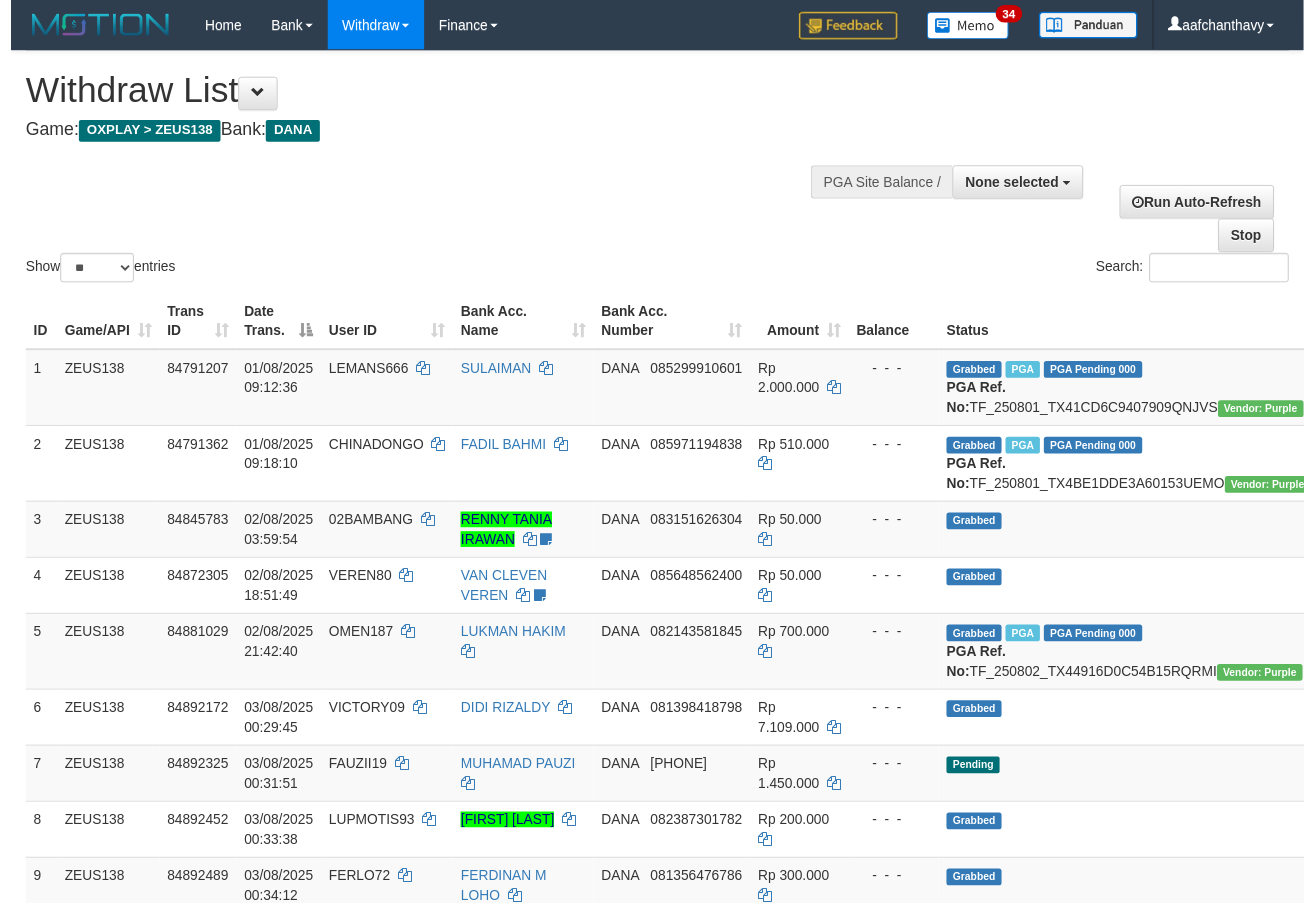 scroll, scrollTop: 358, scrollLeft: 0, axis: vertical 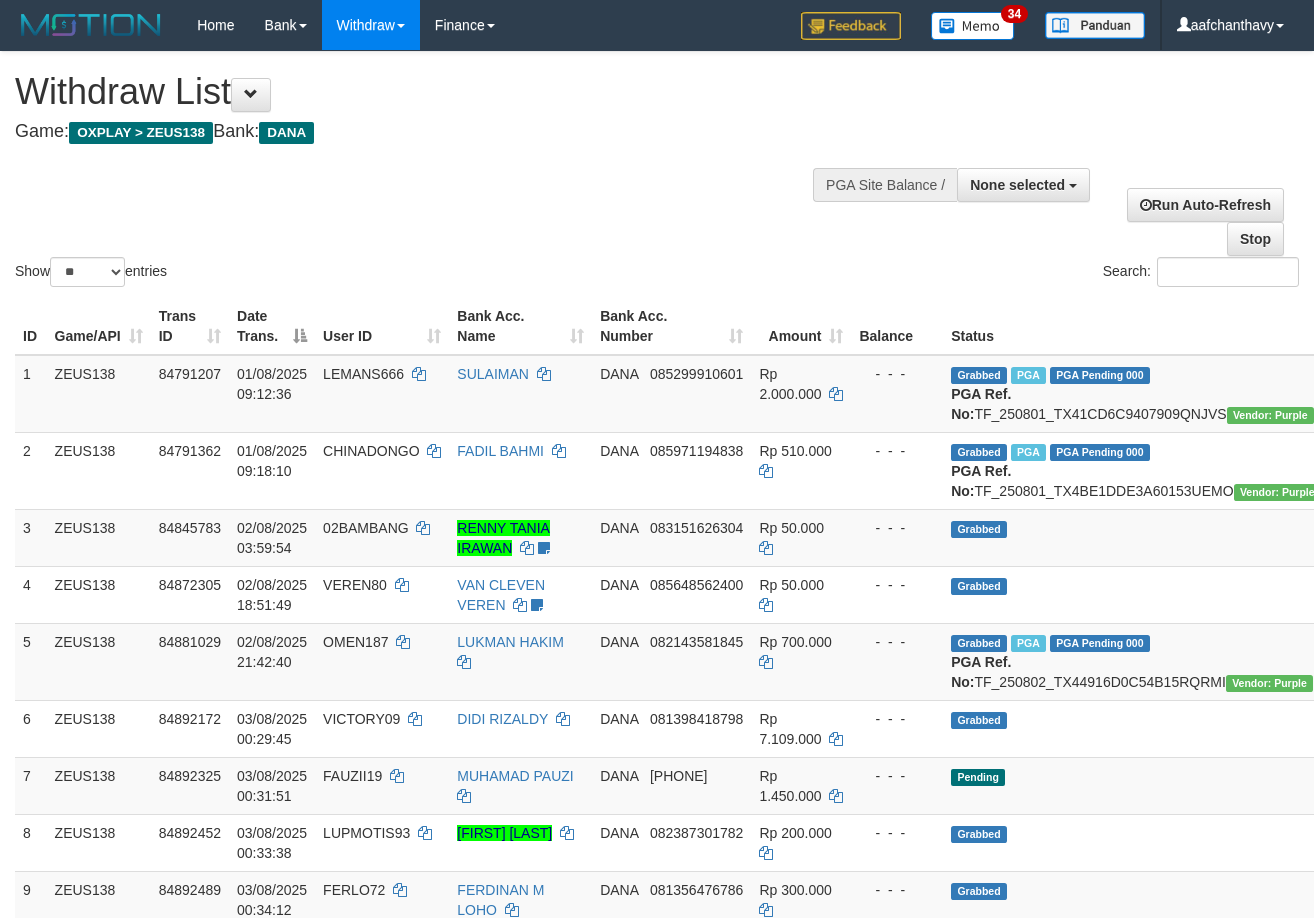select 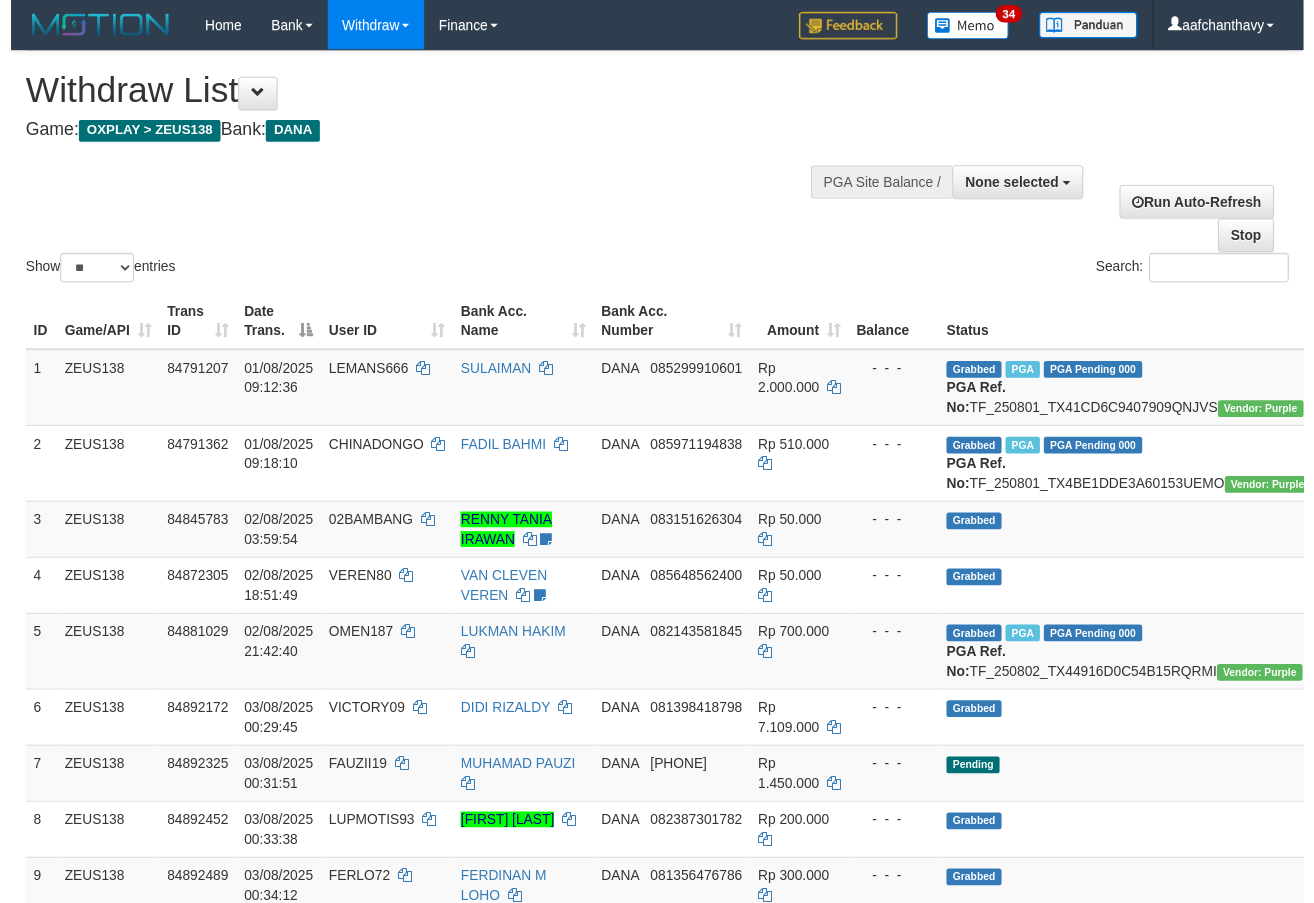 scroll, scrollTop: 358, scrollLeft: 0, axis: vertical 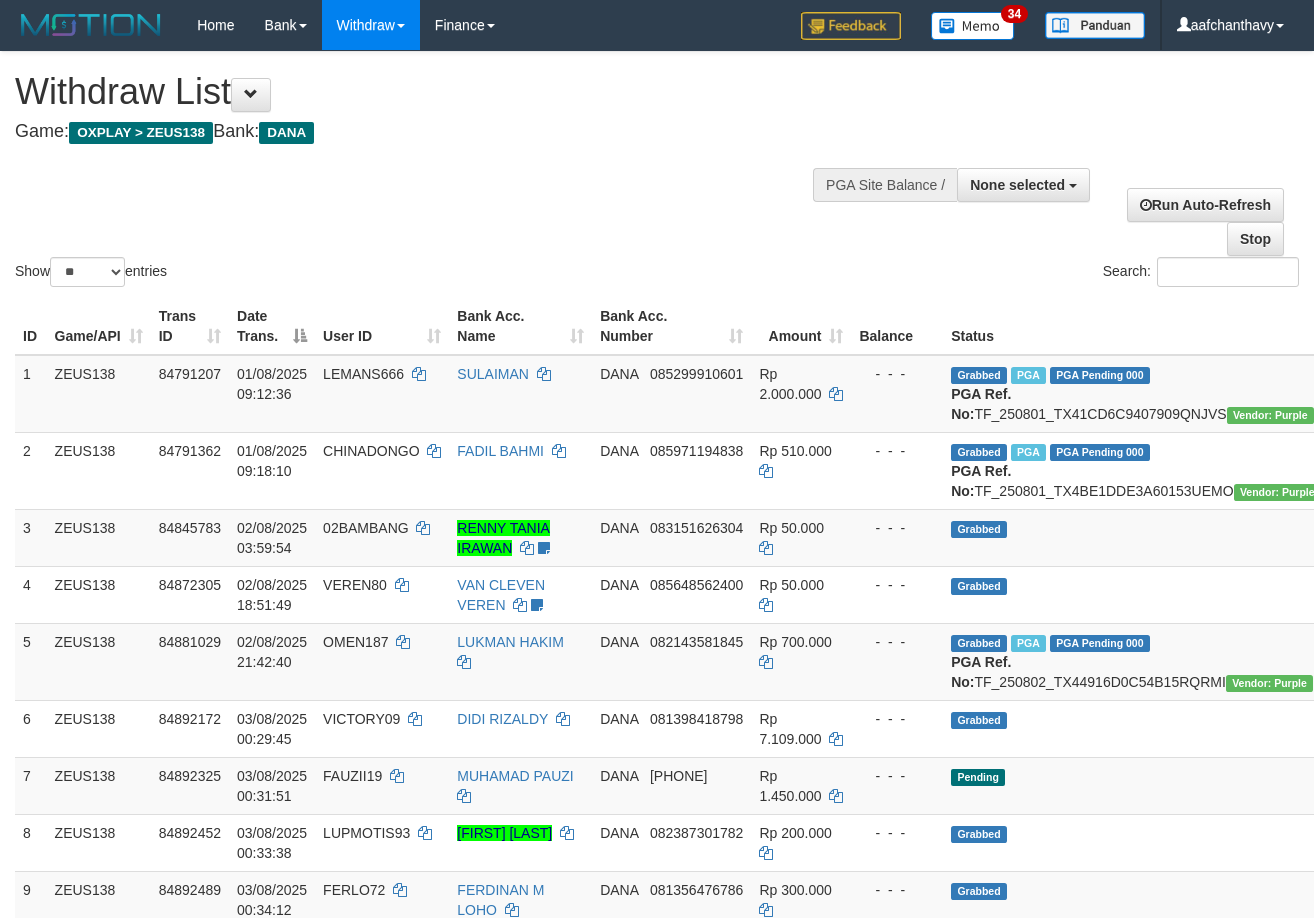select 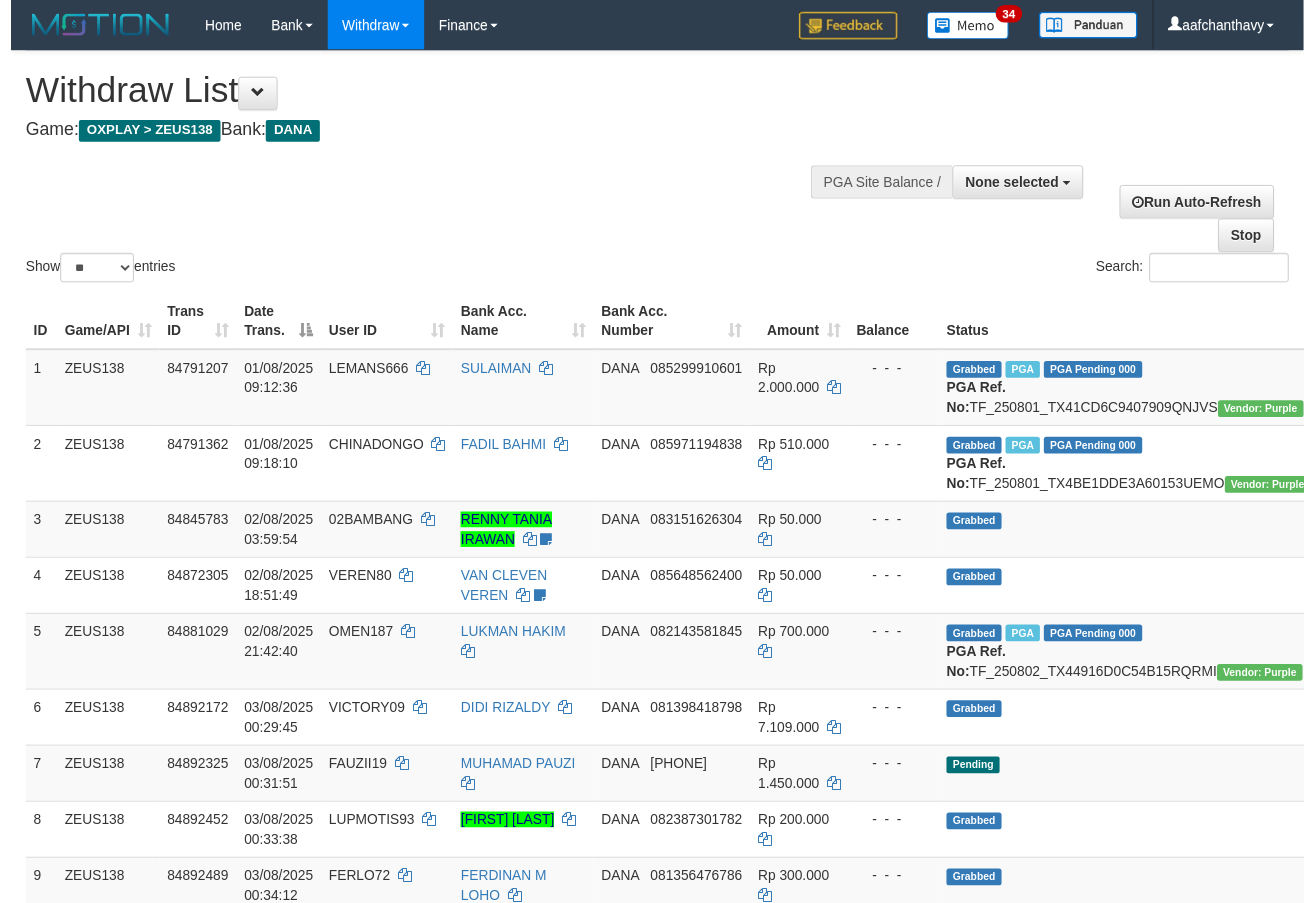 scroll, scrollTop: 358, scrollLeft: 0, axis: vertical 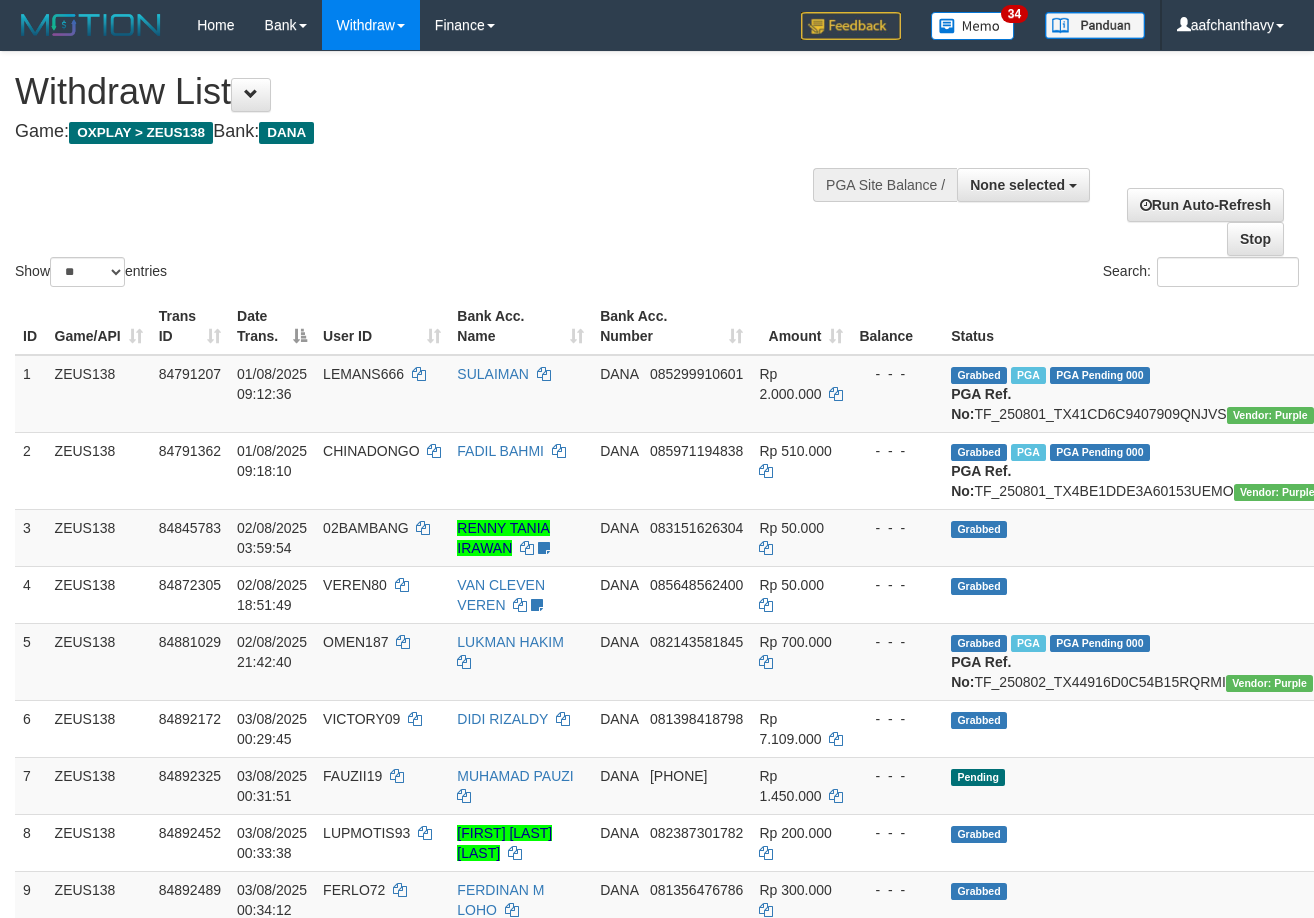 select 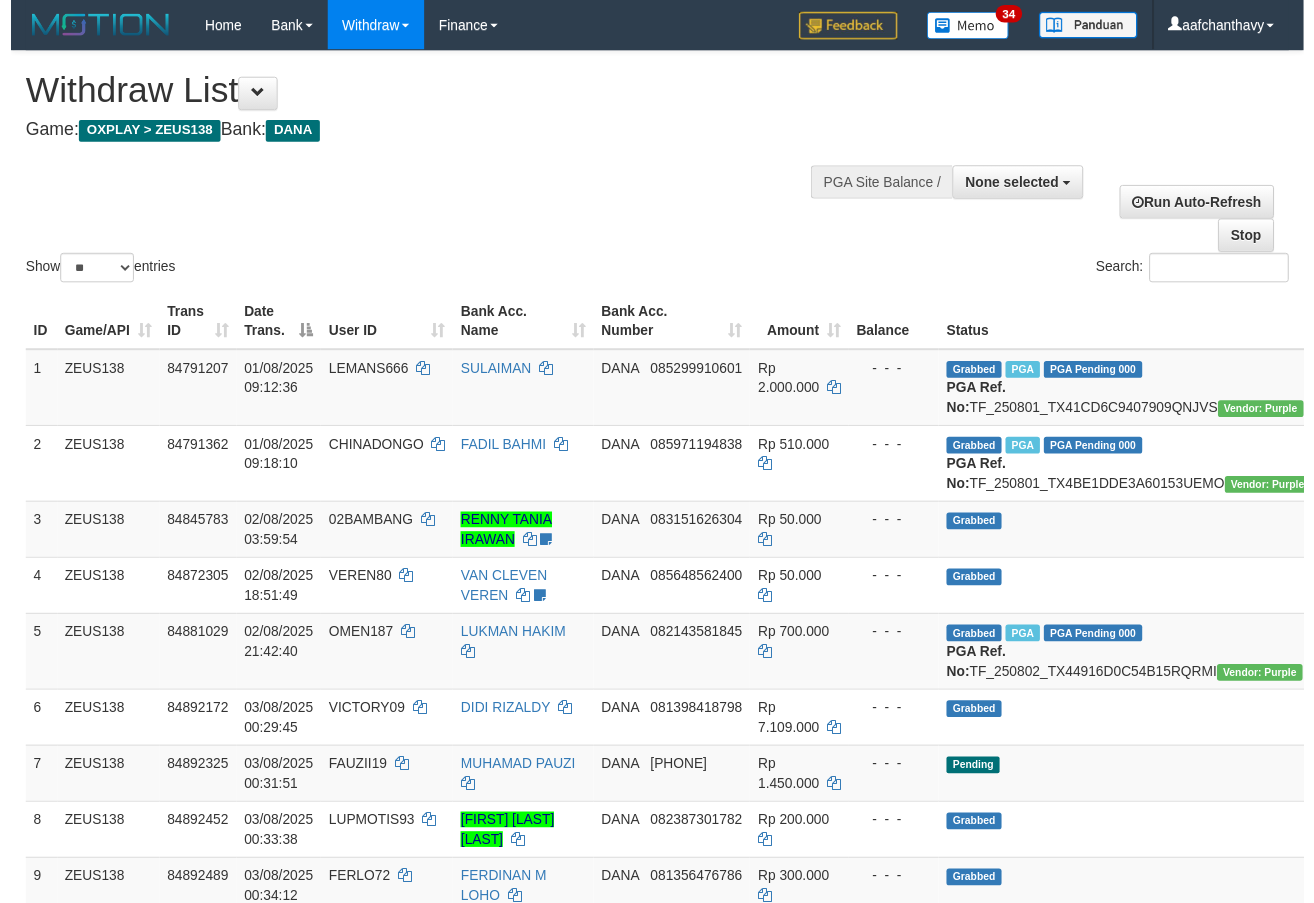 scroll, scrollTop: 358, scrollLeft: 0, axis: vertical 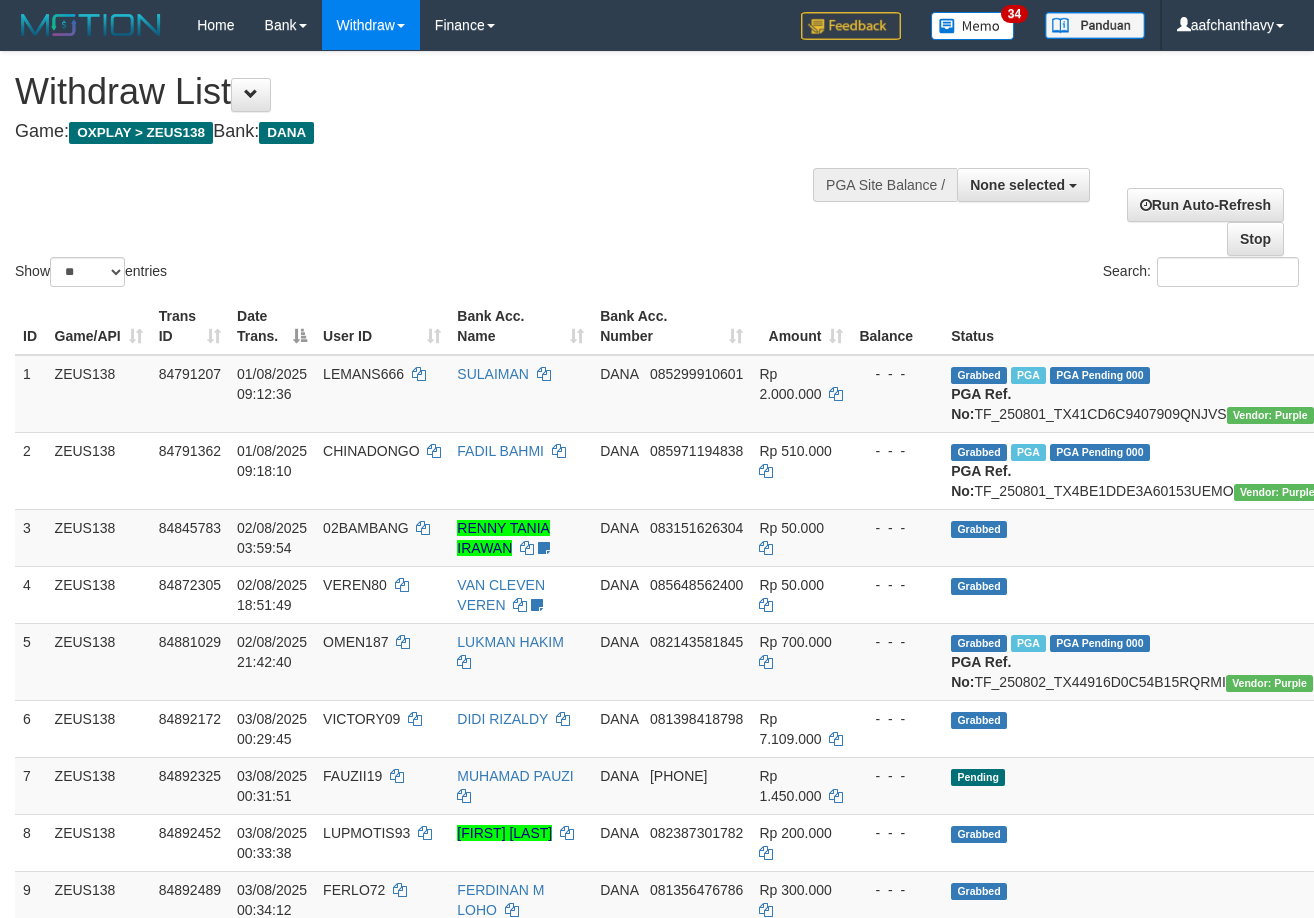 select 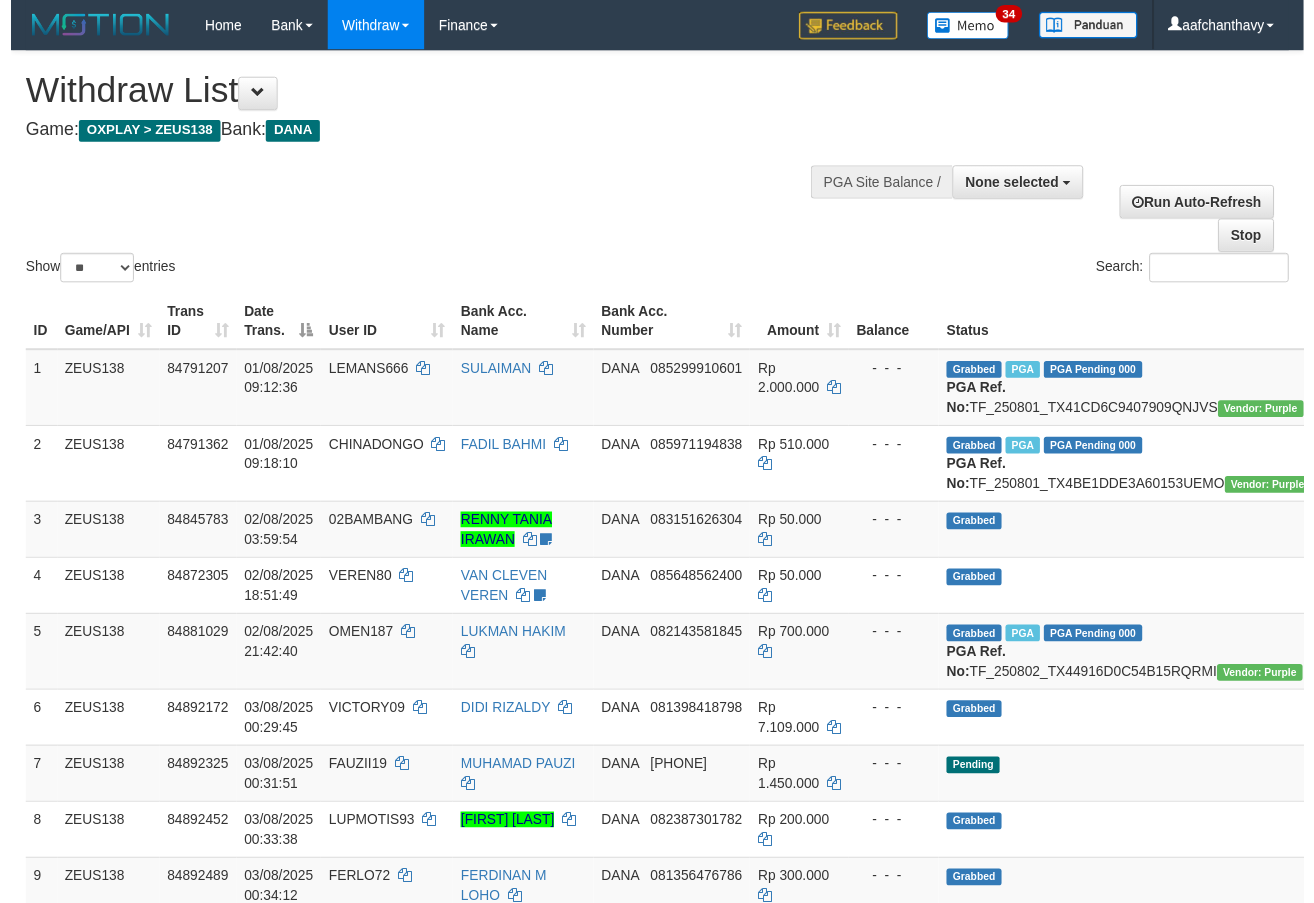 scroll, scrollTop: 358, scrollLeft: 0, axis: vertical 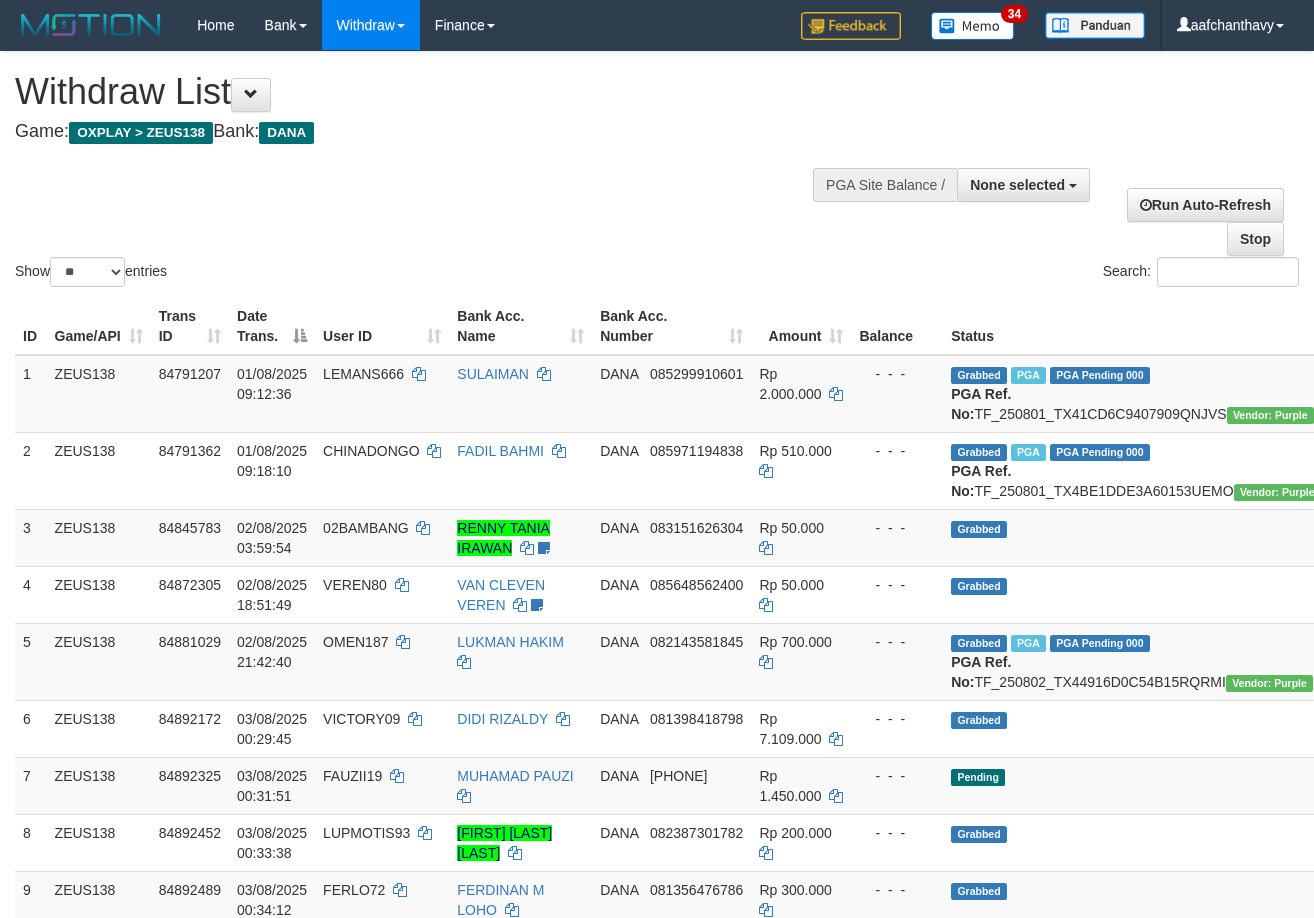 select 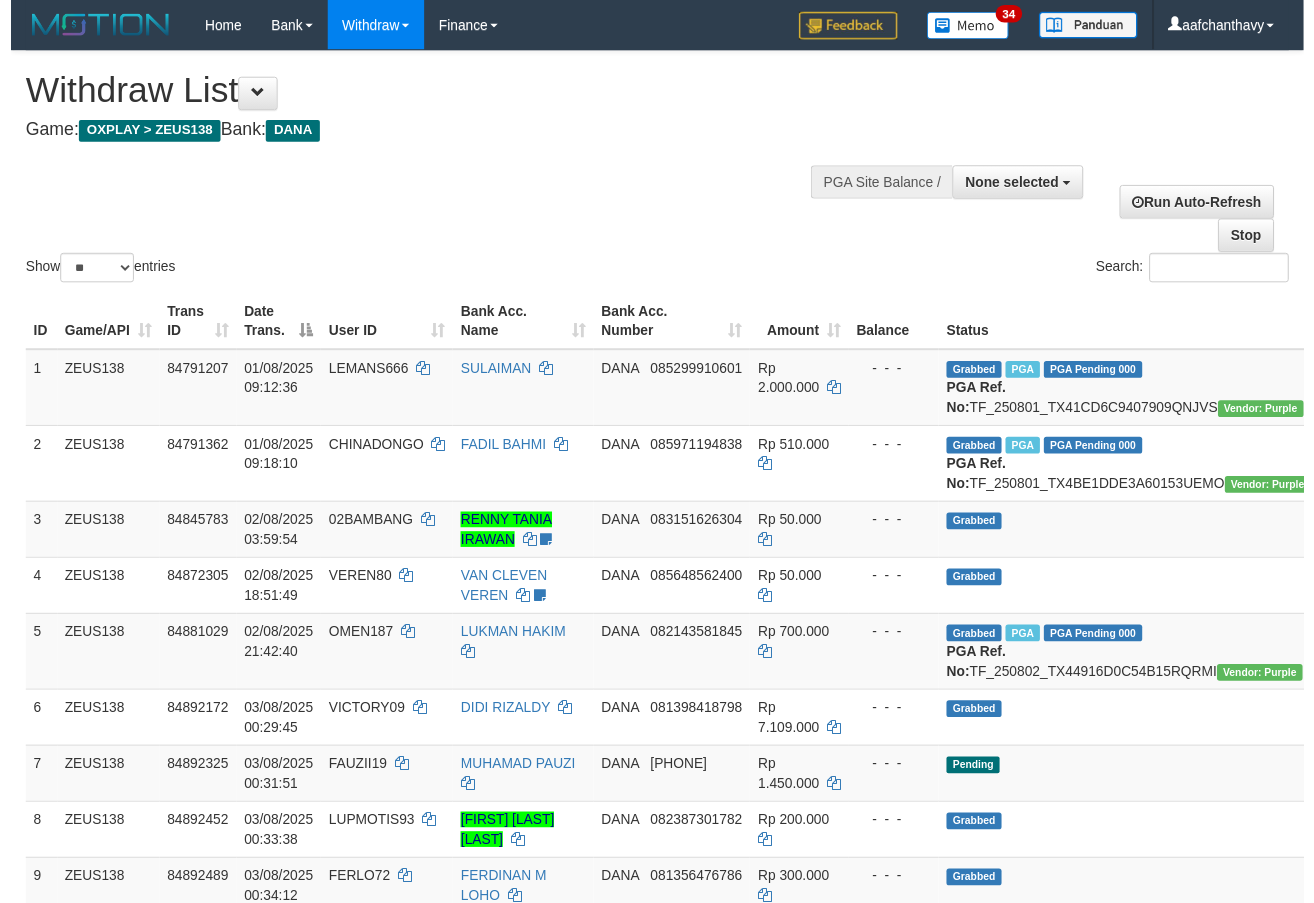 scroll, scrollTop: 358, scrollLeft: 0, axis: vertical 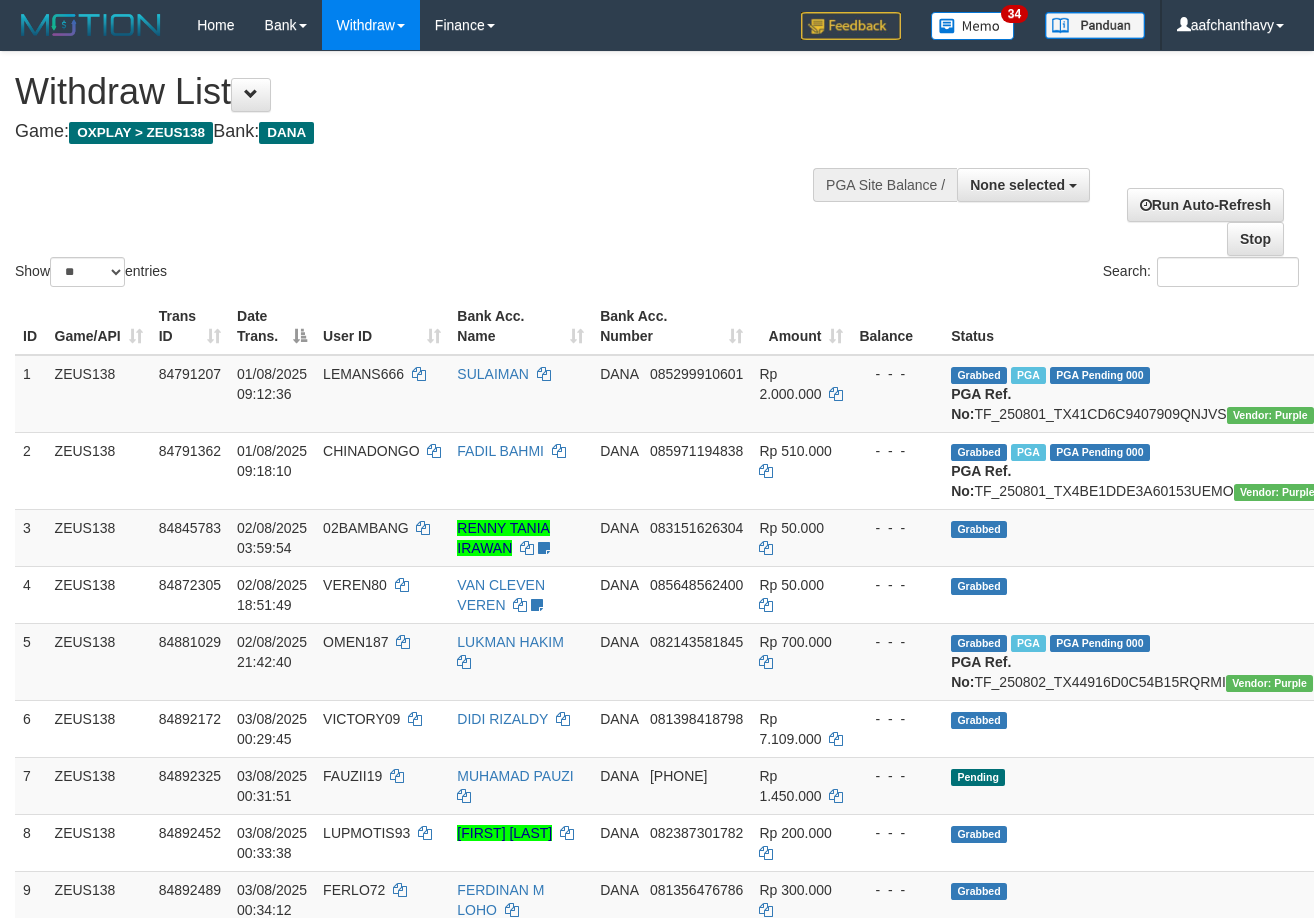 select 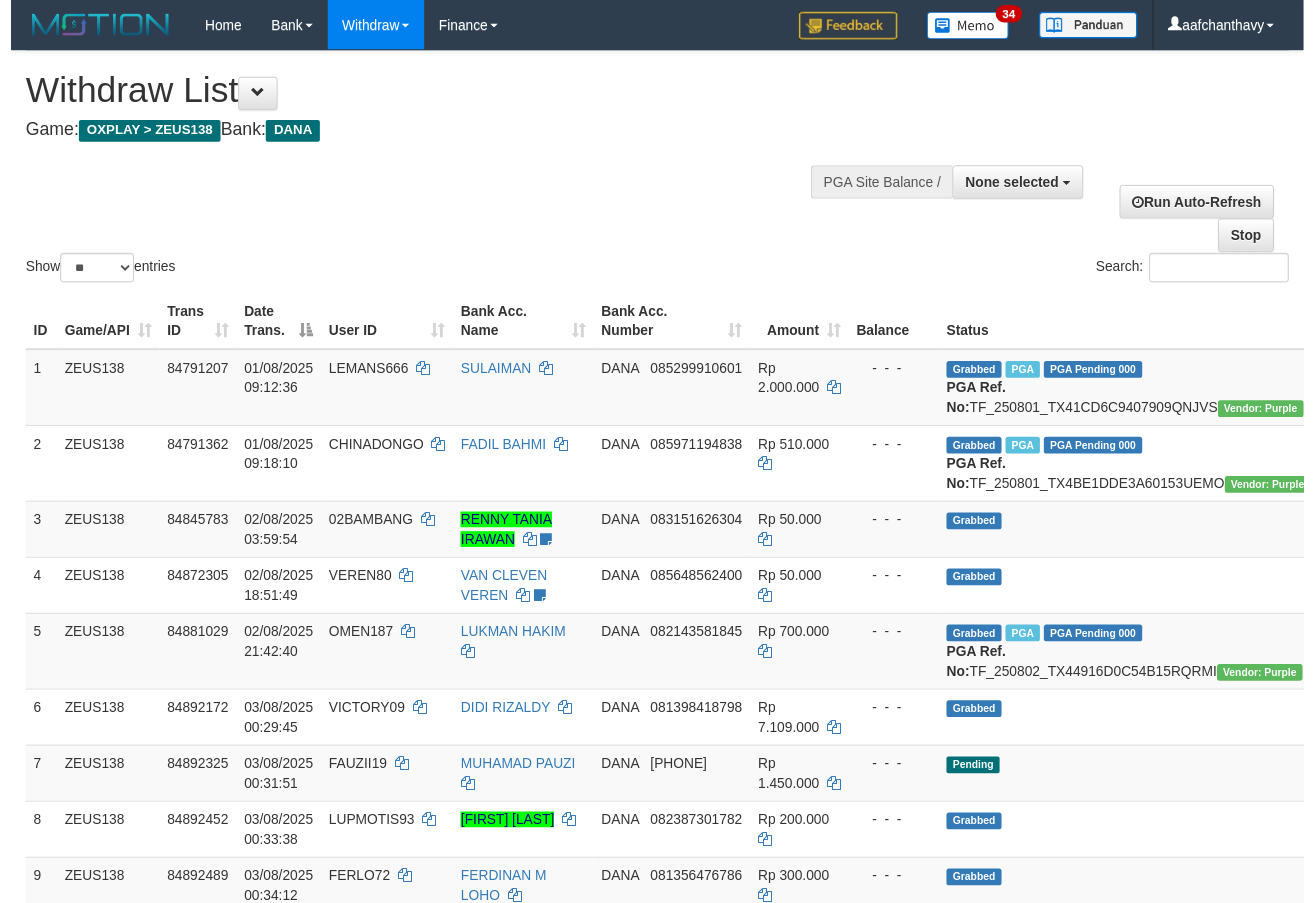 scroll, scrollTop: 358, scrollLeft: 0, axis: vertical 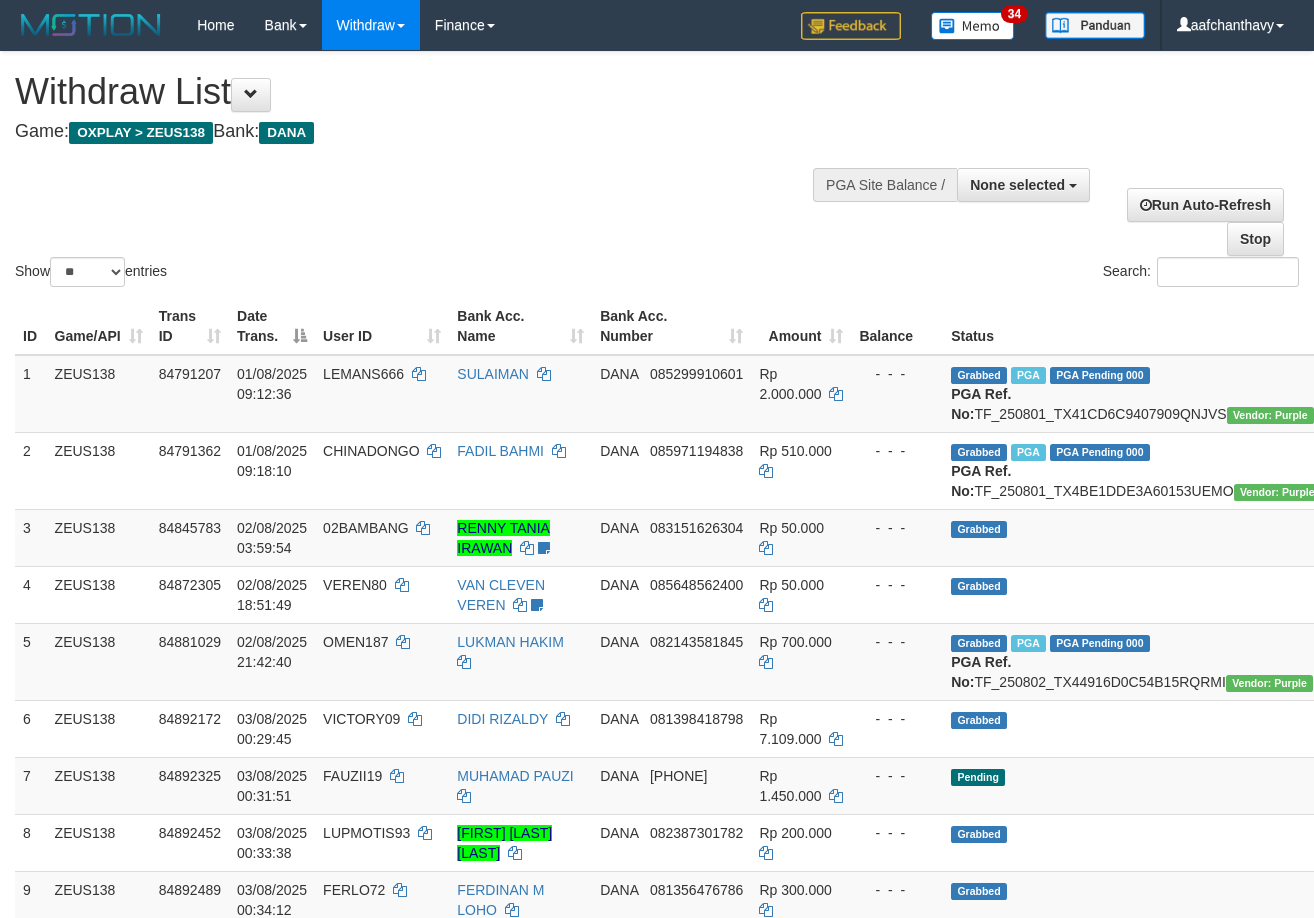 select 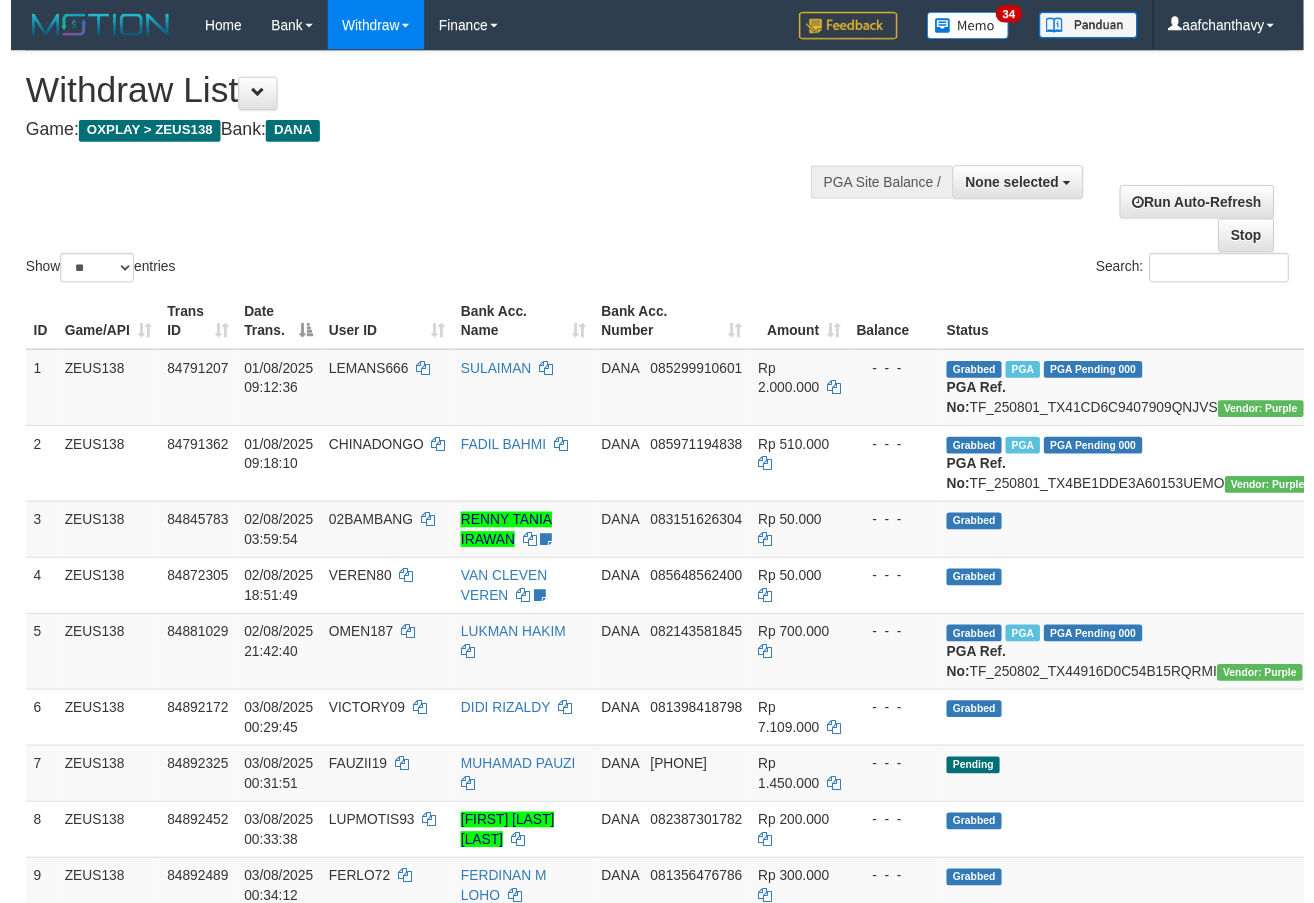 scroll, scrollTop: 358, scrollLeft: 0, axis: vertical 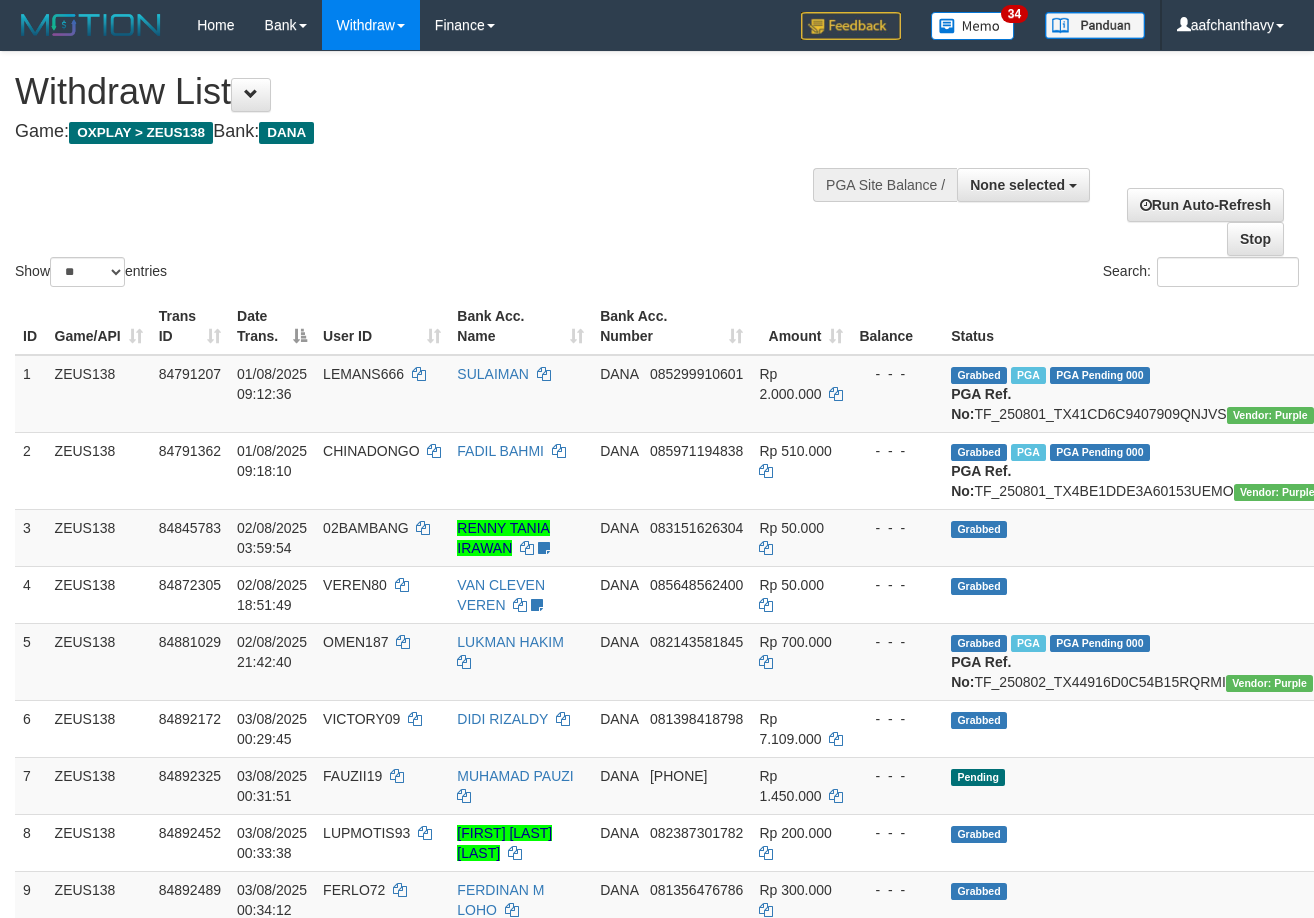 select 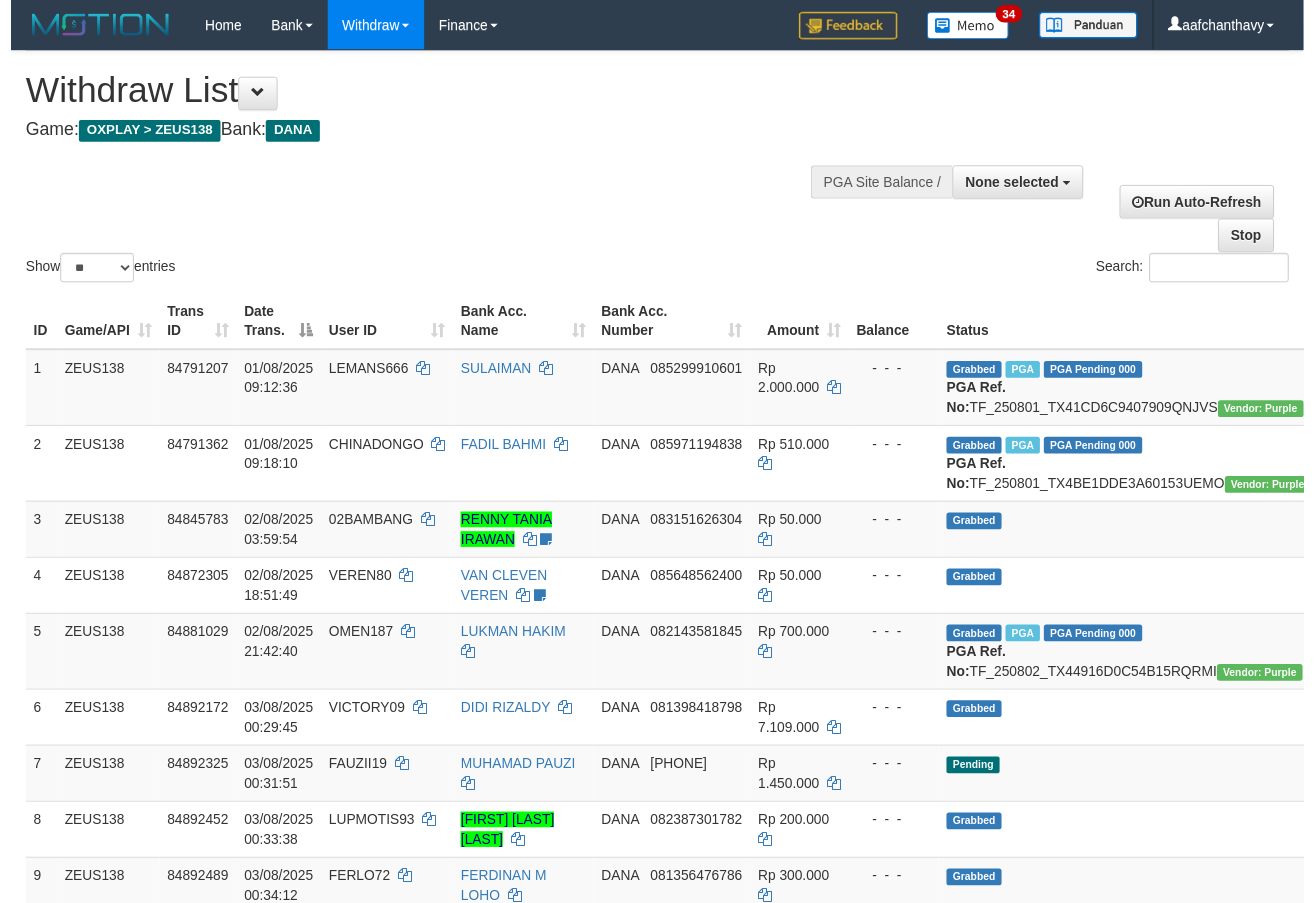 scroll, scrollTop: 358, scrollLeft: 0, axis: vertical 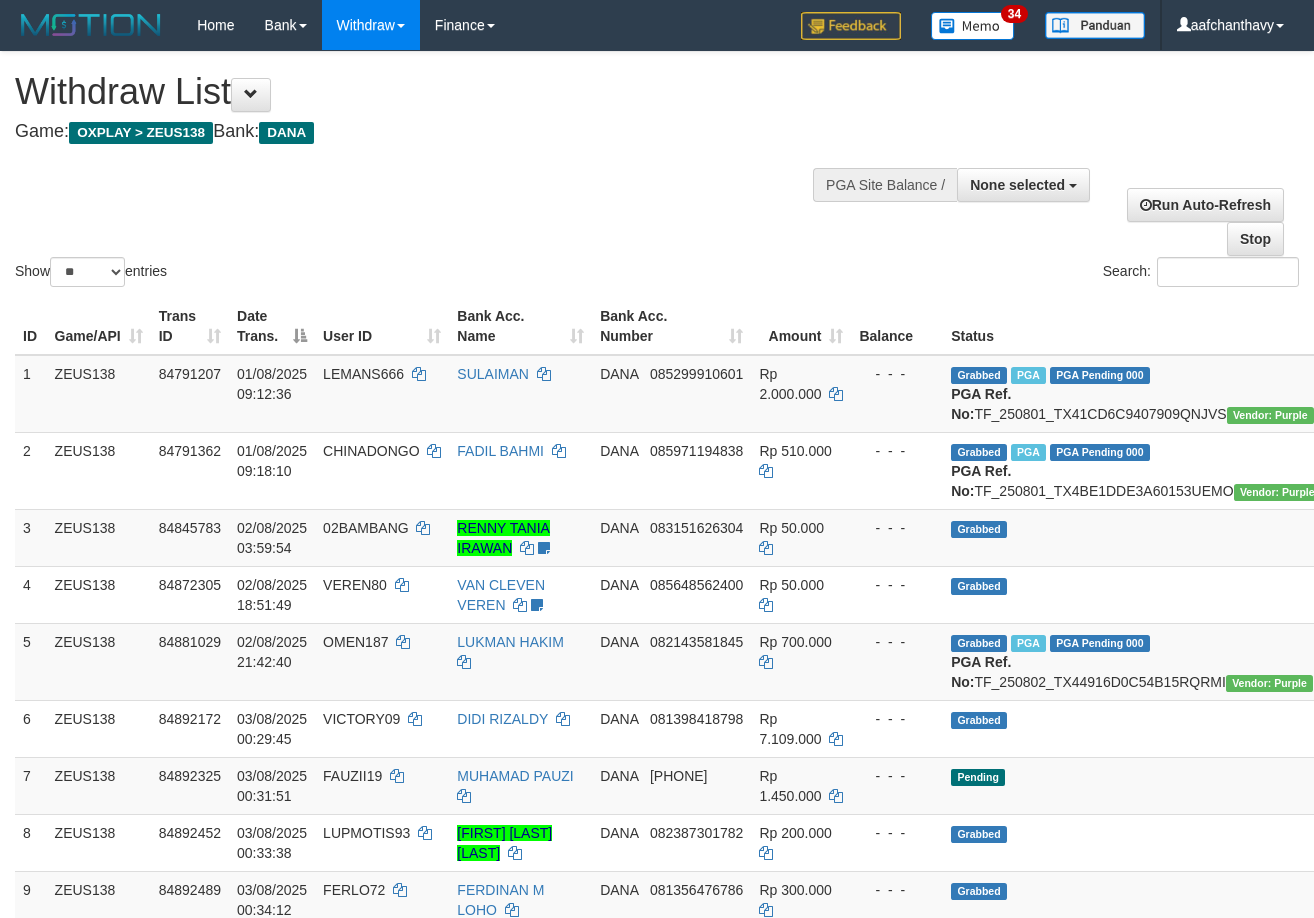 select 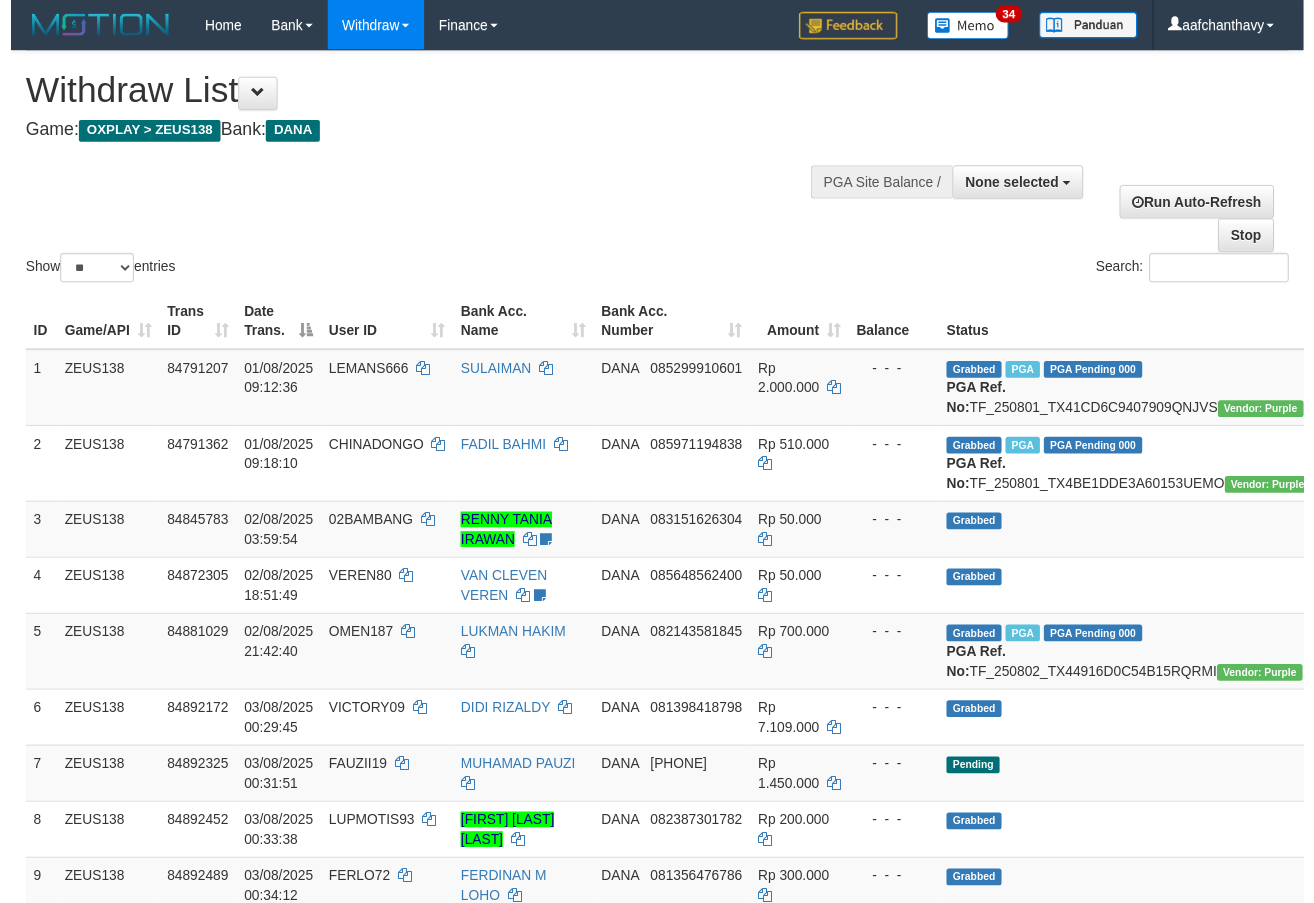 scroll, scrollTop: 358, scrollLeft: 0, axis: vertical 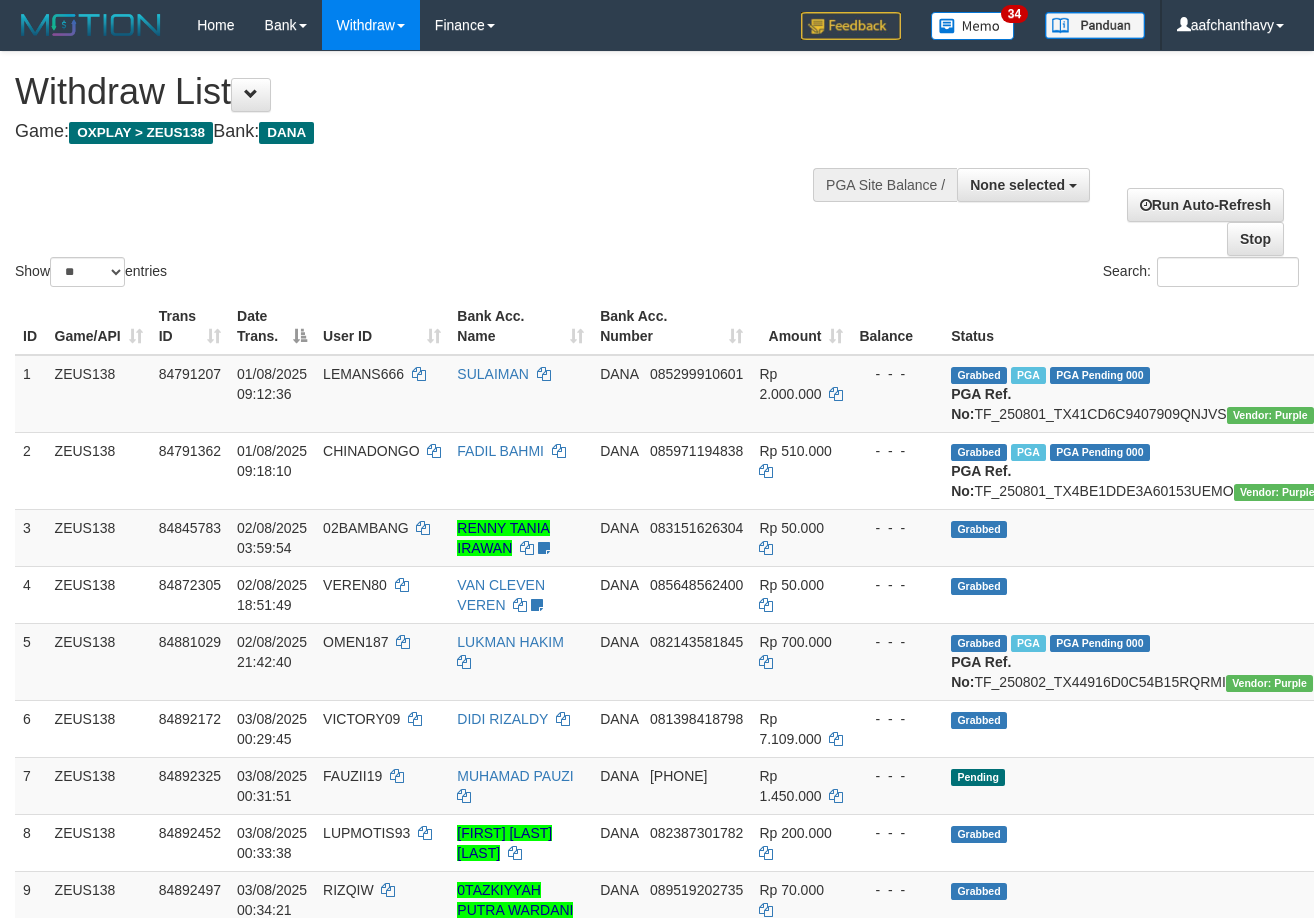 select 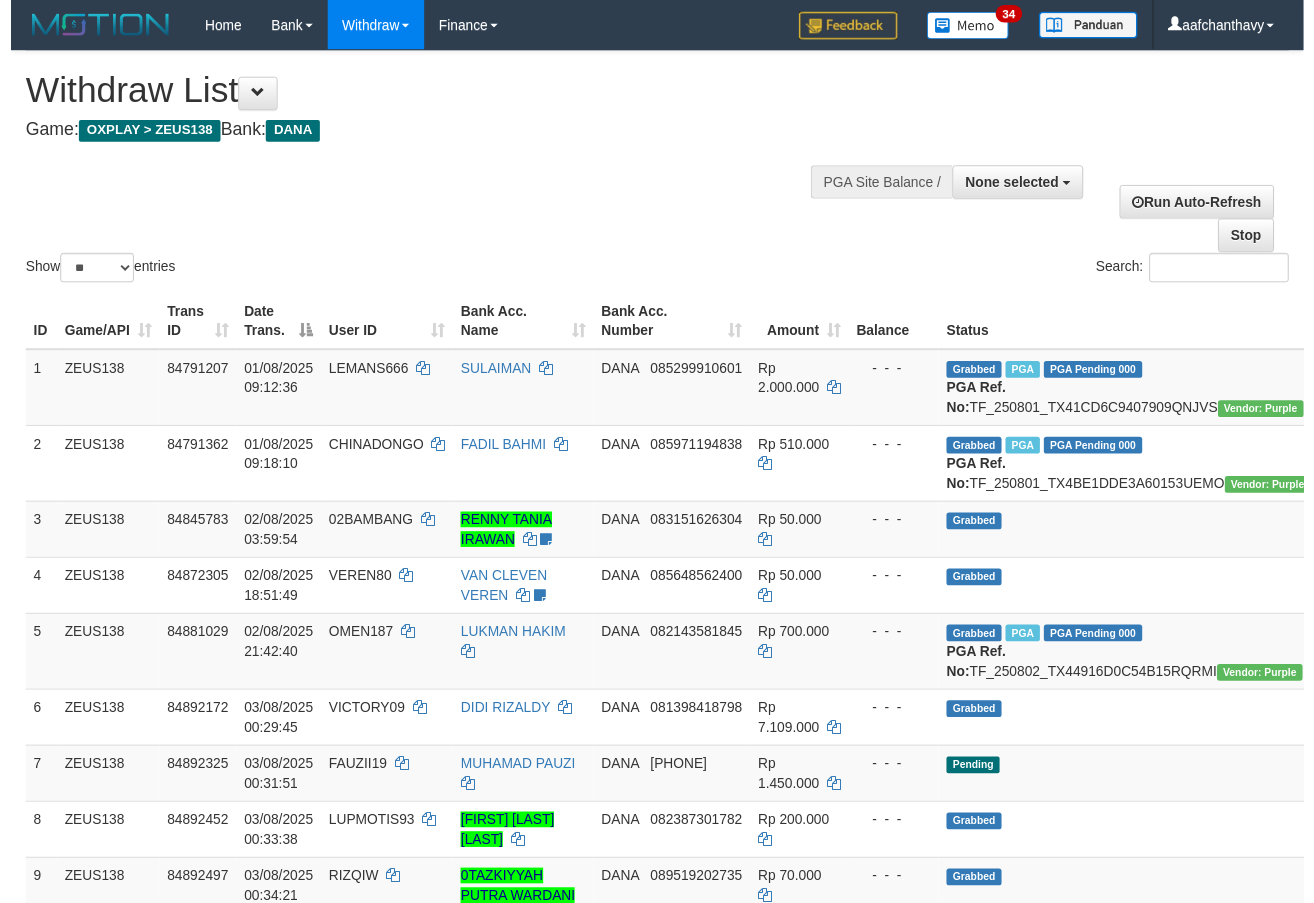 scroll, scrollTop: 358, scrollLeft: 0, axis: vertical 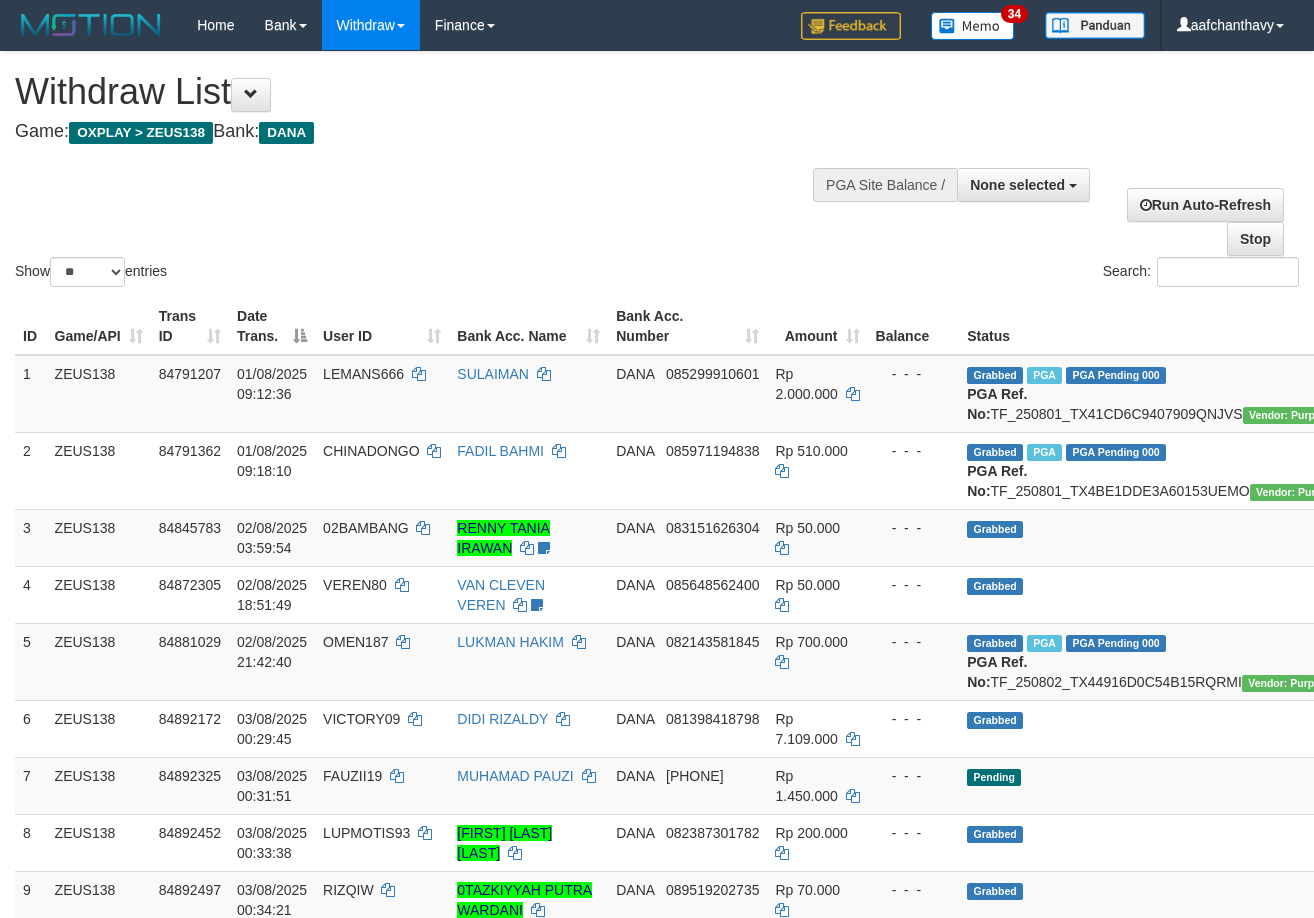 select 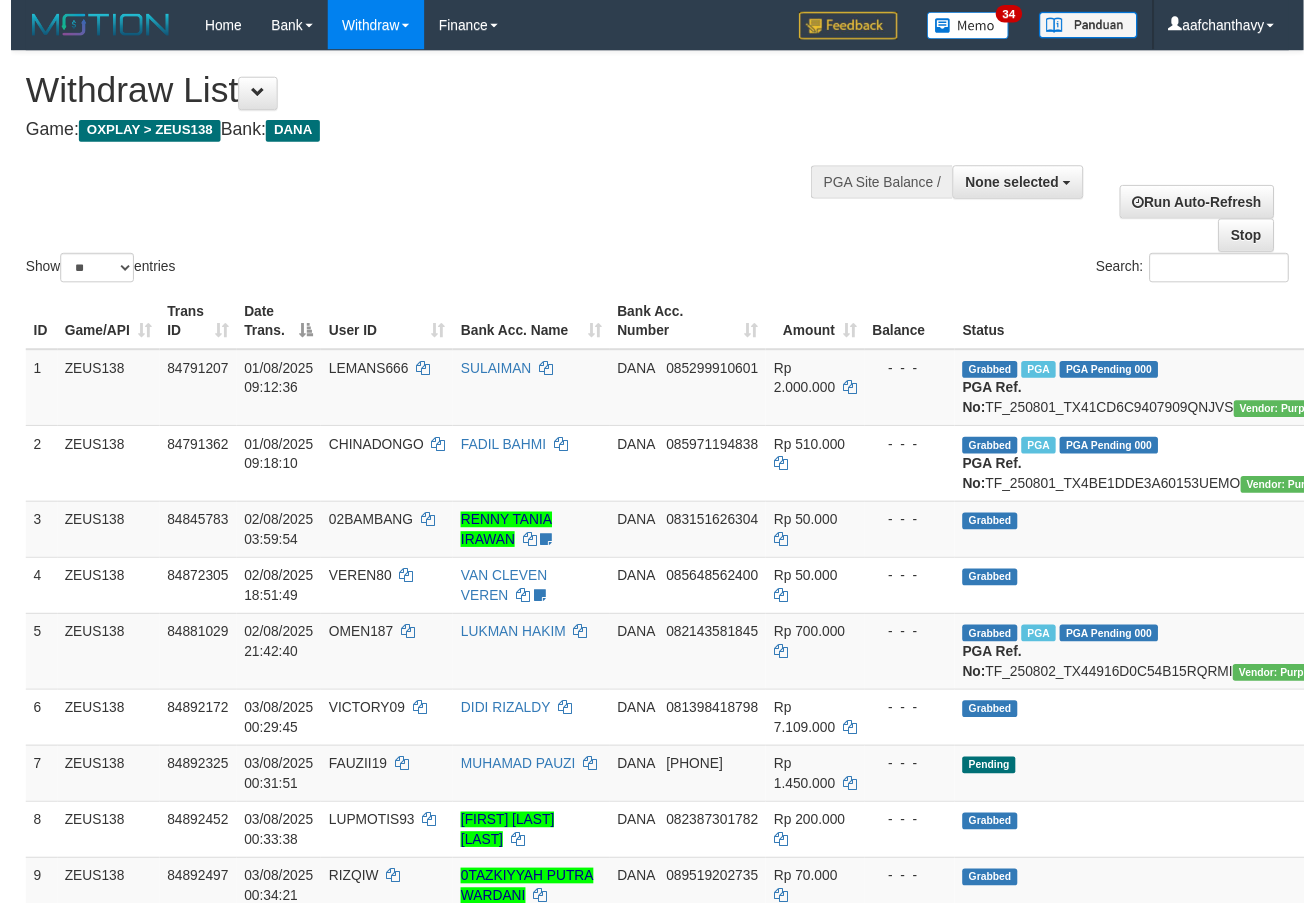 scroll, scrollTop: 358, scrollLeft: 0, axis: vertical 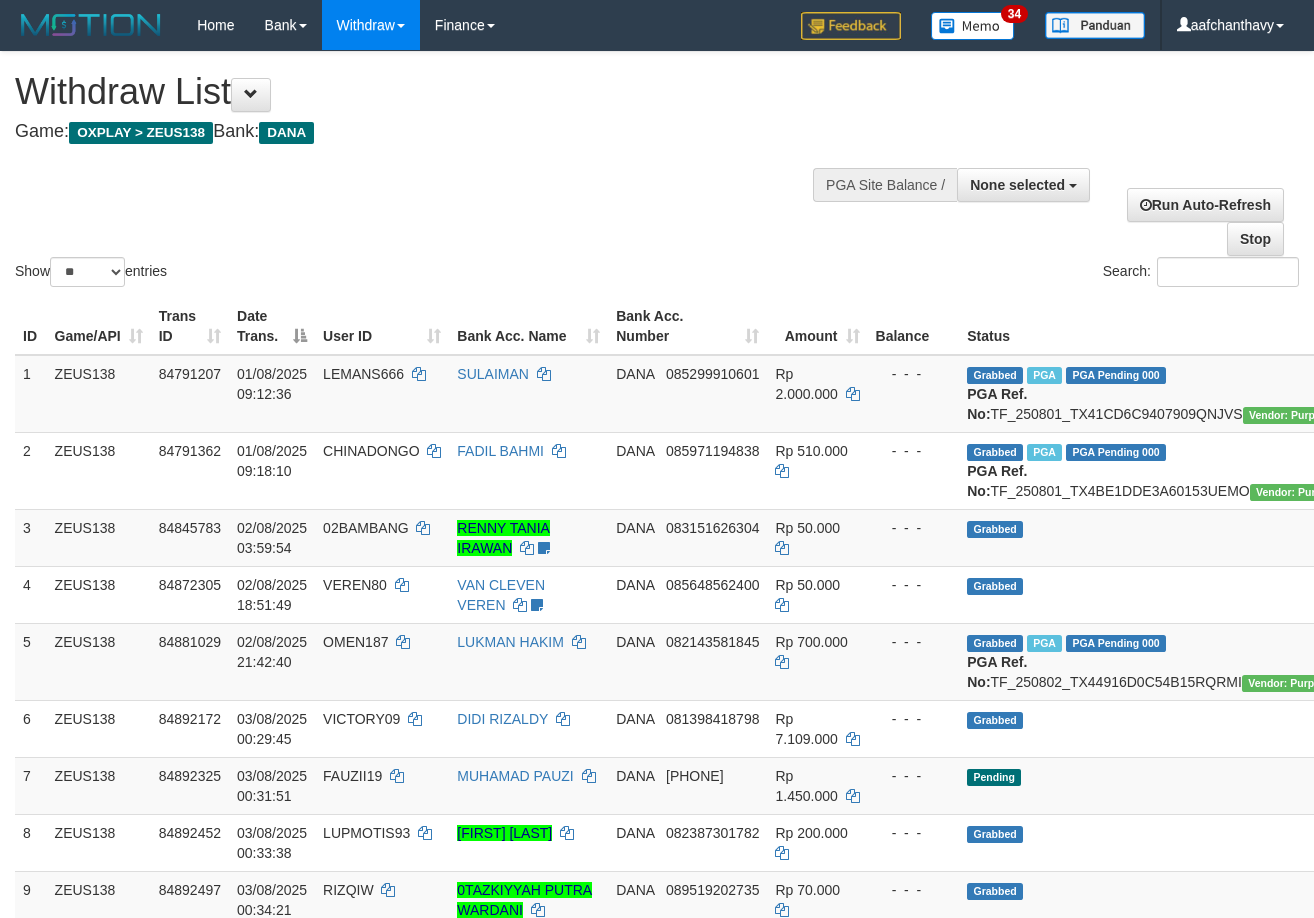 select 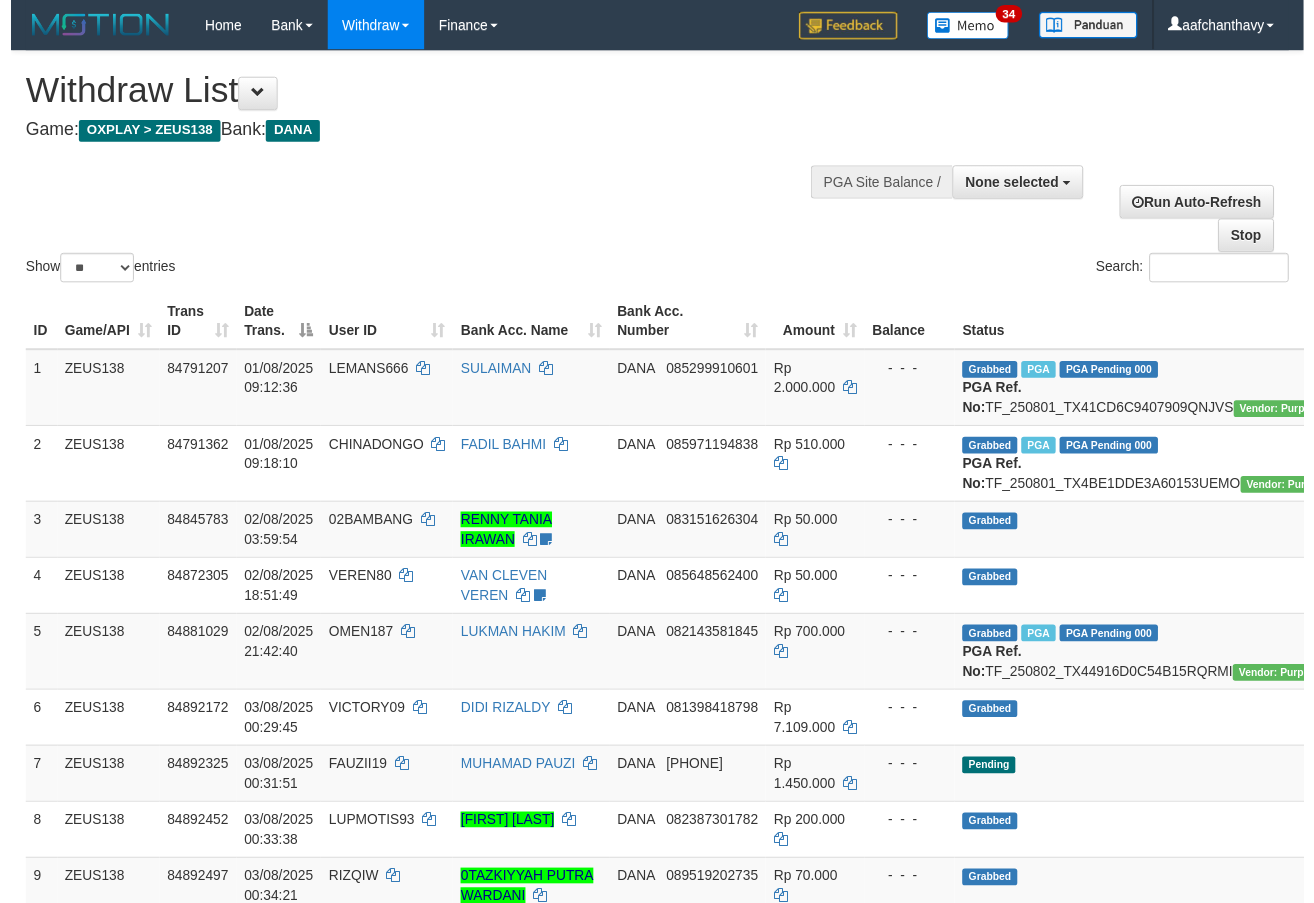 scroll, scrollTop: 358, scrollLeft: 0, axis: vertical 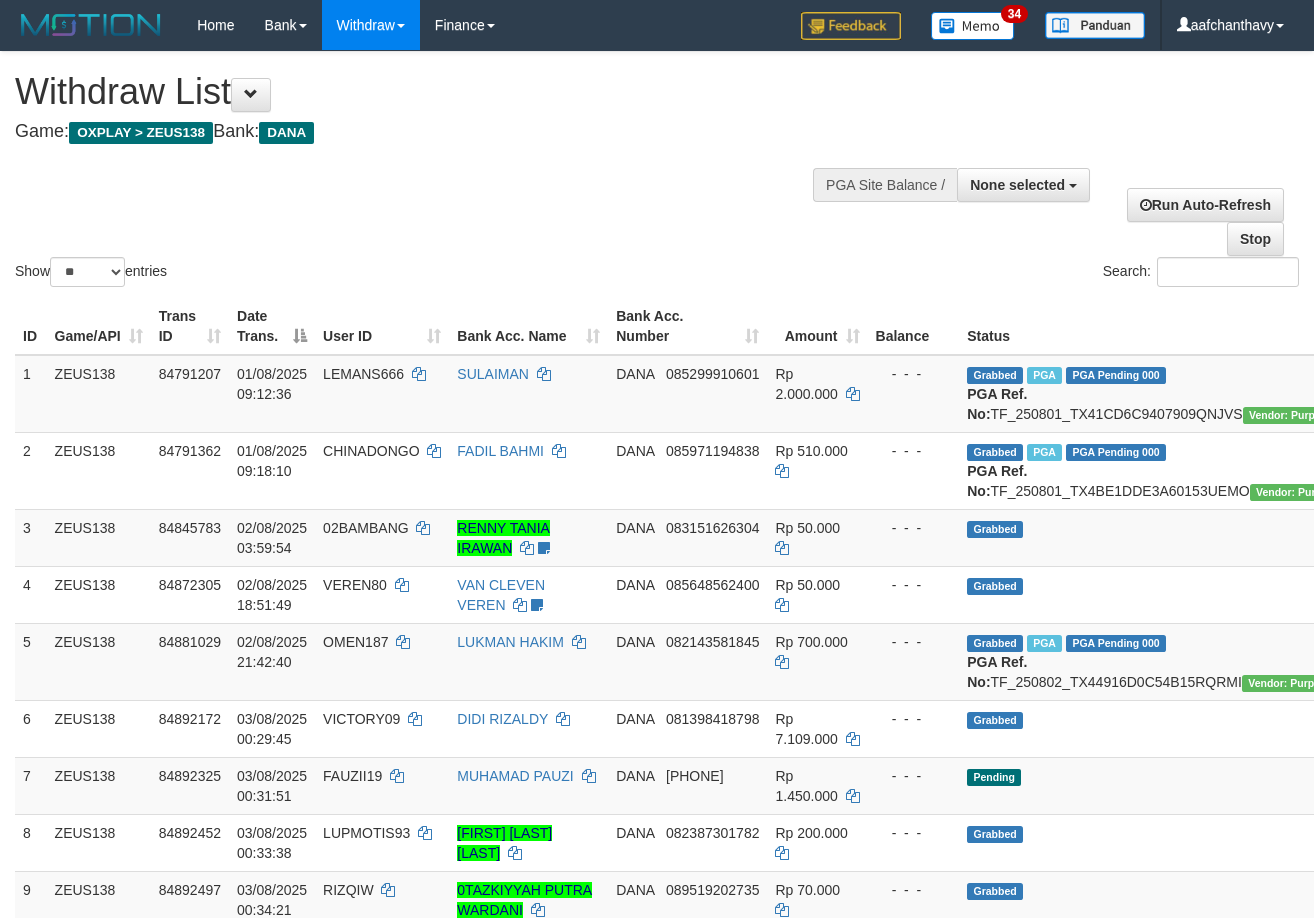 select 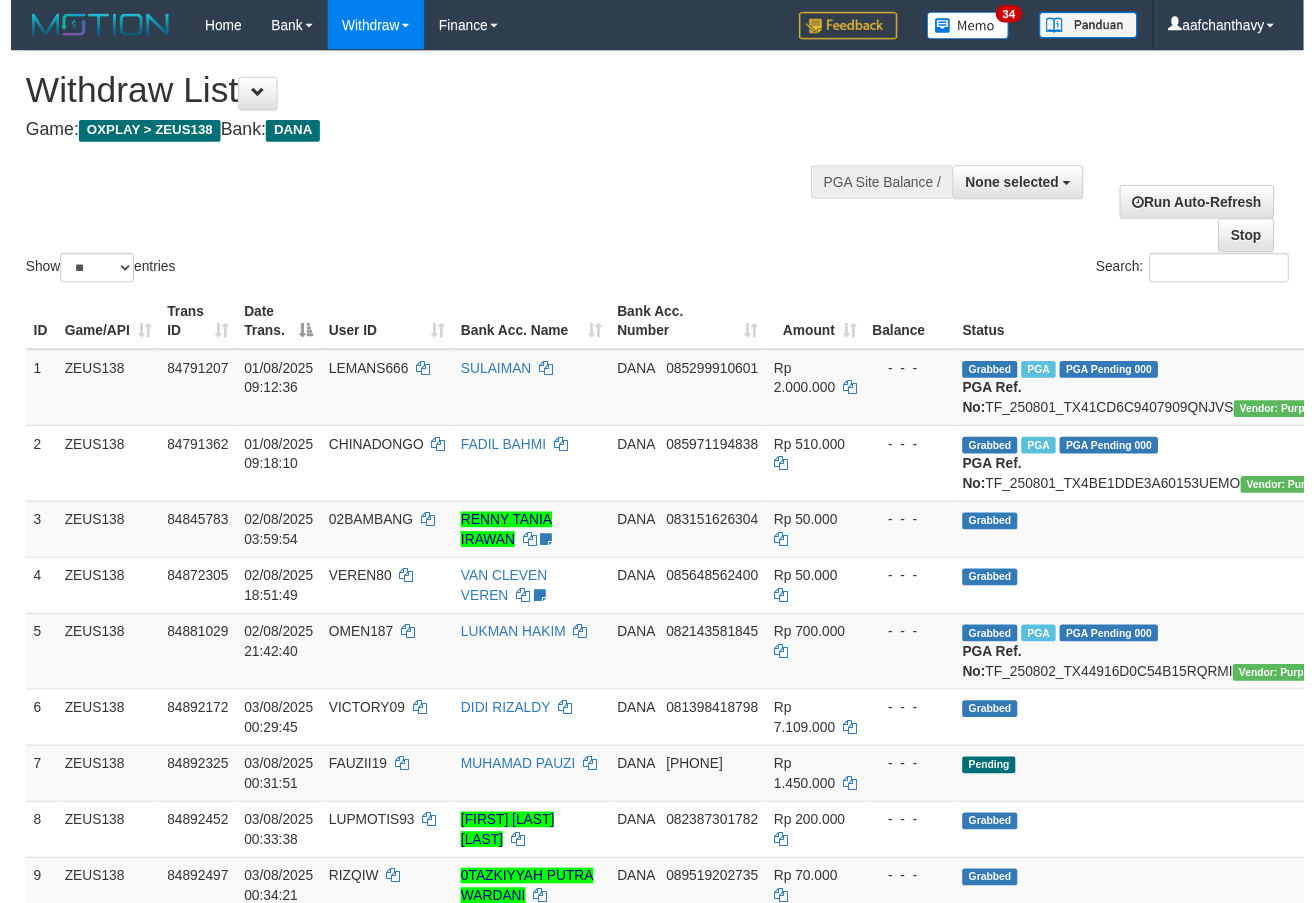 scroll, scrollTop: 358, scrollLeft: 0, axis: vertical 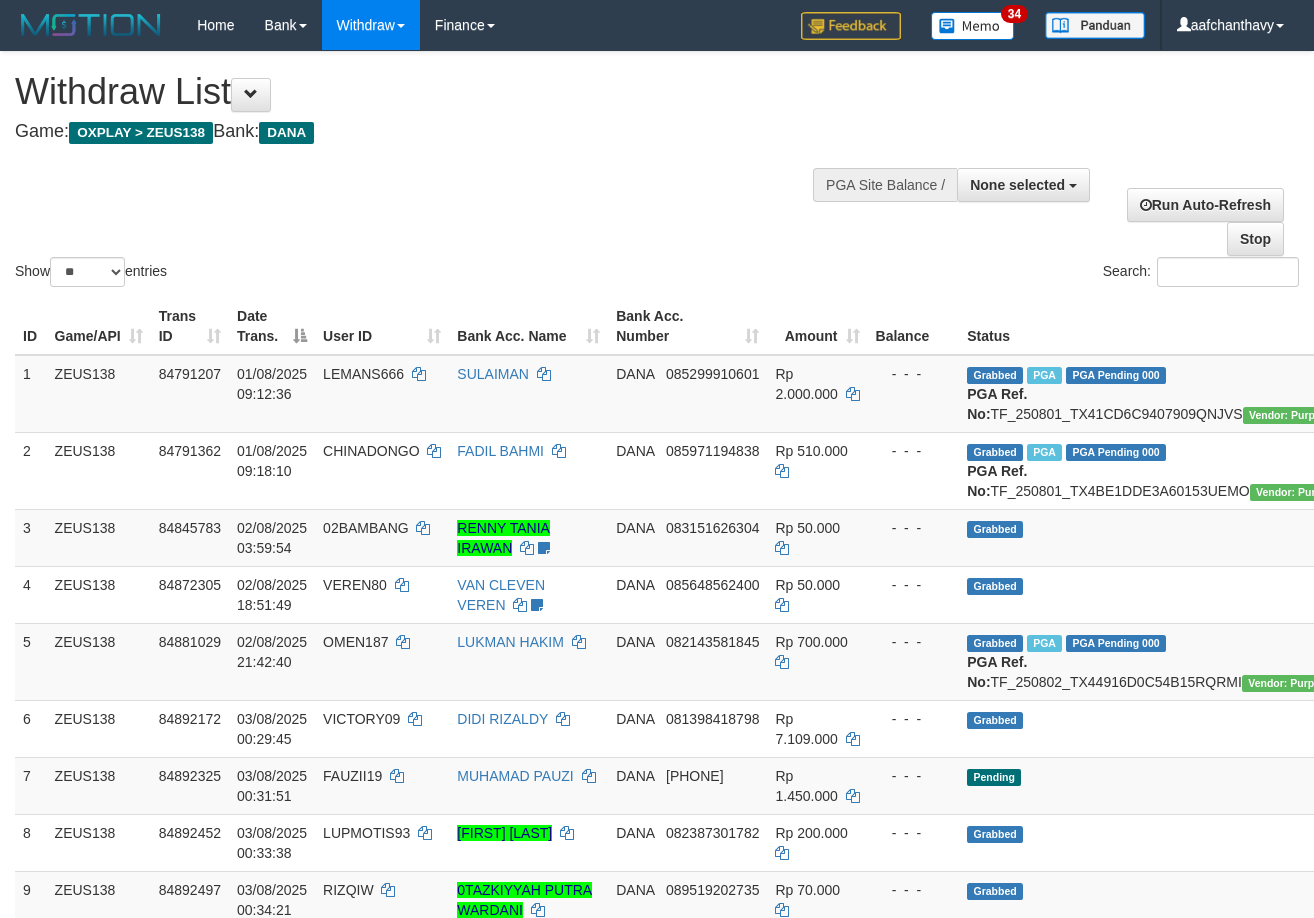 select 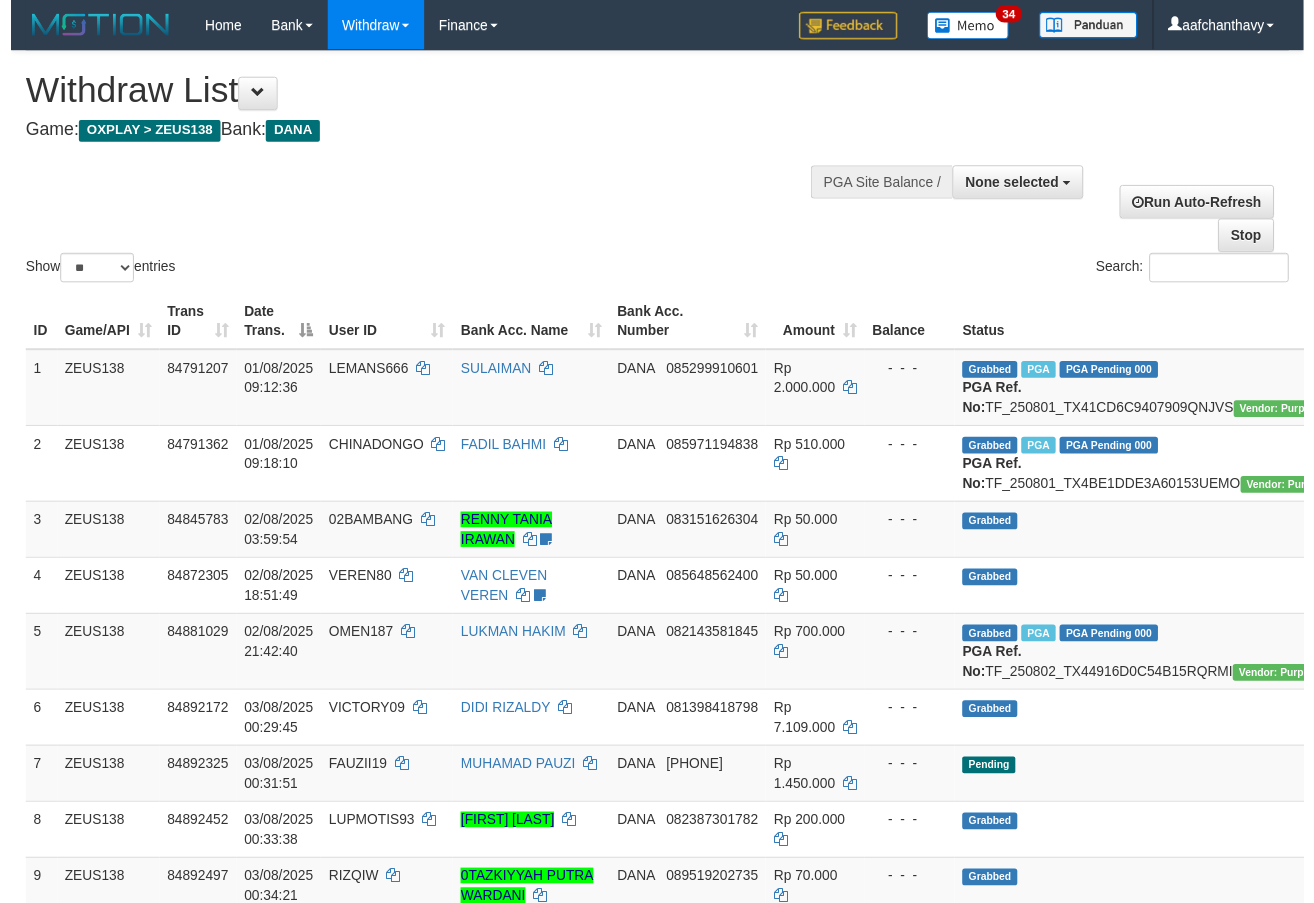scroll, scrollTop: 358, scrollLeft: 0, axis: vertical 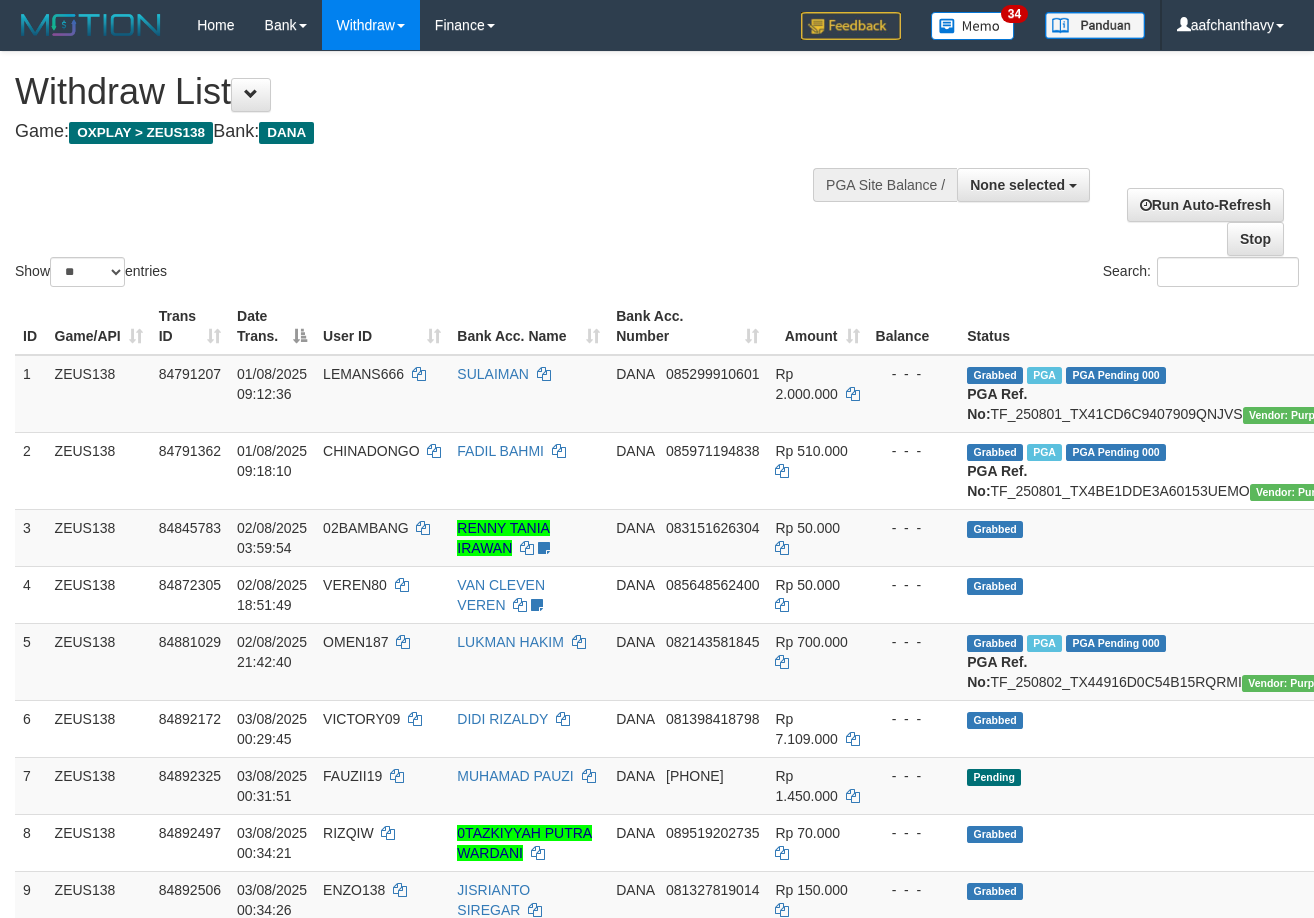 select 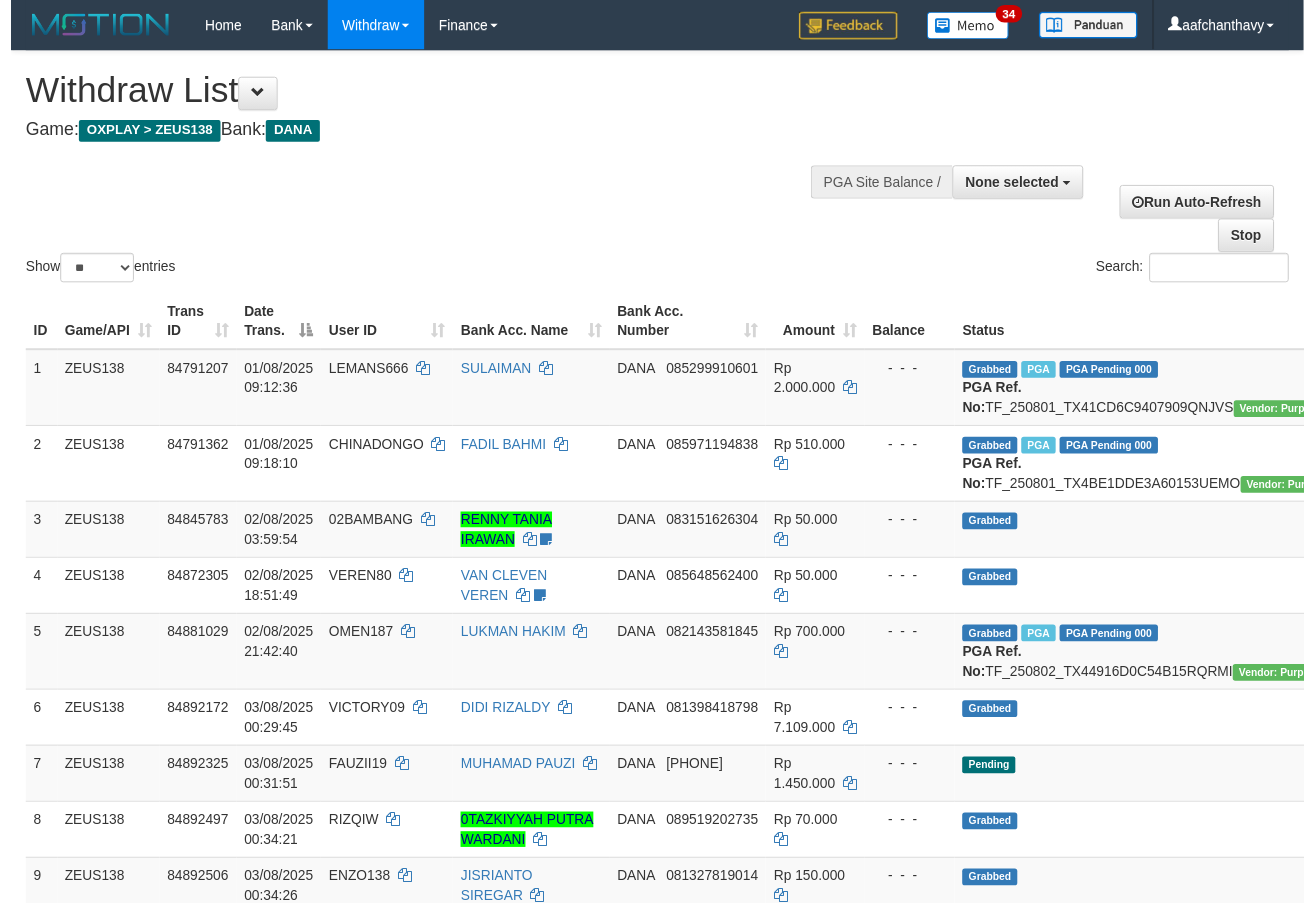 scroll, scrollTop: 358, scrollLeft: 0, axis: vertical 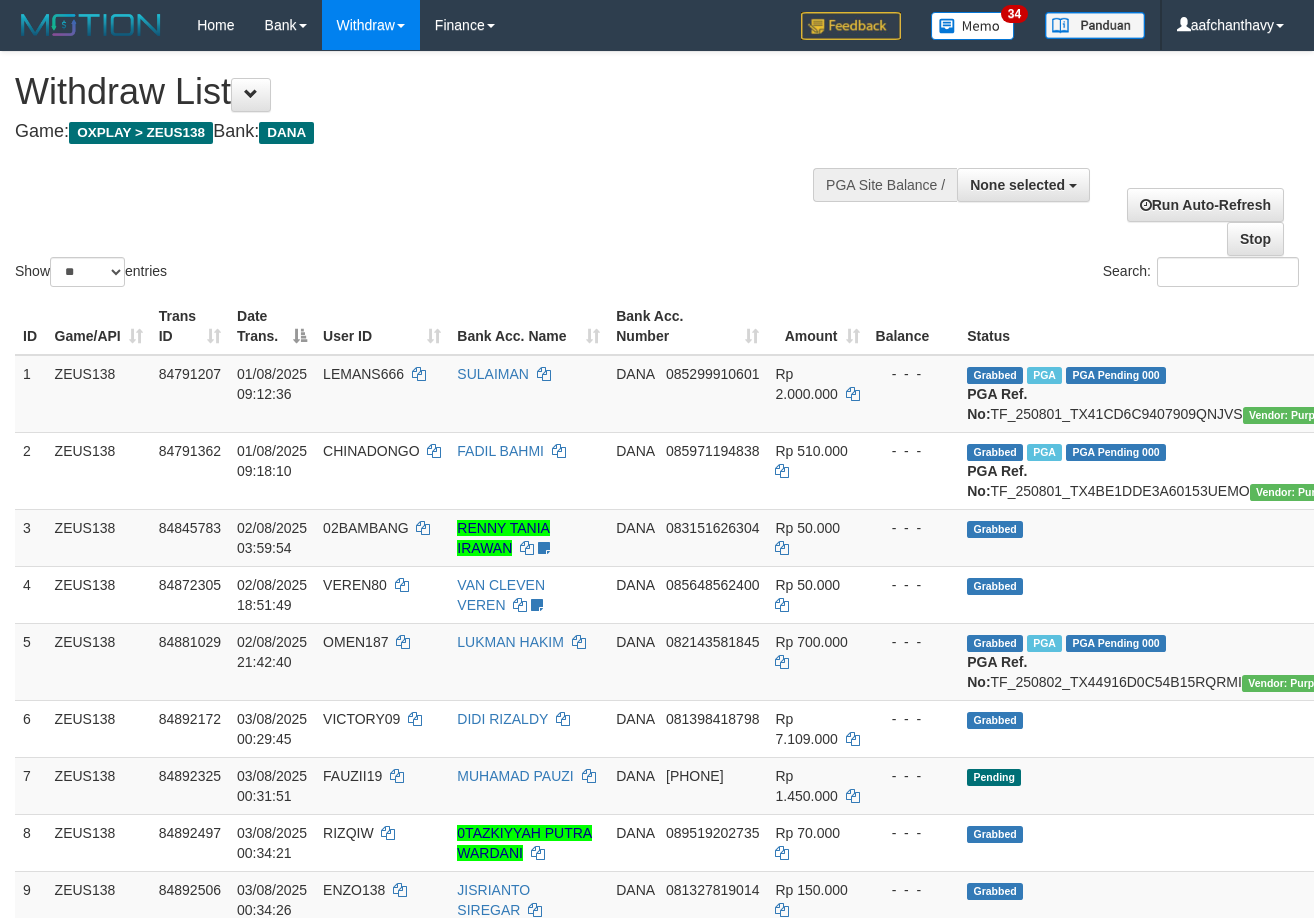 select 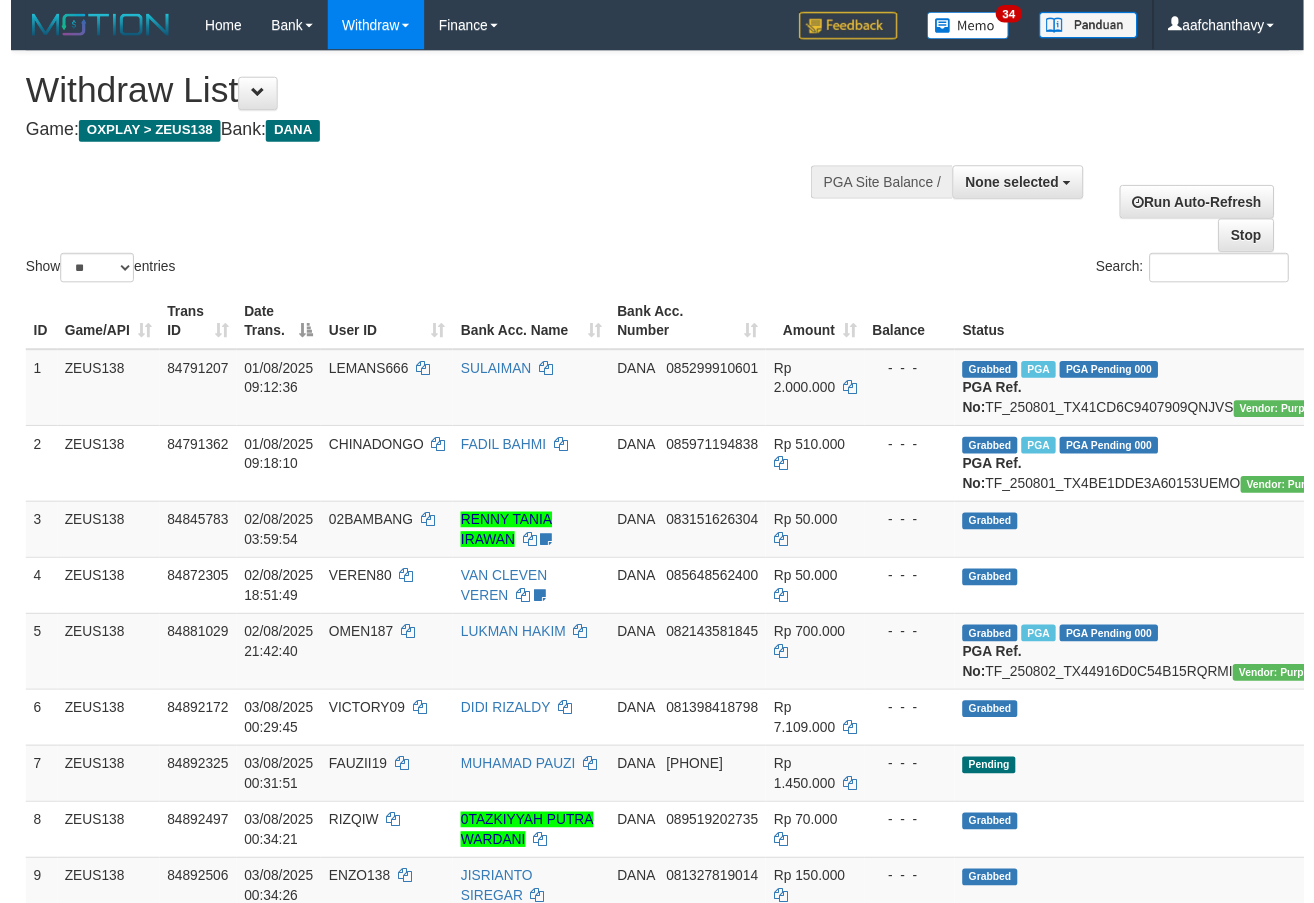 scroll, scrollTop: 358, scrollLeft: 0, axis: vertical 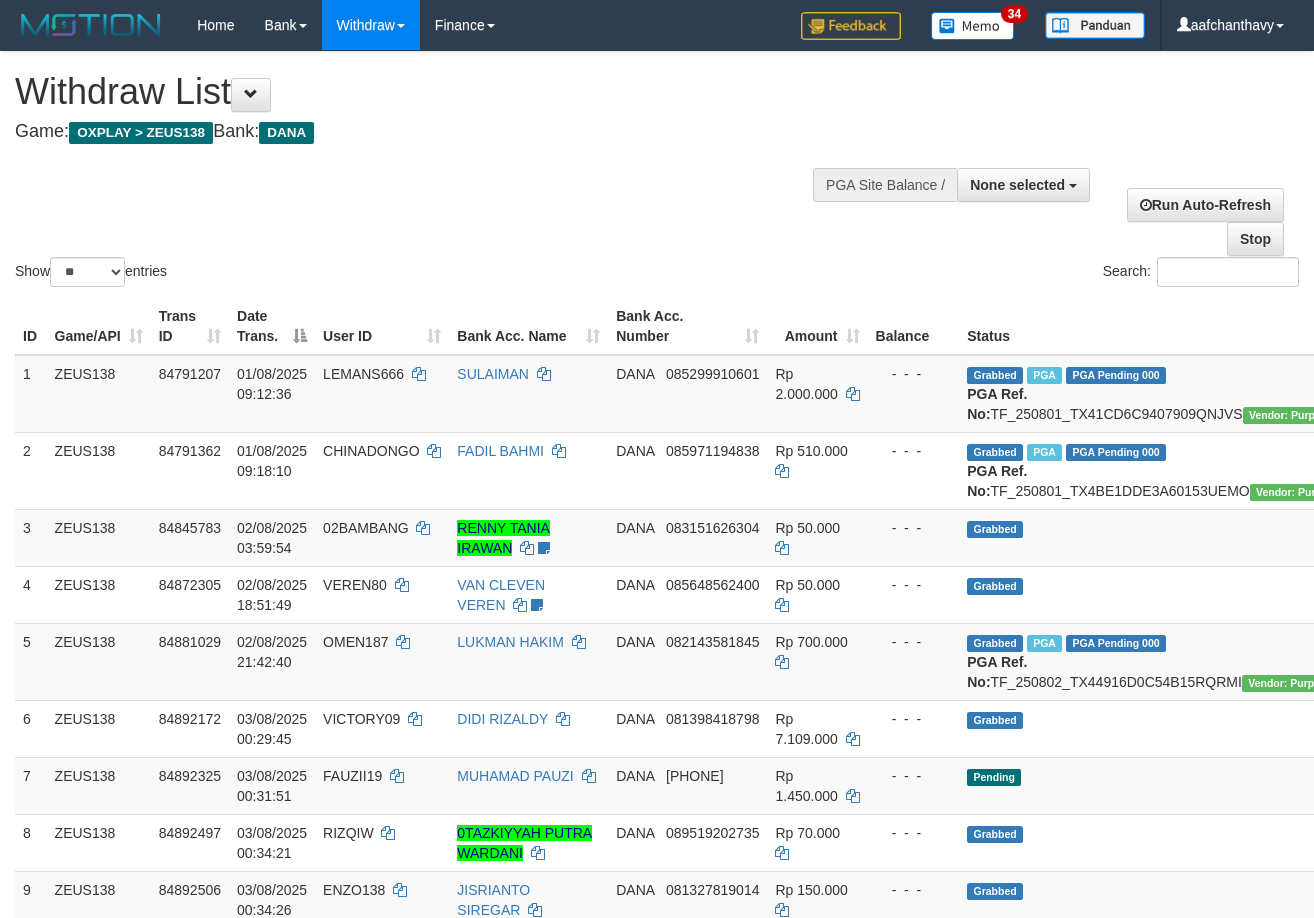 select 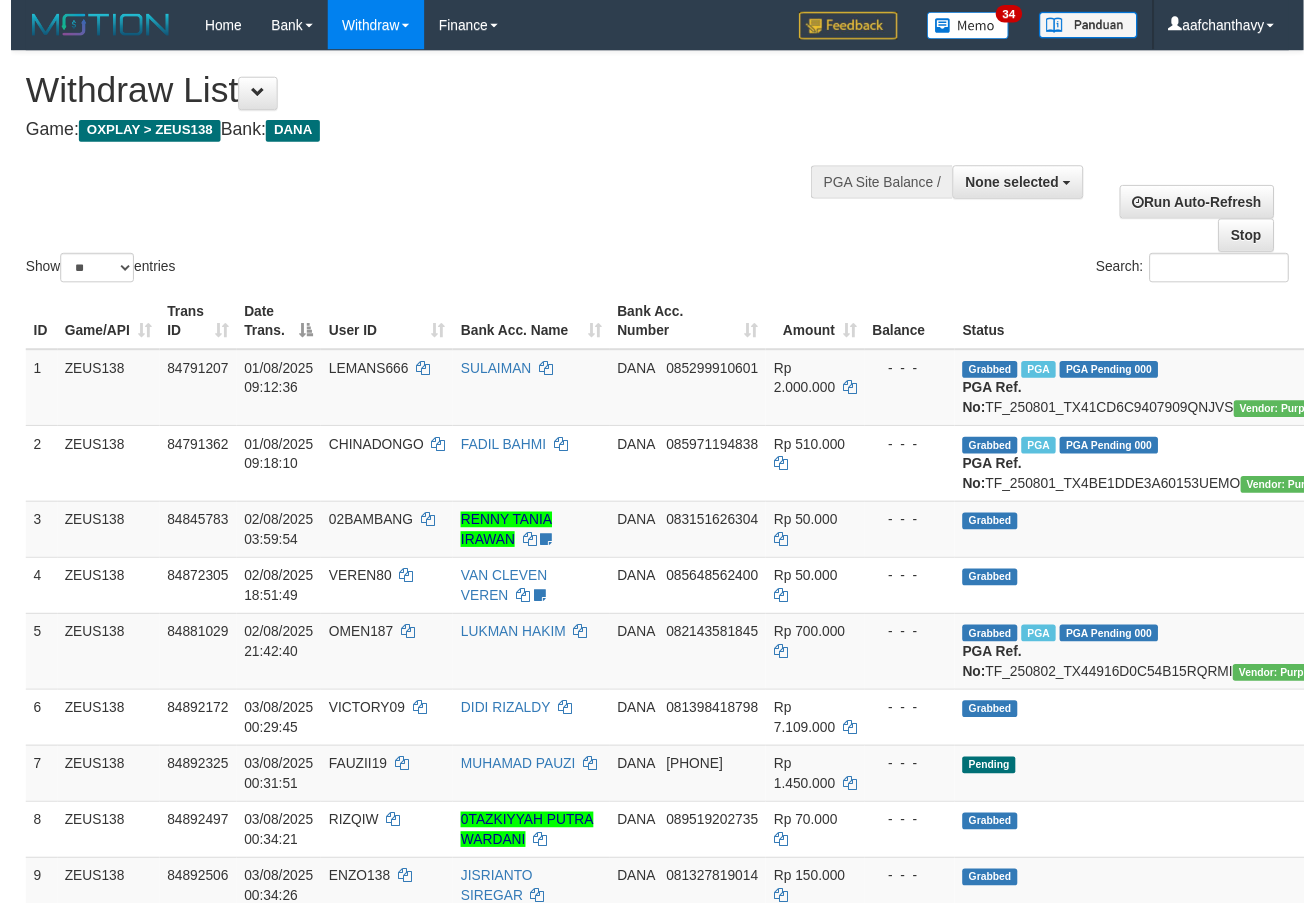 scroll, scrollTop: 358, scrollLeft: 0, axis: vertical 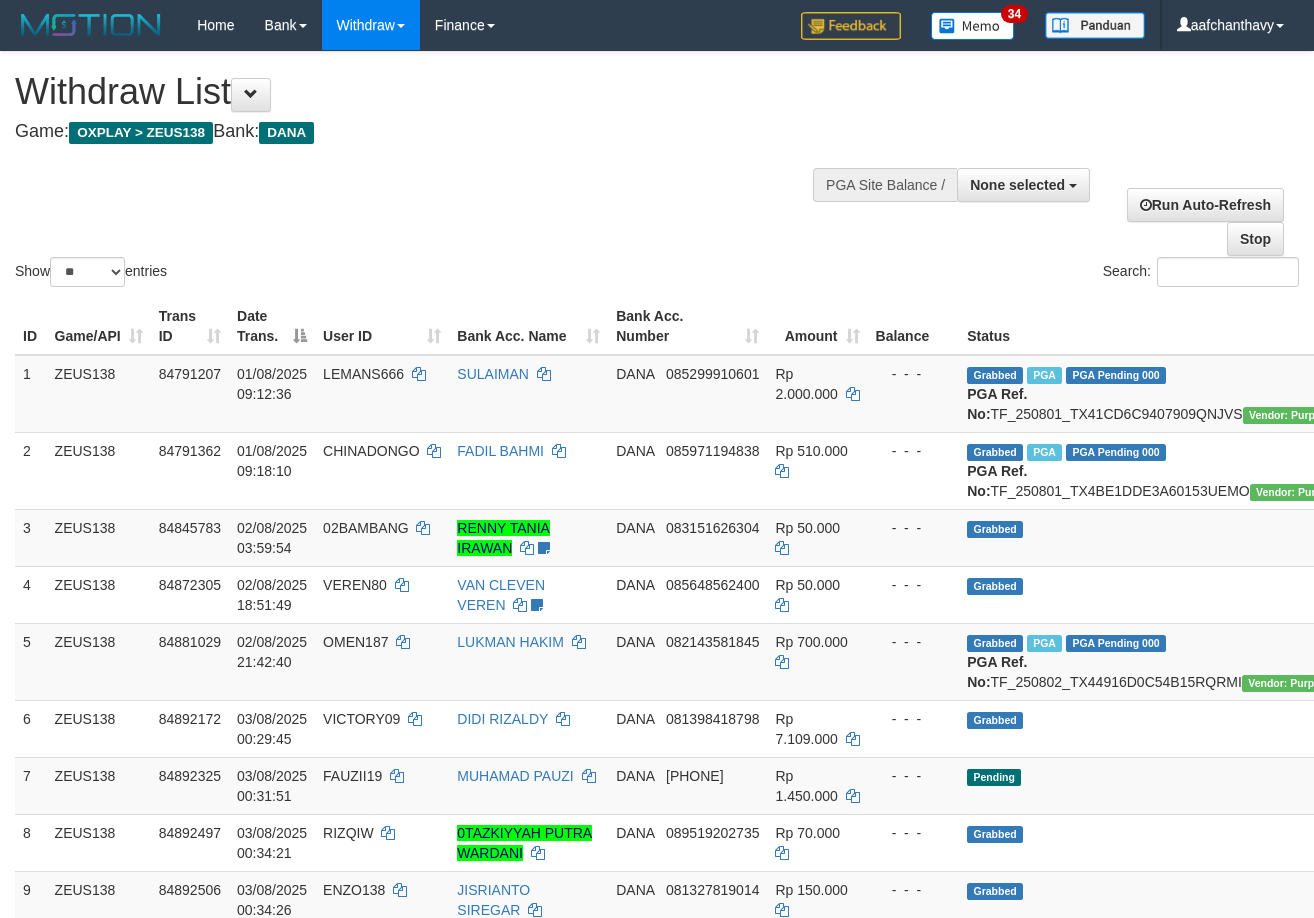 select 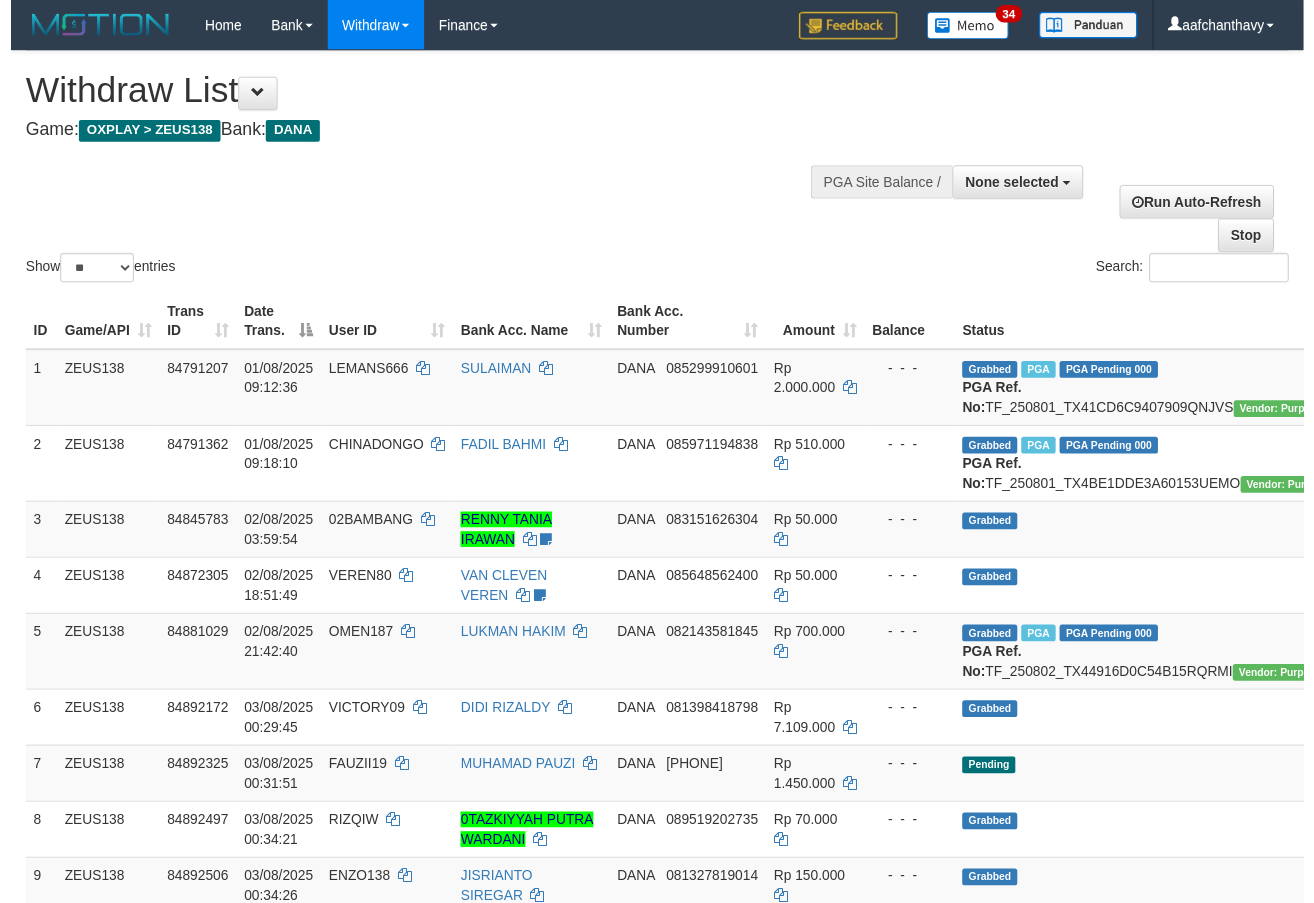 scroll, scrollTop: 358, scrollLeft: 0, axis: vertical 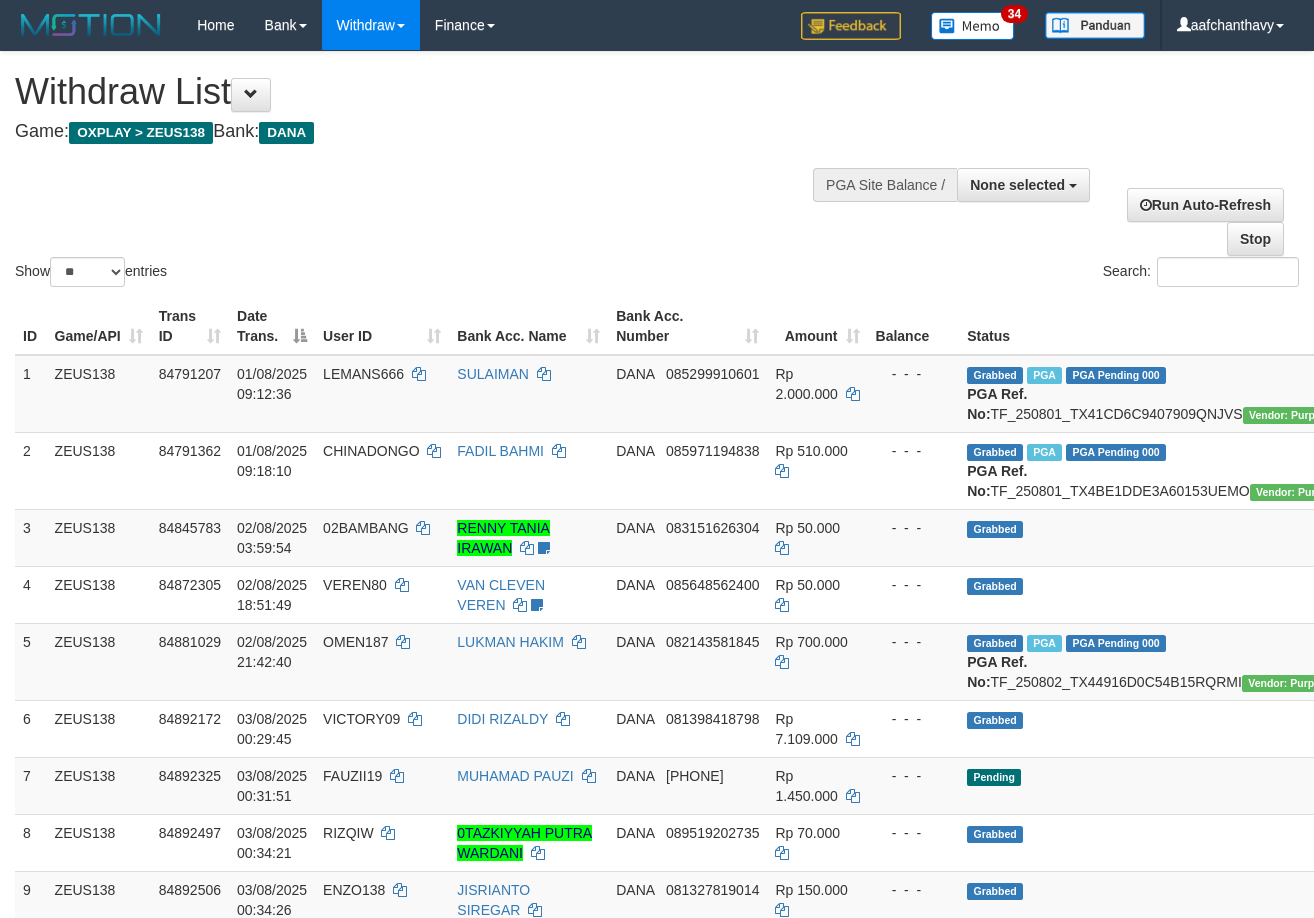 select 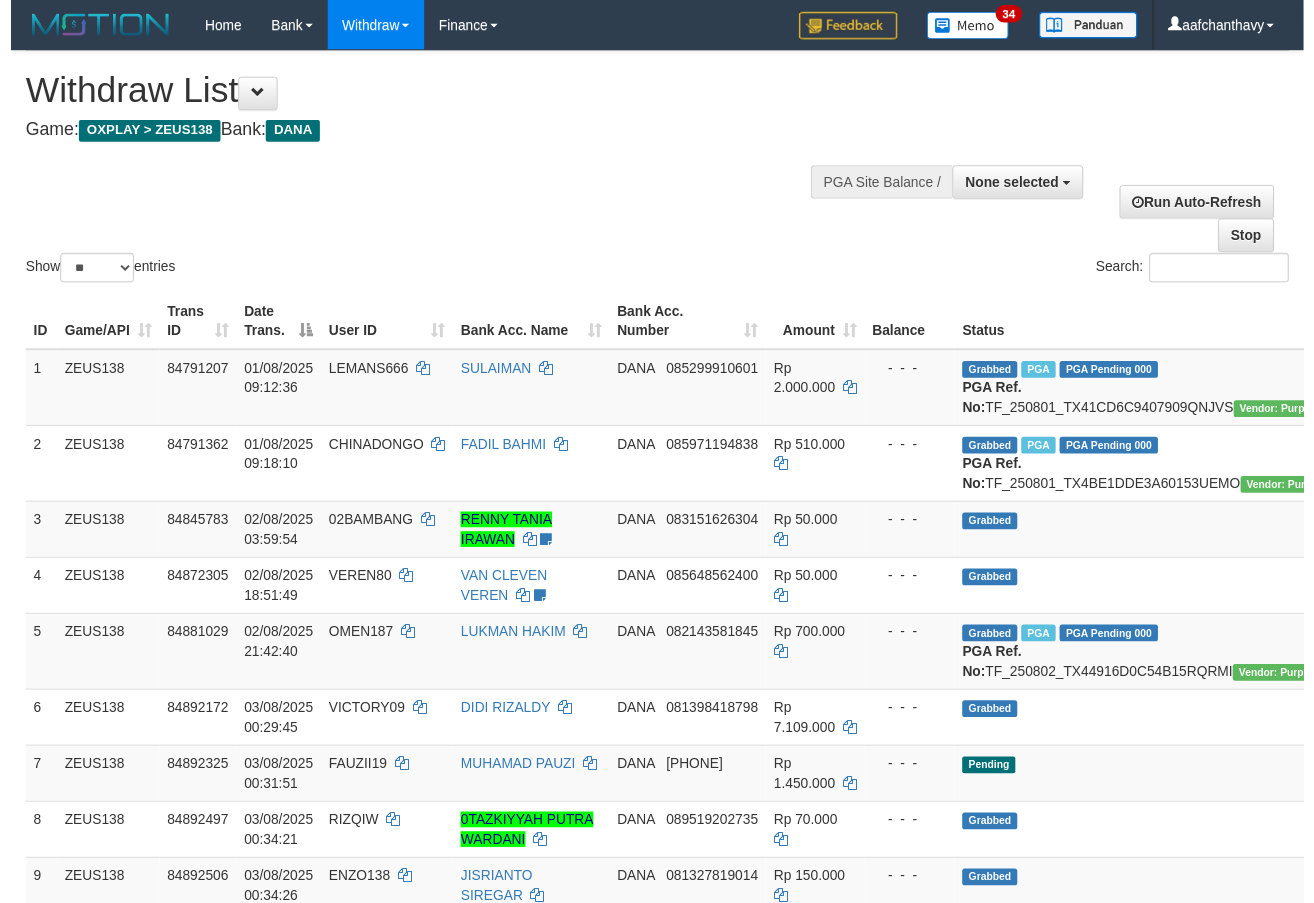 scroll, scrollTop: 358, scrollLeft: 0, axis: vertical 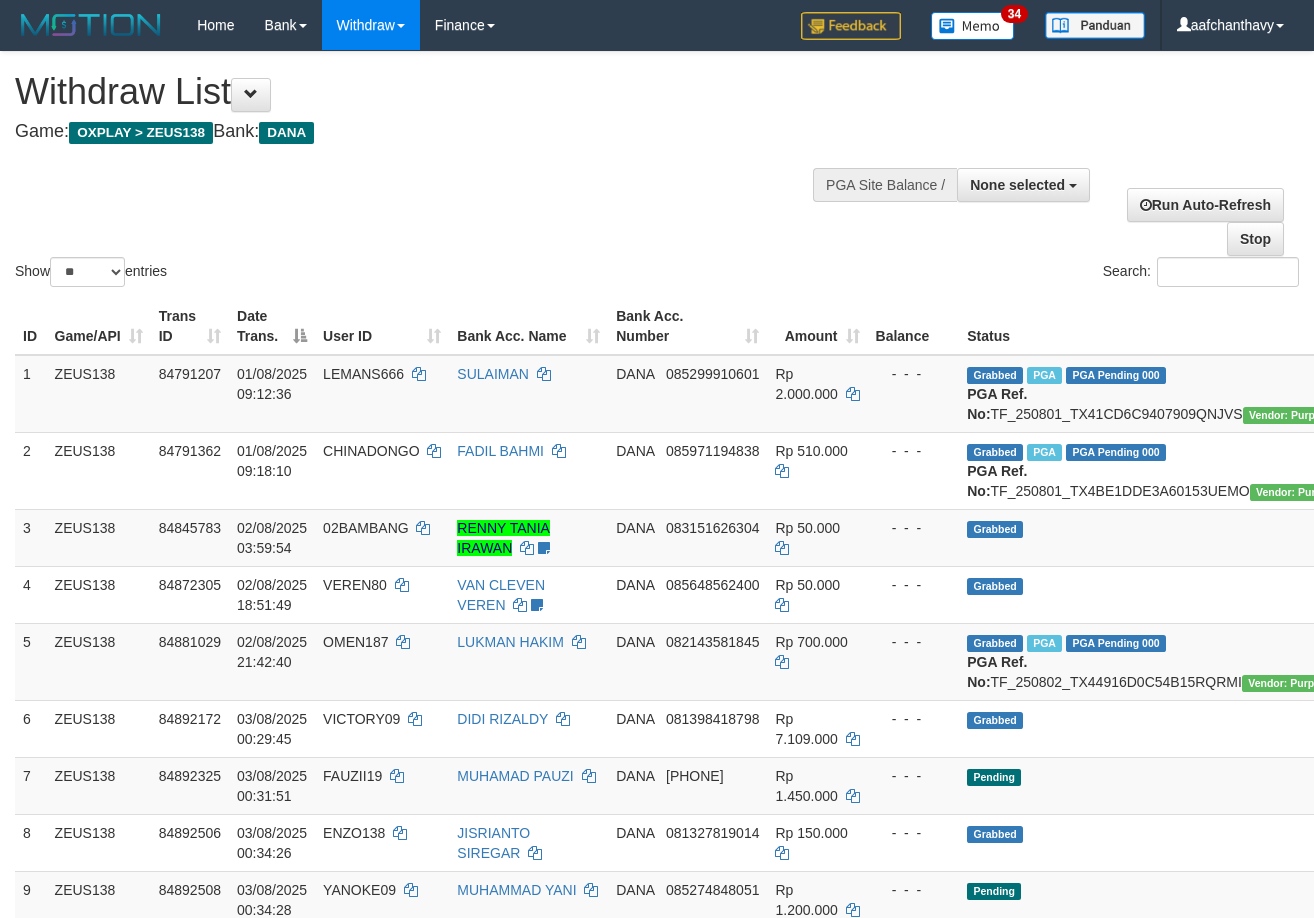 select 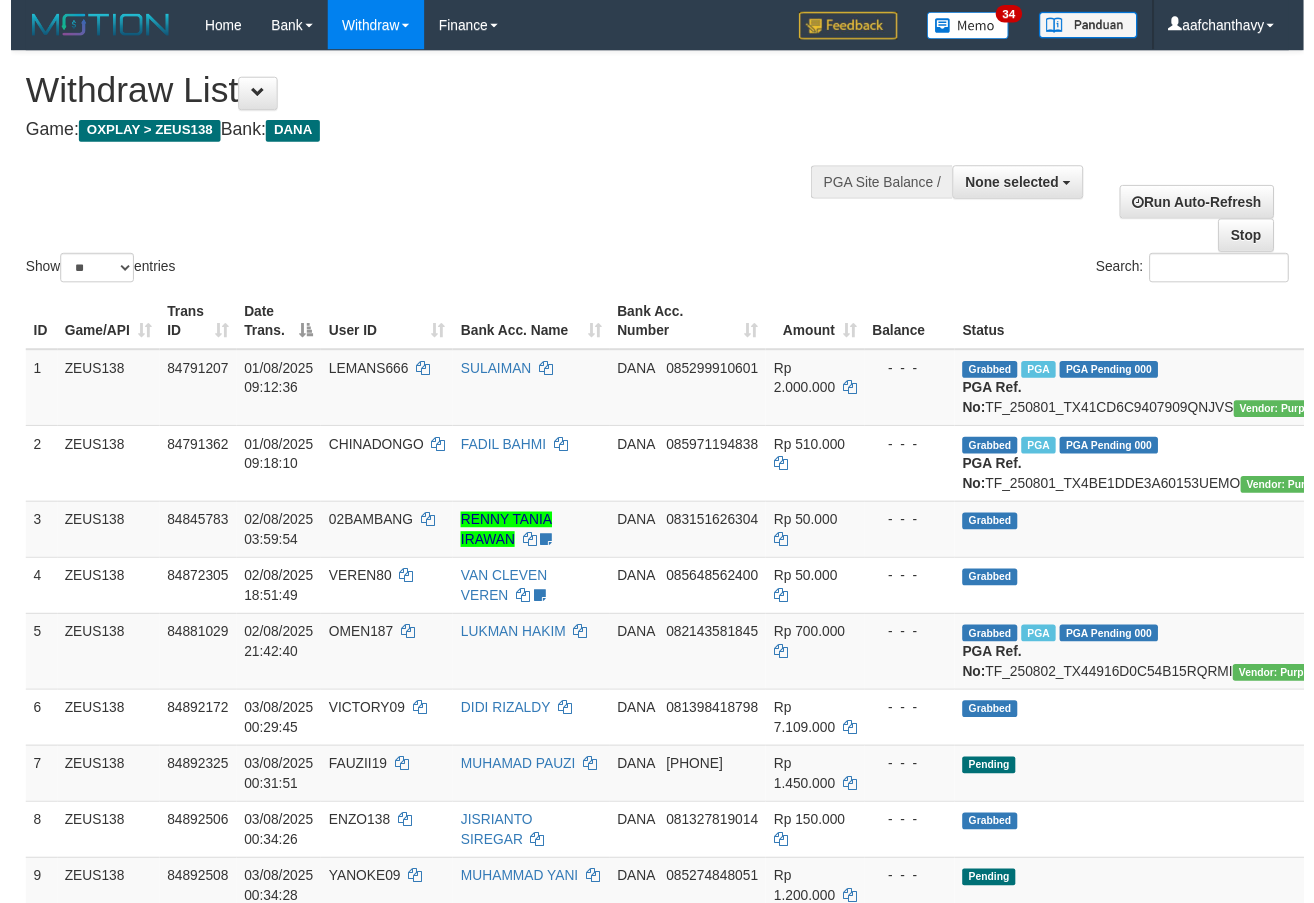 scroll, scrollTop: 358, scrollLeft: 0, axis: vertical 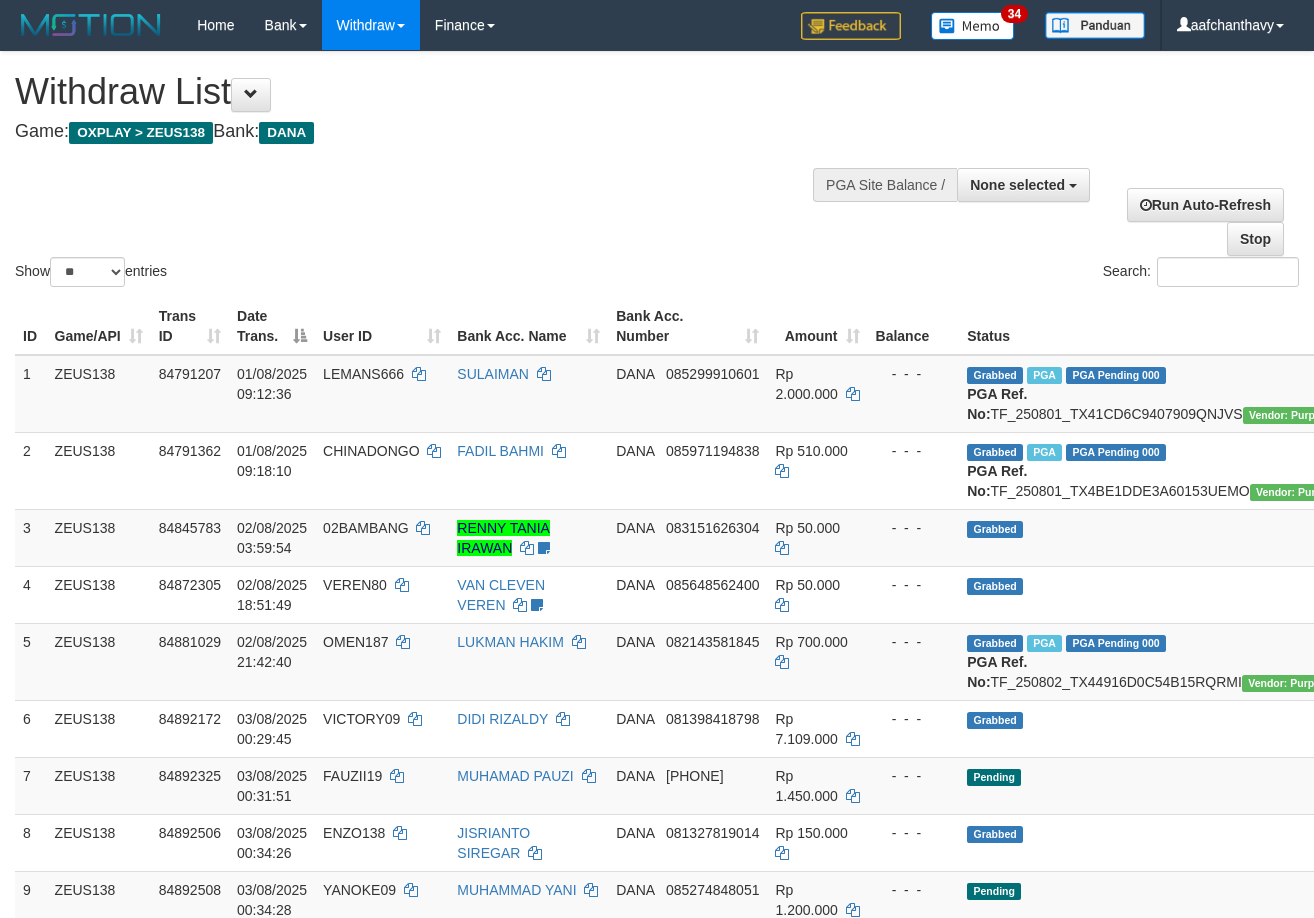select 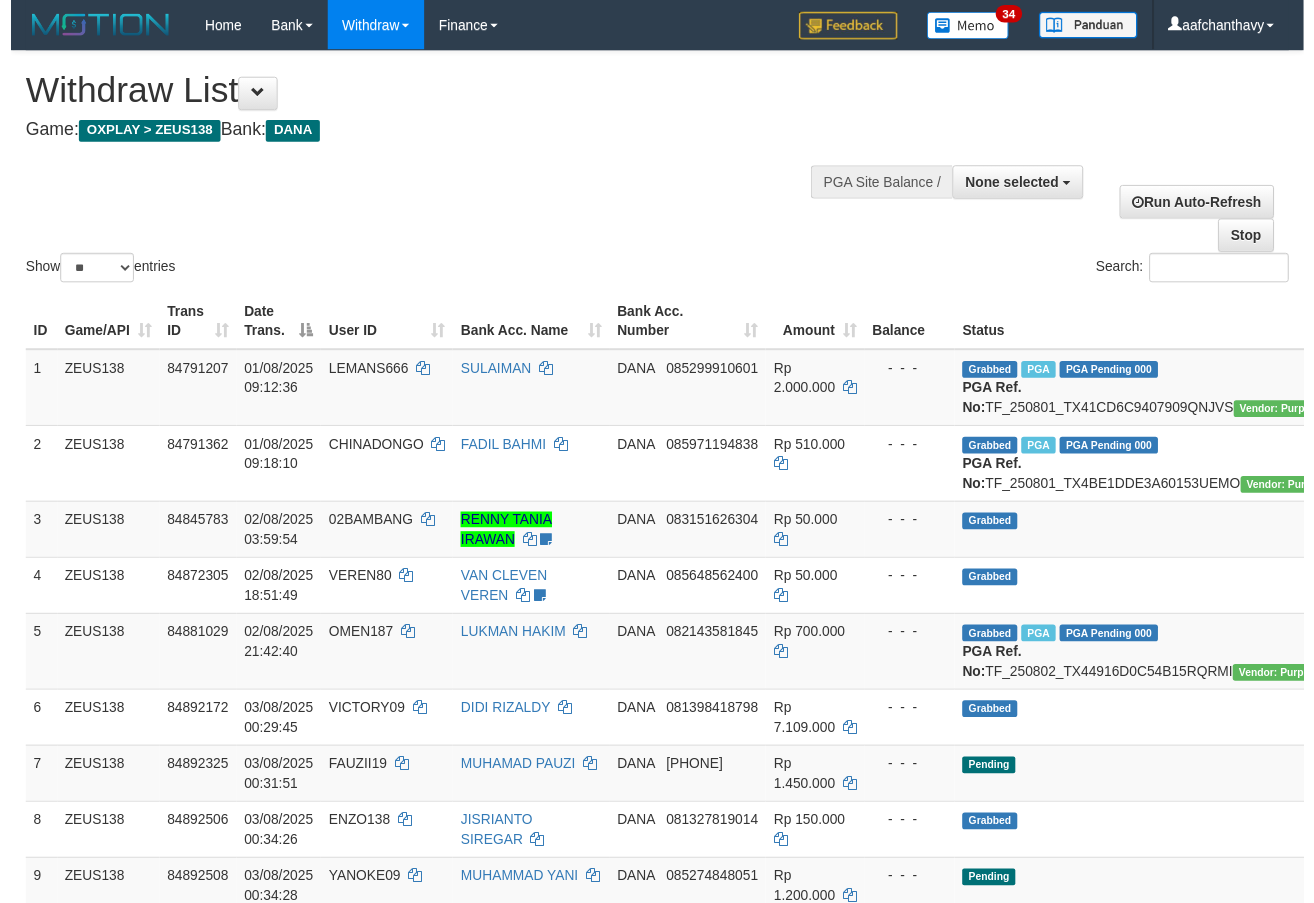 scroll, scrollTop: 358, scrollLeft: 0, axis: vertical 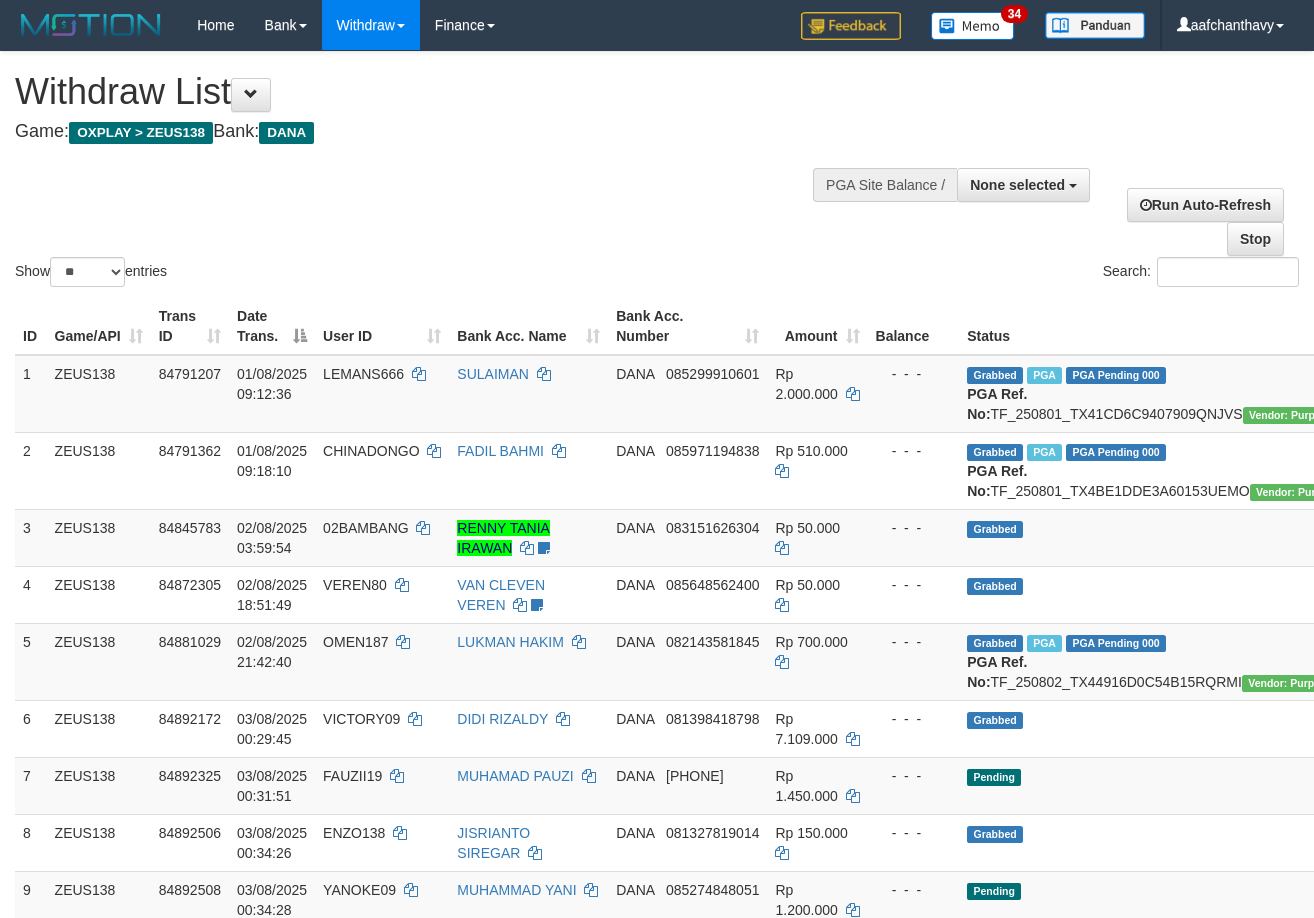select 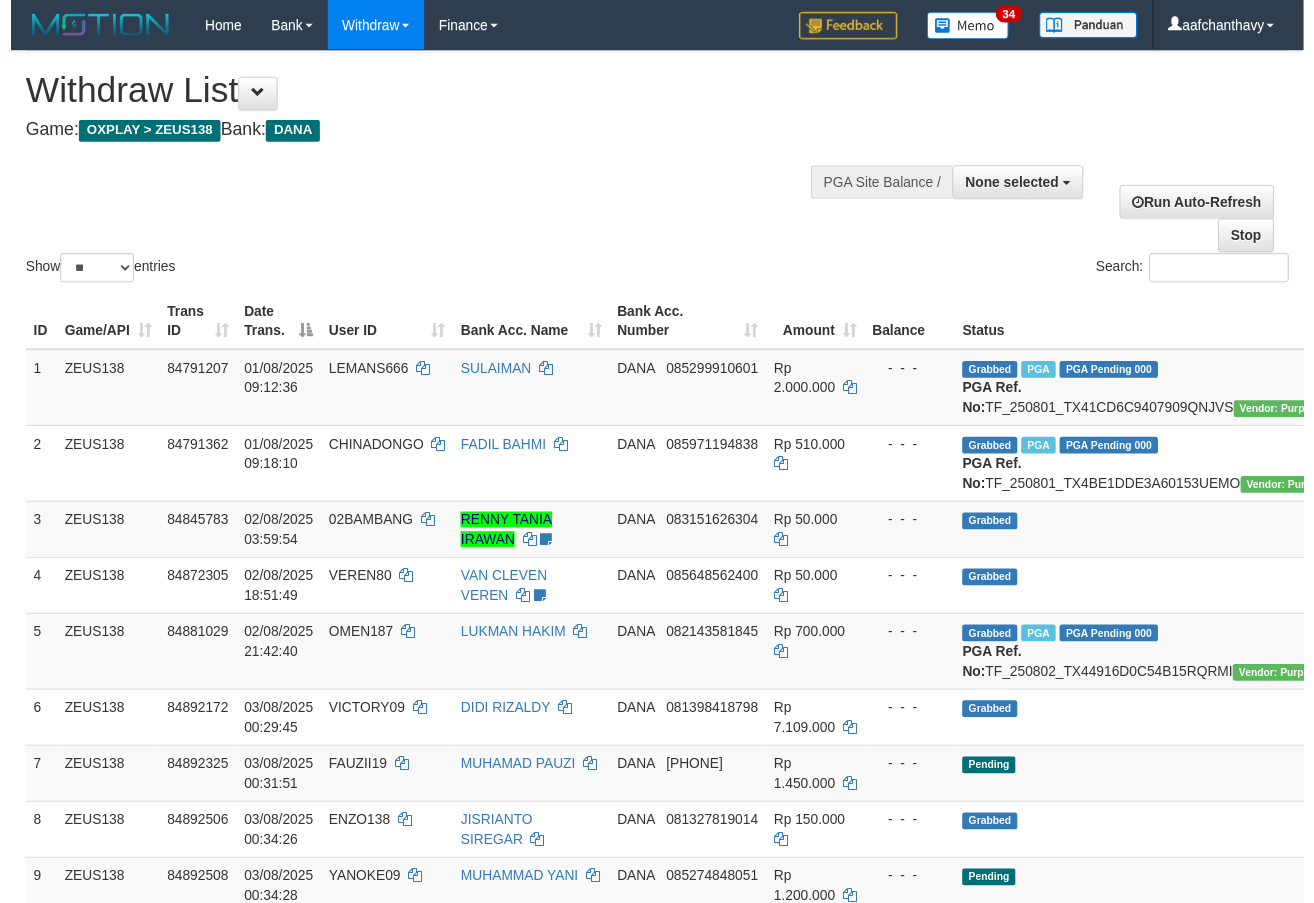 scroll, scrollTop: 358, scrollLeft: 0, axis: vertical 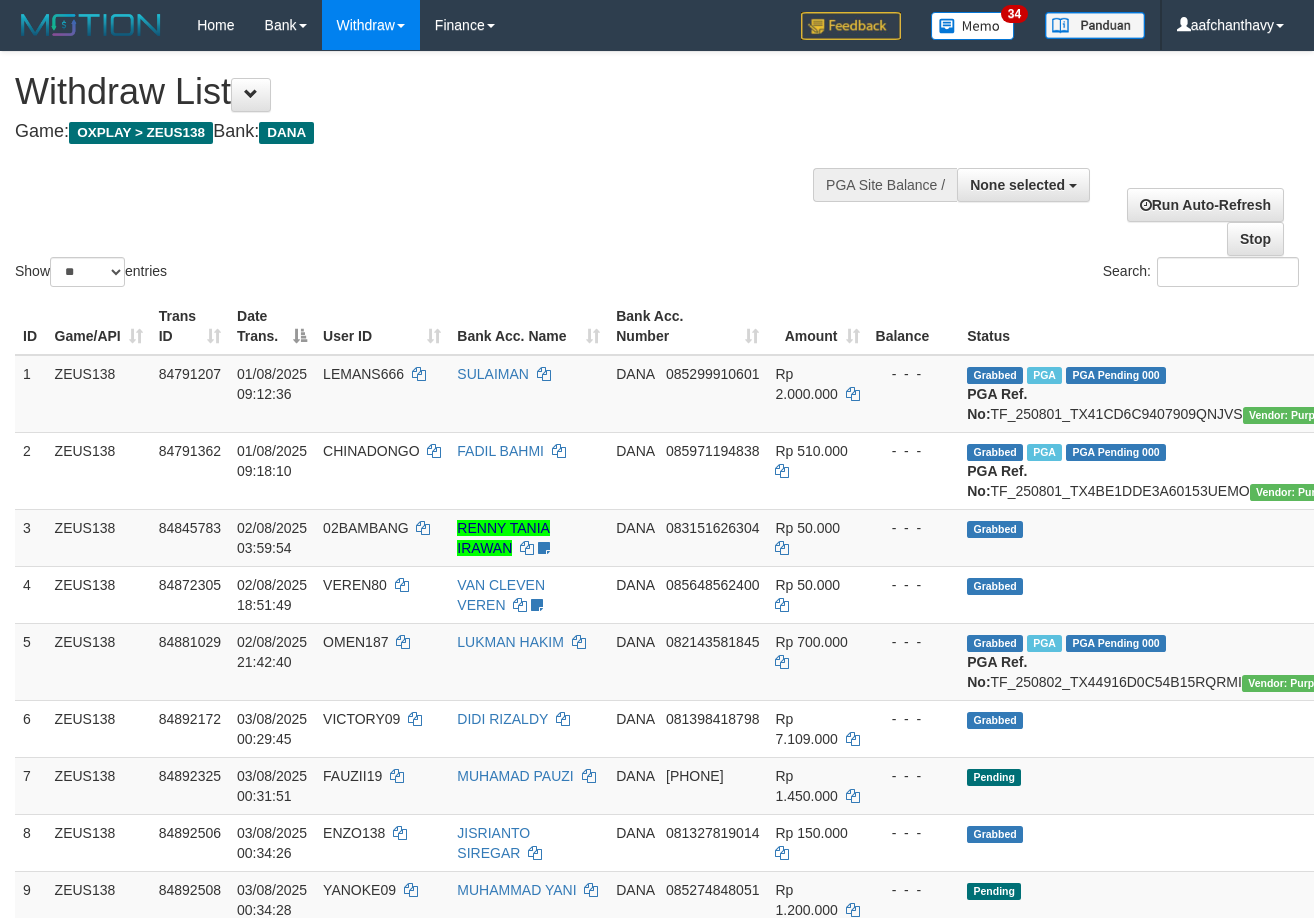 select 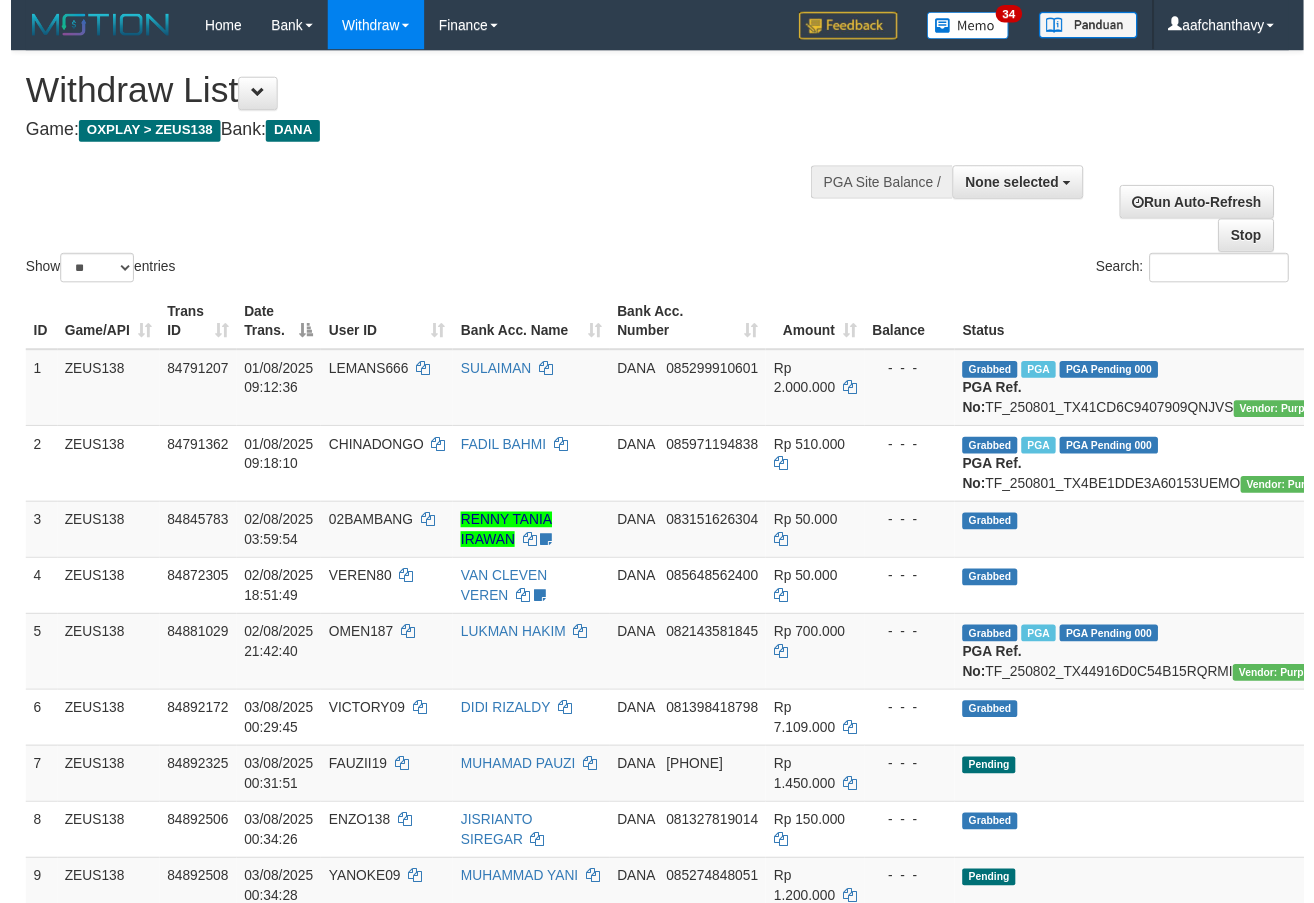 scroll, scrollTop: 358, scrollLeft: 0, axis: vertical 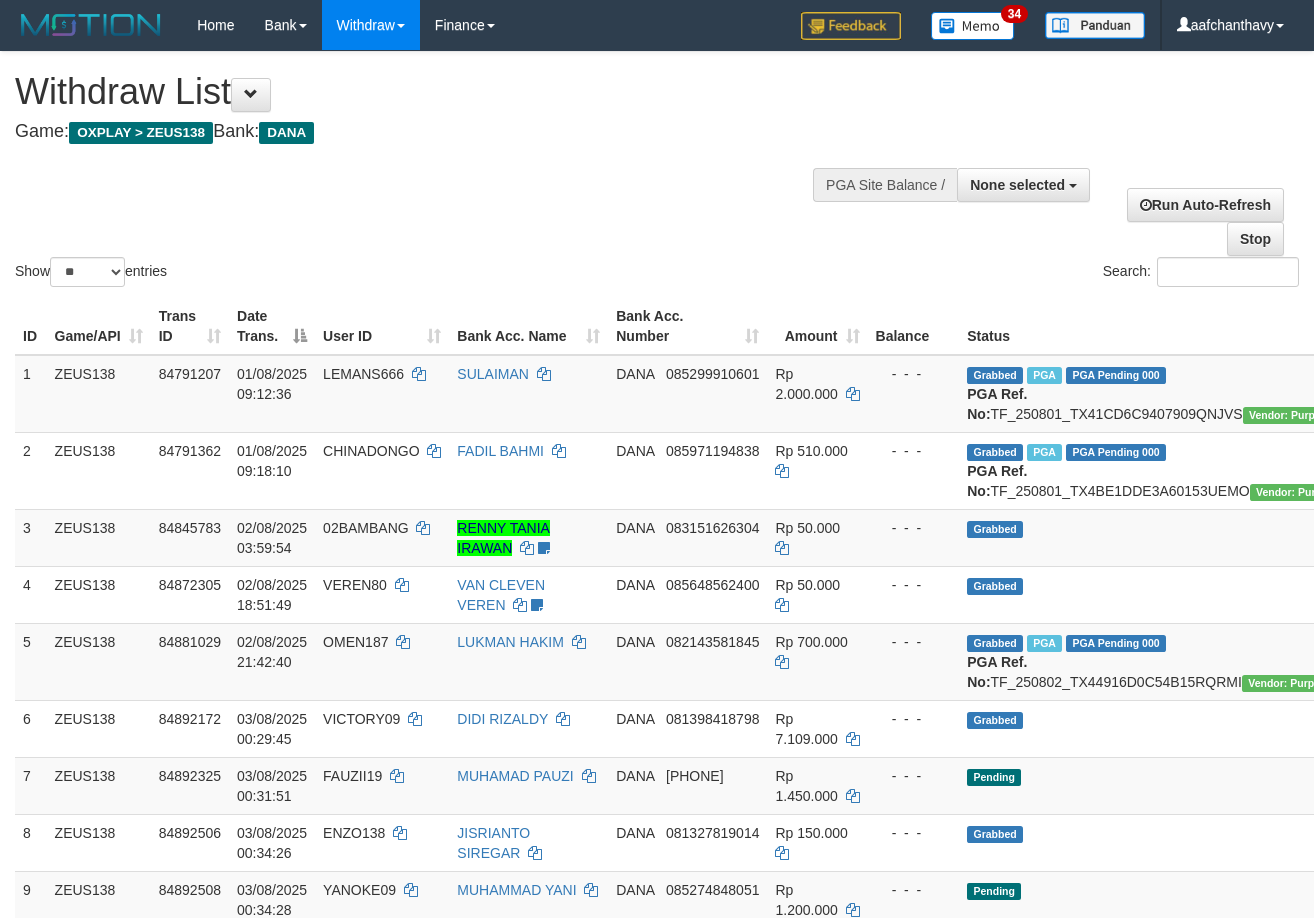 select 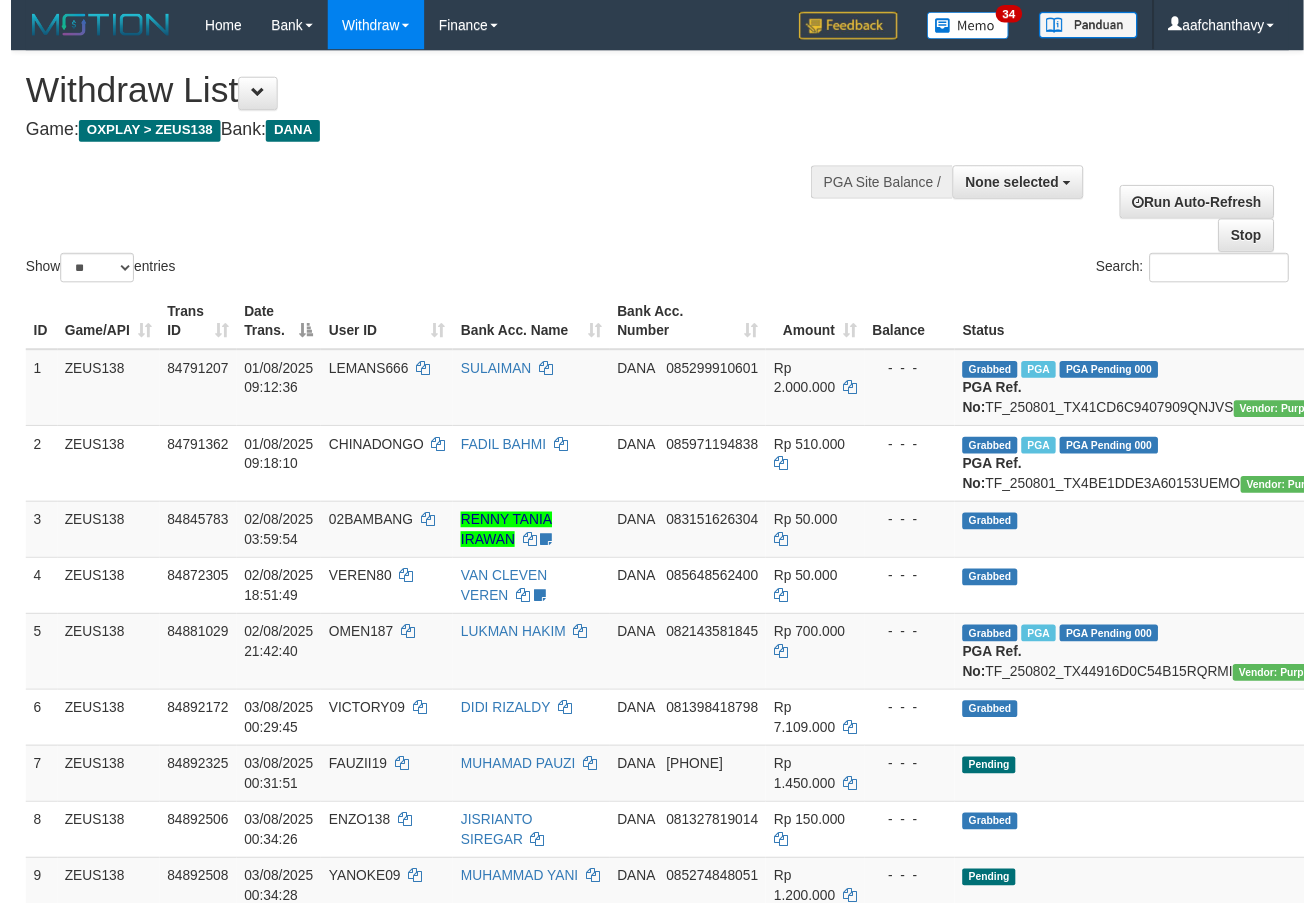 scroll, scrollTop: 358, scrollLeft: 0, axis: vertical 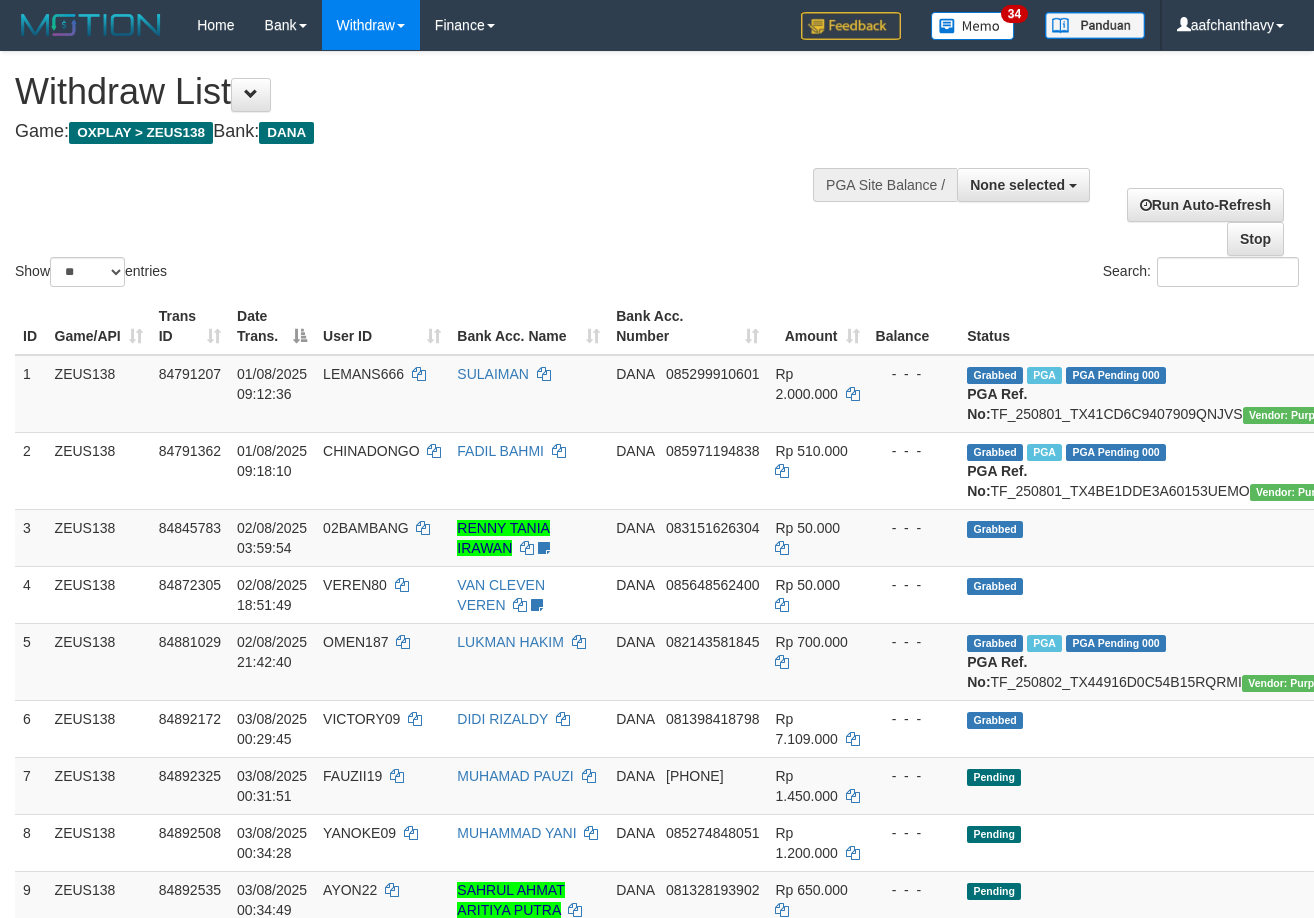 select 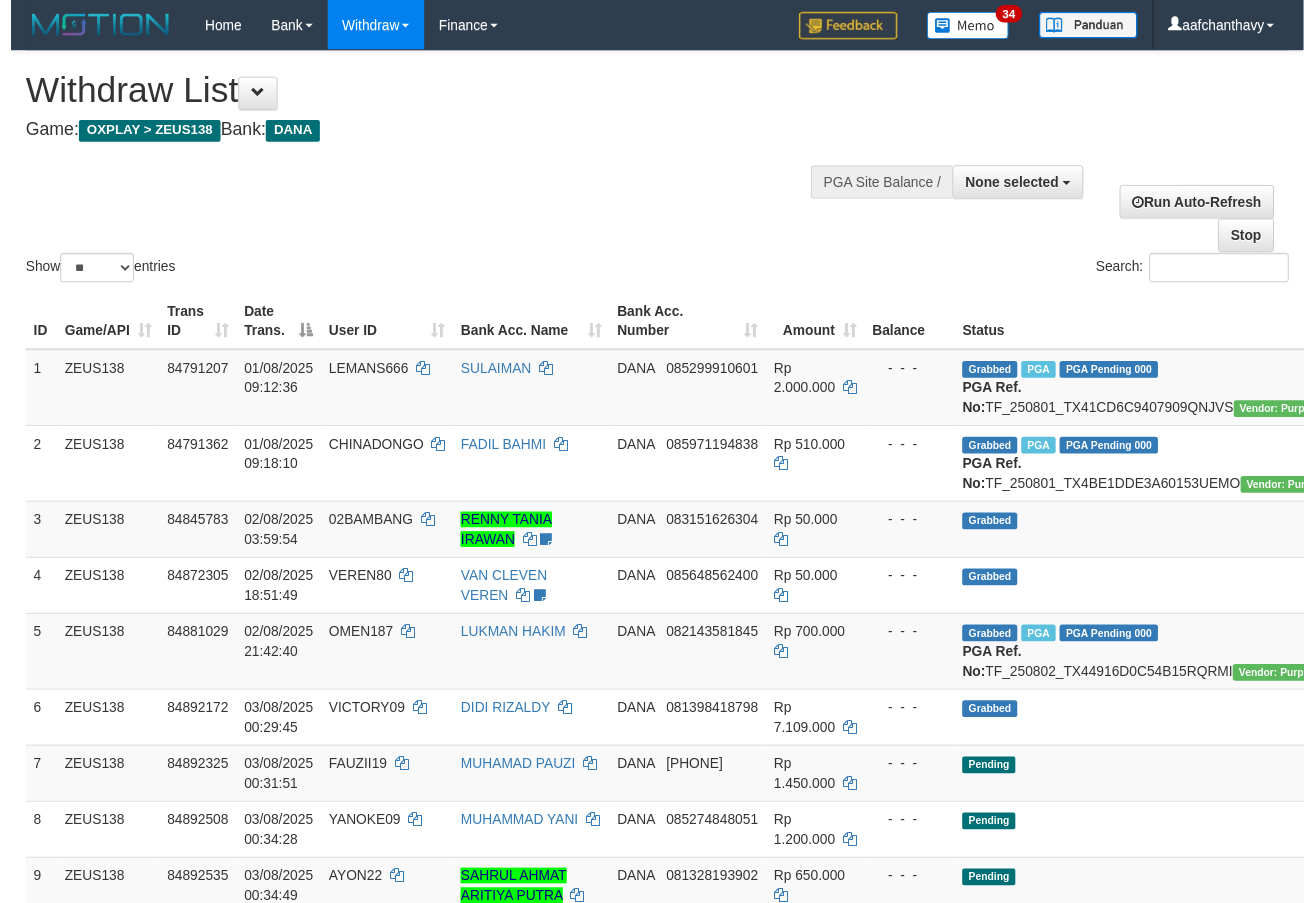 scroll, scrollTop: 358, scrollLeft: 0, axis: vertical 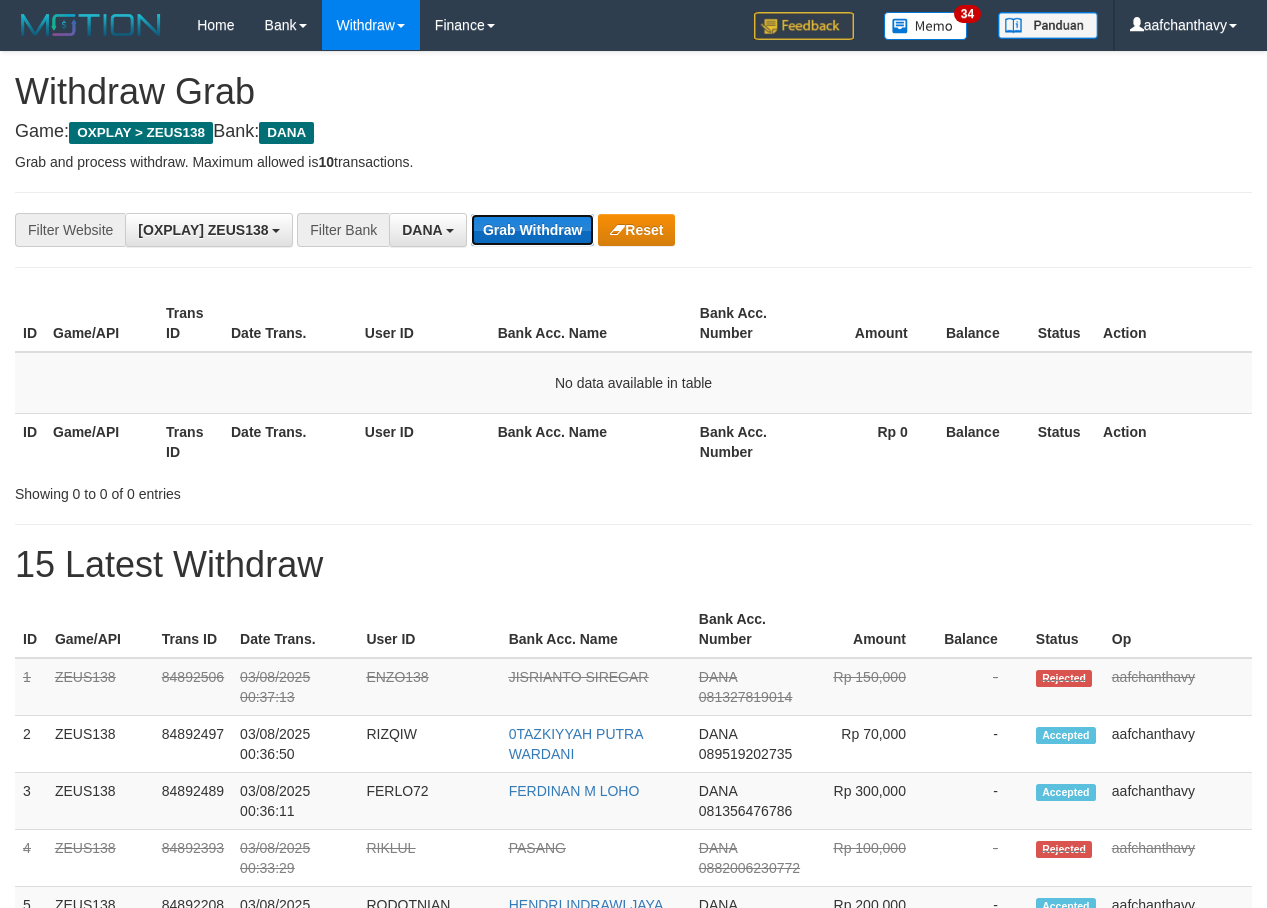 click on "Grab Withdraw" at bounding box center [532, 230] 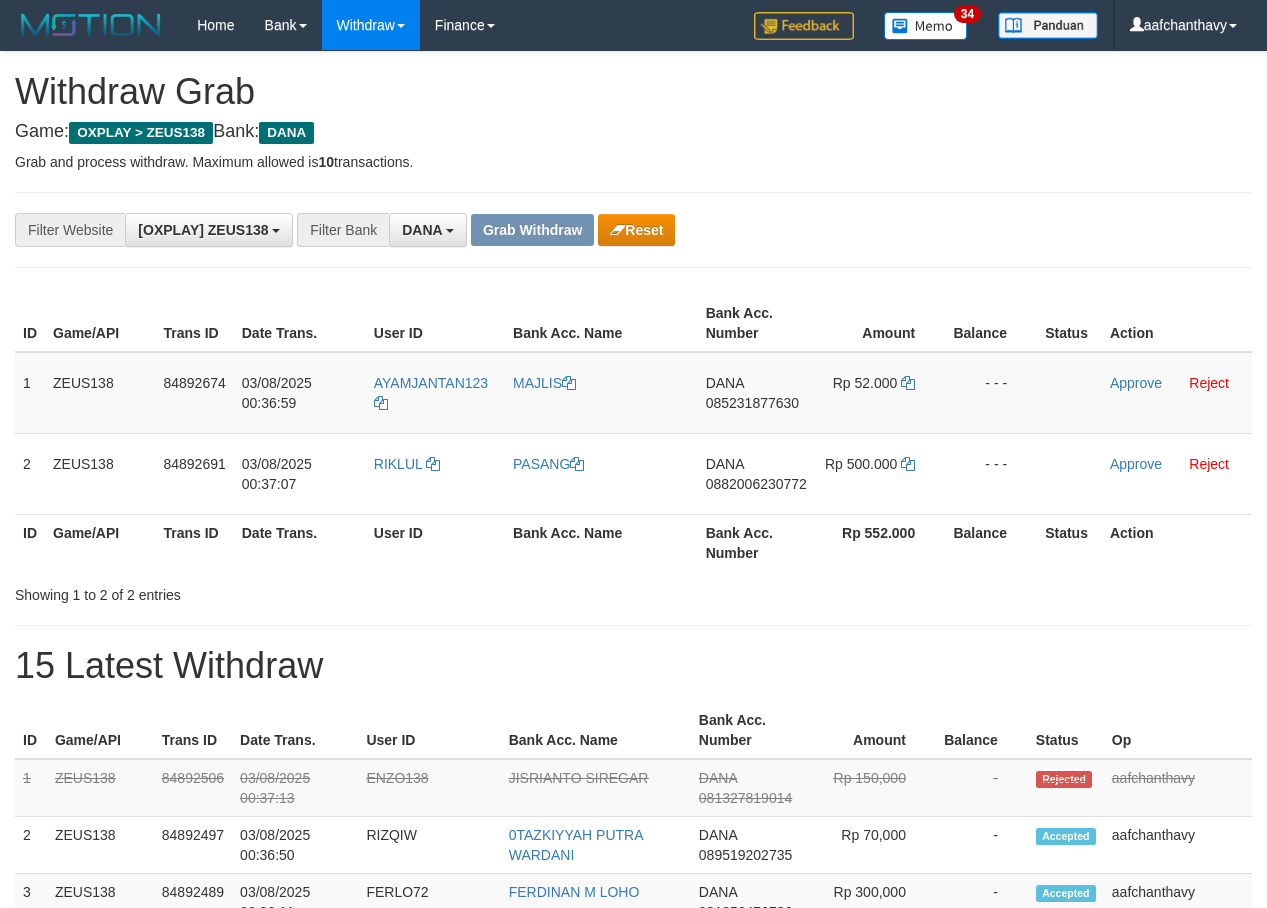 scroll, scrollTop: 0, scrollLeft: 0, axis: both 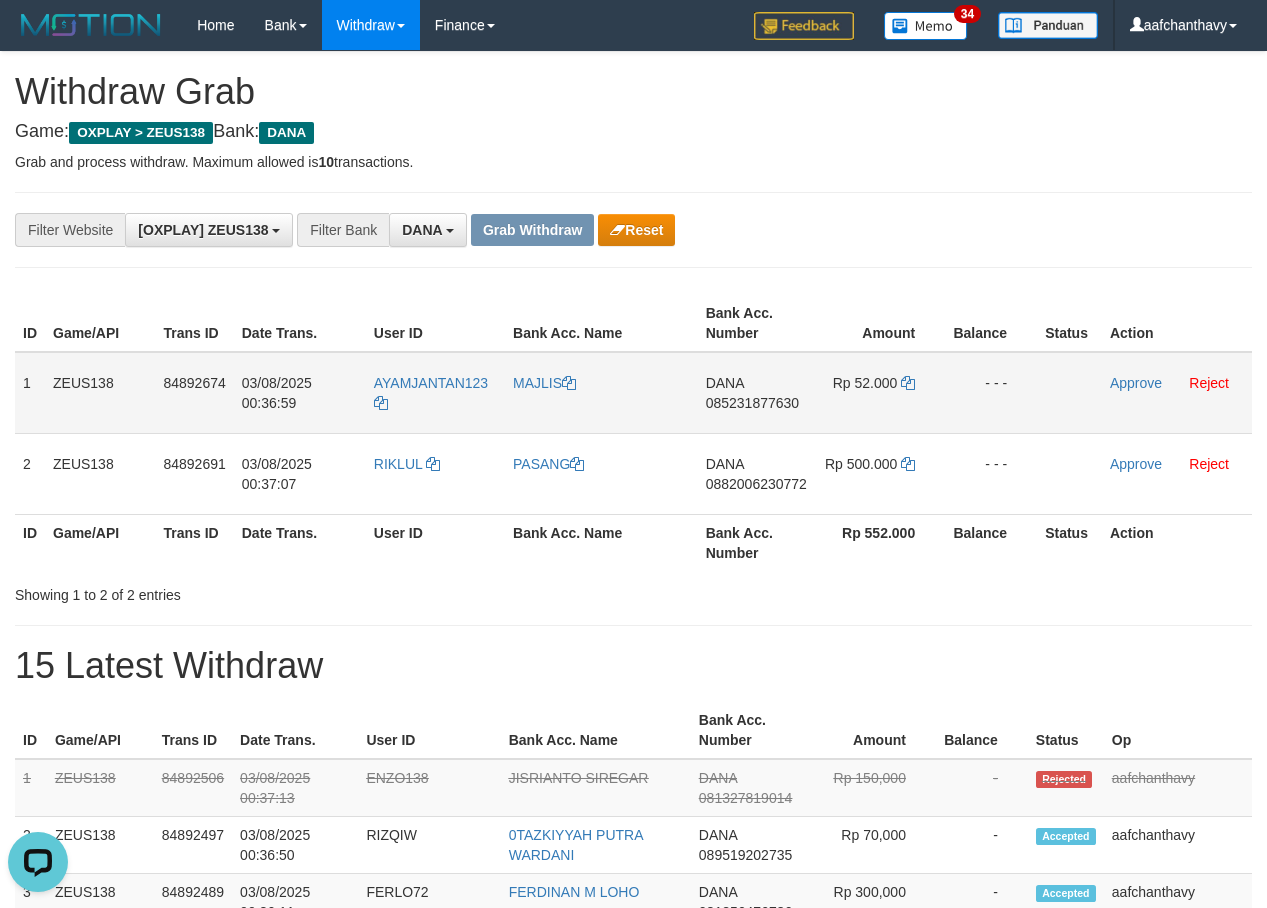 click on "AYAMJANTAN123" at bounding box center (435, 393) 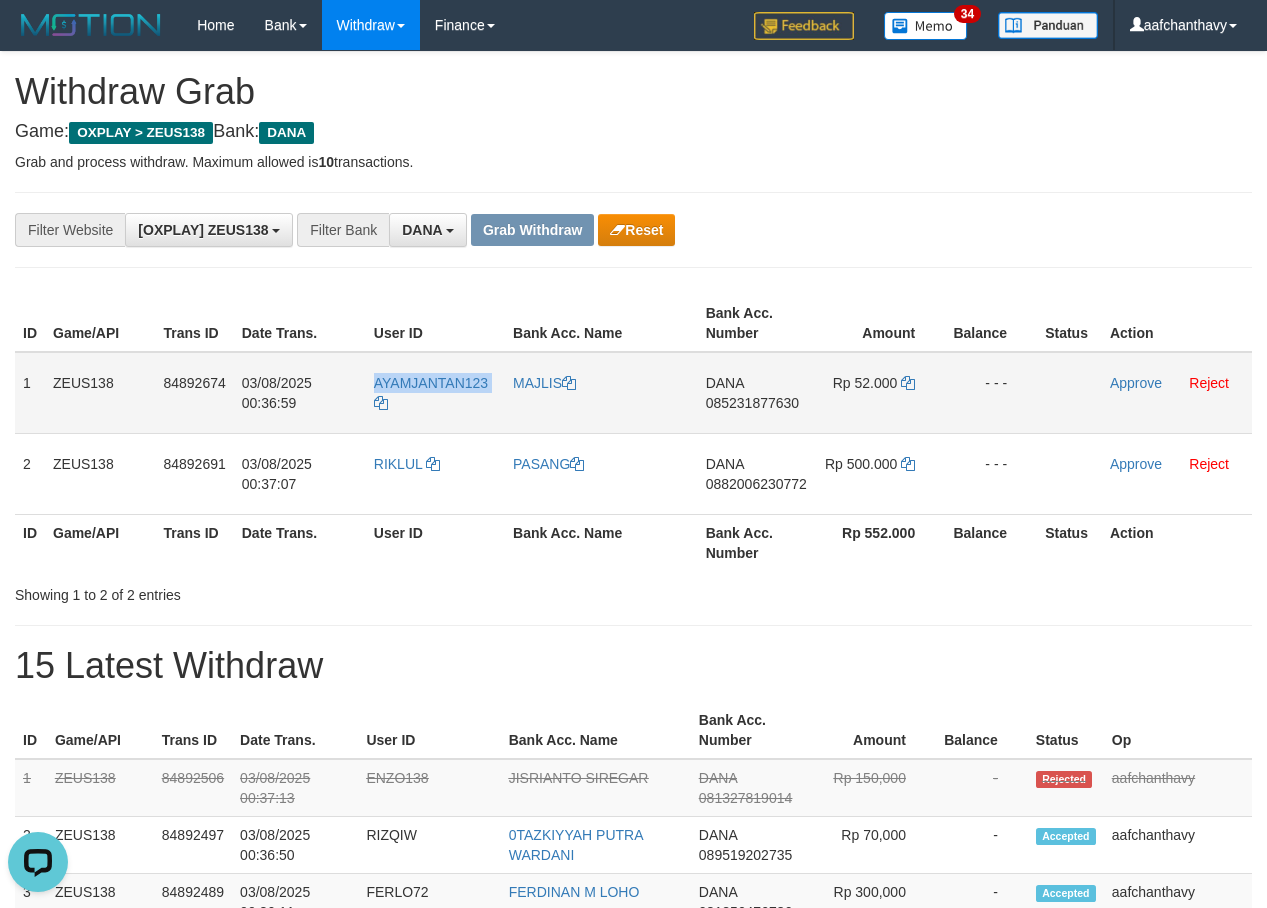 click on "AYAMJANTAN123" at bounding box center (435, 393) 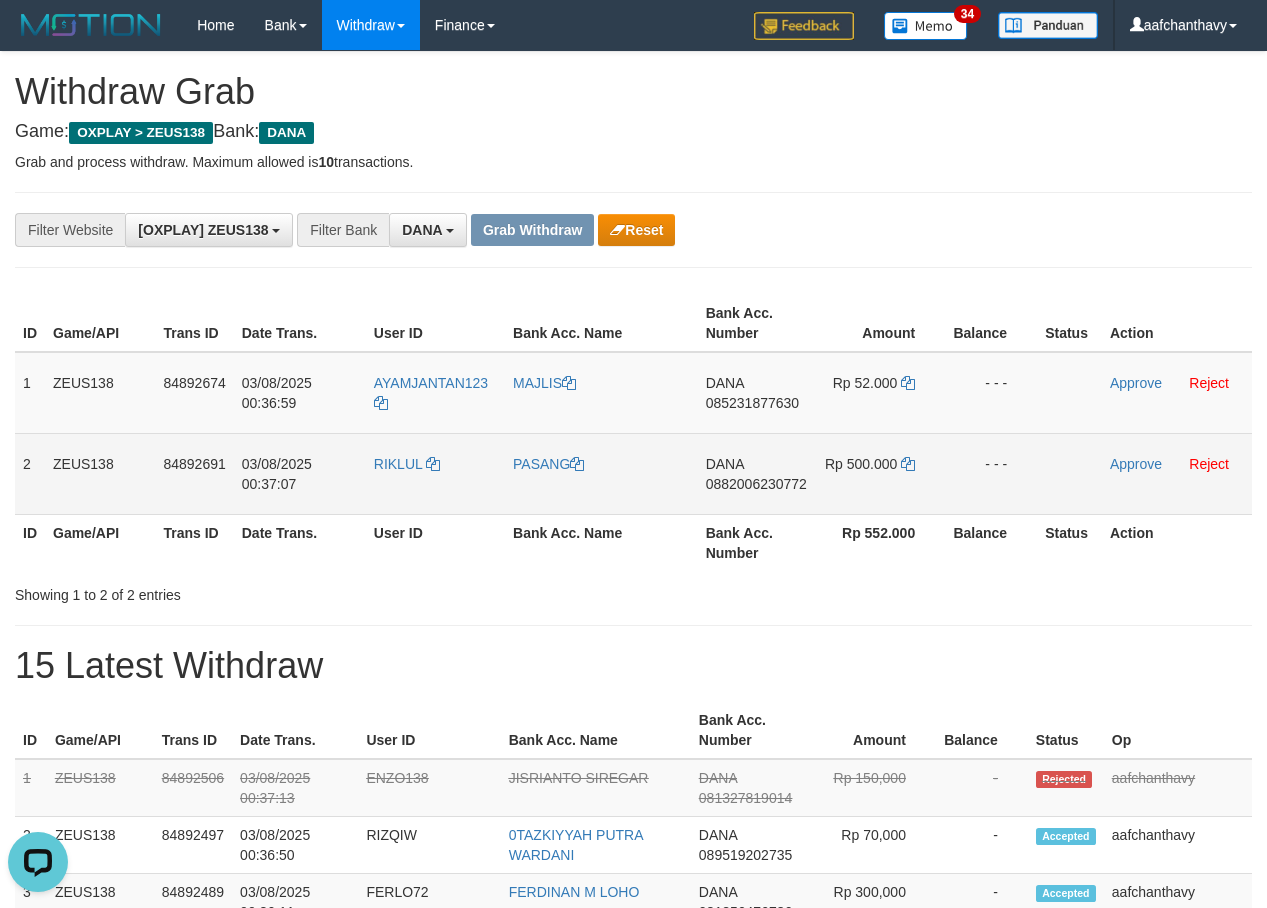 click on "RIKLUL" at bounding box center [435, 473] 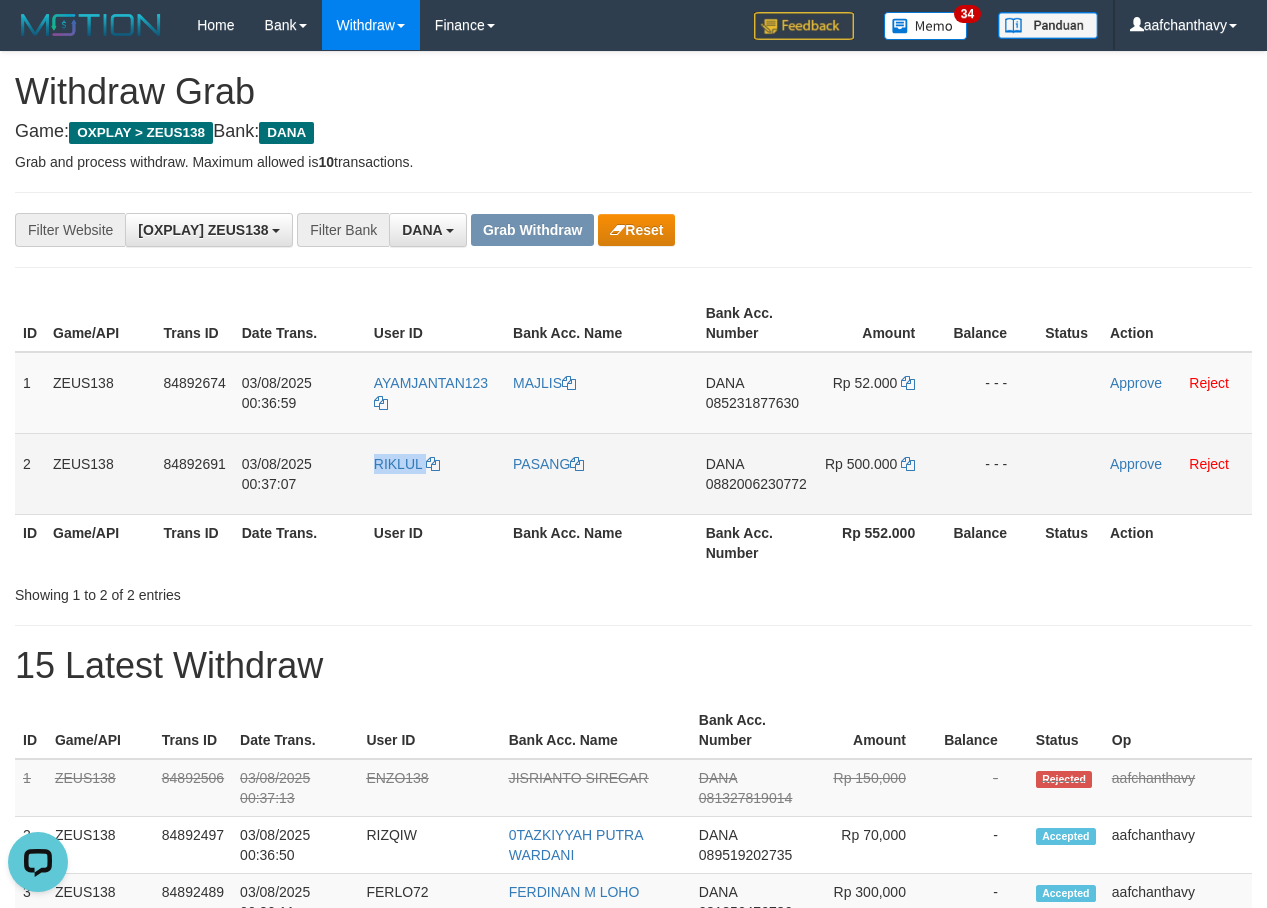 click on "RIKLUL" at bounding box center [435, 473] 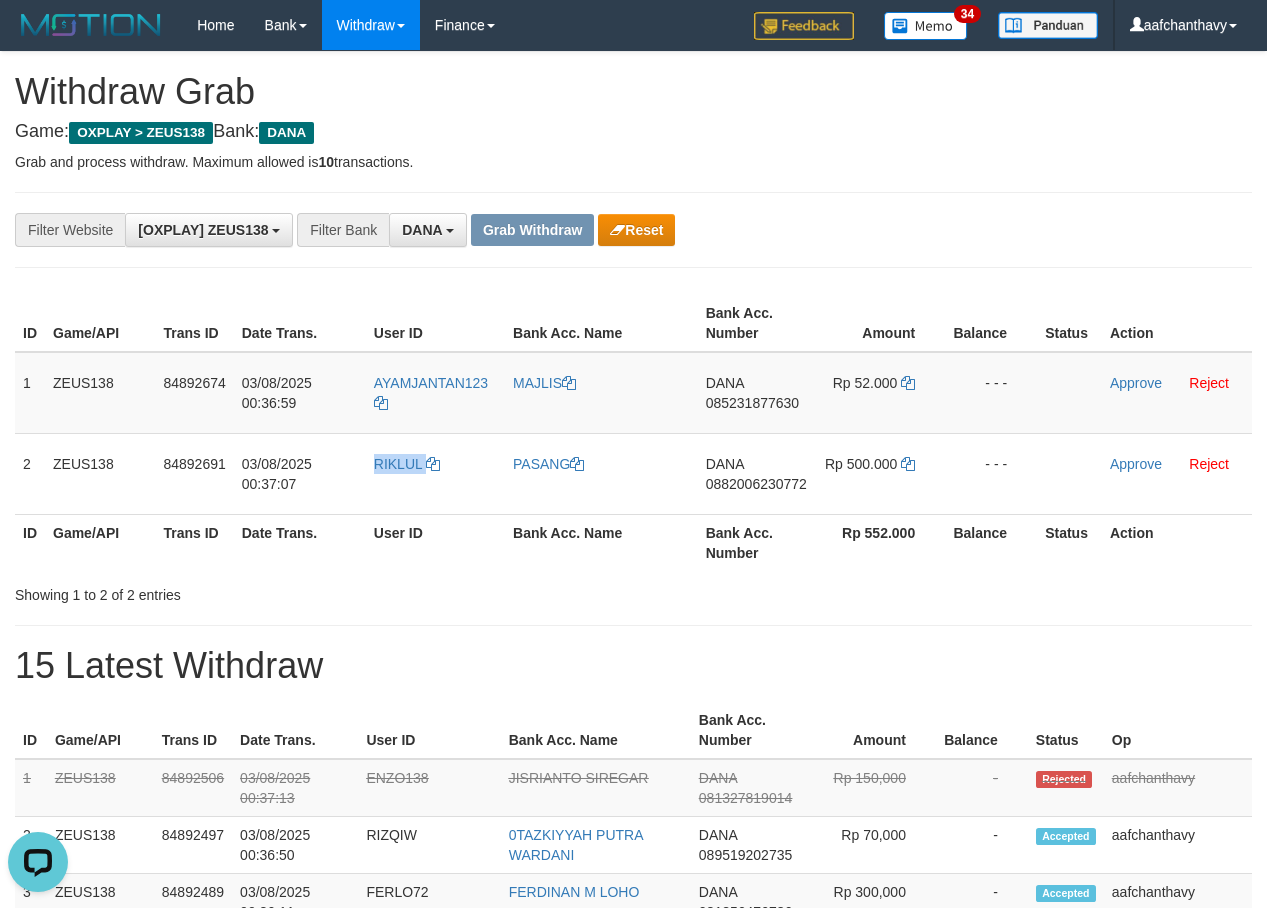 copy on "RIKLUL" 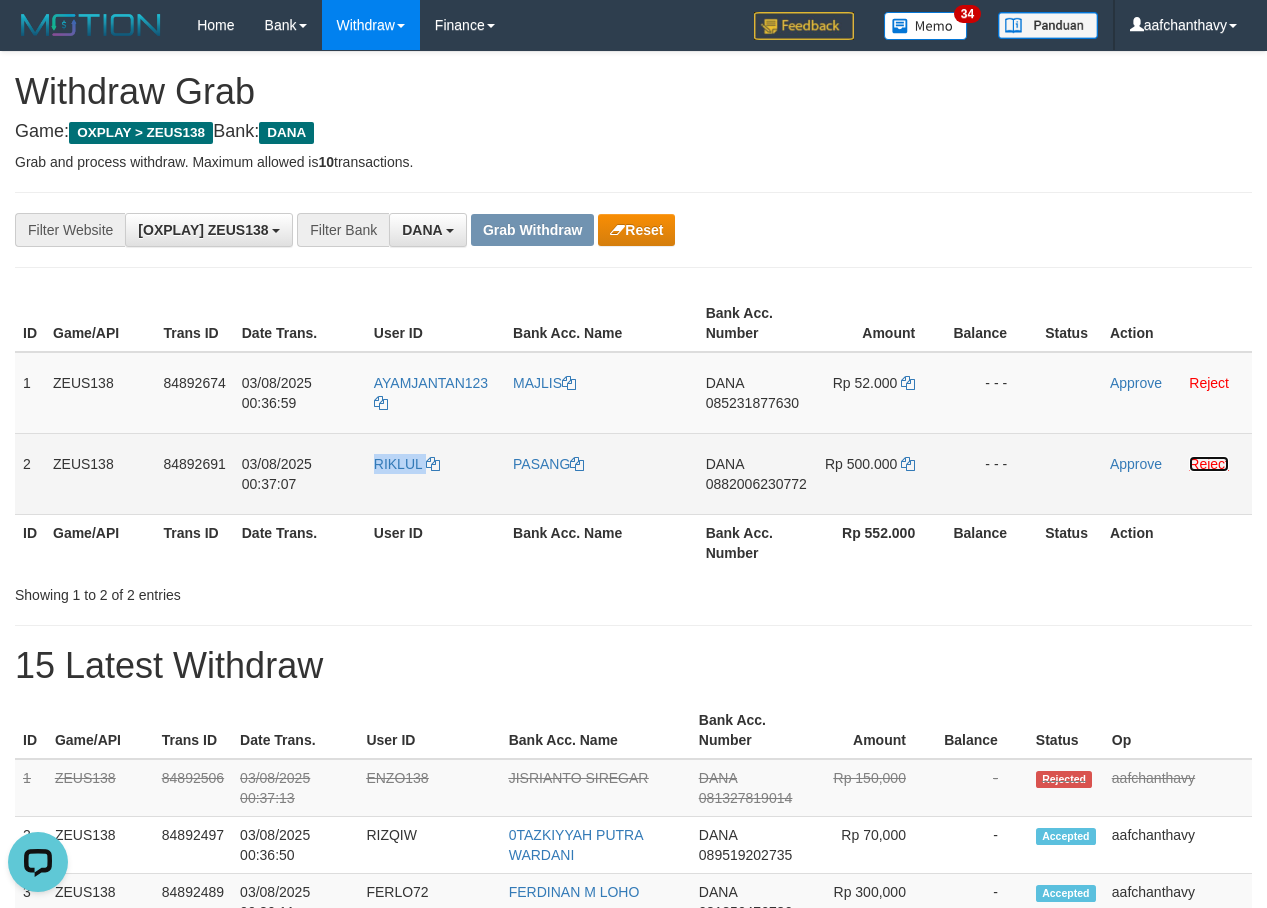 click on "Reject" at bounding box center [1209, 464] 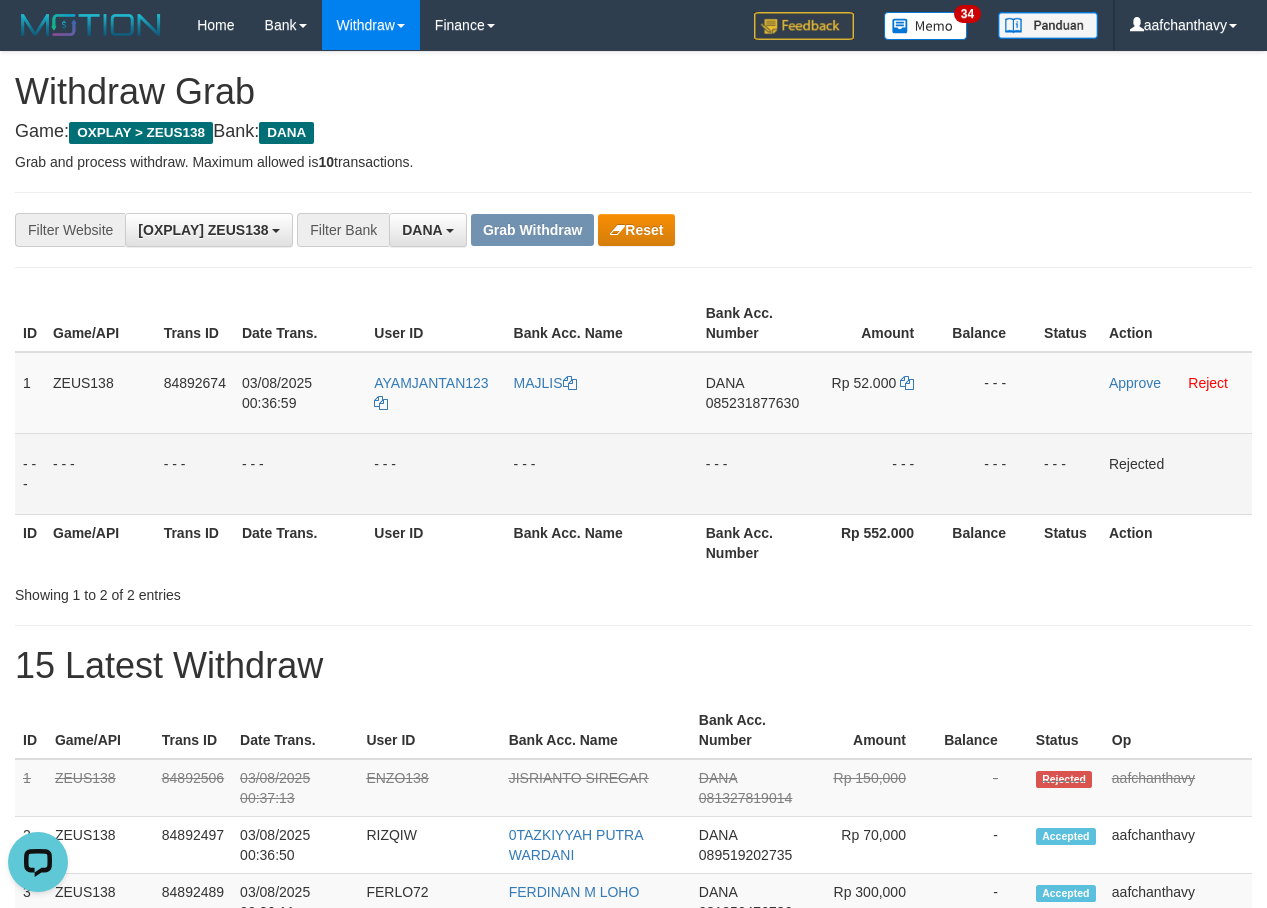 click on "**********" at bounding box center (528, 230) 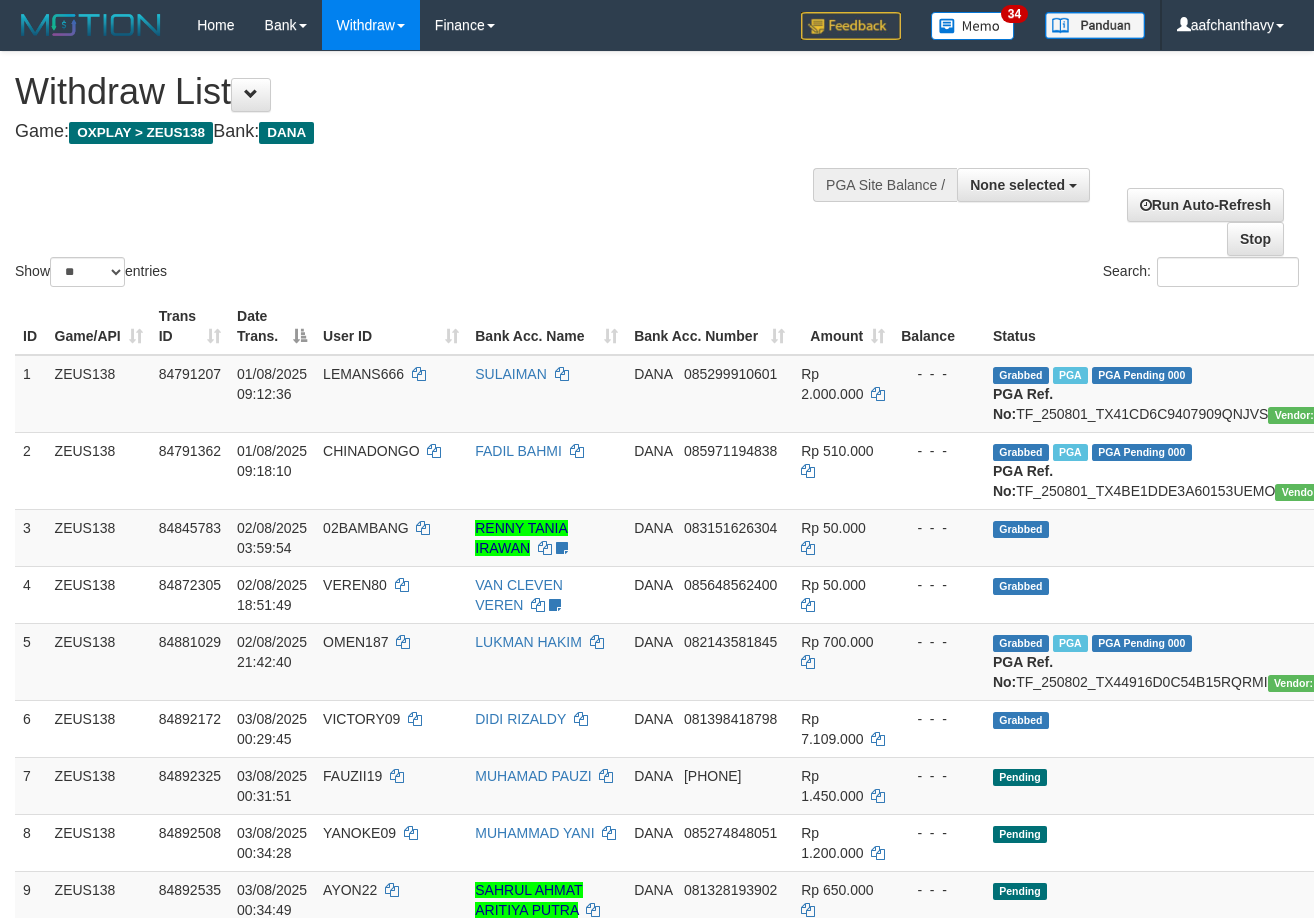 select 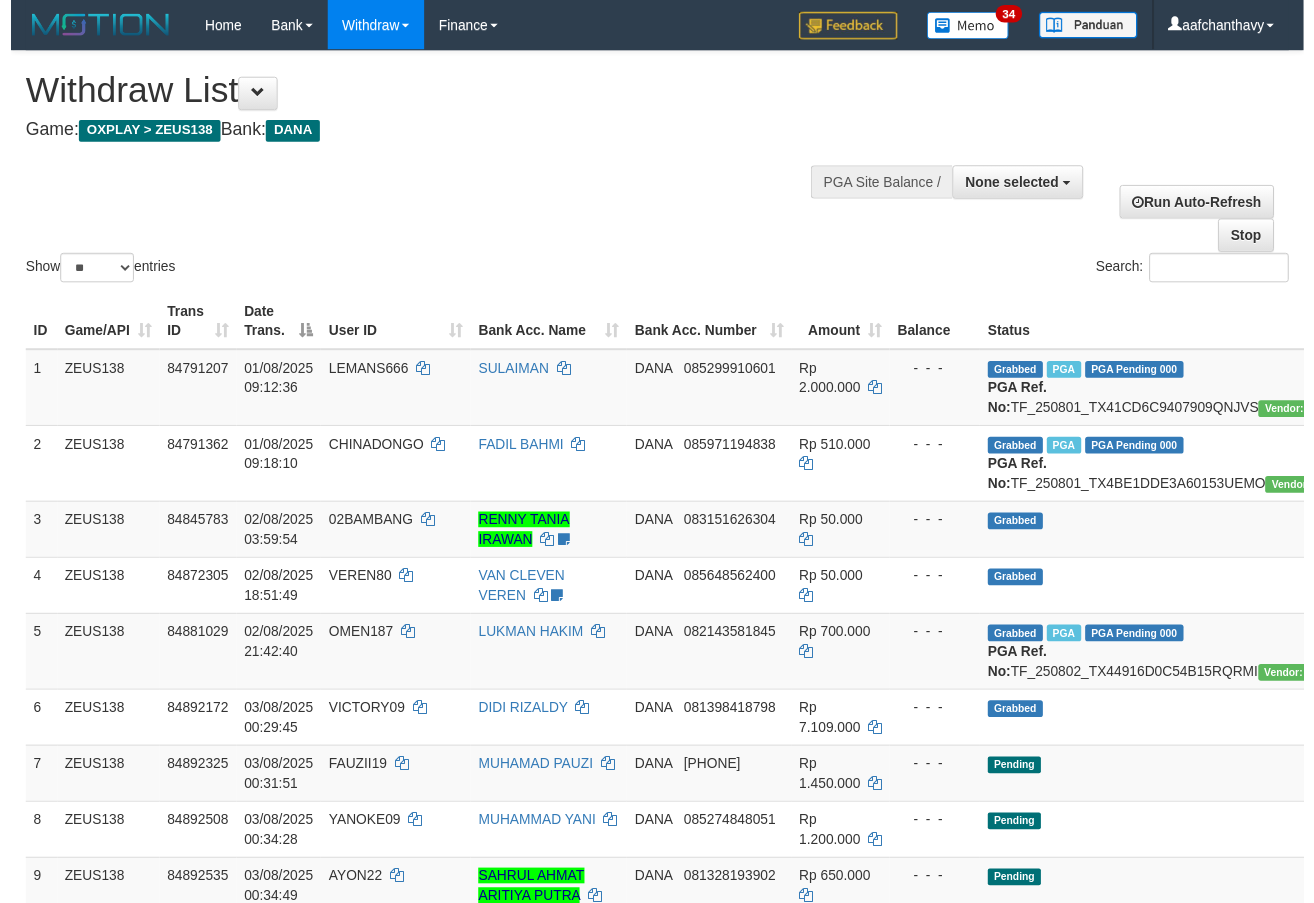 scroll, scrollTop: 358, scrollLeft: 0, axis: vertical 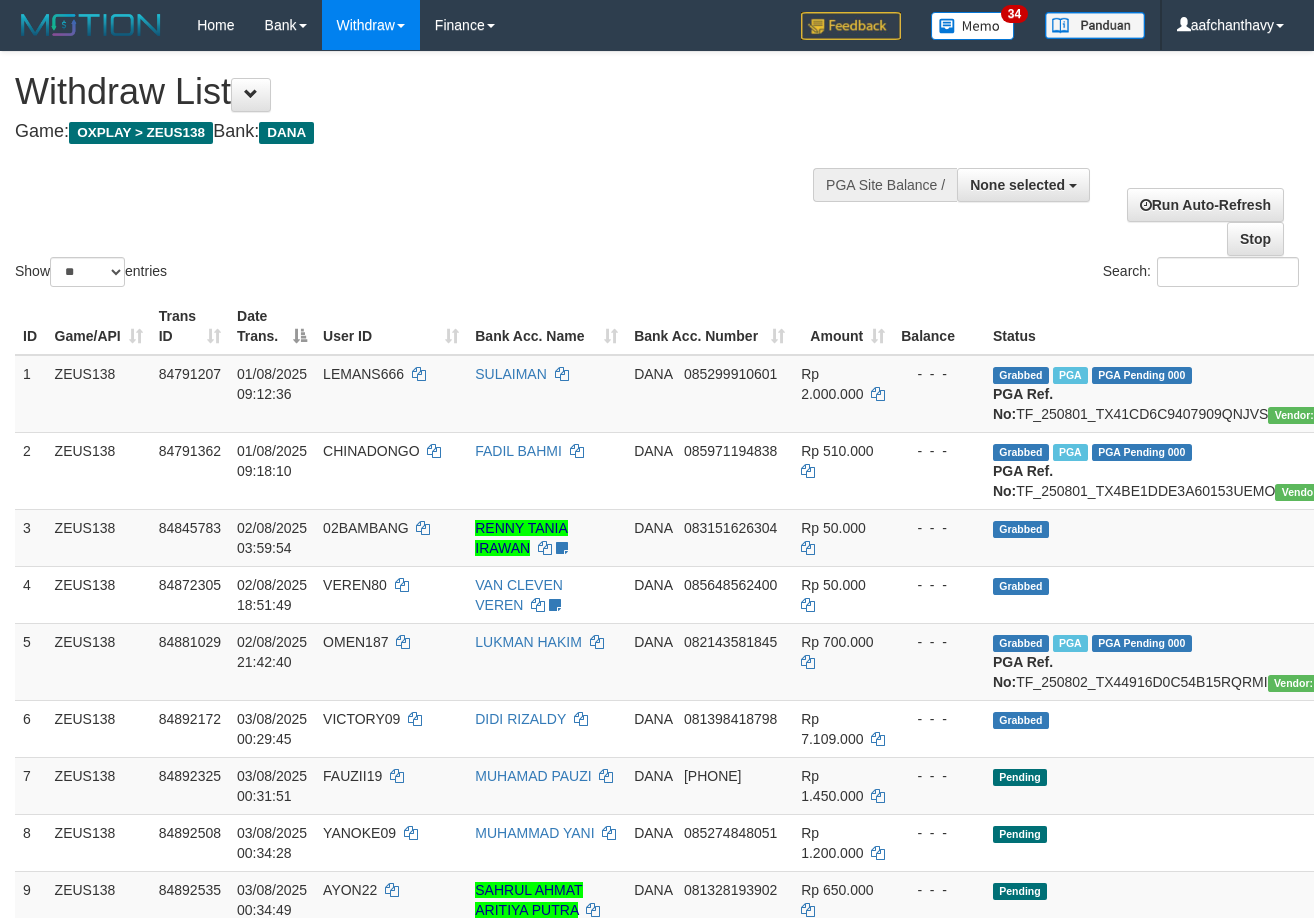 select 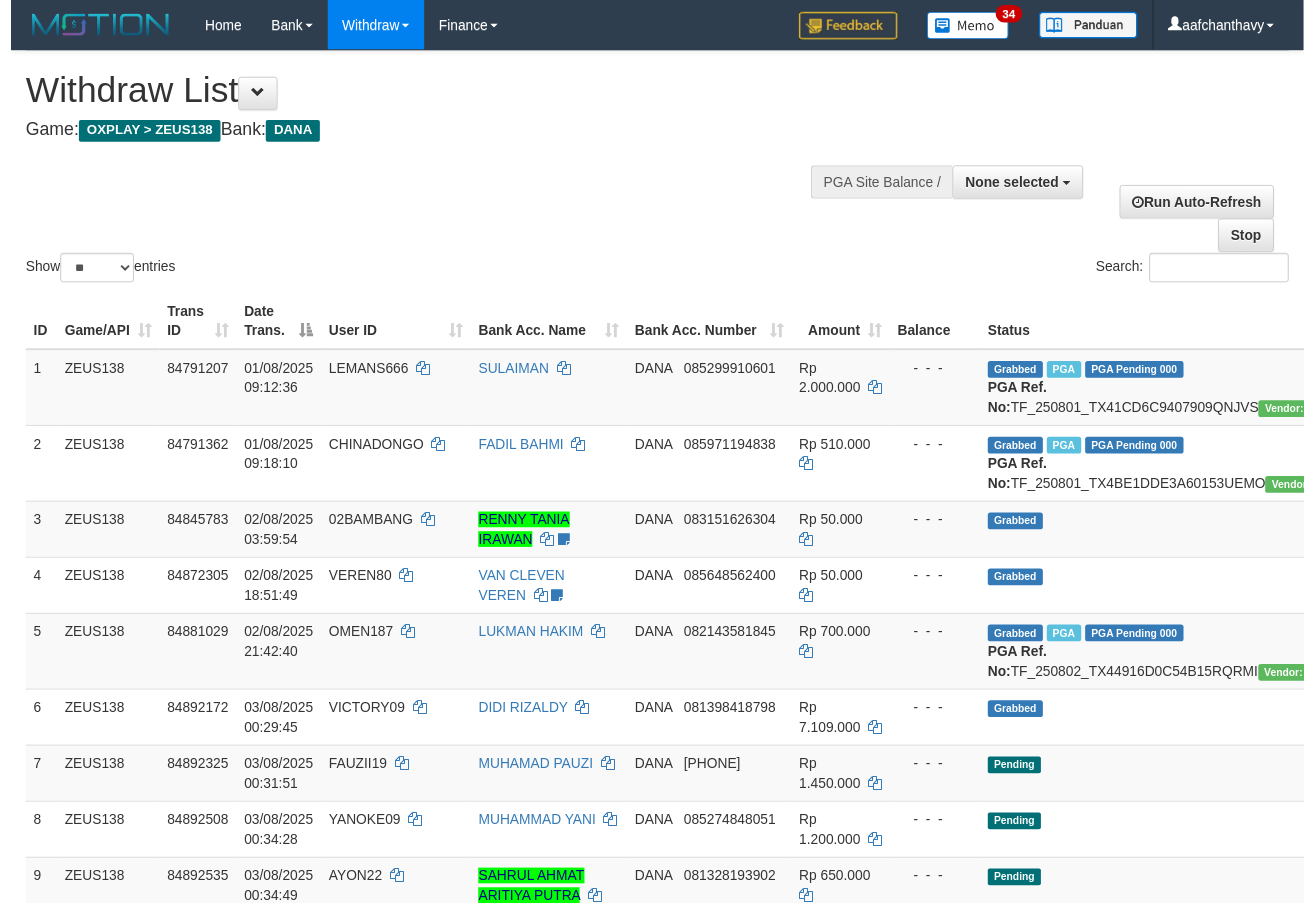 scroll, scrollTop: 358, scrollLeft: 0, axis: vertical 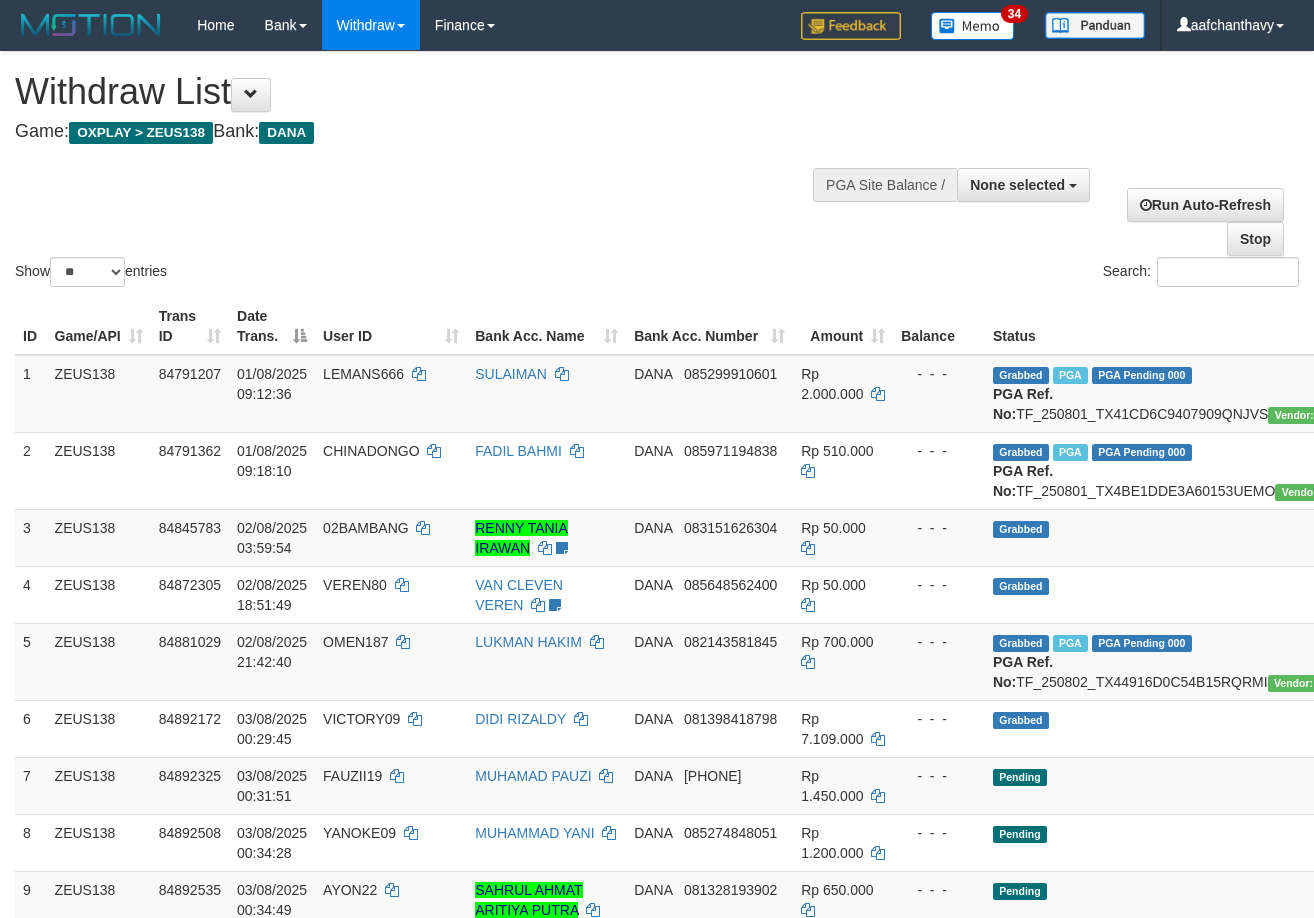 select 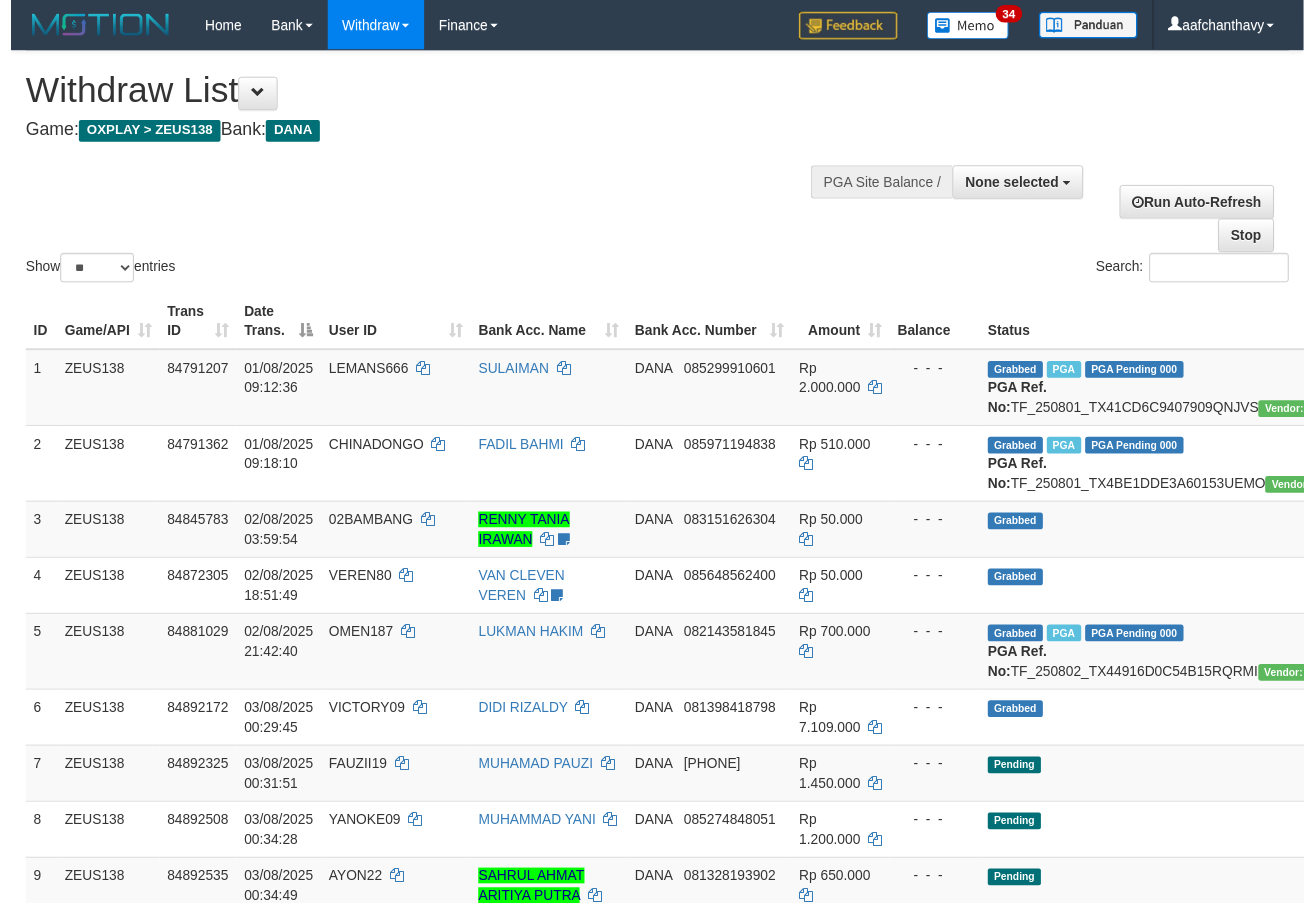 scroll, scrollTop: 358, scrollLeft: 0, axis: vertical 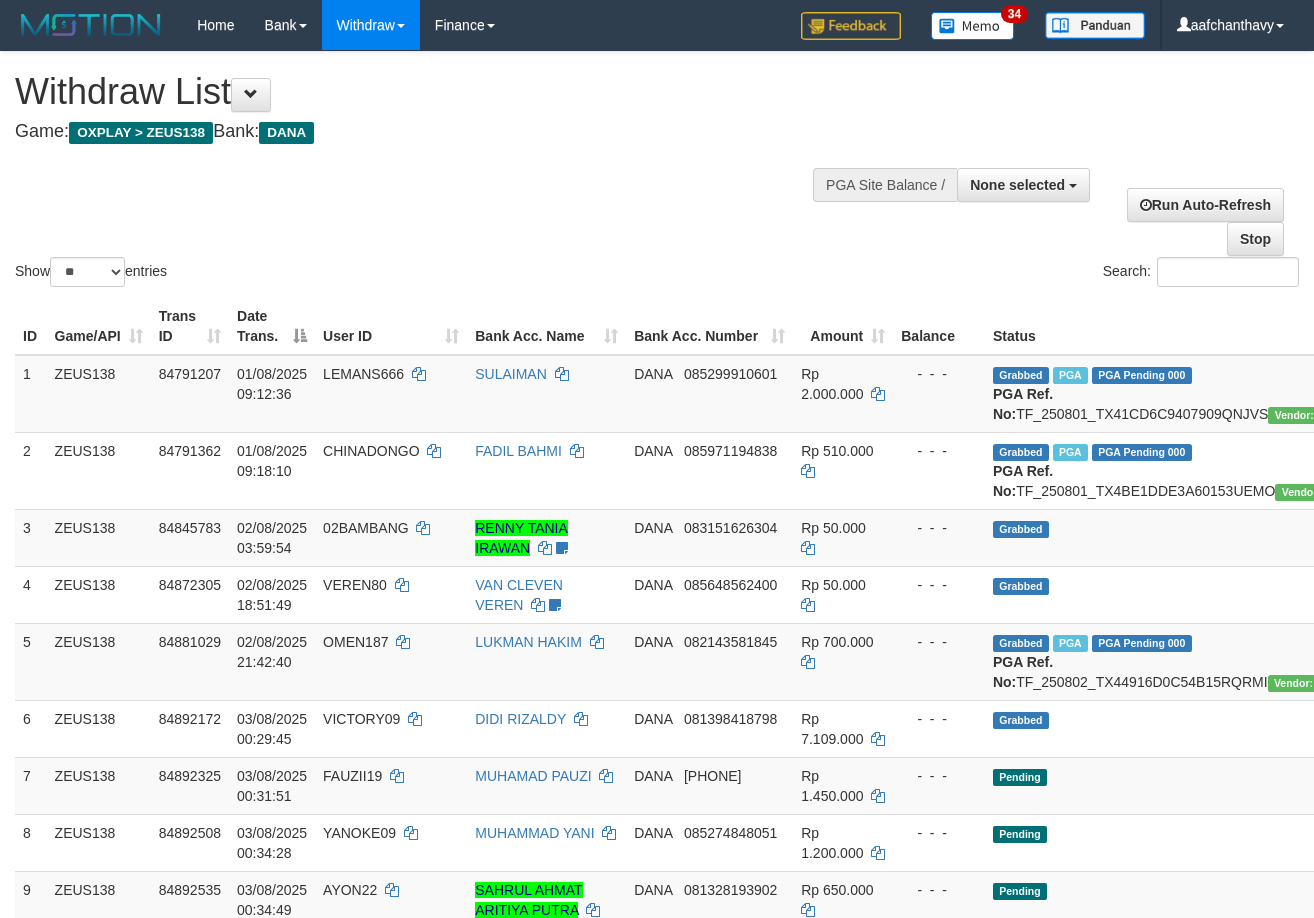 select 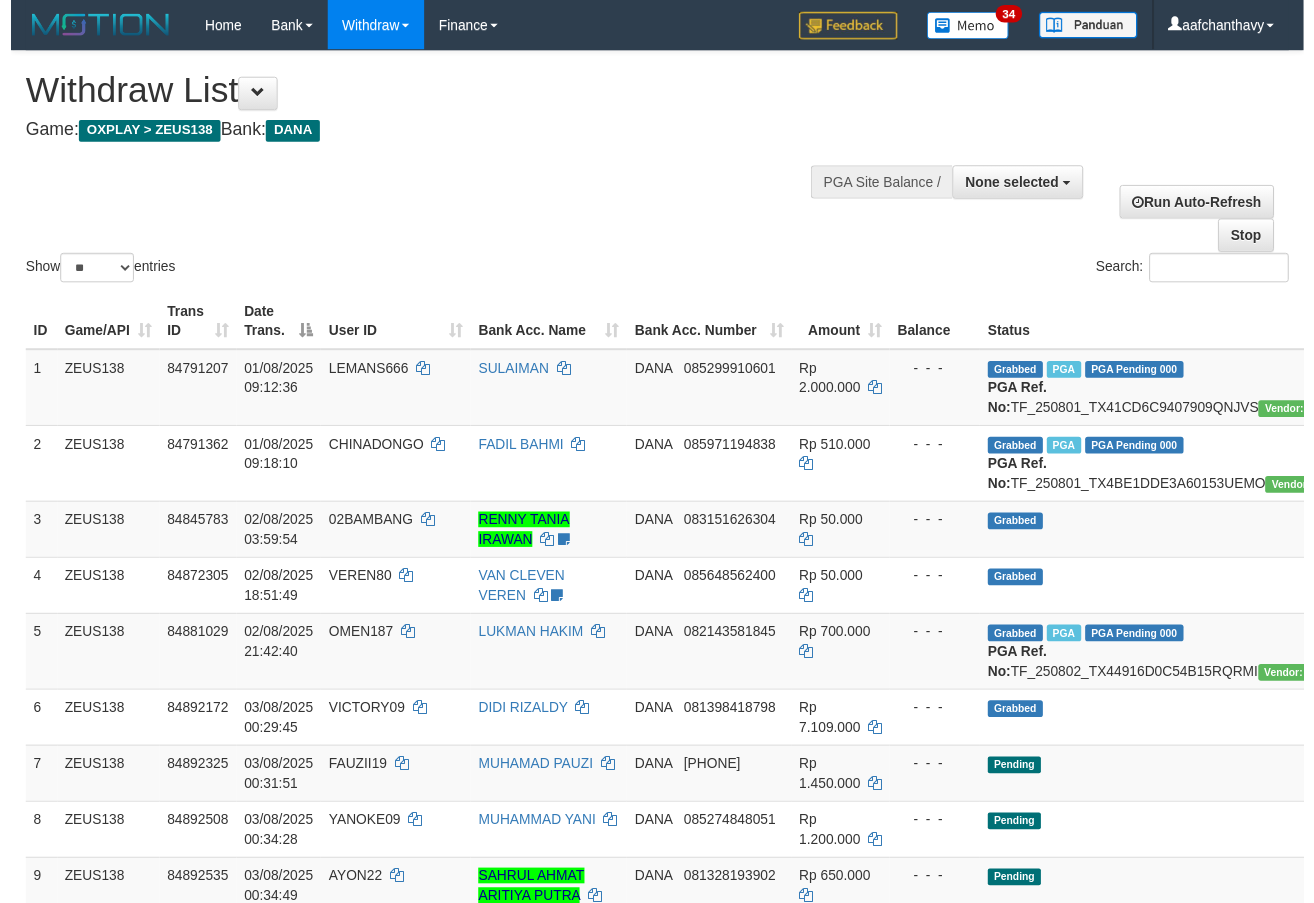 scroll, scrollTop: 358, scrollLeft: 0, axis: vertical 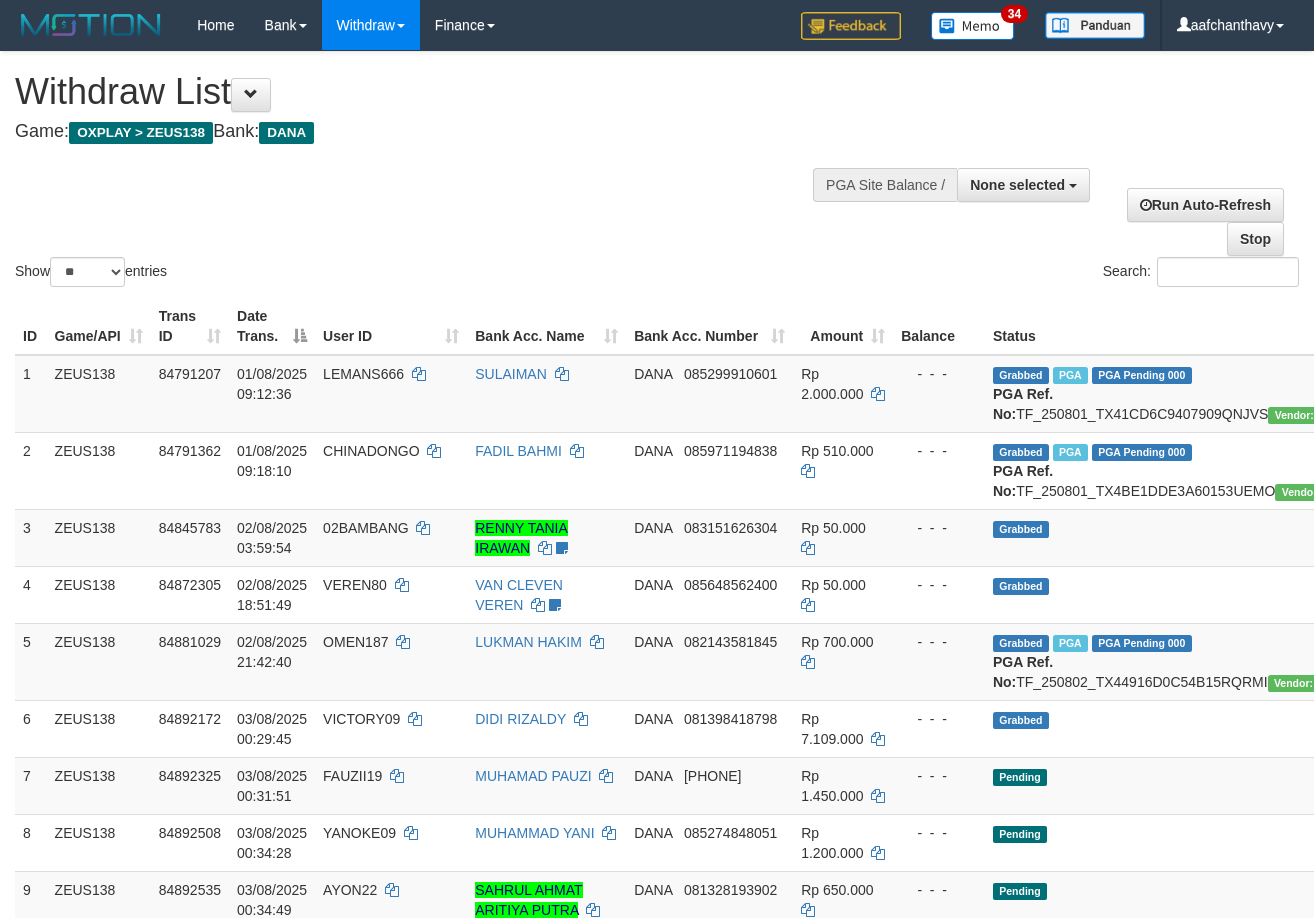 select 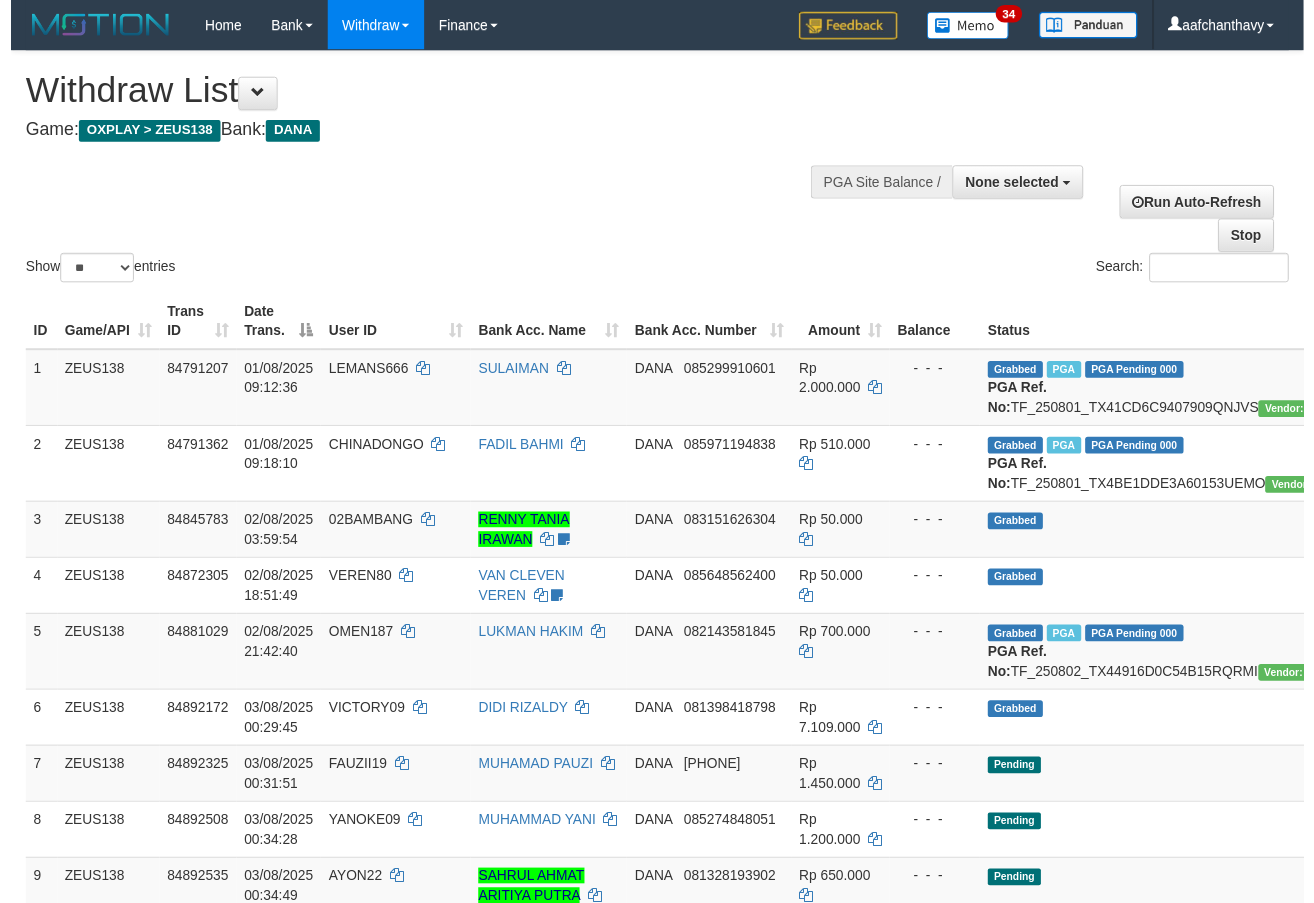 scroll, scrollTop: 358, scrollLeft: 0, axis: vertical 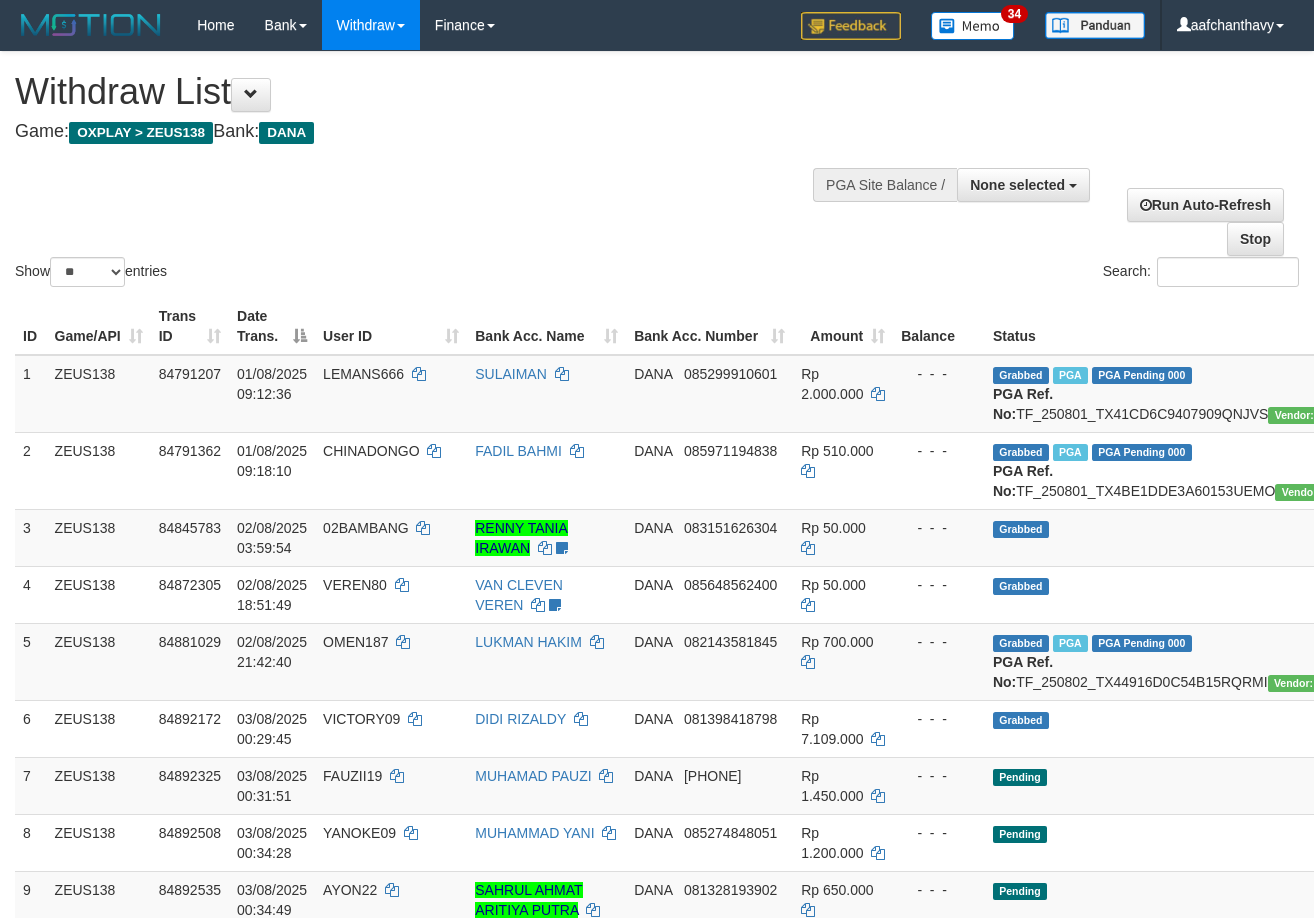 select 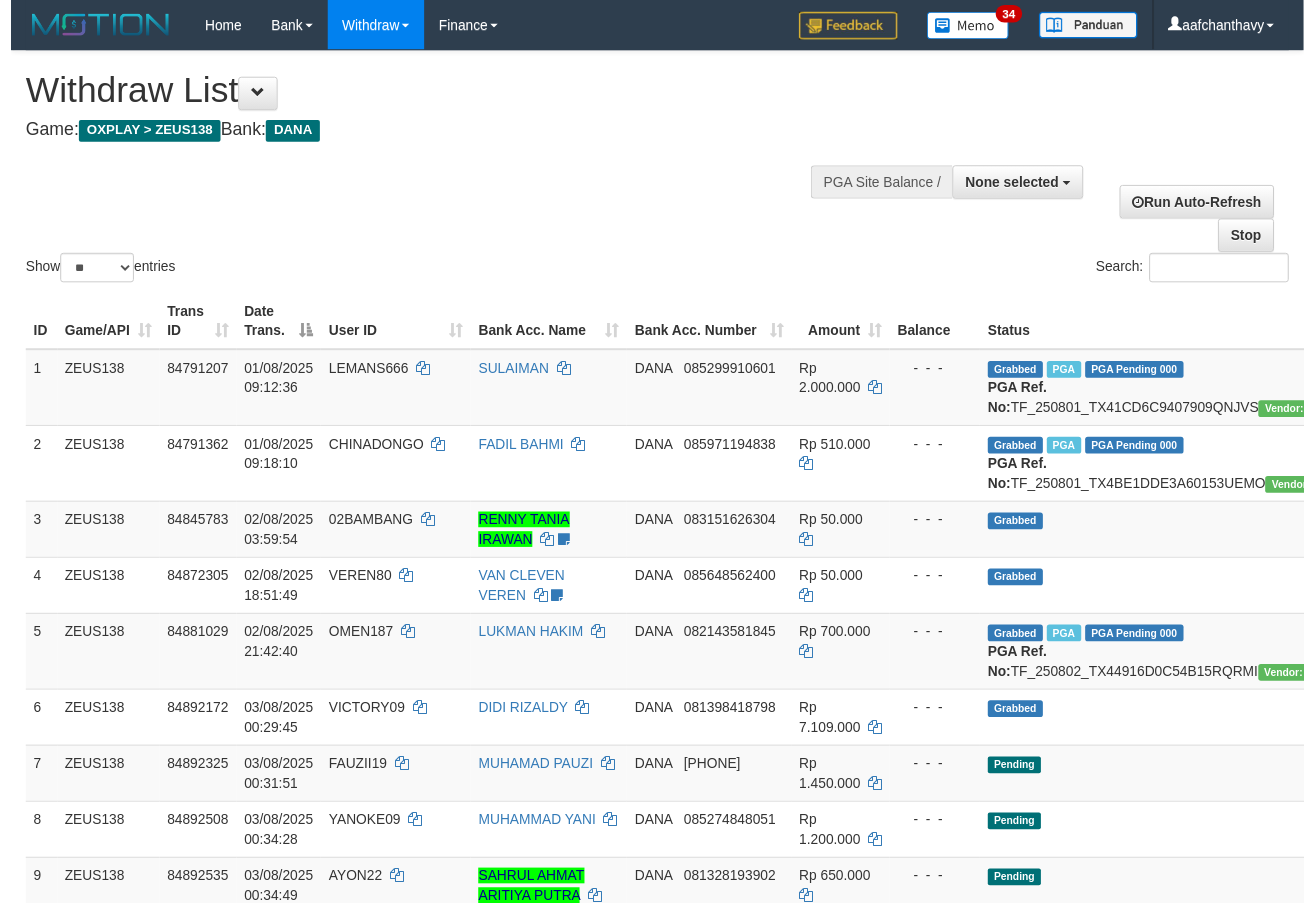 scroll, scrollTop: 358, scrollLeft: 0, axis: vertical 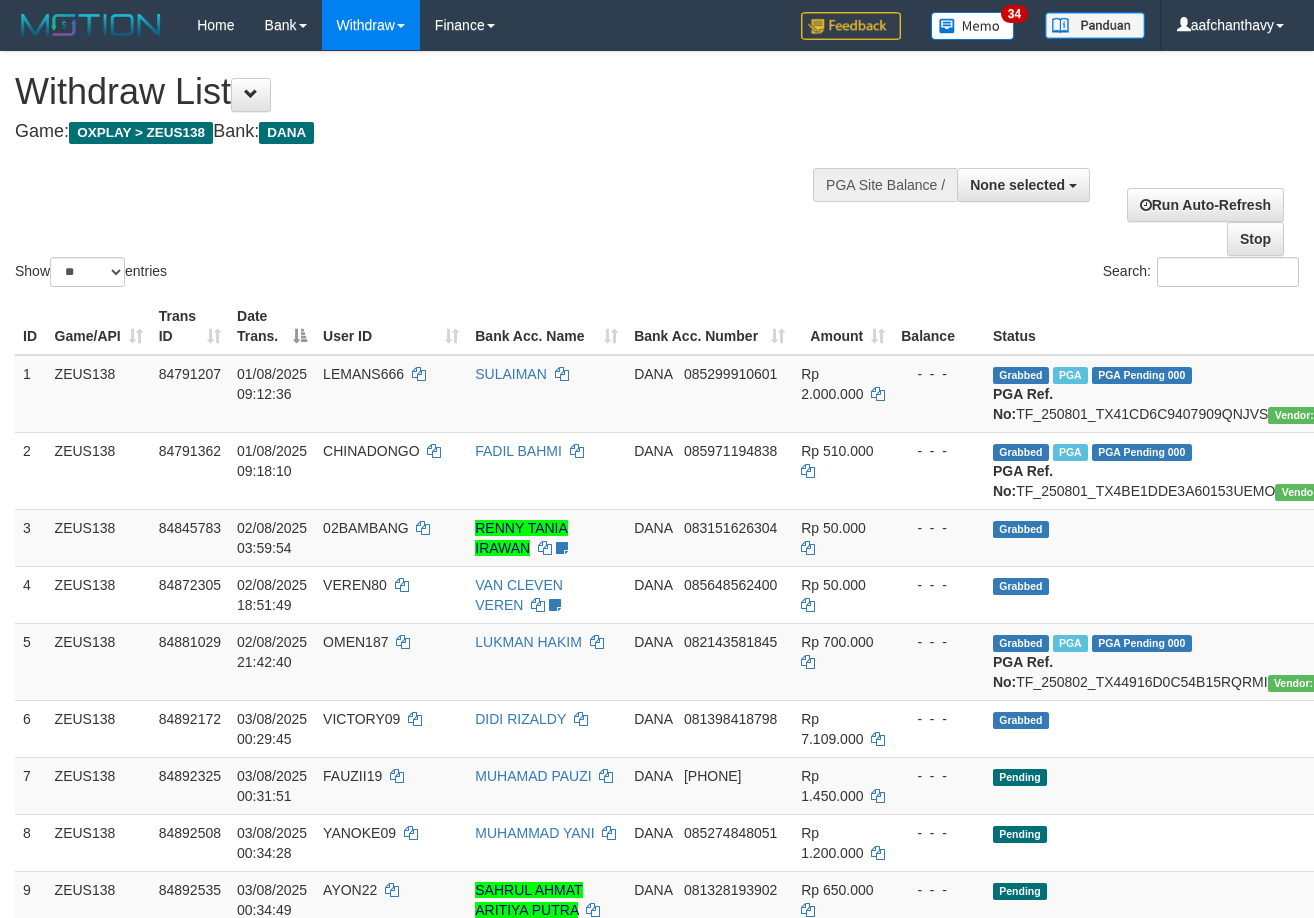 select 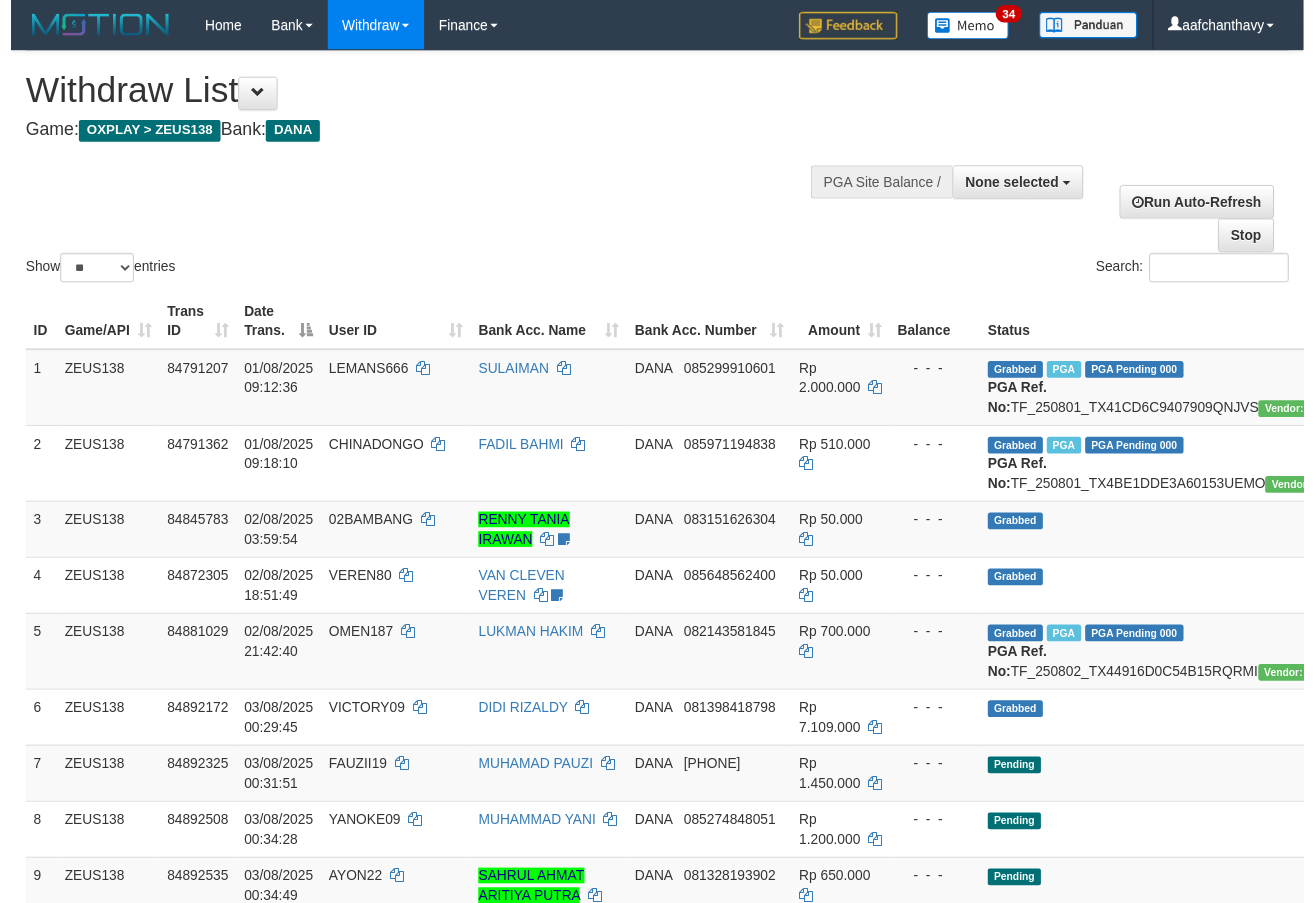 scroll, scrollTop: 358, scrollLeft: 0, axis: vertical 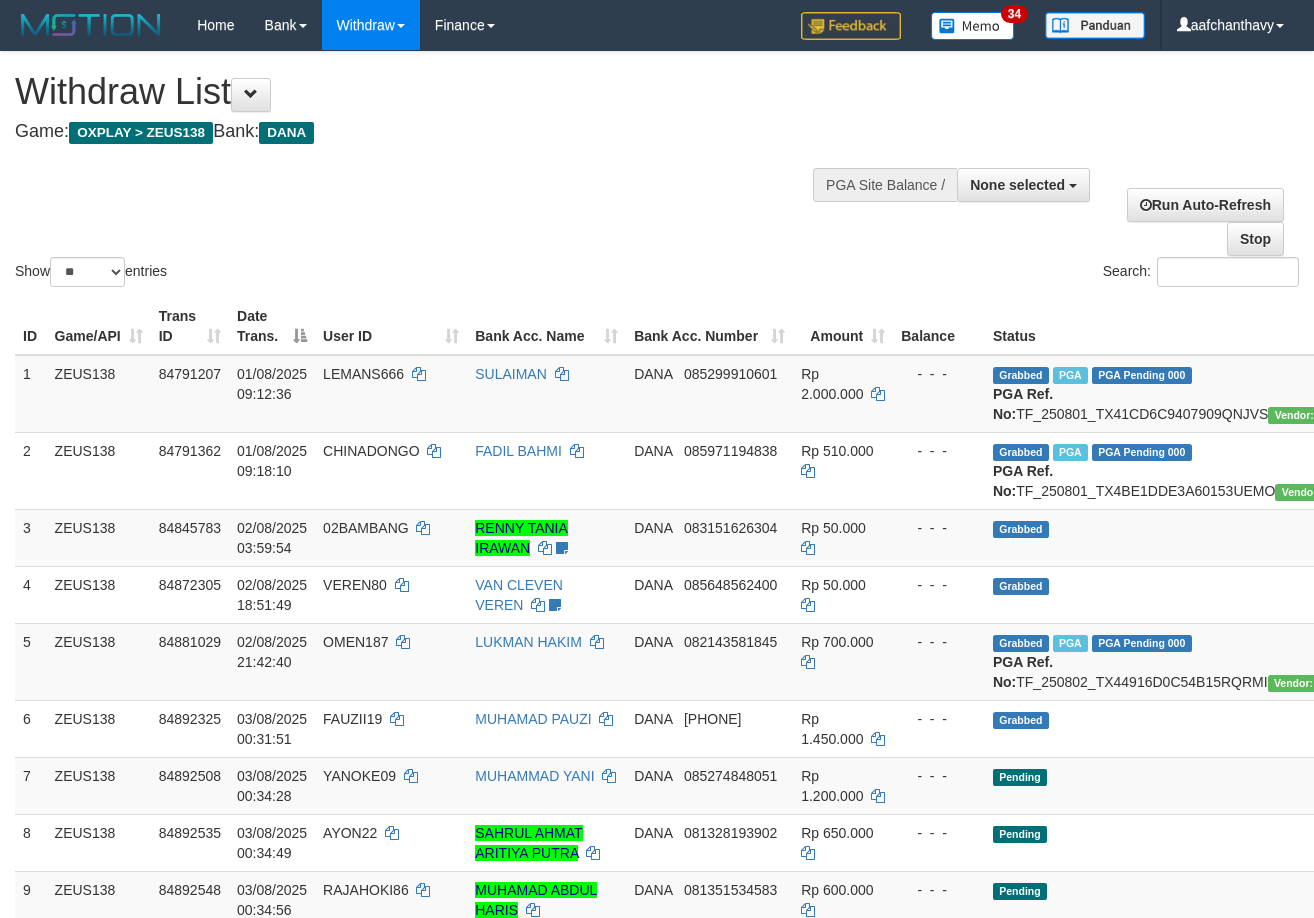 select 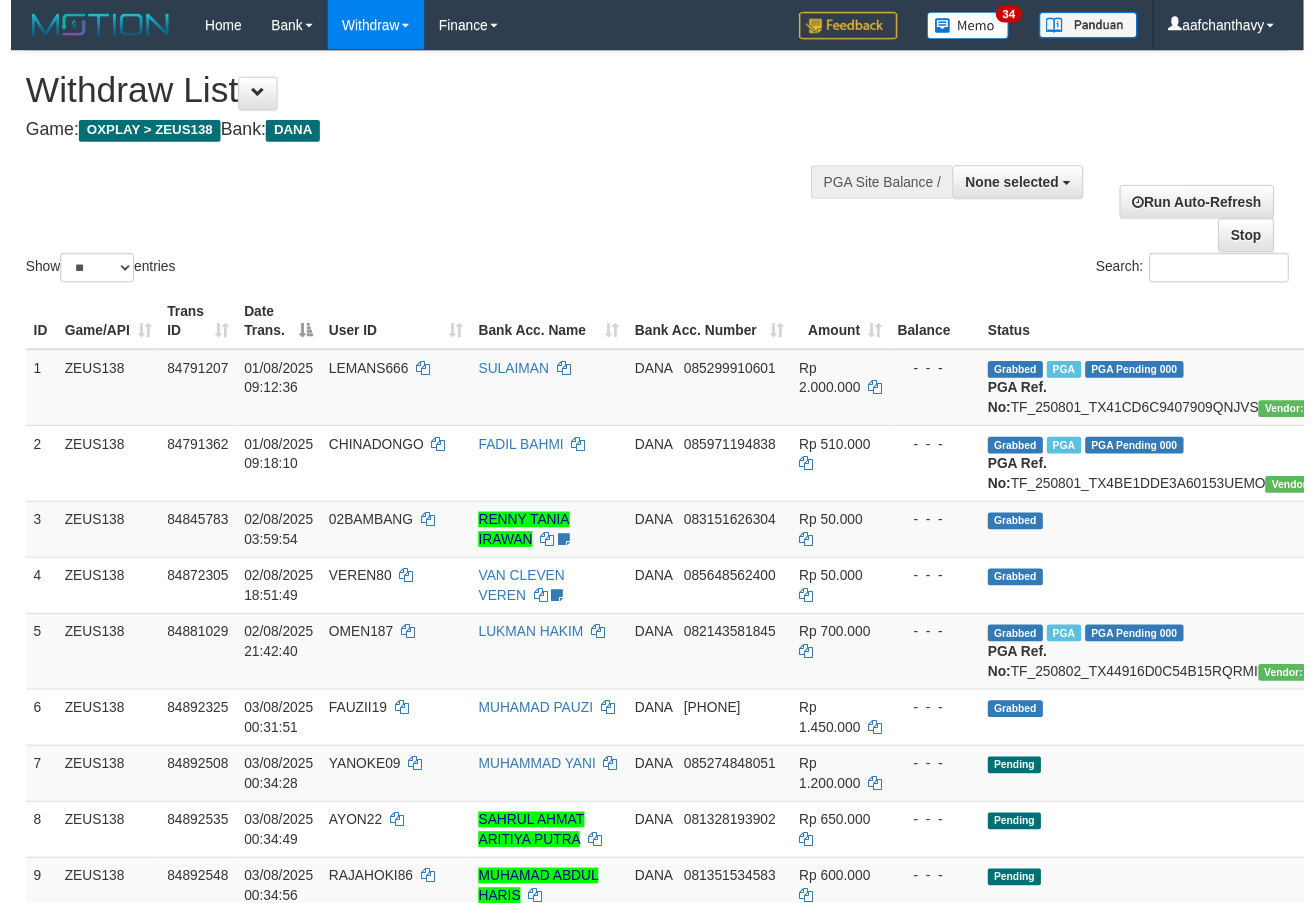 scroll, scrollTop: 358, scrollLeft: 0, axis: vertical 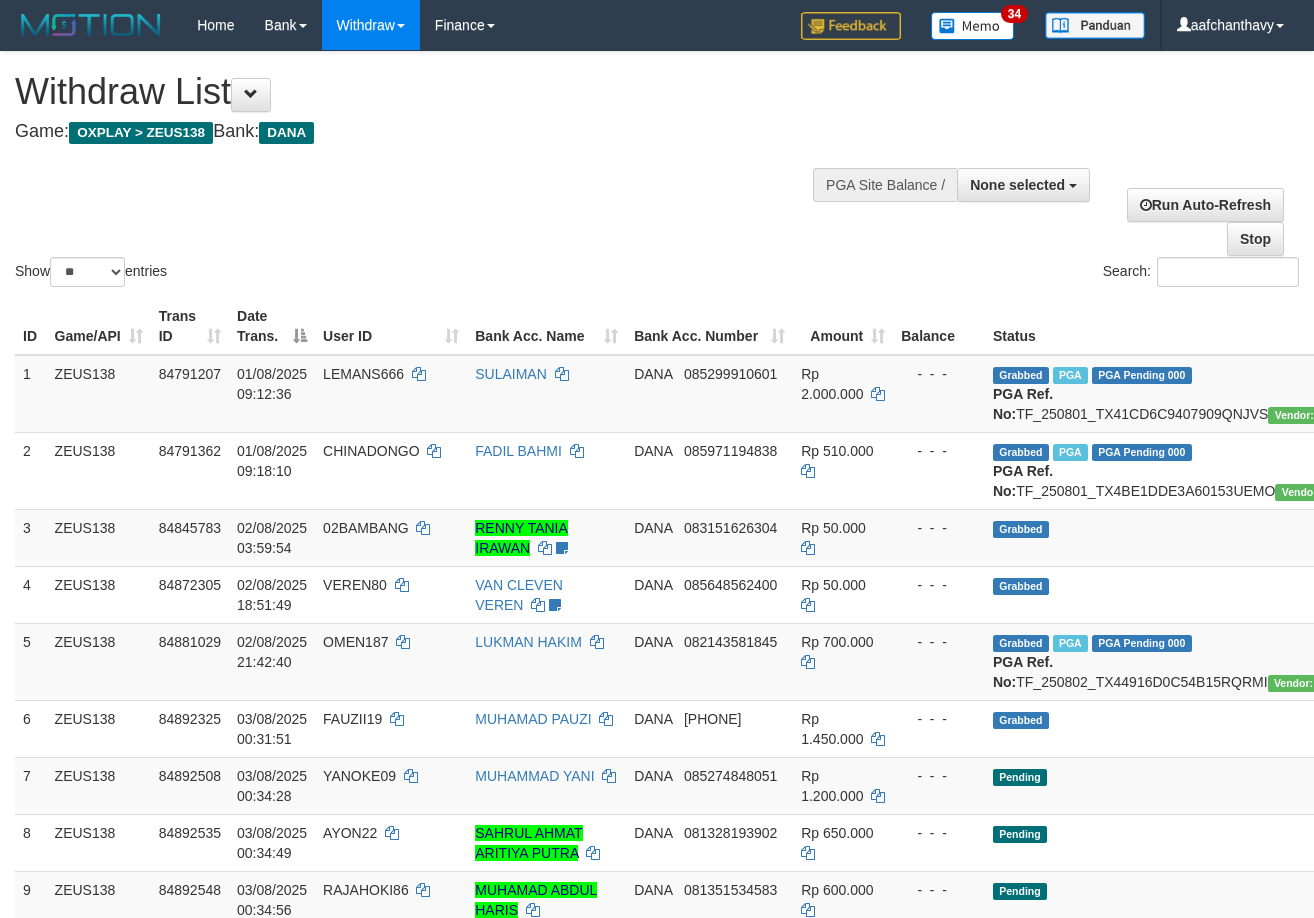 select 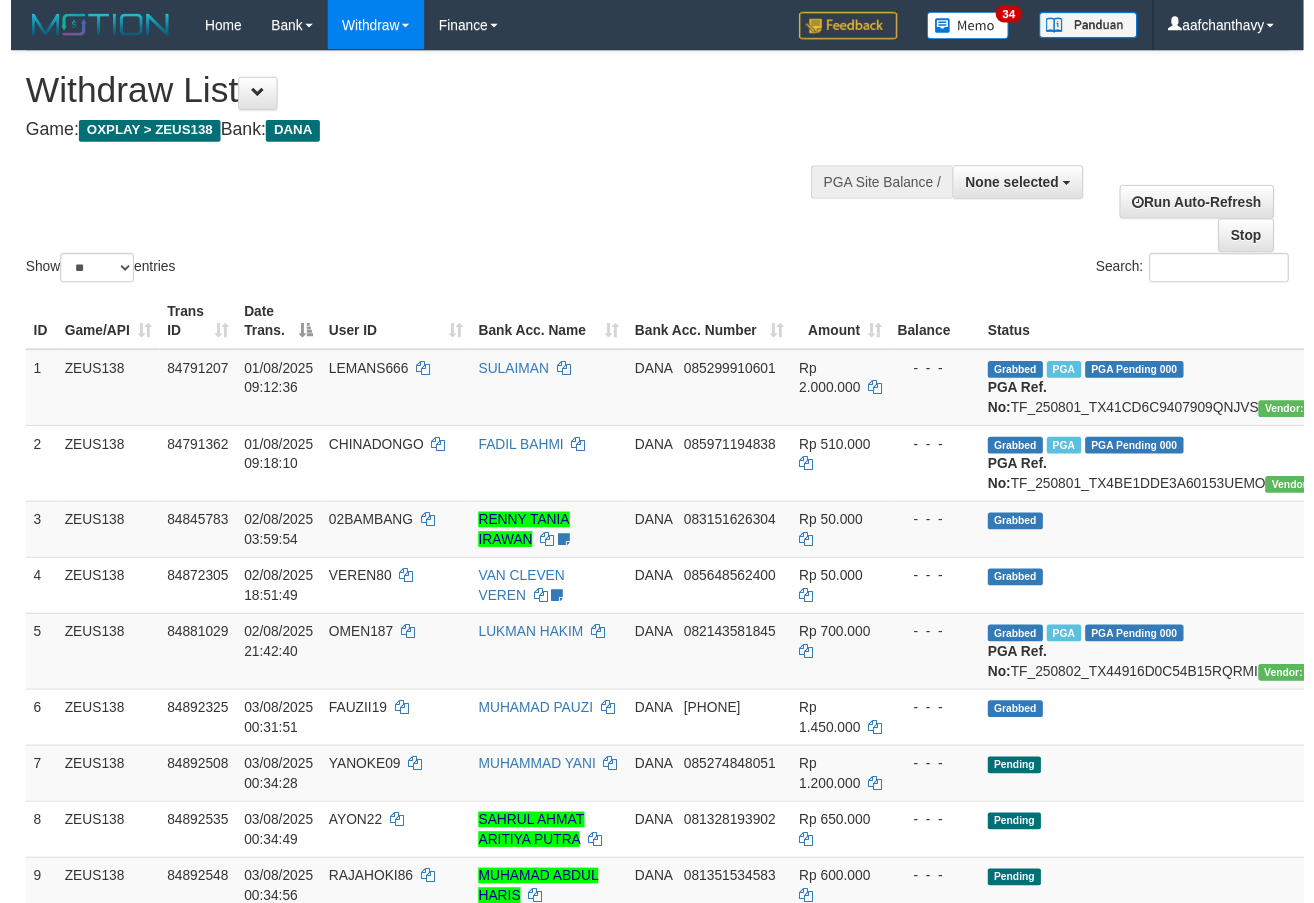 scroll, scrollTop: 358, scrollLeft: 0, axis: vertical 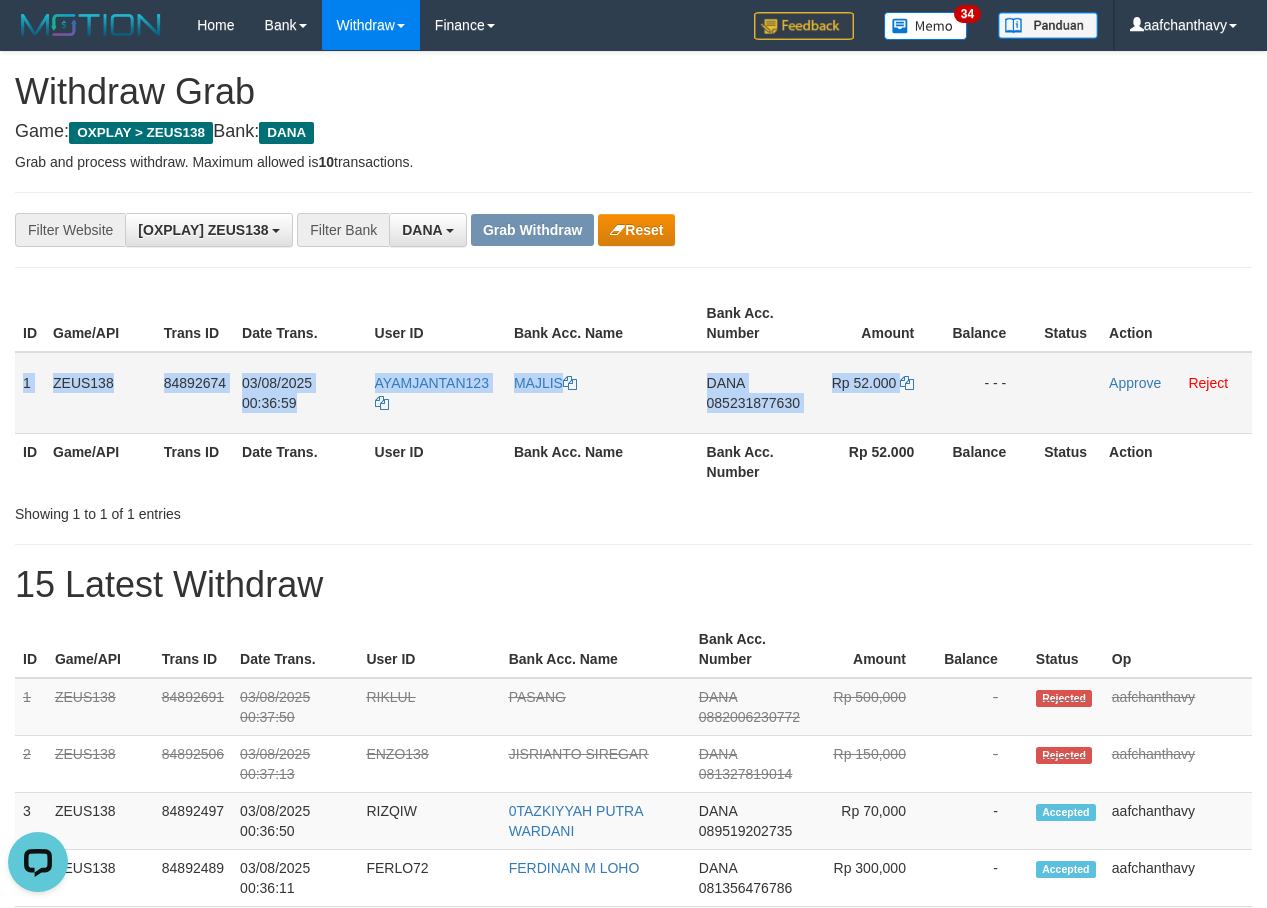 drag, startPoint x: 19, startPoint y: 375, endPoint x: 949, endPoint y: 419, distance: 931.0403 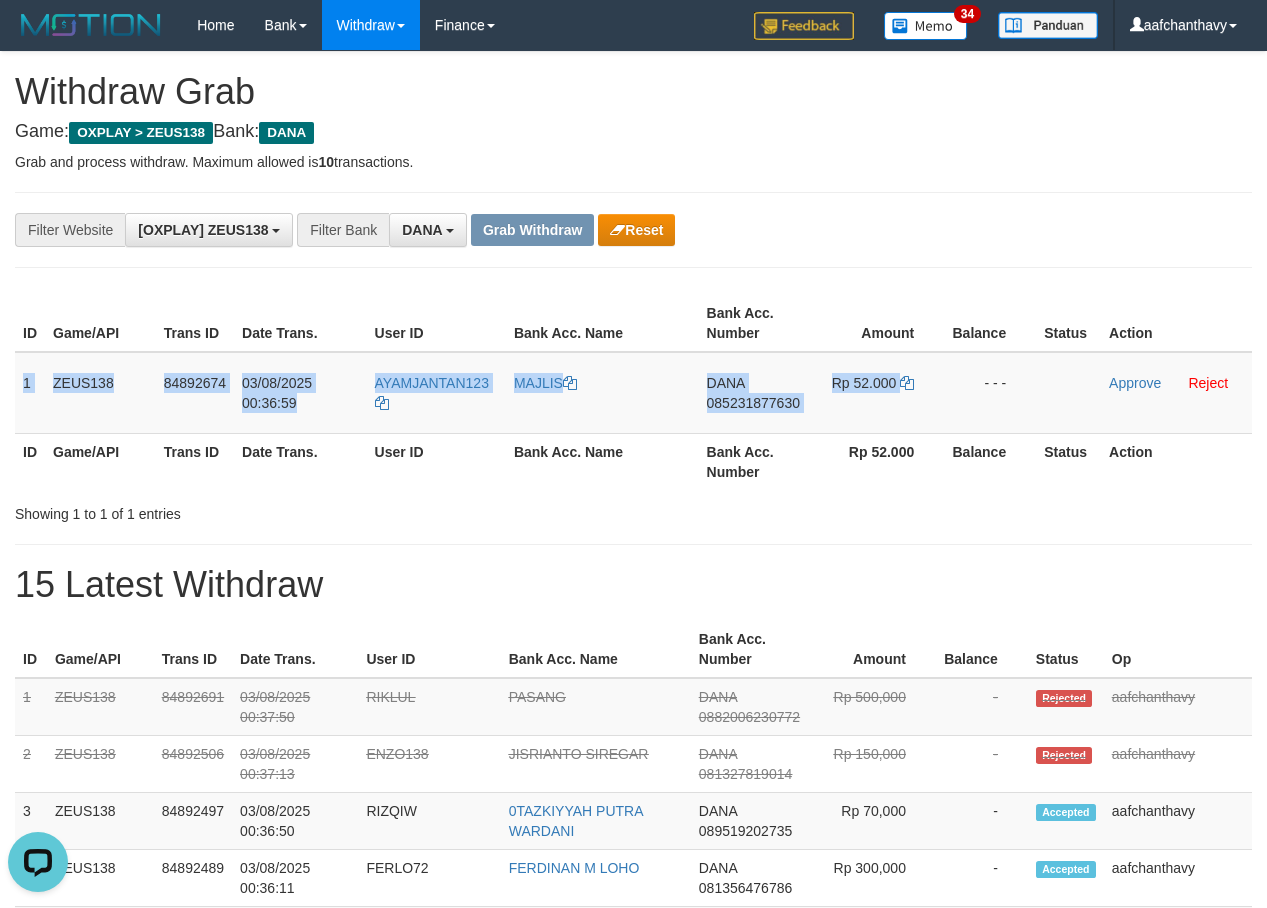 copy on "1
ZEUS138
84892674
[DATE] [TIME]
AYAMJANTAN123
MAJLIS
DANA
[PHONE]
Rp 52.000" 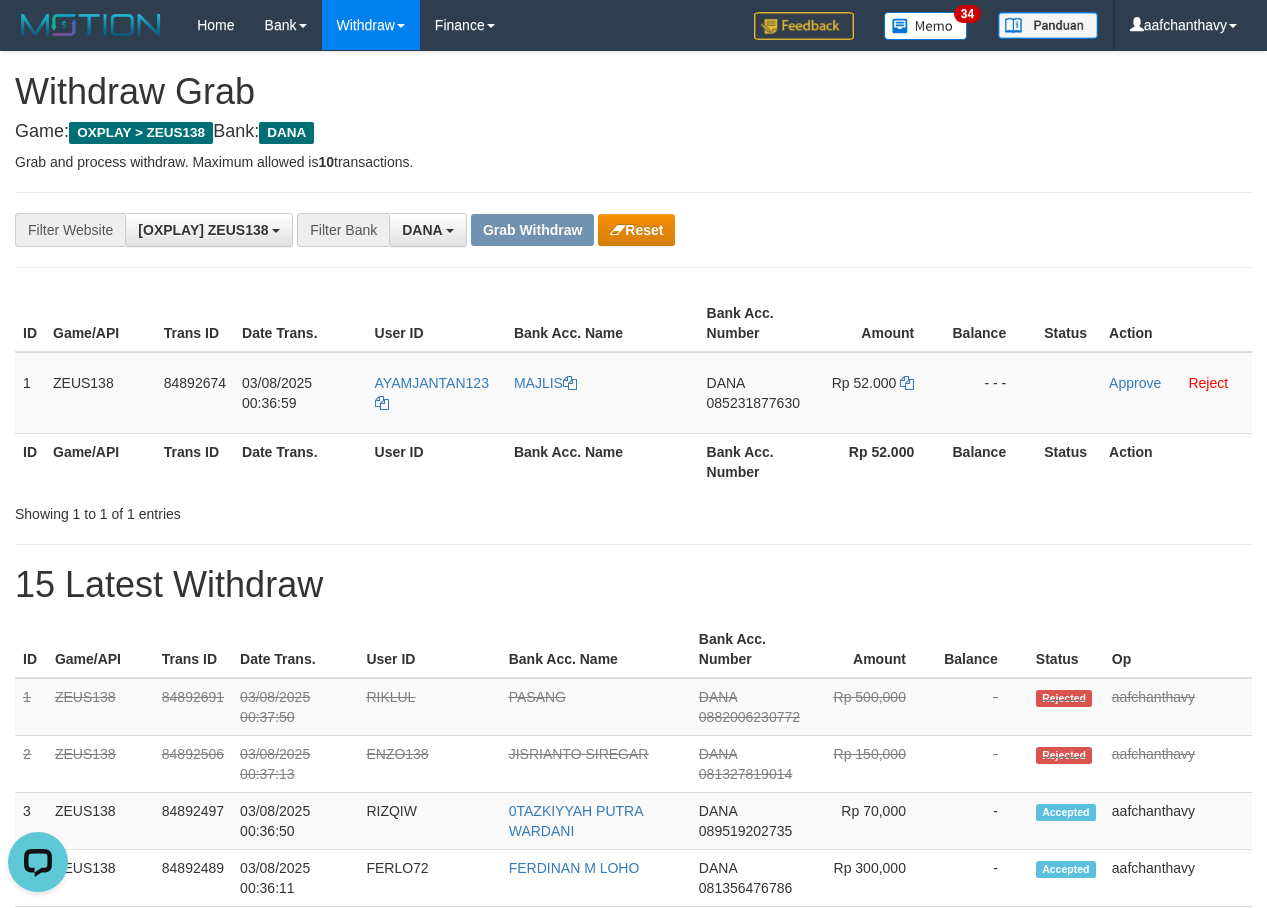 click on "Game:   OXPLAY > ZEUS138    		Bank:   DANA" at bounding box center (633, 132) 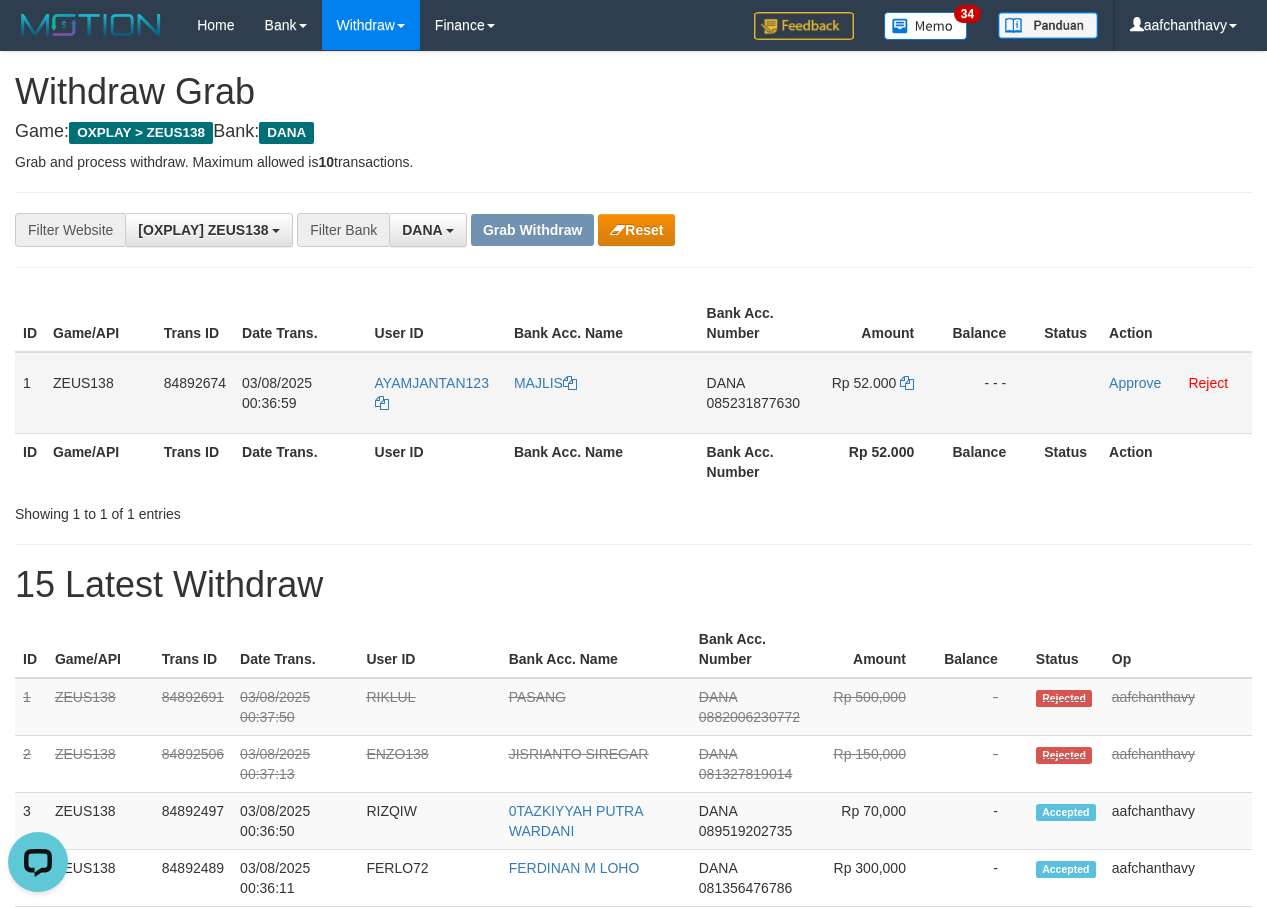 click on "085231877630" at bounding box center (753, 403) 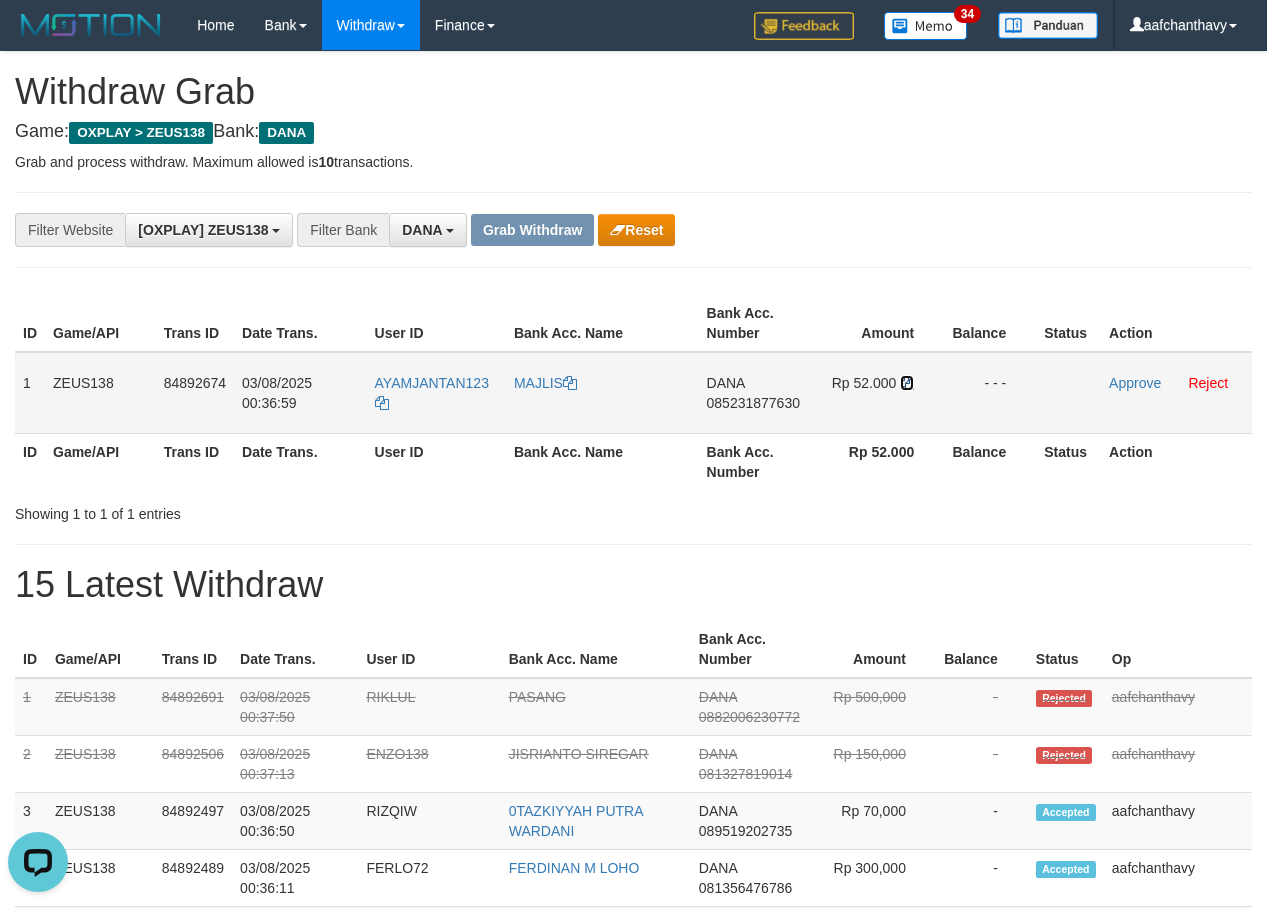 drag, startPoint x: 905, startPoint y: 383, endPoint x: 1036, endPoint y: 373, distance: 131.38112 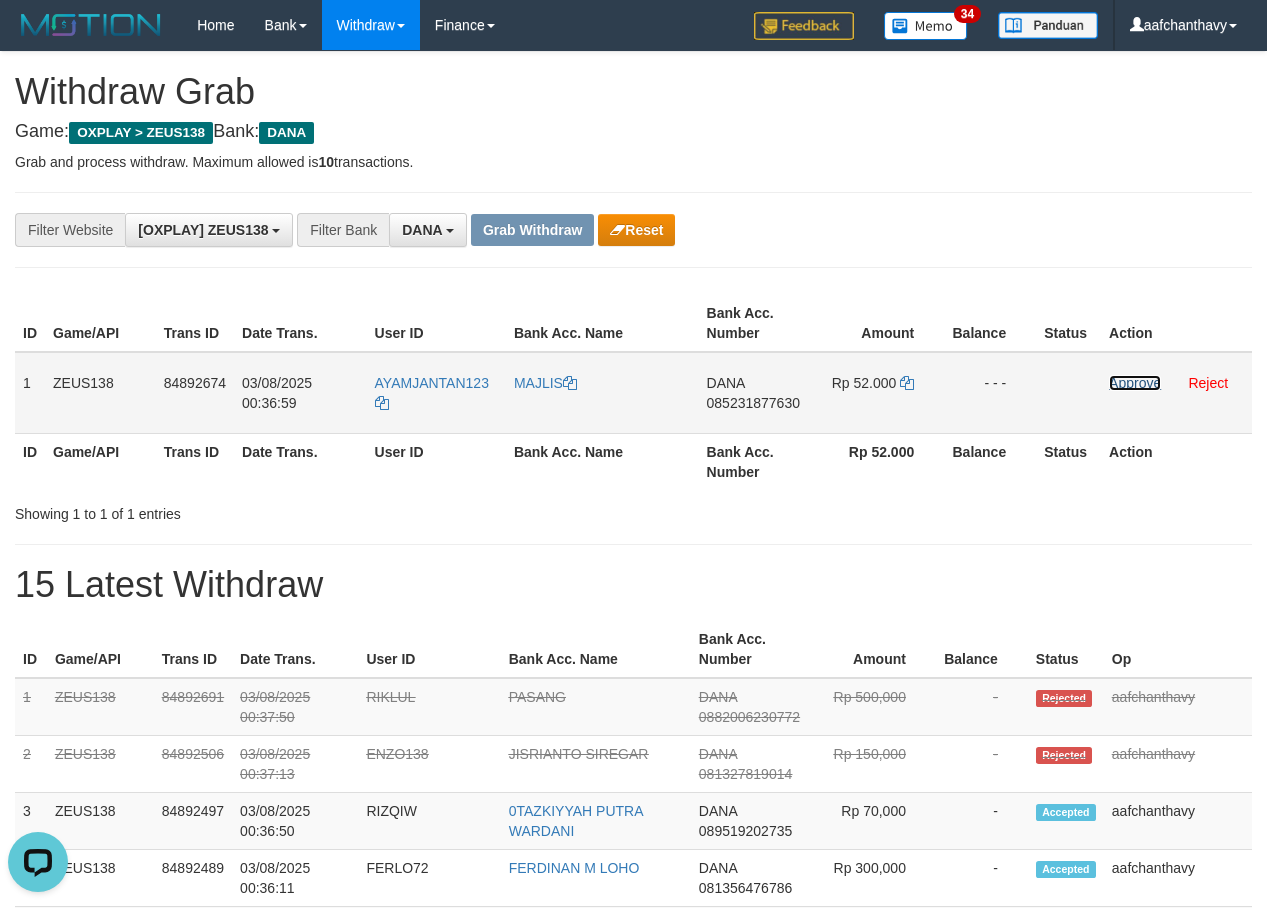 click on "Approve" at bounding box center (1135, 383) 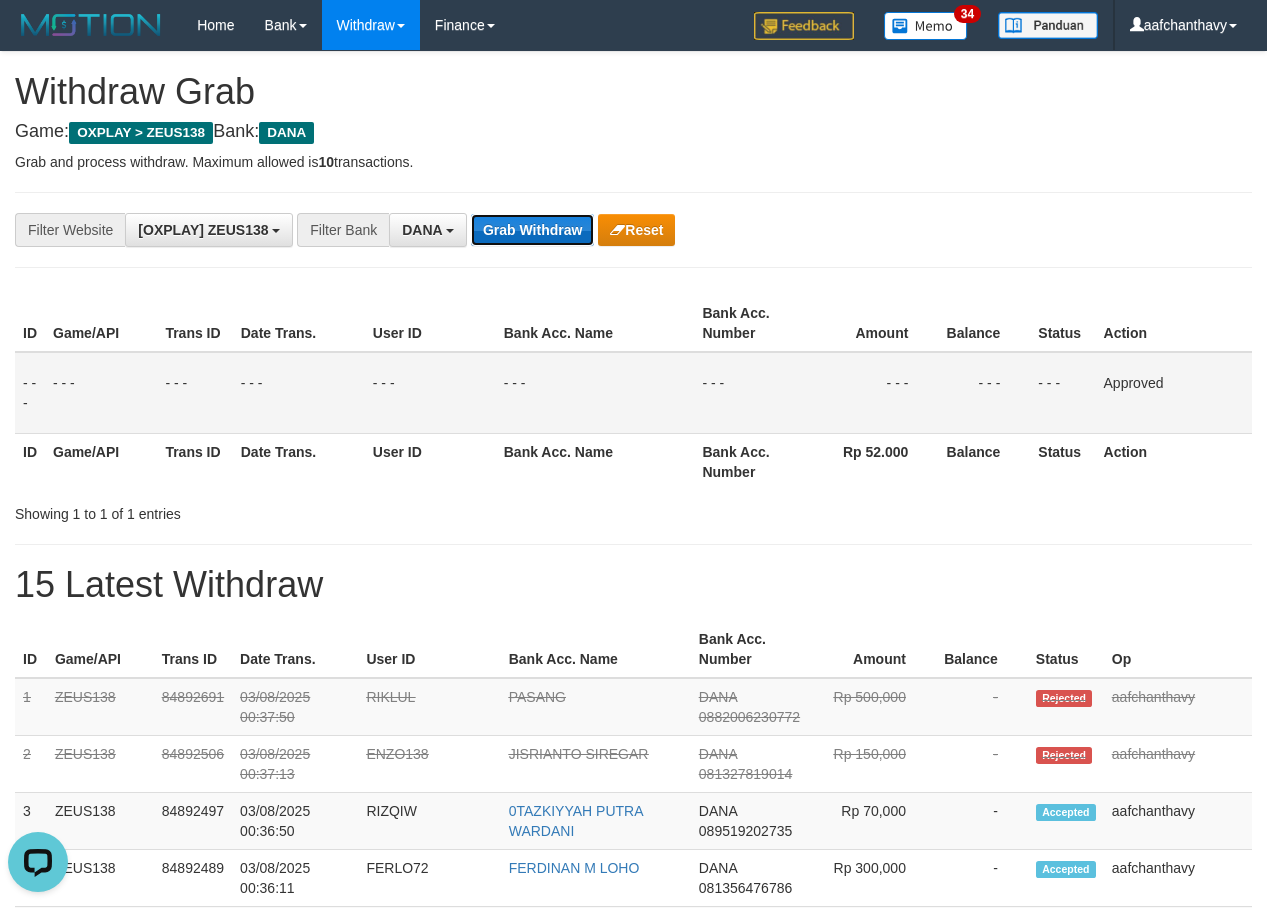 click on "Grab Withdraw" at bounding box center (532, 230) 